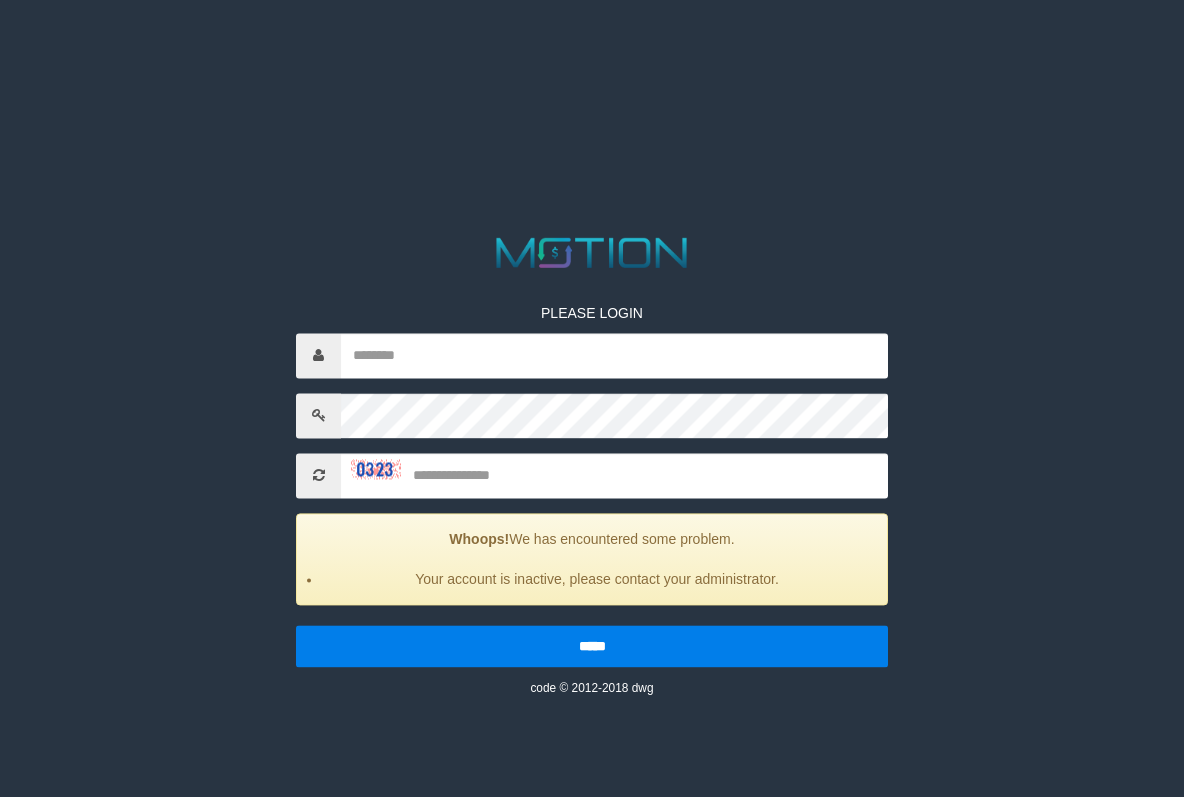 scroll, scrollTop: 0, scrollLeft: 0, axis: both 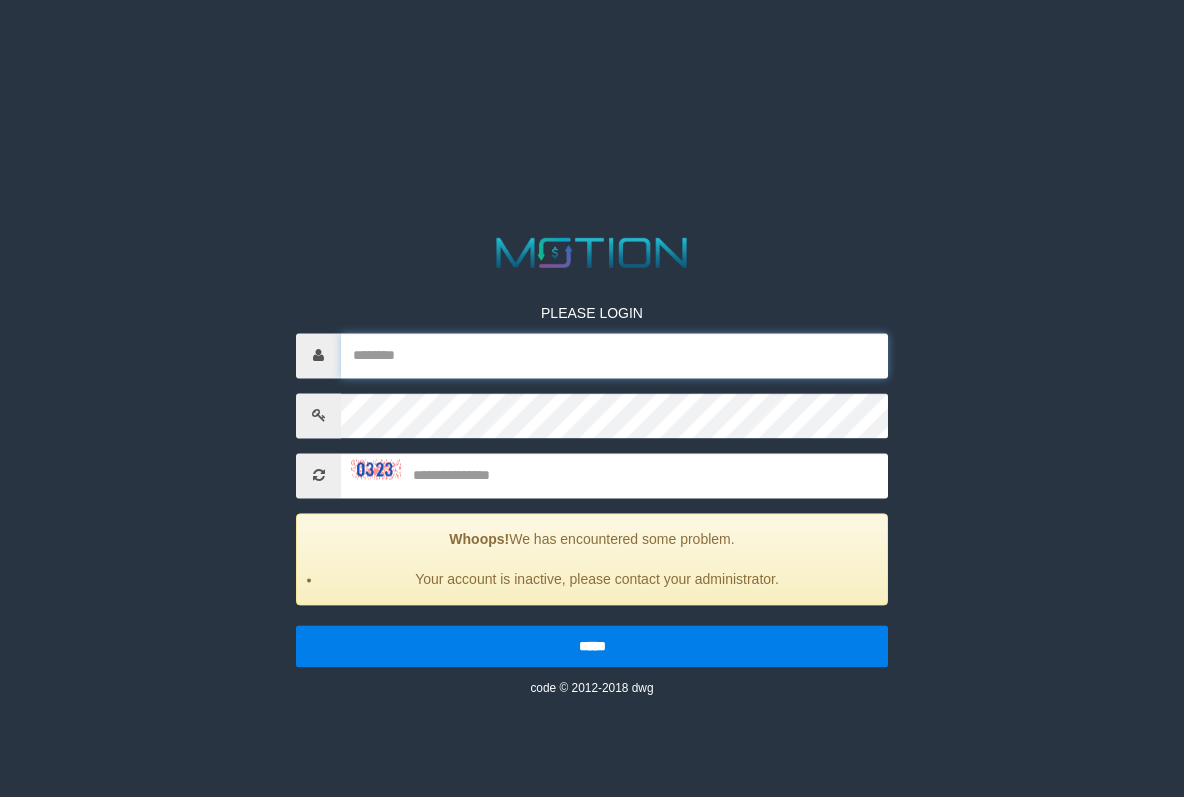 type on "**********" 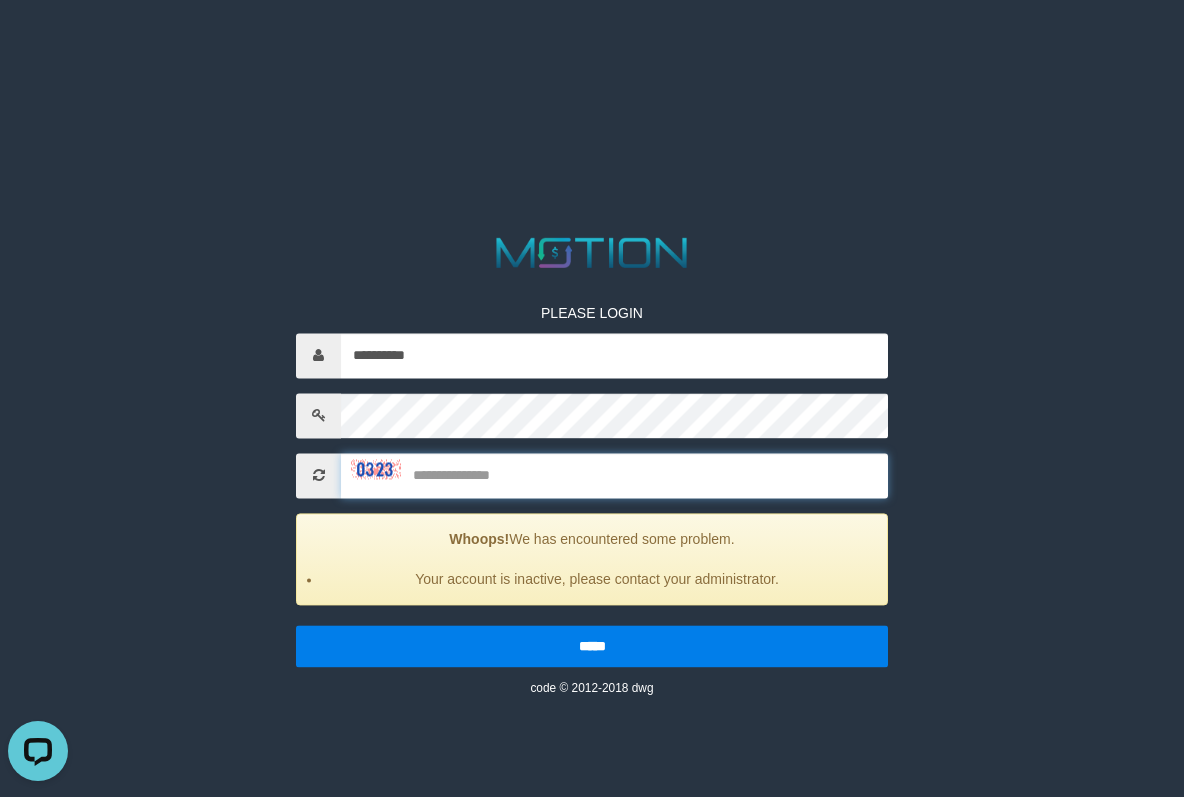 click at bounding box center (614, 475) 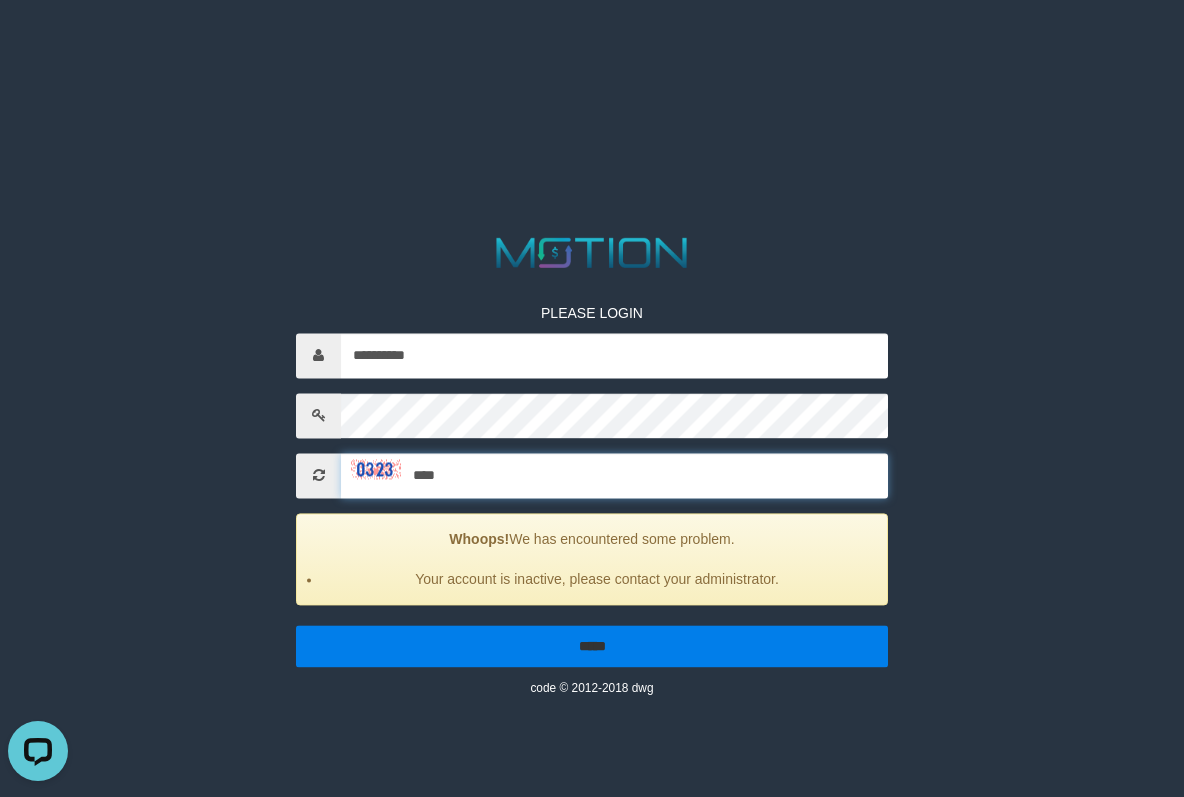 type on "****" 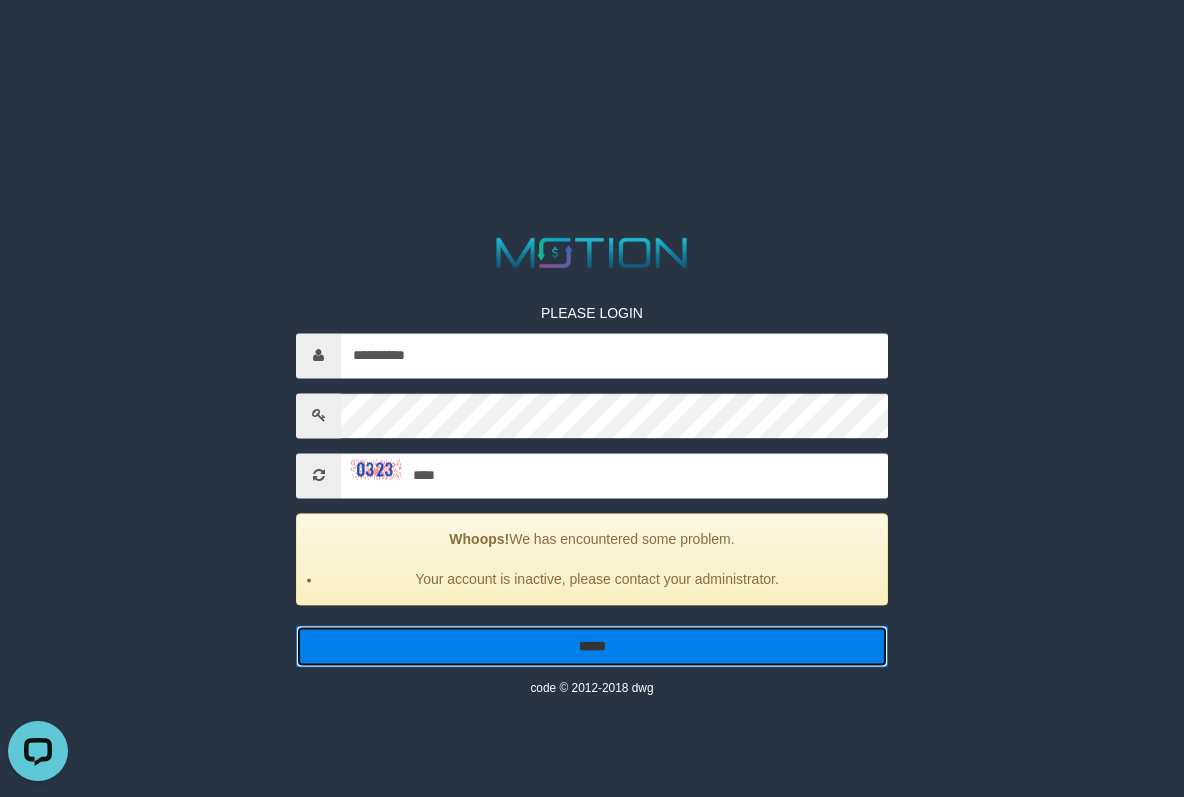 click on "*****" at bounding box center (592, 646) 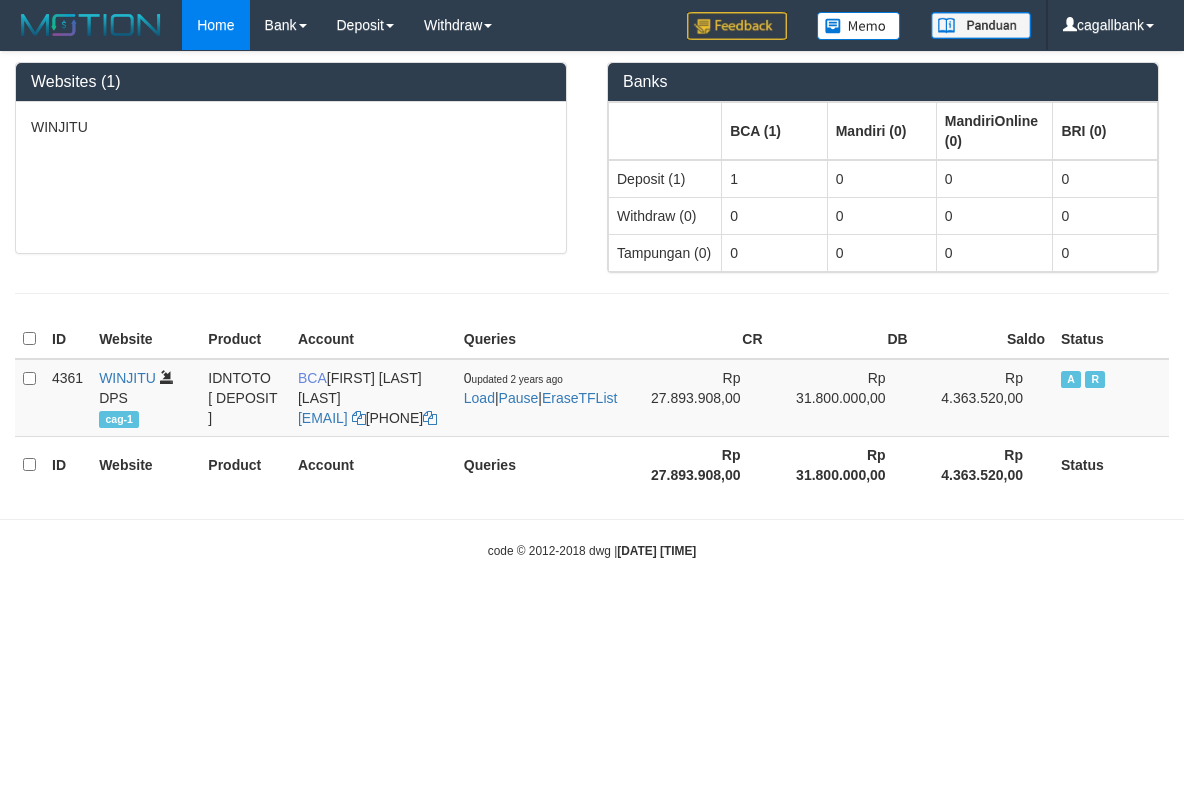 scroll, scrollTop: 0, scrollLeft: 0, axis: both 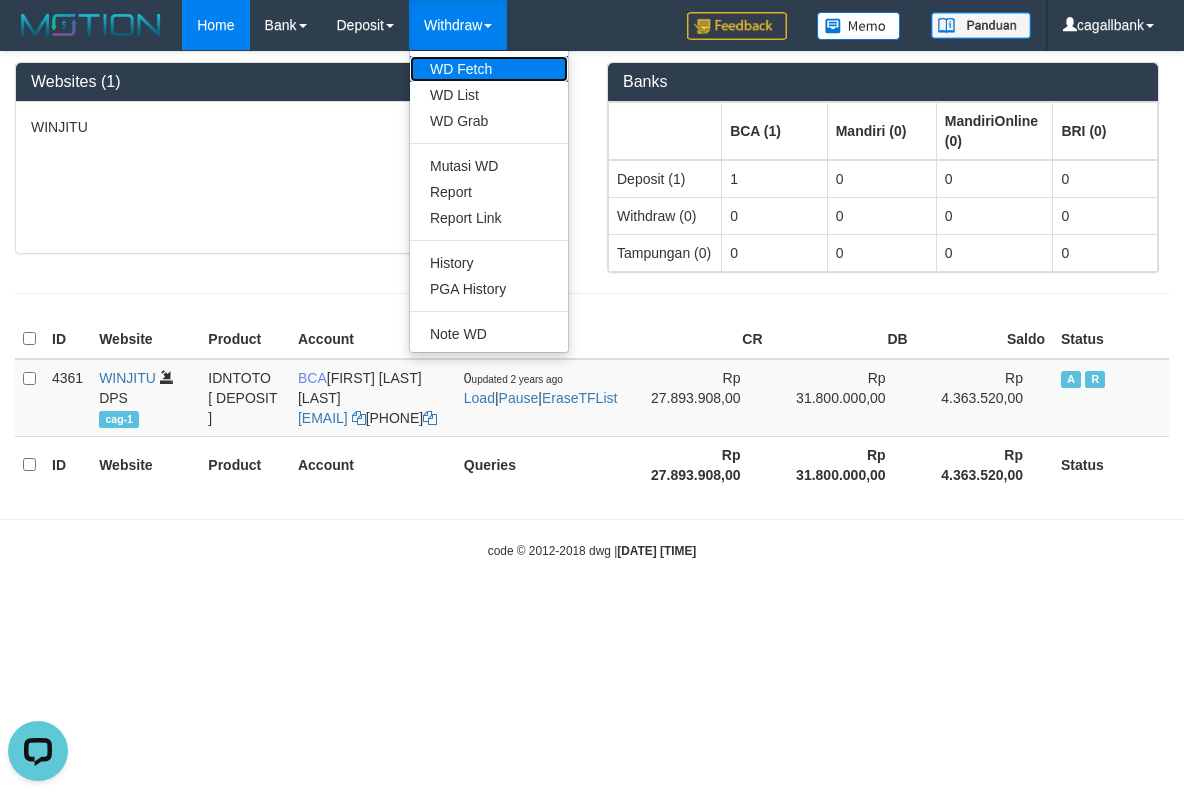 click on "WD Fetch" at bounding box center (489, 69) 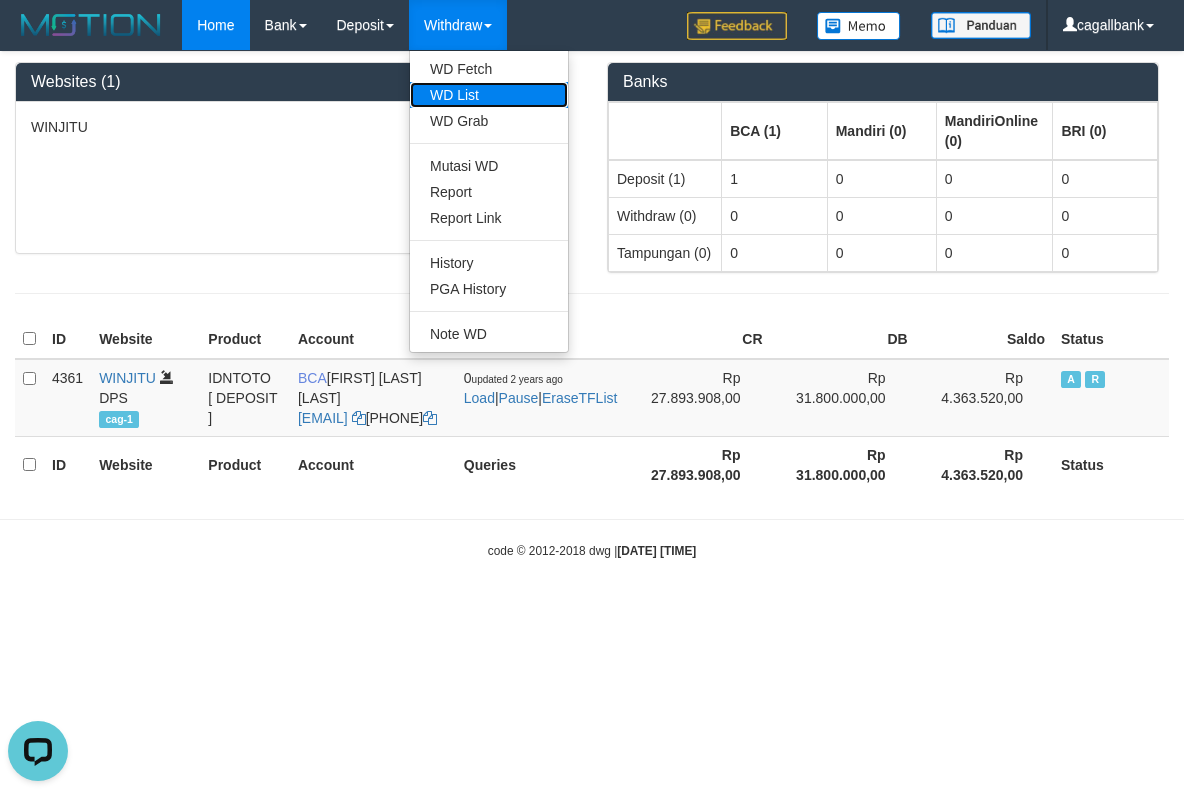 click on "WD List" at bounding box center [489, 95] 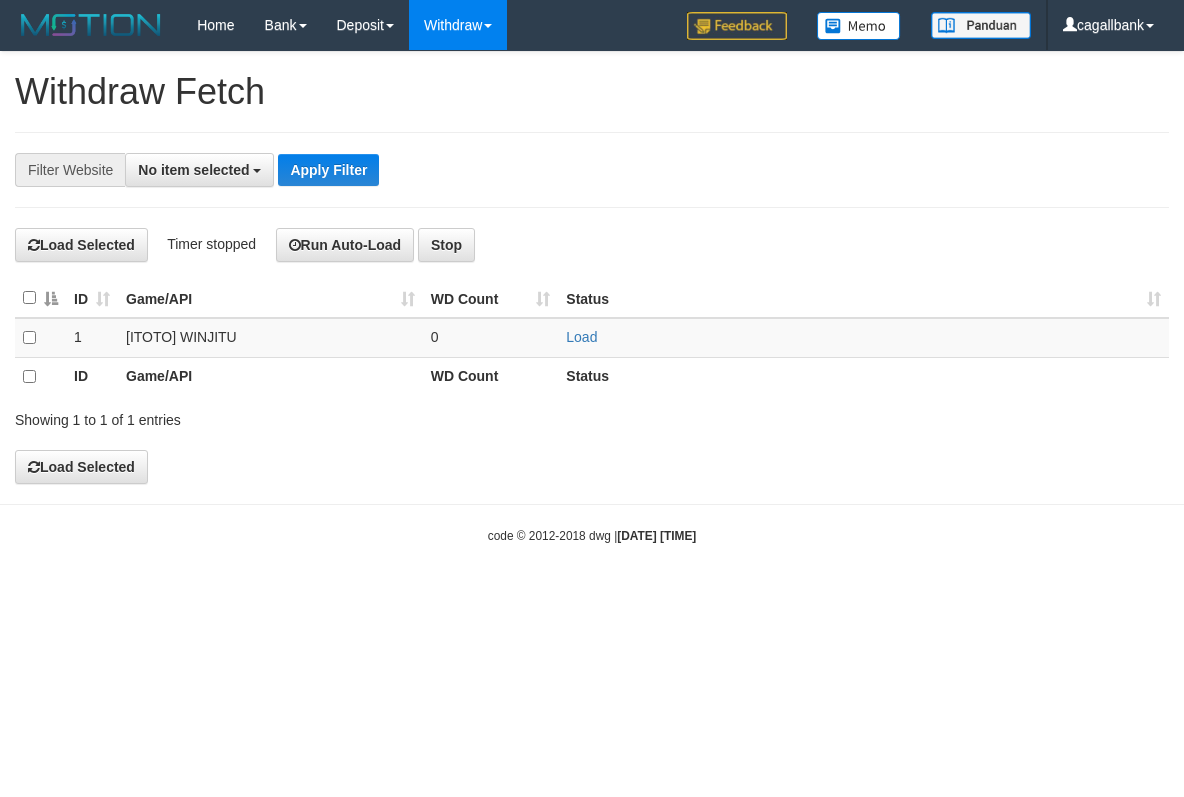 select 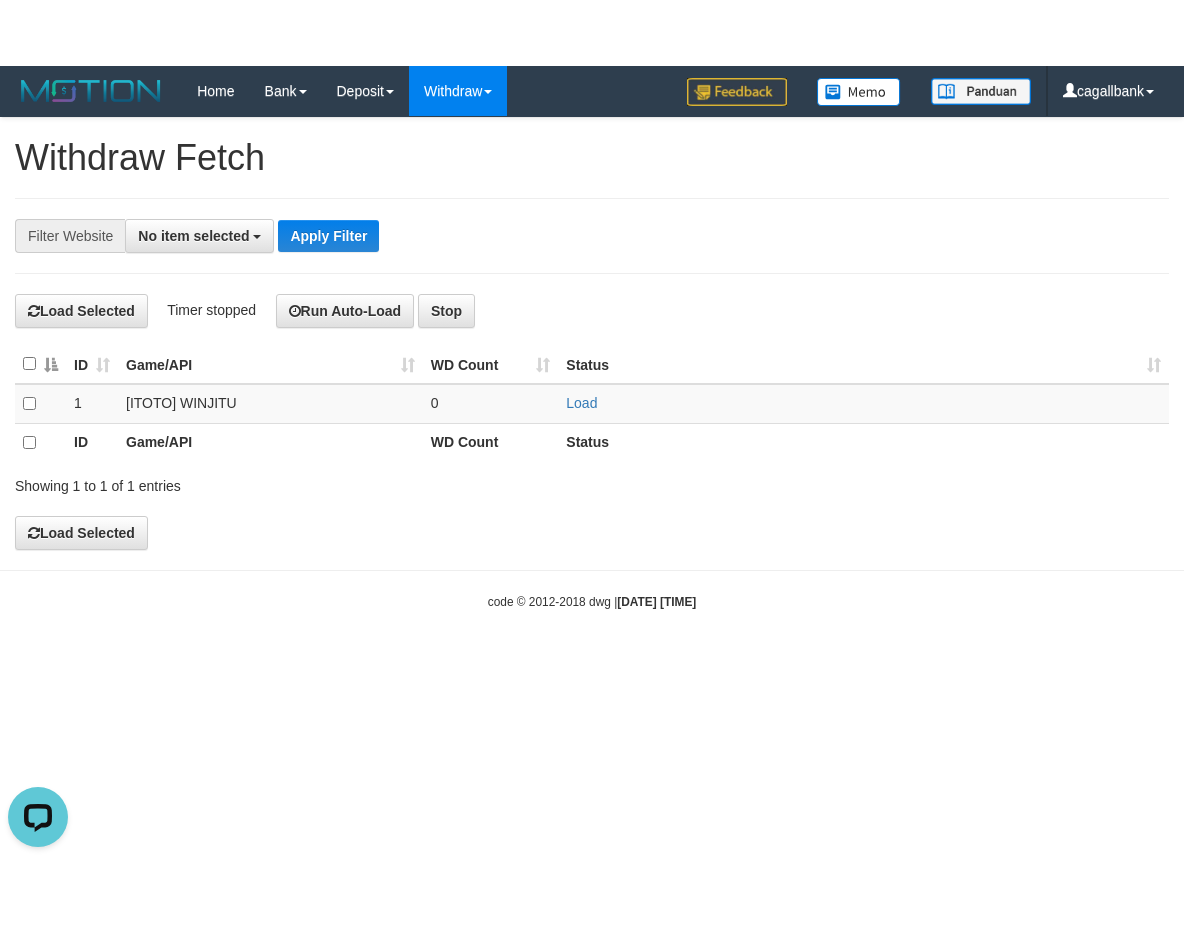 scroll, scrollTop: 0, scrollLeft: 0, axis: both 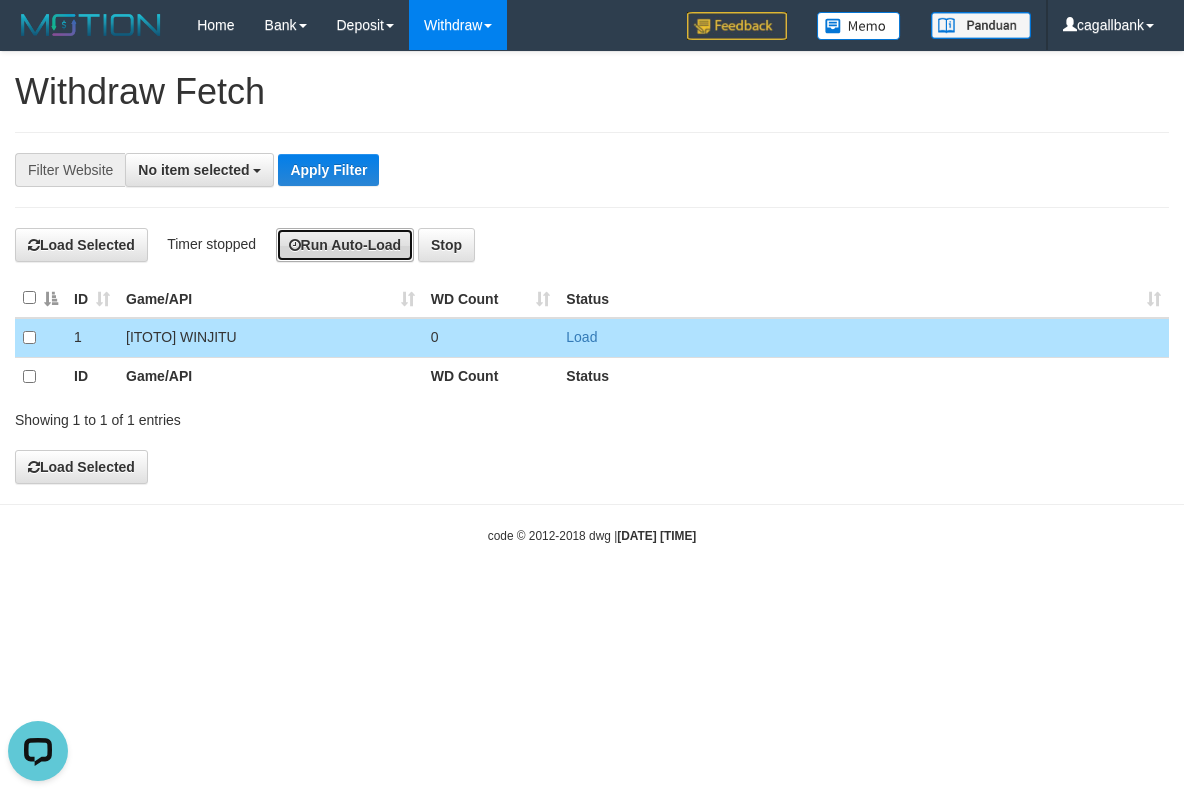 click on "Run Auto-Load" at bounding box center (345, 245) 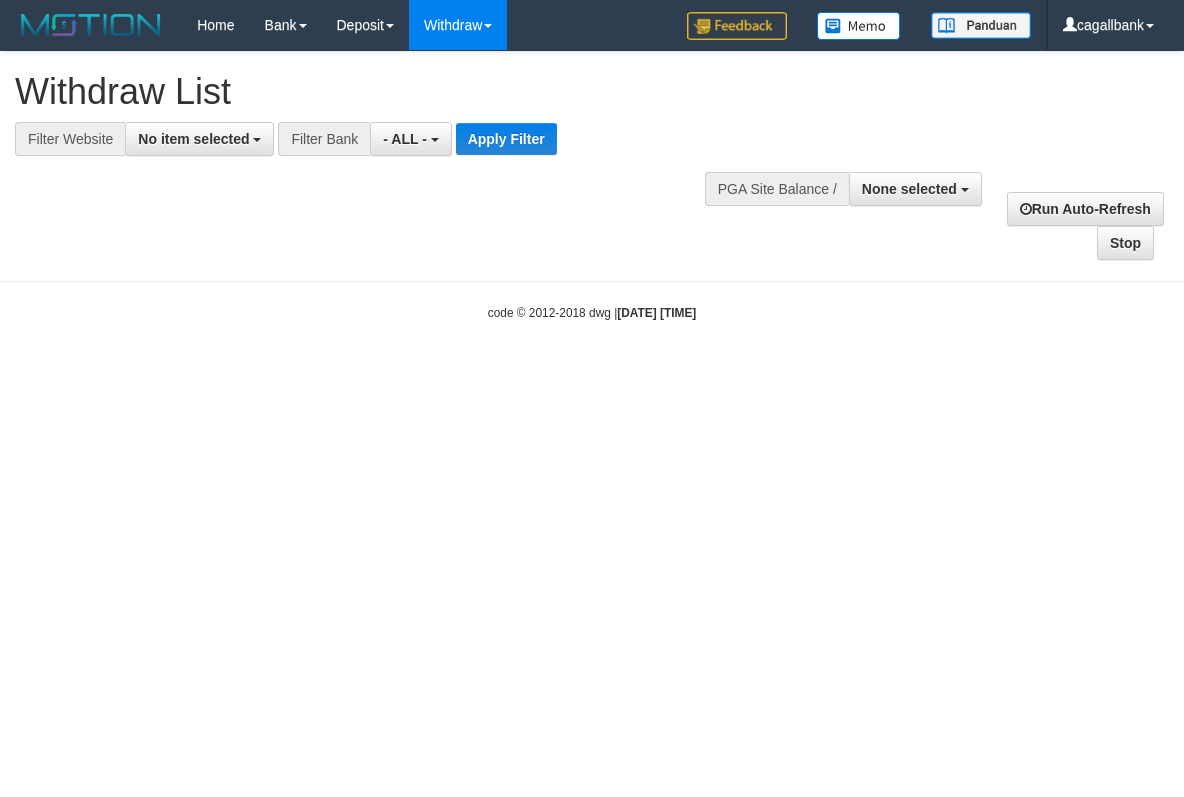 select 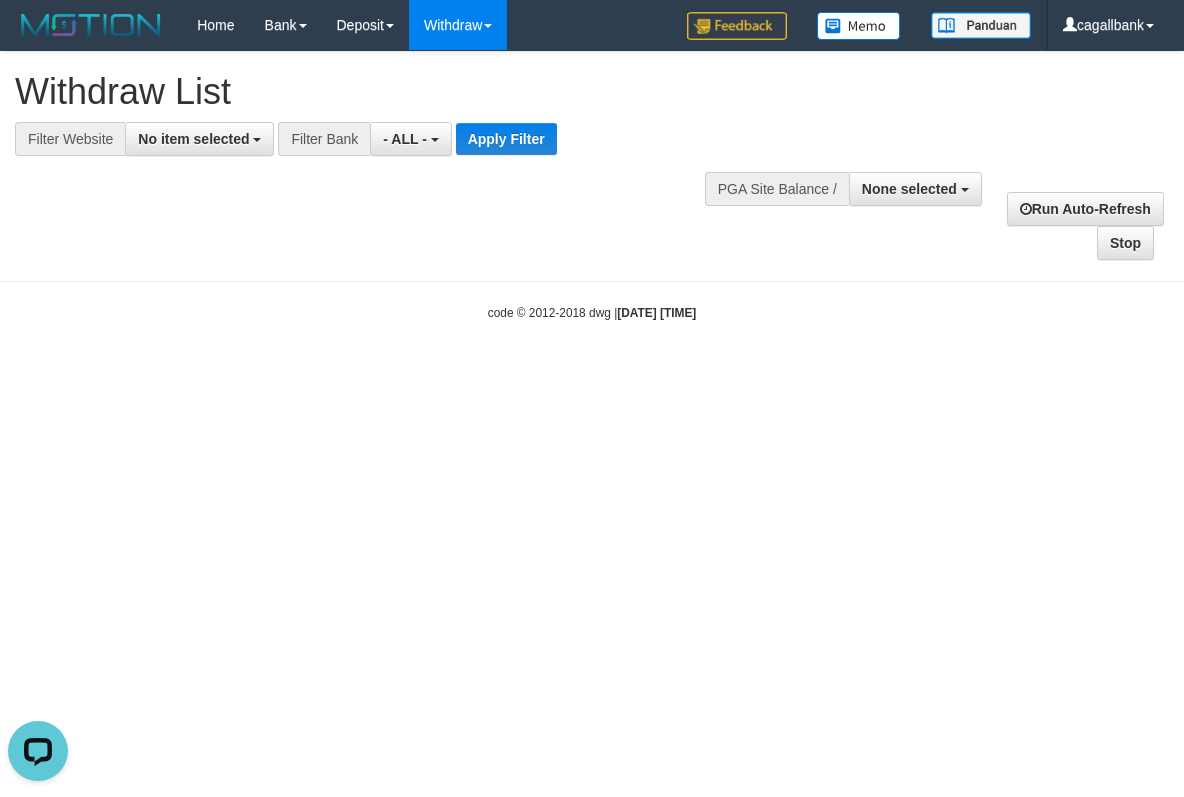 scroll, scrollTop: 0, scrollLeft: 0, axis: both 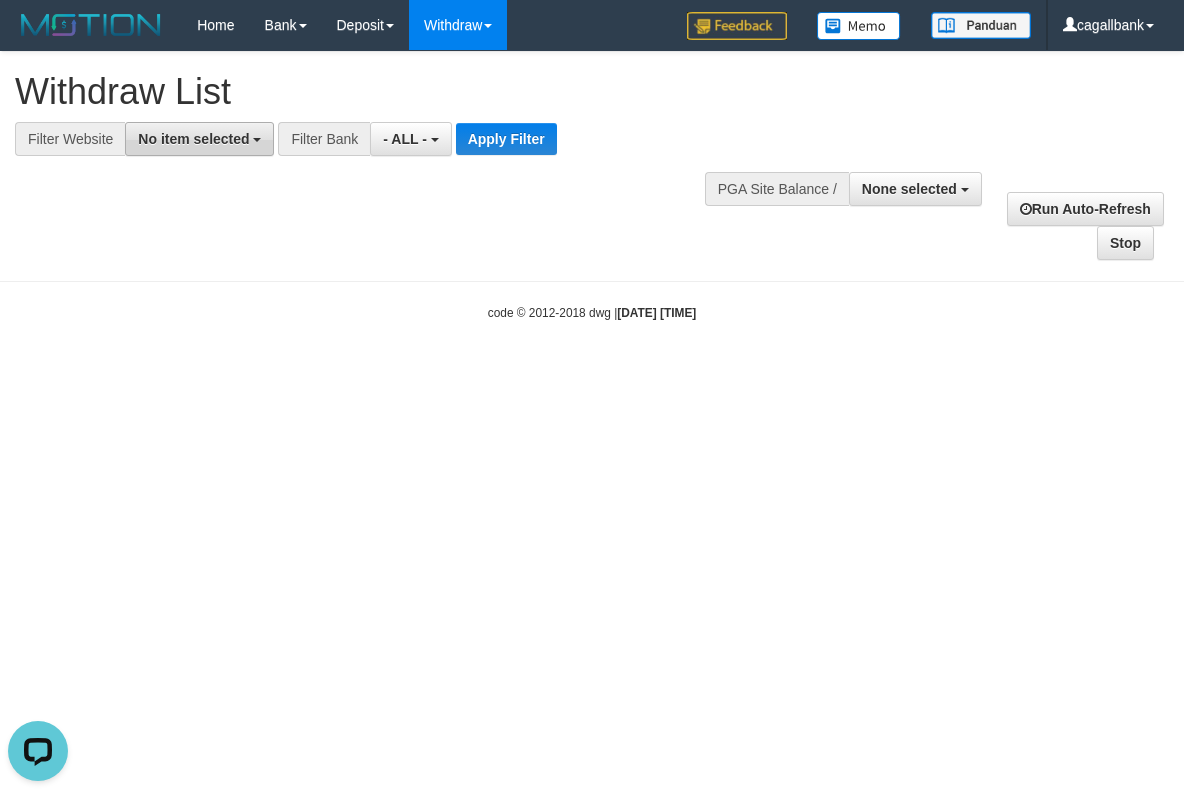 click on "No item selected" at bounding box center [199, 139] 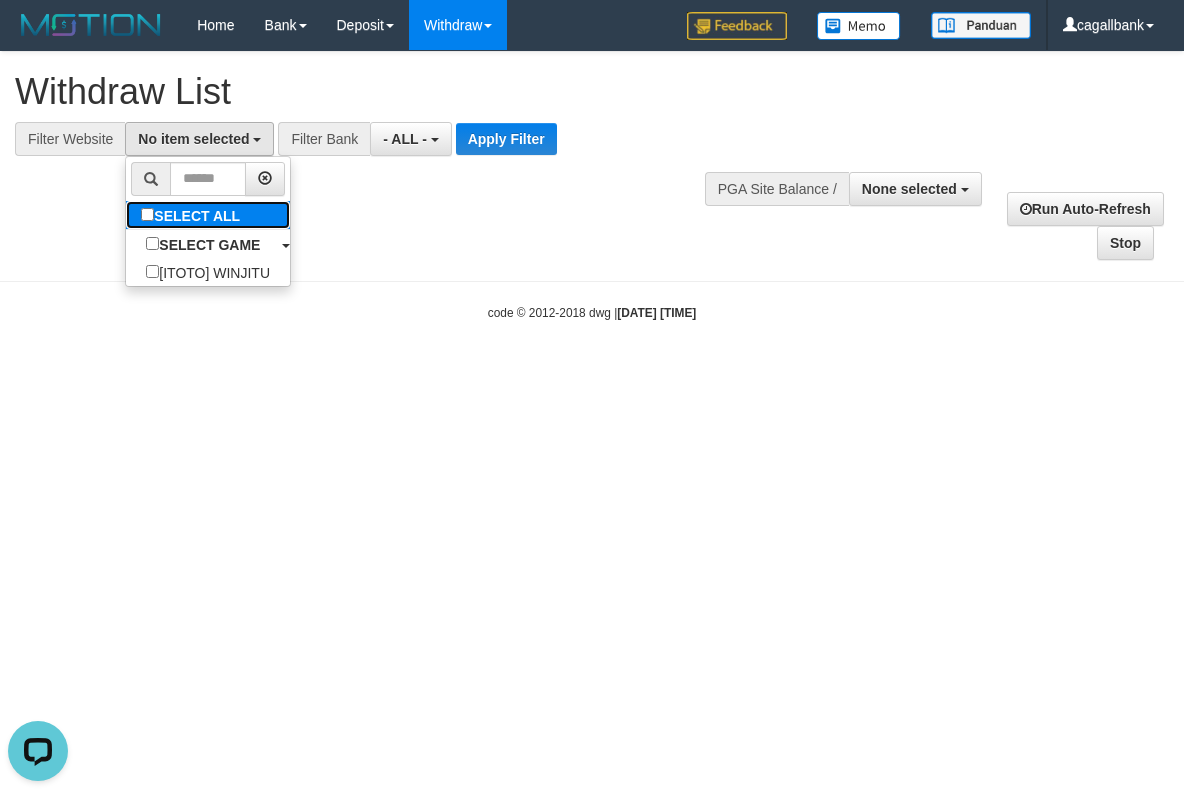 click on "SELECT ALL" at bounding box center [193, 215] 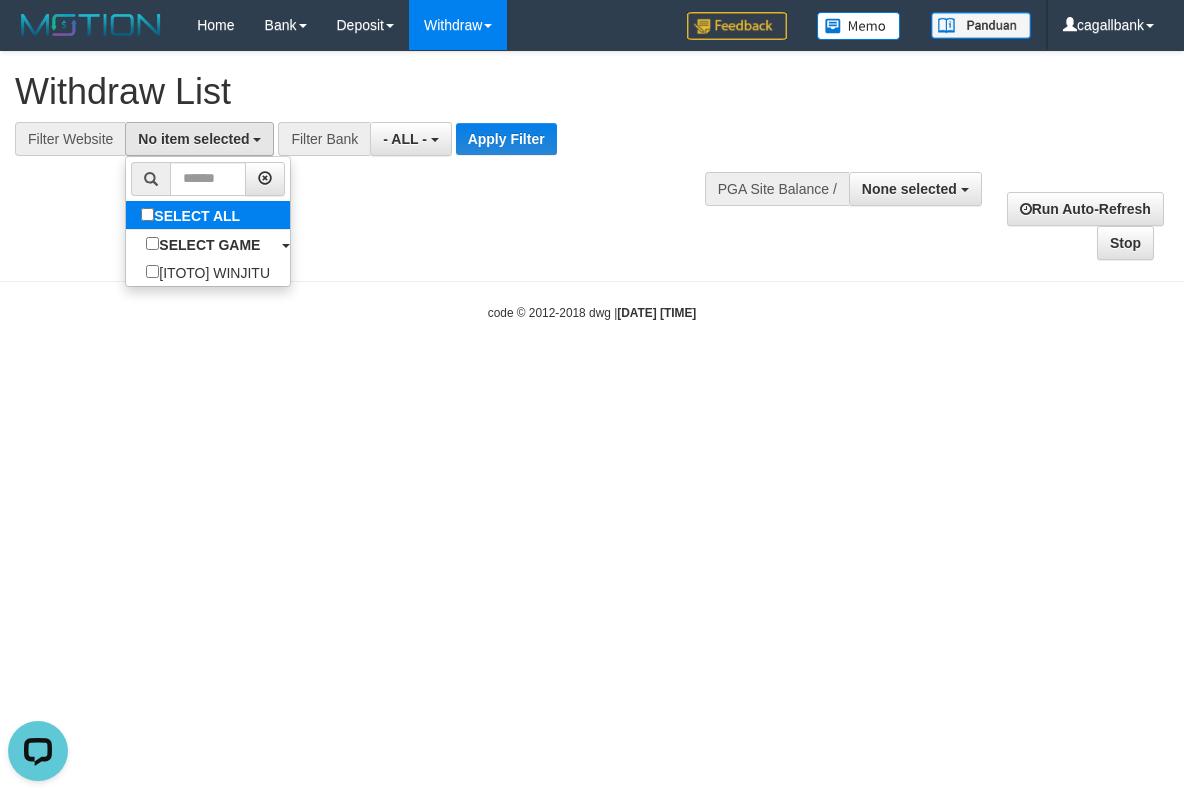 select on "****" 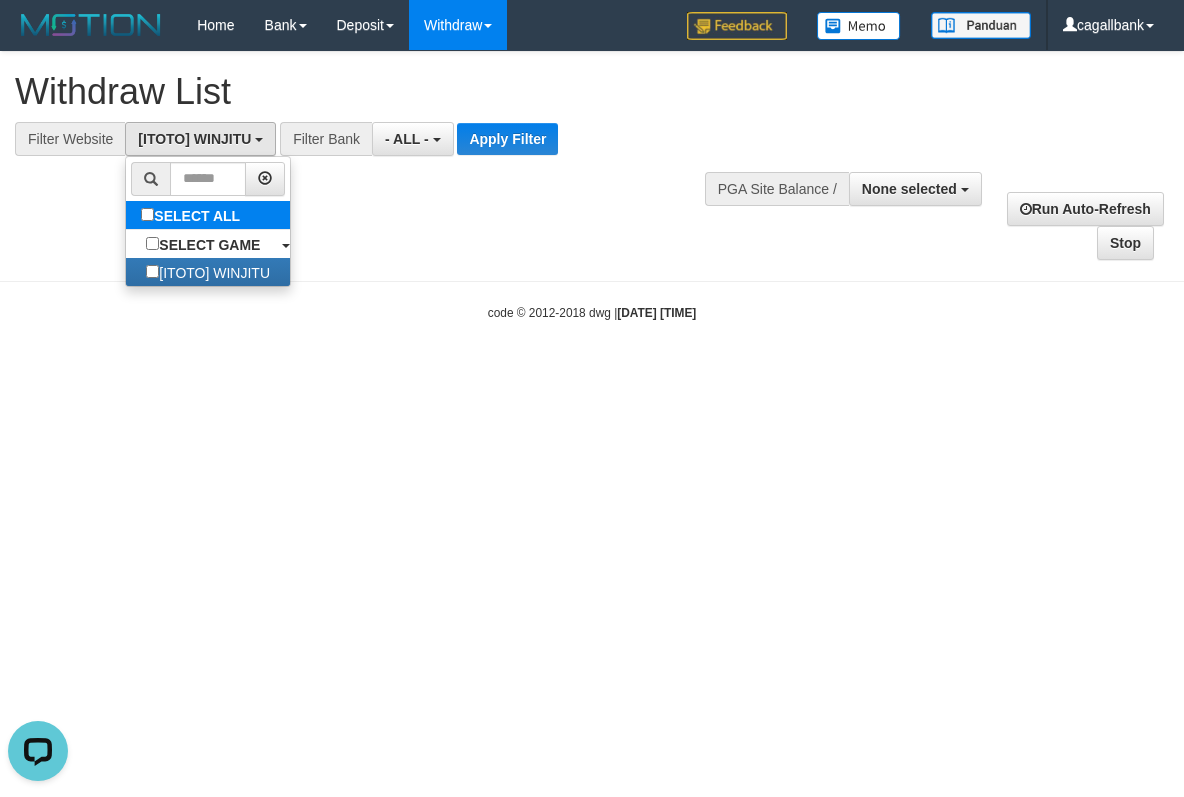 scroll, scrollTop: 17, scrollLeft: 0, axis: vertical 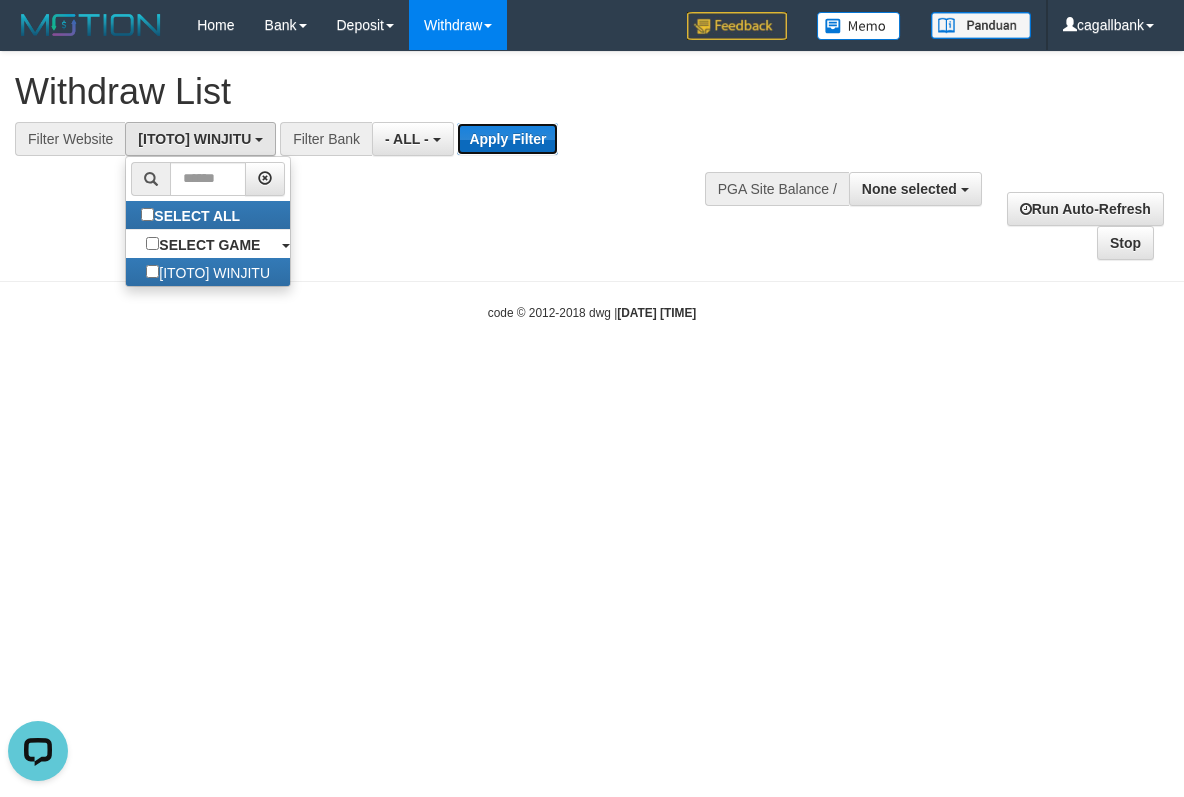 click on "Apply Filter" at bounding box center [507, 139] 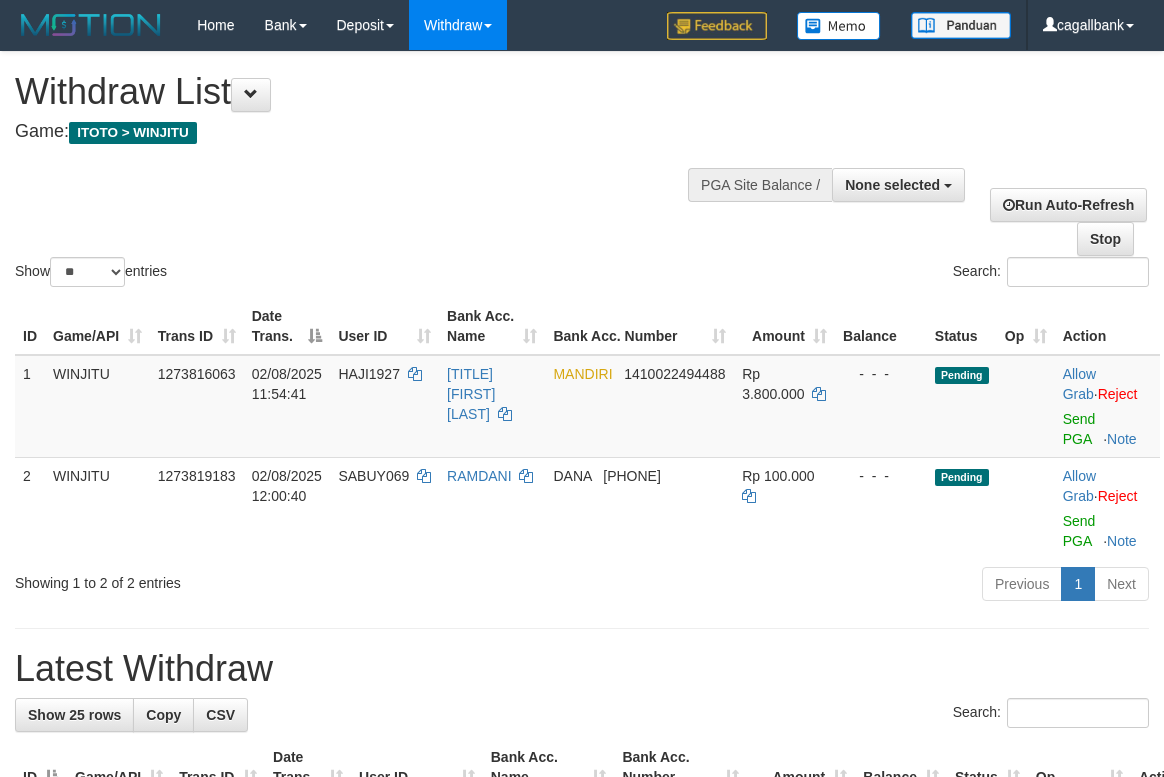 select 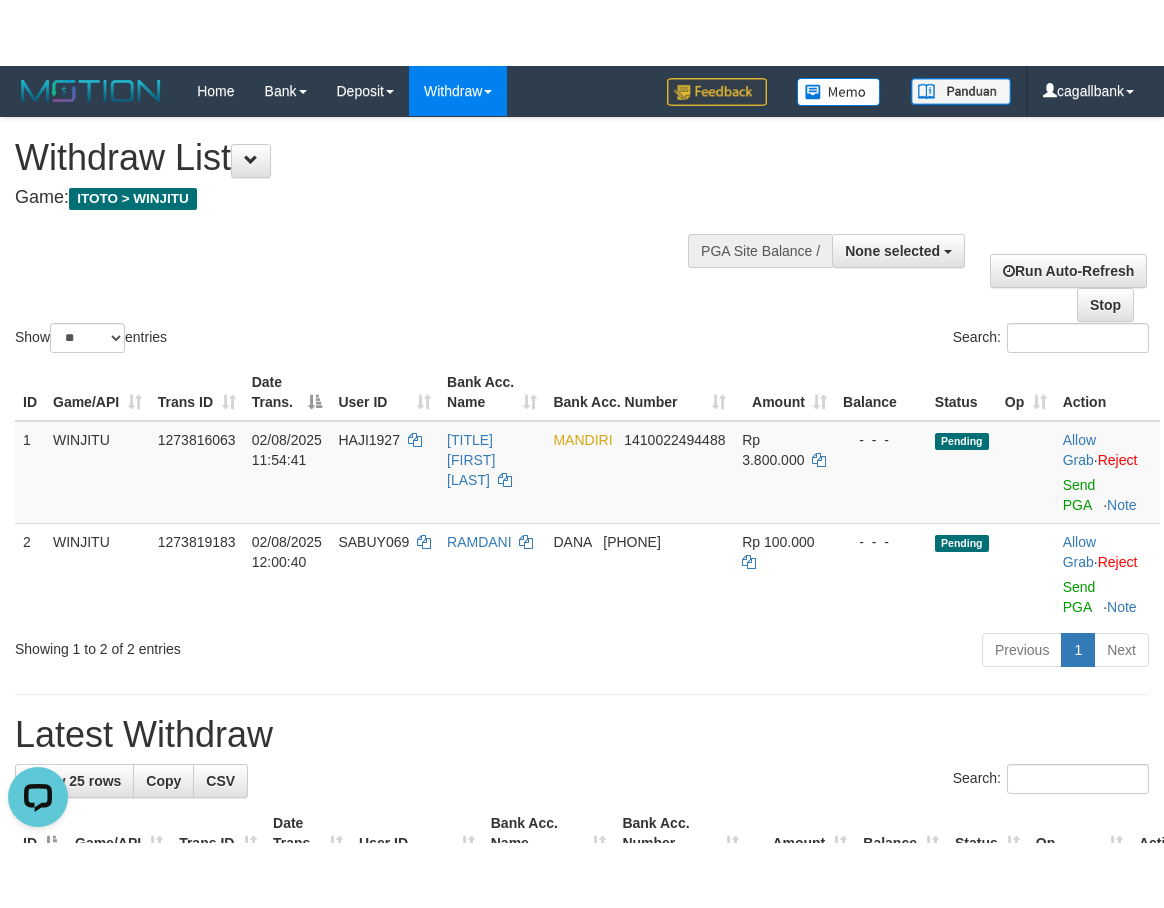 scroll, scrollTop: 0, scrollLeft: 0, axis: both 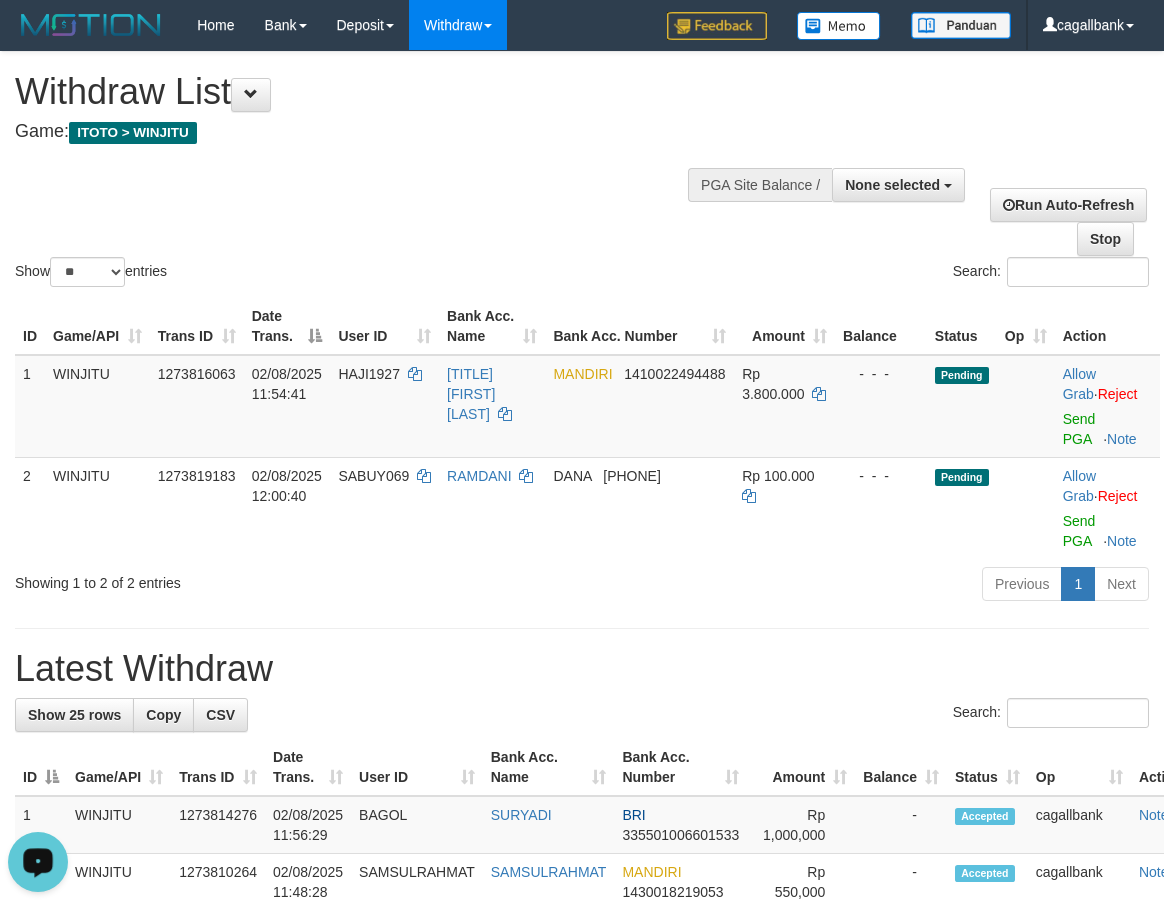 click on "Show  ** ** ** ***  entries Search:" at bounding box center [582, 171] 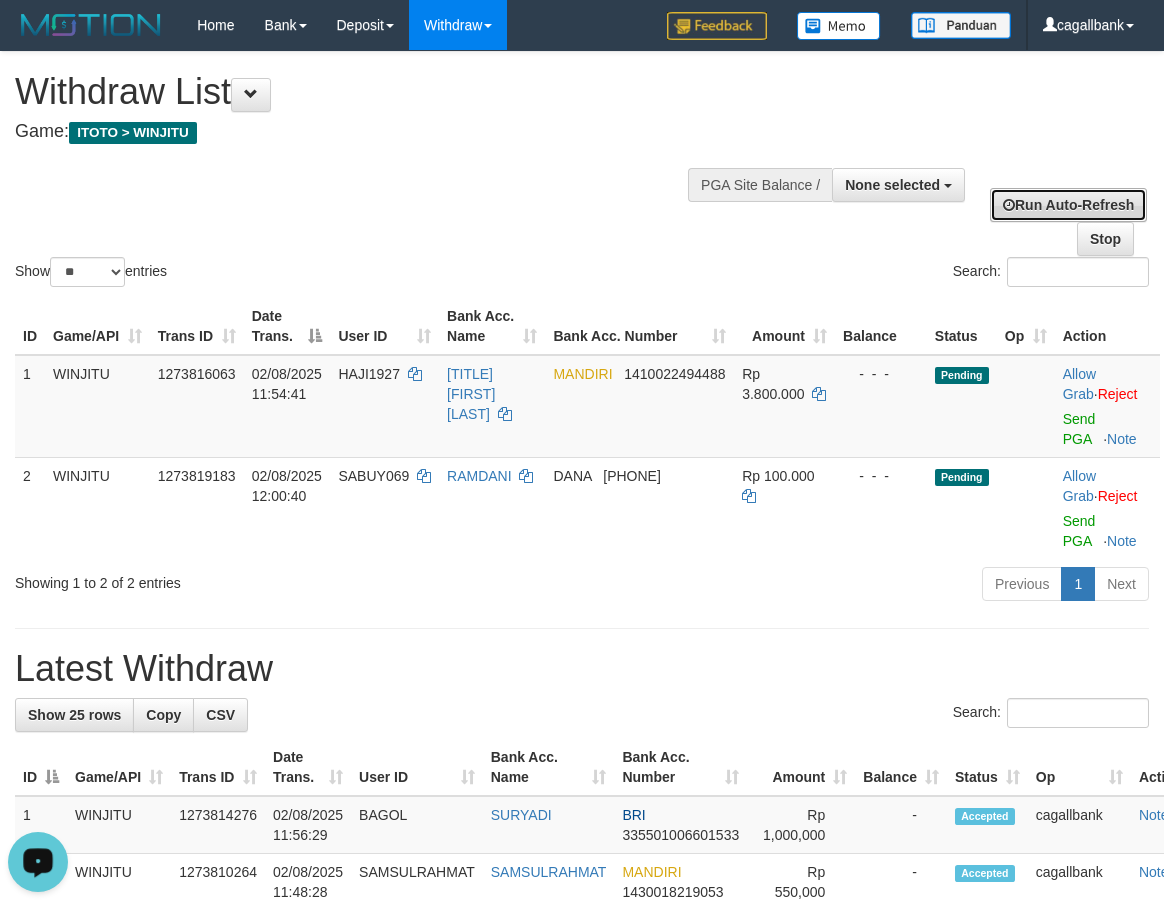 click on "Run Auto-Refresh" at bounding box center (1068, 205) 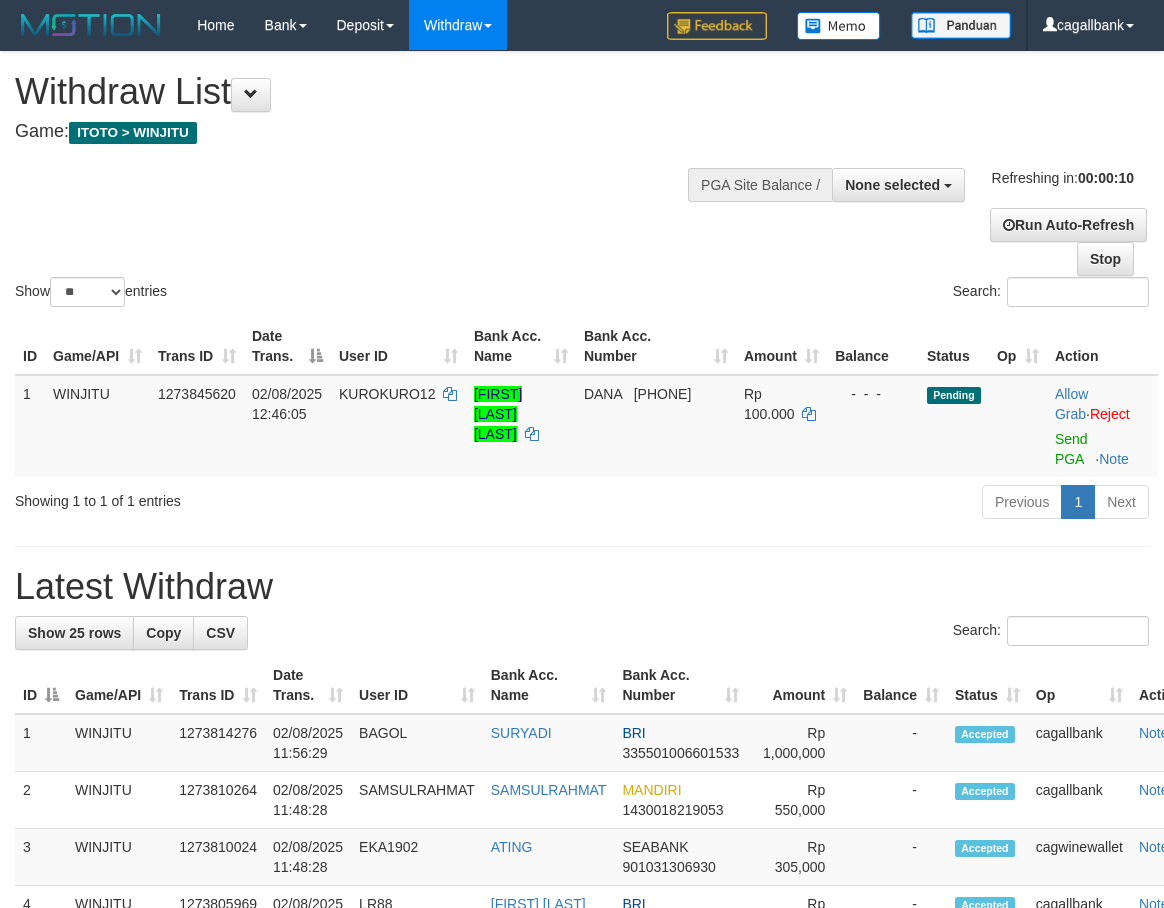 select 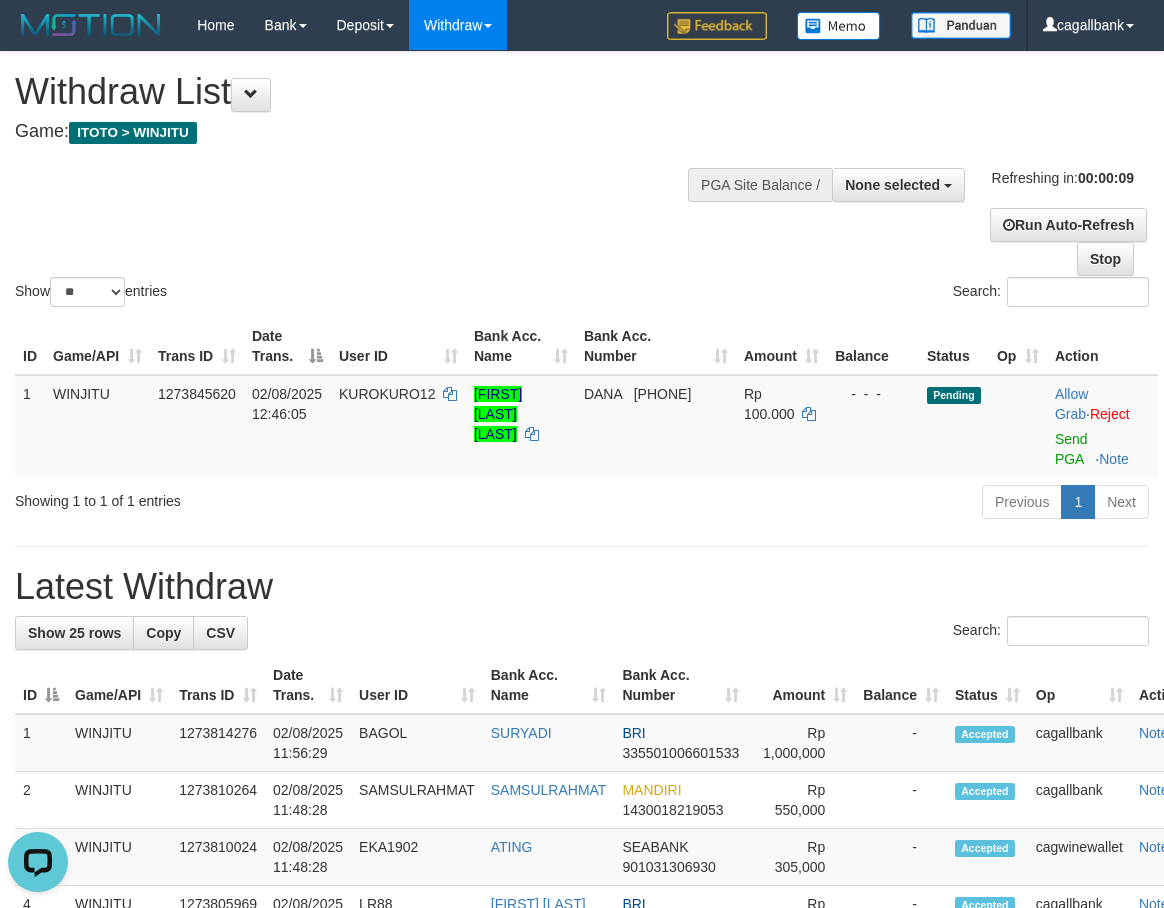 scroll, scrollTop: 0, scrollLeft: 0, axis: both 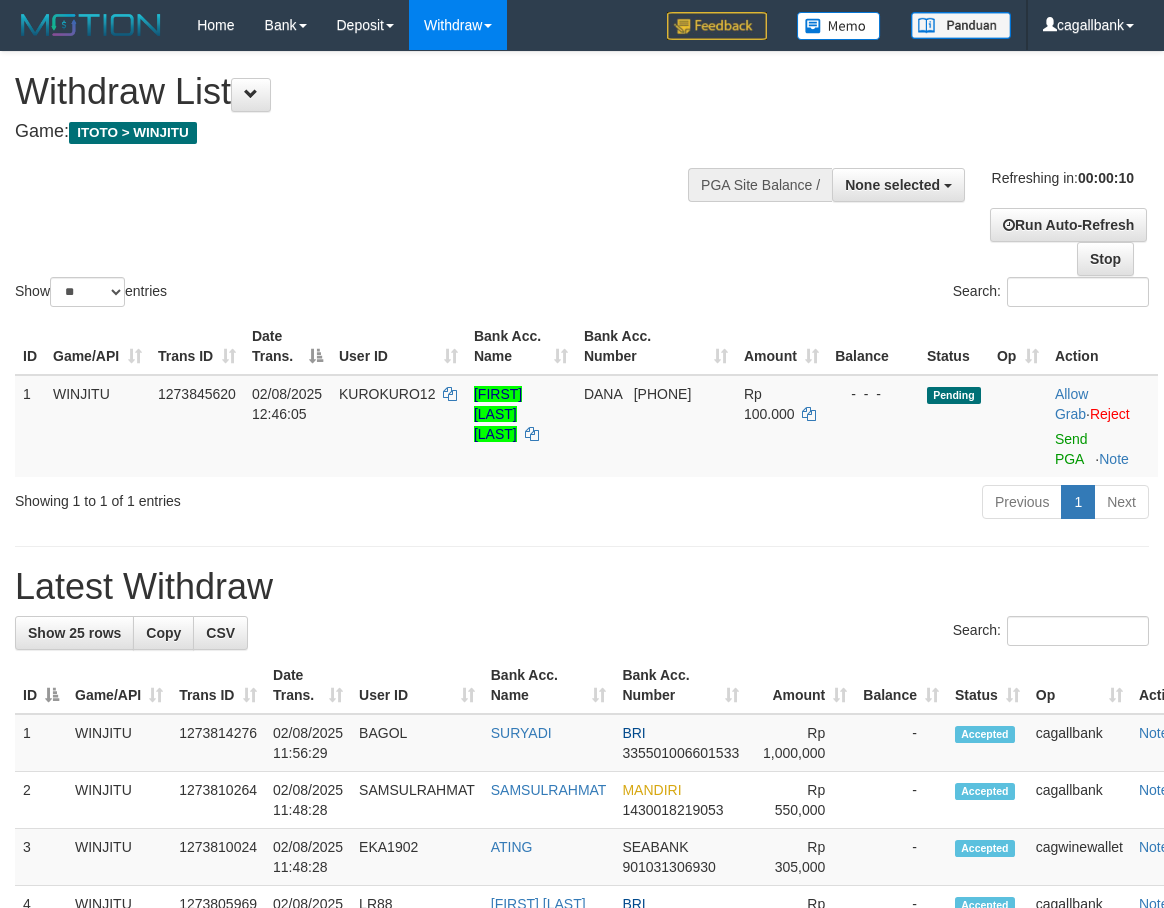 select 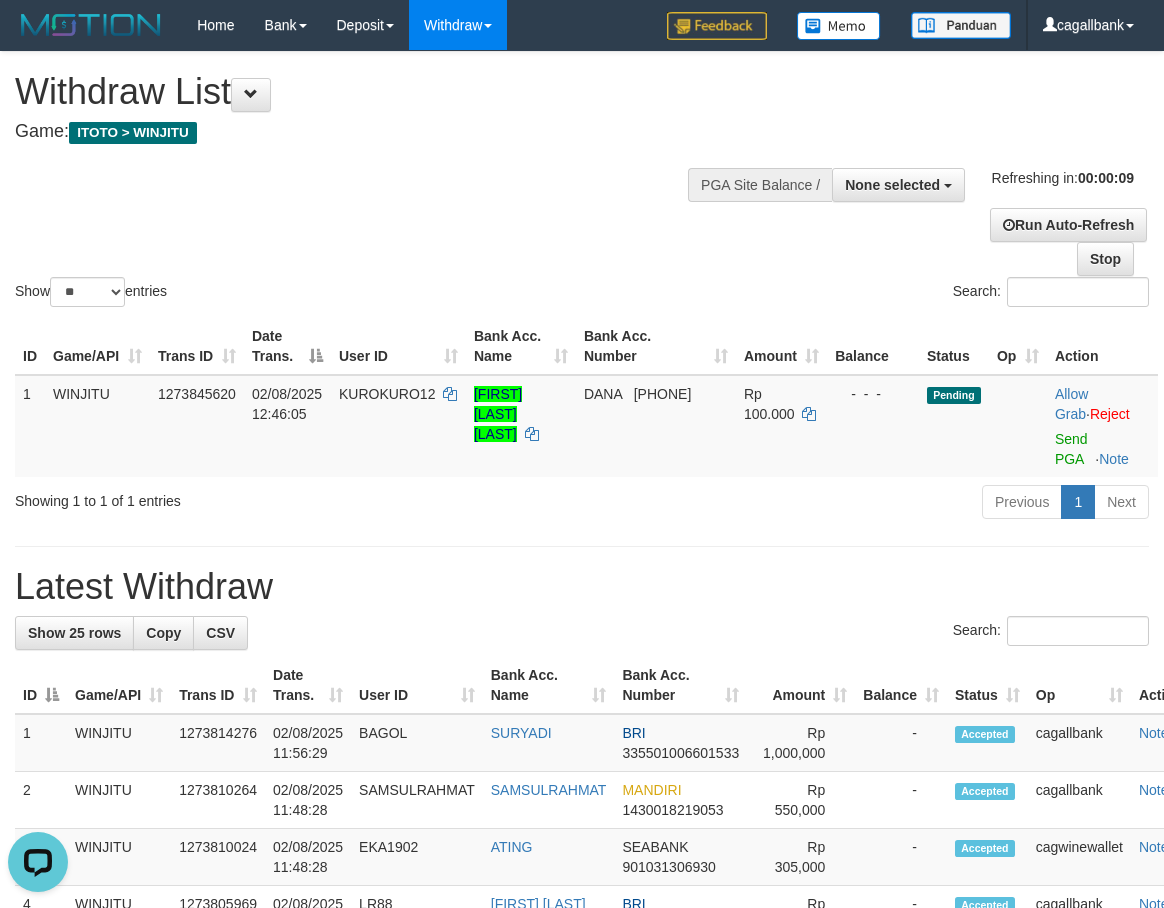 scroll, scrollTop: 0, scrollLeft: 0, axis: both 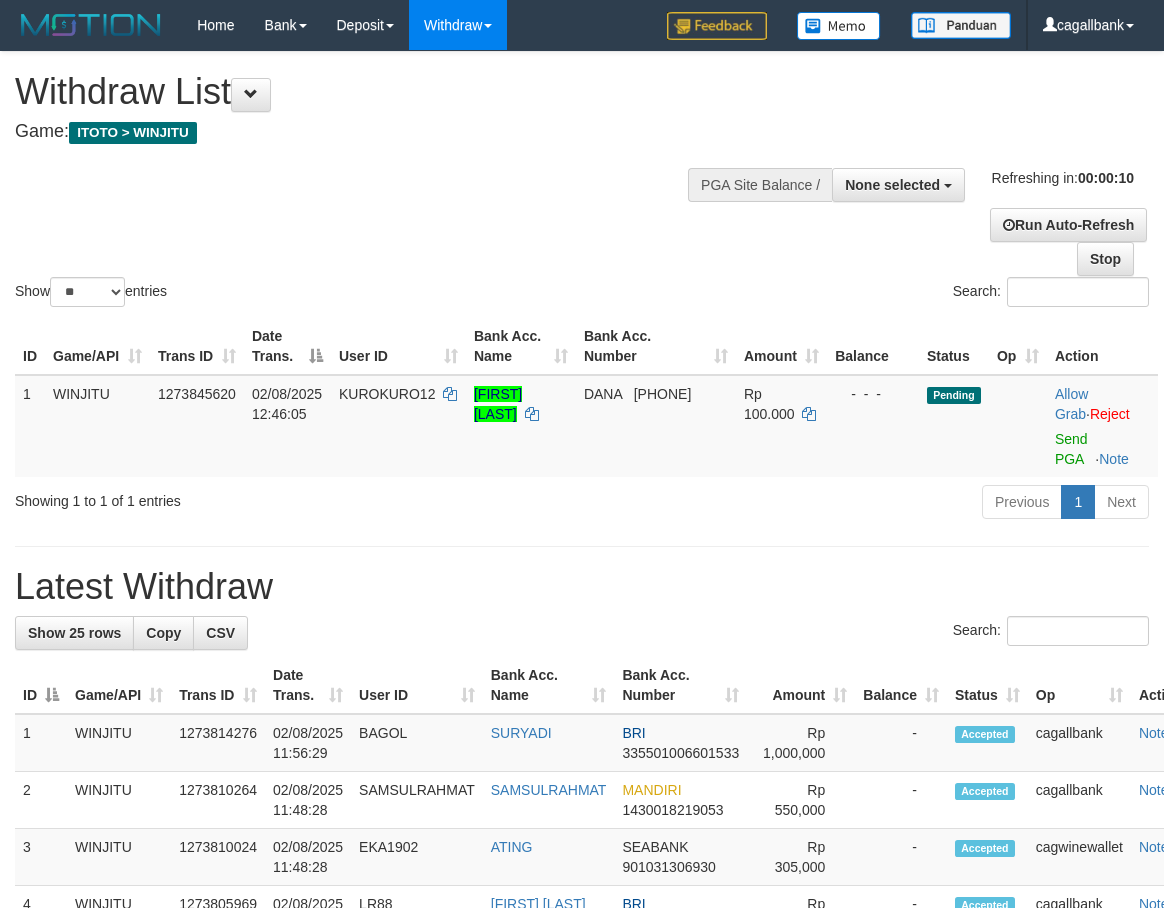 select 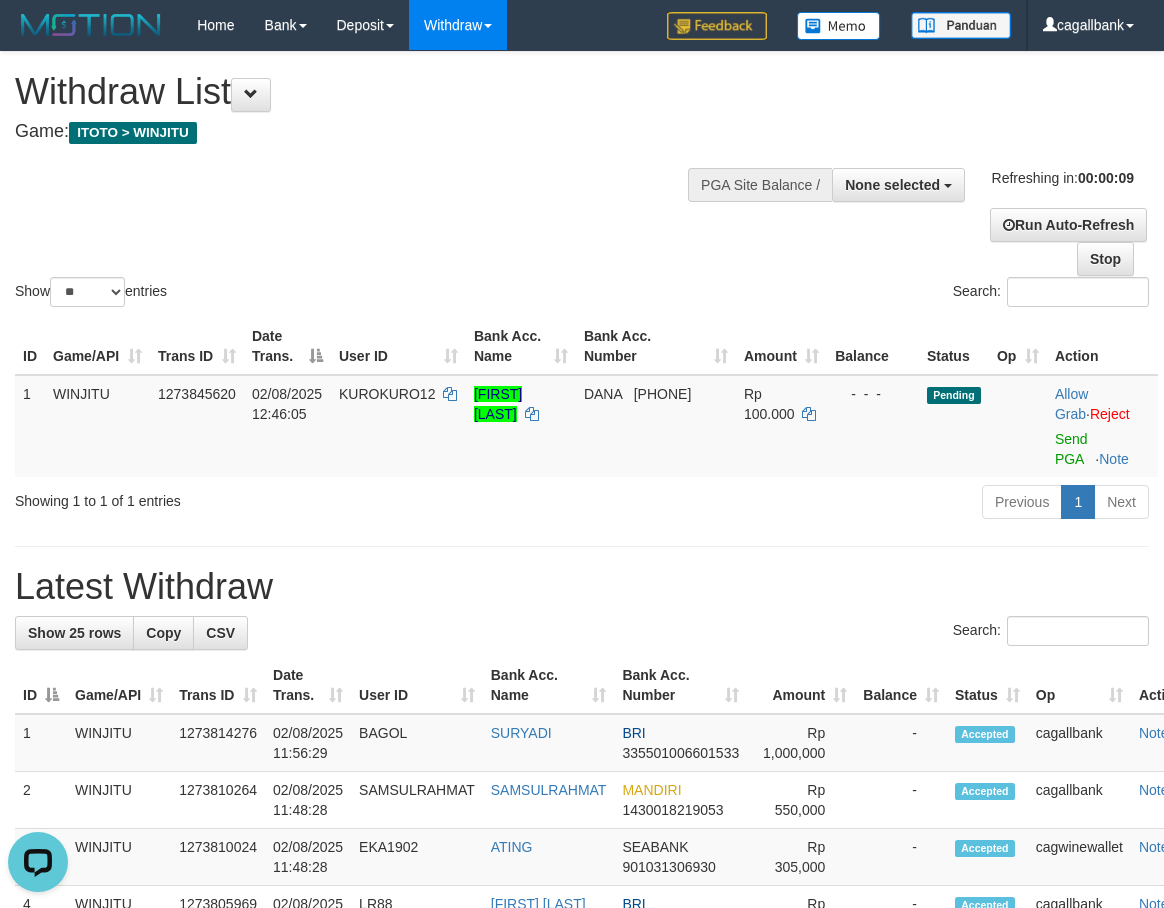 scroll, scrollTop: 0, scrollLeft: 0, axis: both 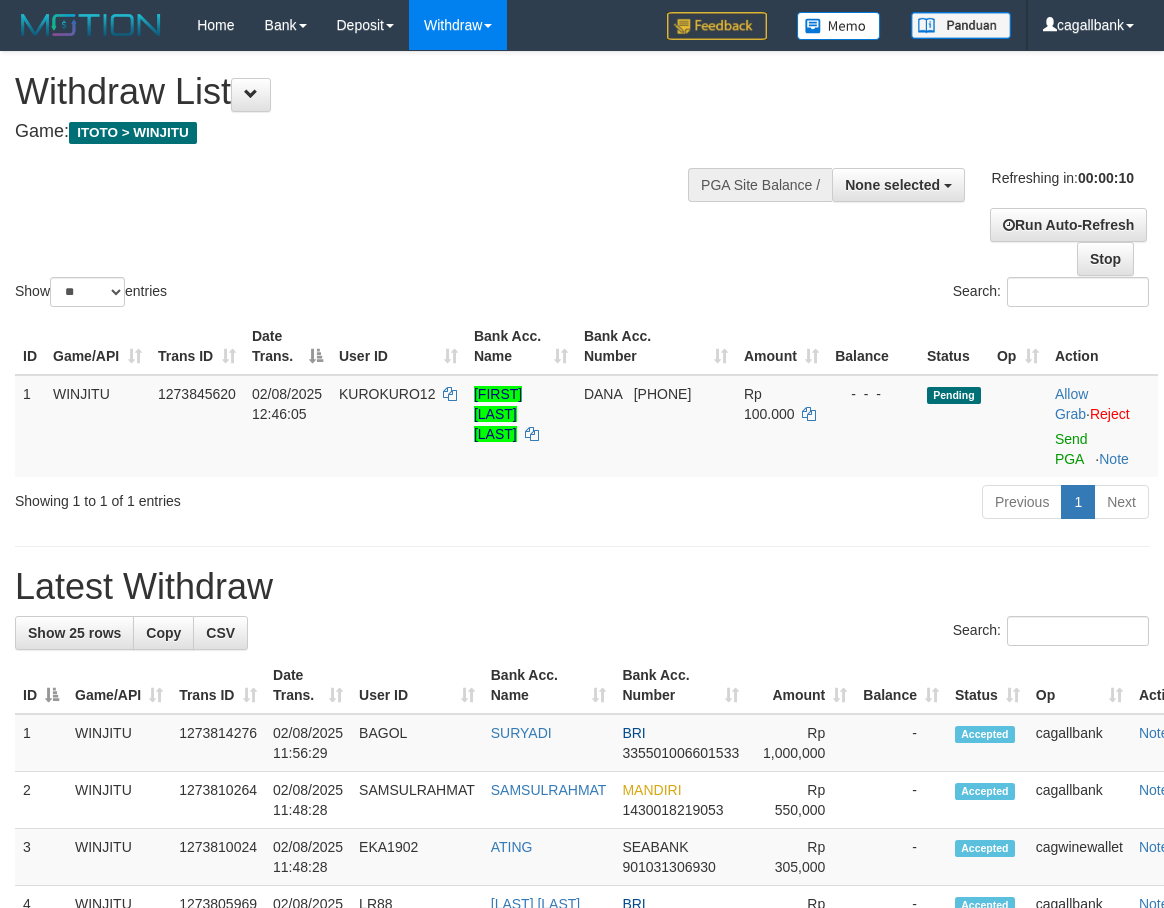 select 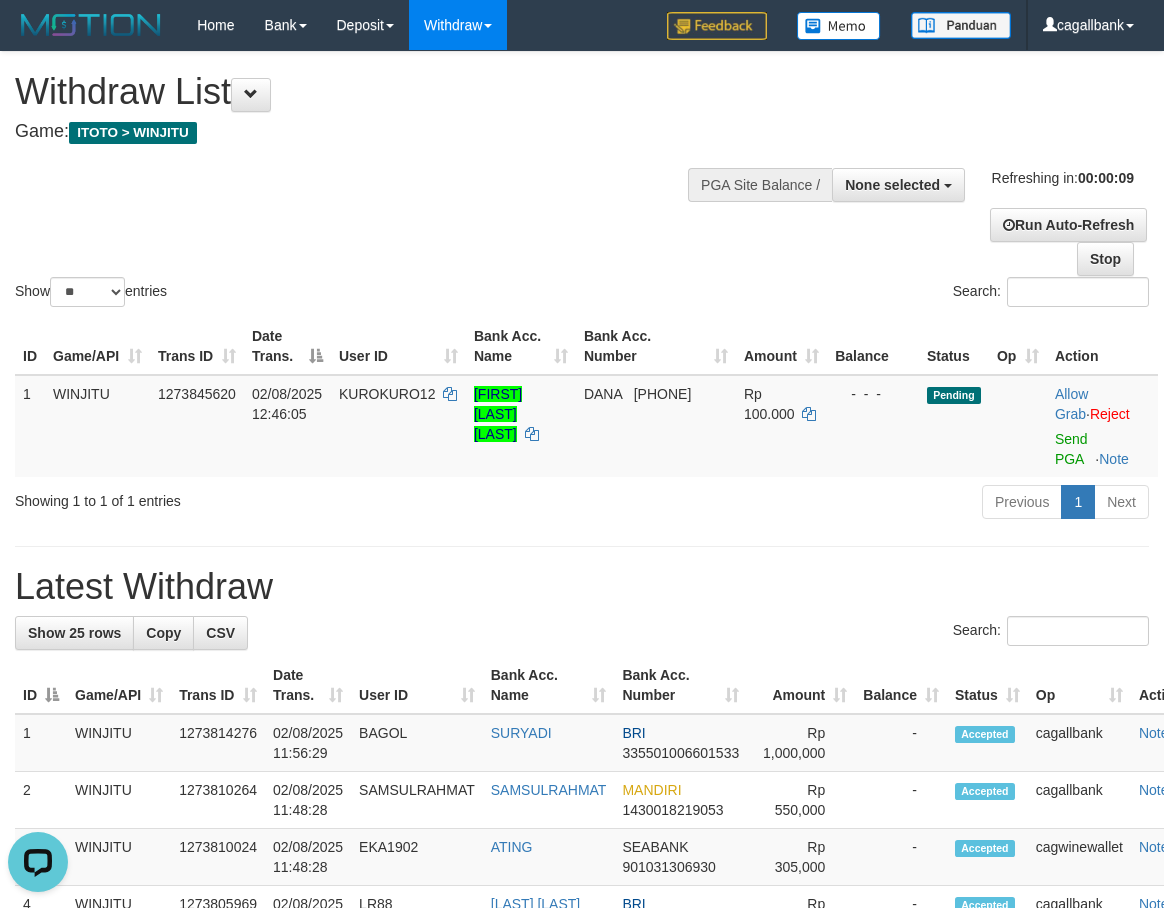 scroll, scrollTop: 0, scrollLeft: 0, axis: both 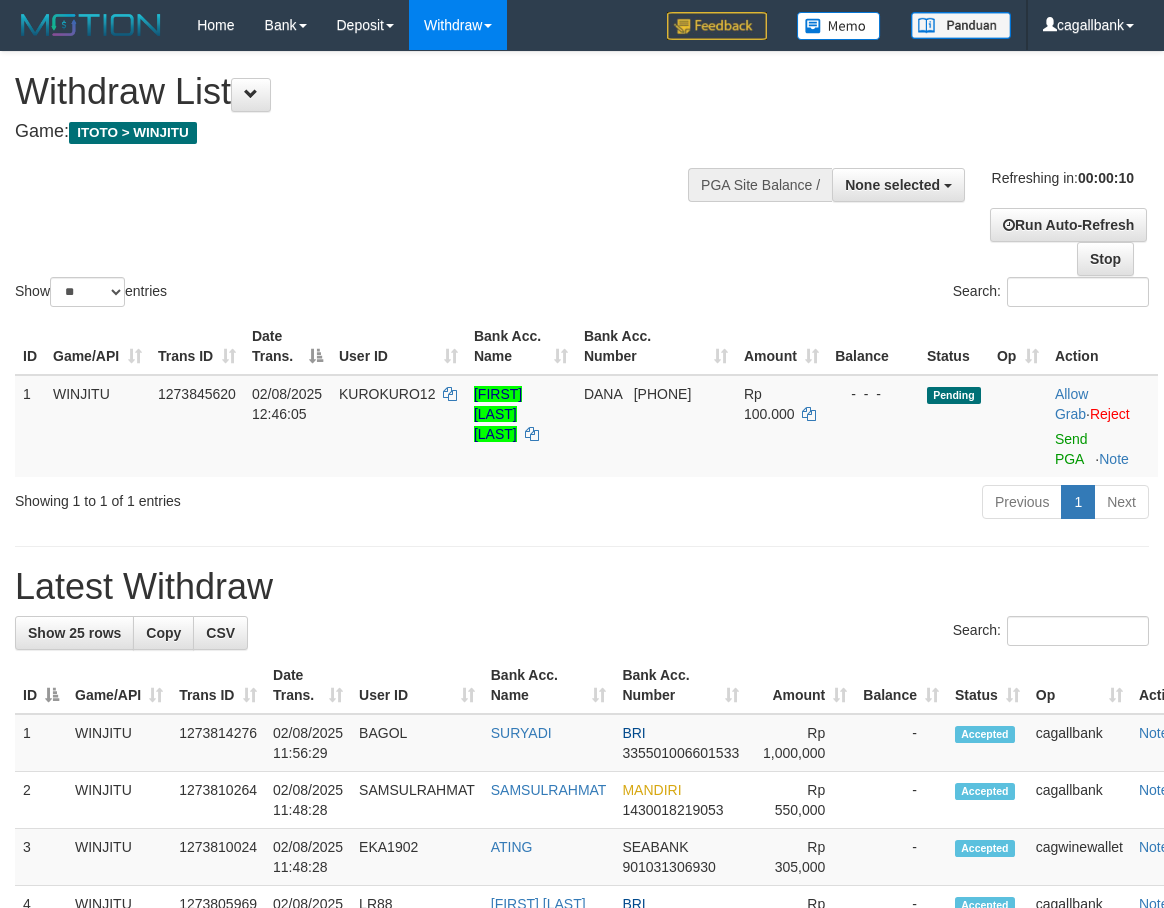 select 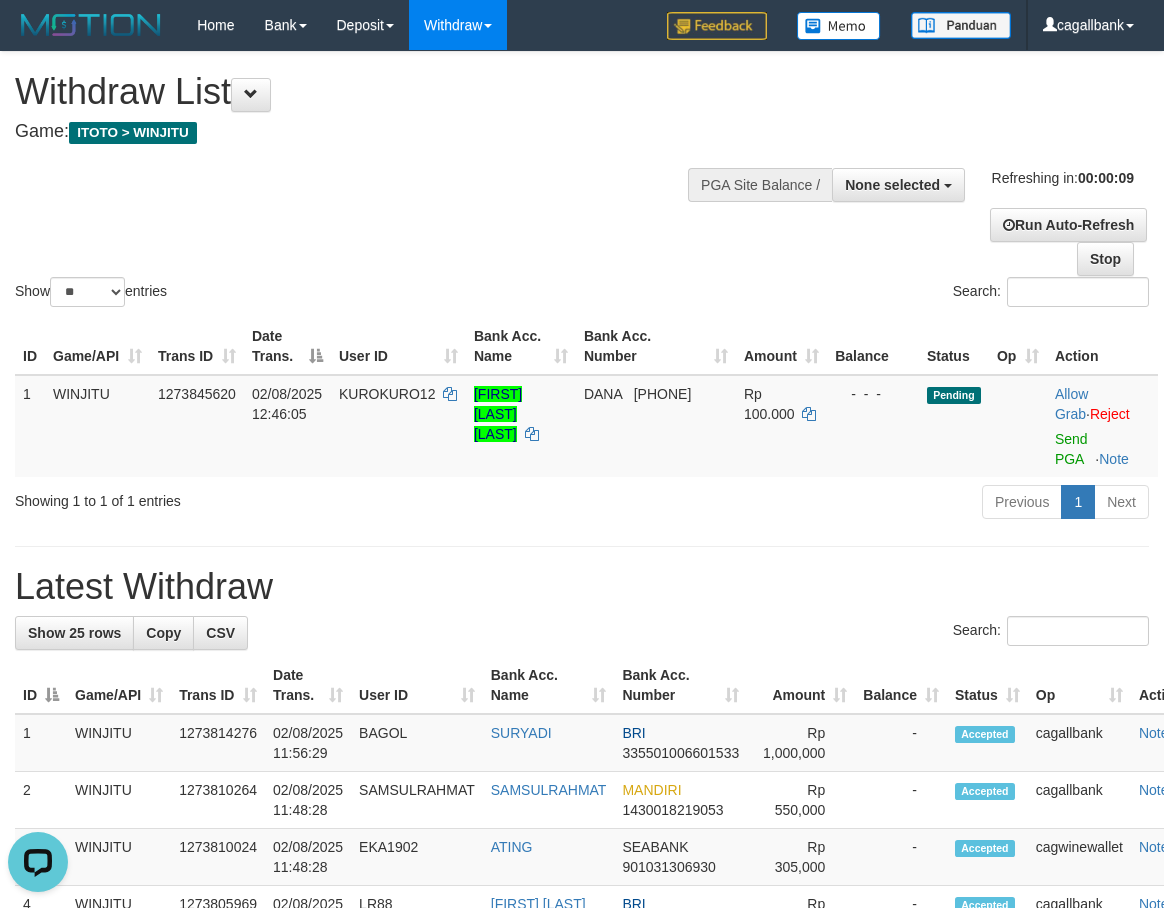 scroll, scrollTop: 0, scrollLeft: 0, axis: both 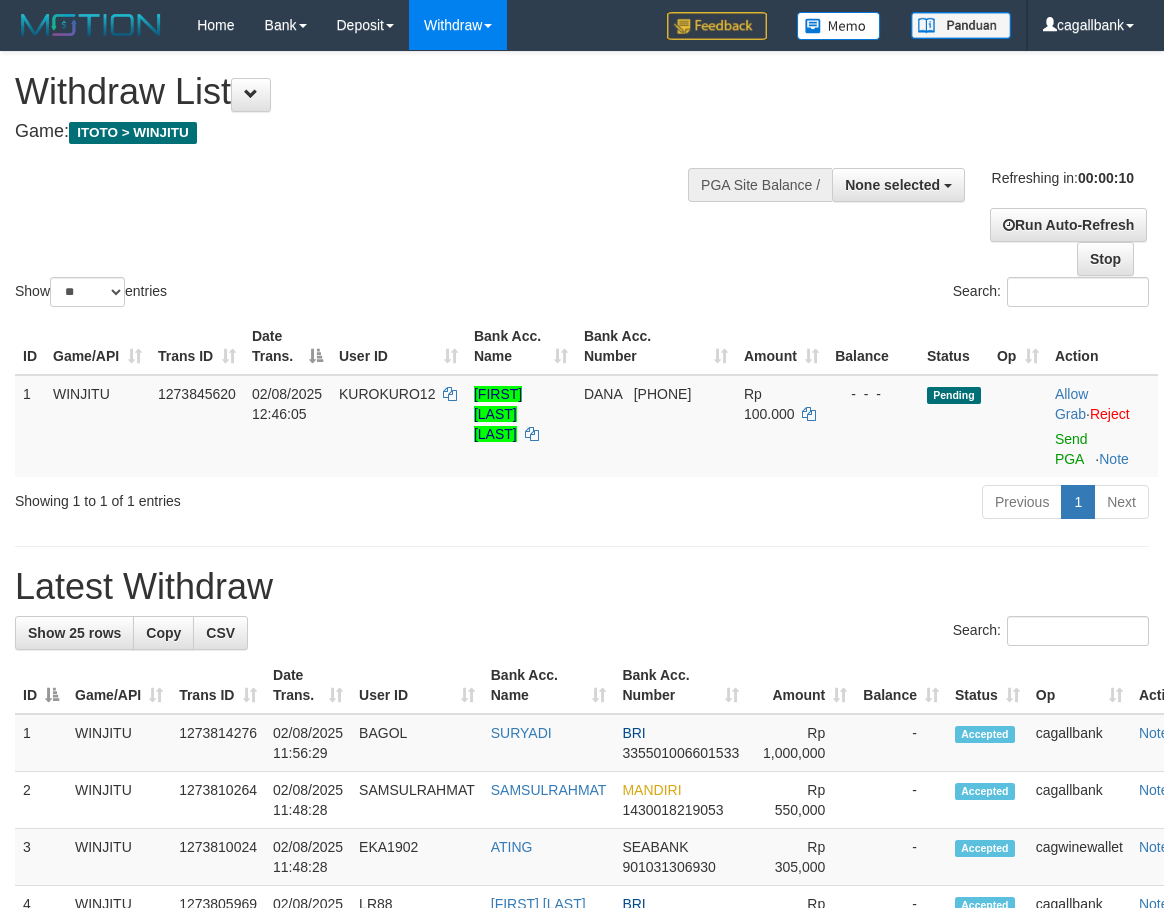 select 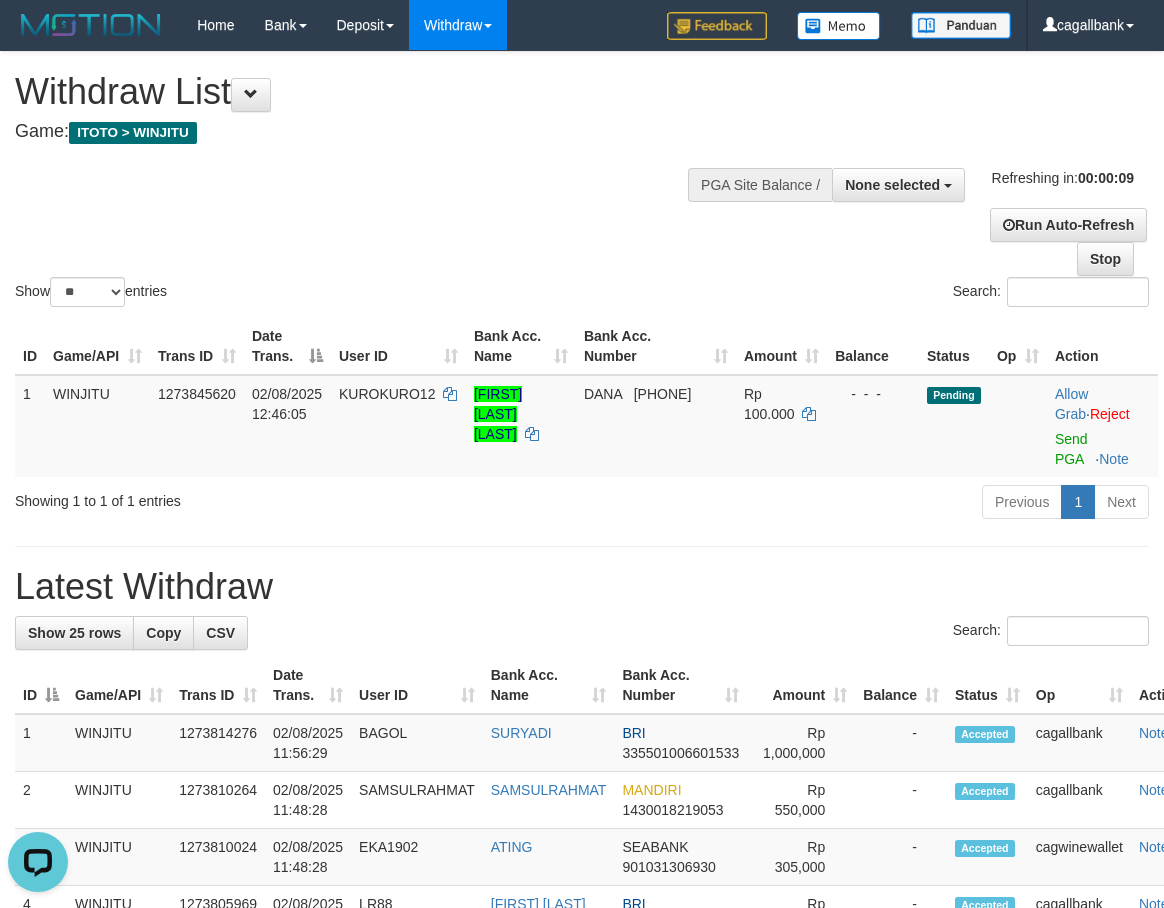 scroll, scrollTop: 0, scrollLeft: 0, axis: both 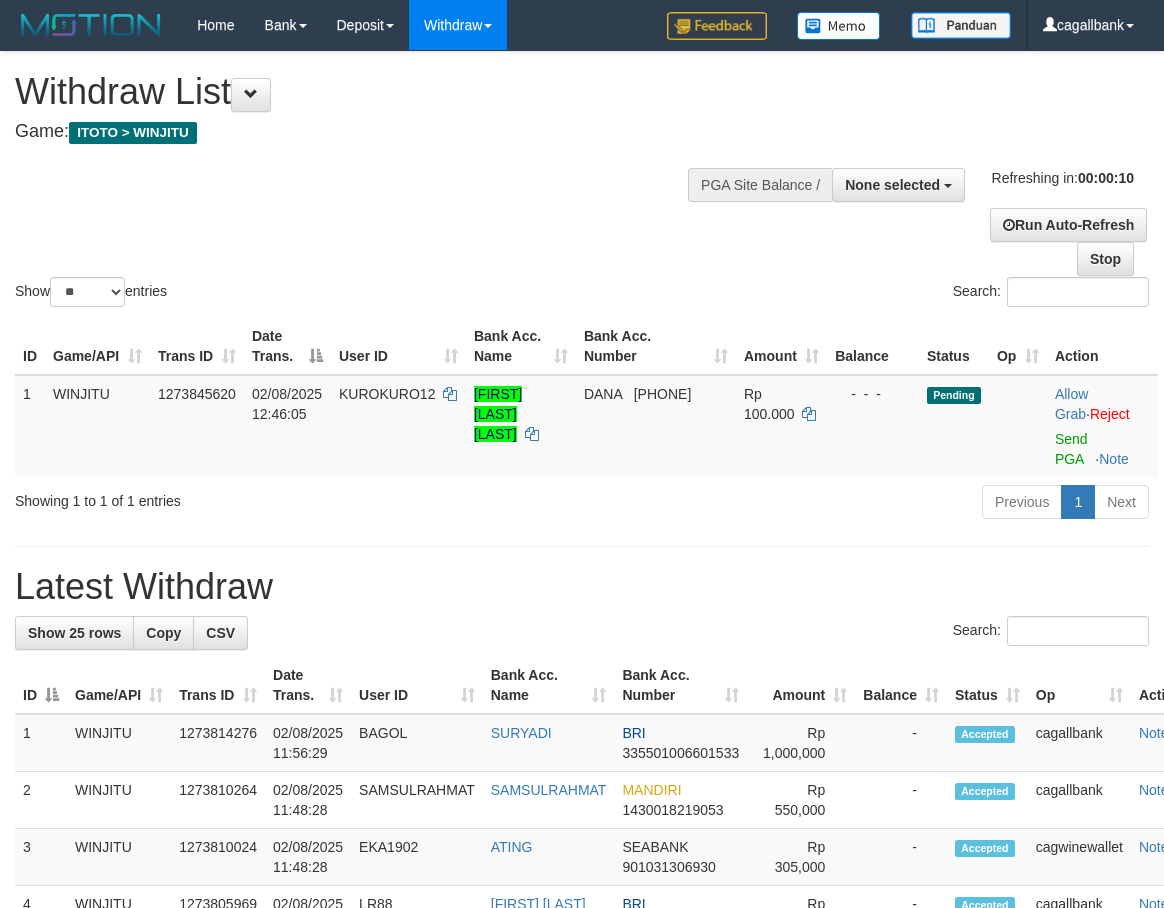 select 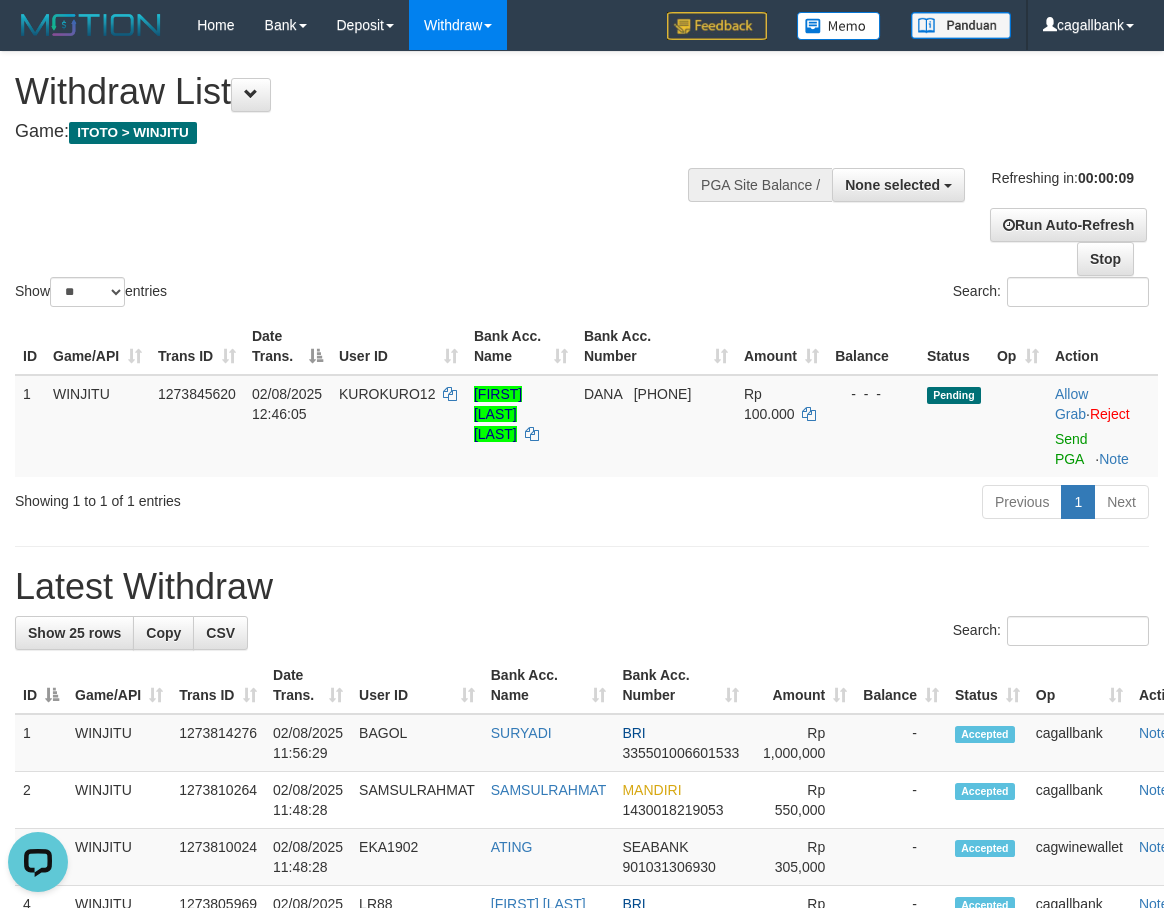 scroll, scrollTop: 0, scrollLeft: 0, axis: both 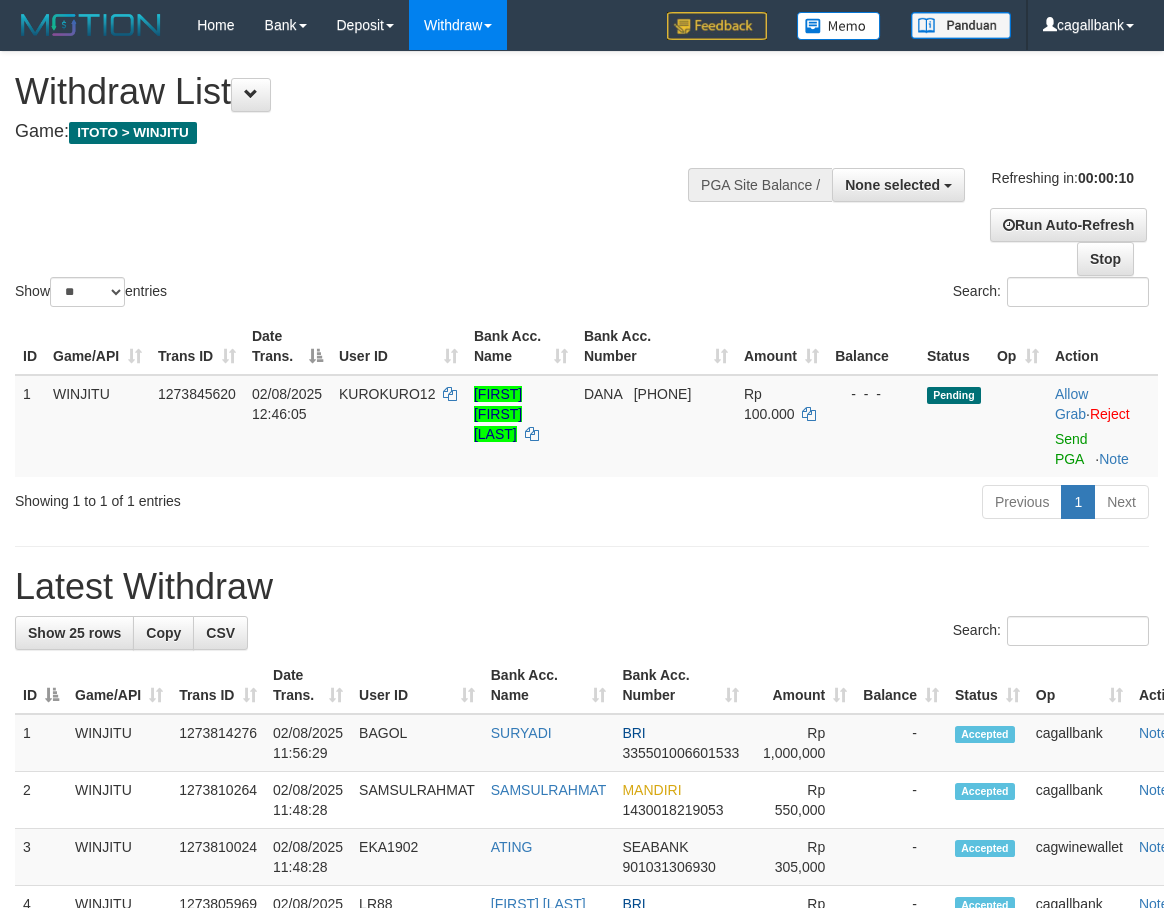 select 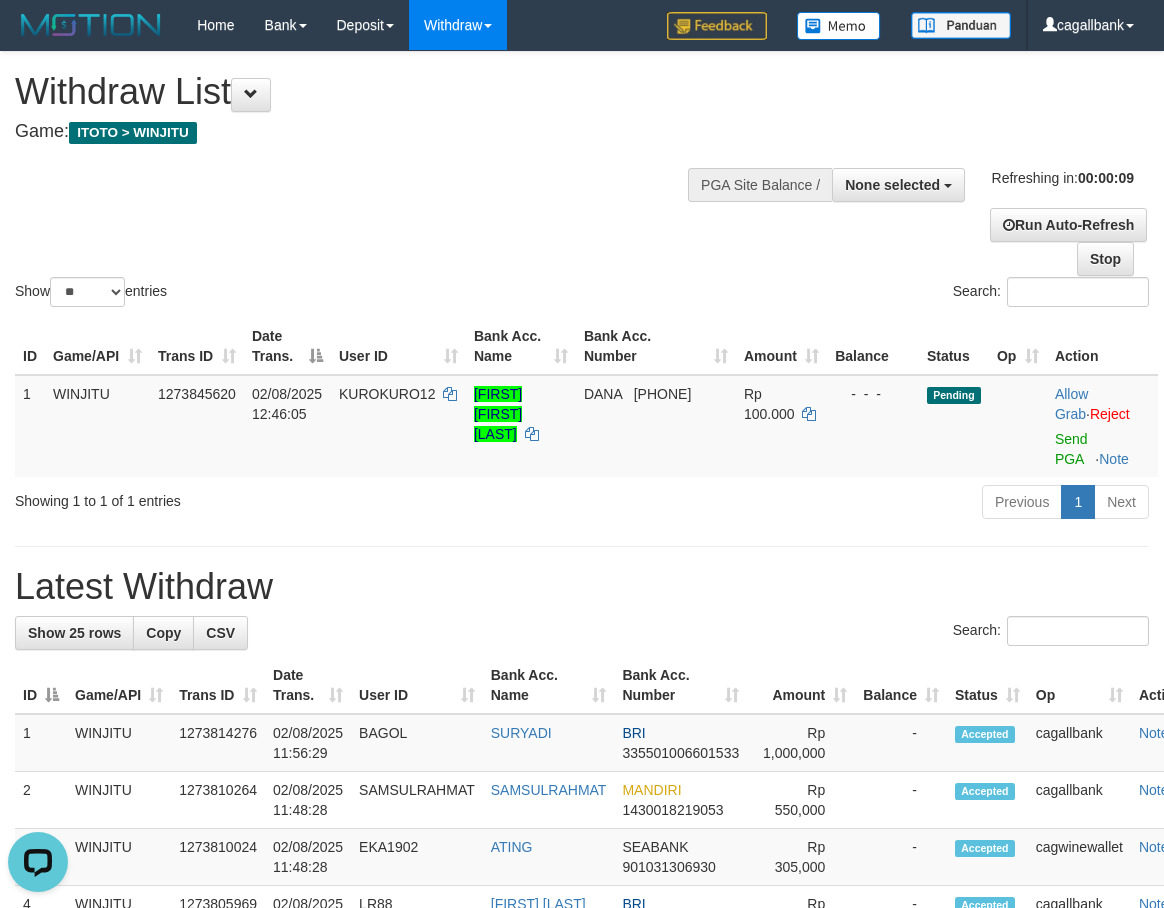 scroll, scrollTop: 0, scrollLeft: 0, axis: both 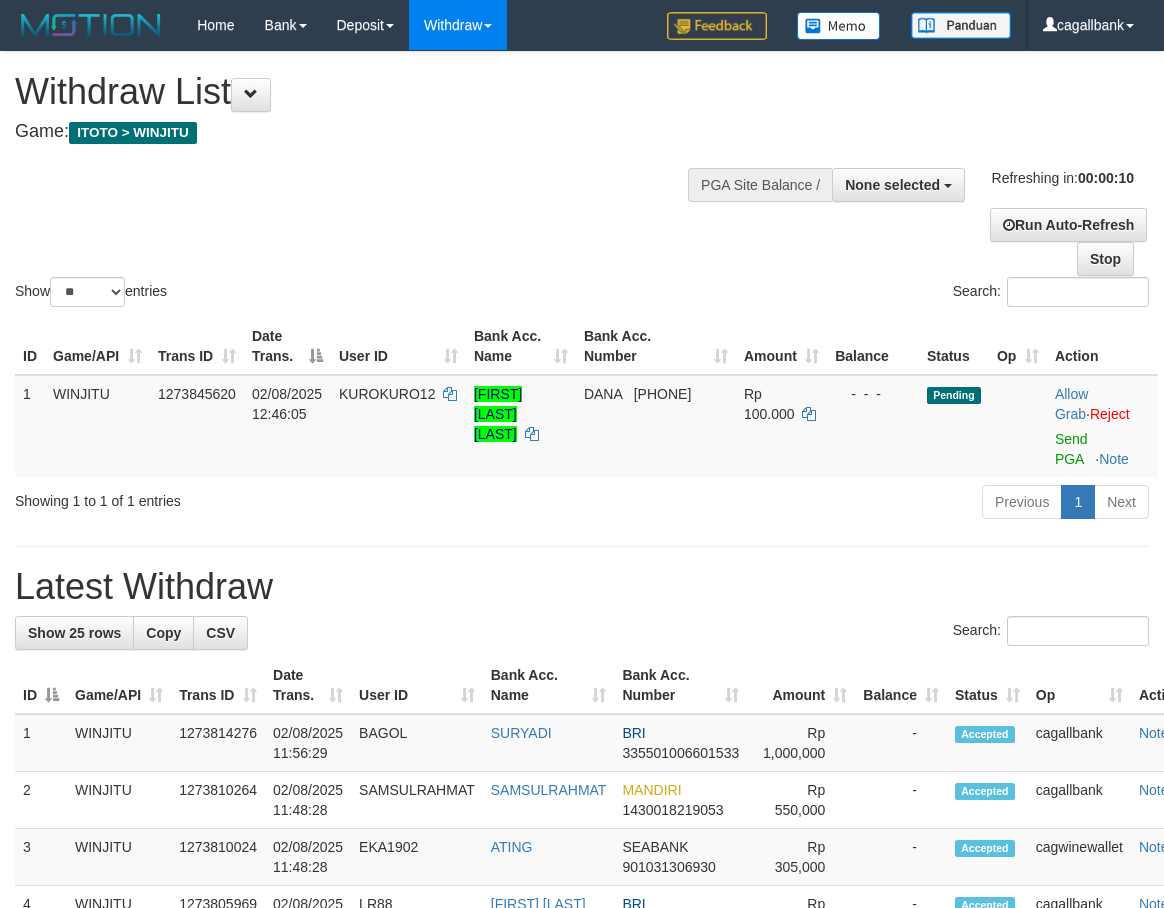 select 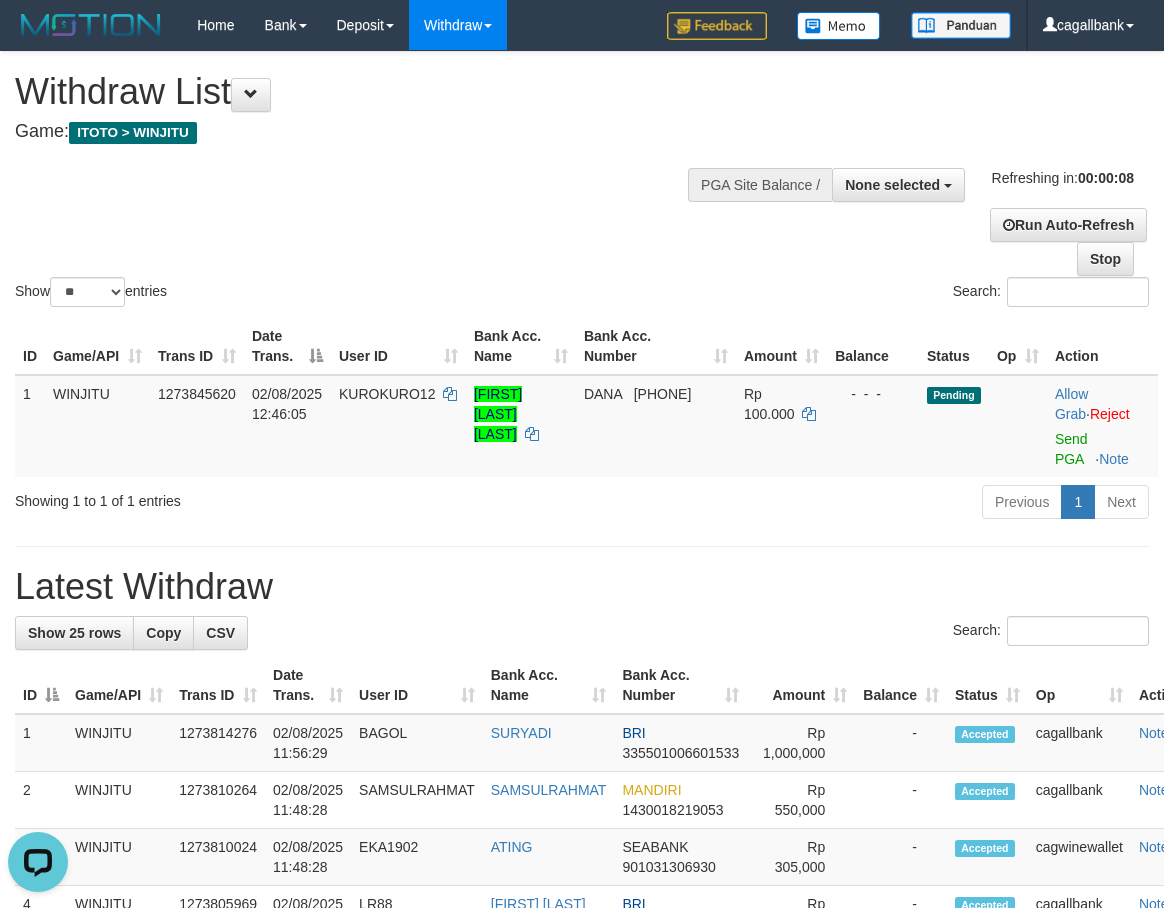 scroll, scrollTop: 0, scrollLeft: 0, axis: both 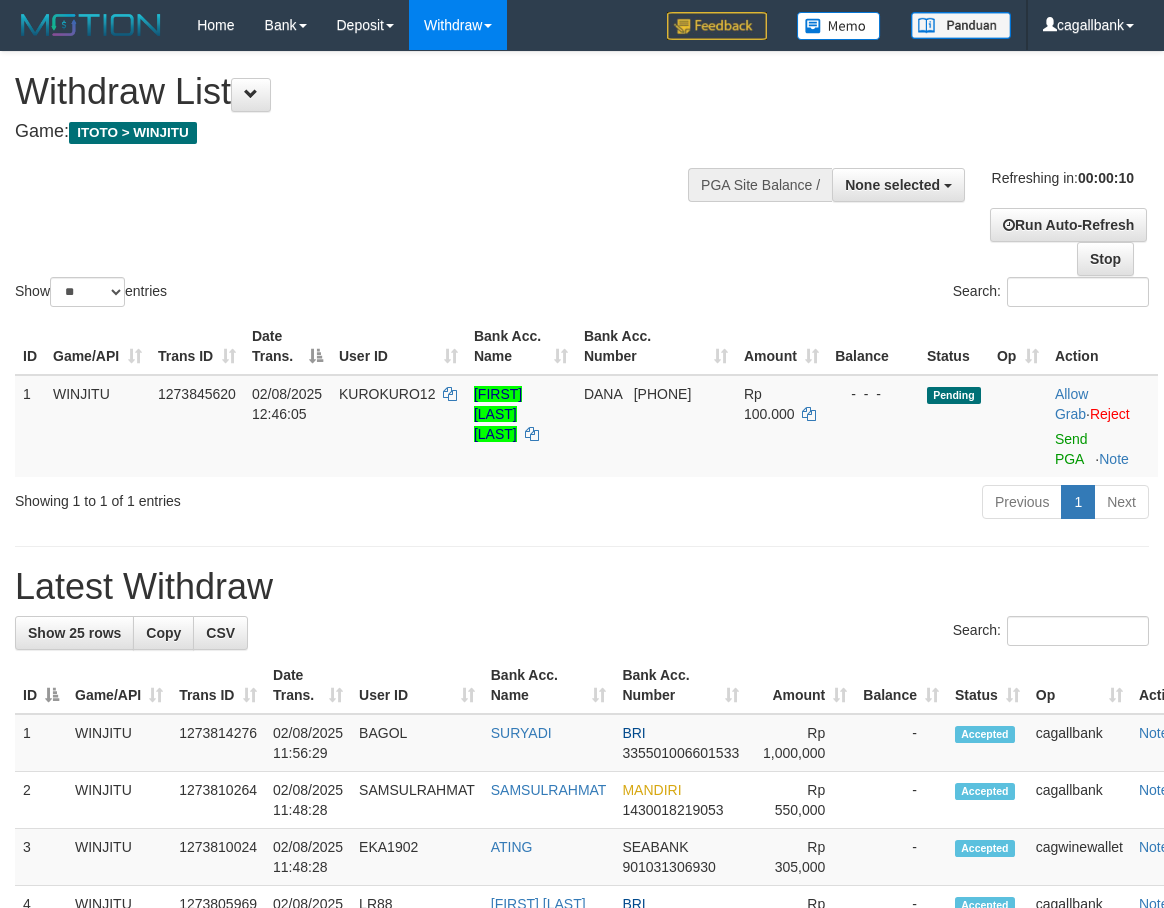 select 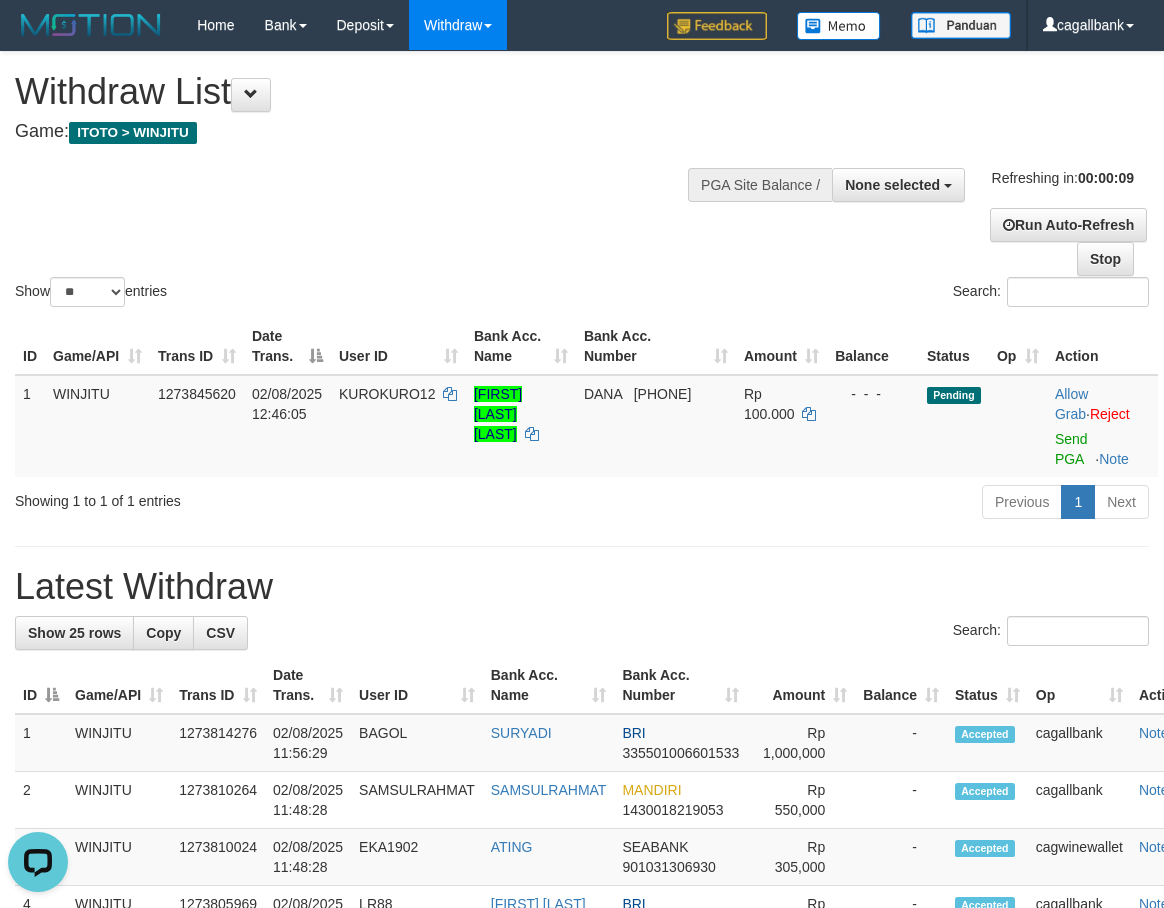 scroll, scrollTop: 0, scrollLeft: 0, axis: both 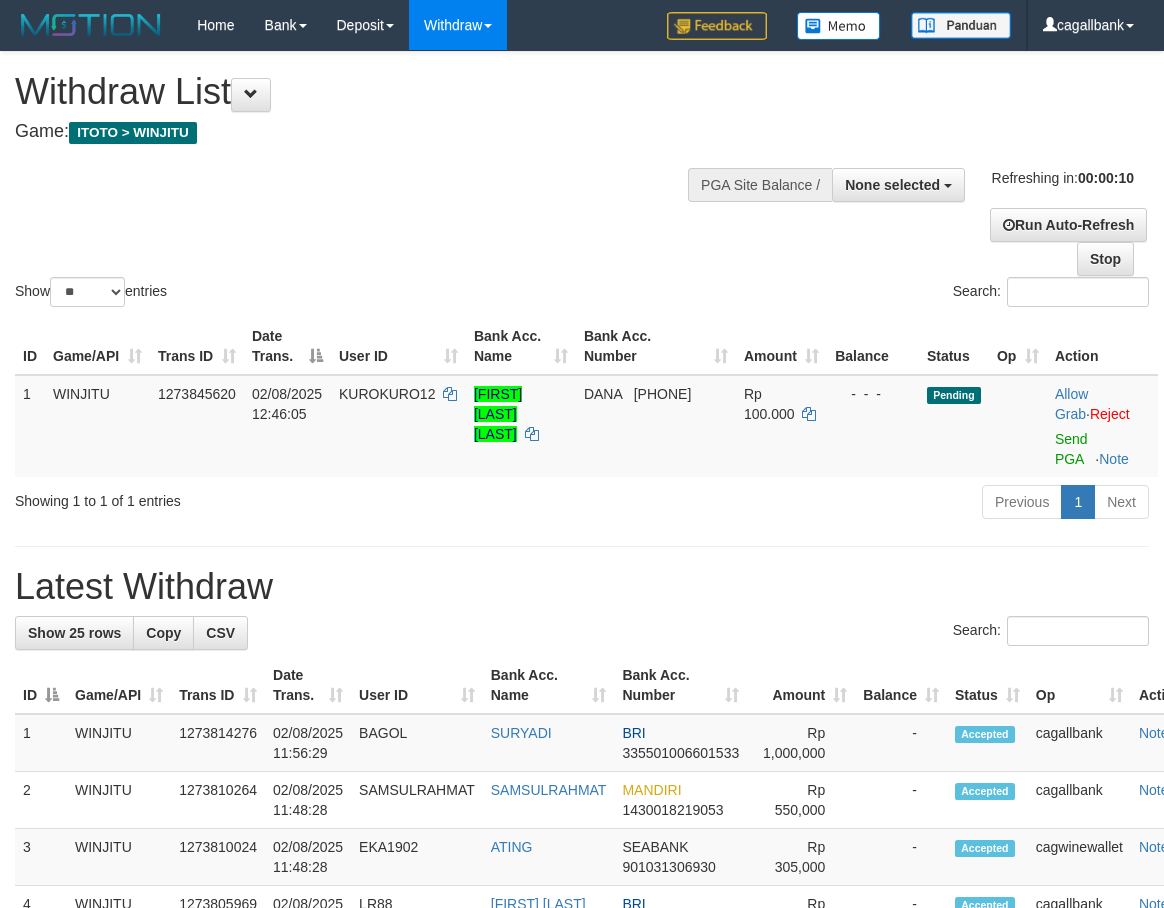 select 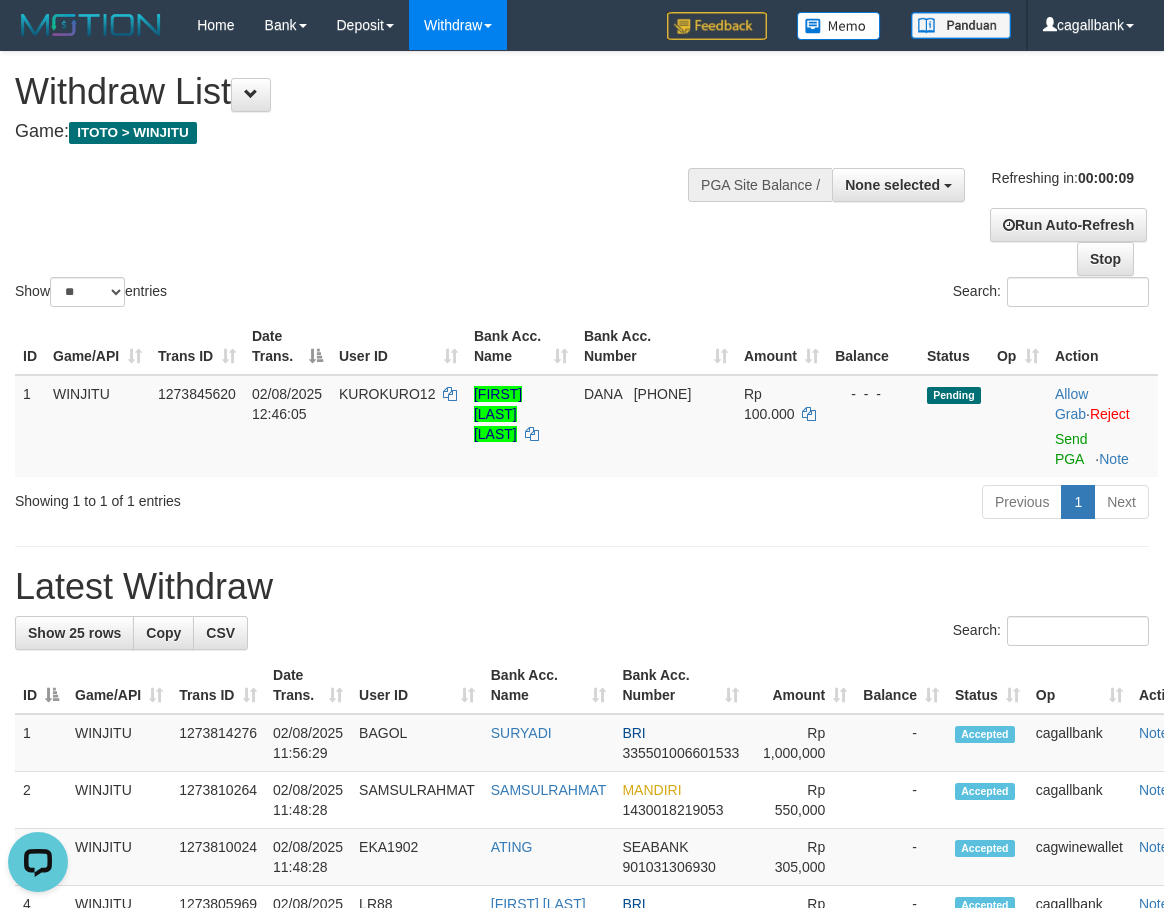 scroll, scrollTop: 0, scrollLeft: 0, axis: both 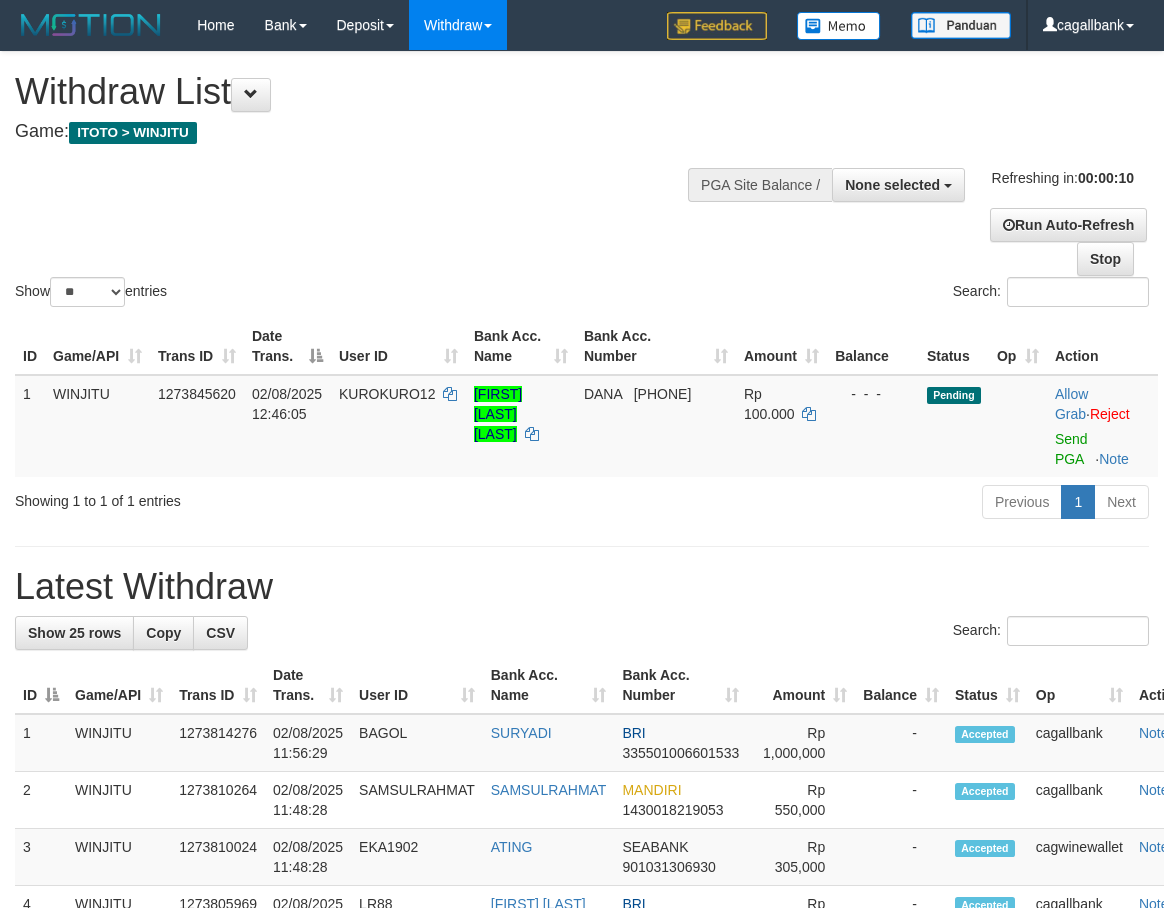 select 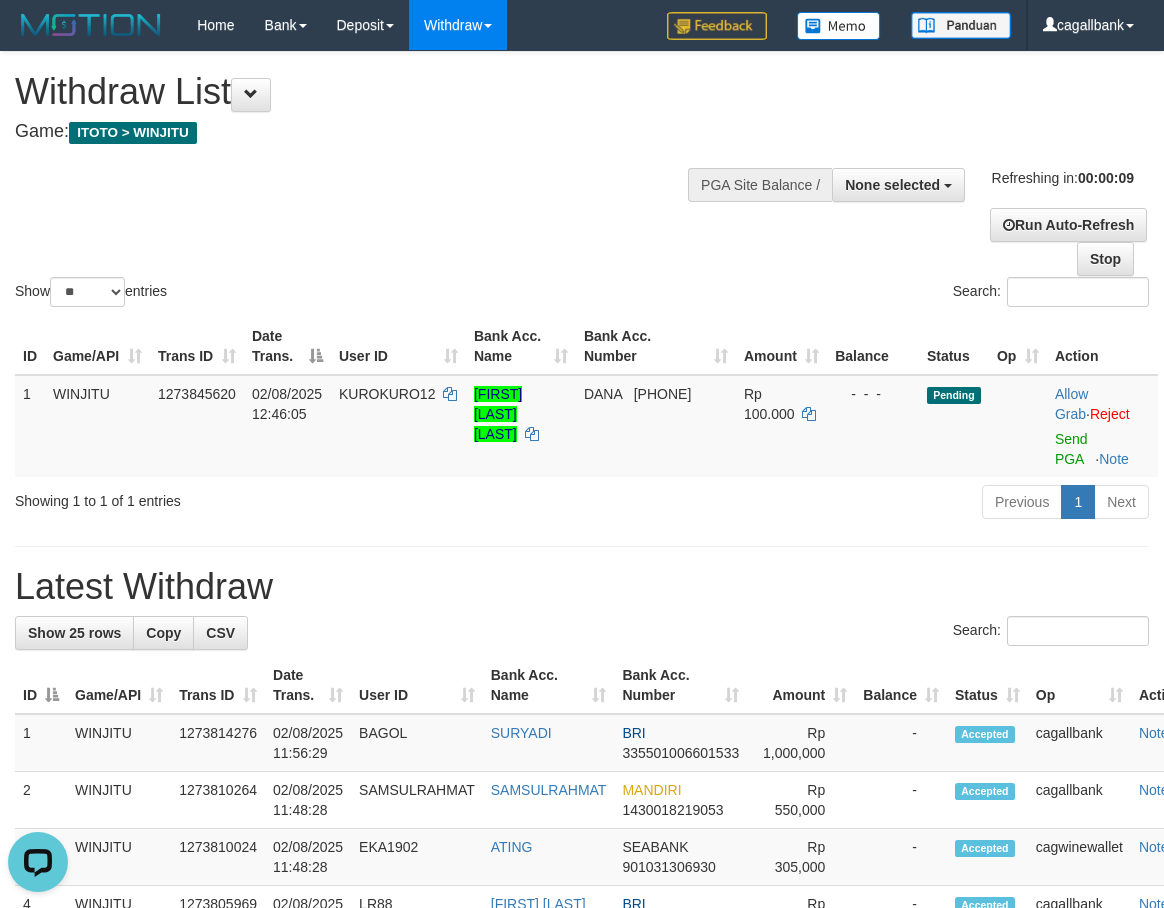 scroll, scrollTop: 0, scrollLeft: 0, axis: both 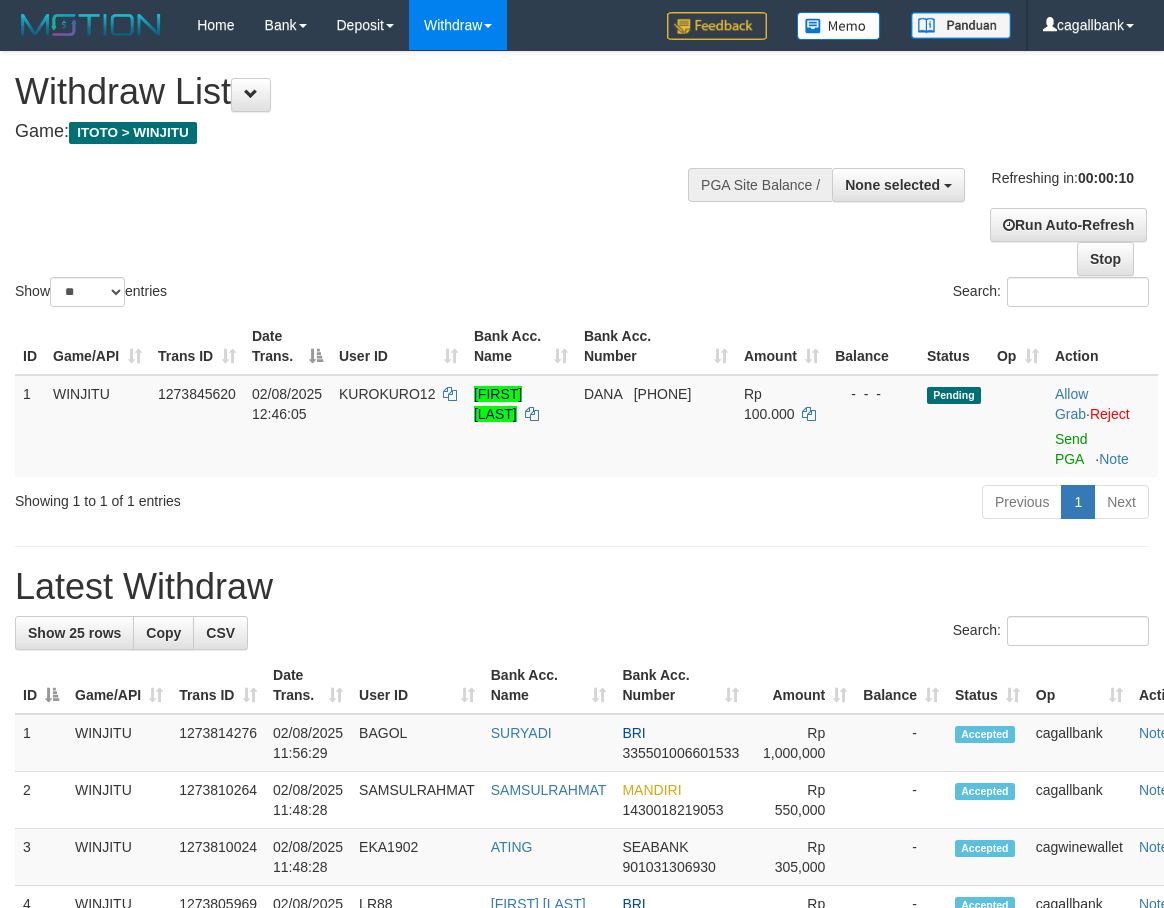 select 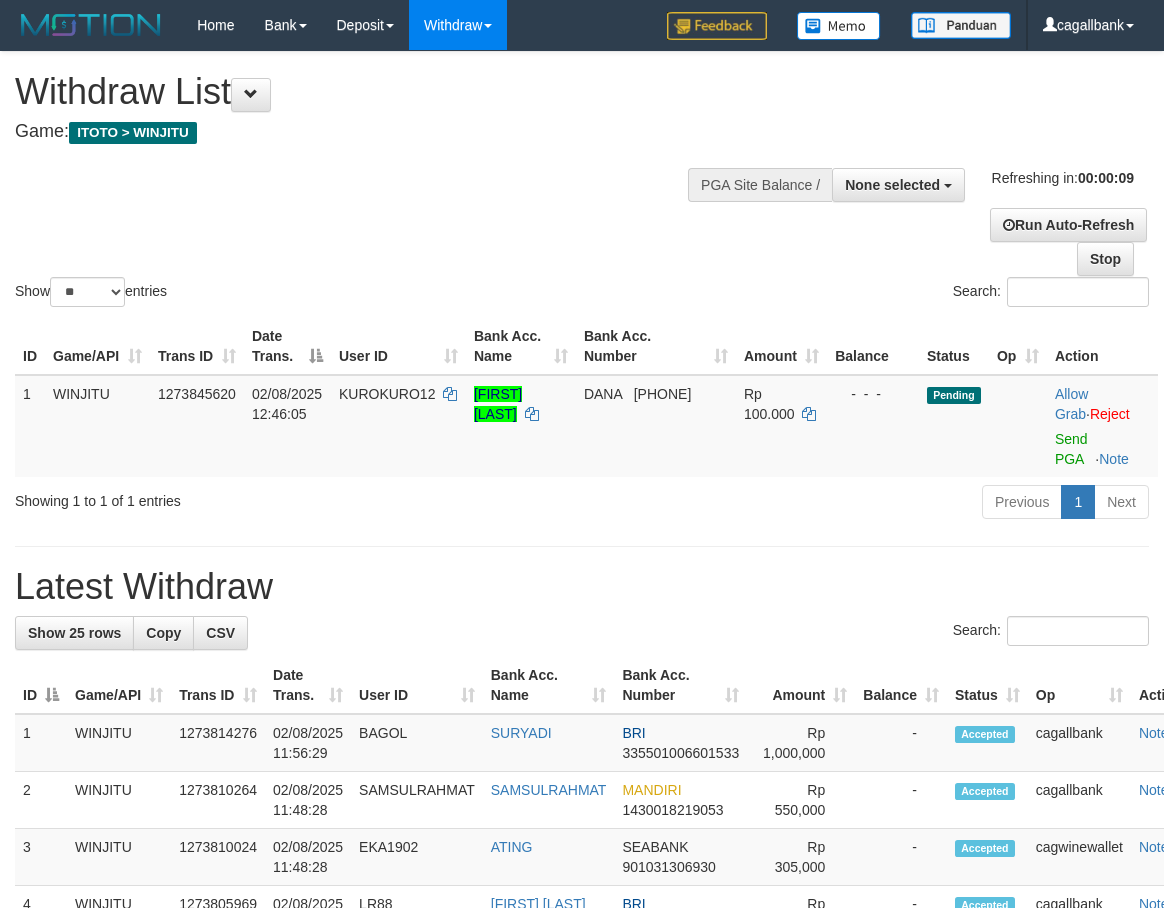 scroll, scrollTop: 0, scrollLeft: 0, axis: both 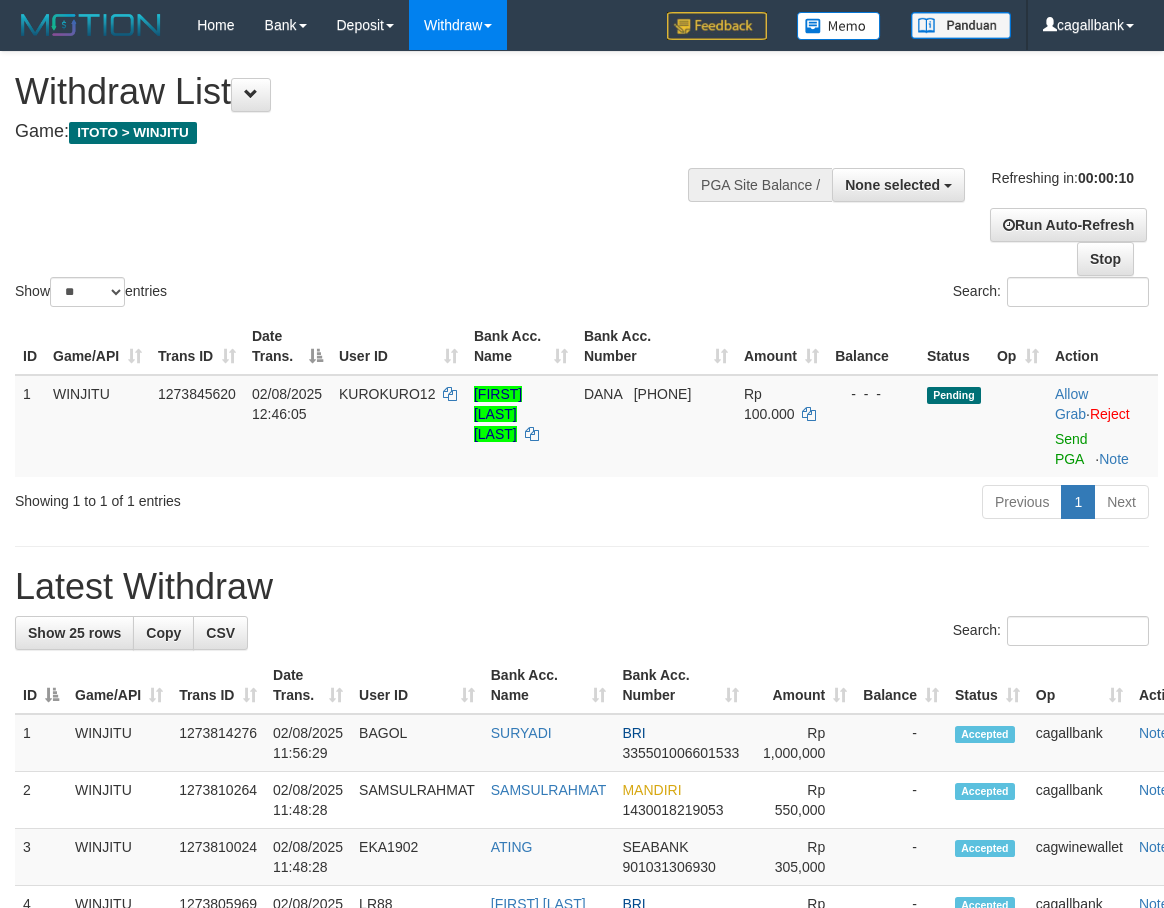 select 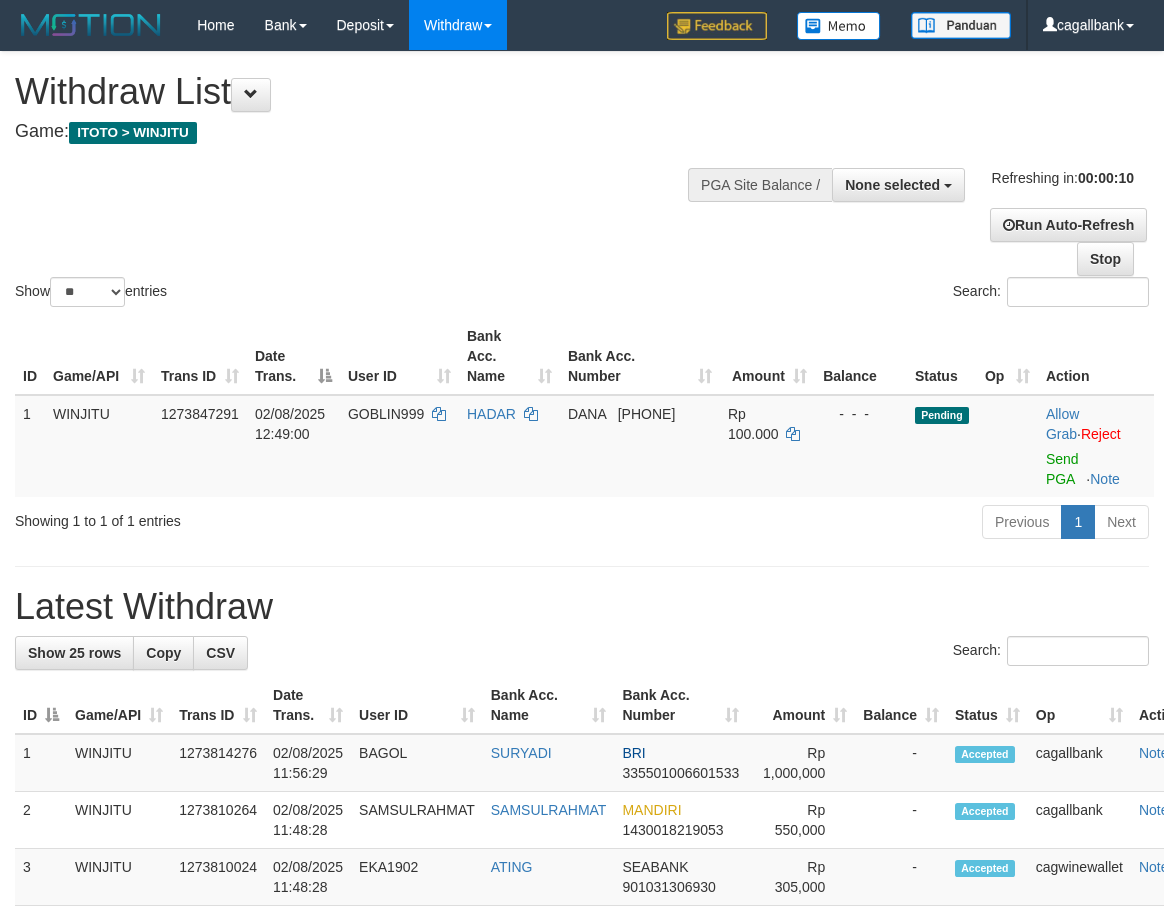 select 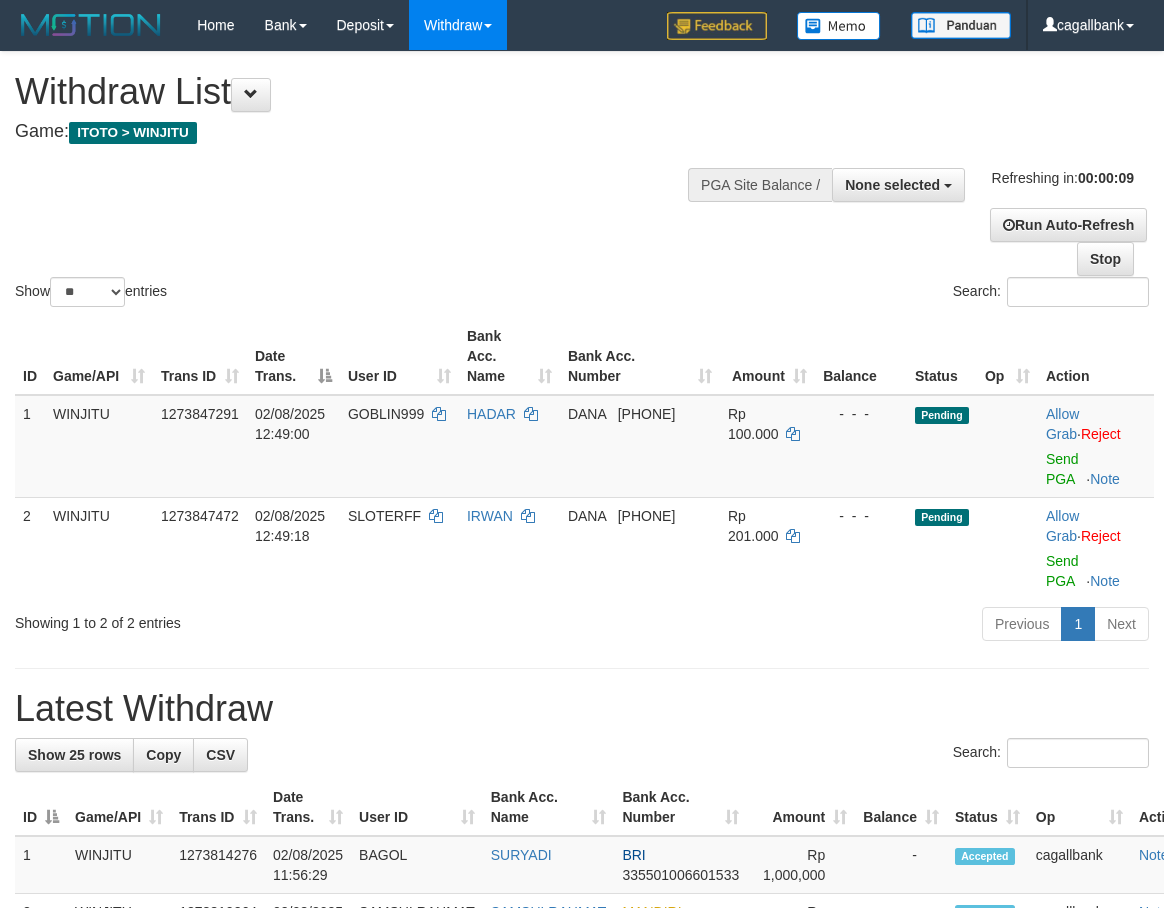 select 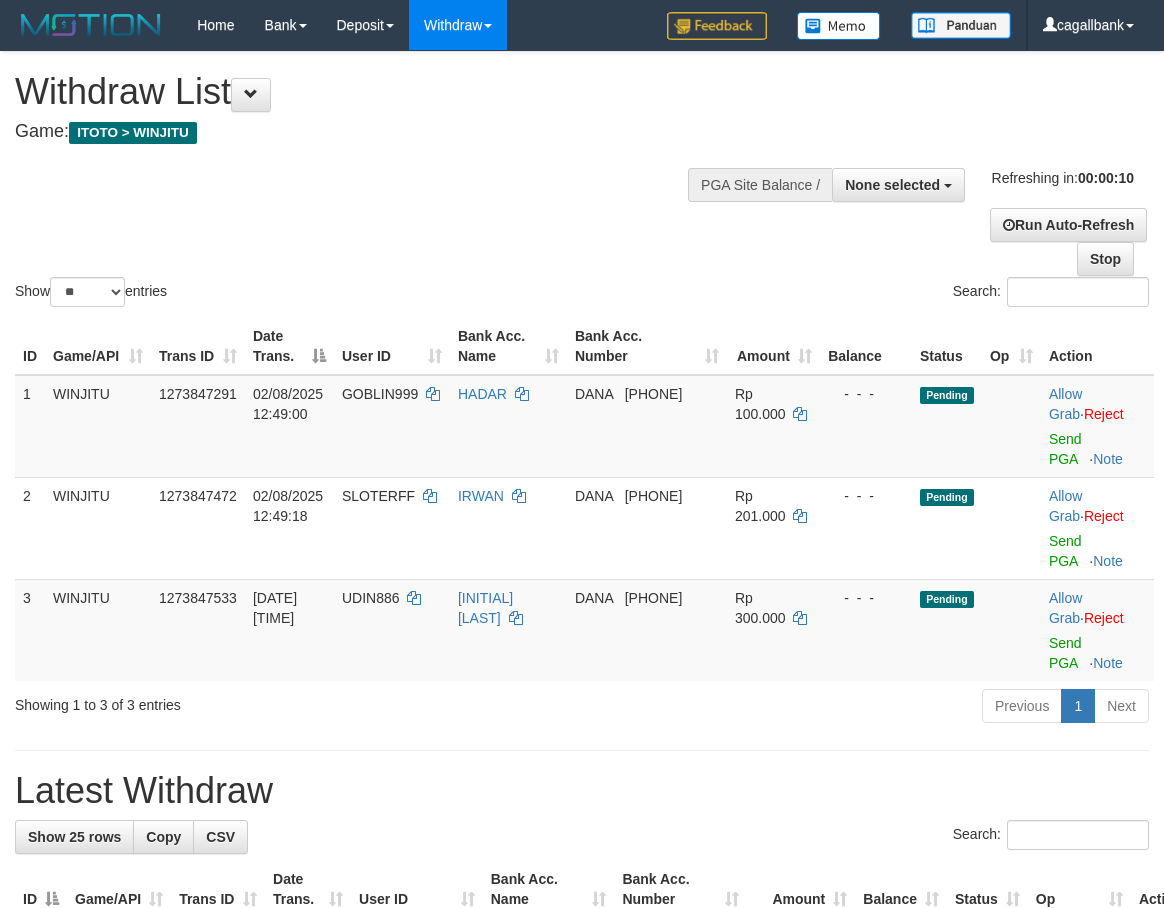 select 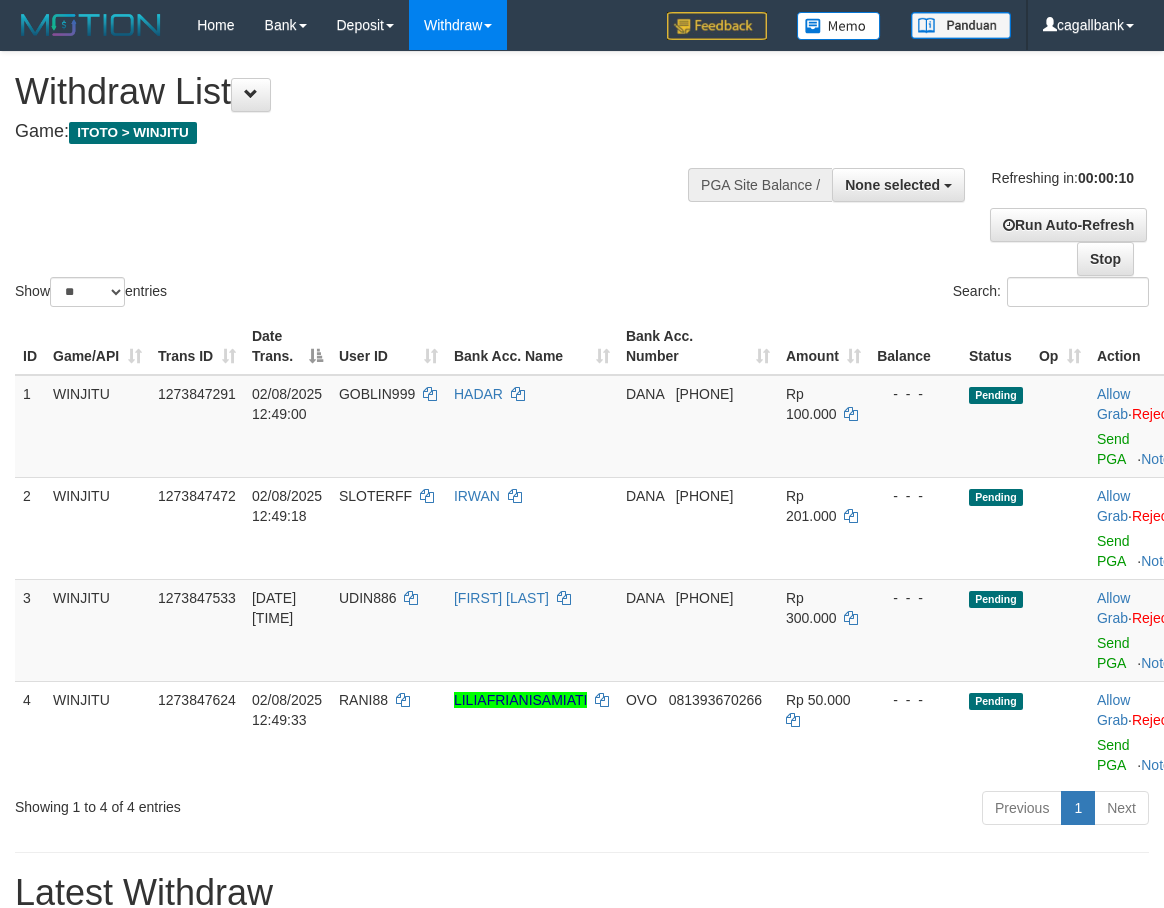 select 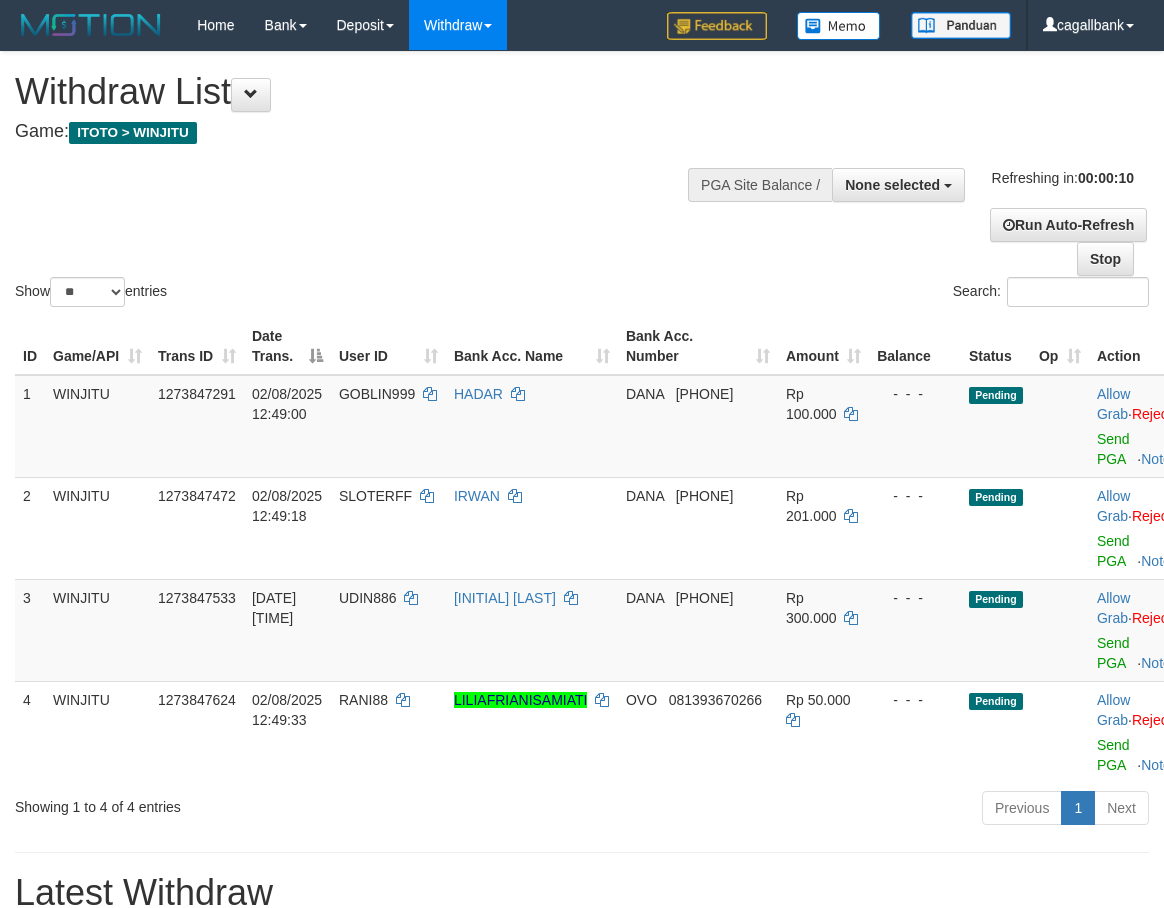 select 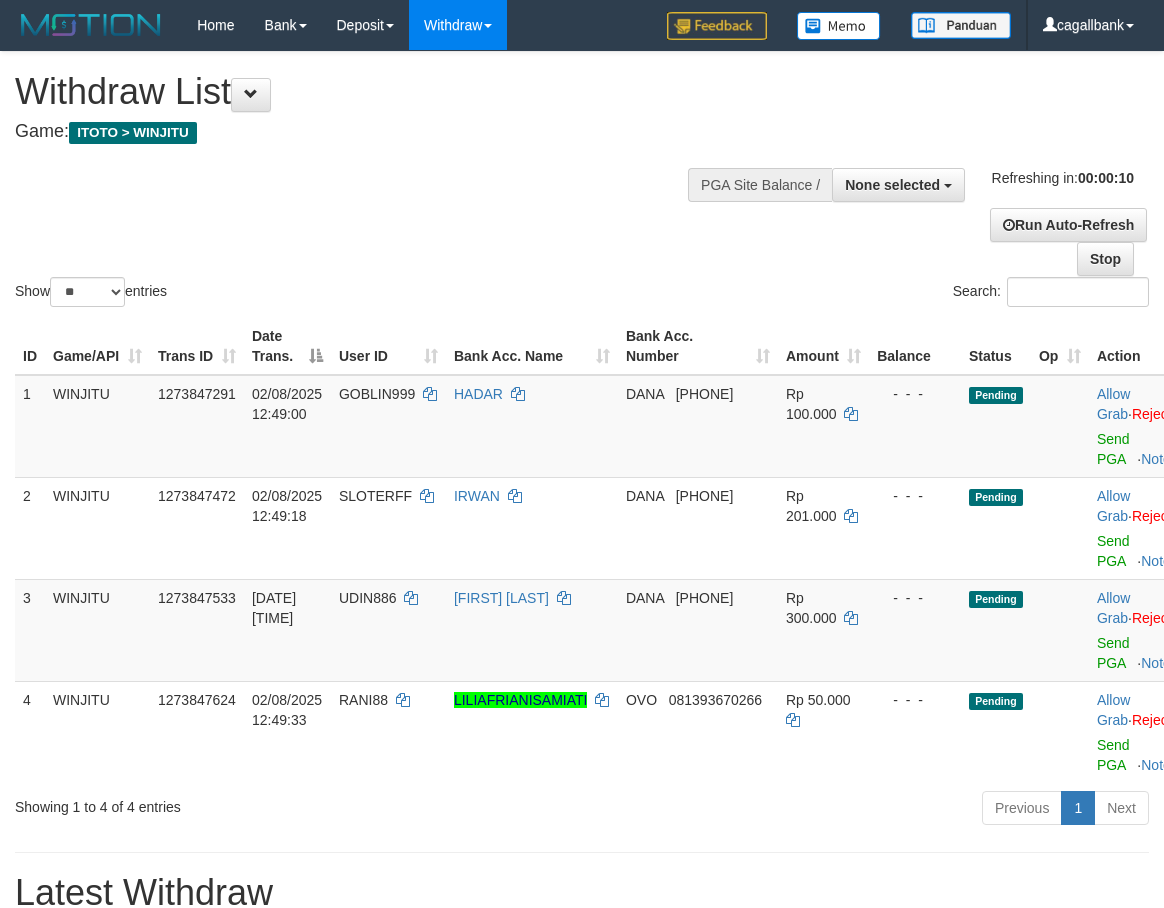 select 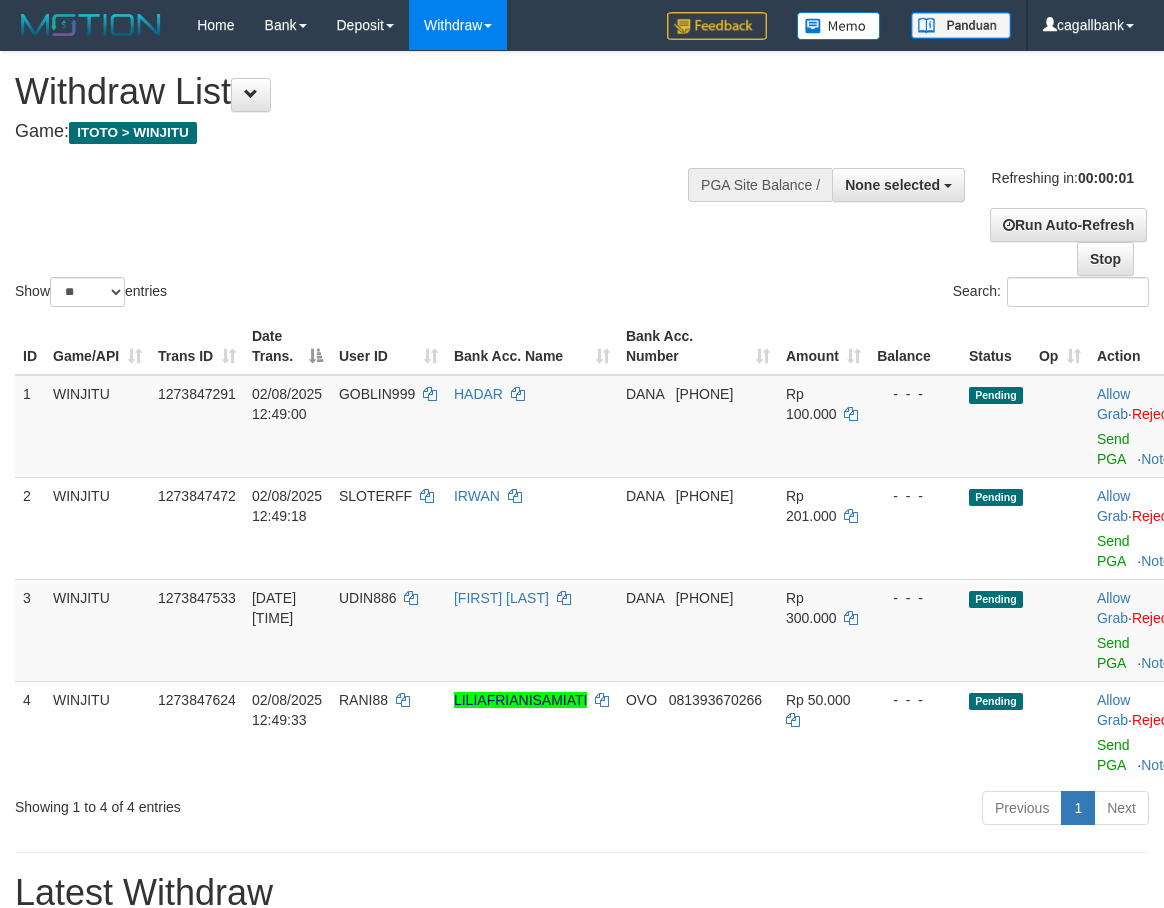 scroll, scrollTop: 0, scrollLeft: 0, axis: both 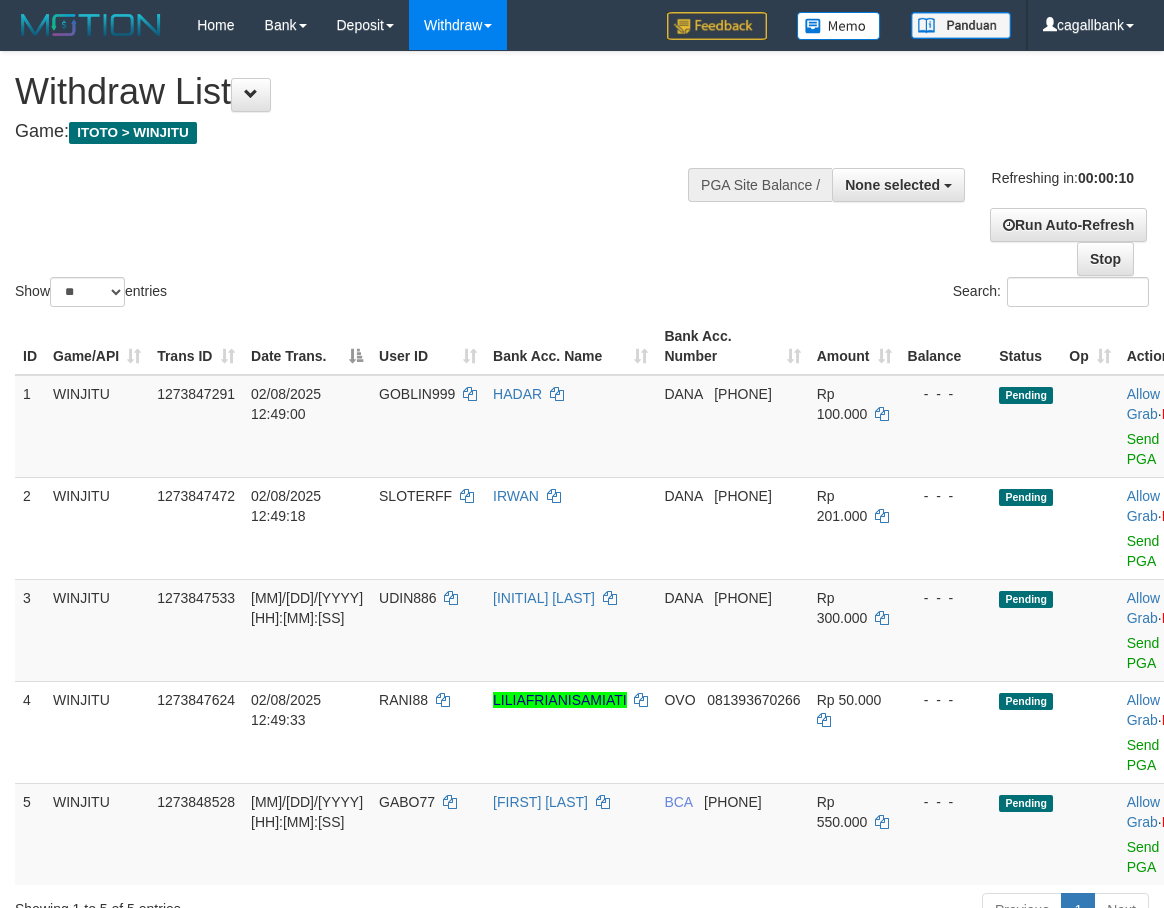 select 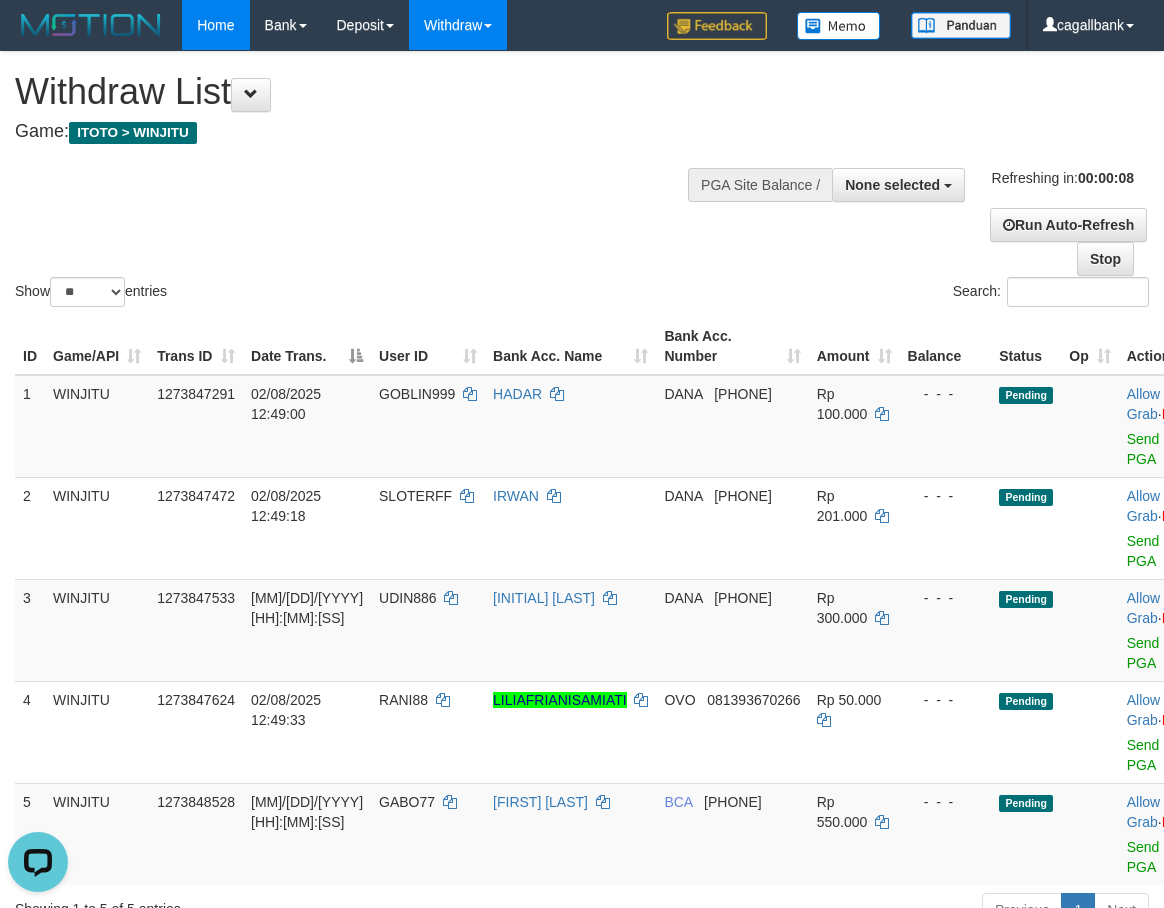scroll, scrollTop: 0, scrollLeft: 0, axis: both 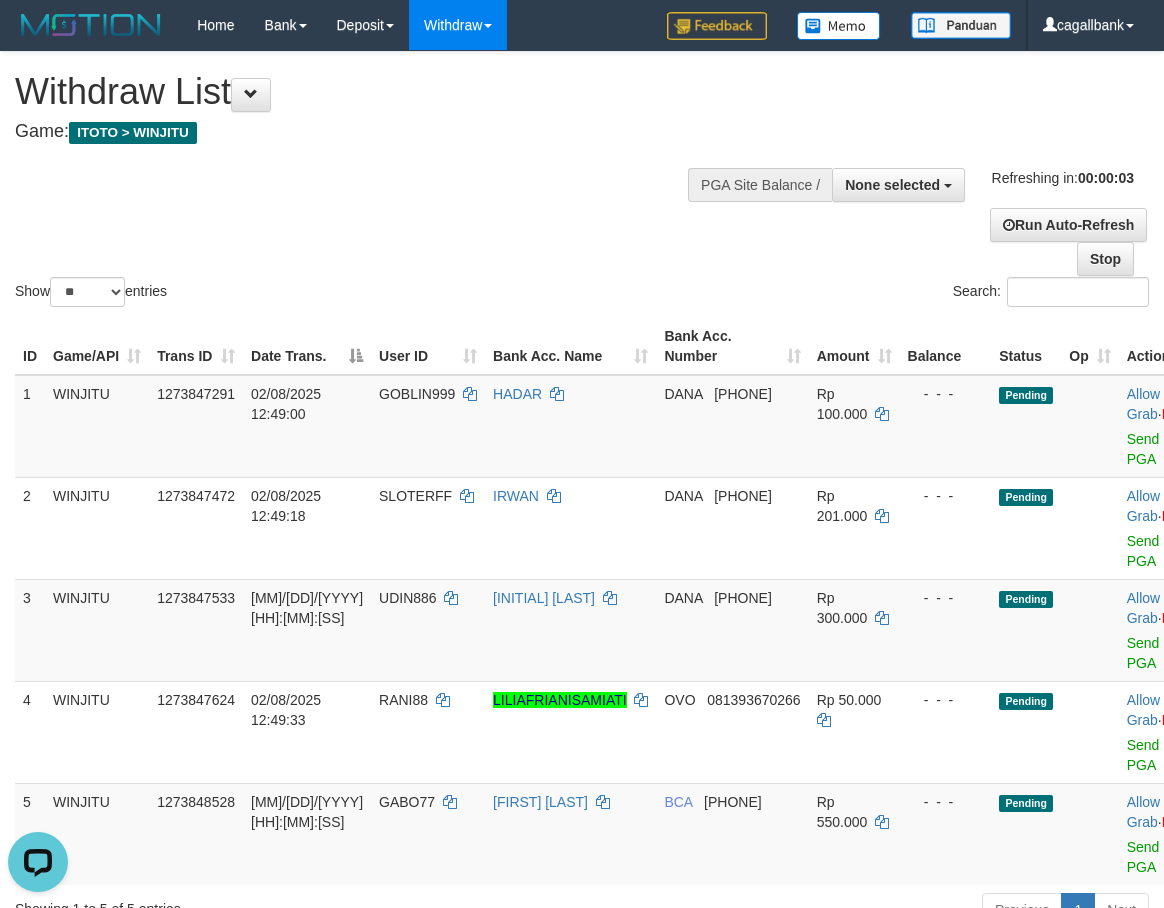 click on "Show  ** ** ** ***  entries Search:" at bounding box center (582, 181) 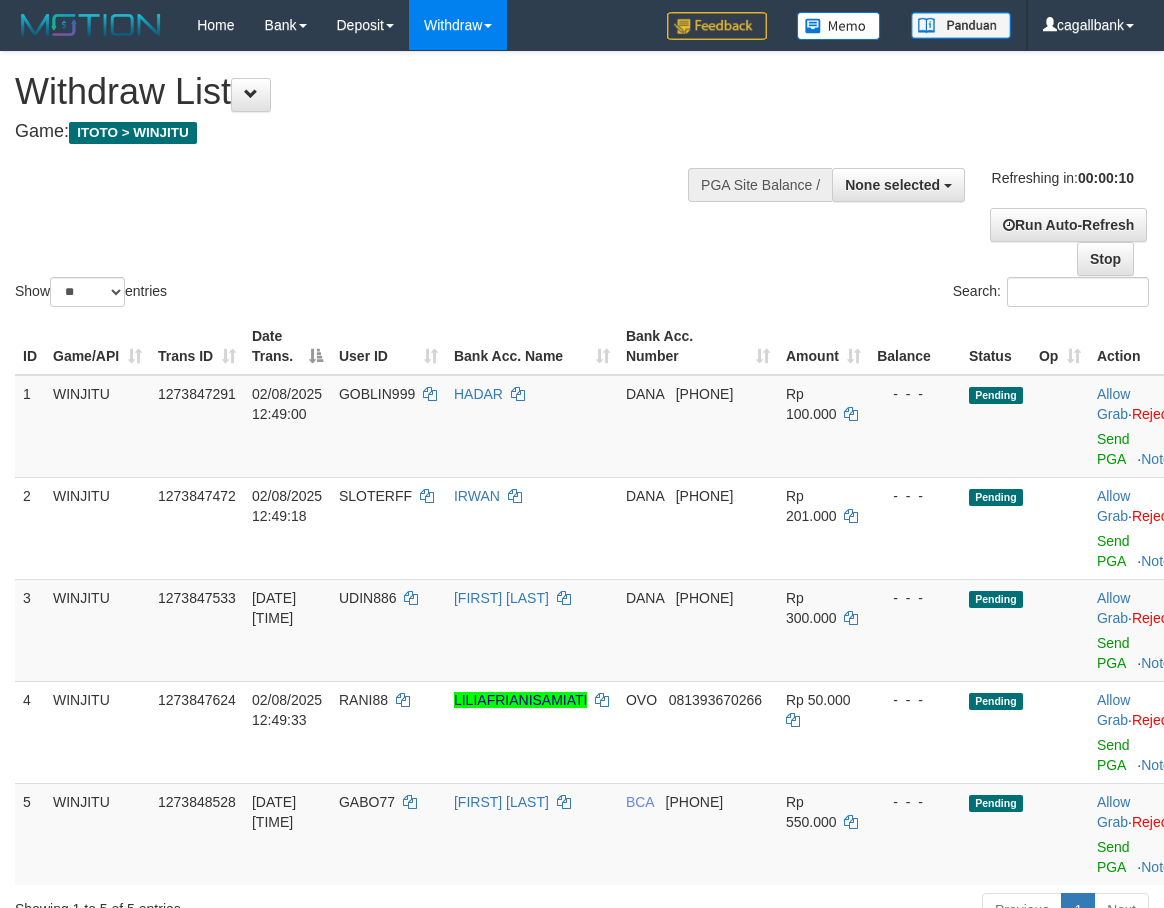 select 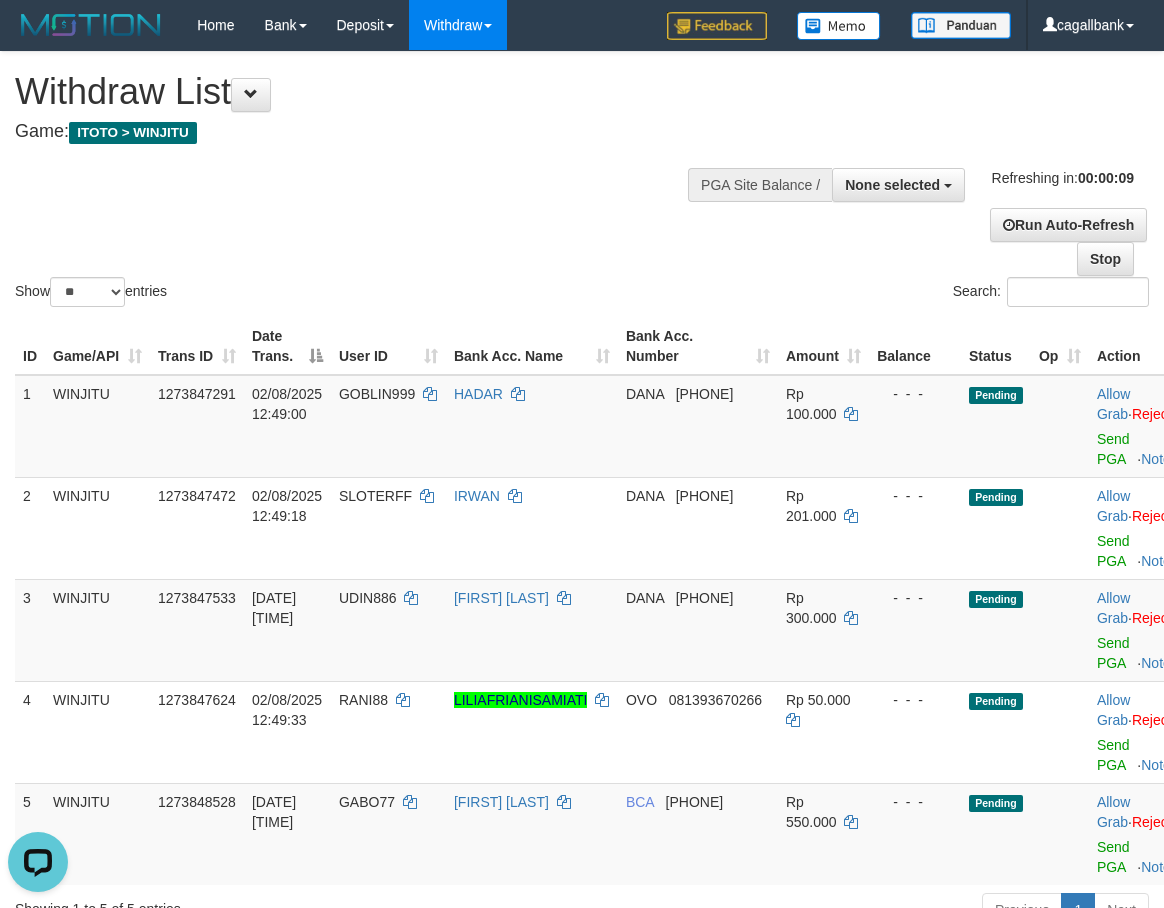 scroll, scrollTop: 0, scrollLeft: 0, axis: both 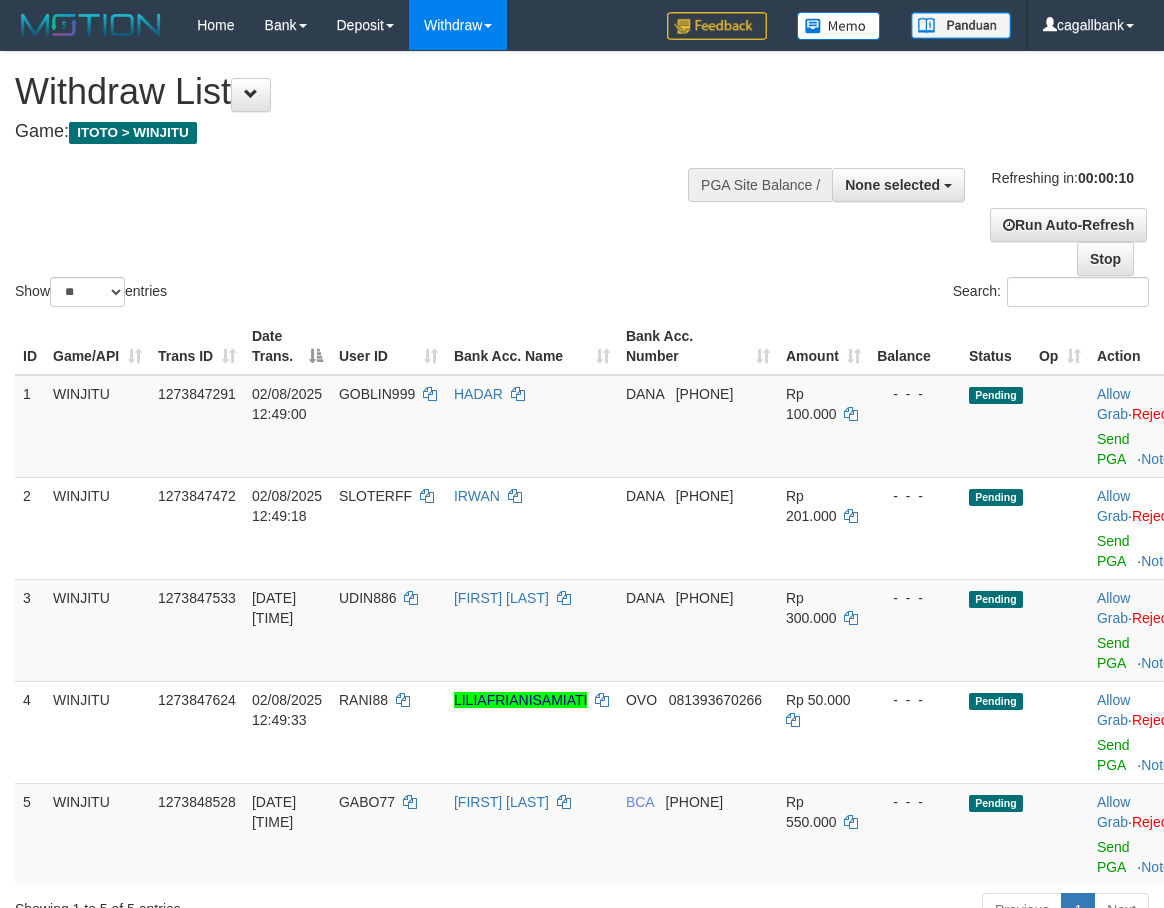 select 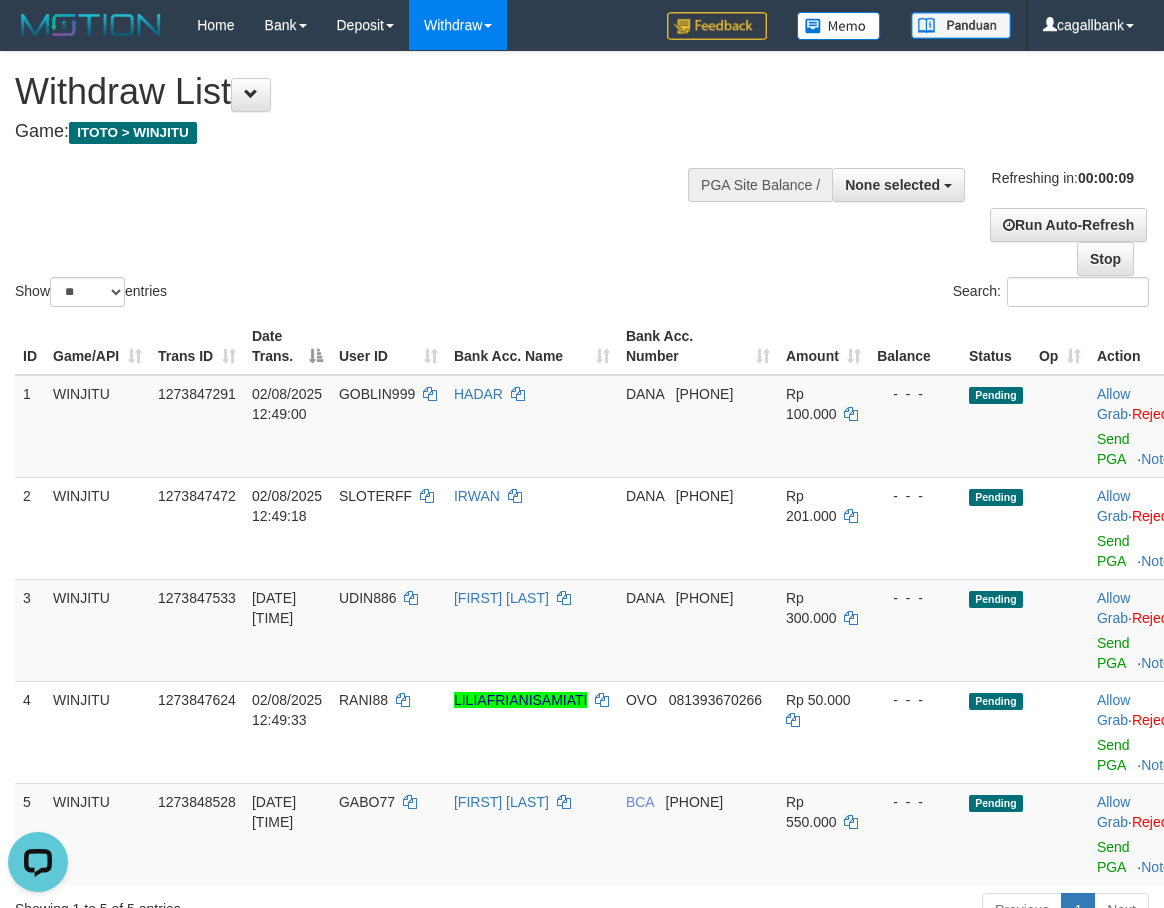 scroll, scrollTop: 0, scrollLeft: 0, axis: both 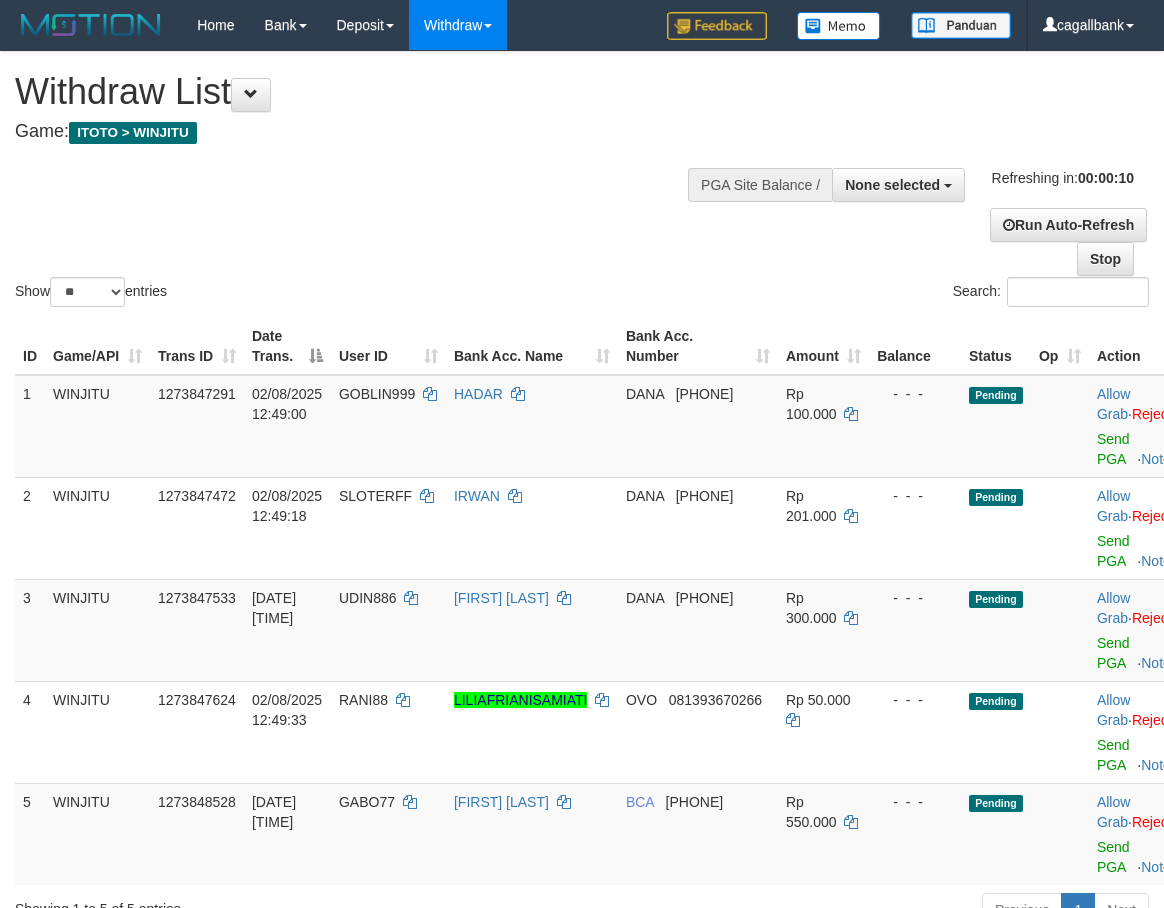 select 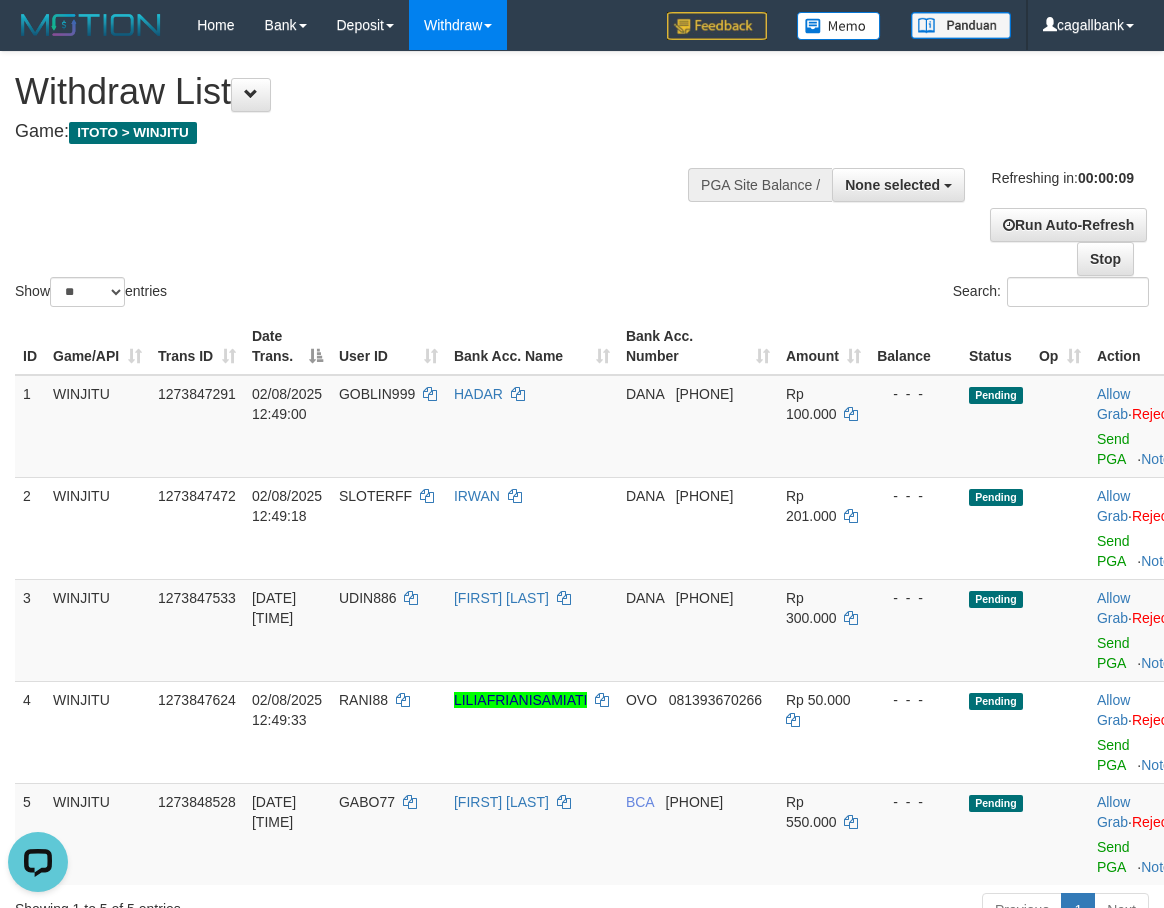 scroll, scrollTop: 0, scrollLeft: 0, axis: both 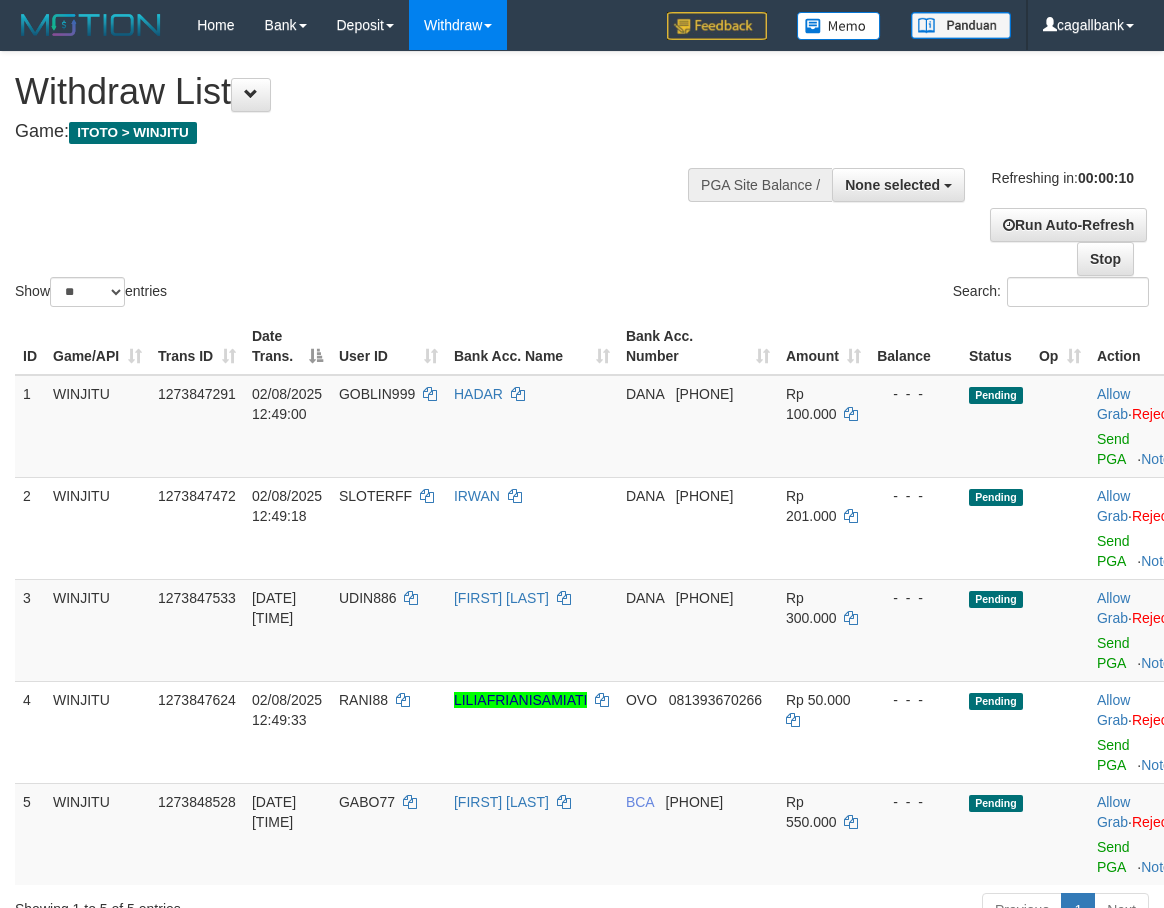select 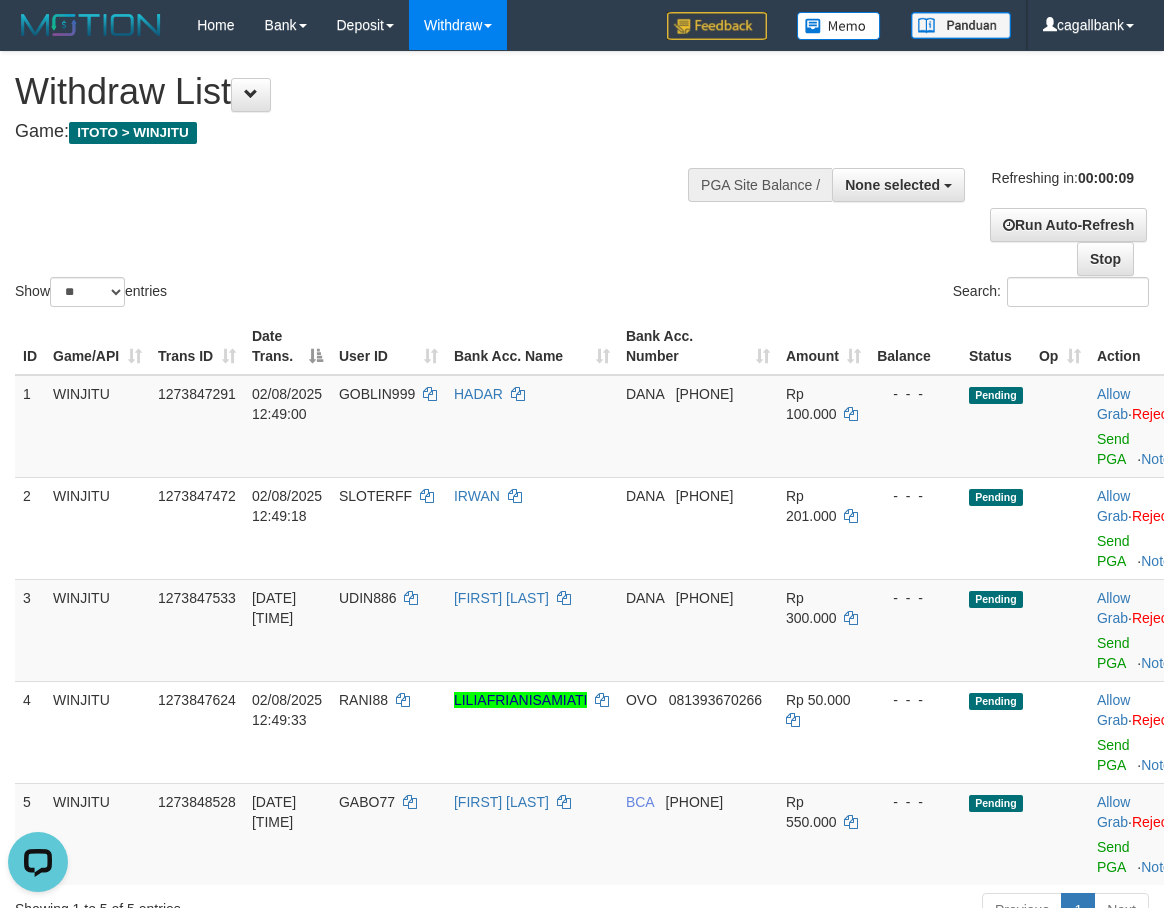 scroll, scrollTop: 0, scrollLeft: 0, axis: both 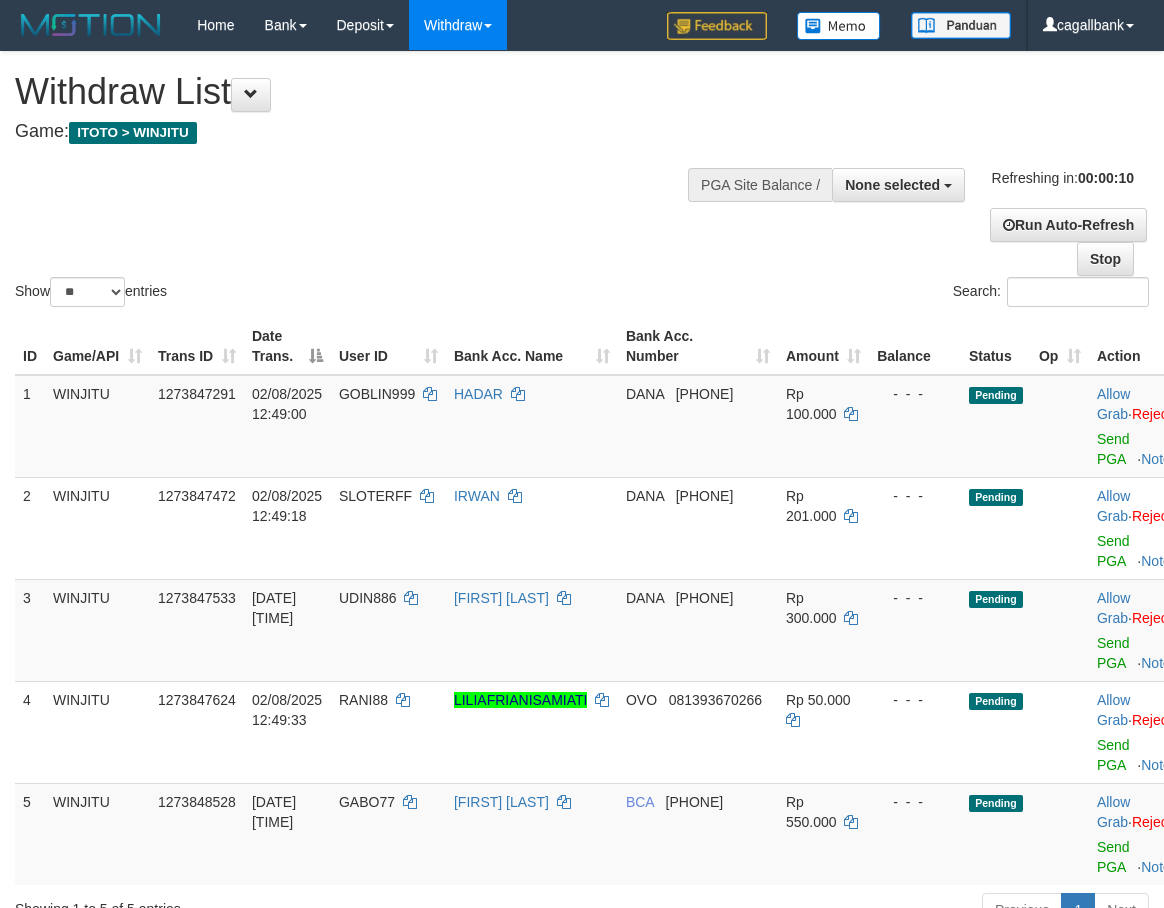 select 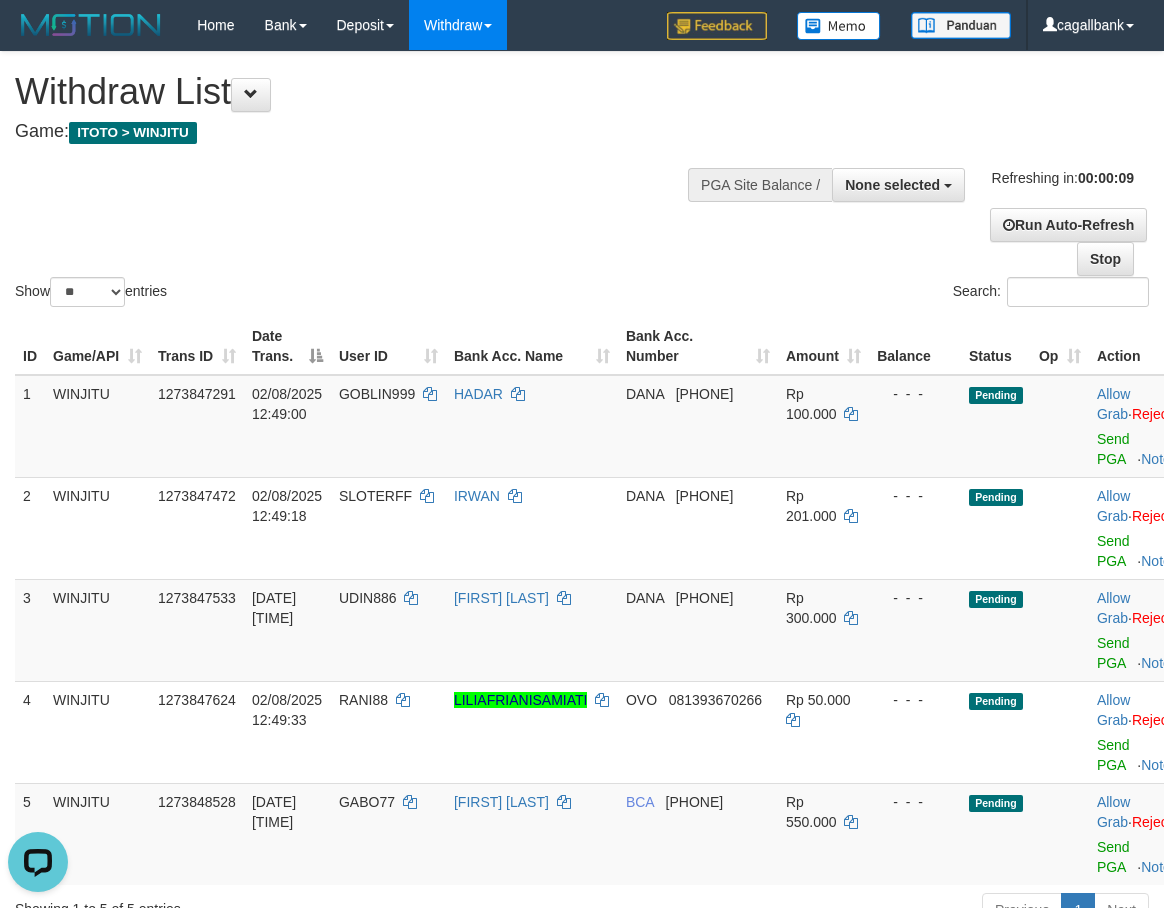 scroll, scrollTop: 0, scrollLeft: 0, axis: both 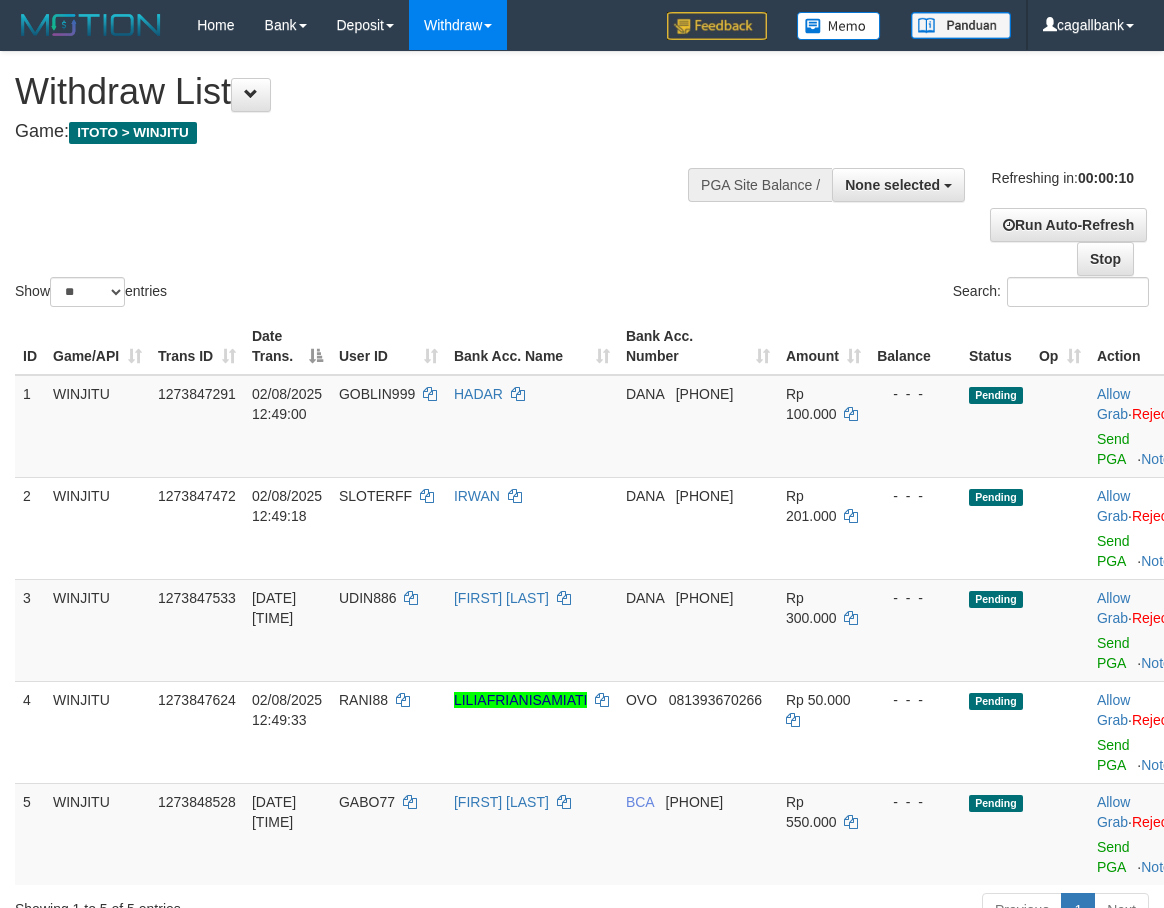select 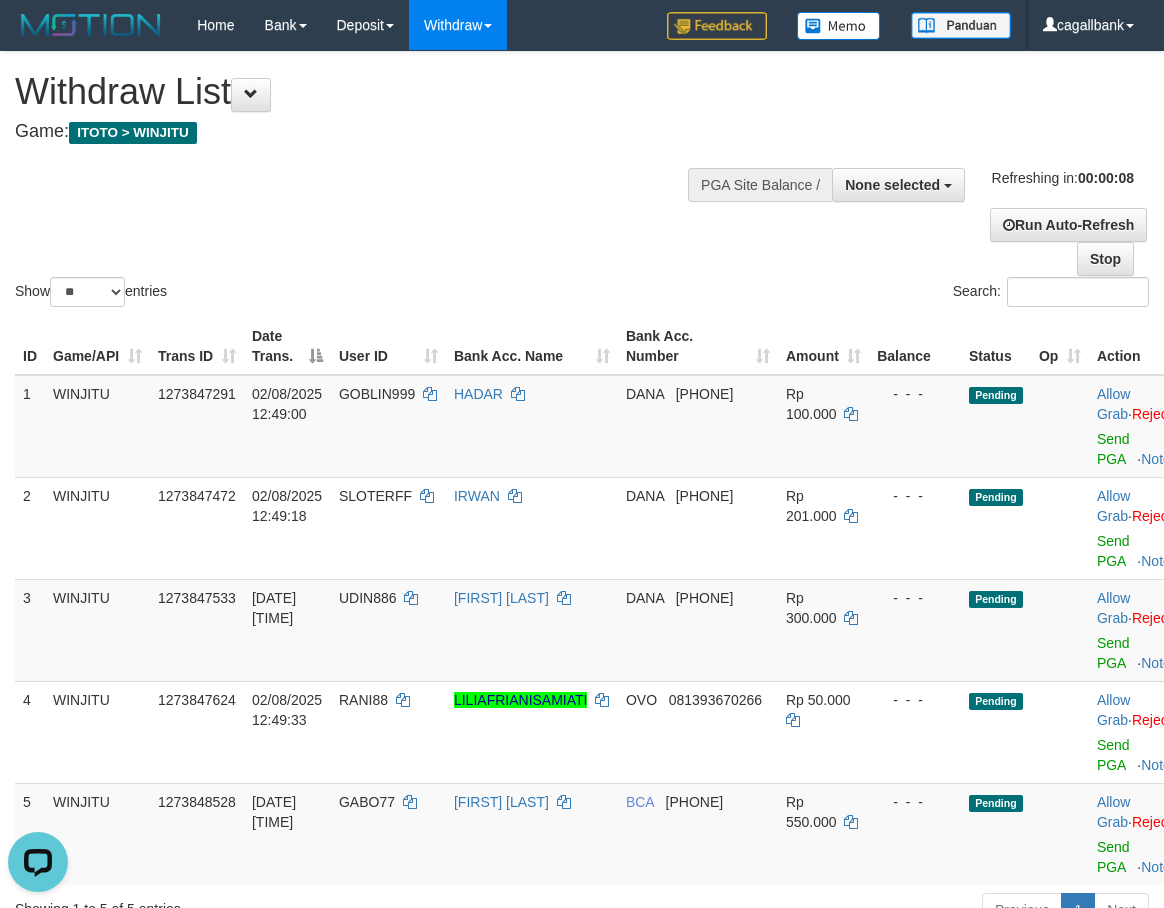 scroll, scrollTop: 0, scrollLeft: 0, axis: both 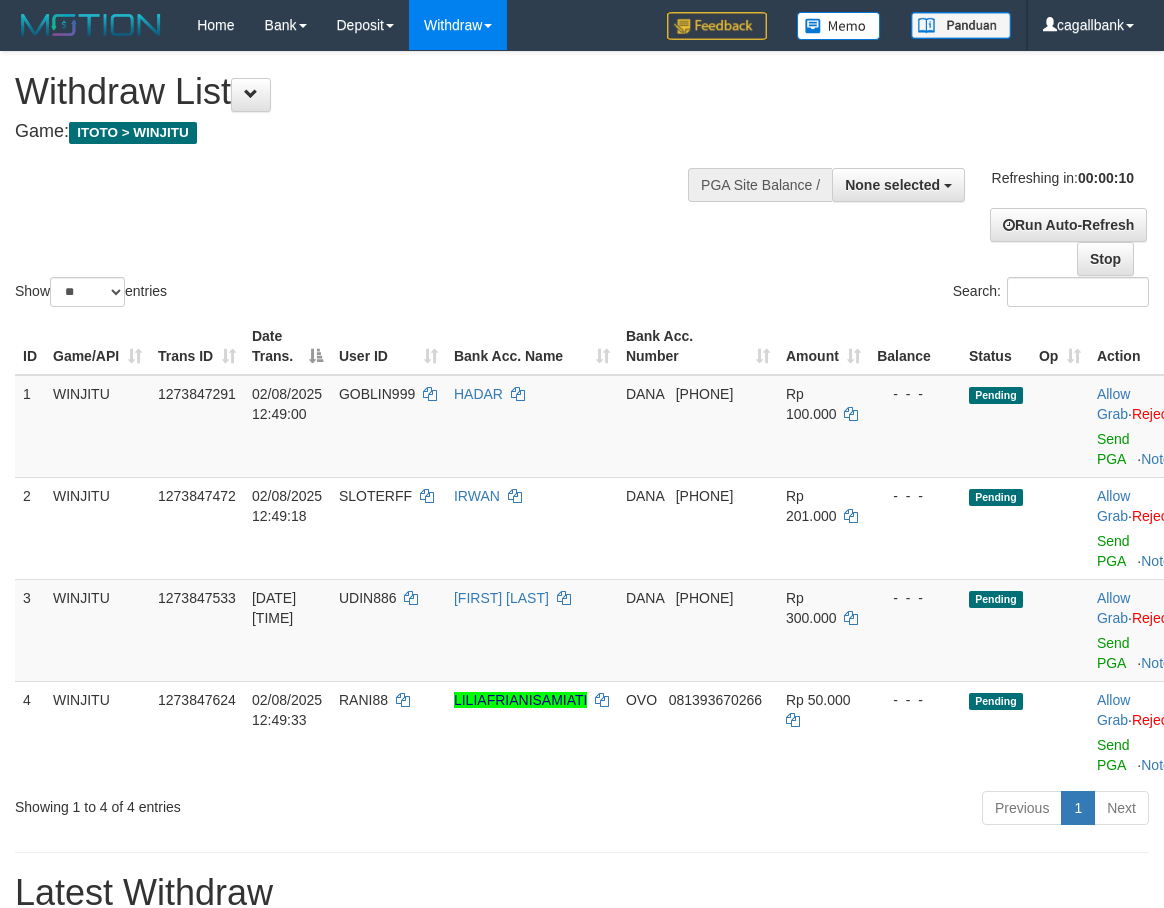 select 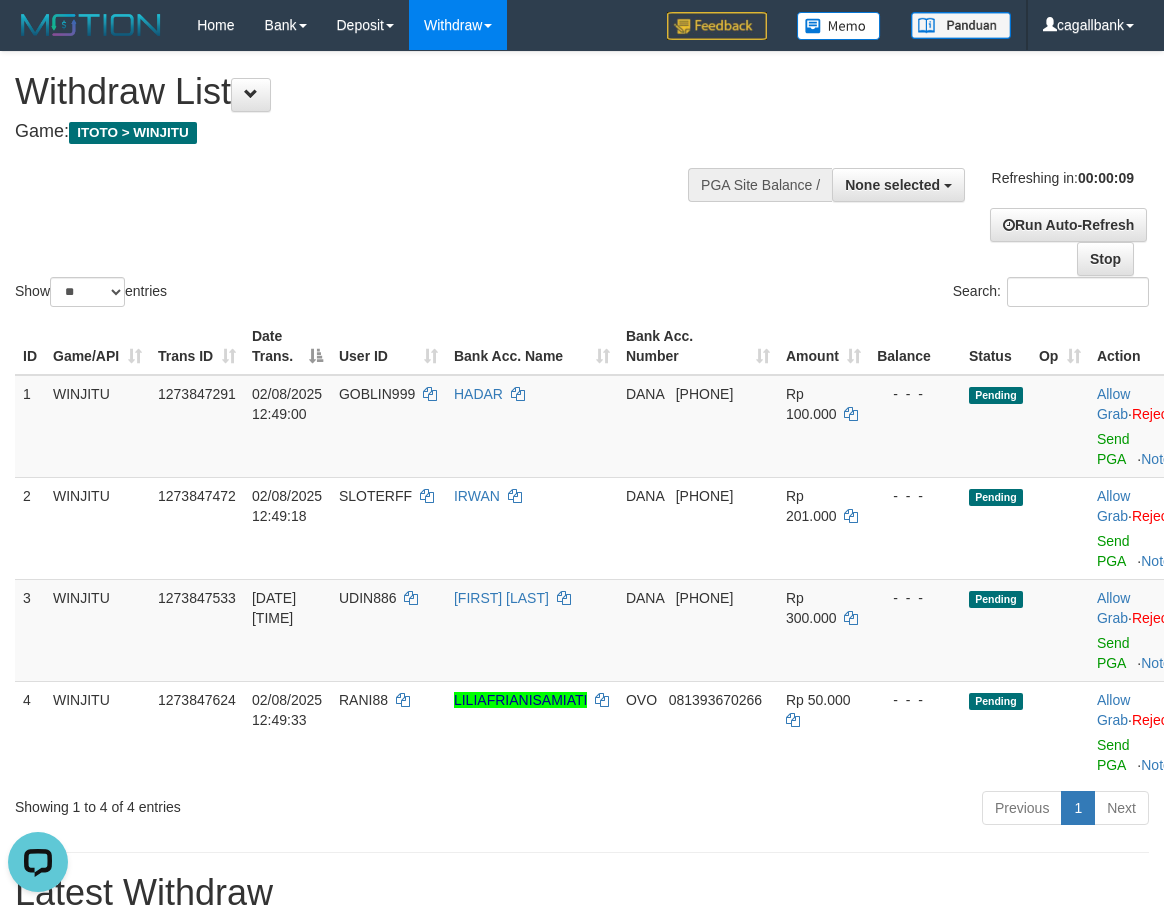 scroll, scrollTop: 0, scrollLeft: 0, axis: both 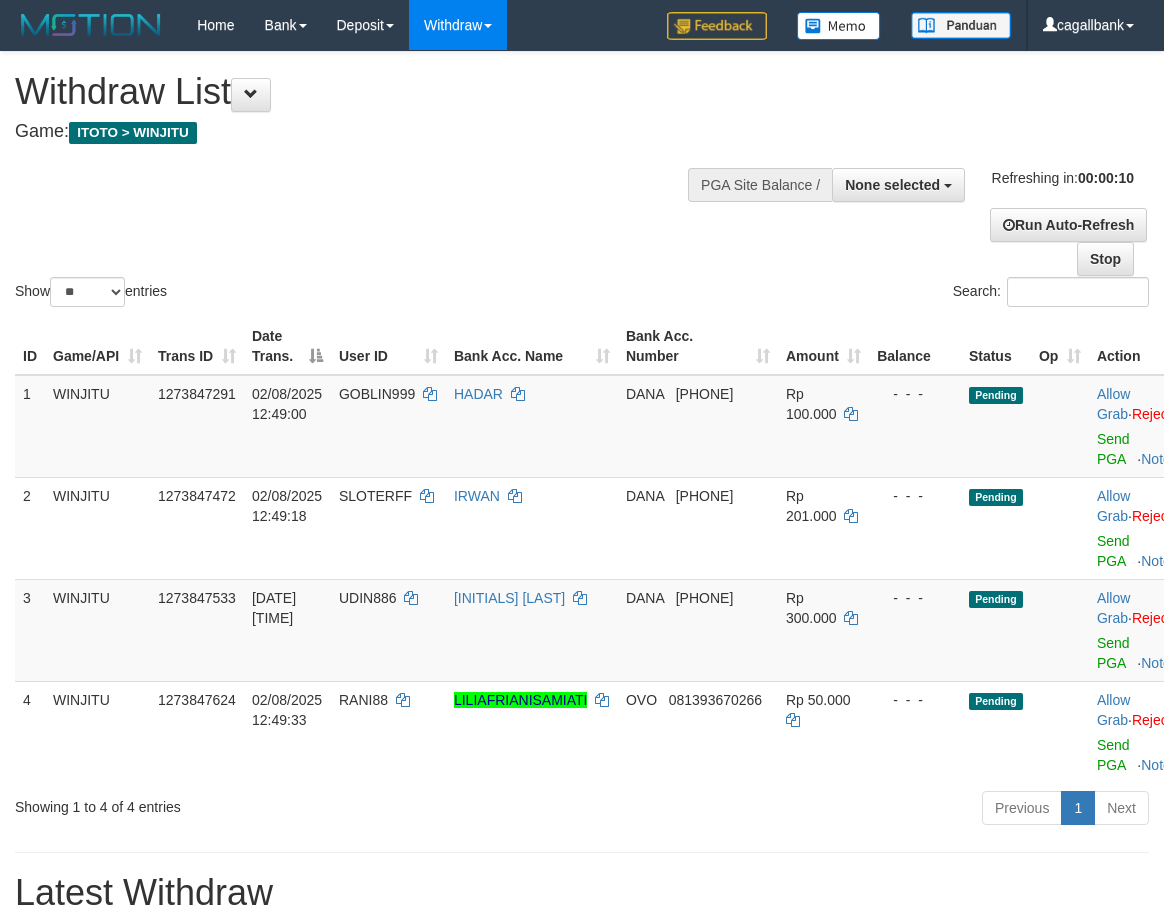 select 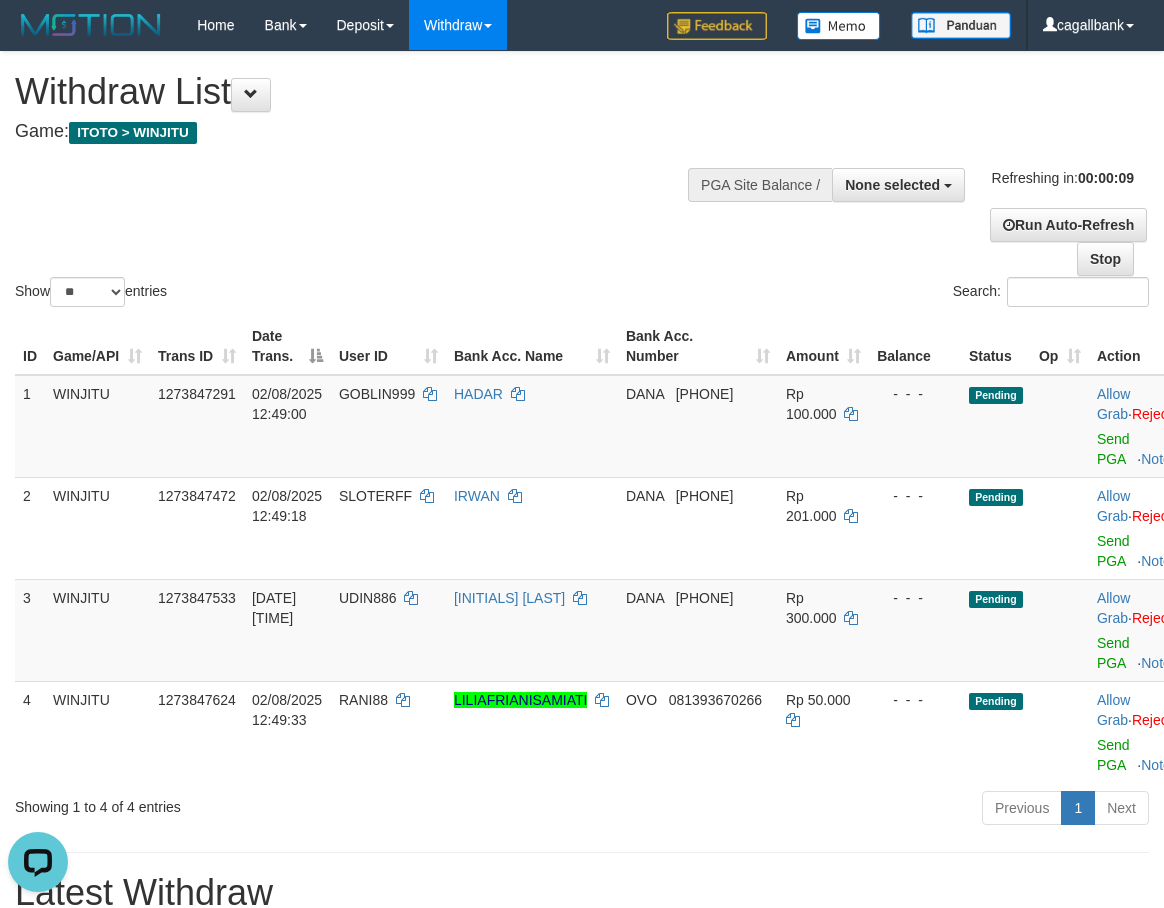 scroll, scrollTop: 0, scrollLeft: 0, axis: both 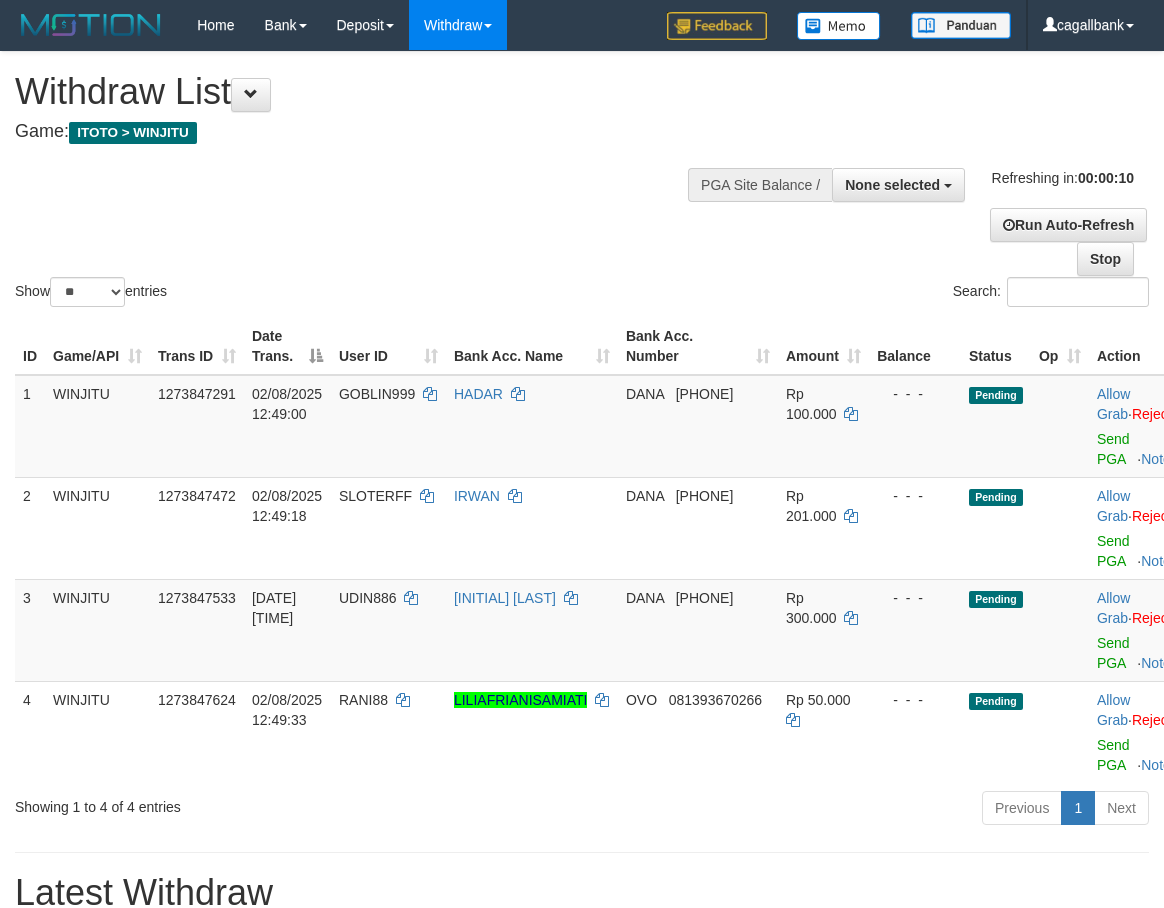 select 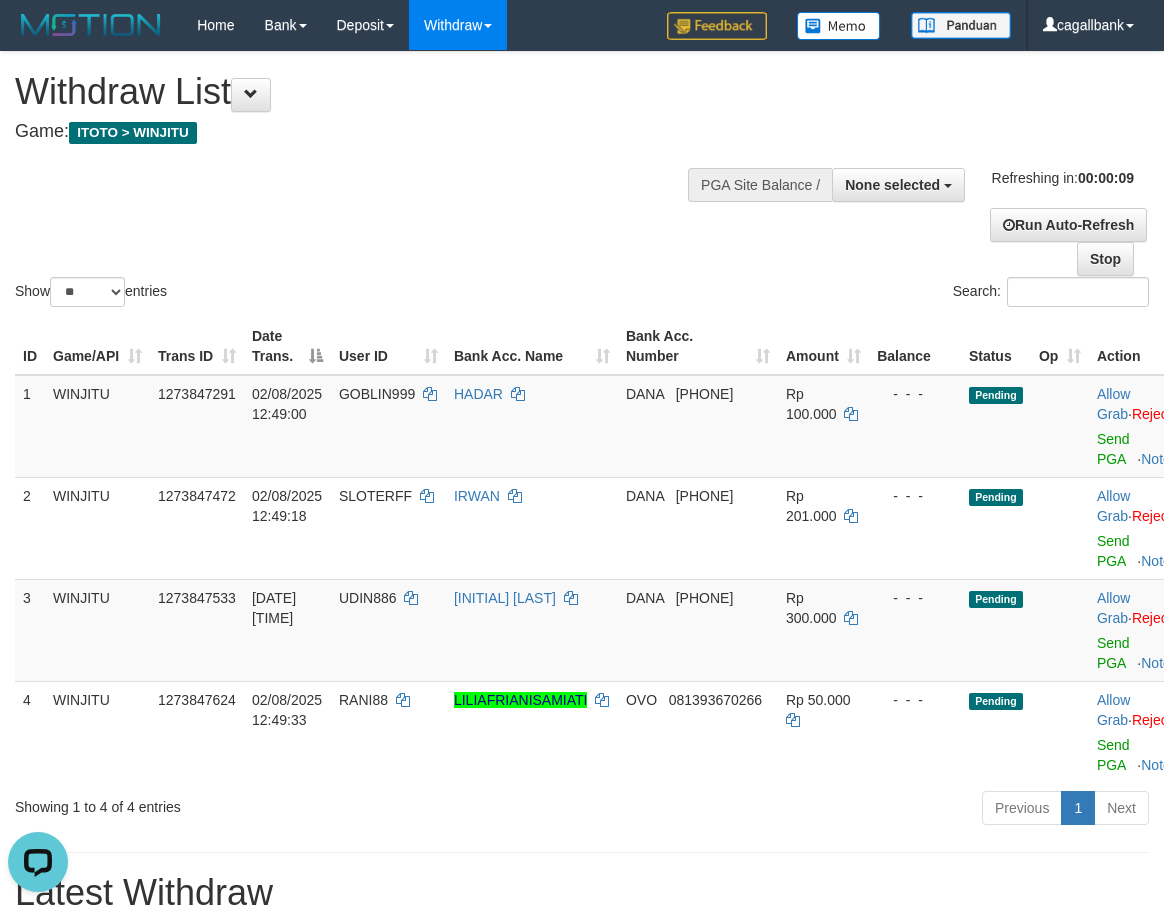 scroll, scrollTop: 0, scrollLeft: 0, axis: both 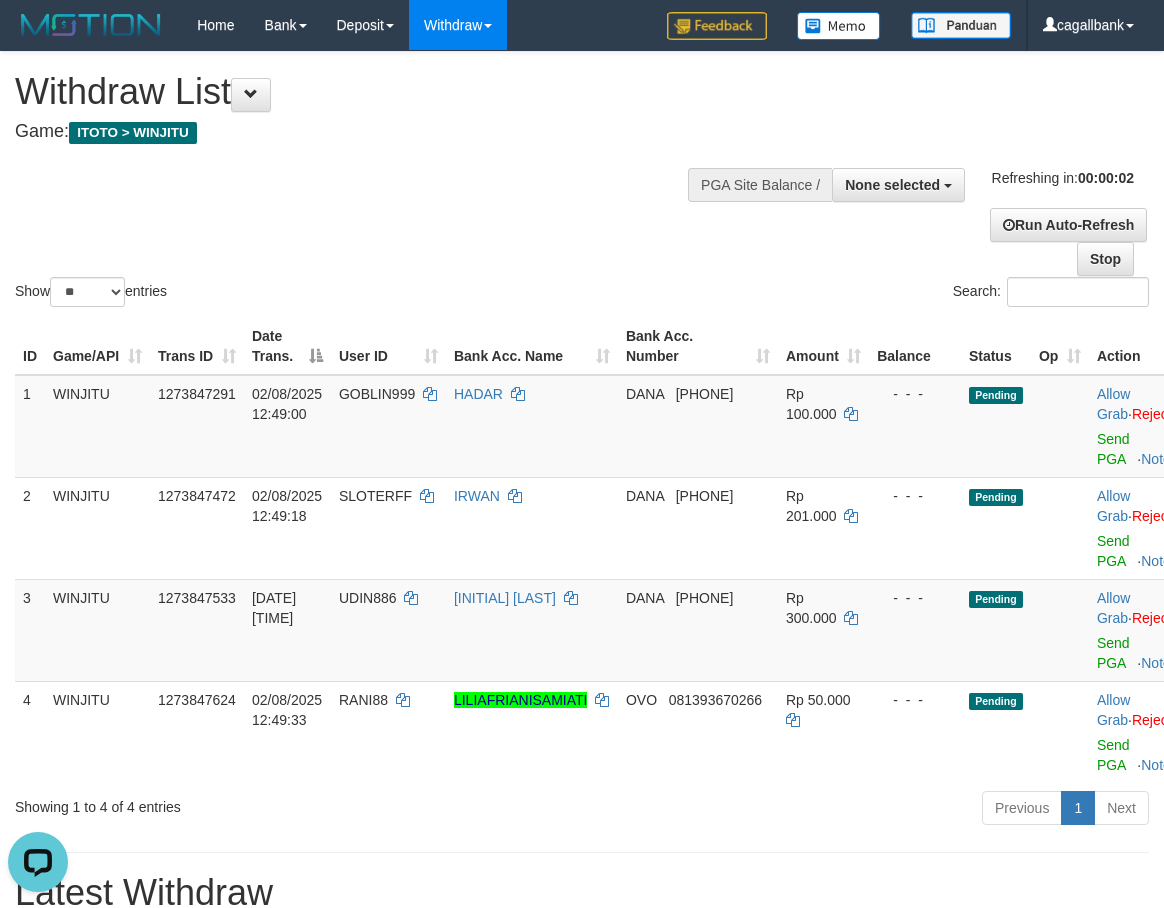 drag, startPoint x: 562, startPoint y: 140, endPoint x: 558, endPoint y: 89, distance: 51.156624 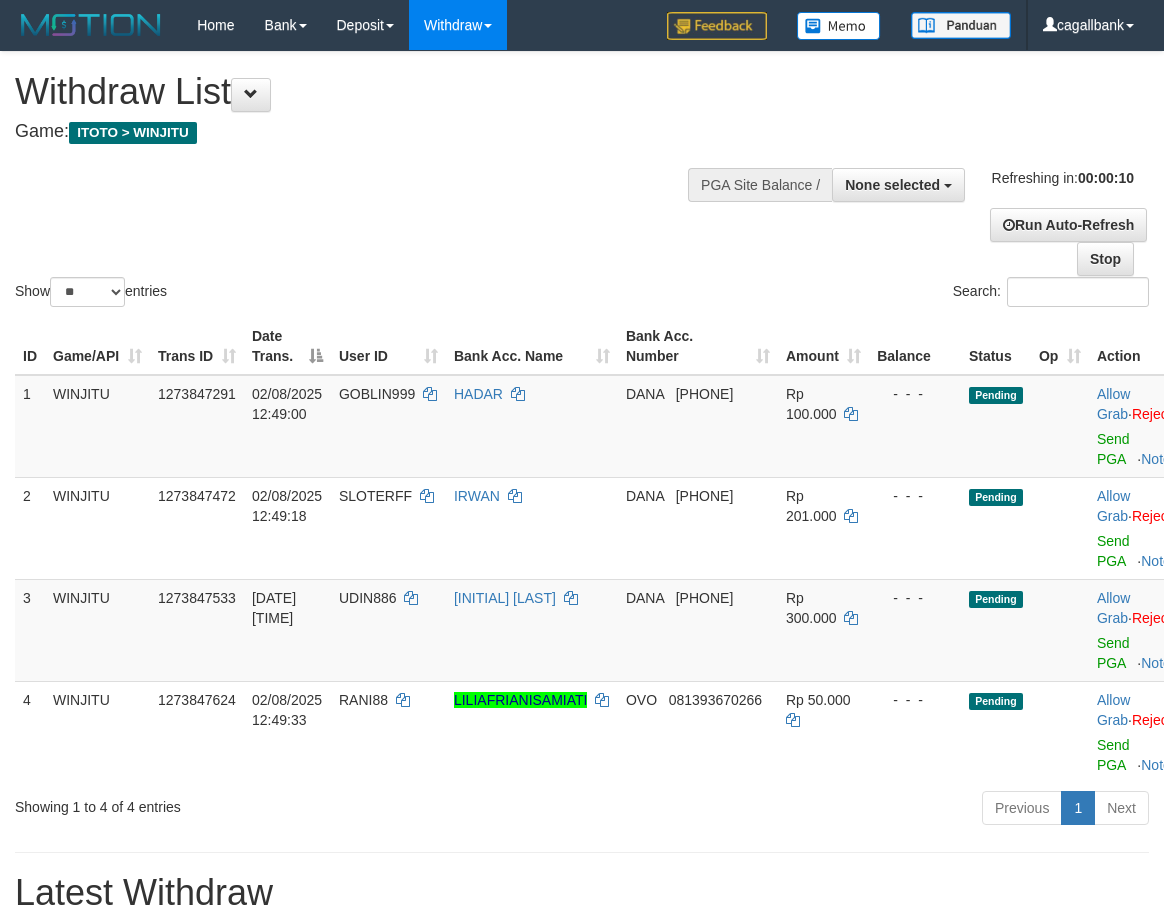 select 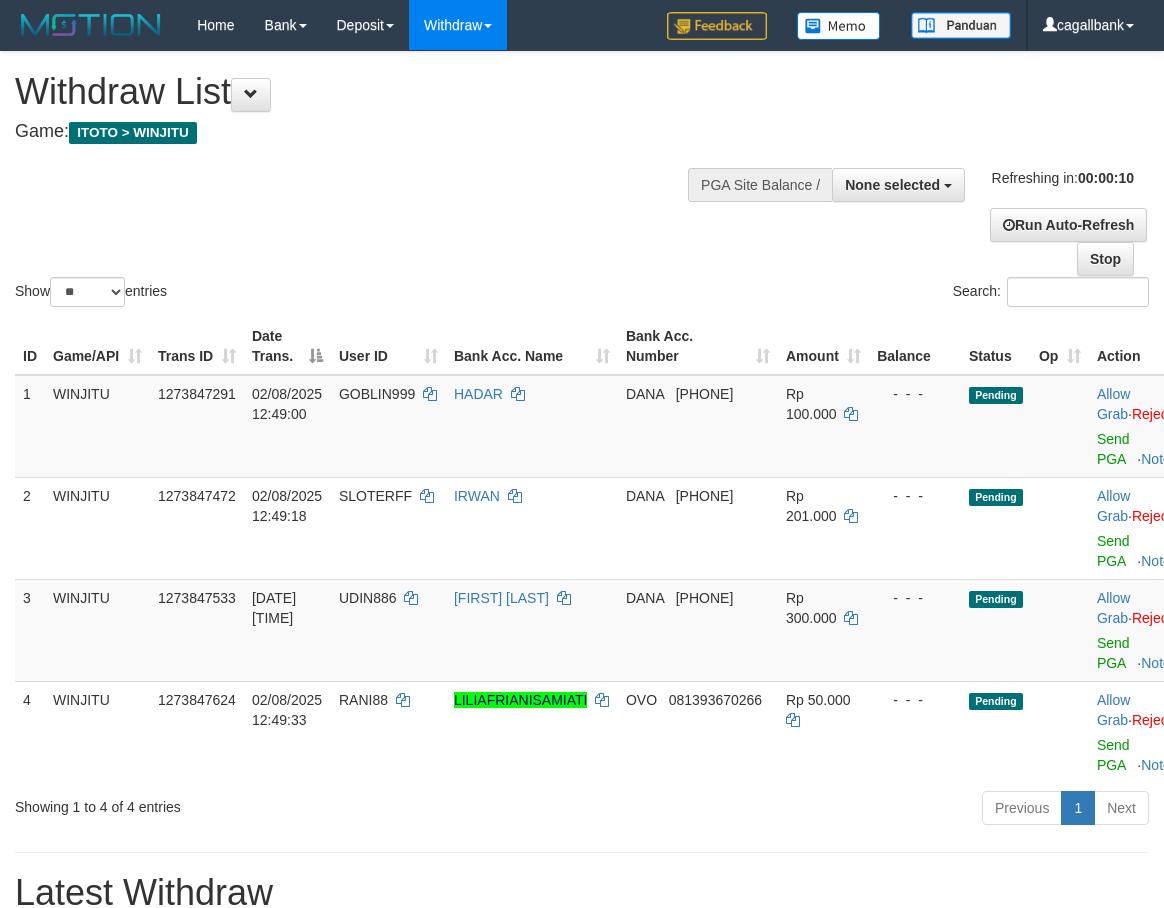 select 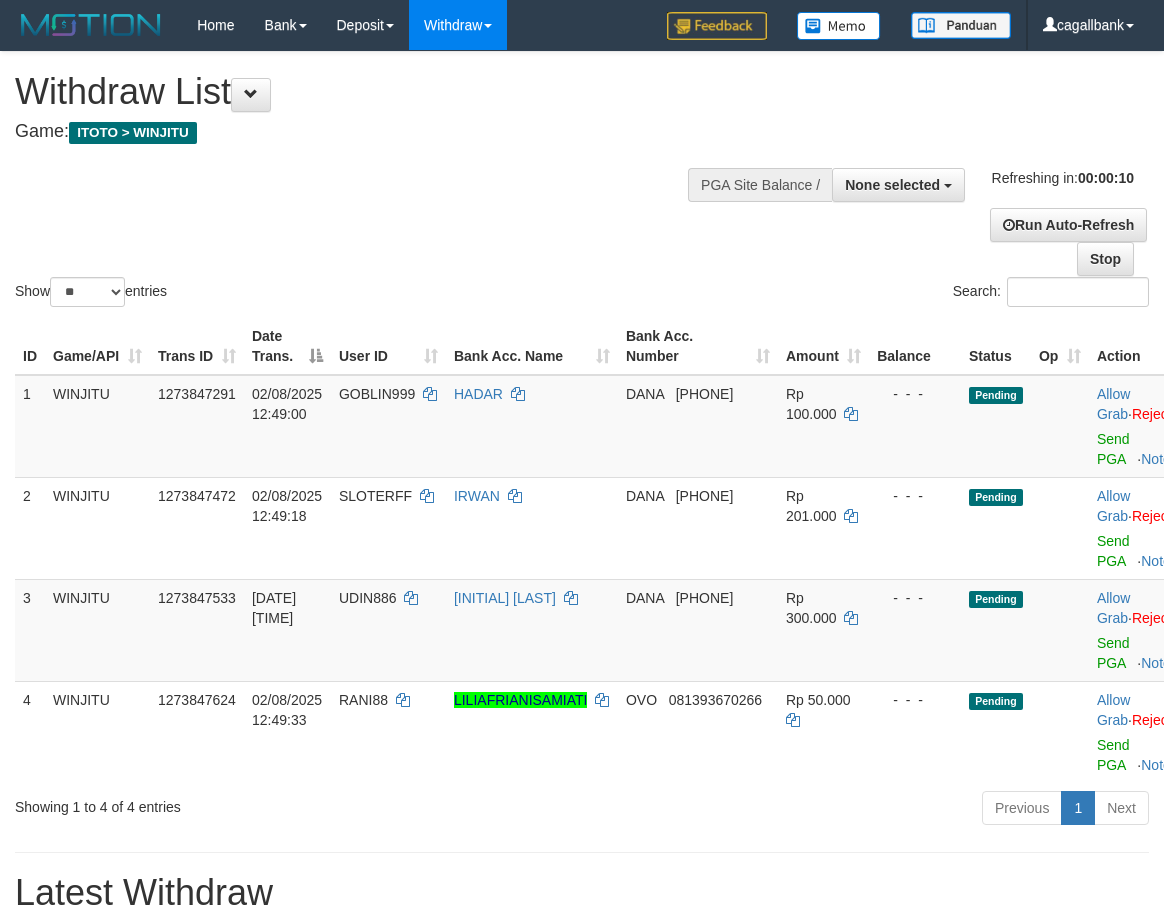 select 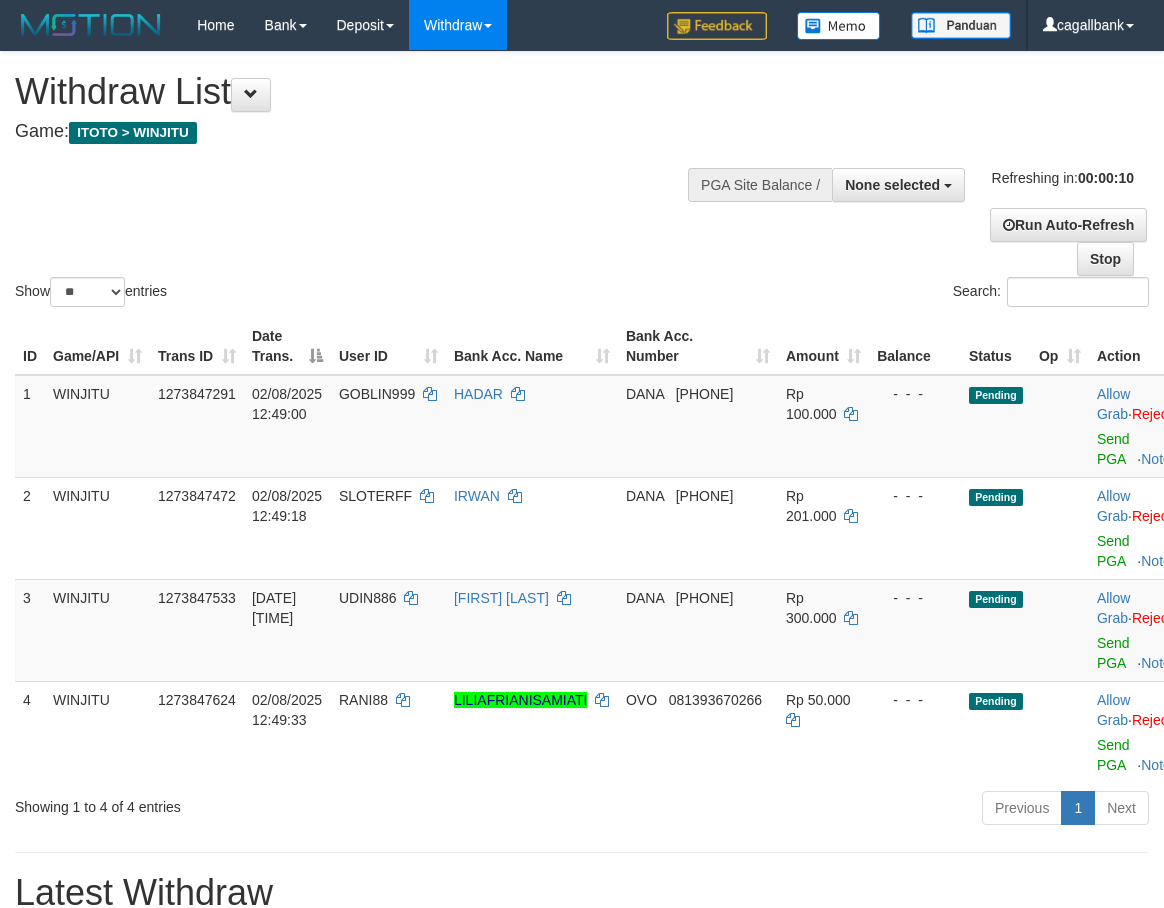 select 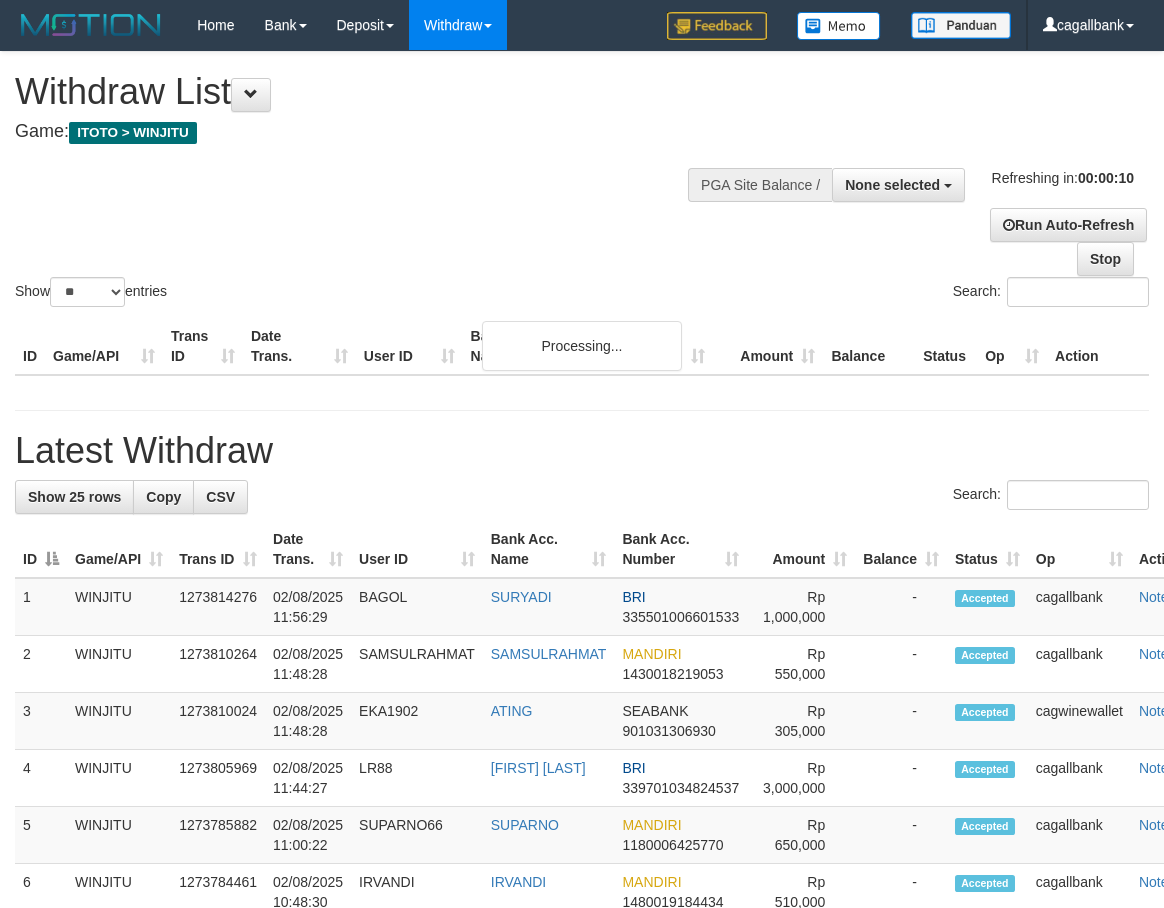 select 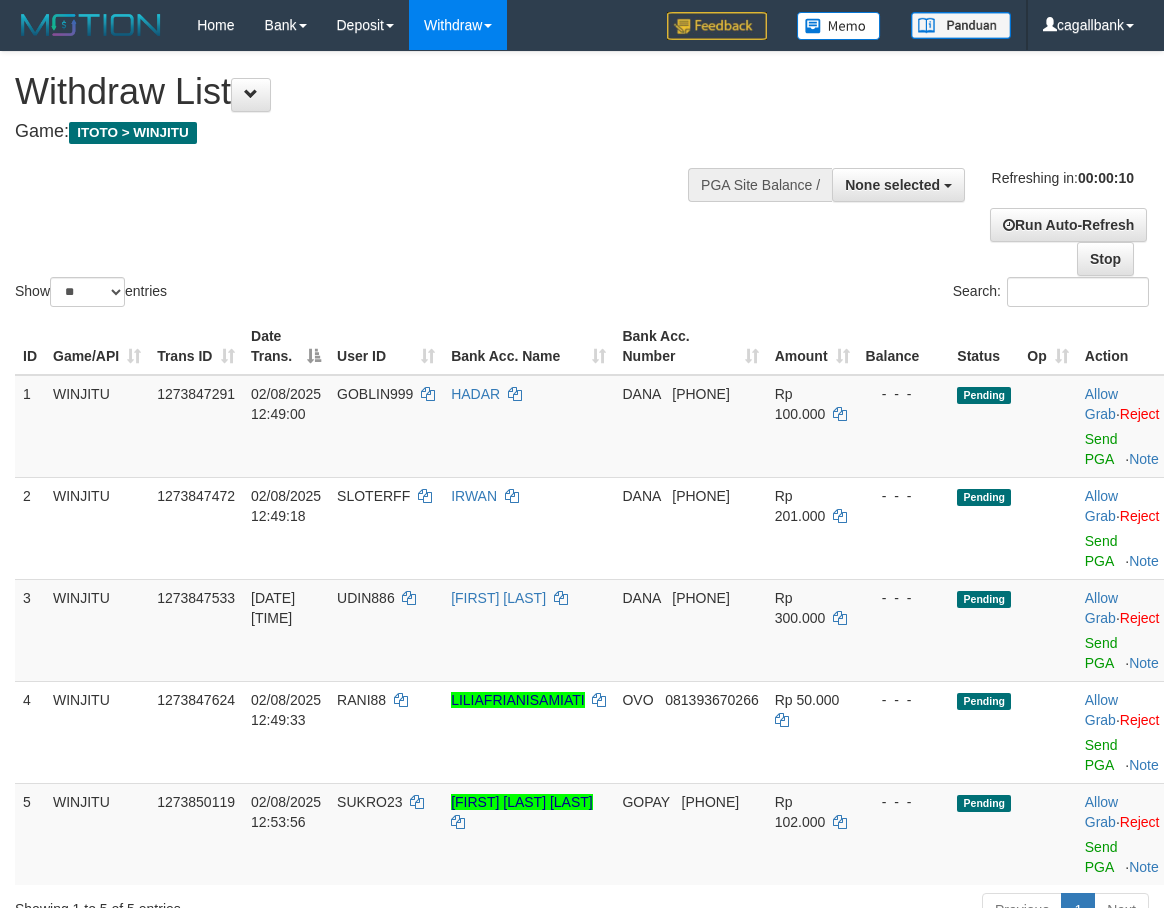 select 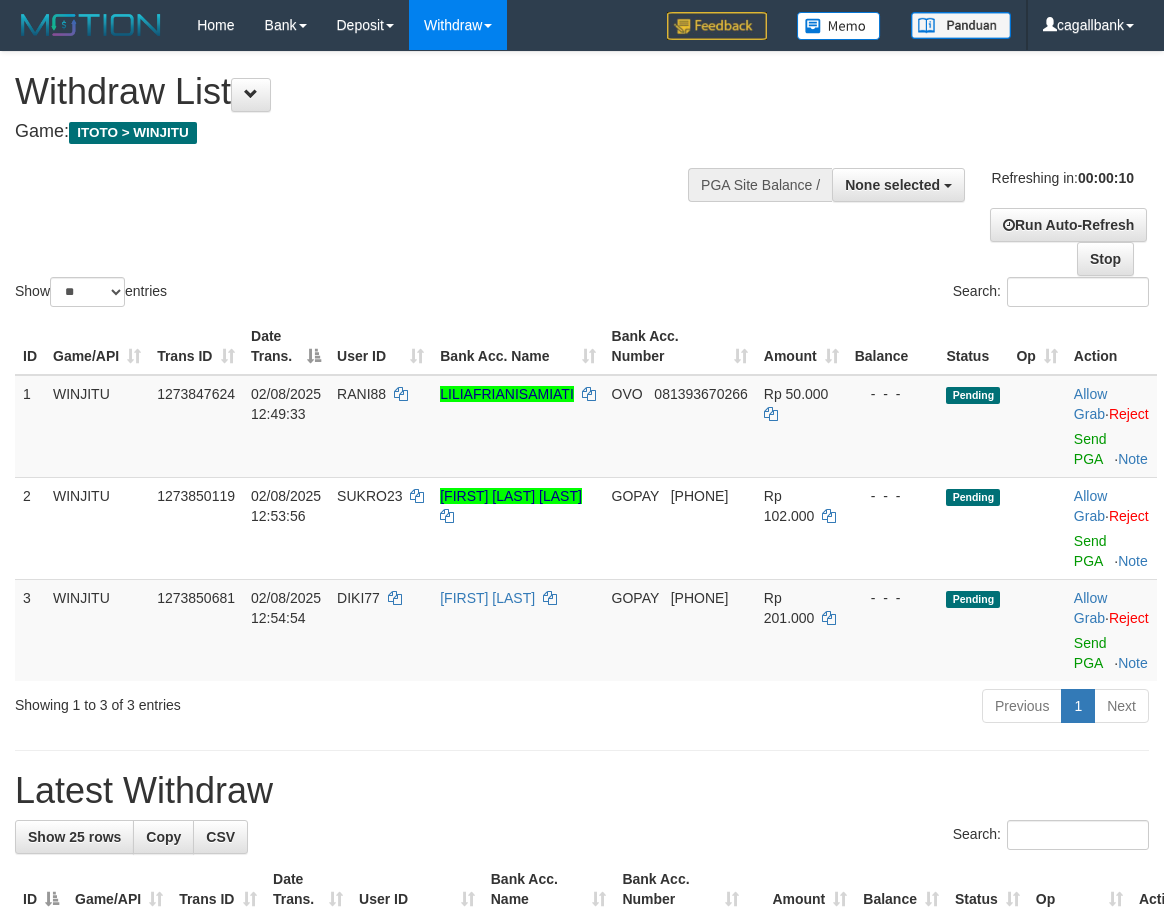 select 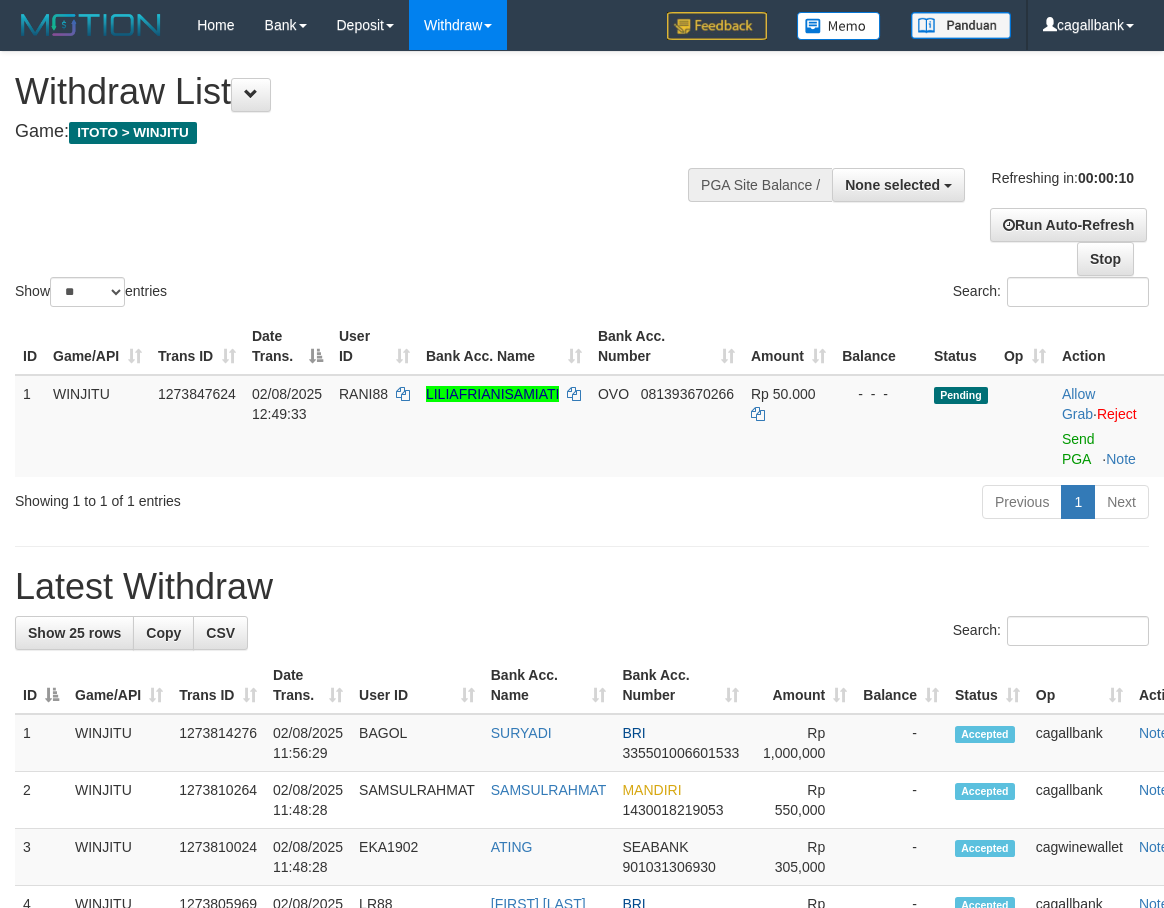 select 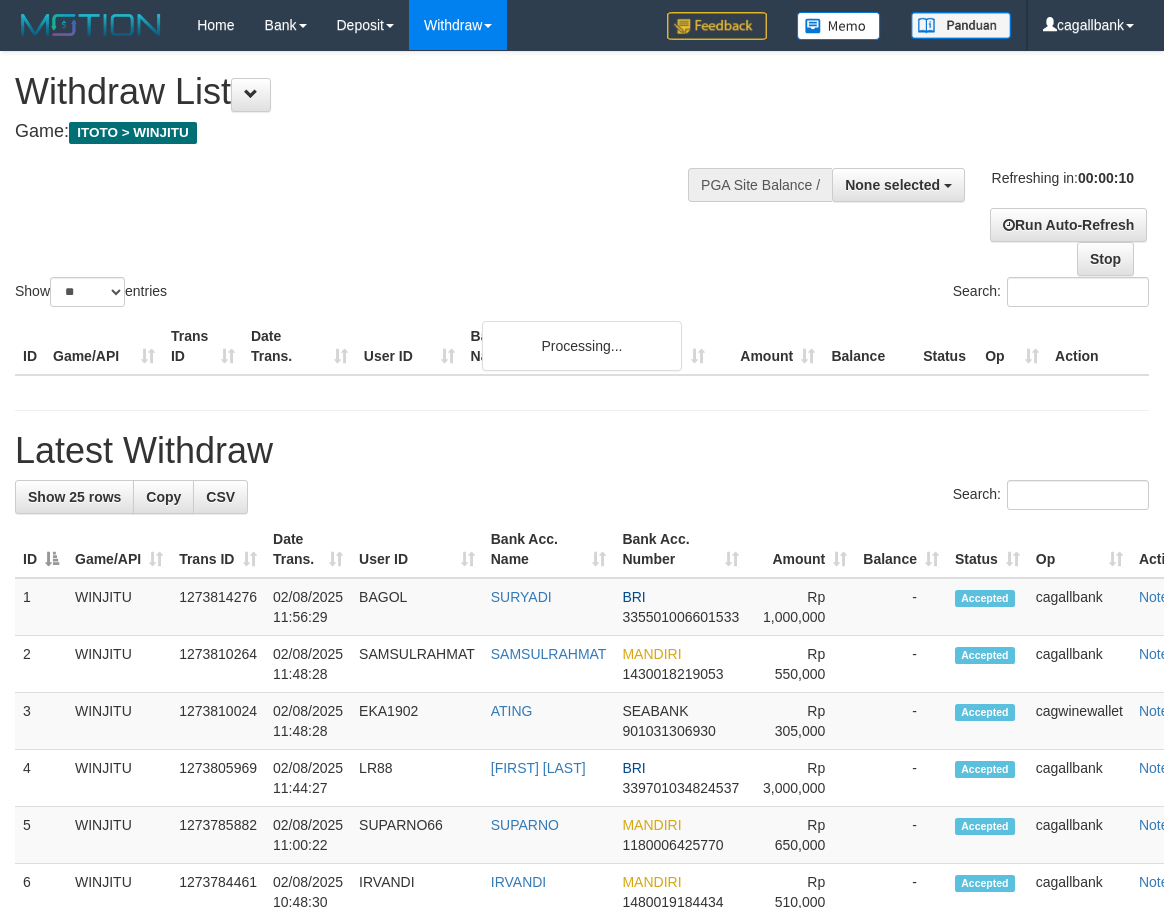 select 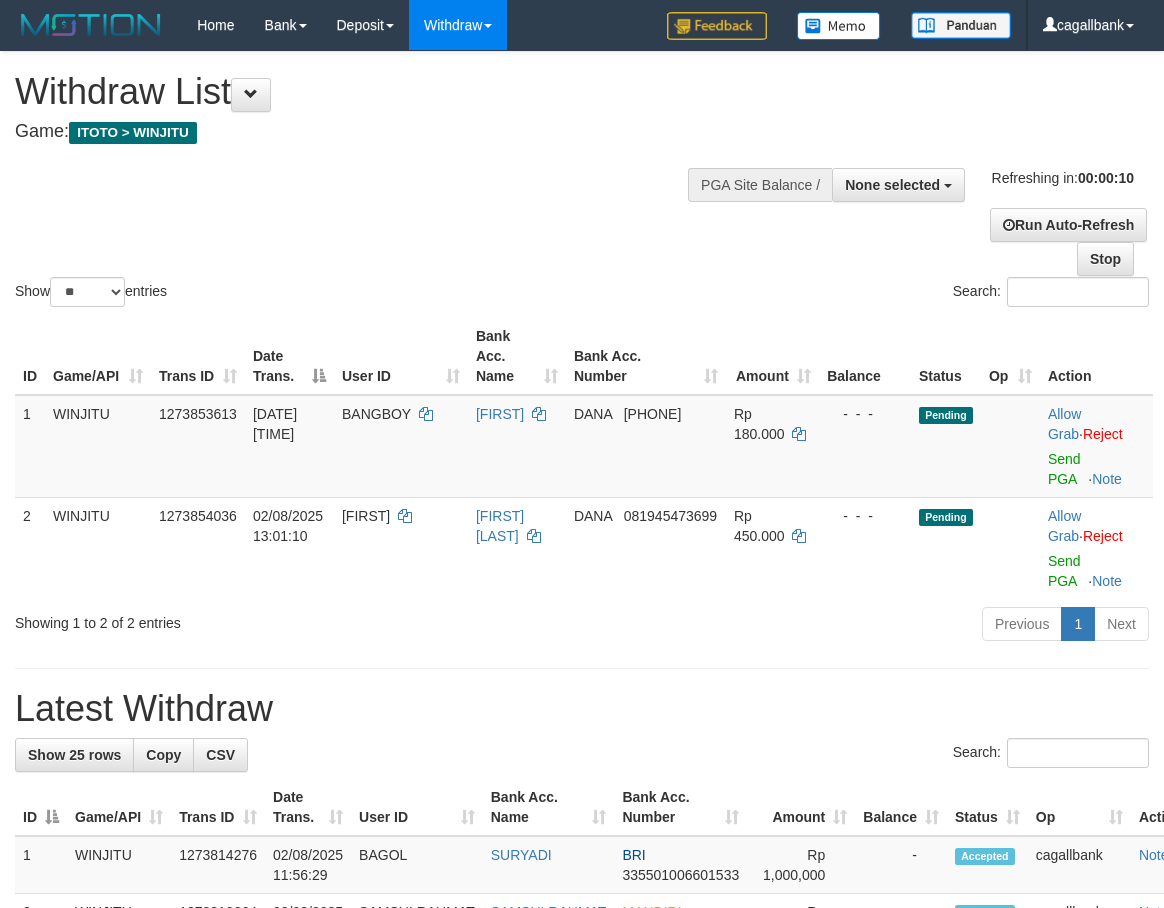 select 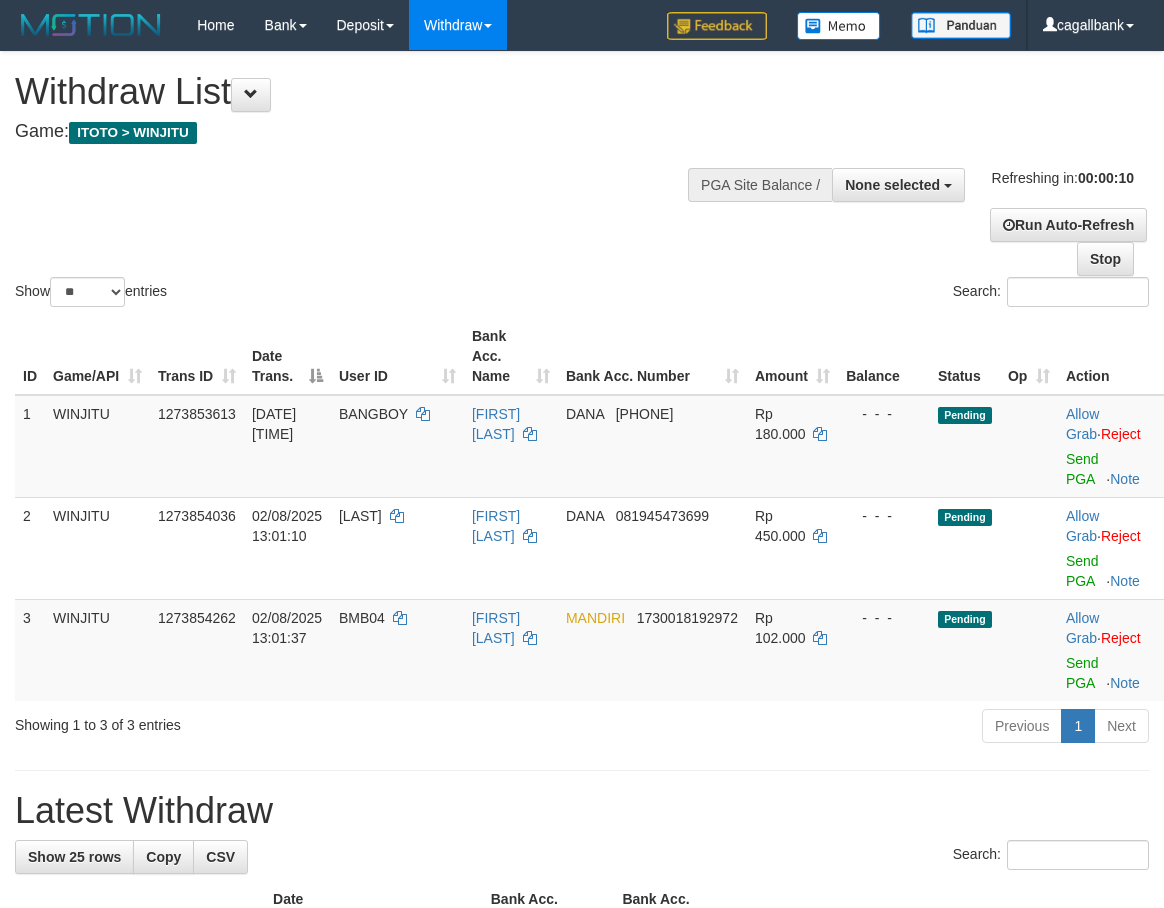 select 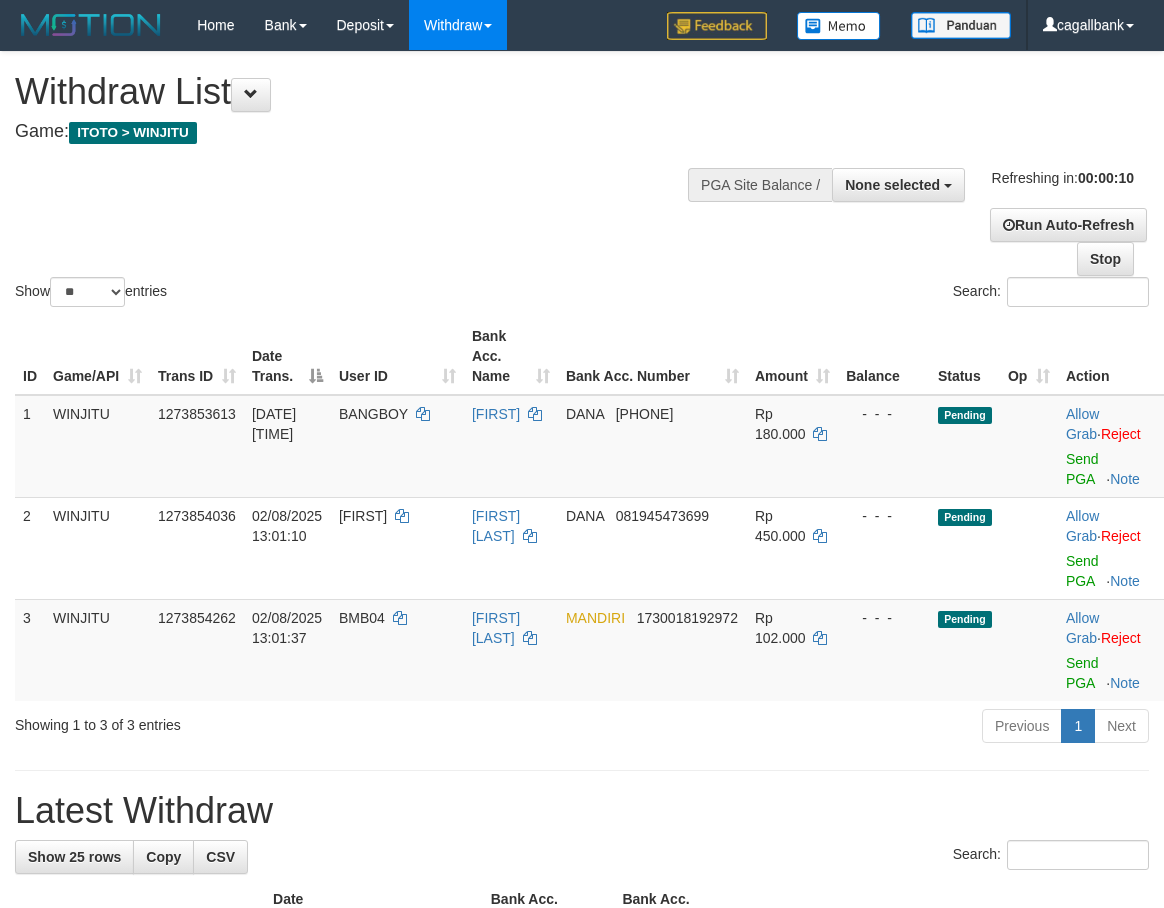 select 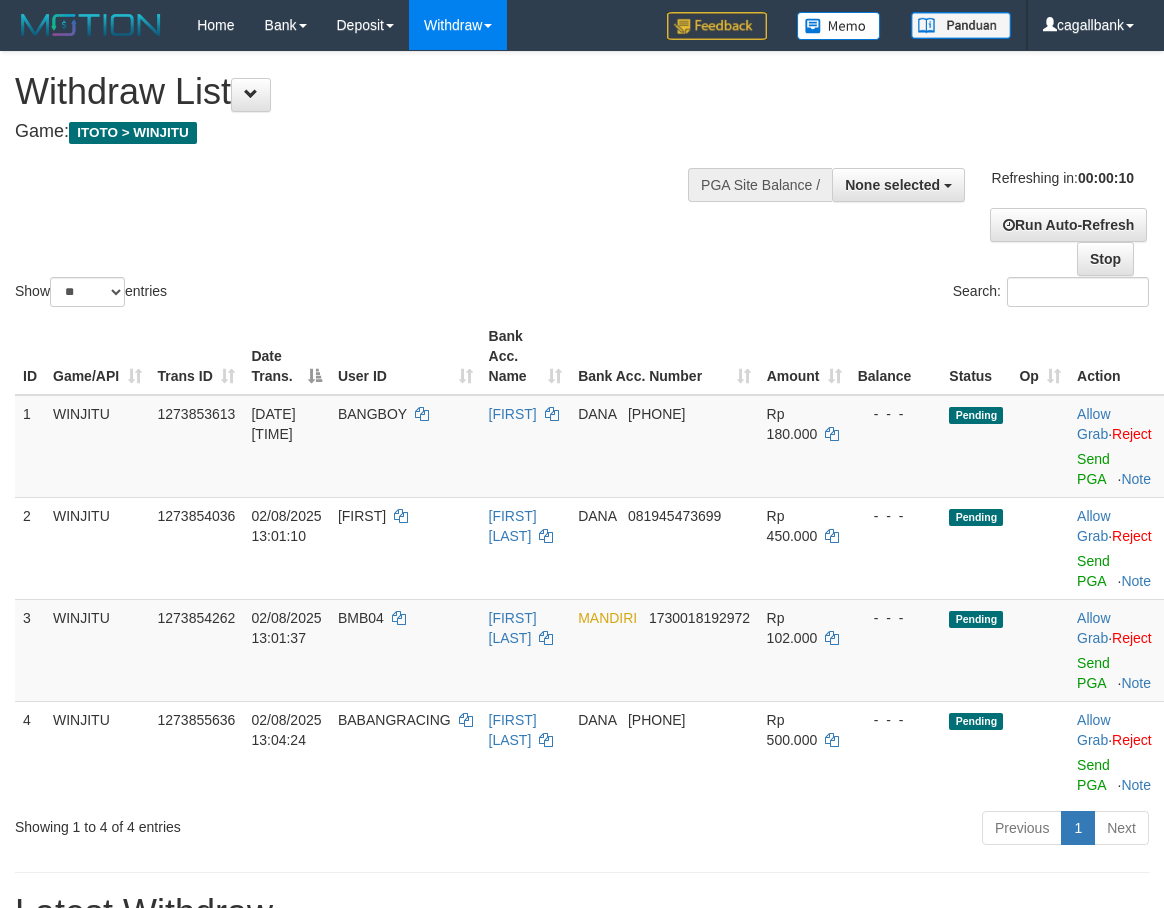 select 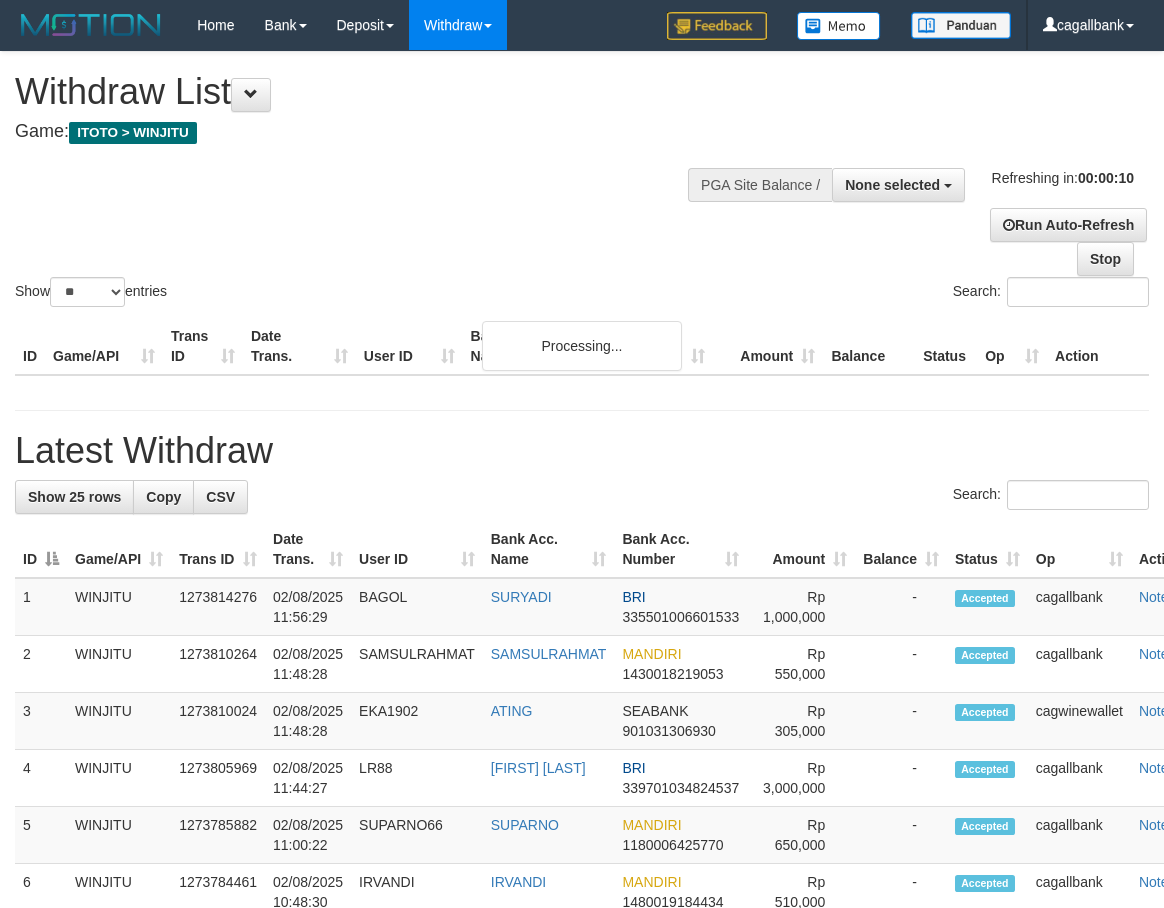 select 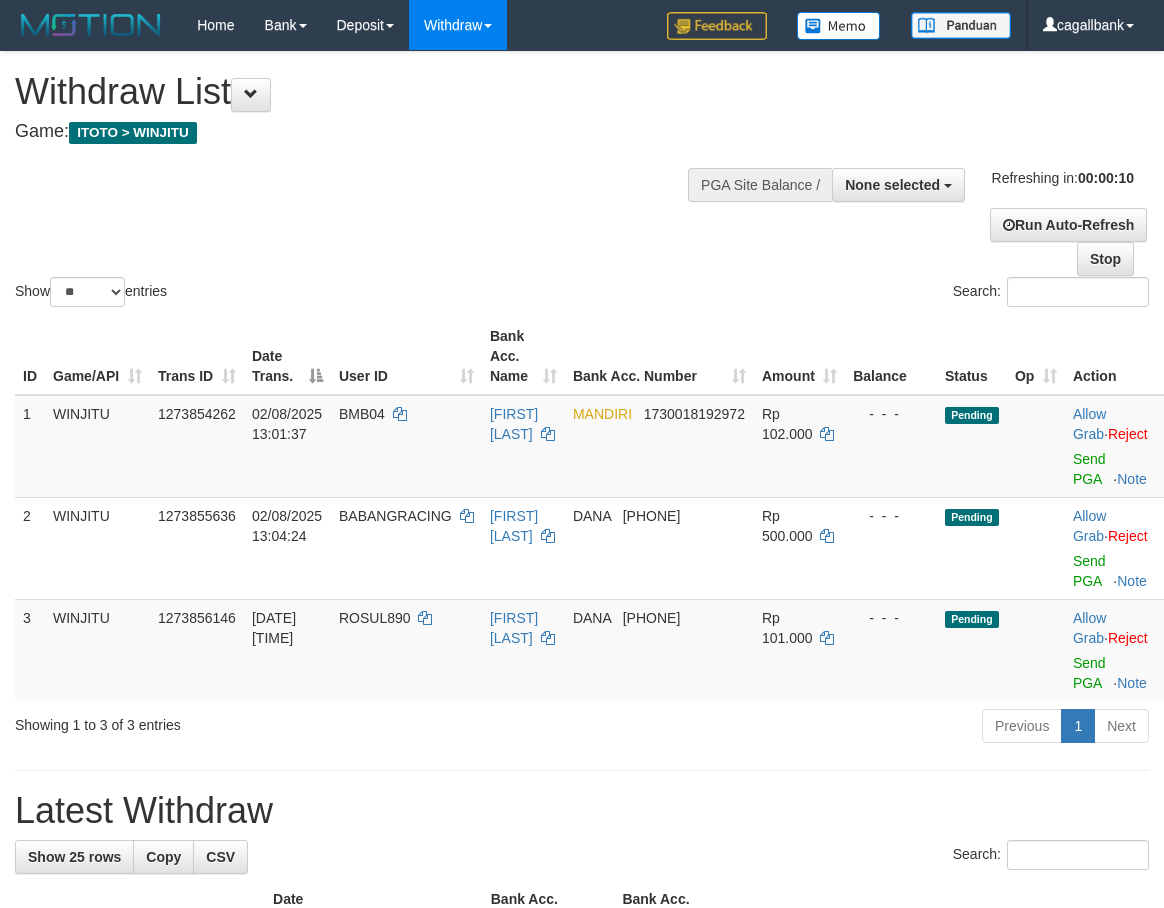 select 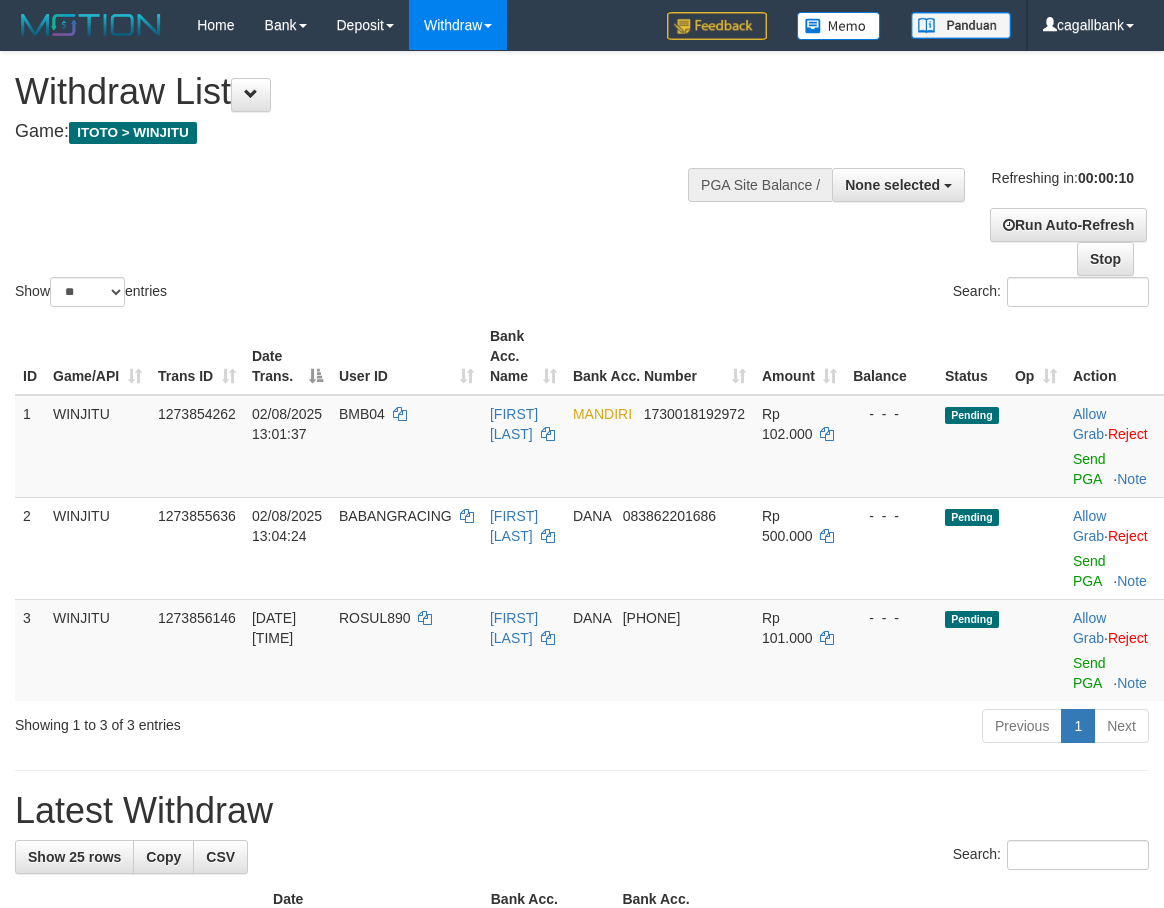 select 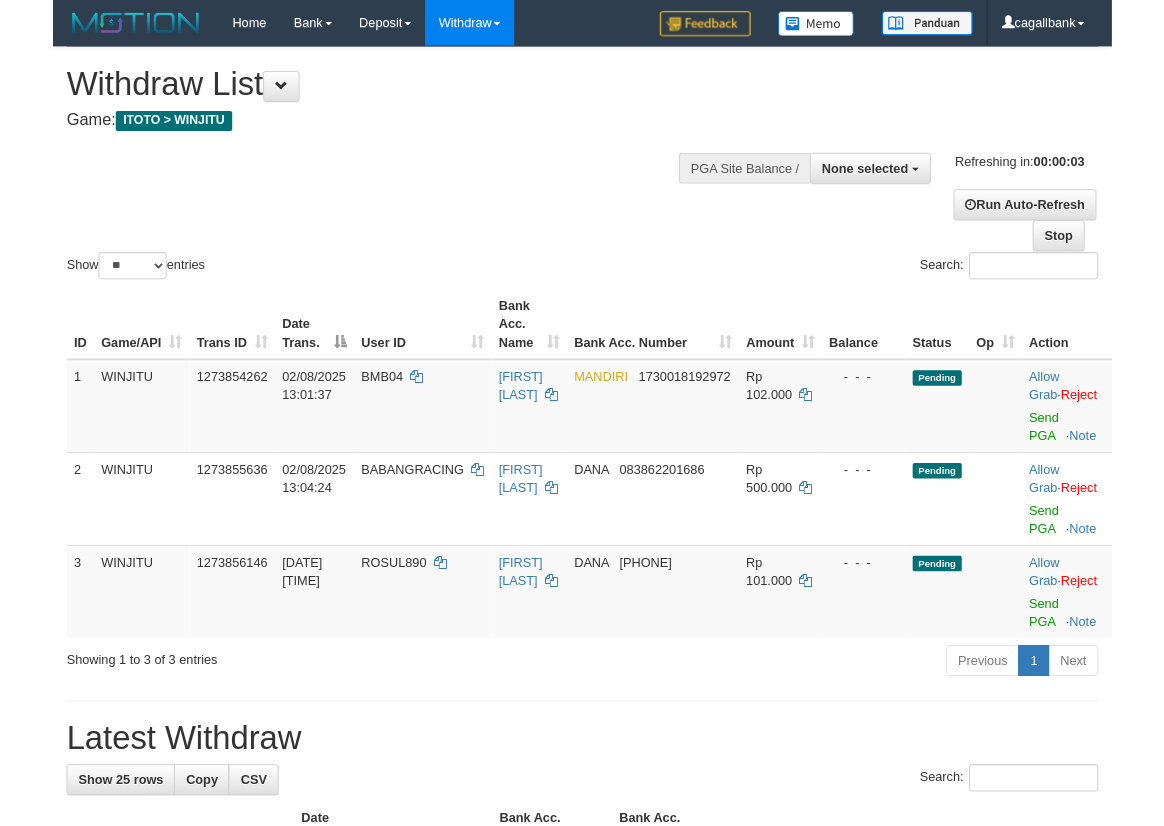 scroll, scrollTop: 0, scrollLeft: 0, axis: both 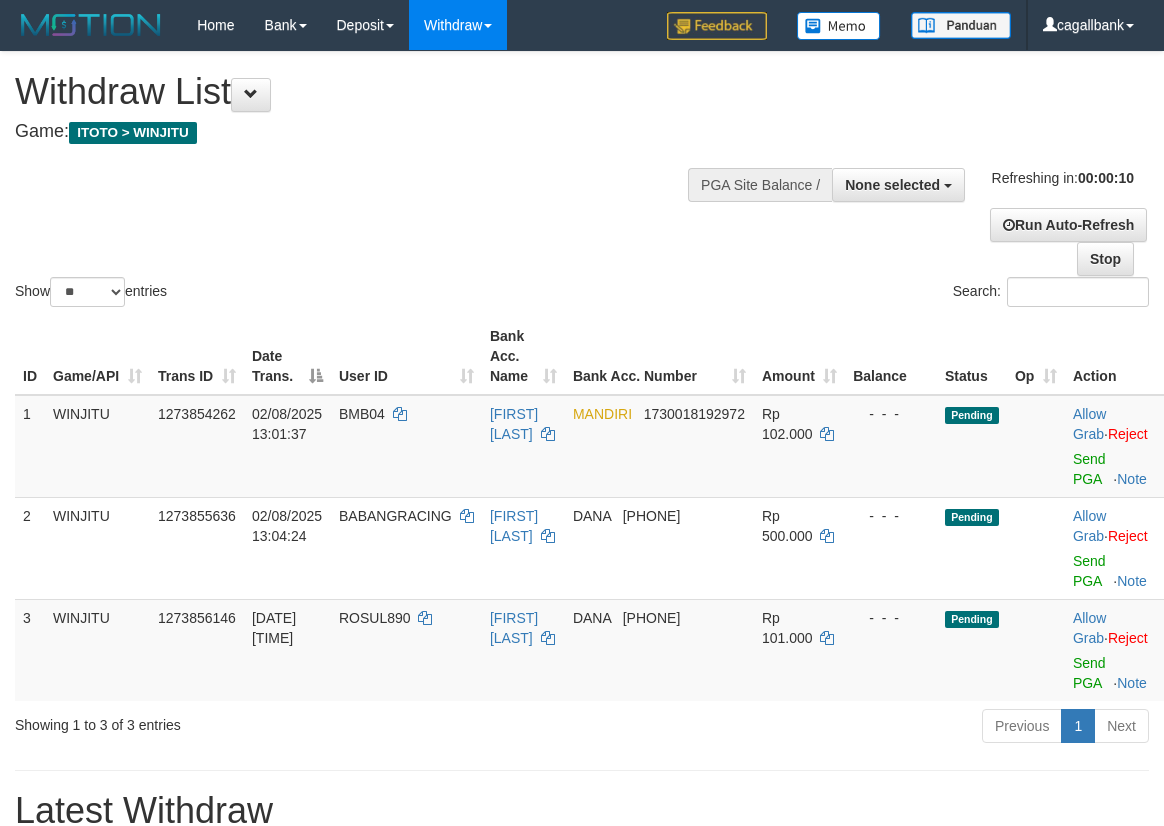 select 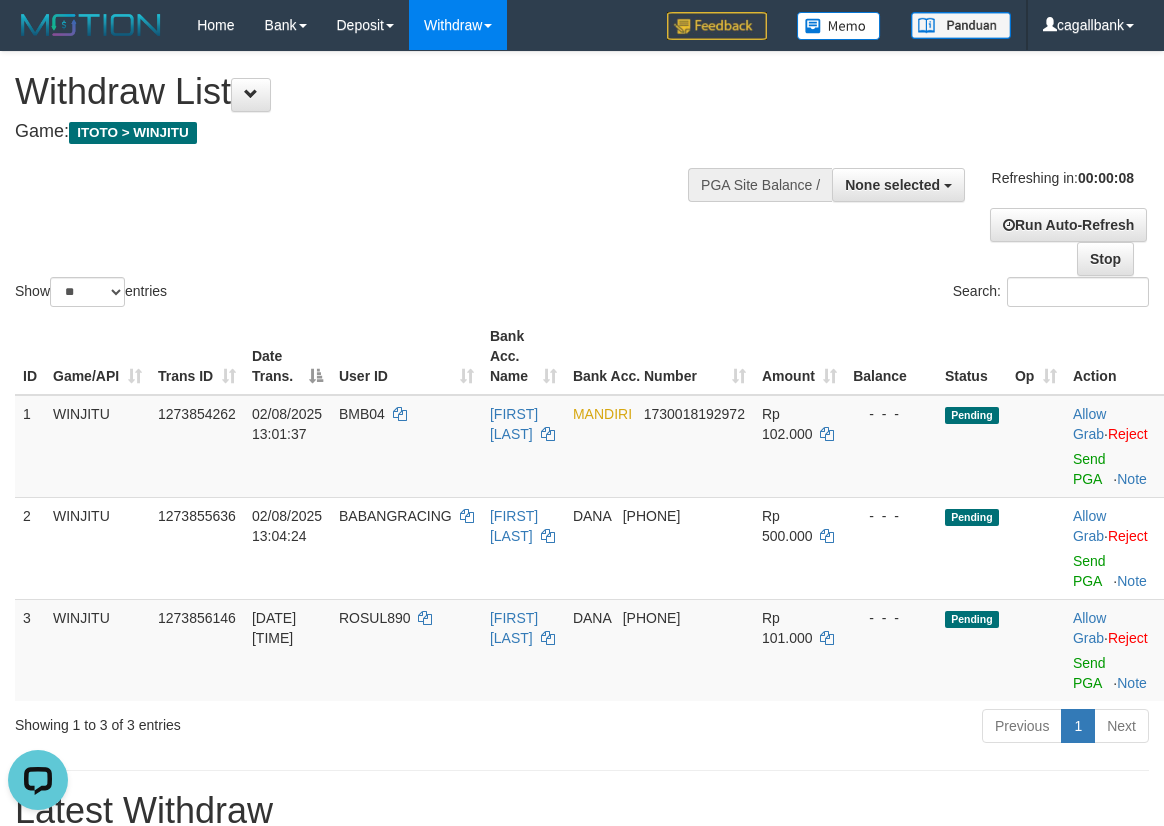 scroll, scrollTop: 0, scrollLeft: 0, axis: both 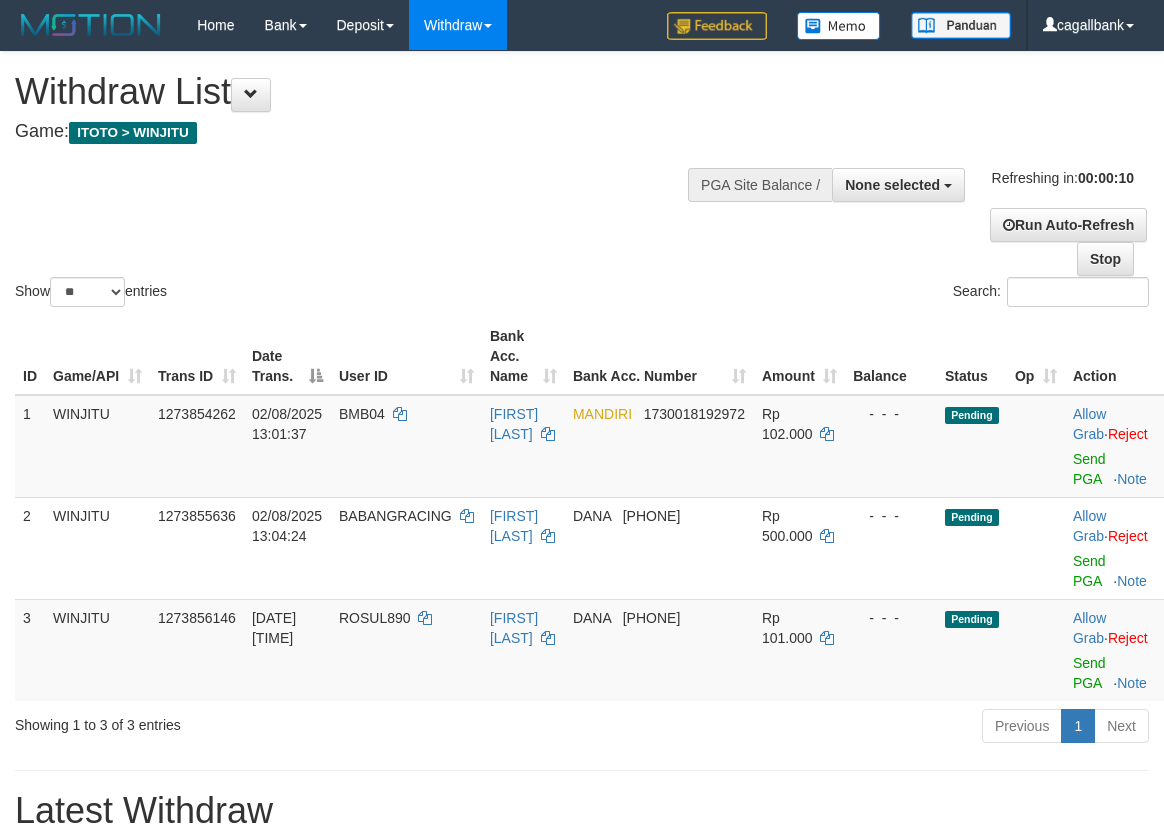 select 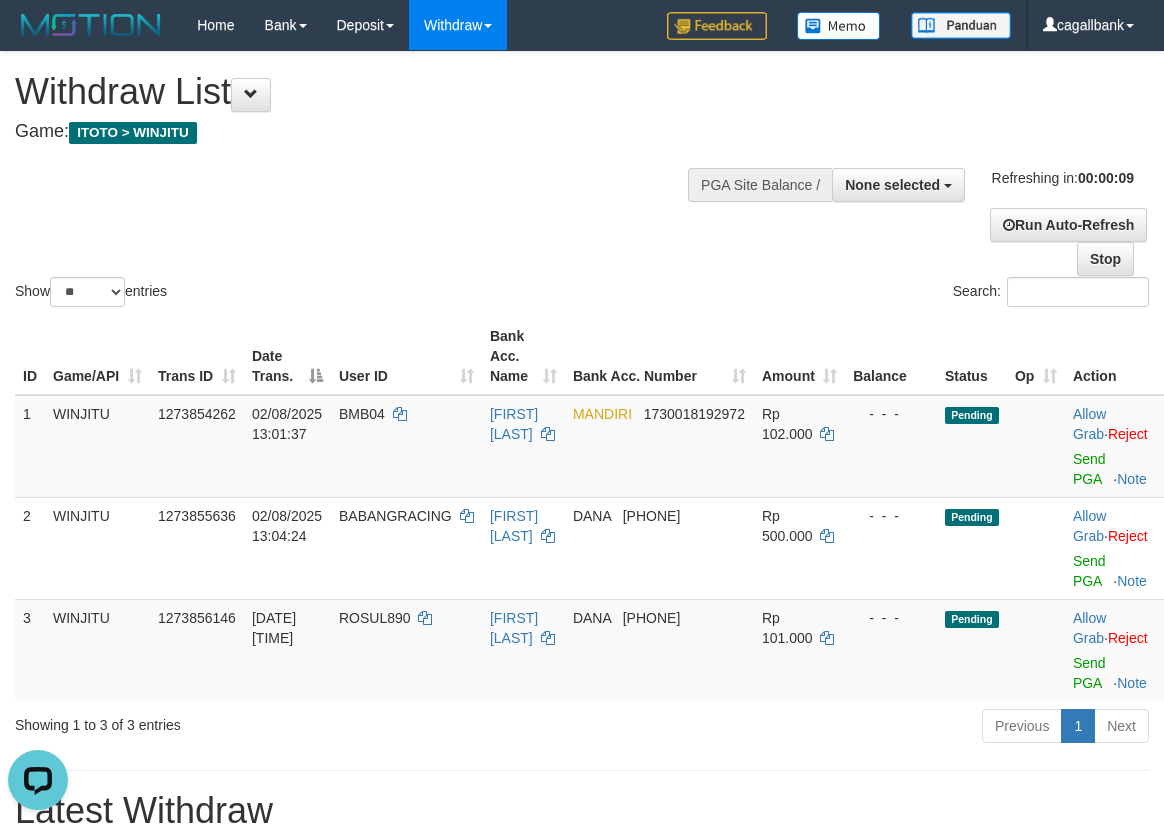scroll, scrollTop: 0, scrollLeft: 0, axis: both 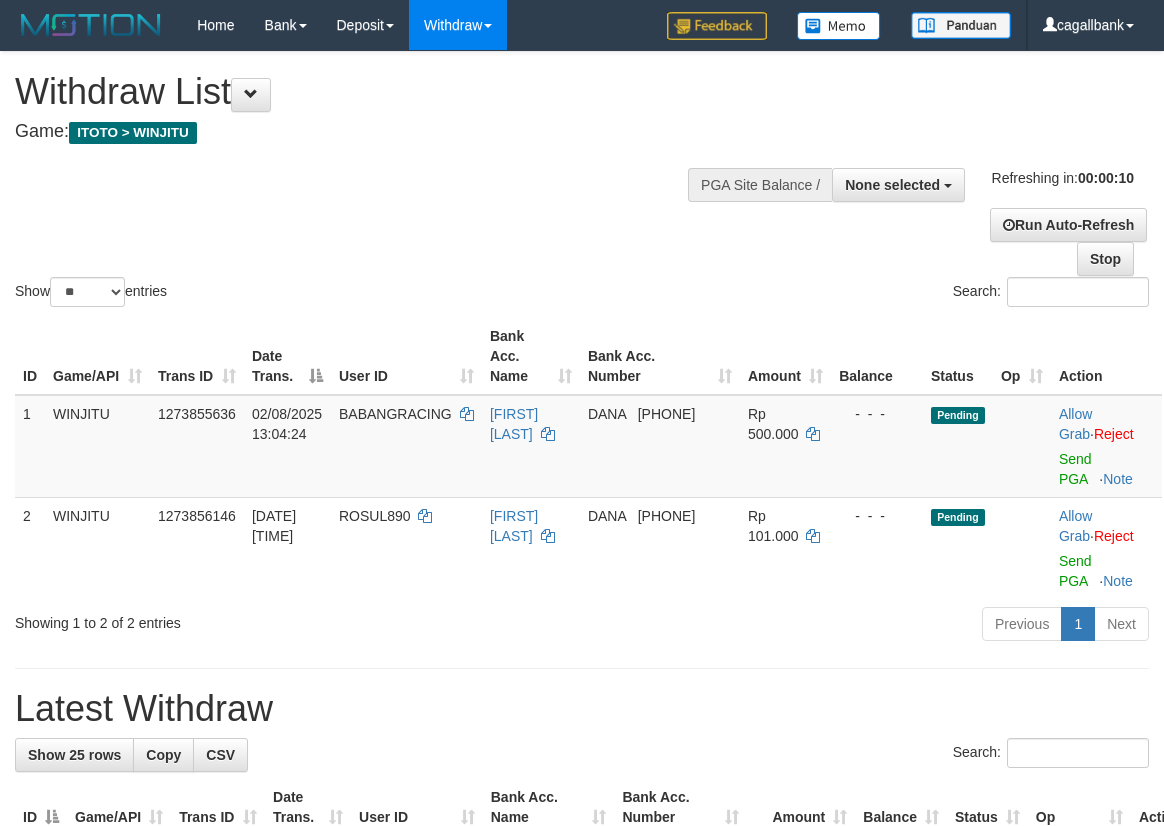 select 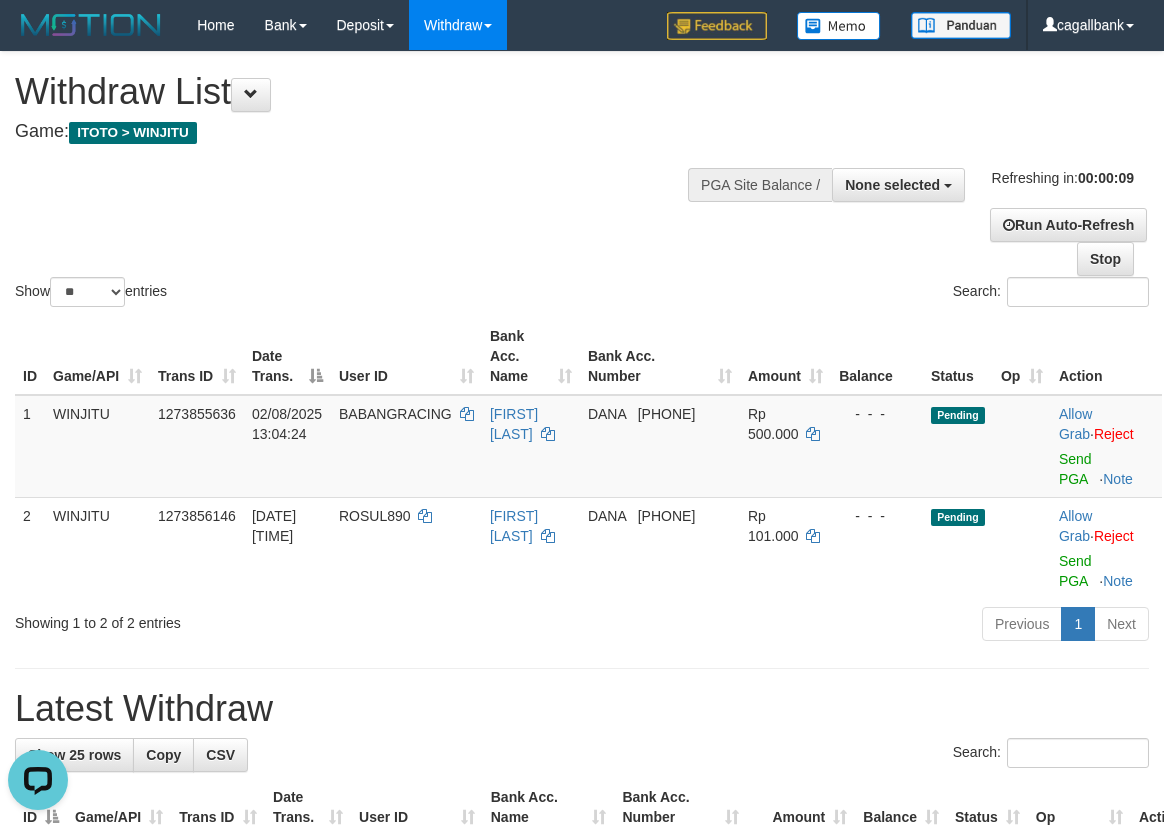 scroll, scrollTop: 0, scrollLeft: 0, axis: both 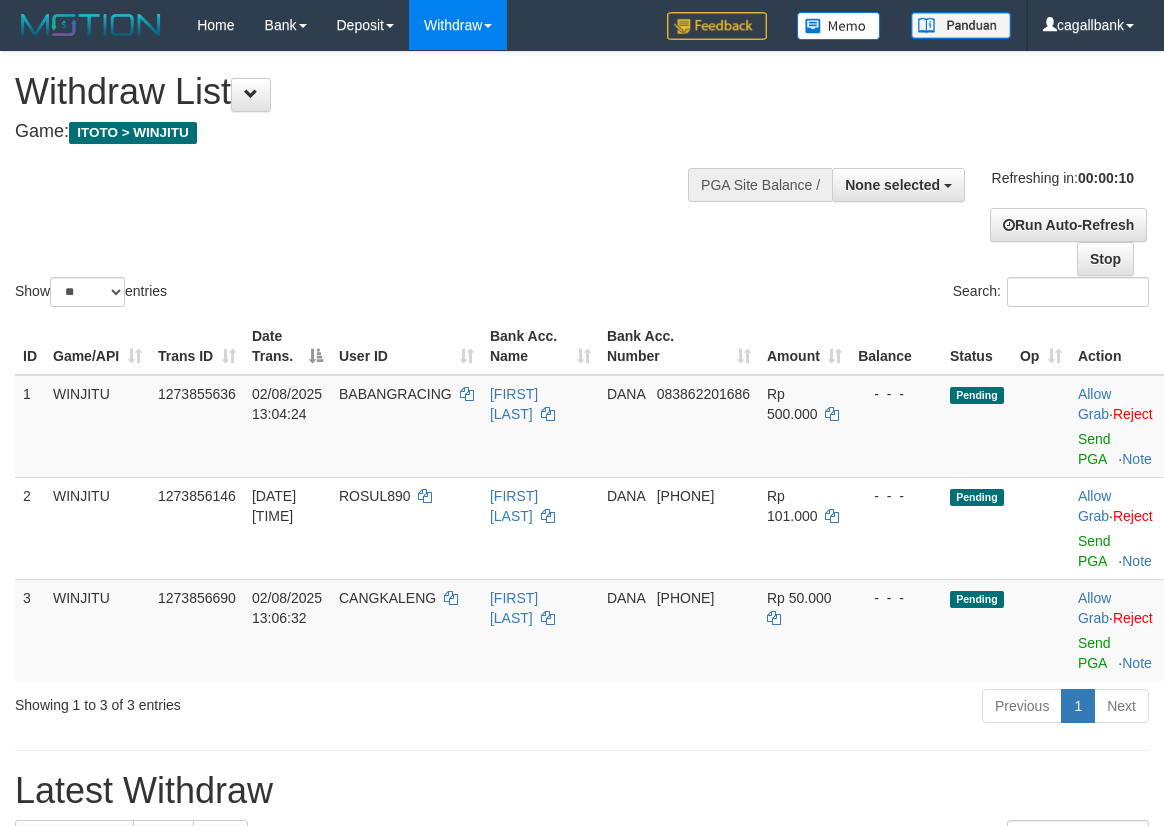 select 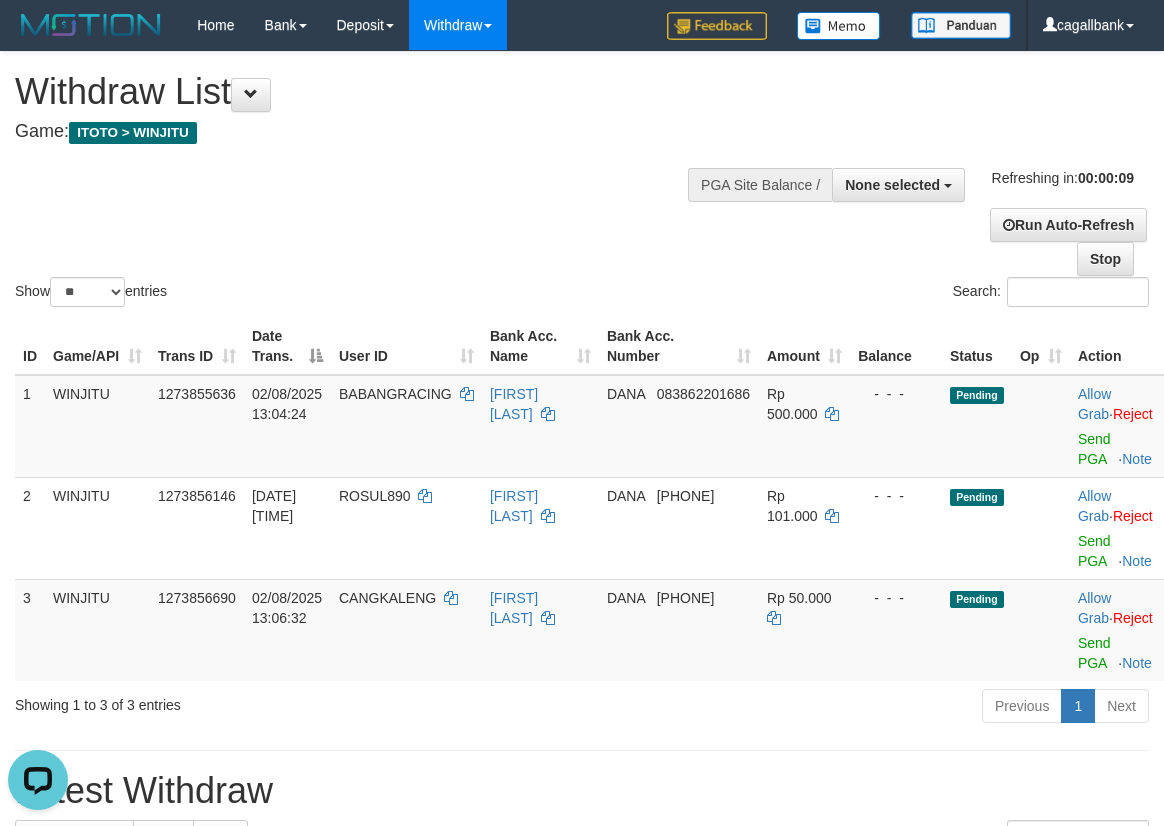 scroll, scrollTop: 0, scrollLeft: 0, axis: both 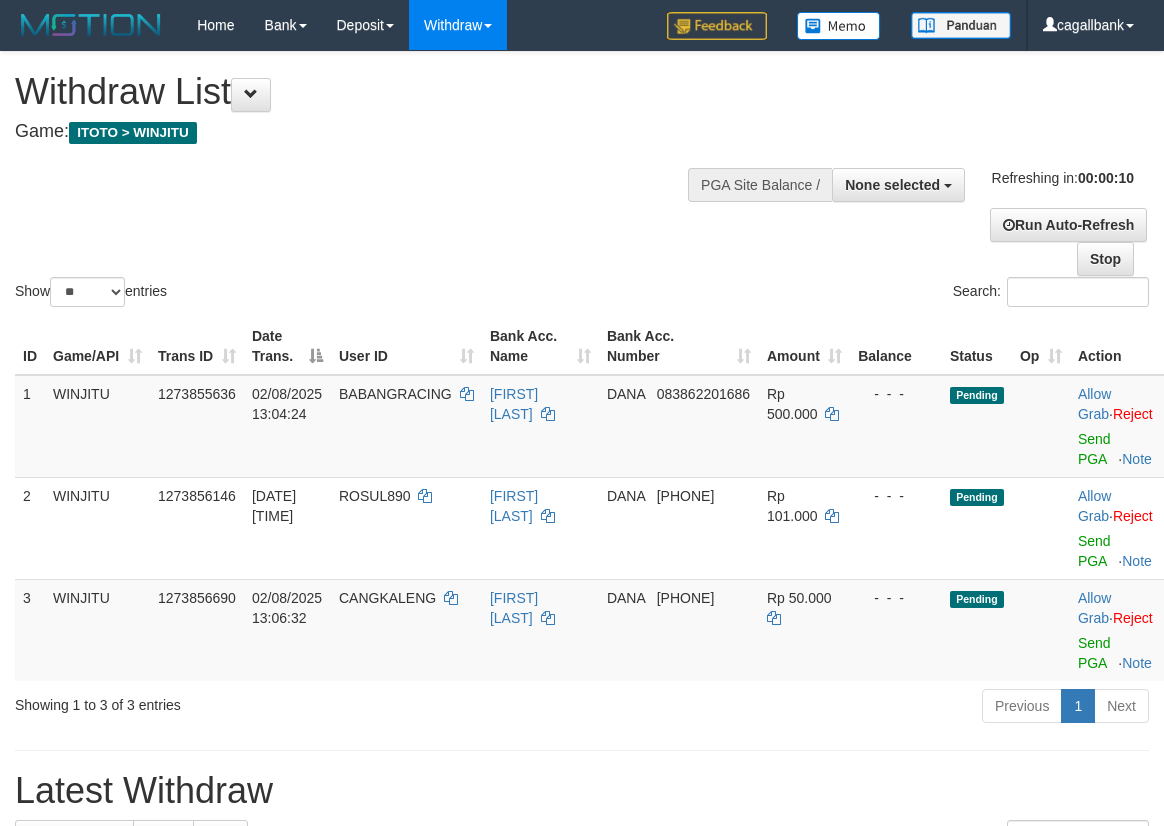 select 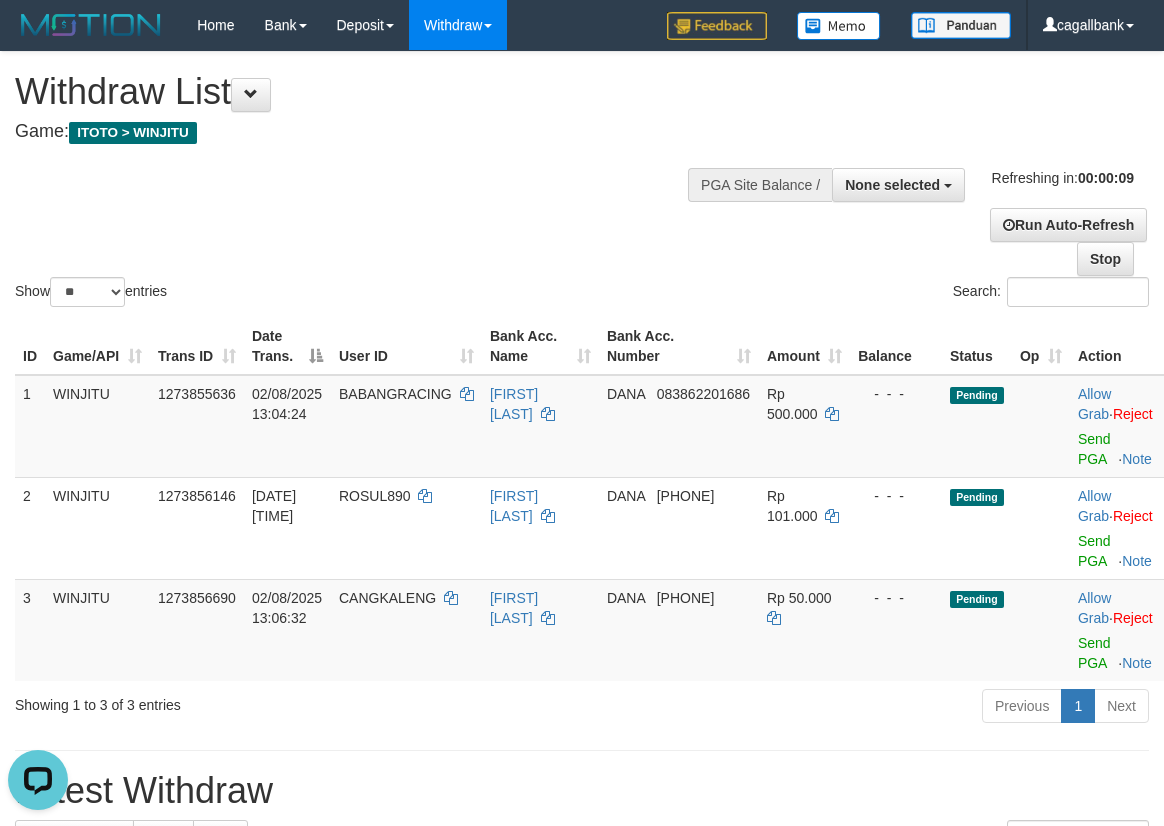 scroll, scrollTop: 0, scrollLeft: 0, axis: both 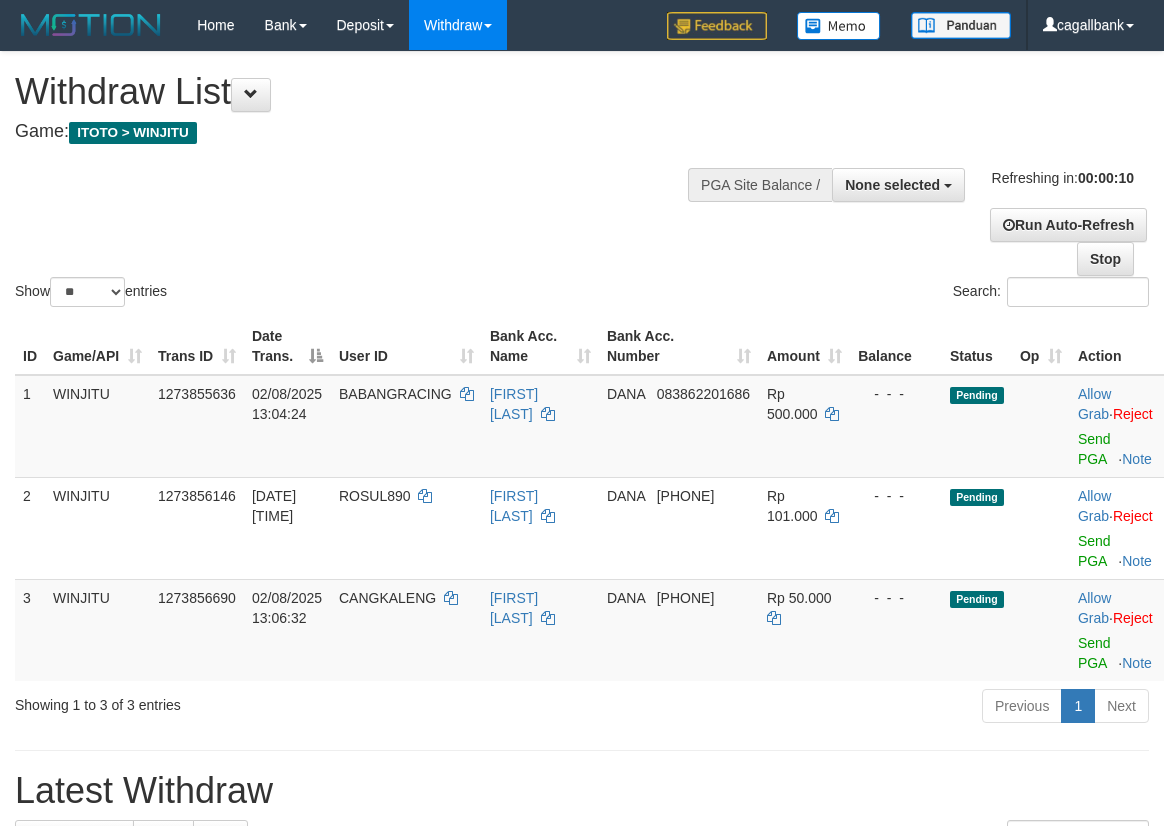 select 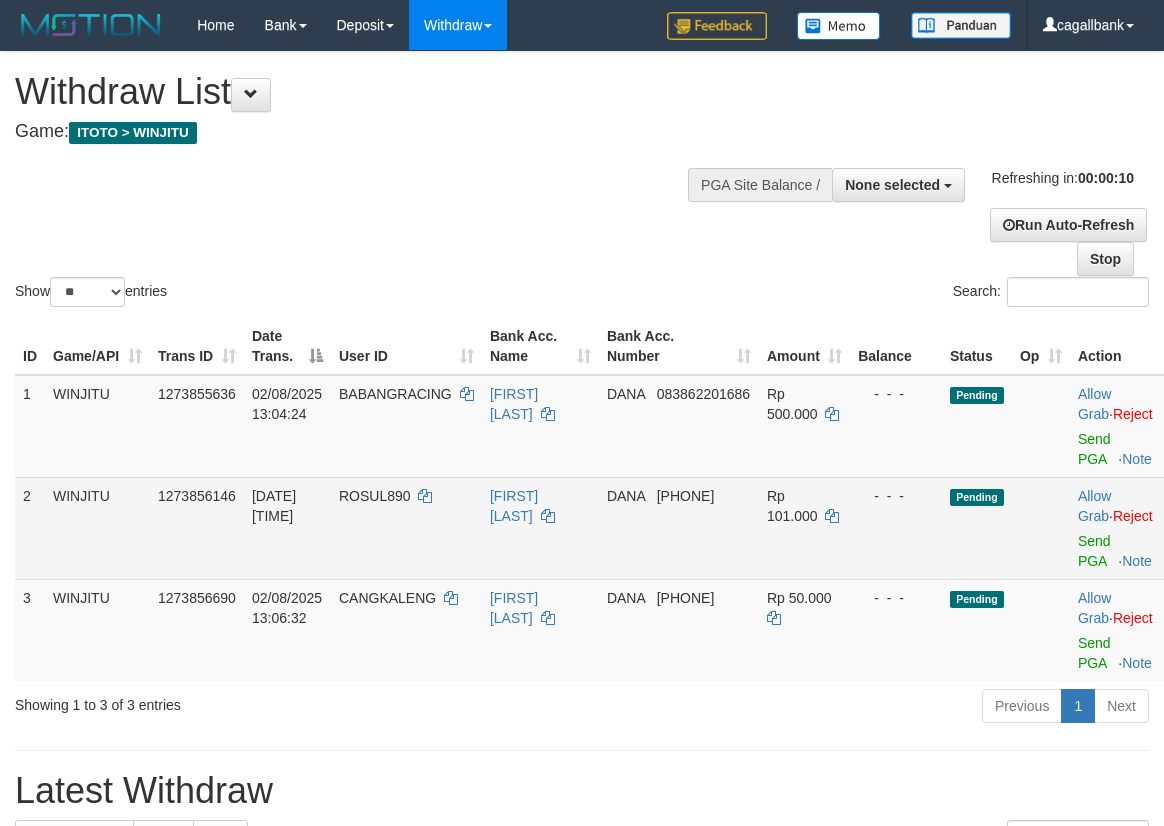 scroll, scrollTop: 0, scrollLeft: 0, axis: both 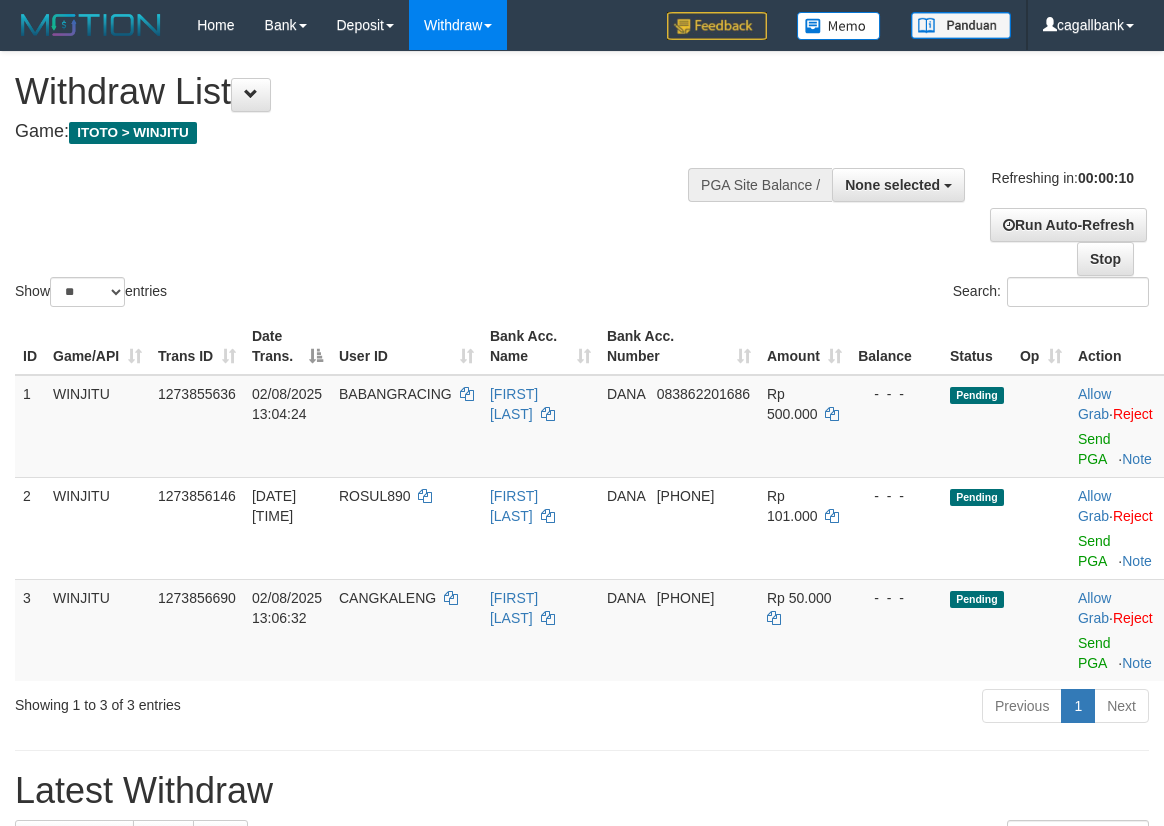 select 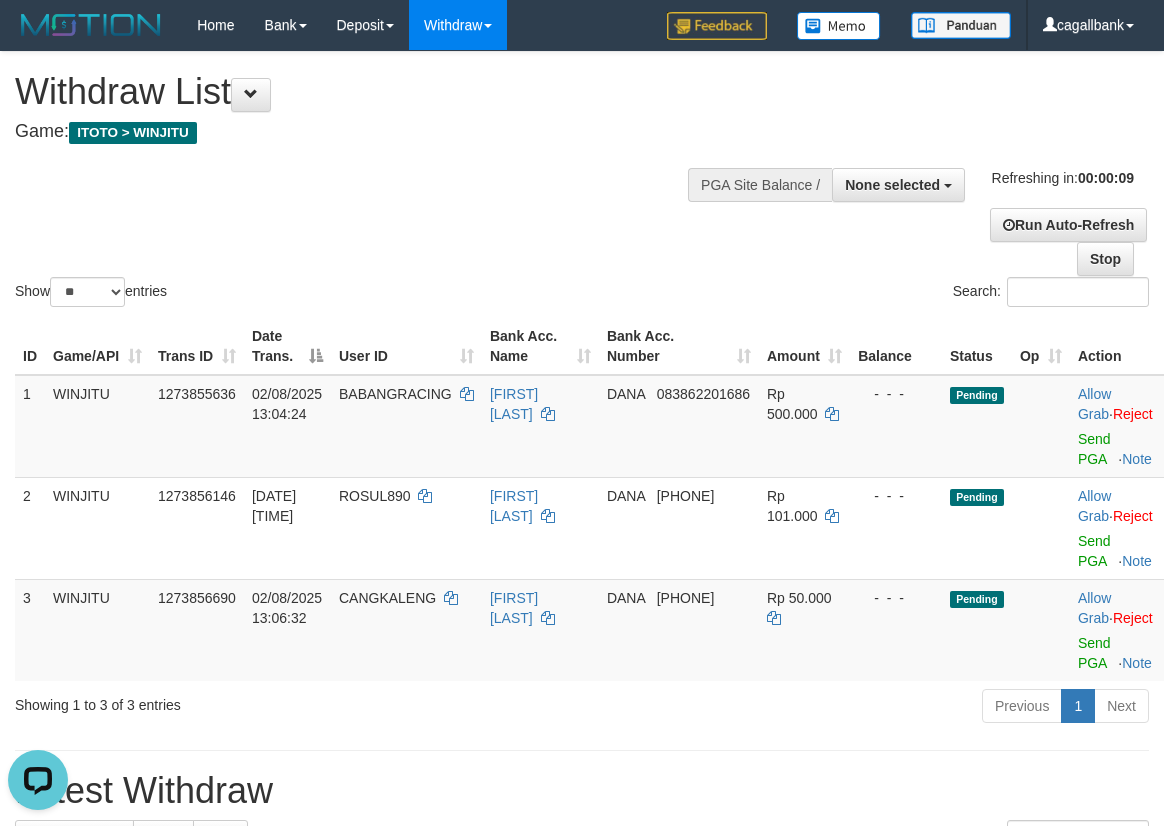 scroll, scrollTop: 0, scrollLeft: 0, axis: both 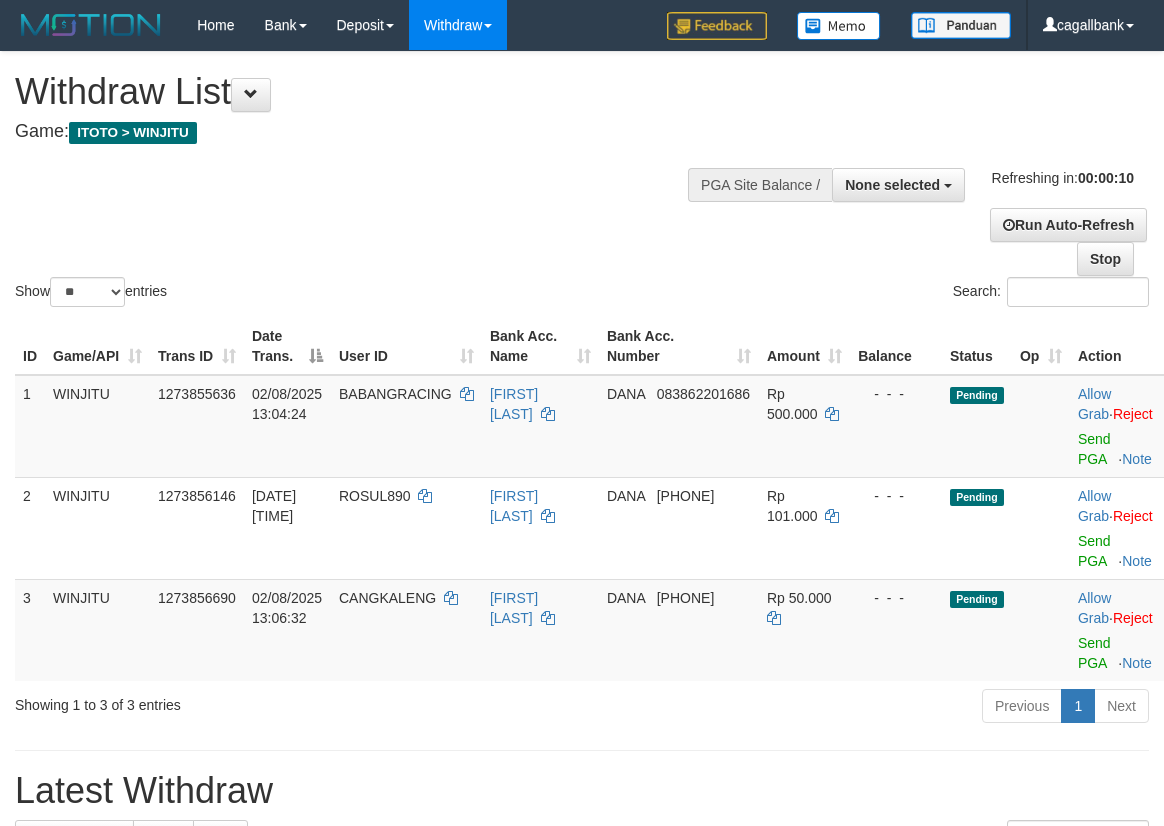 select 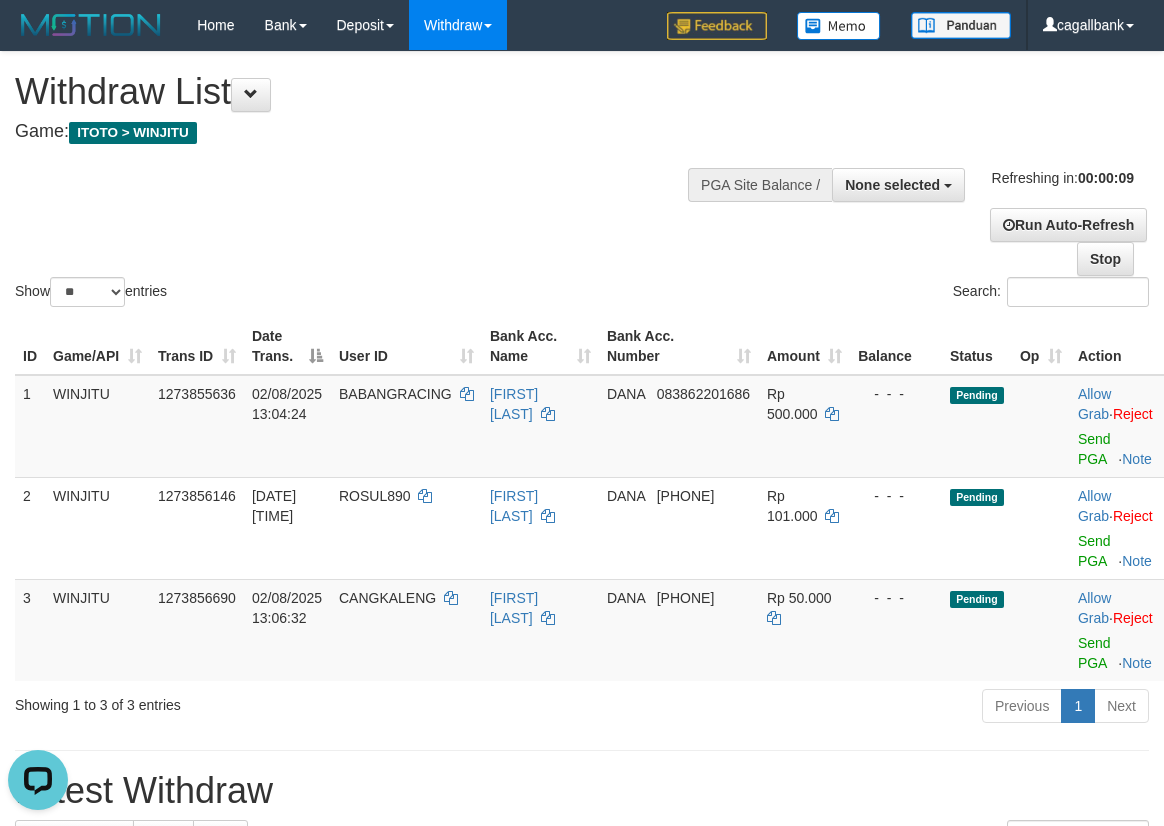 scroll, scrollTop: 0, scrollLeft: 0, axis: both 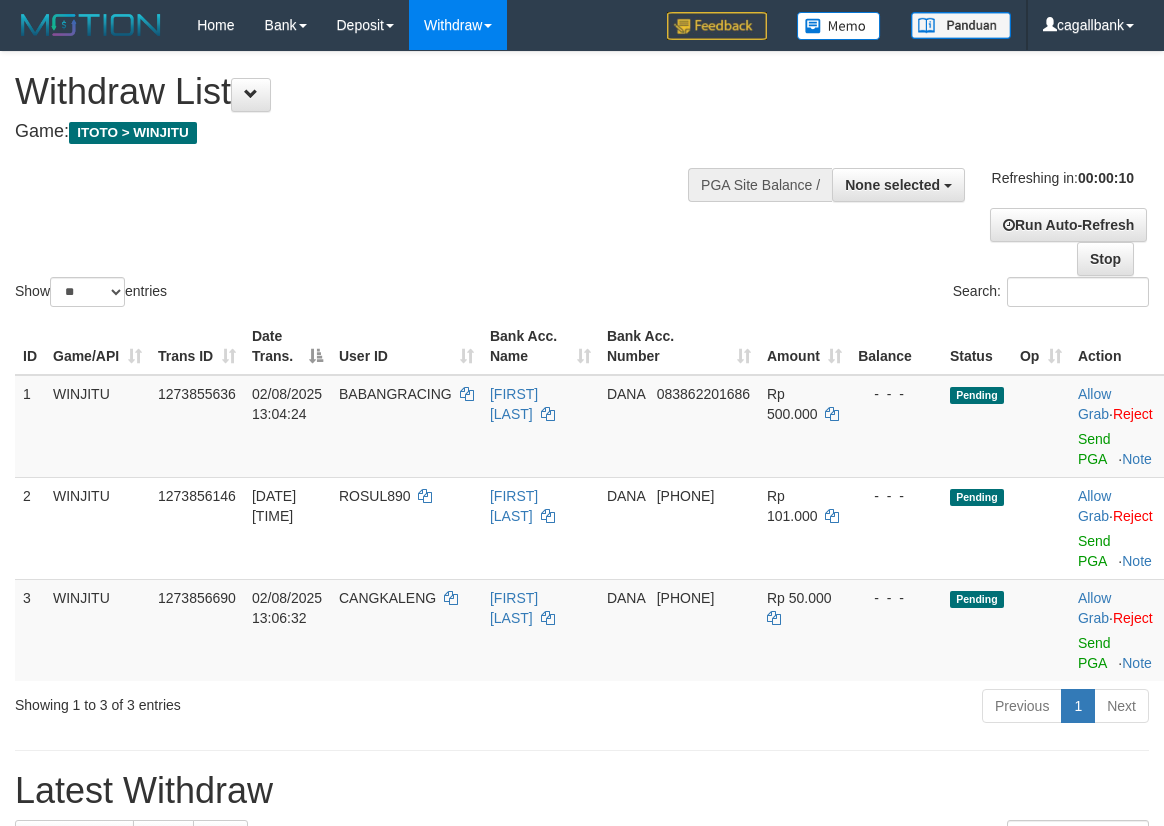 select 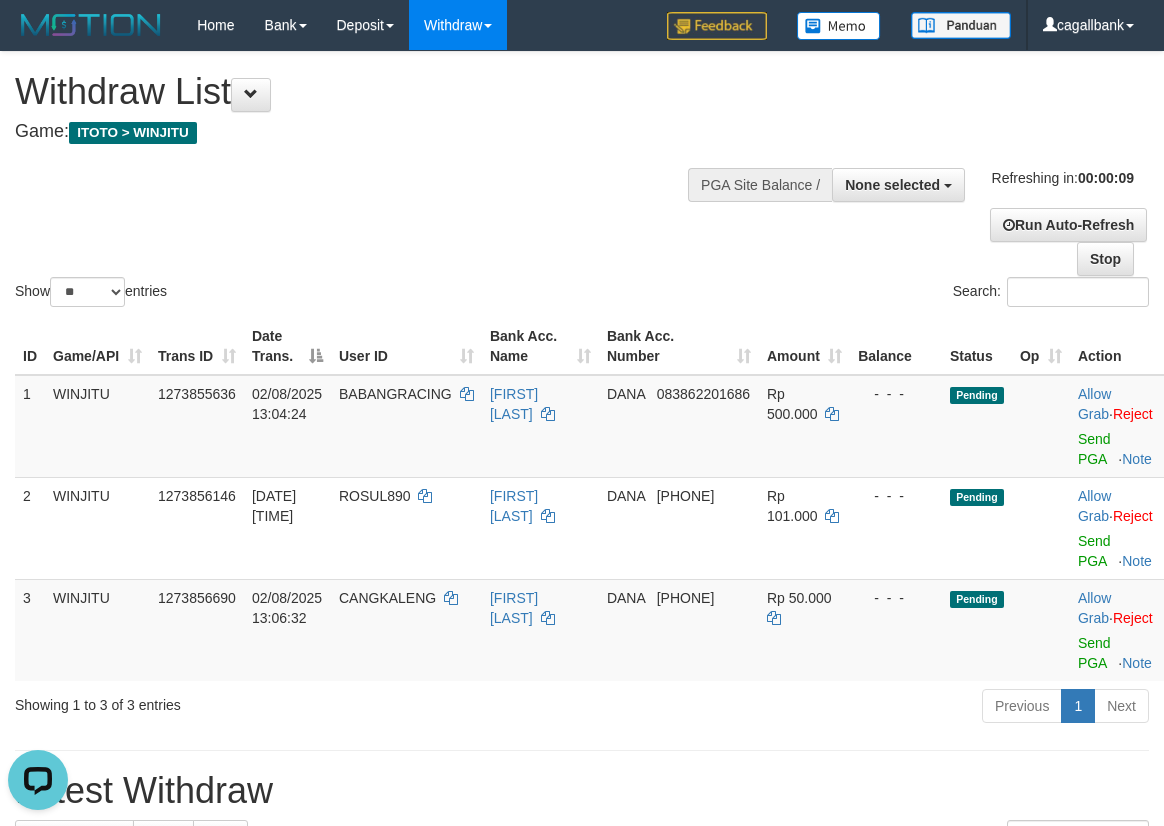 scroll, scrollTop: 0, scrollLeft: 0, axis: both 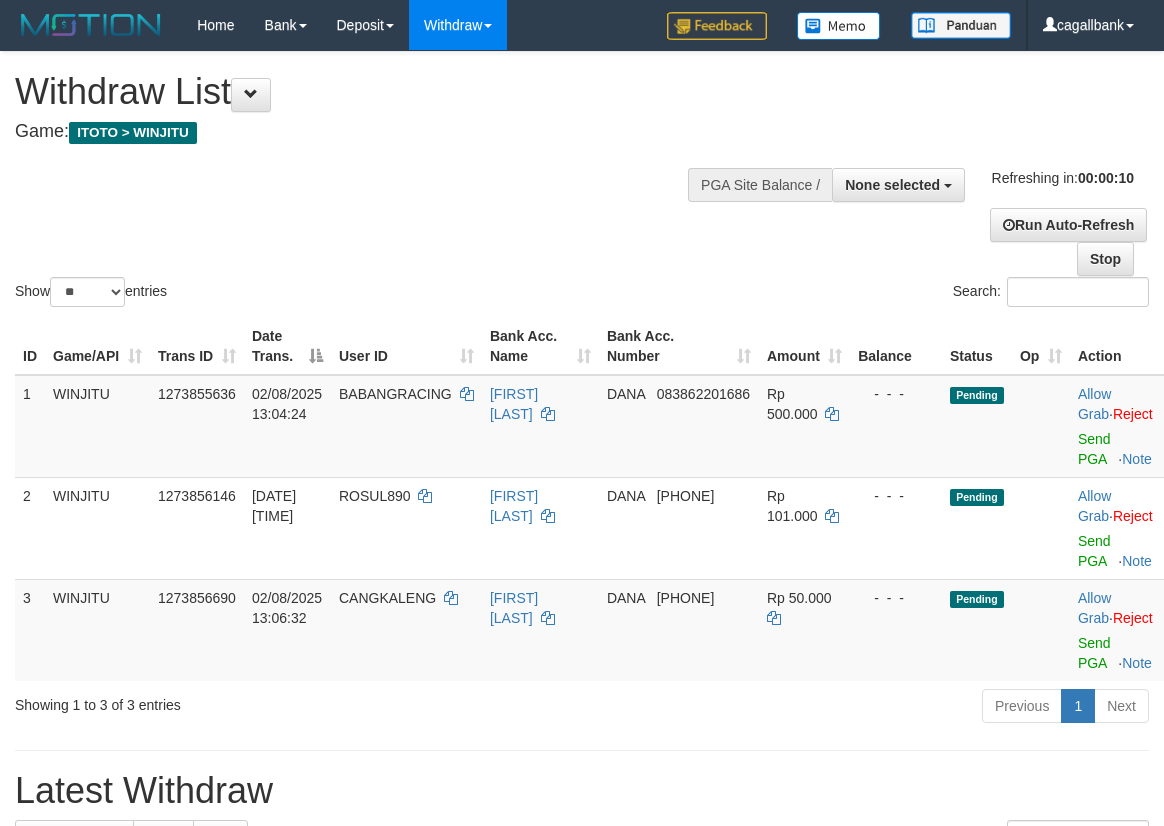 select 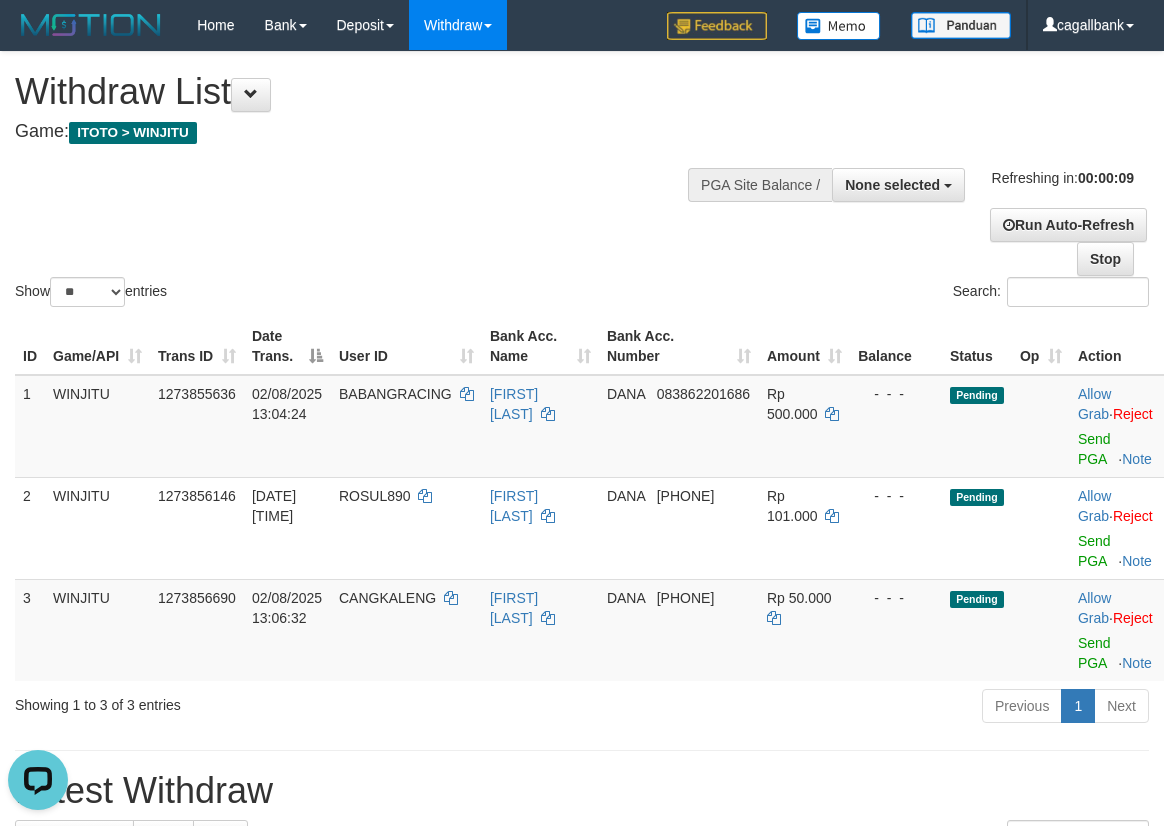 scroll, scrollTop: 0, scrollLeft: 0, axis: both 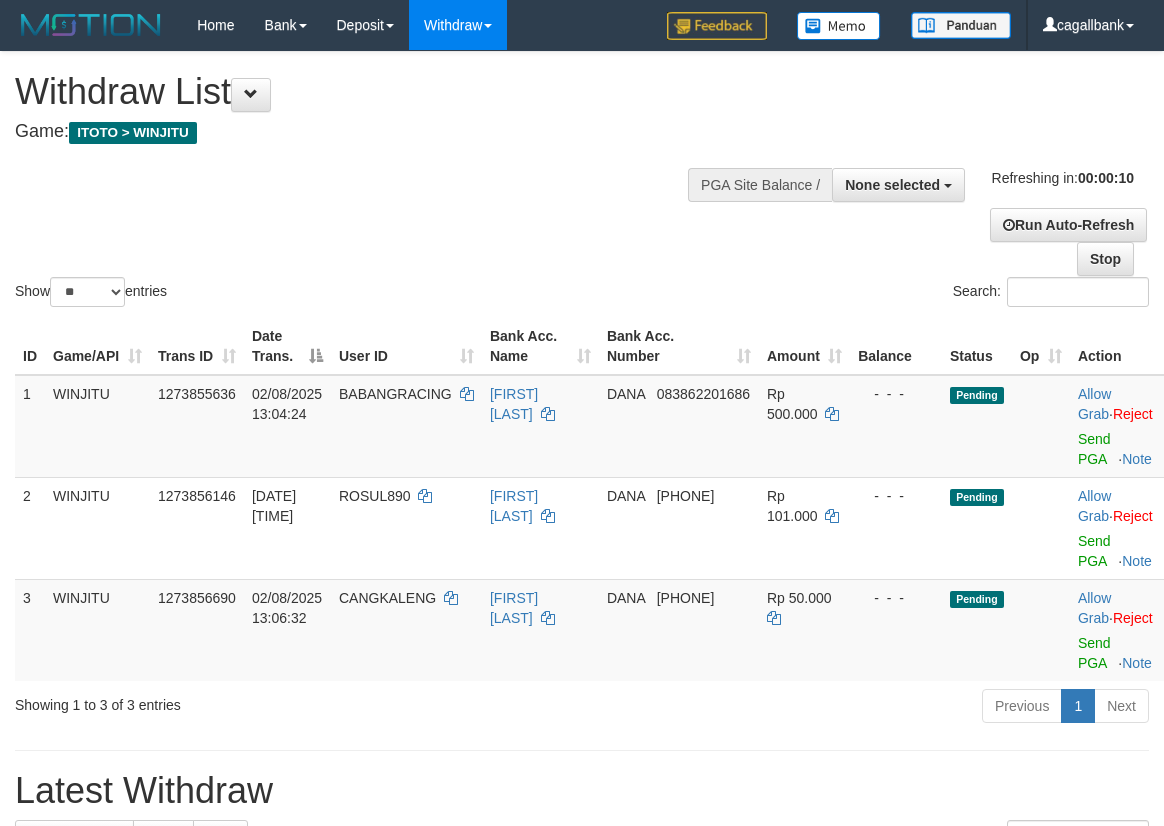 select 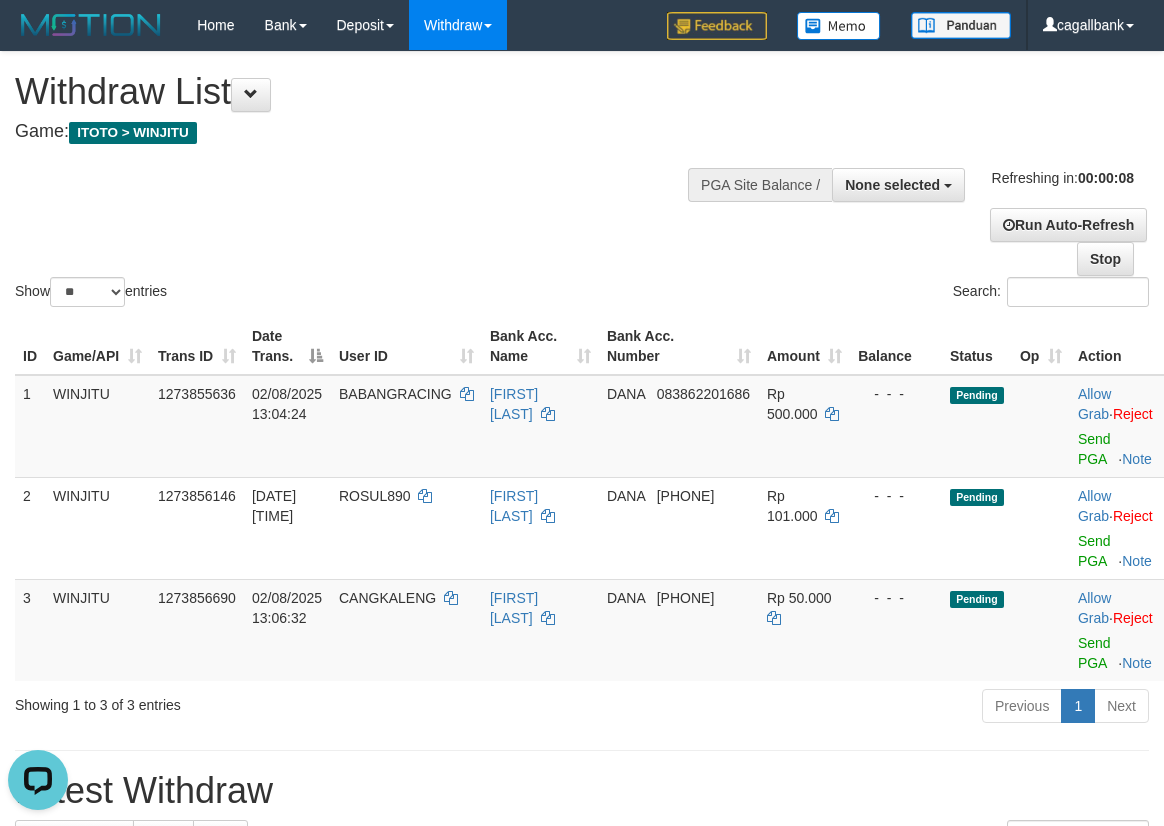 scroll, scrollTop: 0, scrollLeft: 0, axis: both 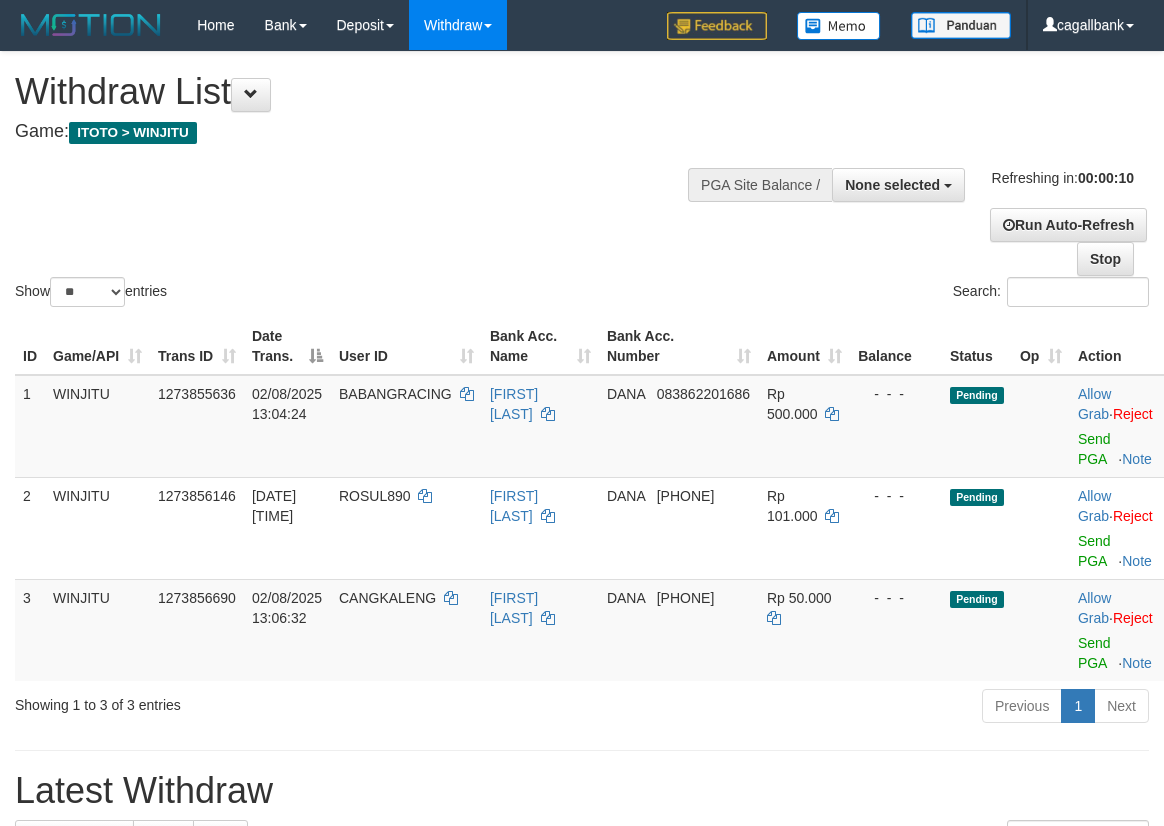 select 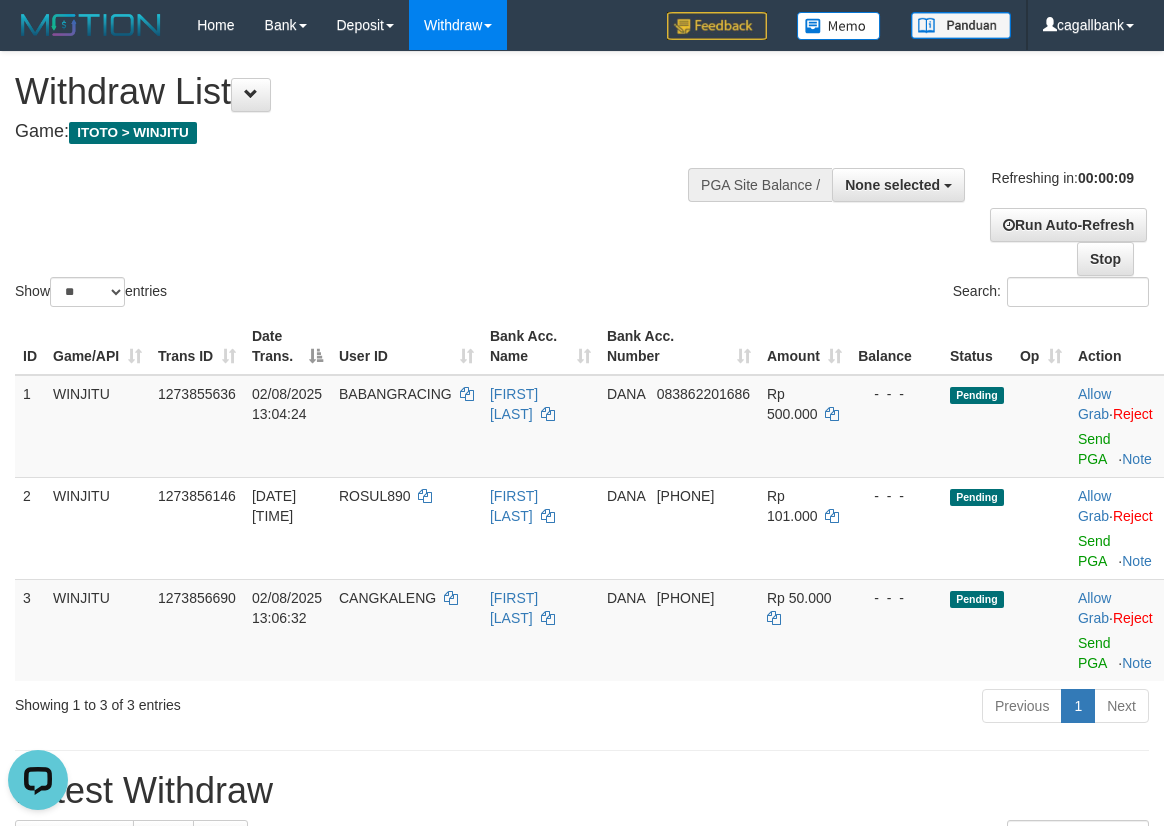 scroll, scrollTop: 0, scrollLeft: 0, axis: both 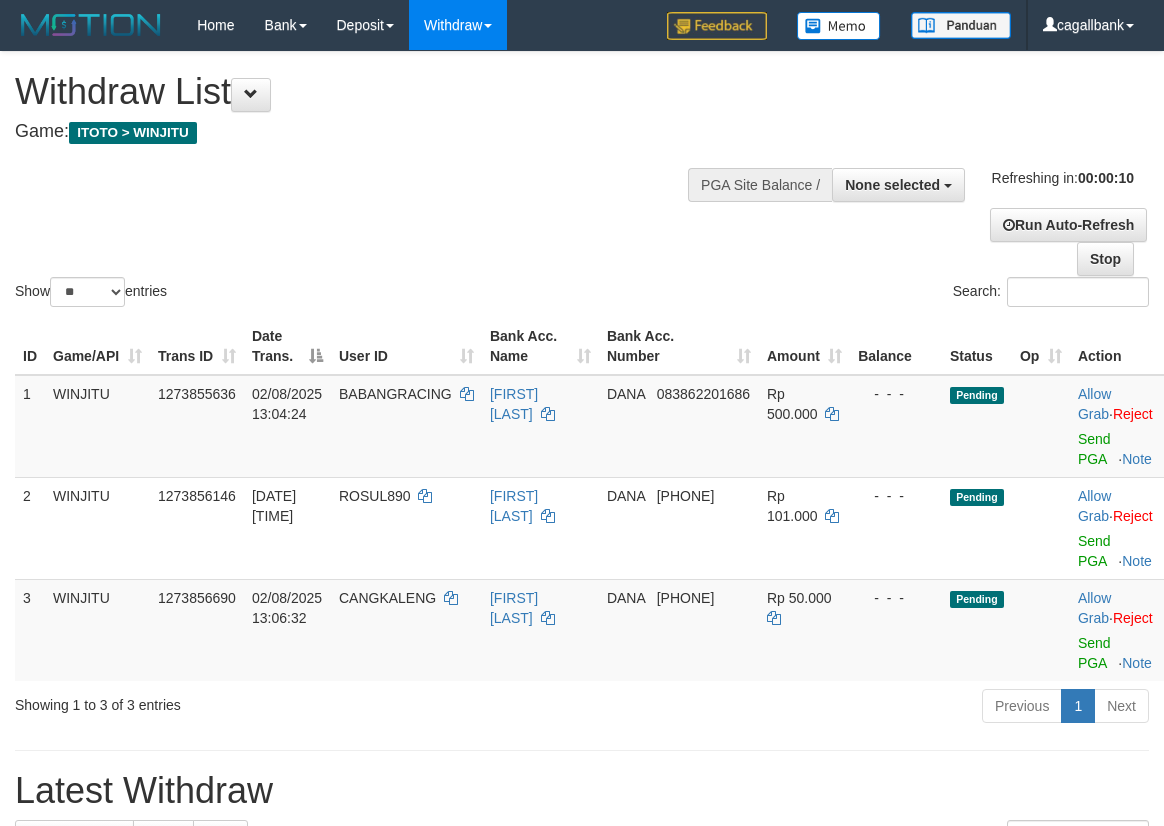 select 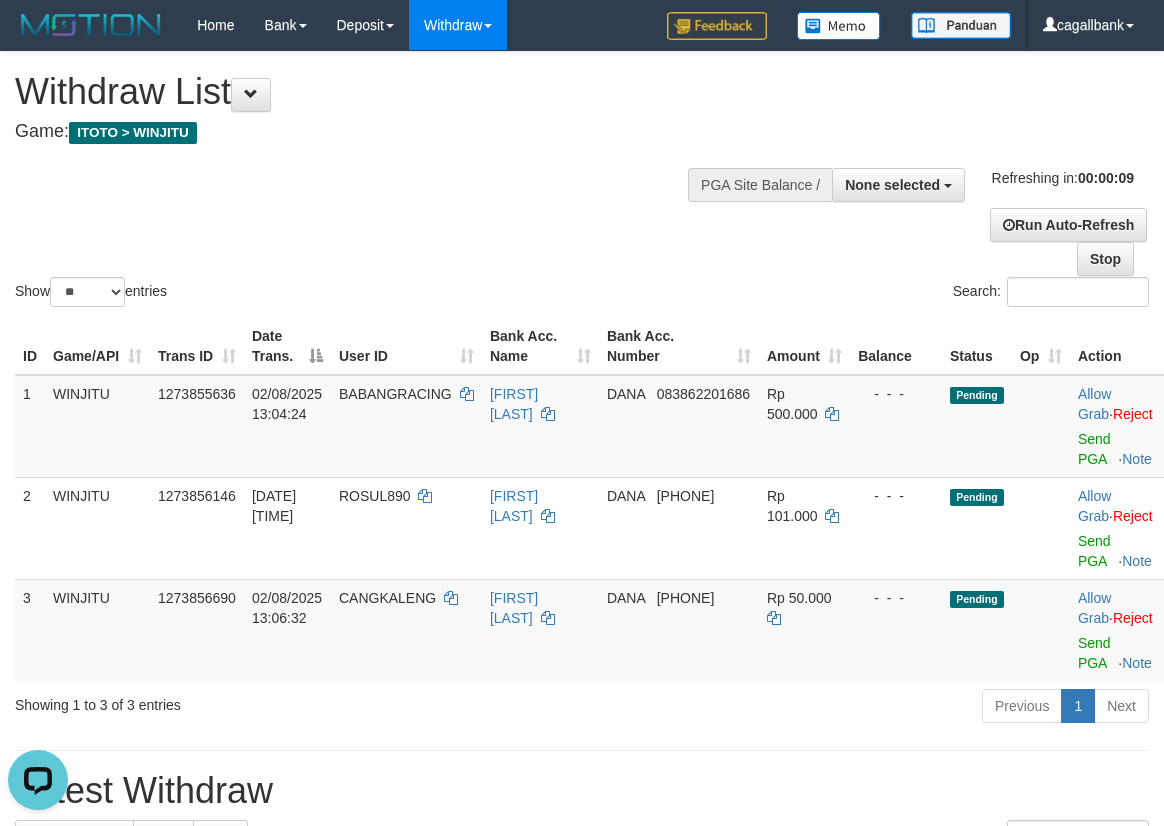 scroll, scrollTop: 0, scrollLeft: 0, axis: both 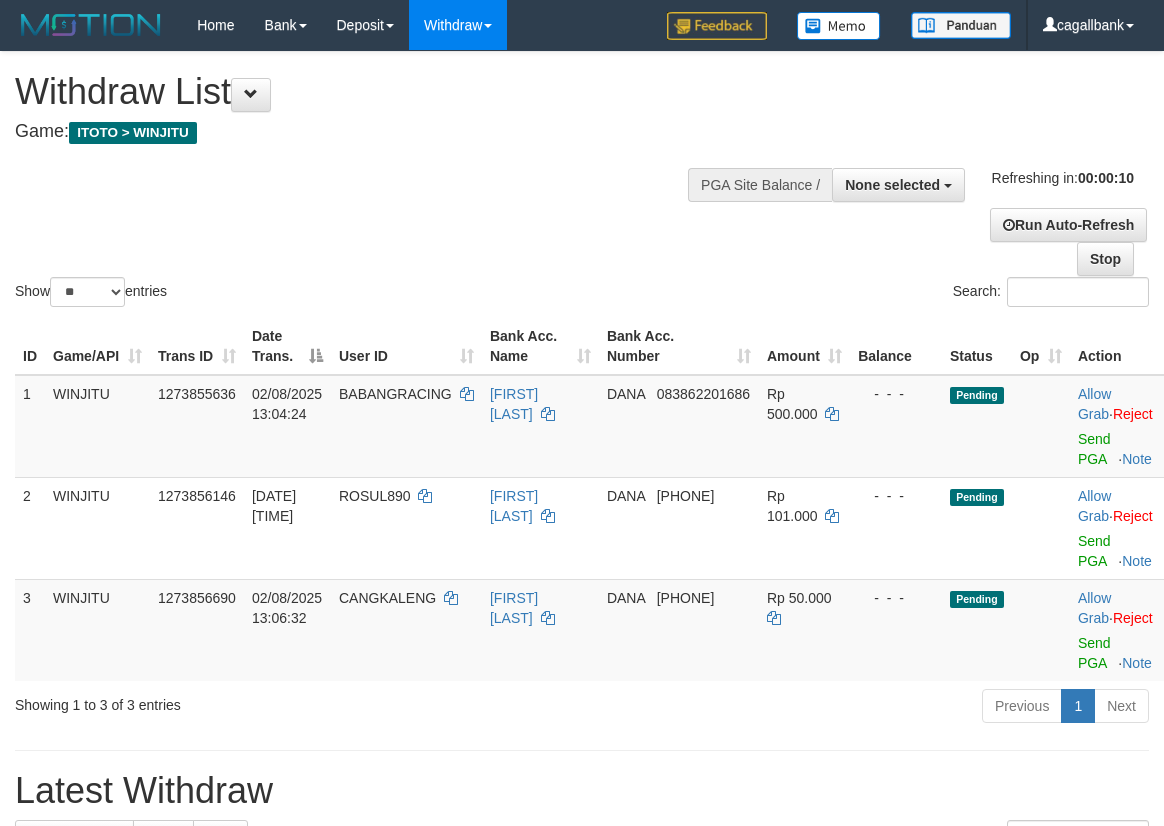 select 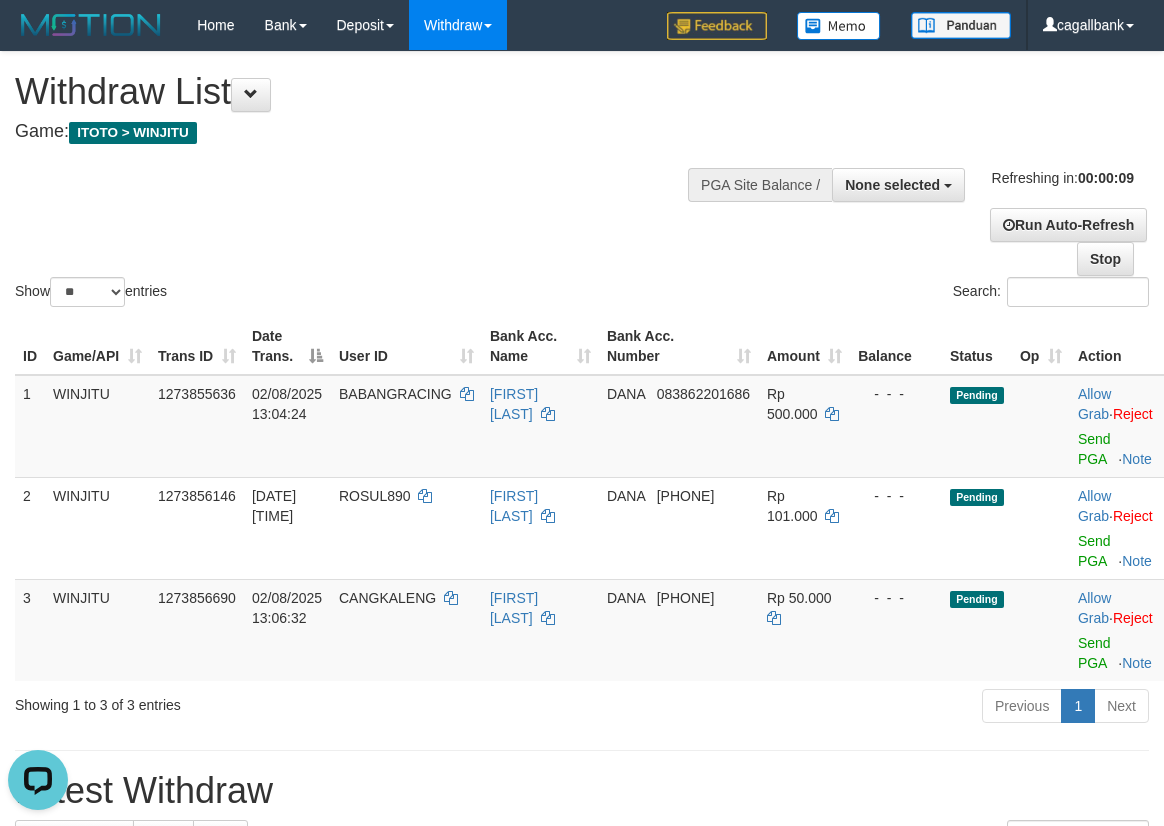 scroll, scrollTop: 0, scrollLeft: 0, axis: both 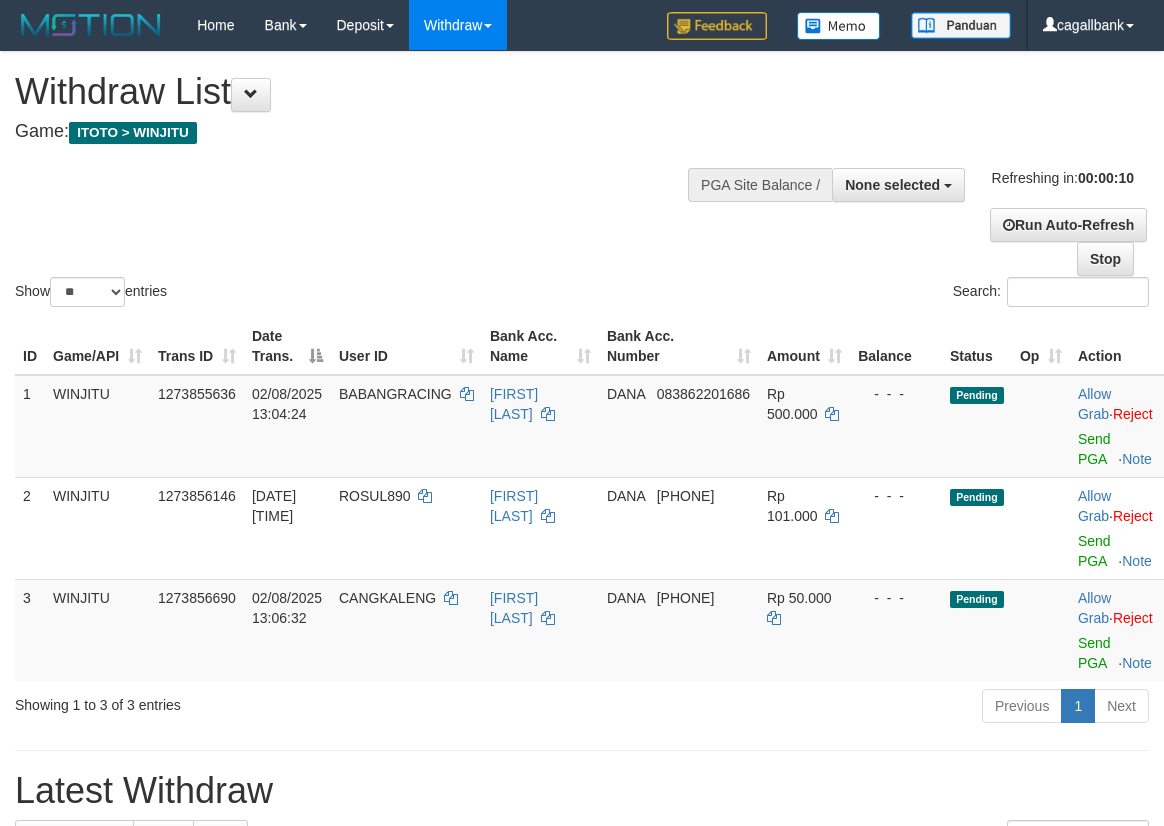 select 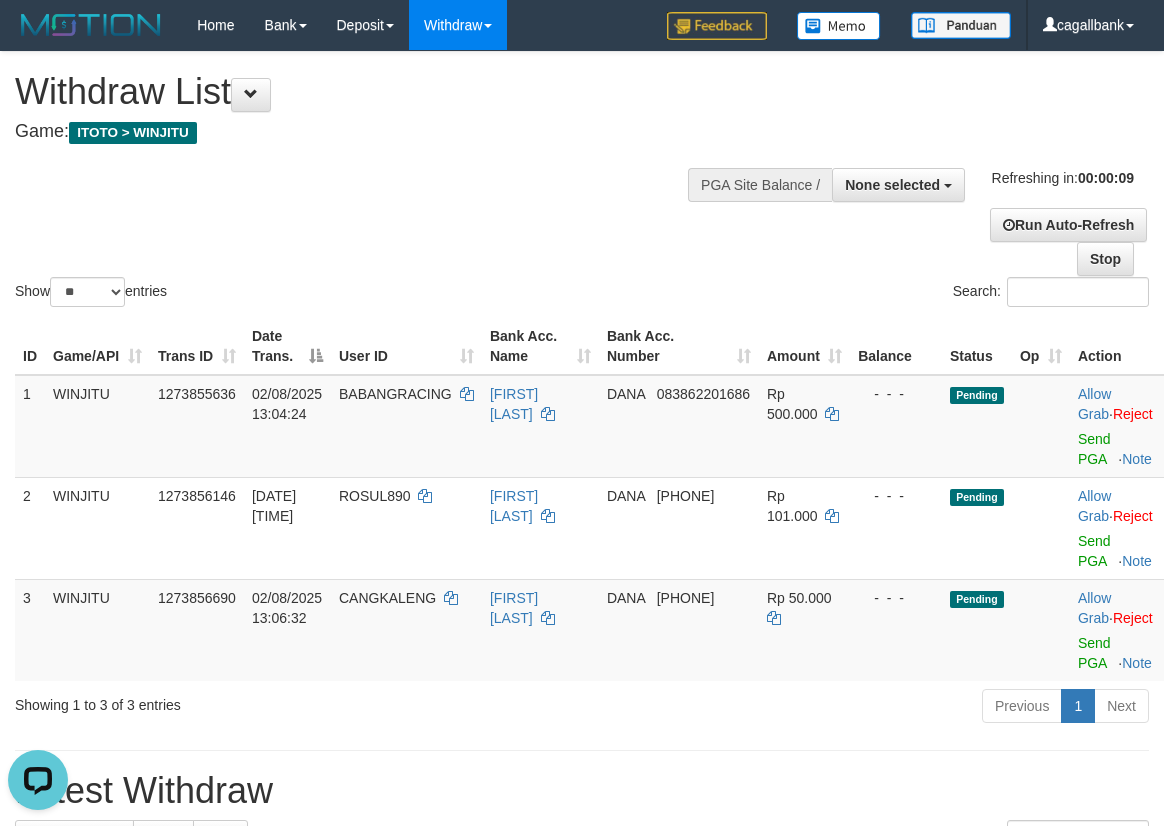 scroll, scrollTop: 0, scrollLeft: 0, axis: both 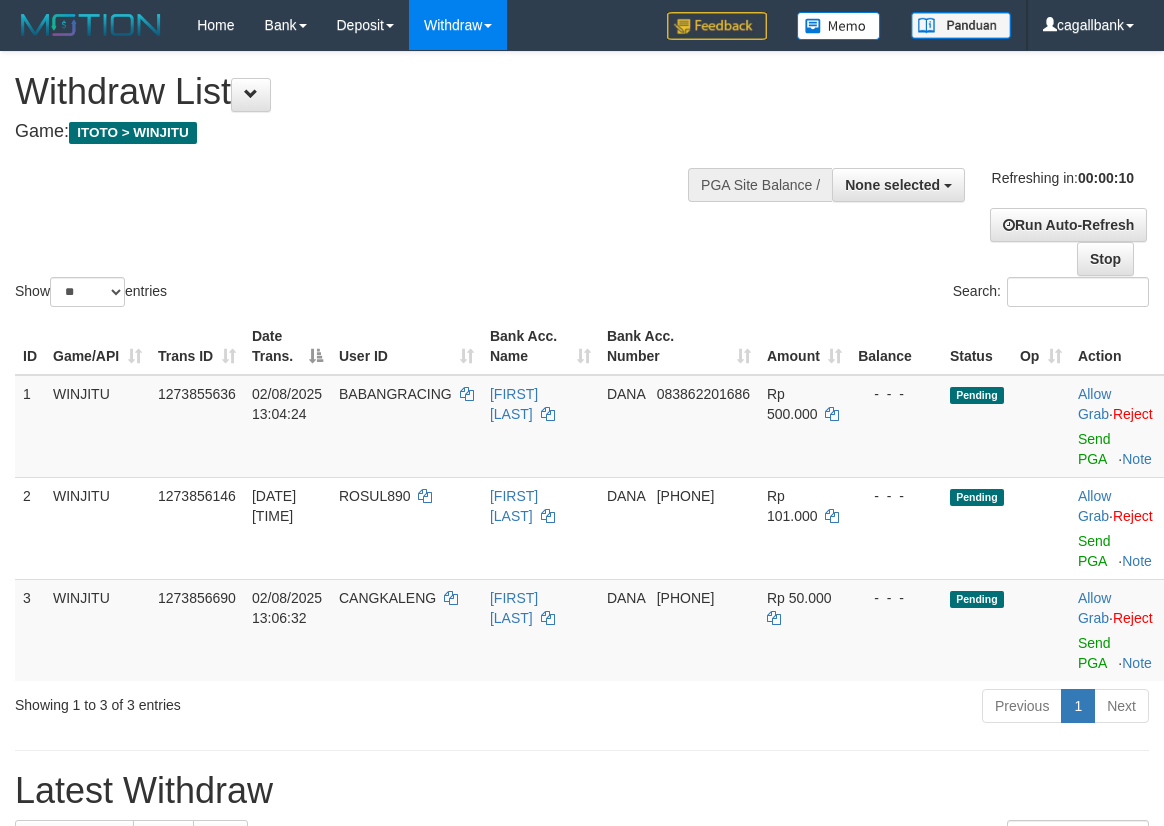 select 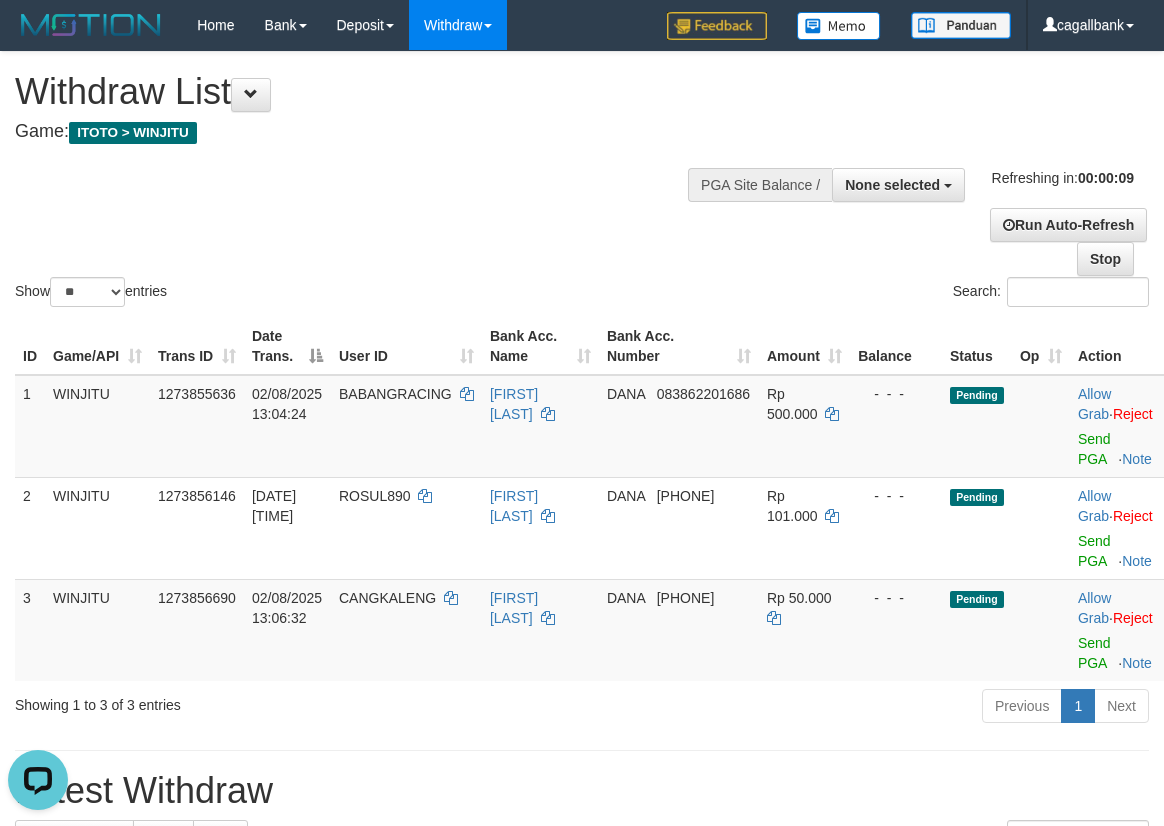 scroll, scrollTop: 0, scrollLeft: 0, axis: both 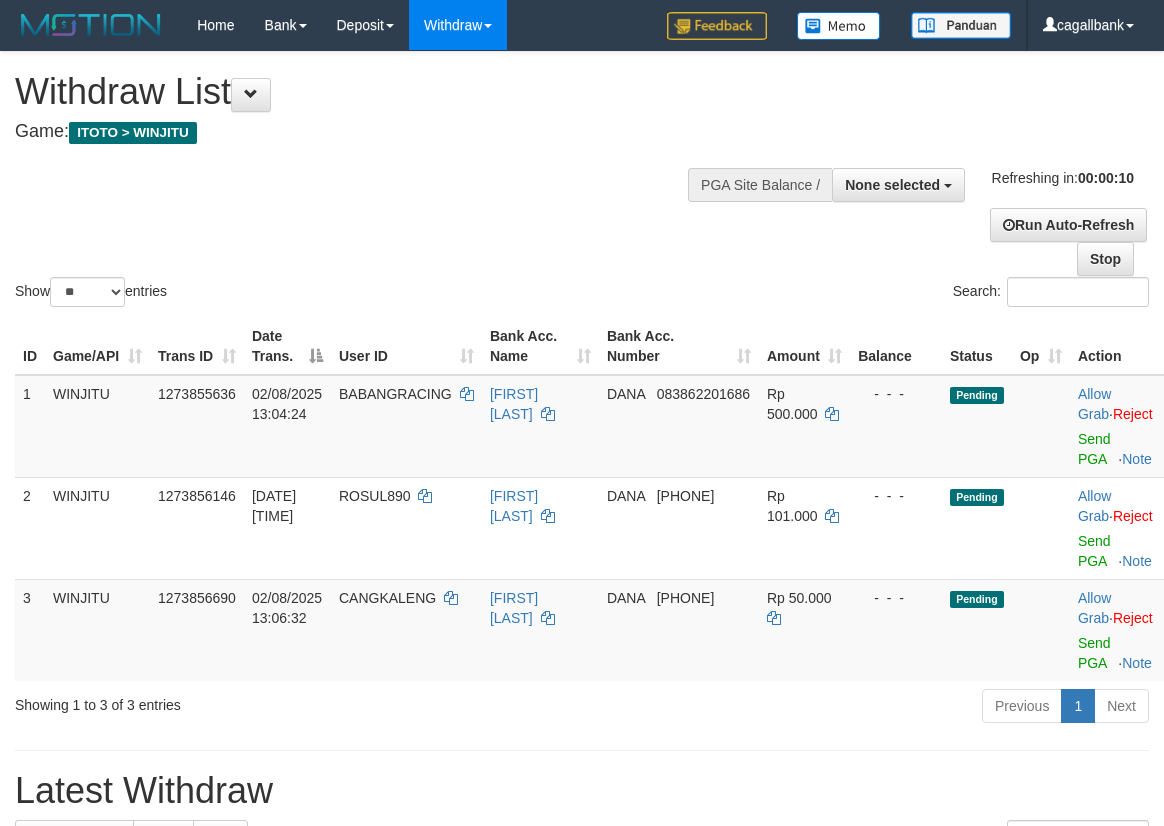 select 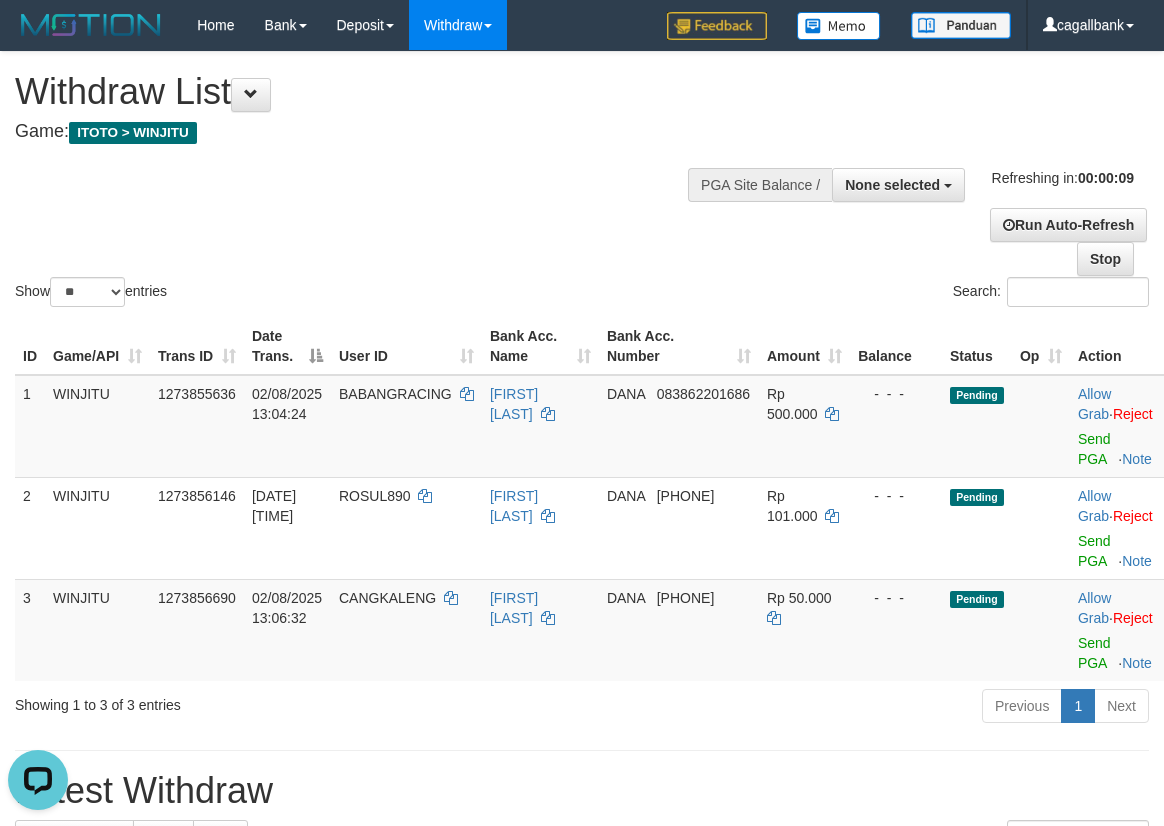 scroll, scrollTop: 0, scrollLeft: 0, axis: both 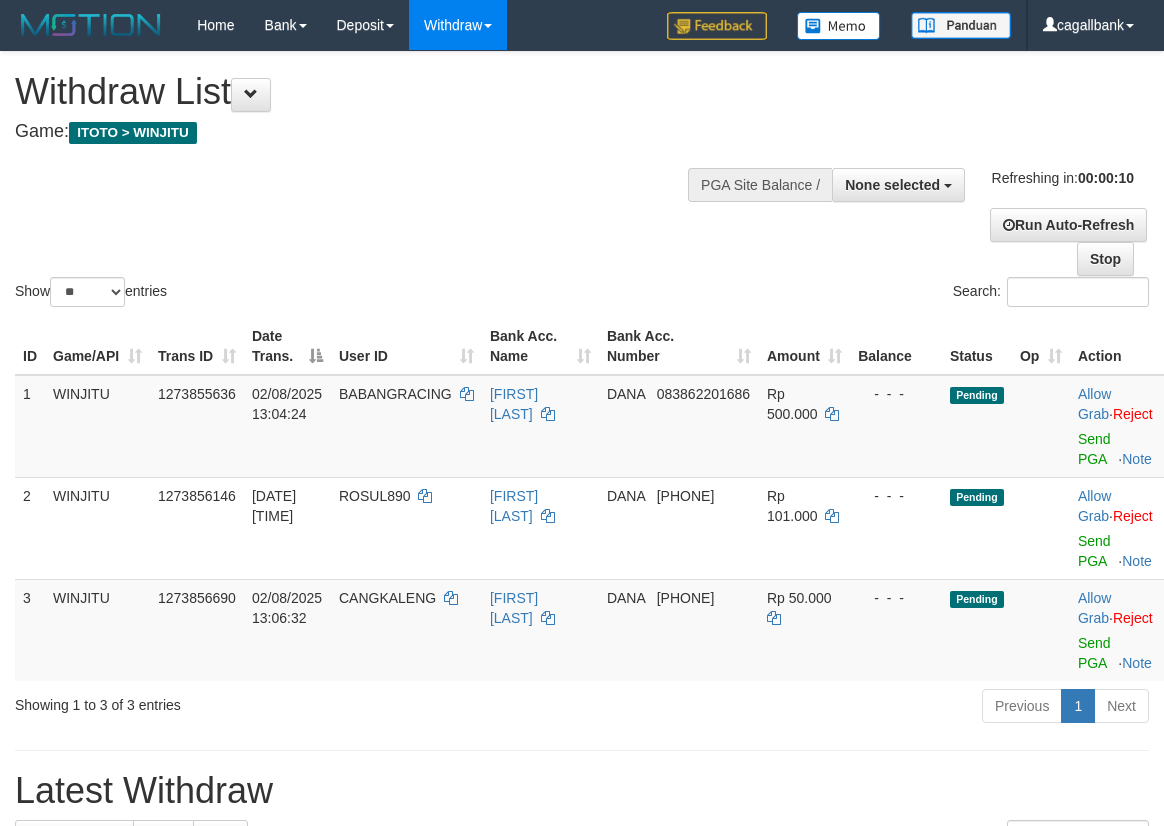 select 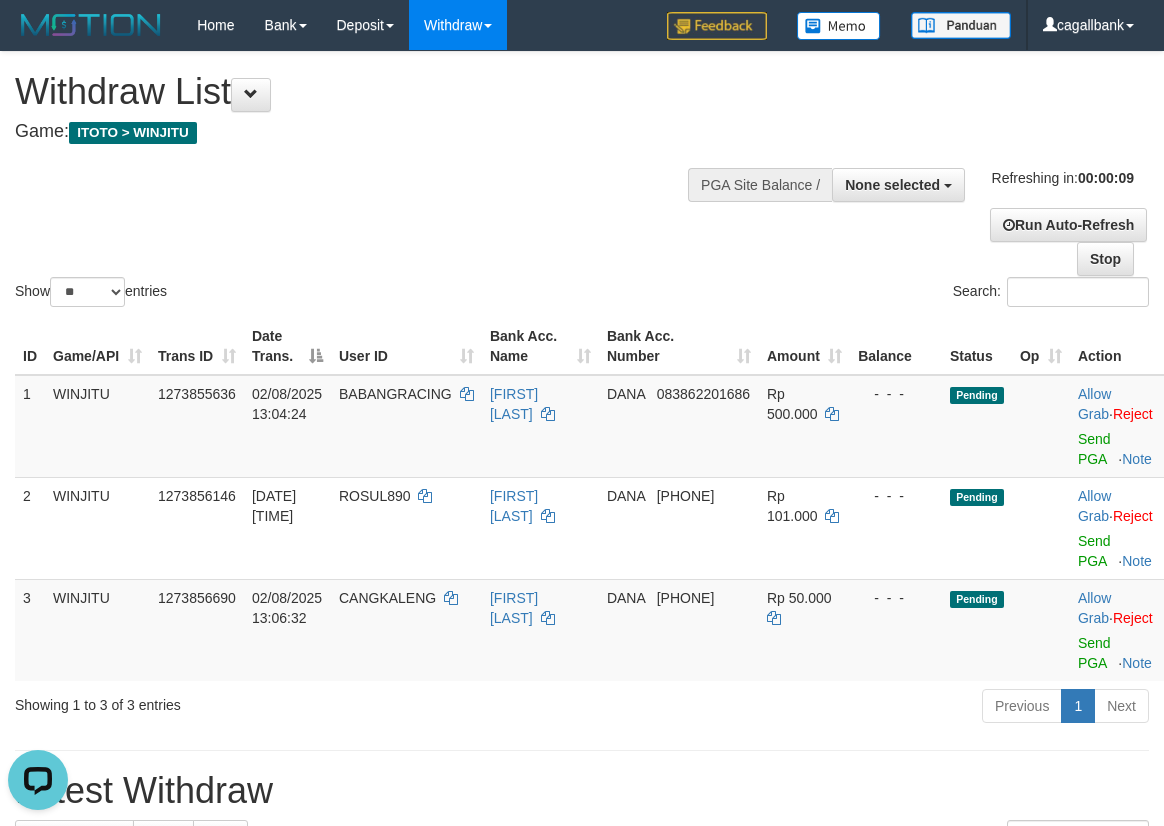 scroll, scrollTop: 0, scrollLeft: 0, axis: both 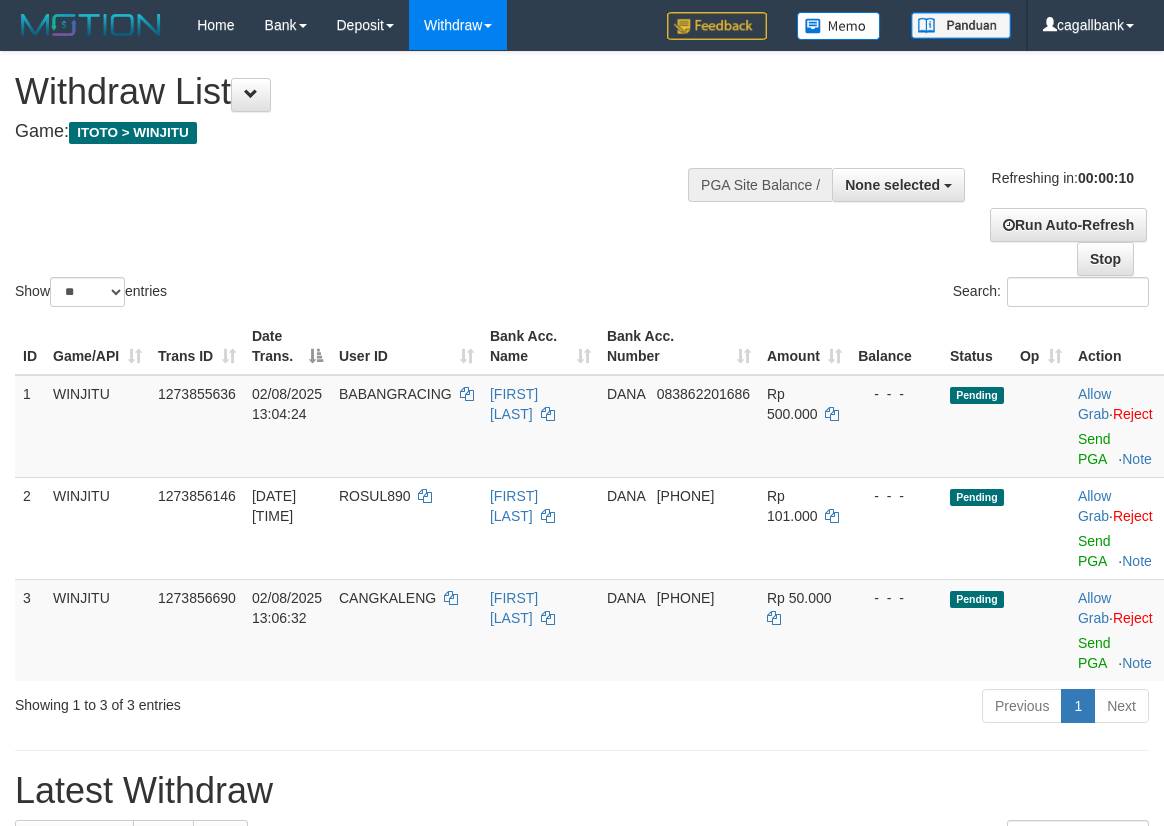 select 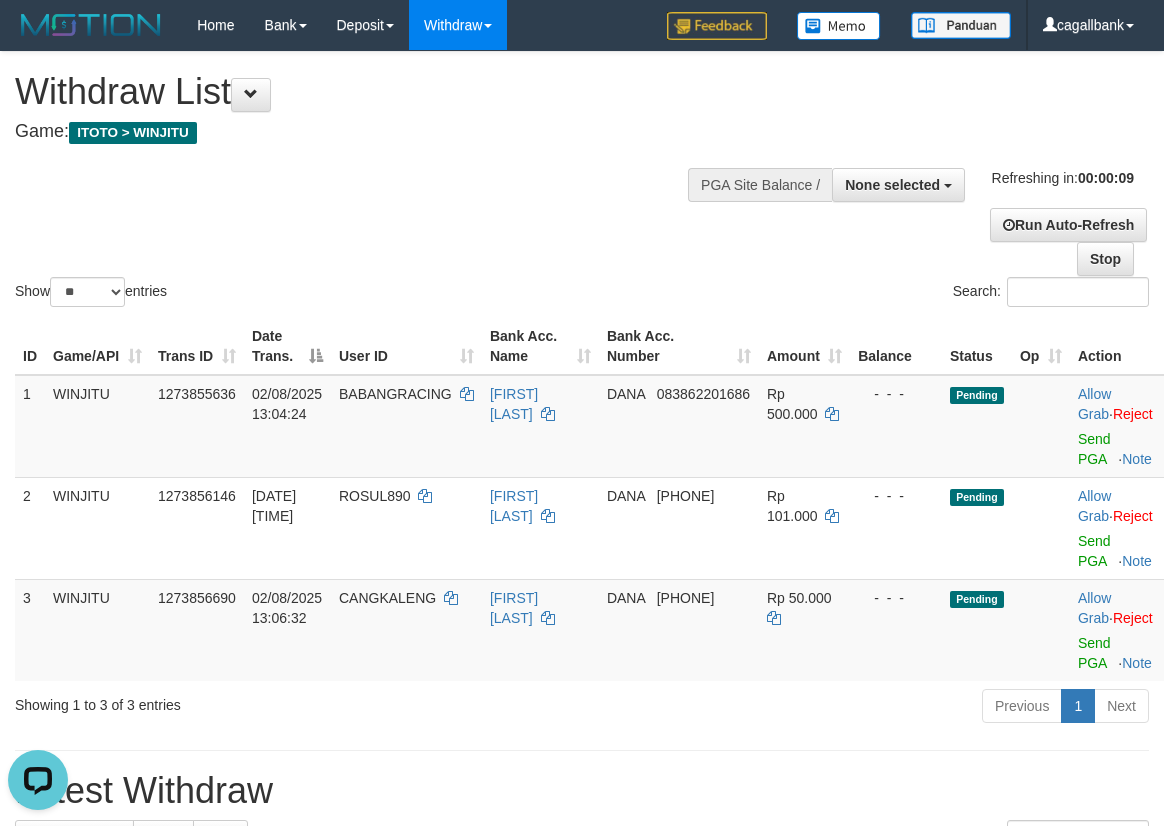 scroll, scrollTop: 0, scrollLeft: 0, axis: both 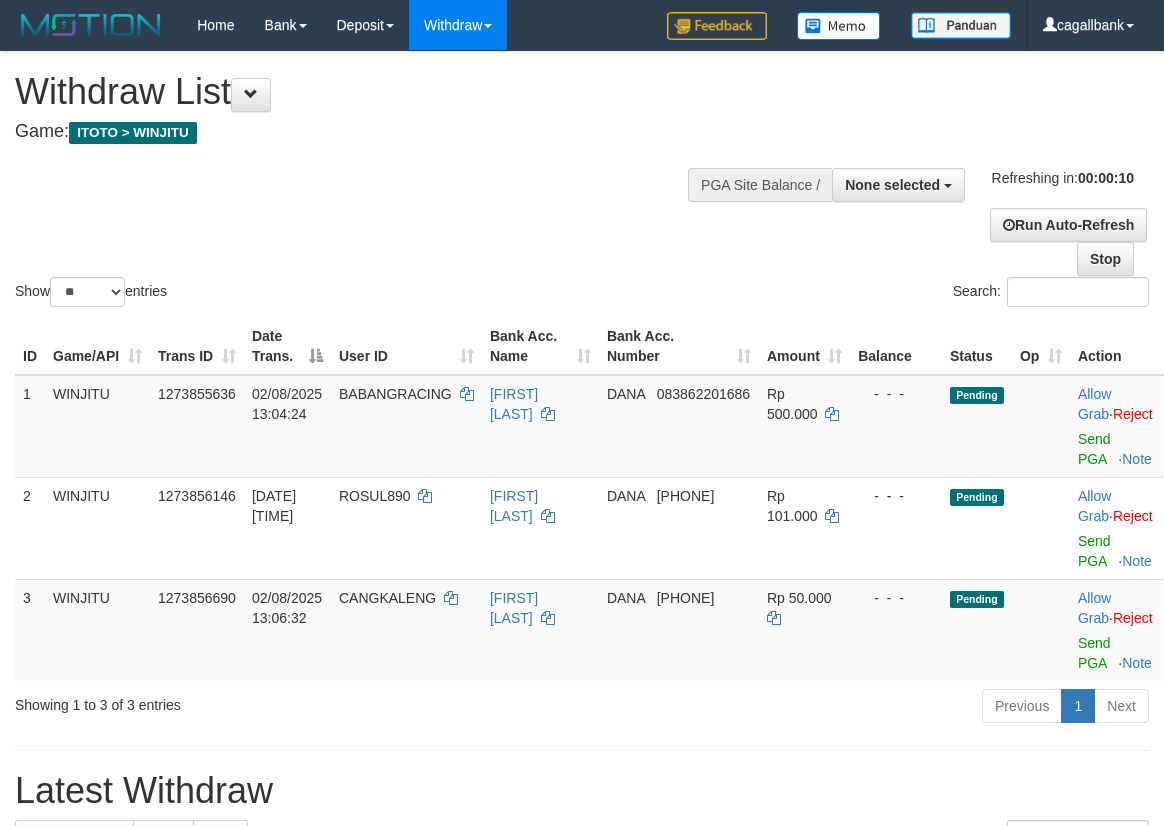 select 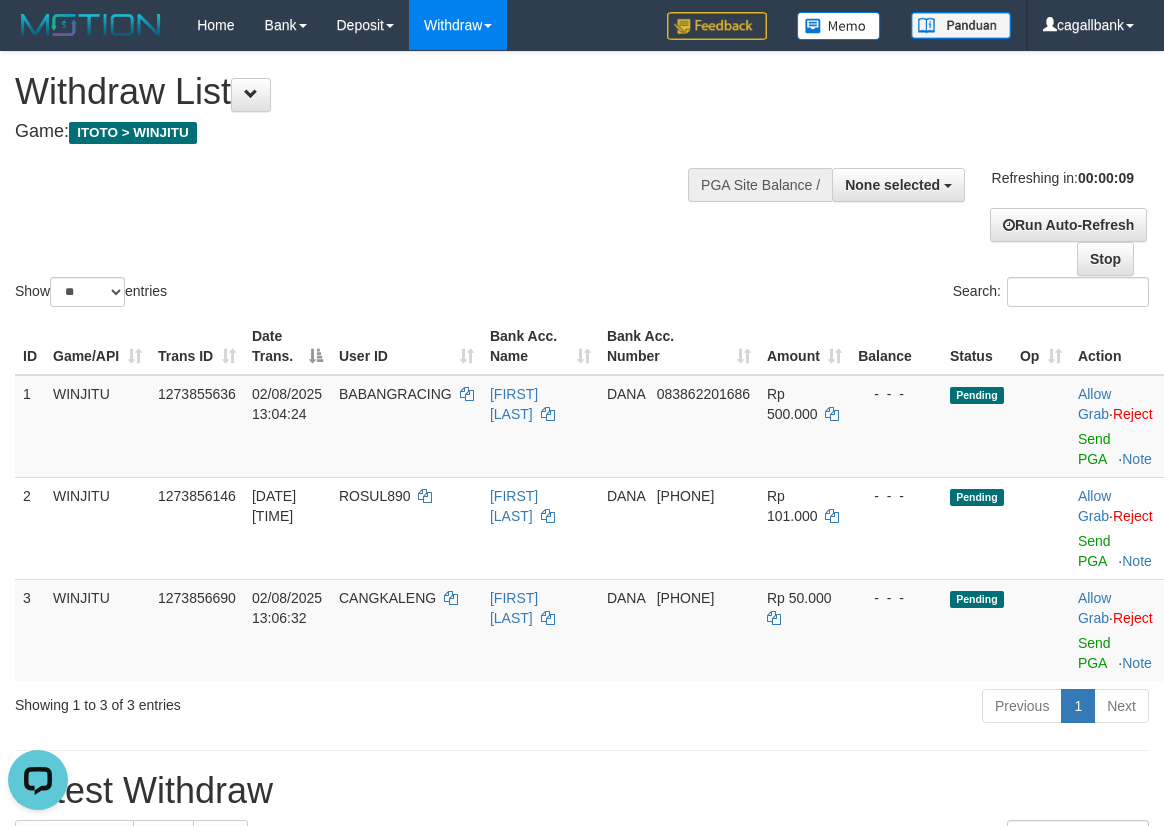 scroll, scrollTop: 0, scrollLeft: 0, axis: both 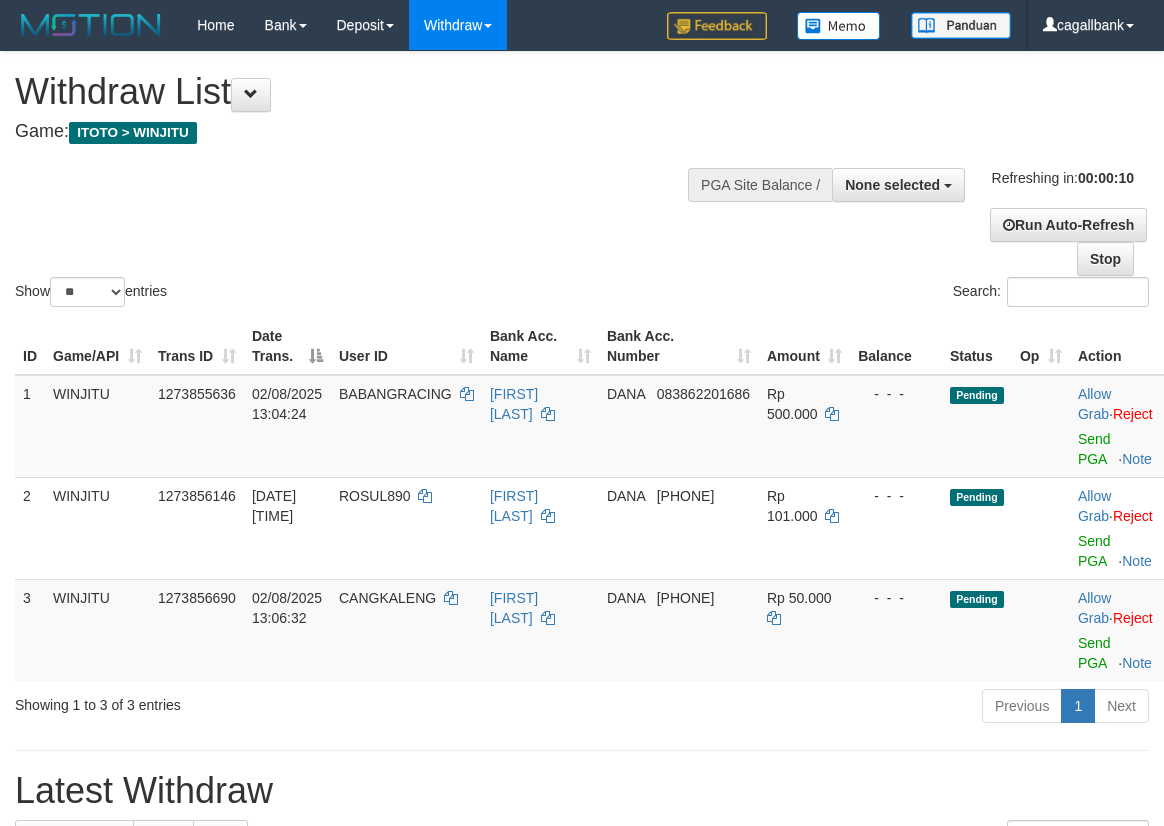 select 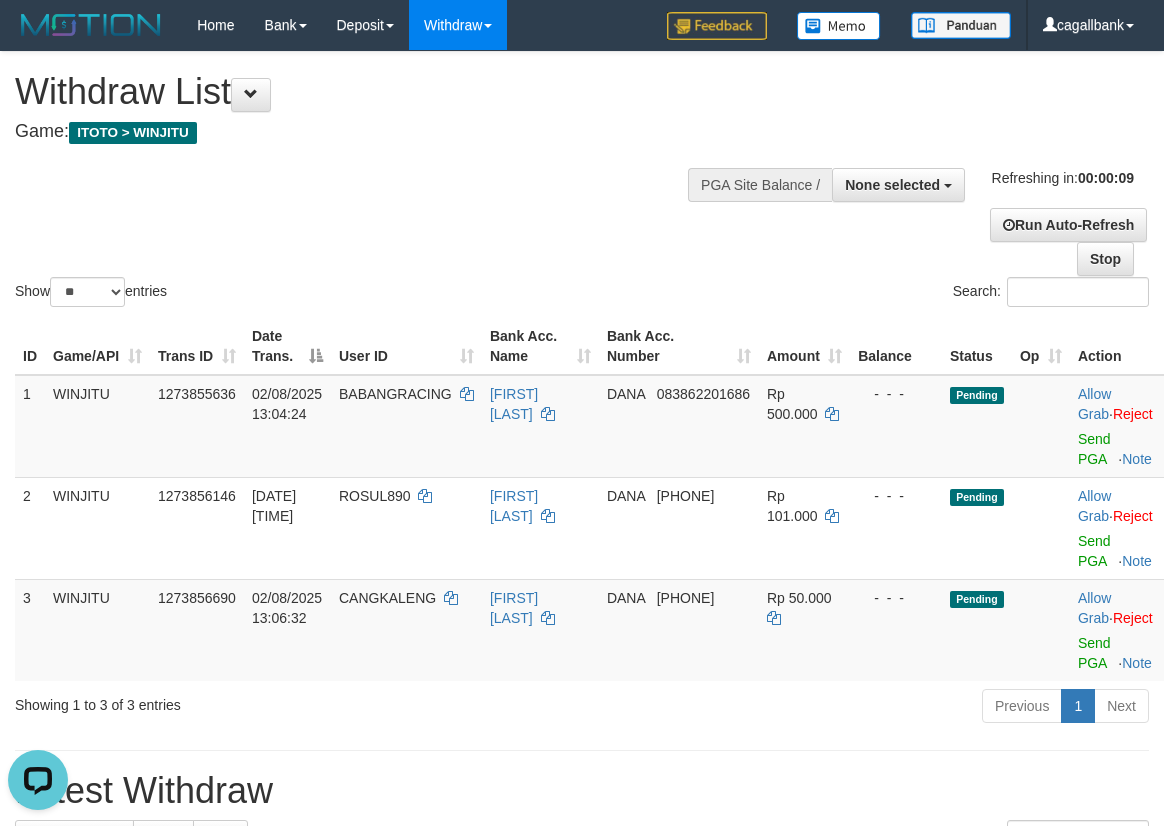 scroll, scrollTop: 0, scrollLeft: 0, axis: both 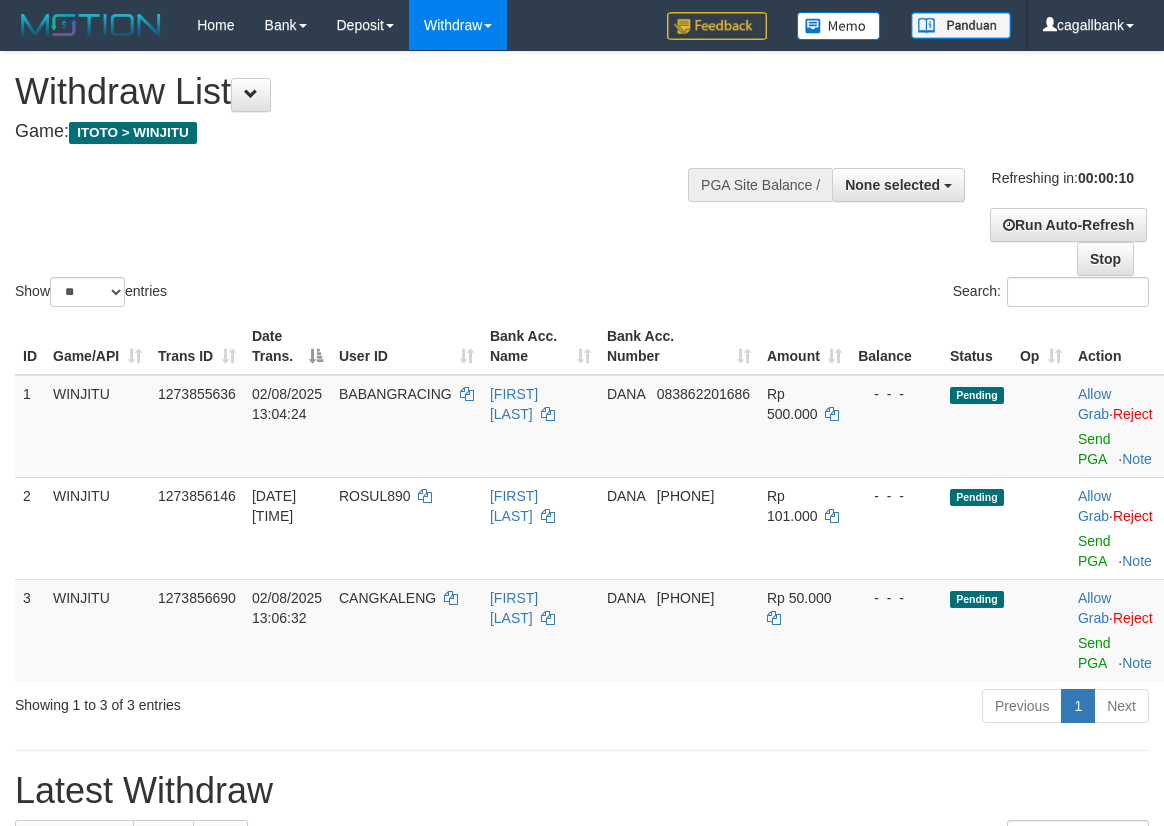 select 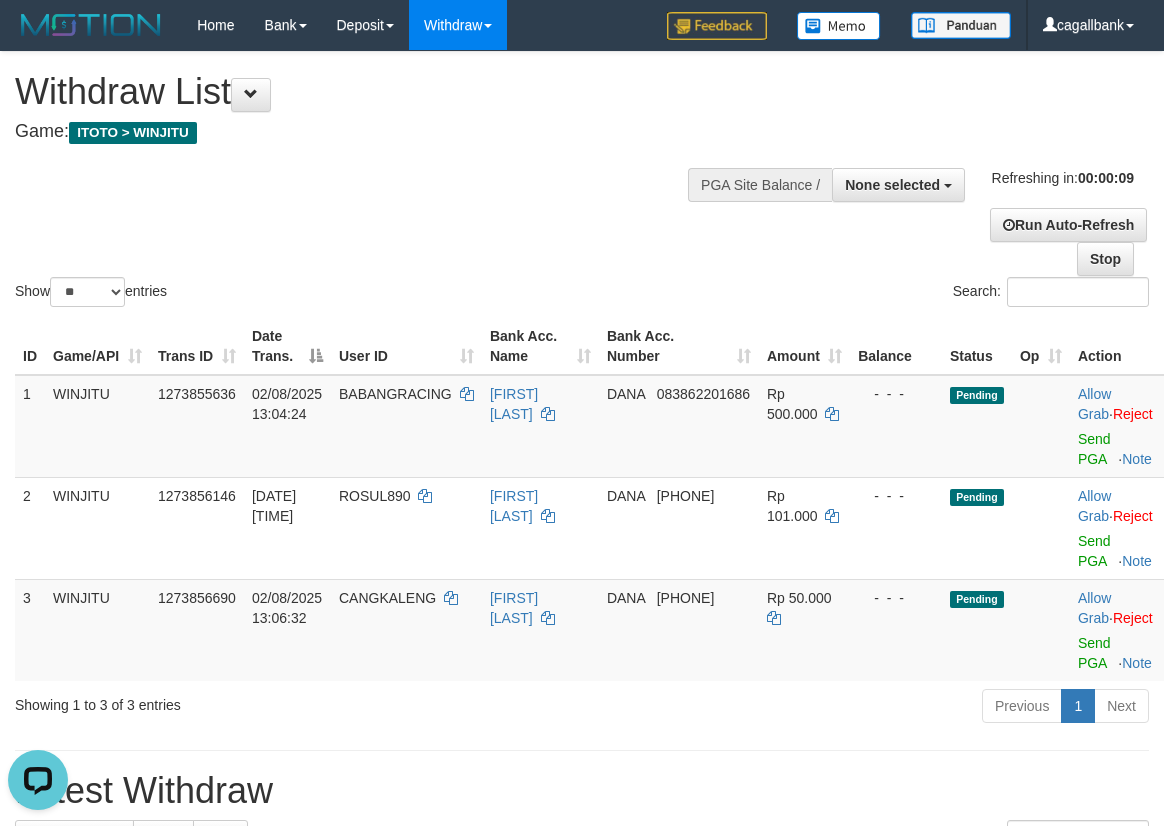 scroll, scrollTop: 0, scrollLeft: 0, axis: both 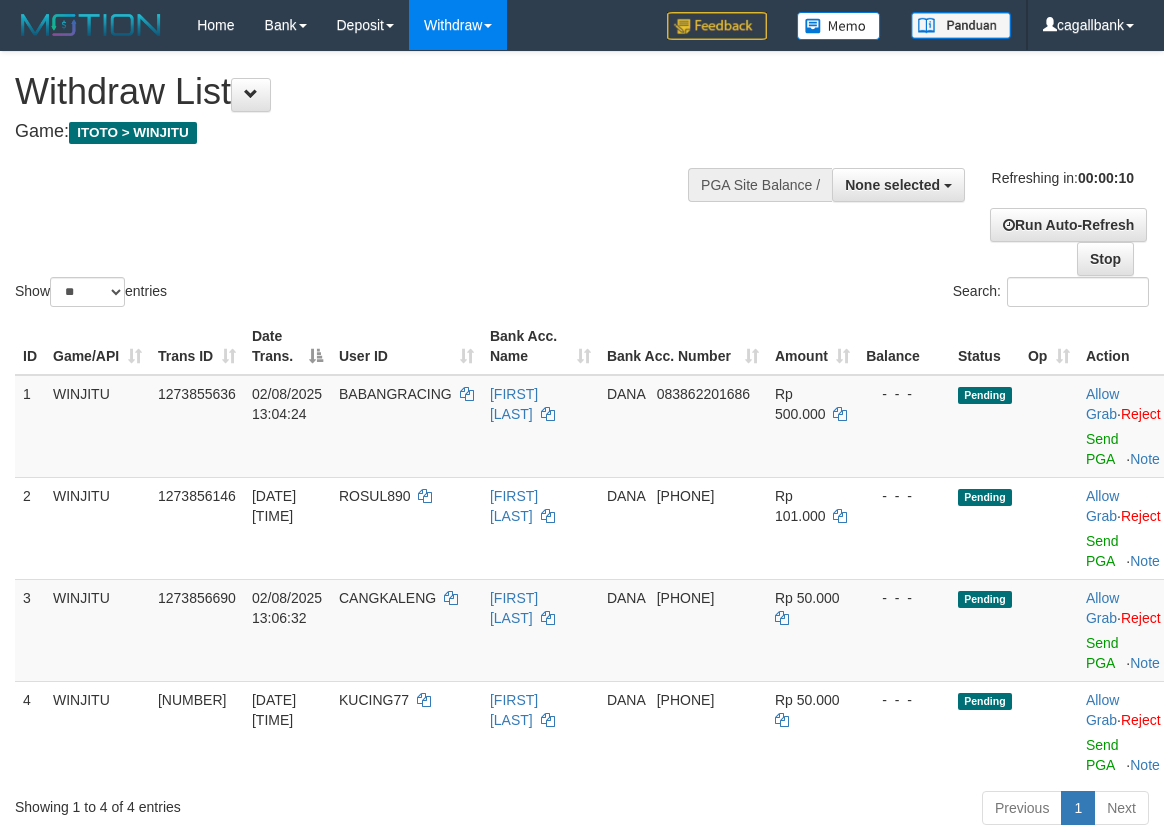 select 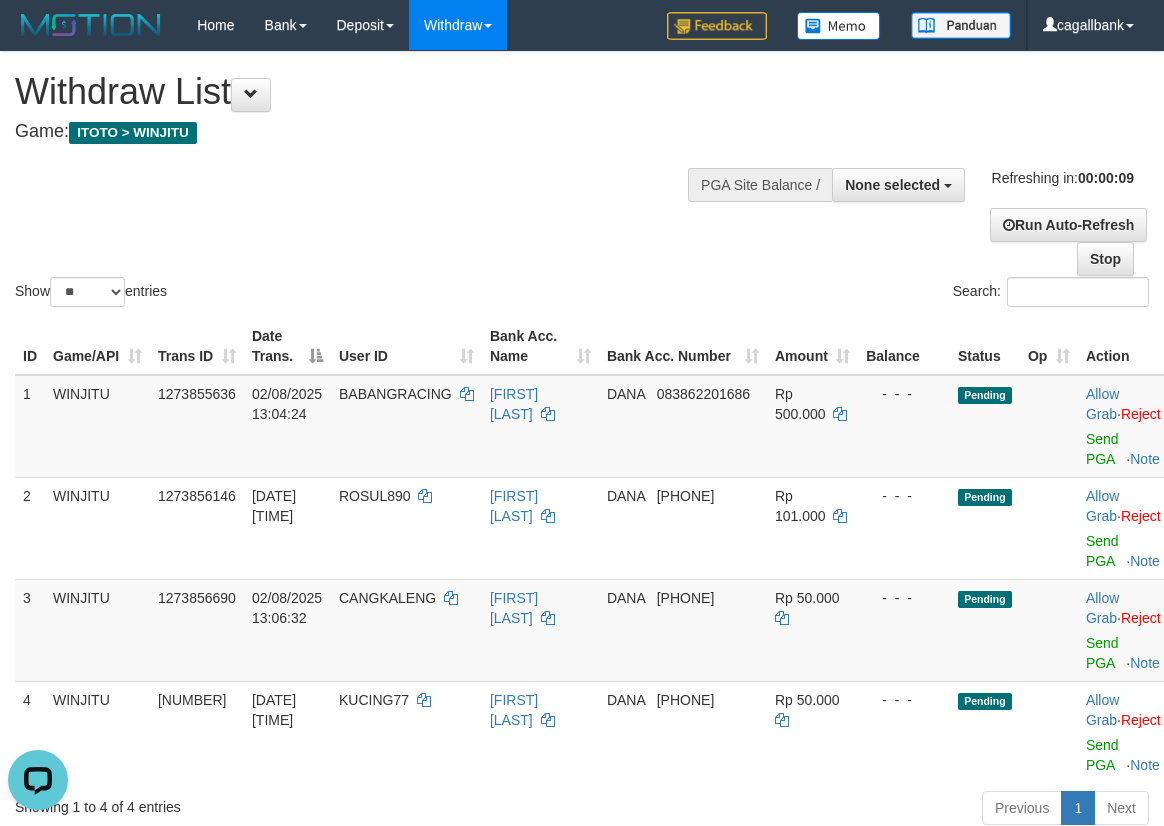 scroll, scrollTop: 0, scrollLeft: 0, axis: both 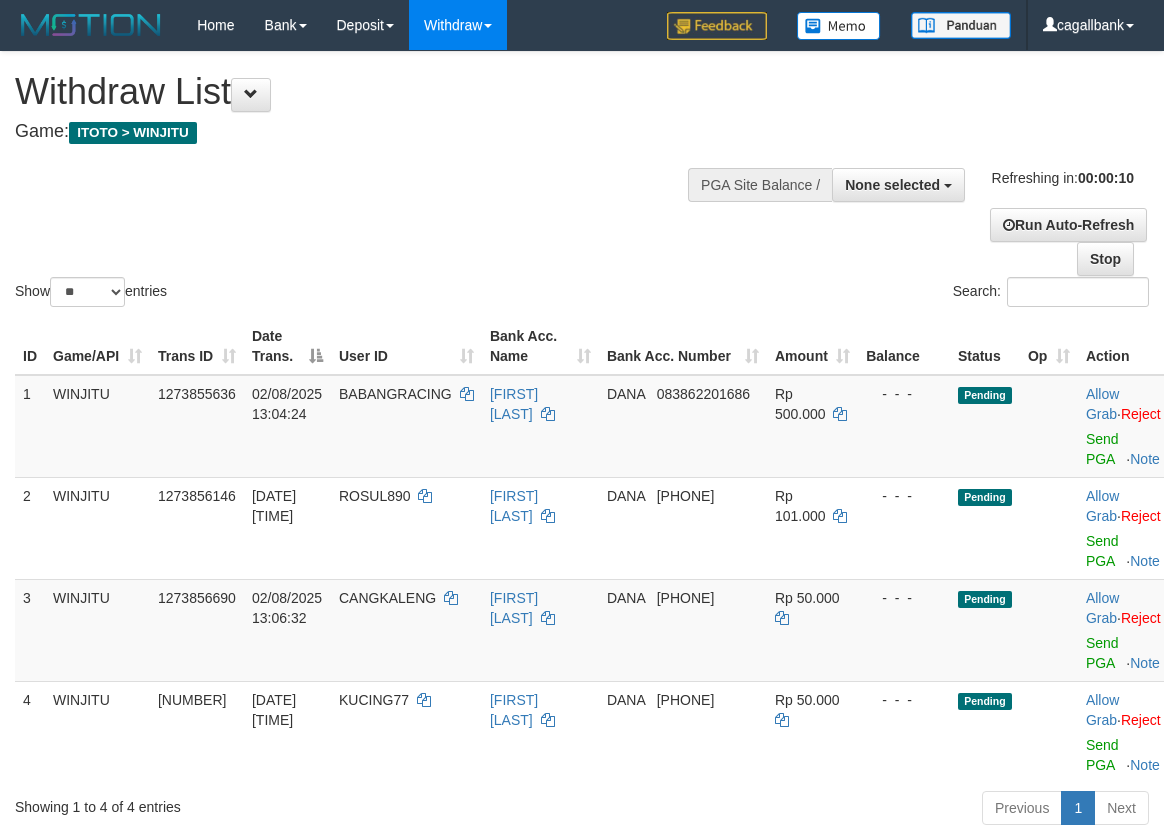select 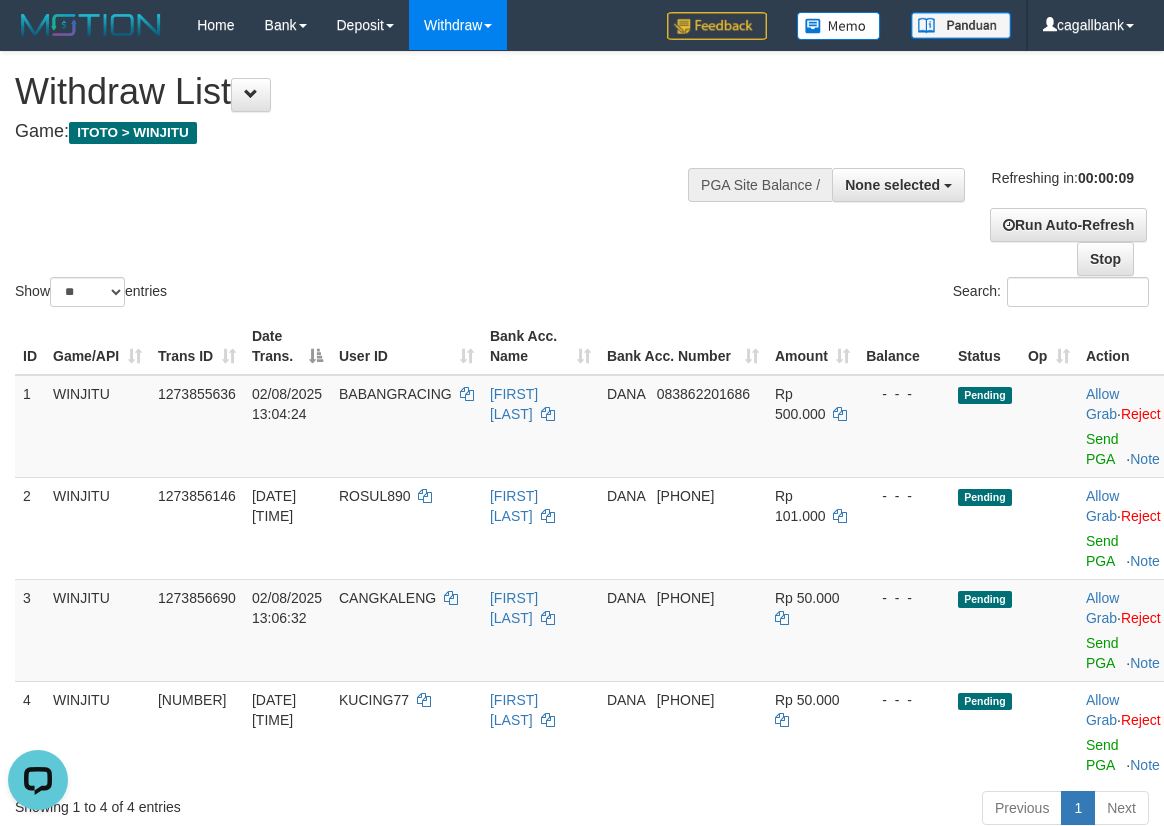 scroll, scrollTop: 0, scrollLeft: 0, axis: both 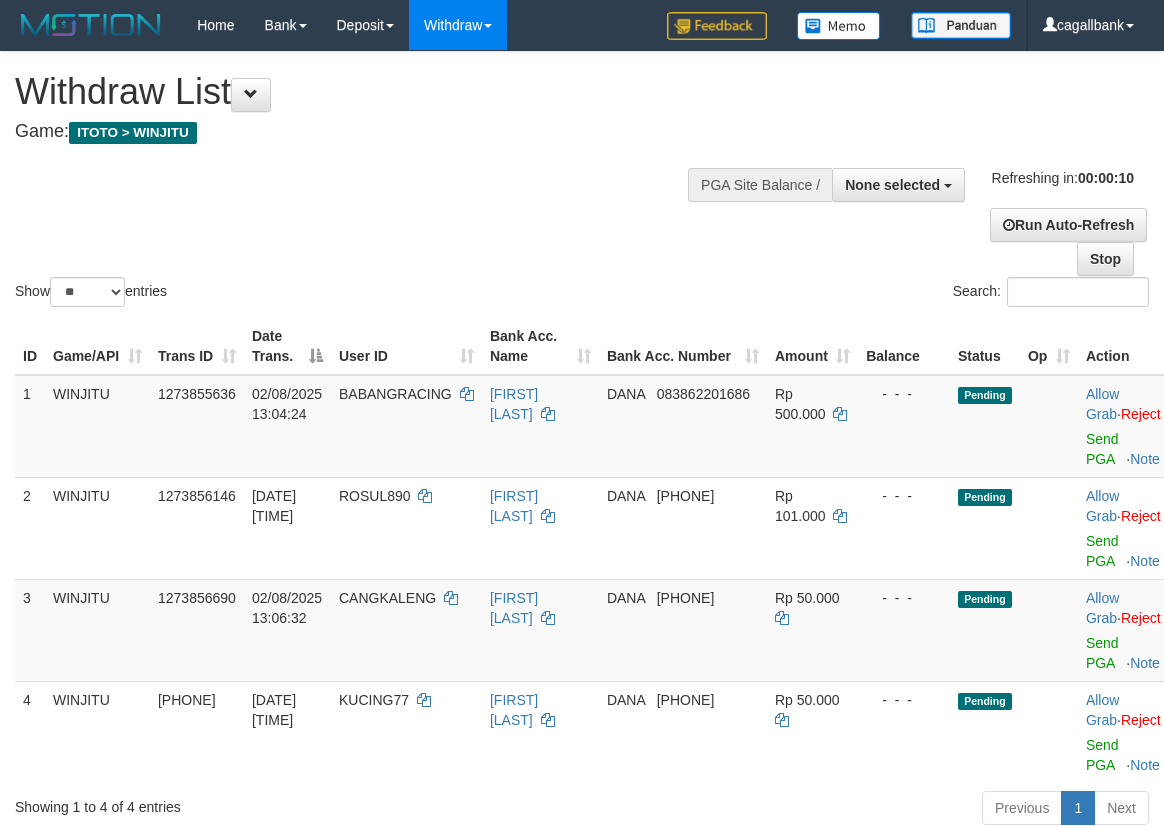select 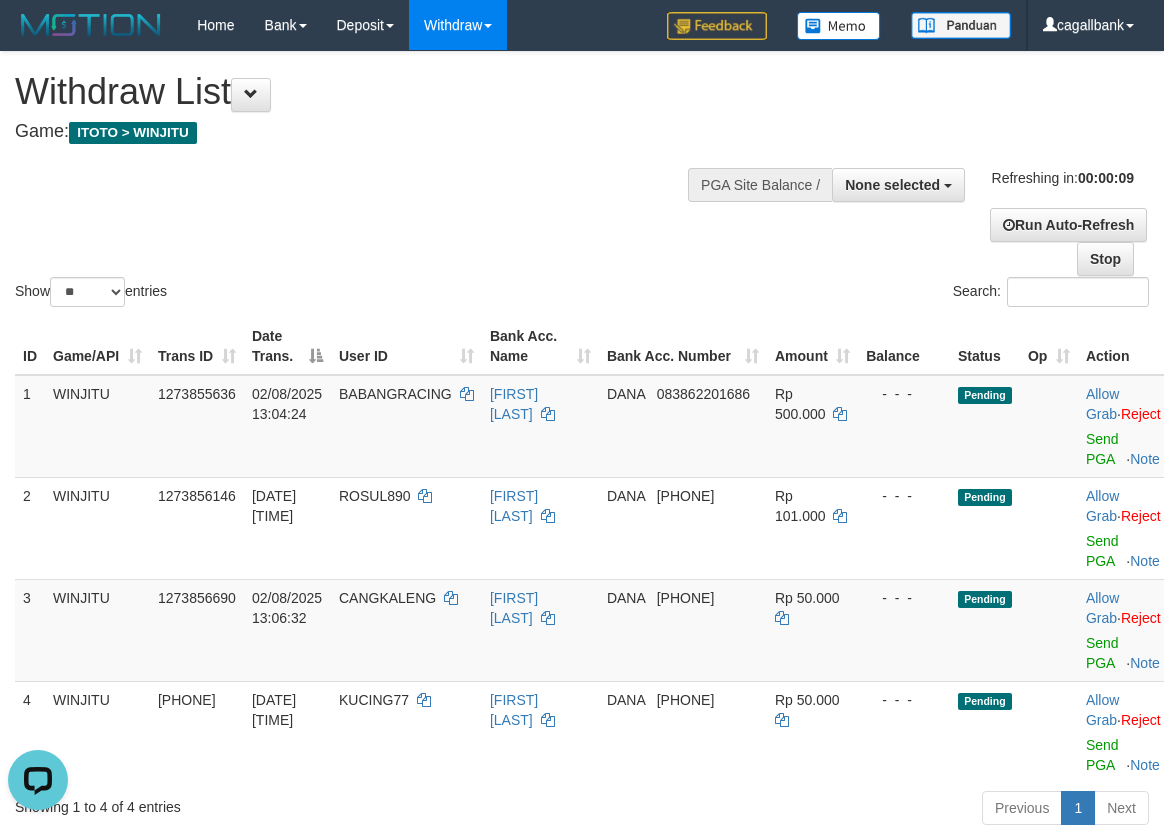 scroll, scrollTop: 0, scrollLeft: 0, axis: both 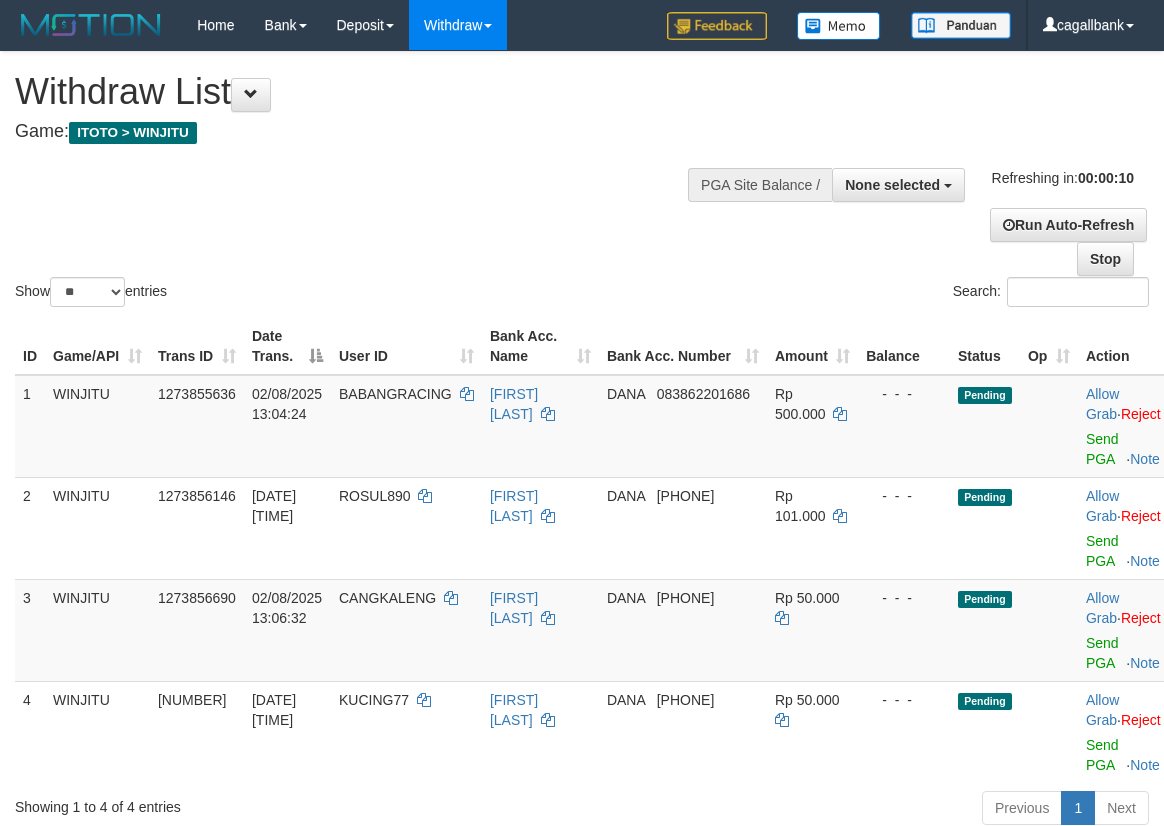 select 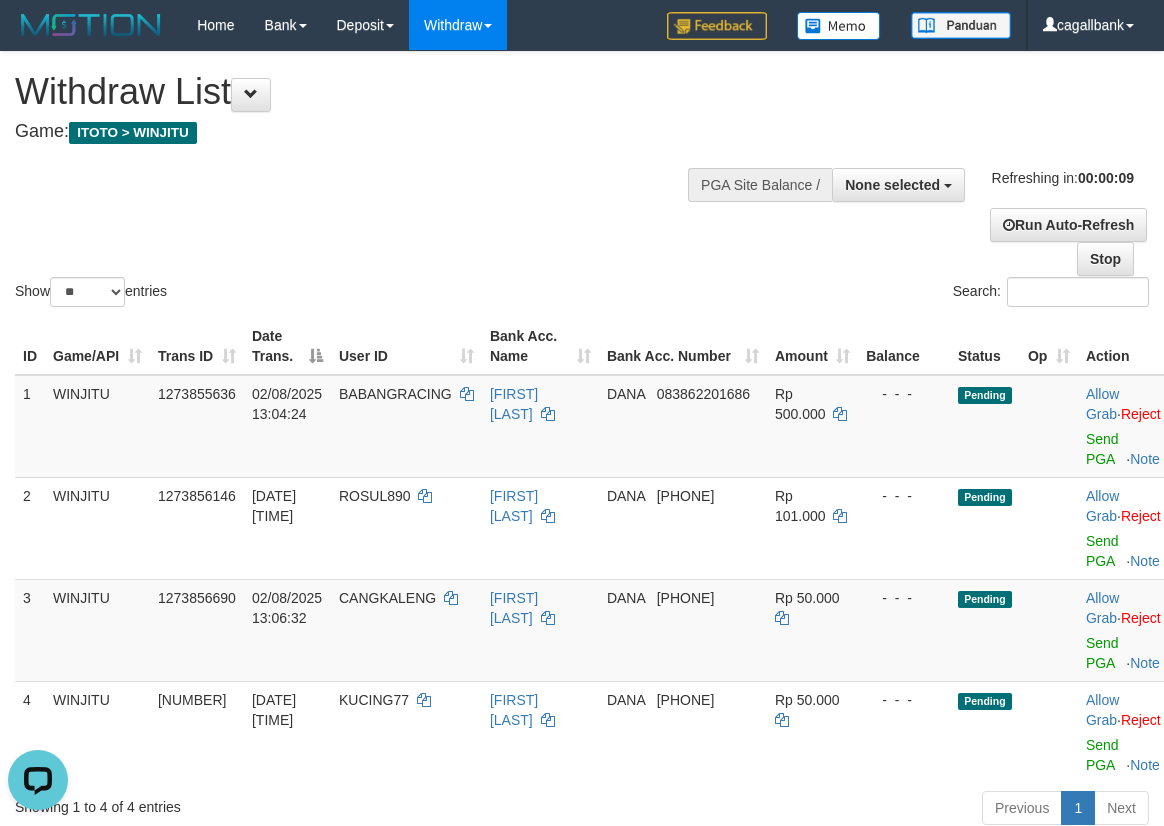 scroll, scrollTop: 0, scrollLeft: 0, axis: both 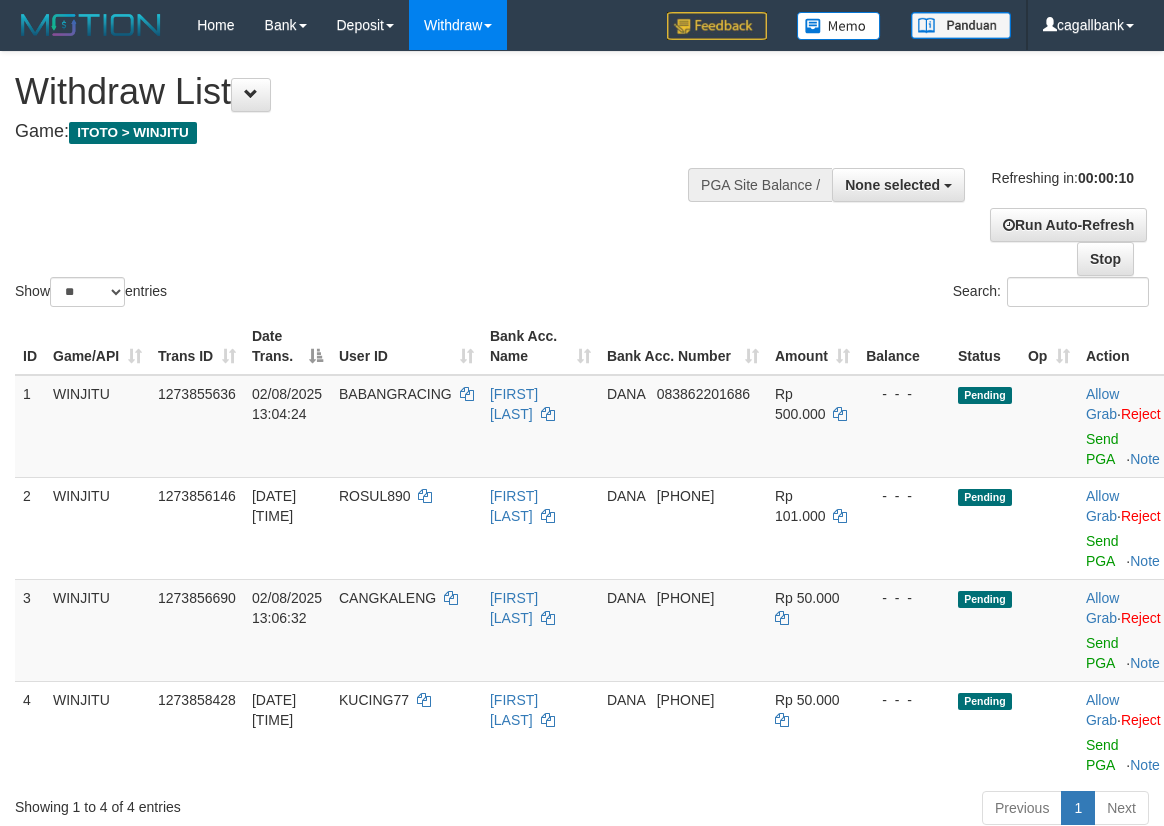 select 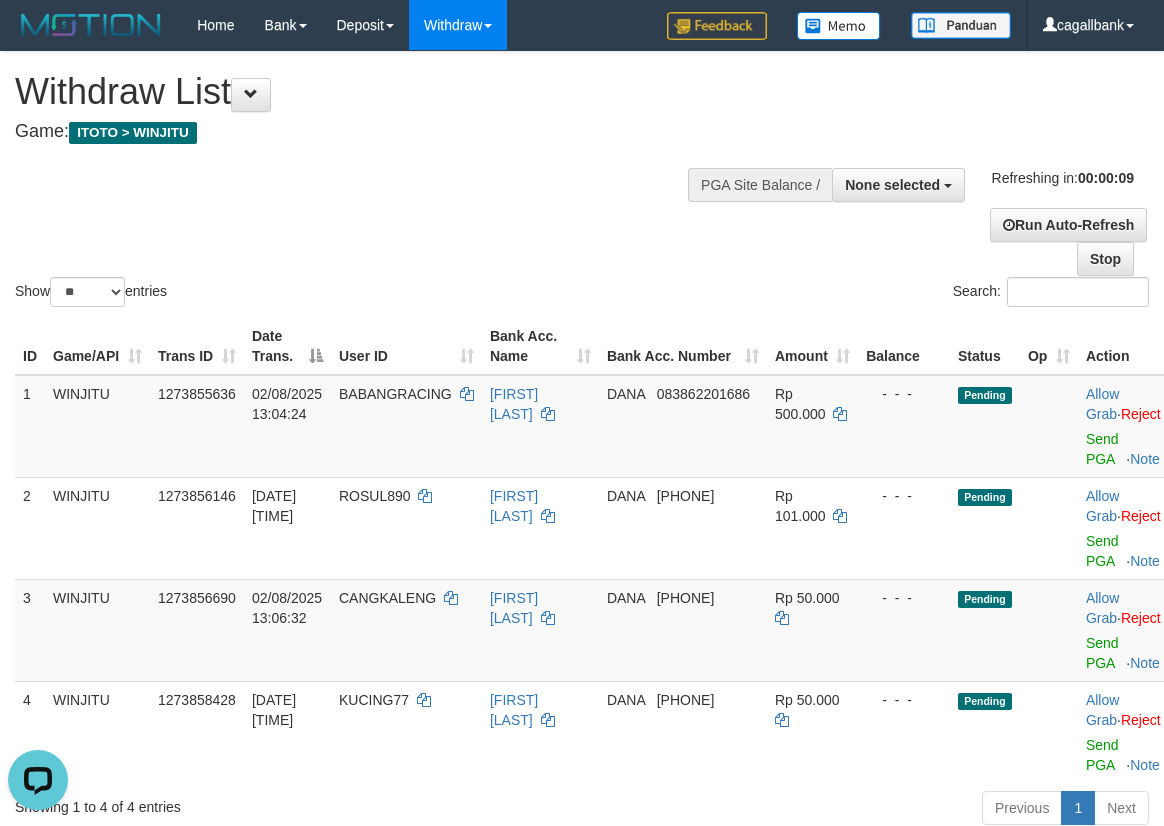 scroll, scrollTop: 0, scrollLeft: 0, axis: both 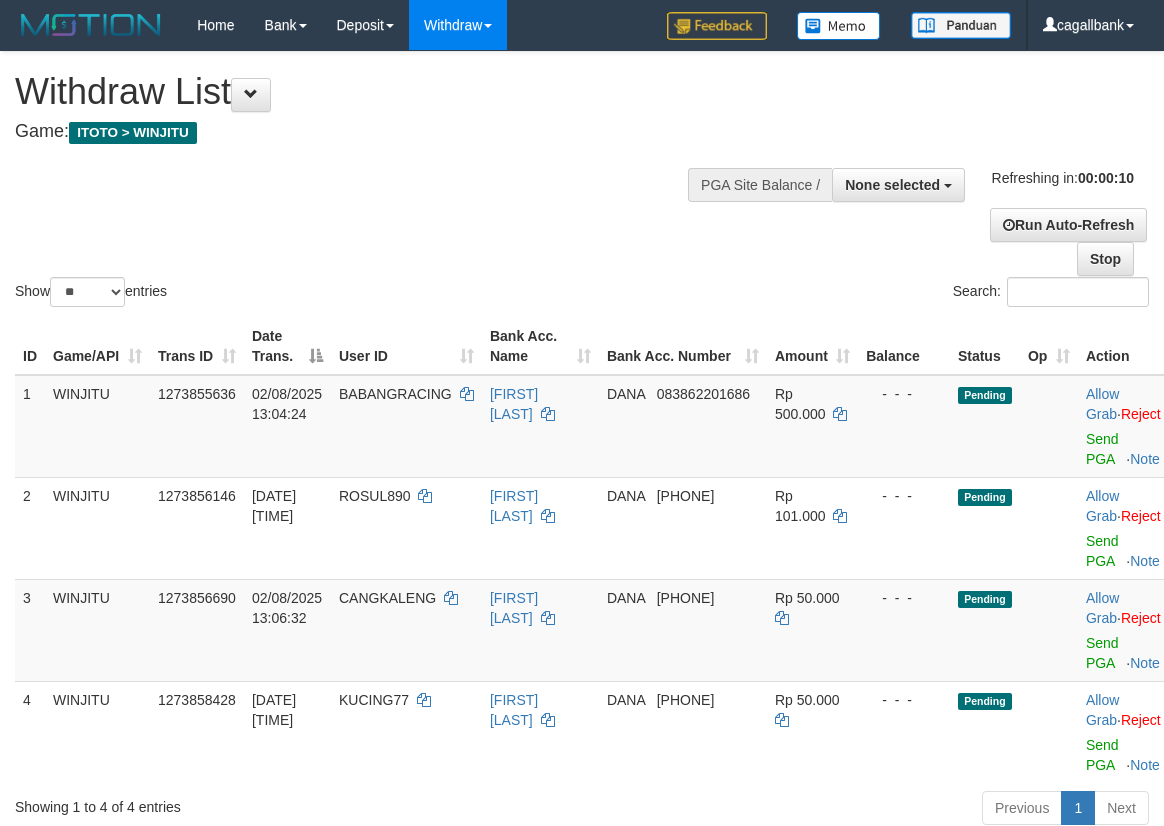 select 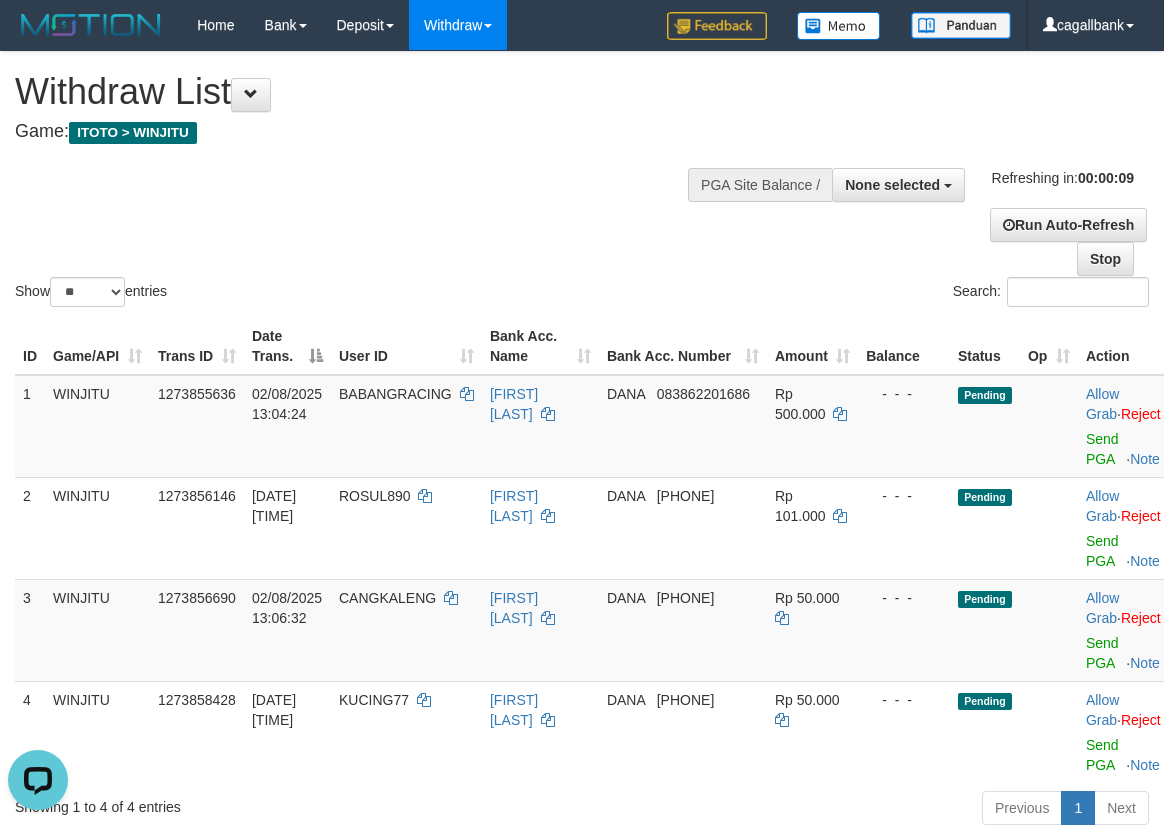 scroll, scrollTop: 0, scrollLeft: 0, axis: both 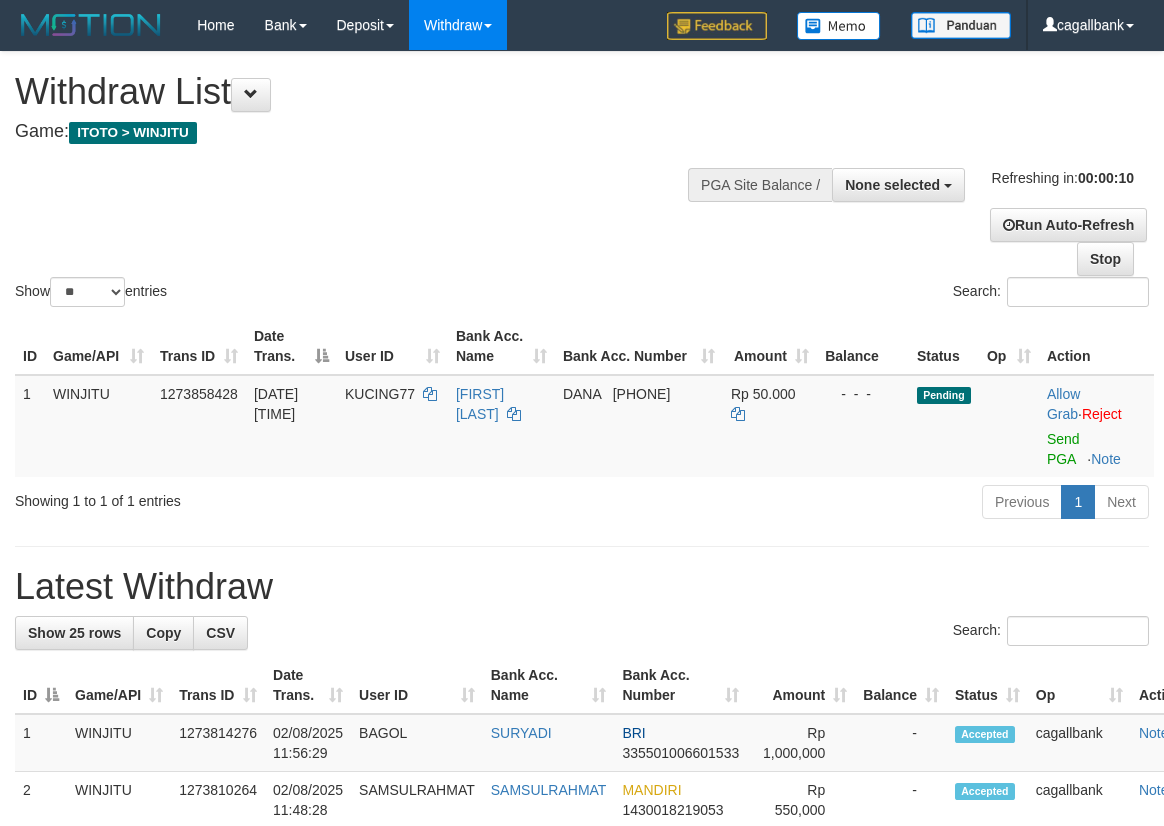 select 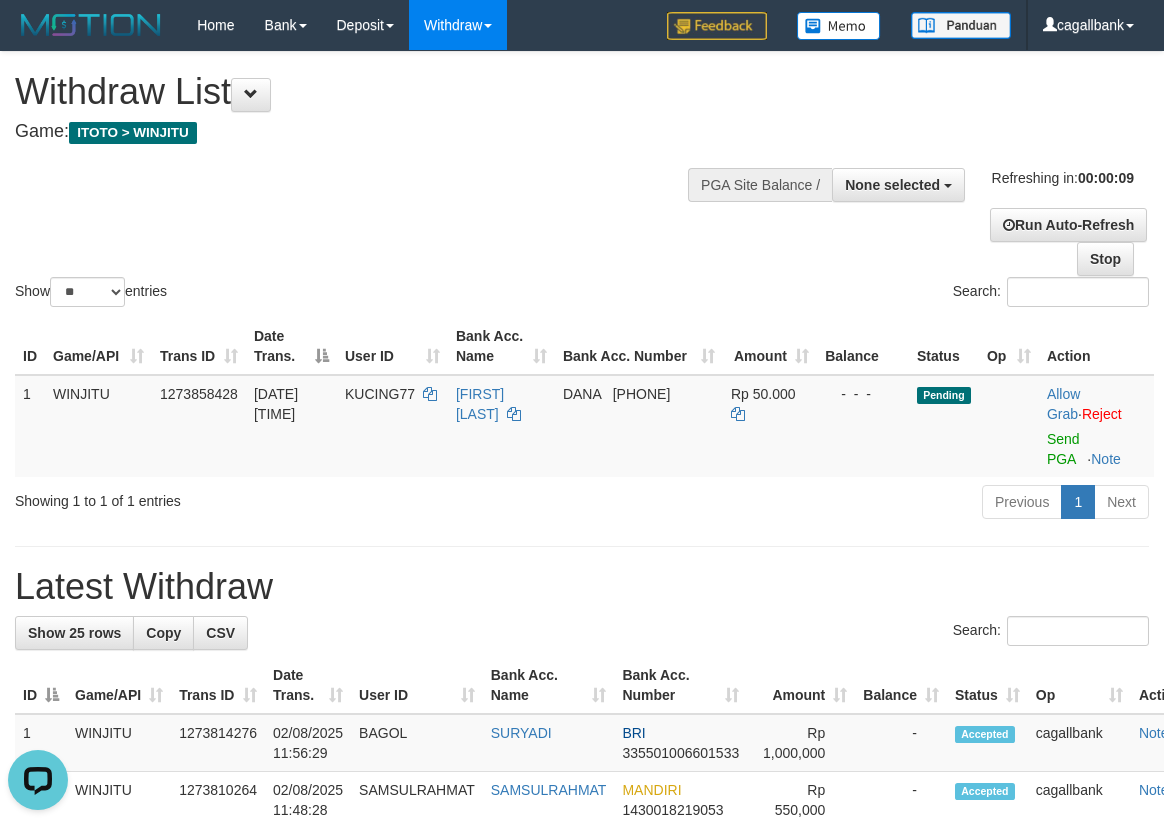 scroll, scrollTop: 0, scrollLeft: 0, axis: both 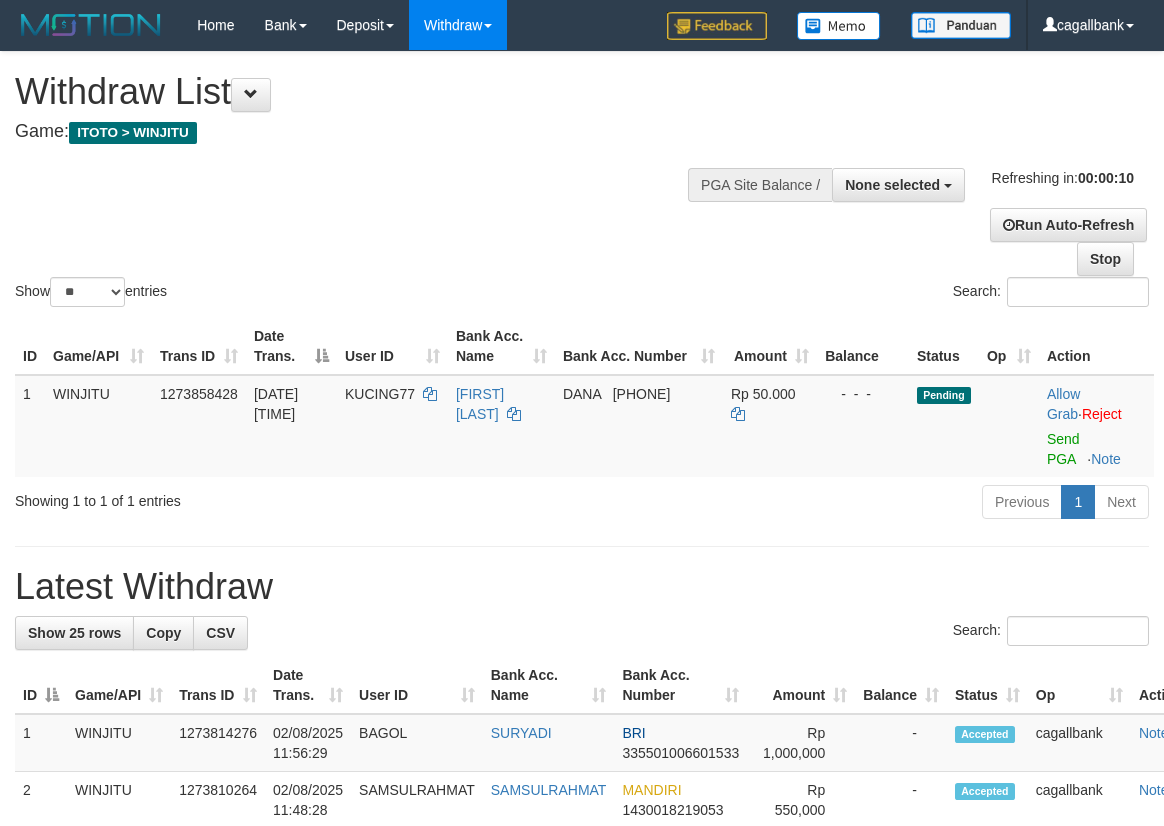 select 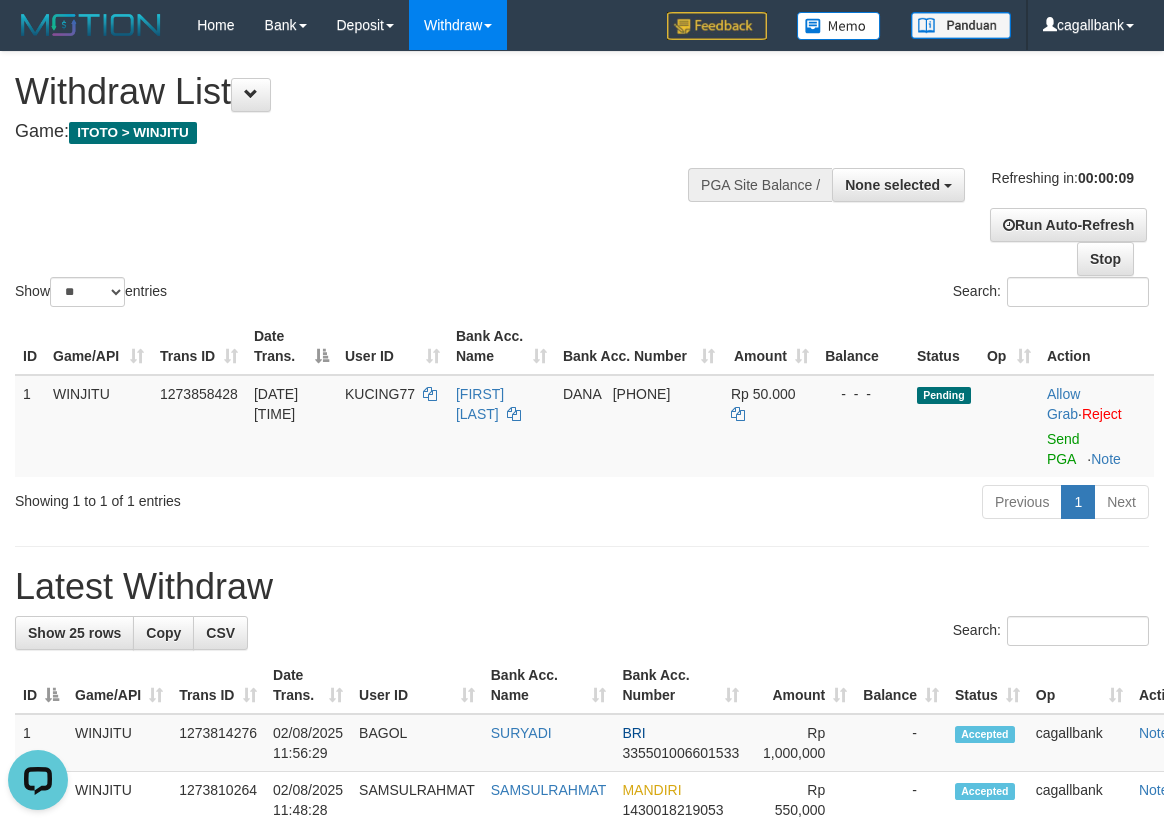 scroll, scrollTop: 0, scrollLeft: 0, axis: both 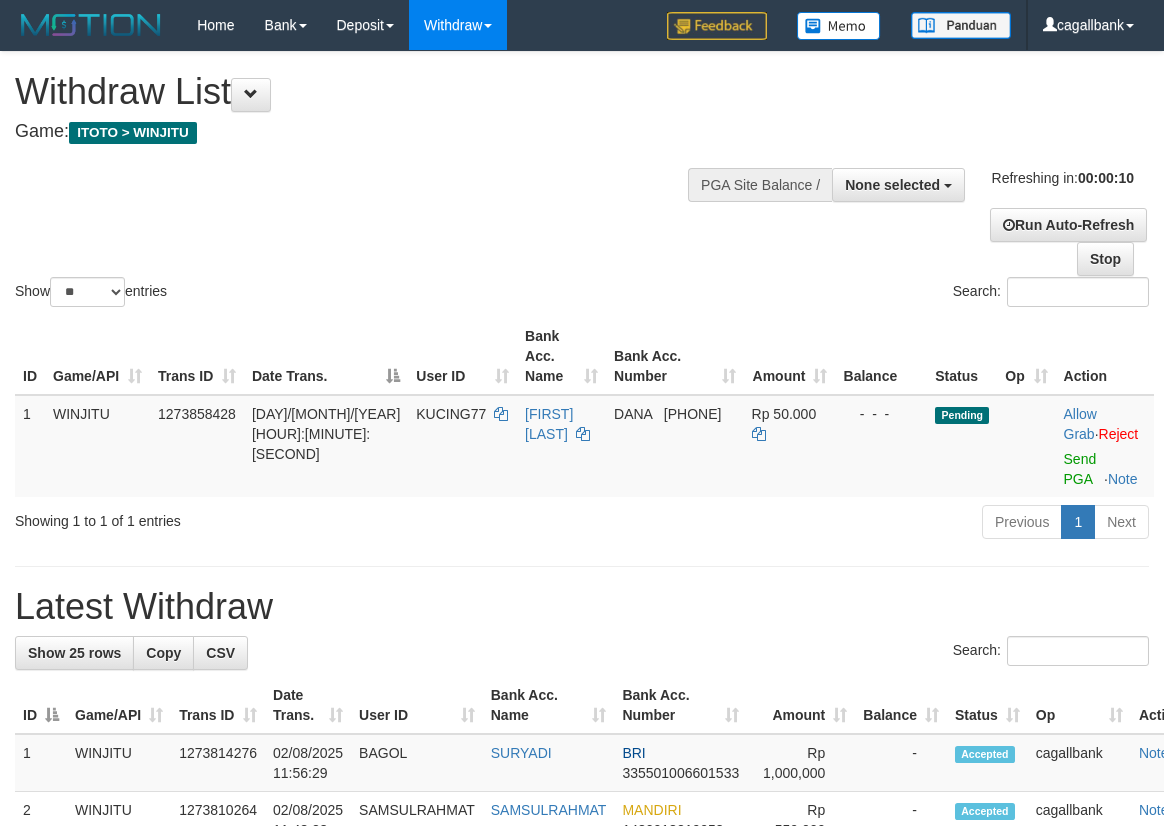 select 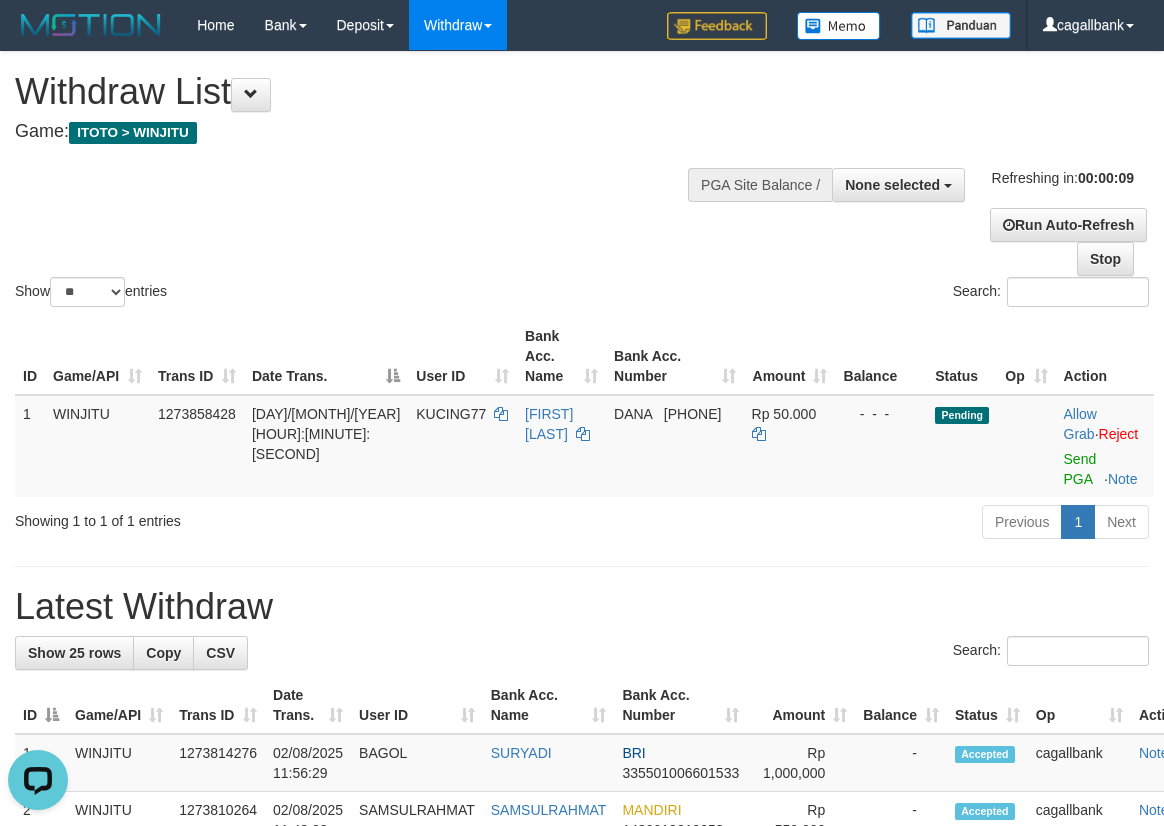 scroll, scrollTop: 0, scrollLeft: 0, axis: both 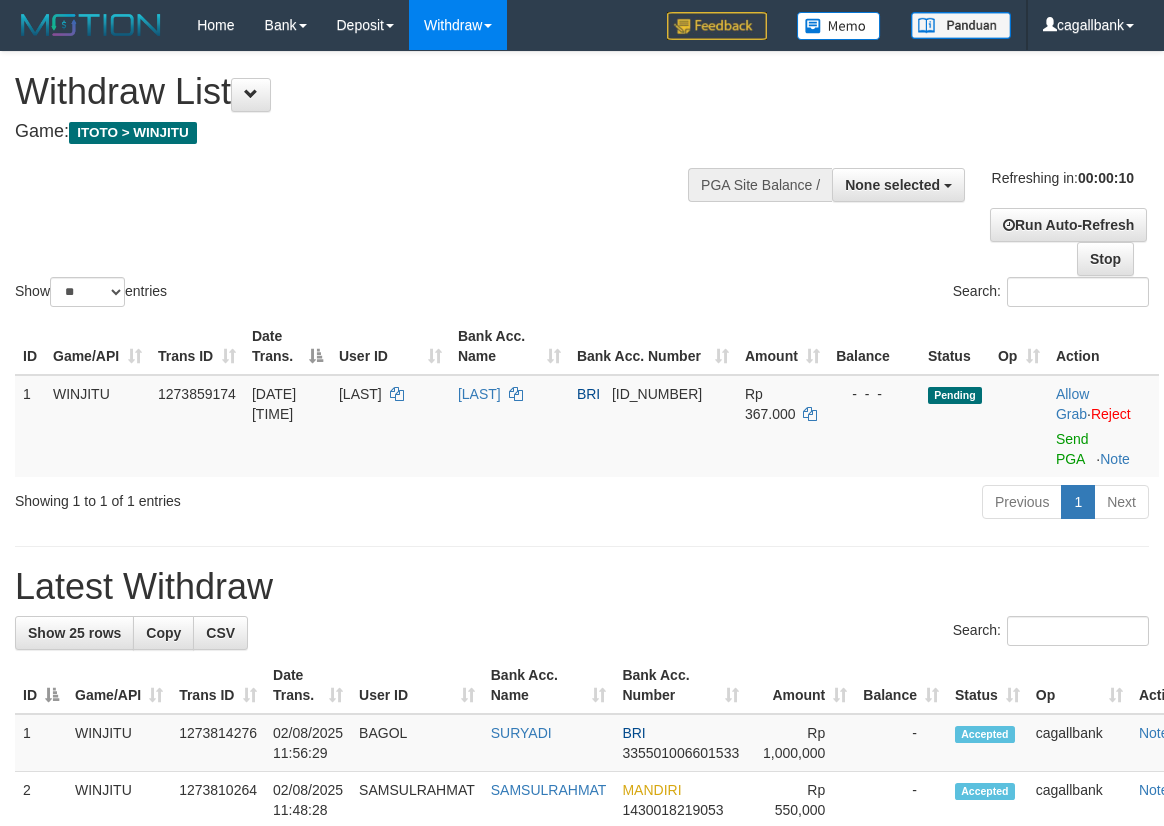 select 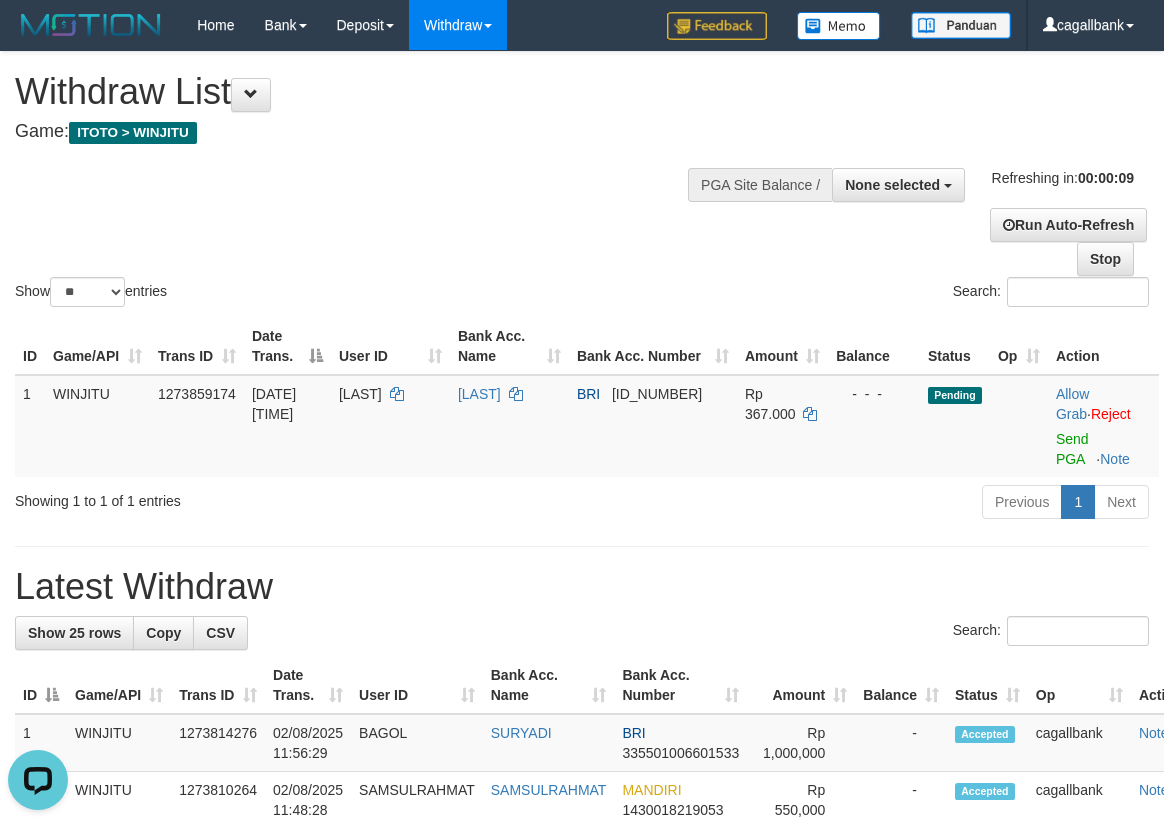 scroll, scrollTop: 0, scrollLeft: 0, axis: both 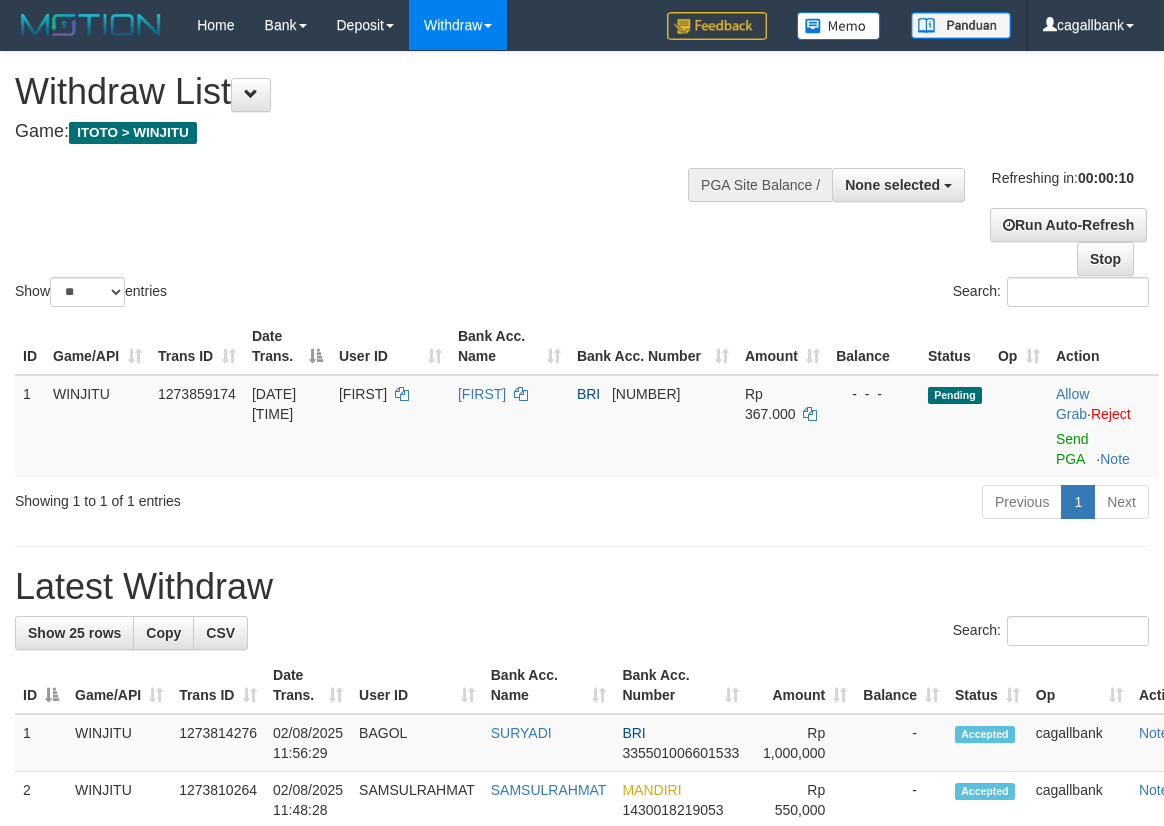 select 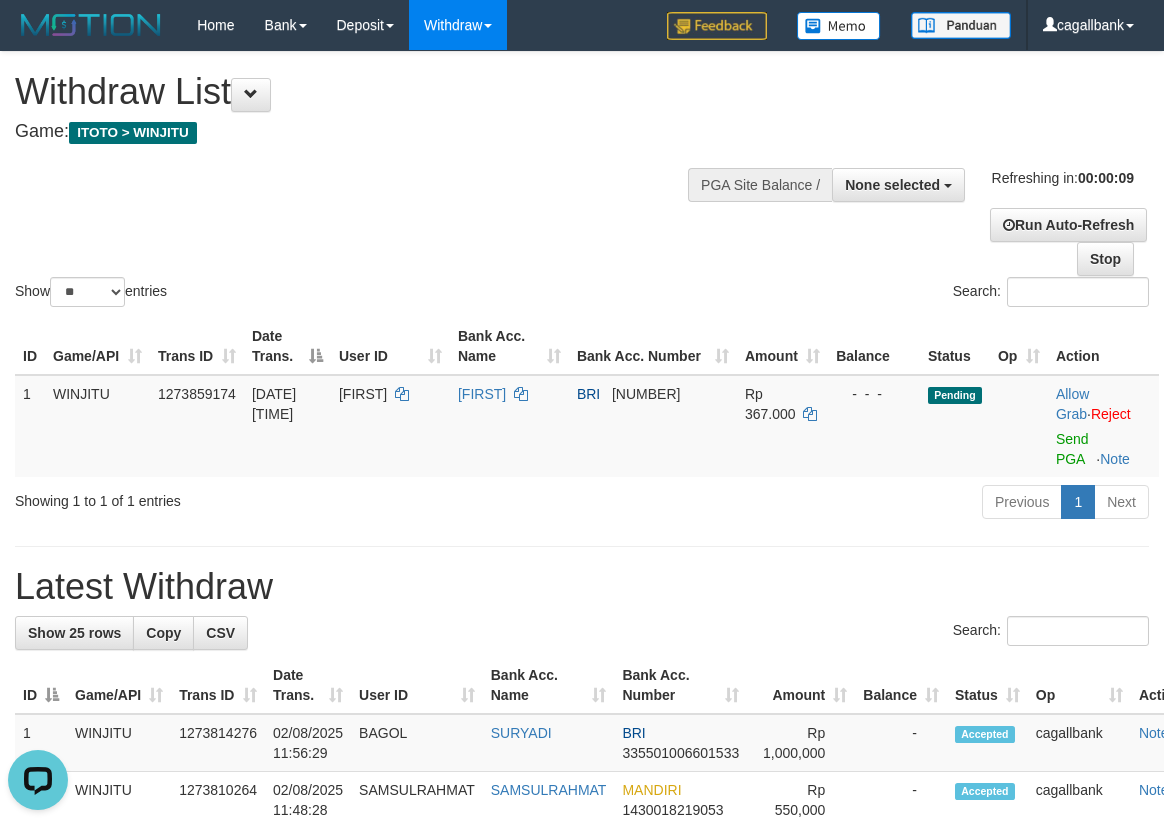 scroll, scrollTop: 0, scrollLeft: 0, axis: both 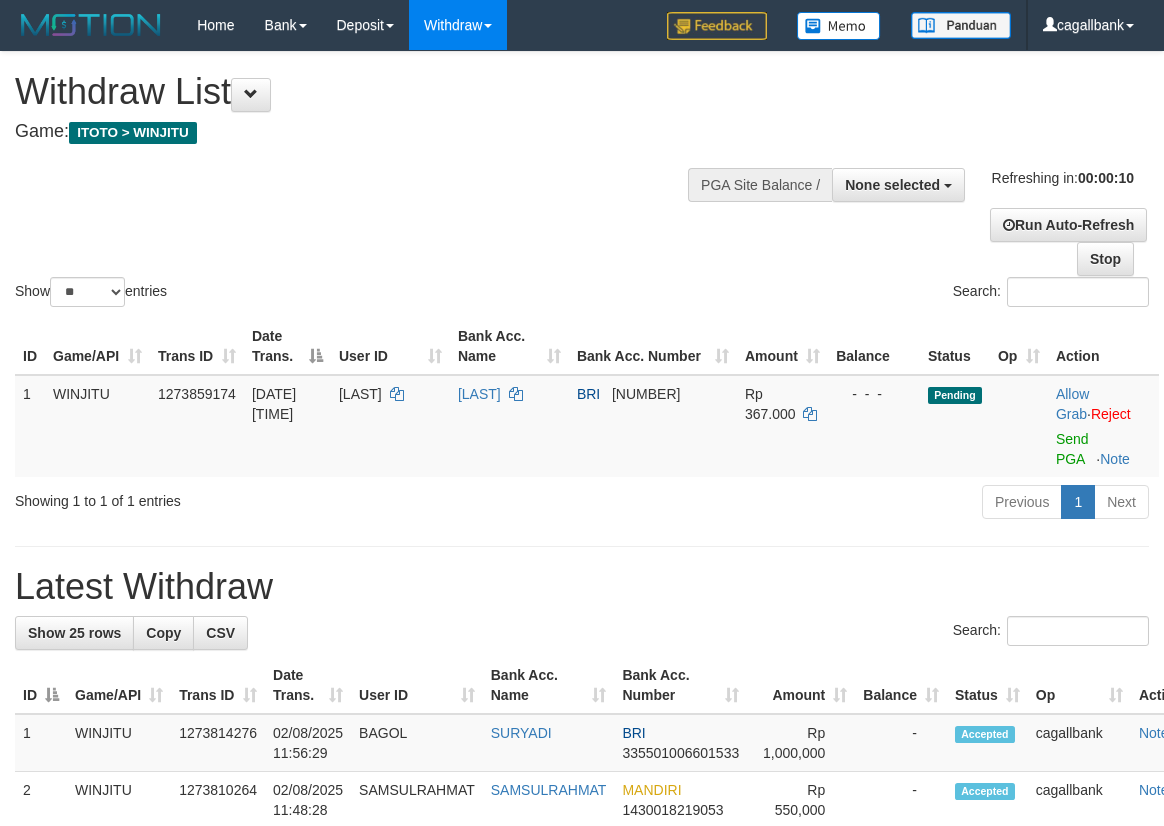 select 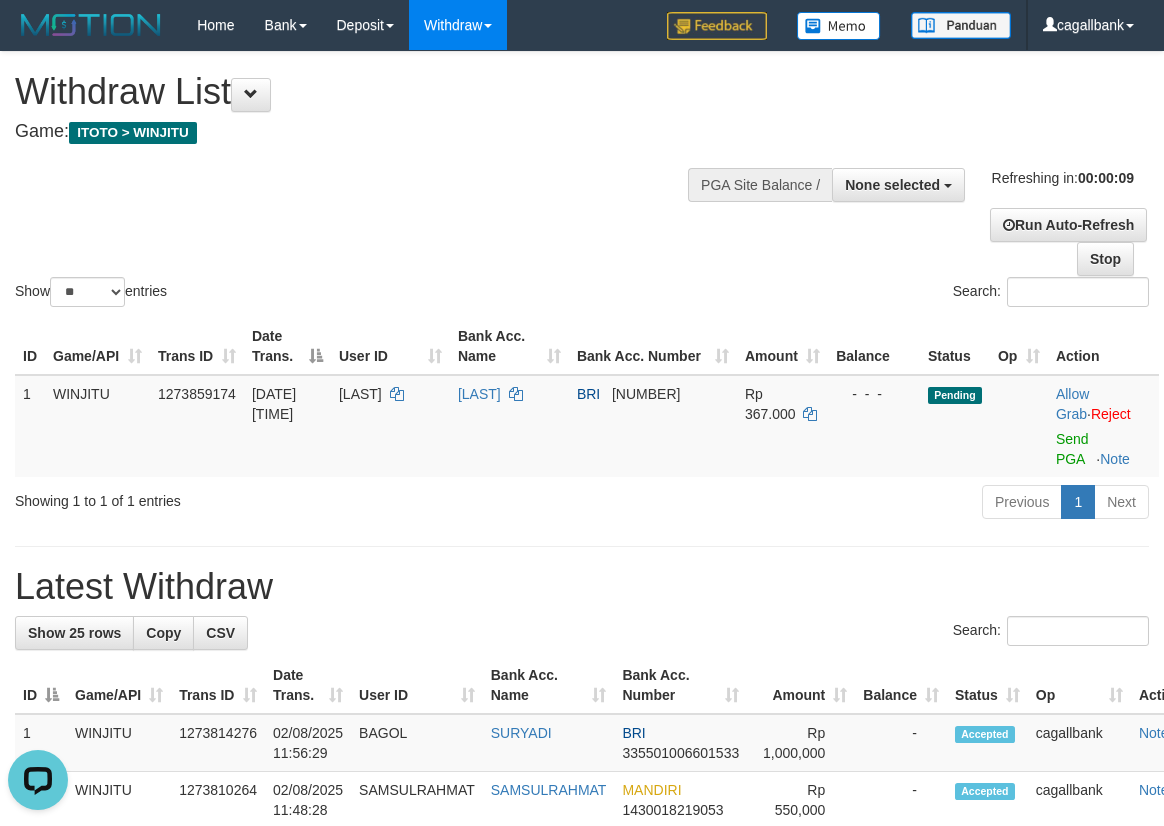 scroll, scrollTop: 0, scrollLeft: 0, axis: both 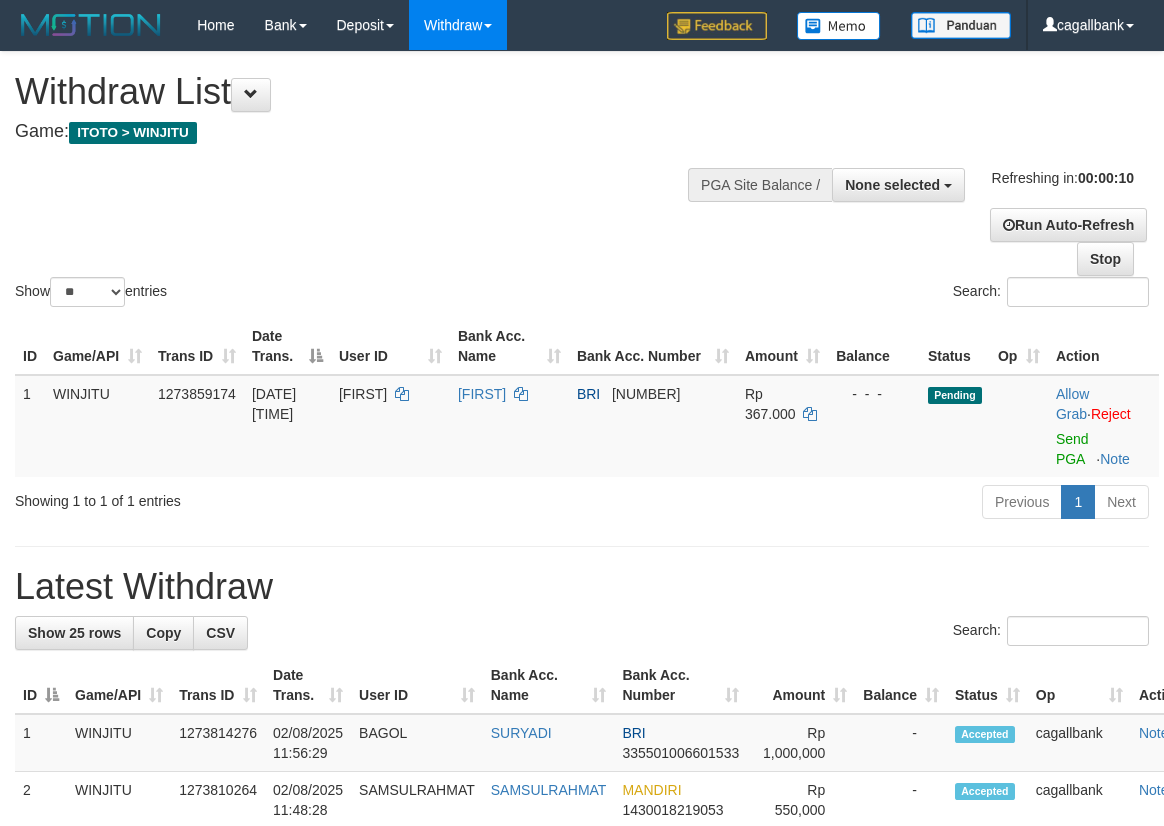 select 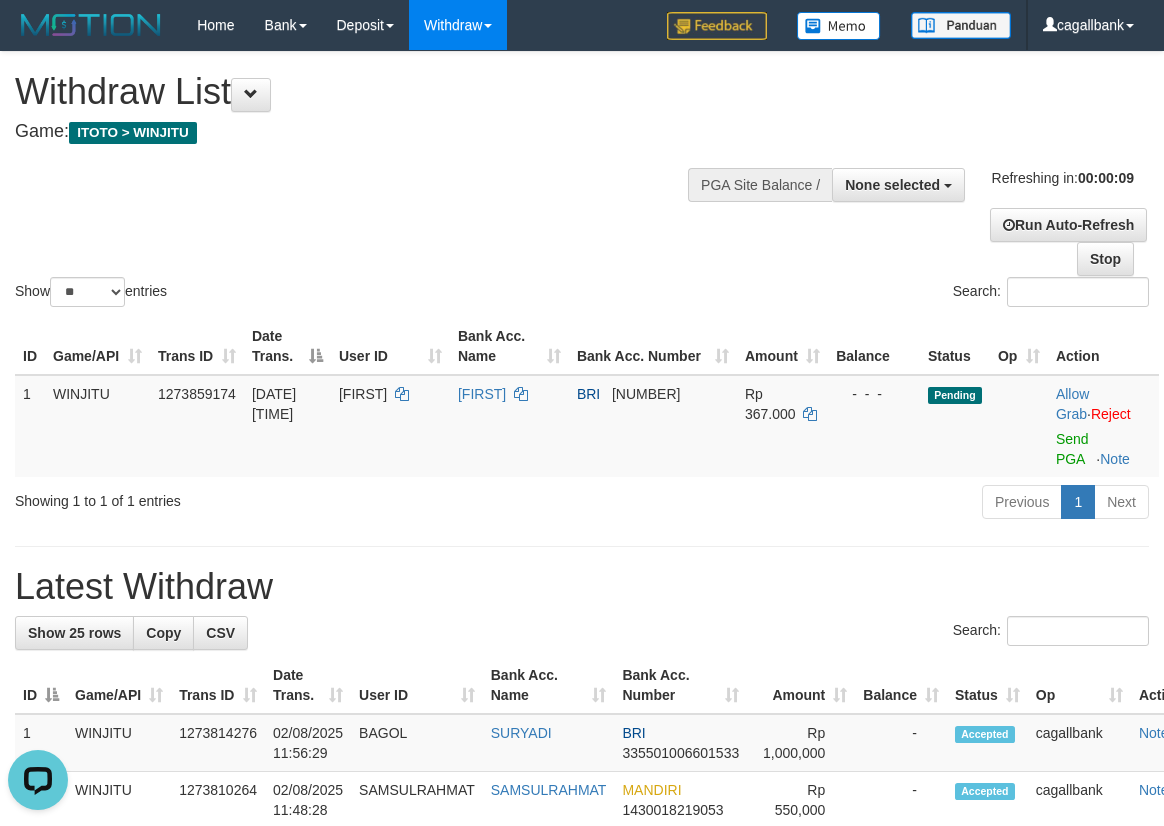 scroll, scrollTop: 0, scrollLeft: 0, axis: both 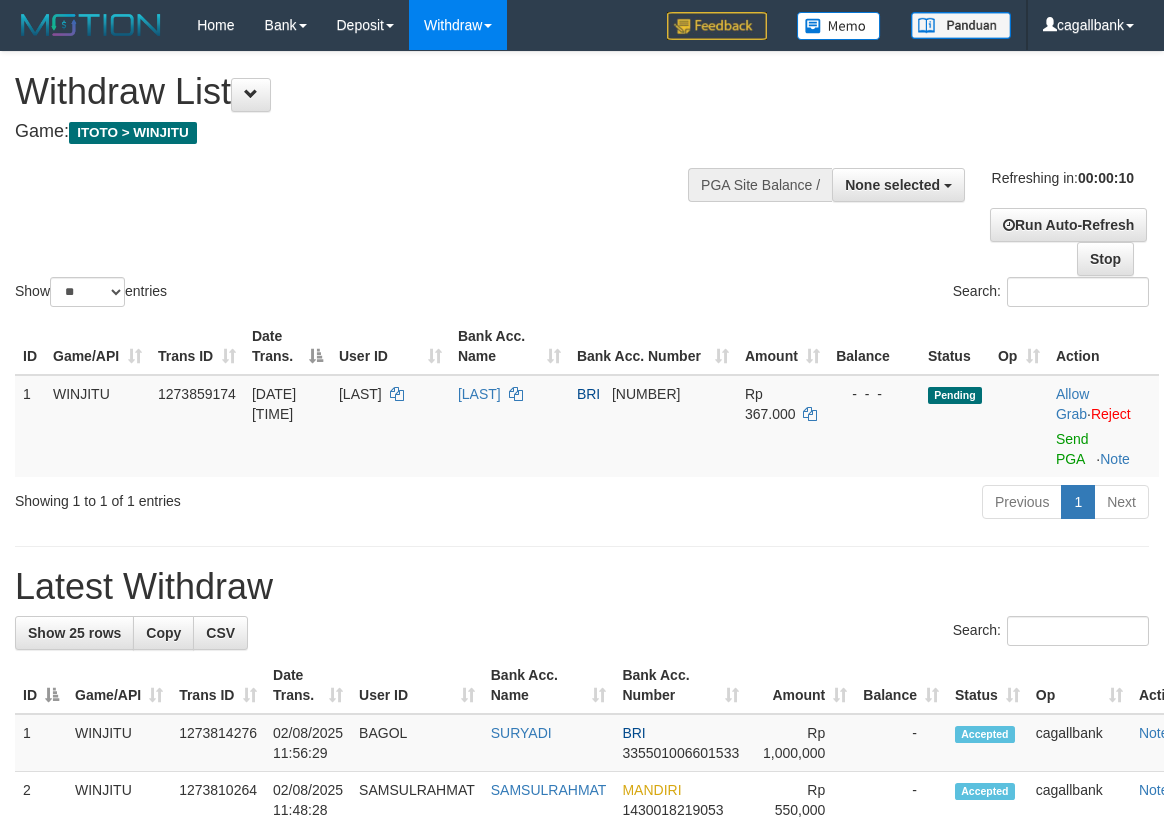select 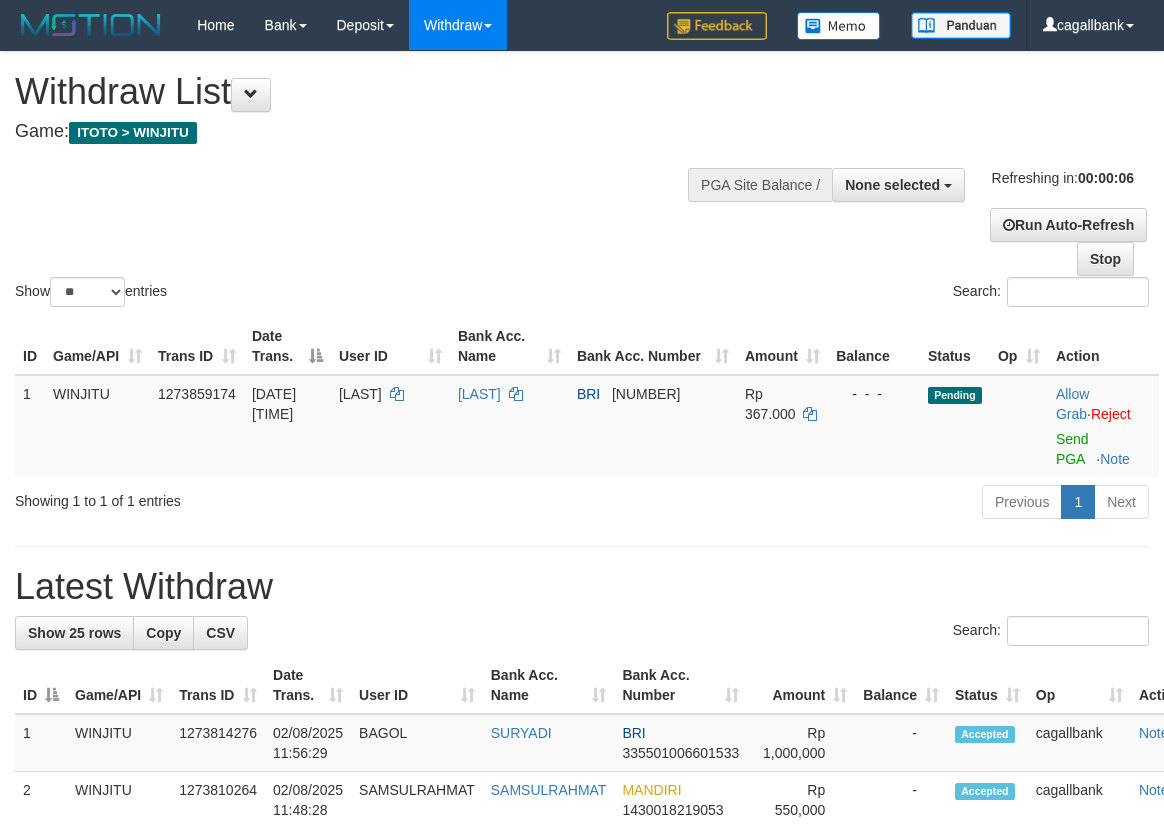 scroll, scrollTop: 0, scrollLeft: 0, axis: both 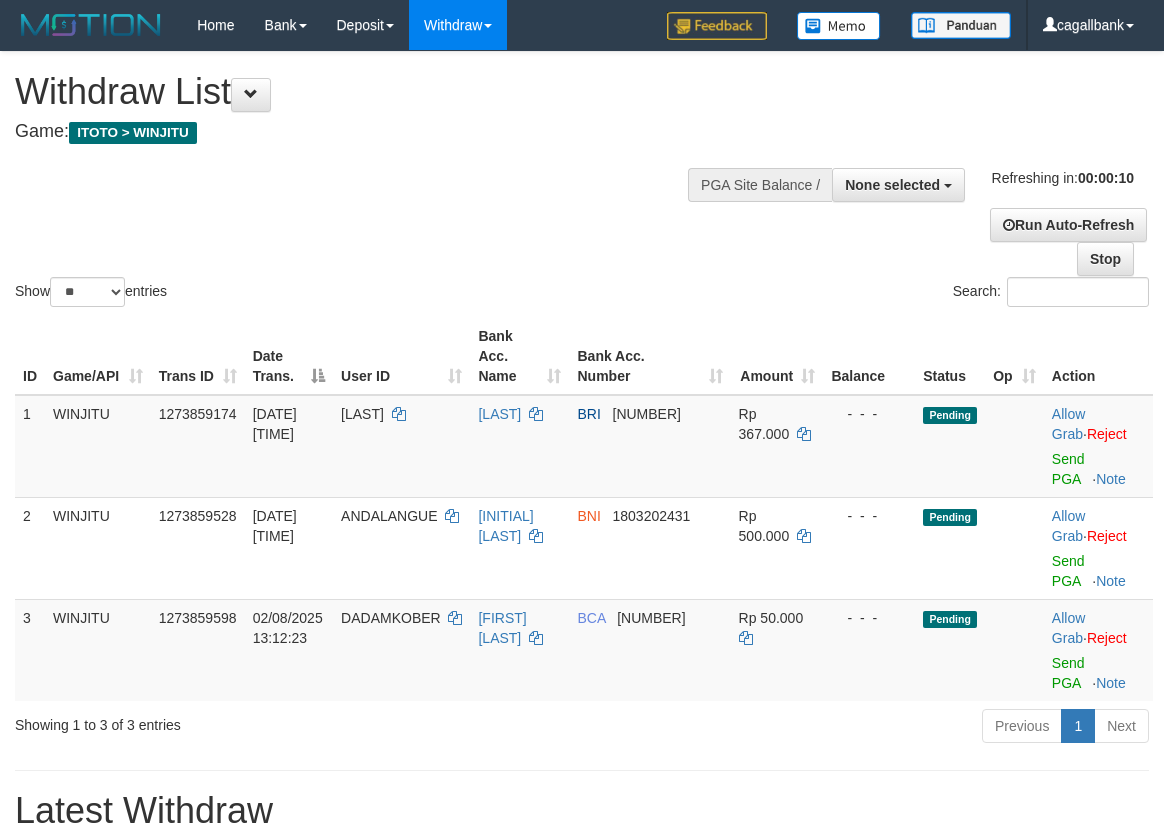 select 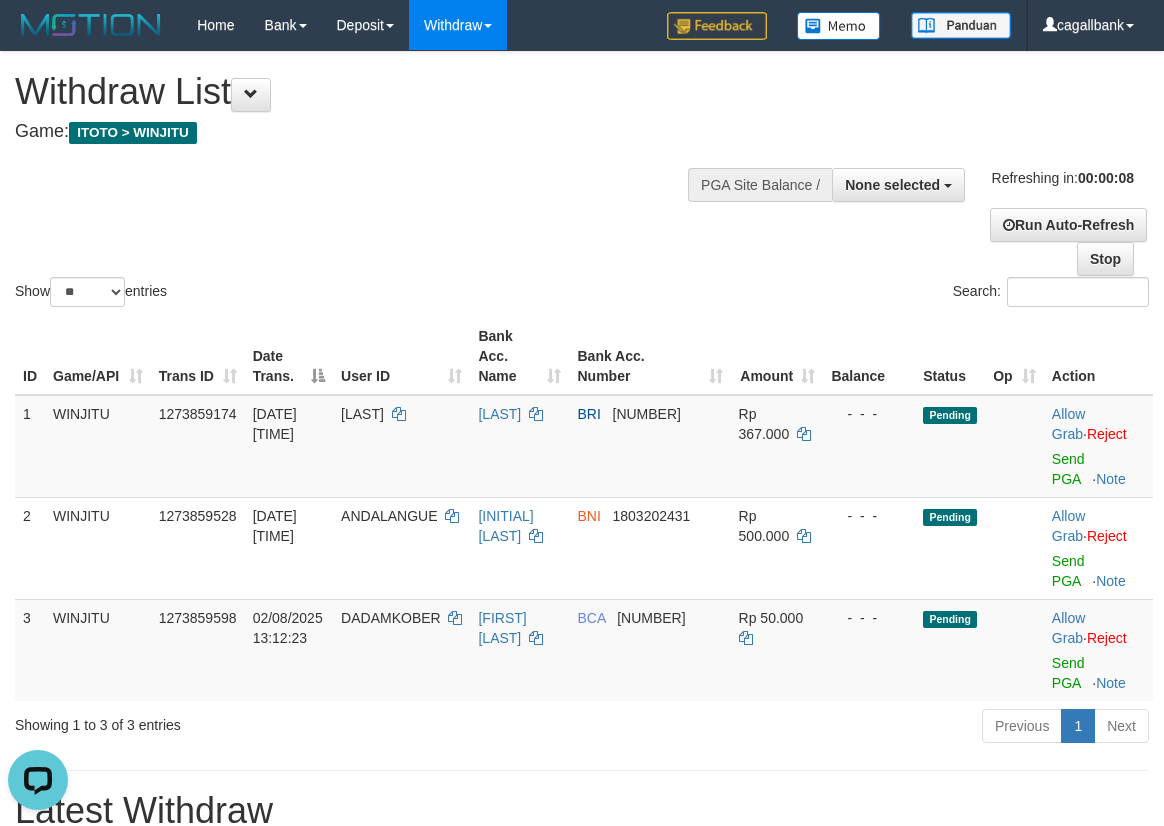 scroll, scrollTop: 0, scrollLeft: 0, axis: both 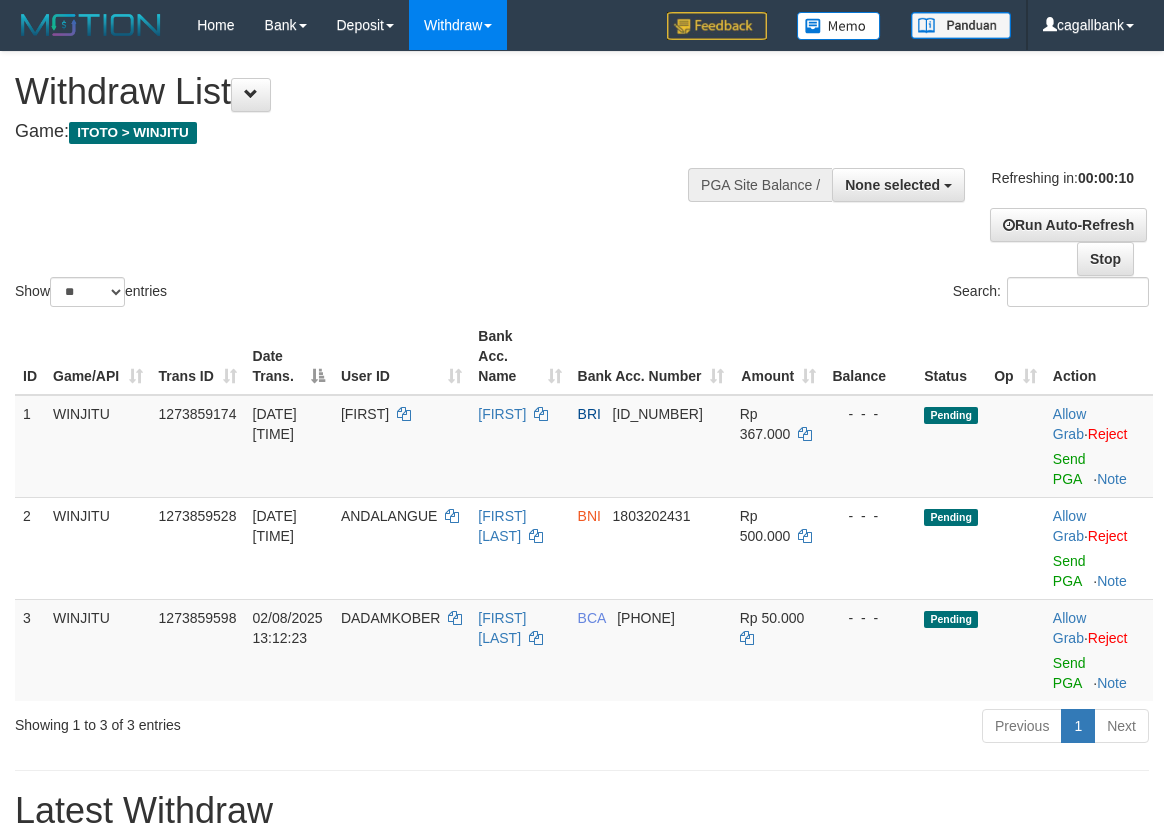 select 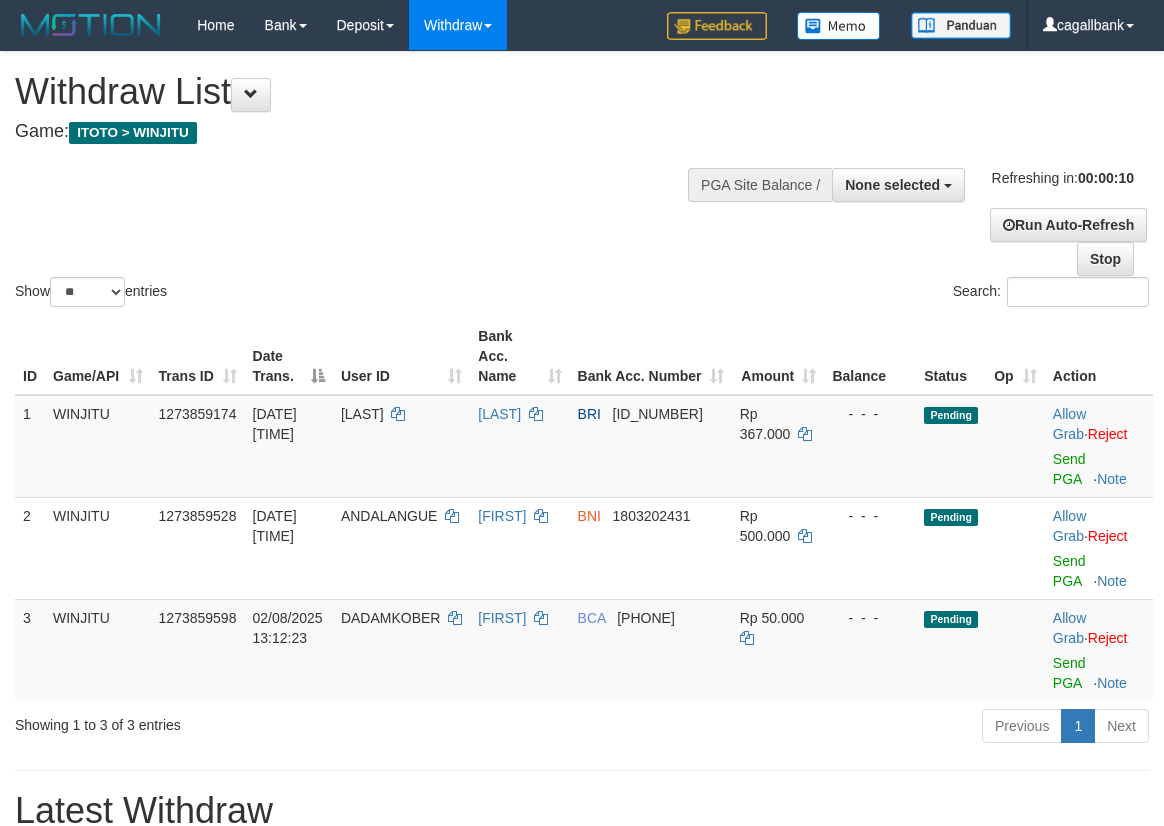 scroll, scrollTop: 0, scrollLeft: 0, axis: both 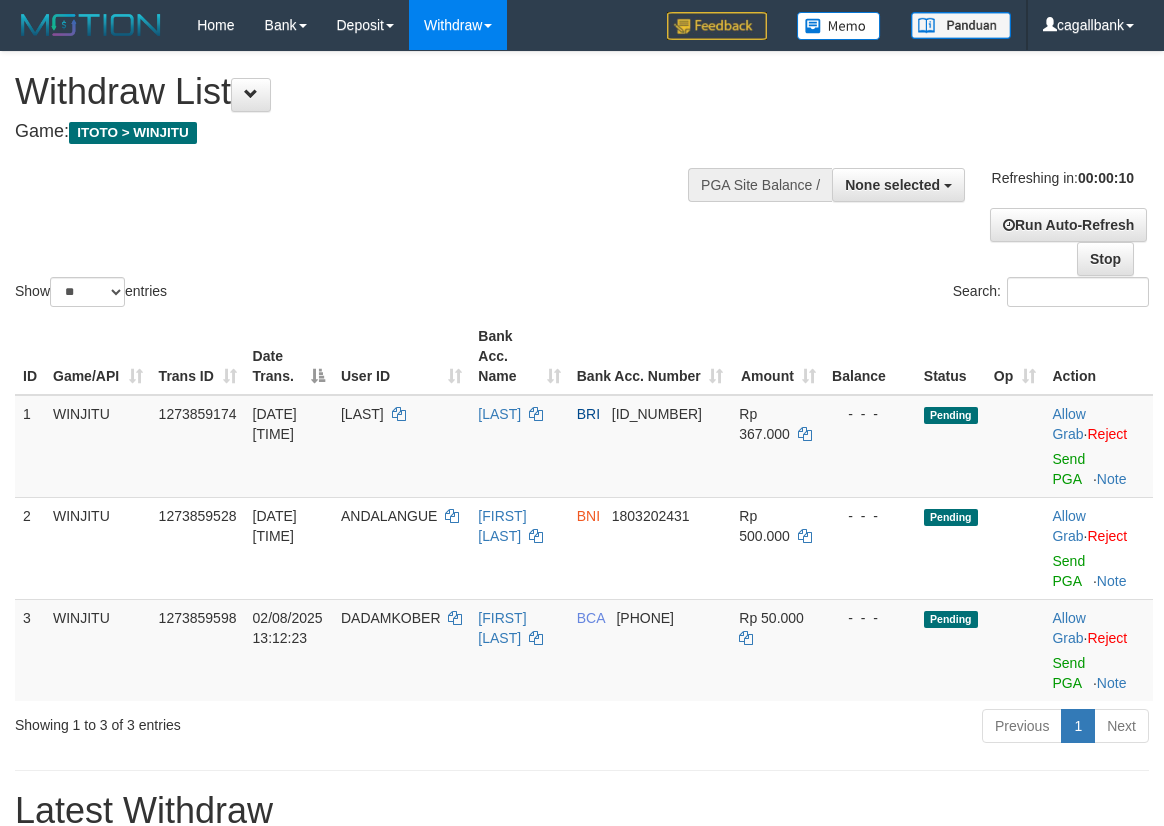 select 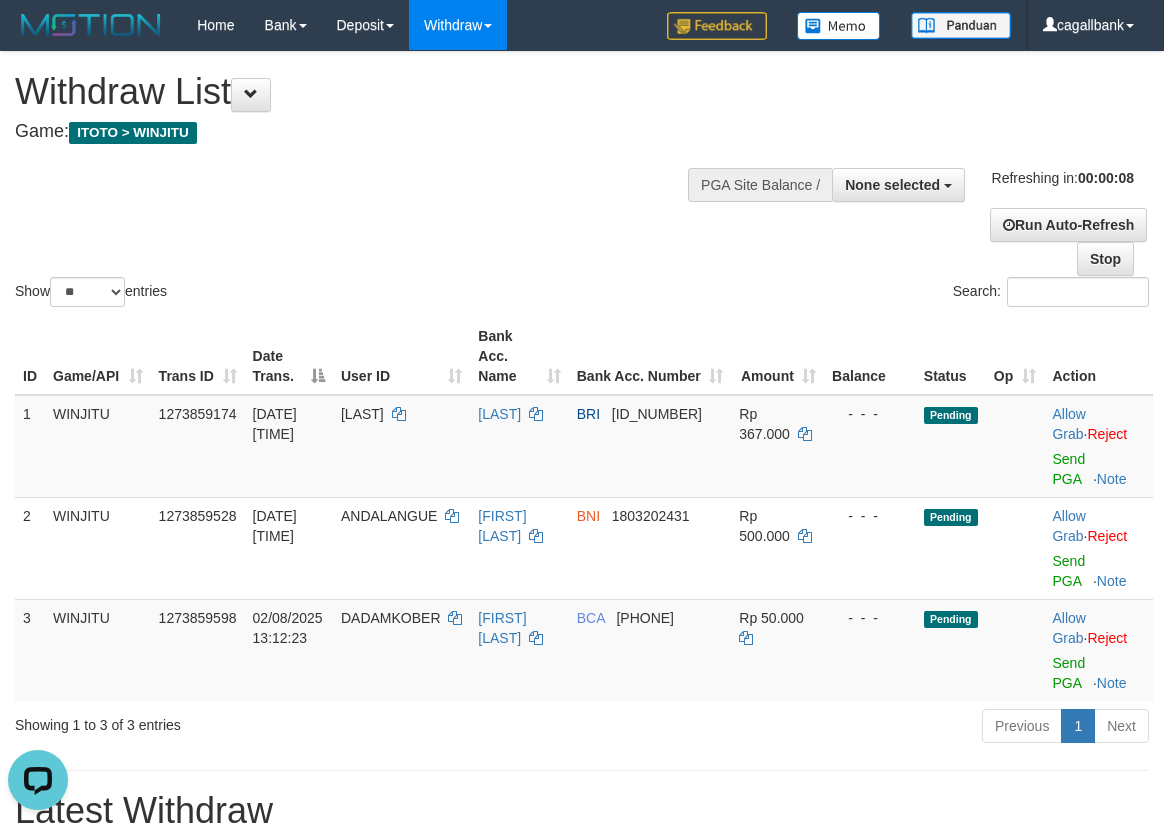 scroll, scrollTop: 0, scrollLeft: 0, axis: both 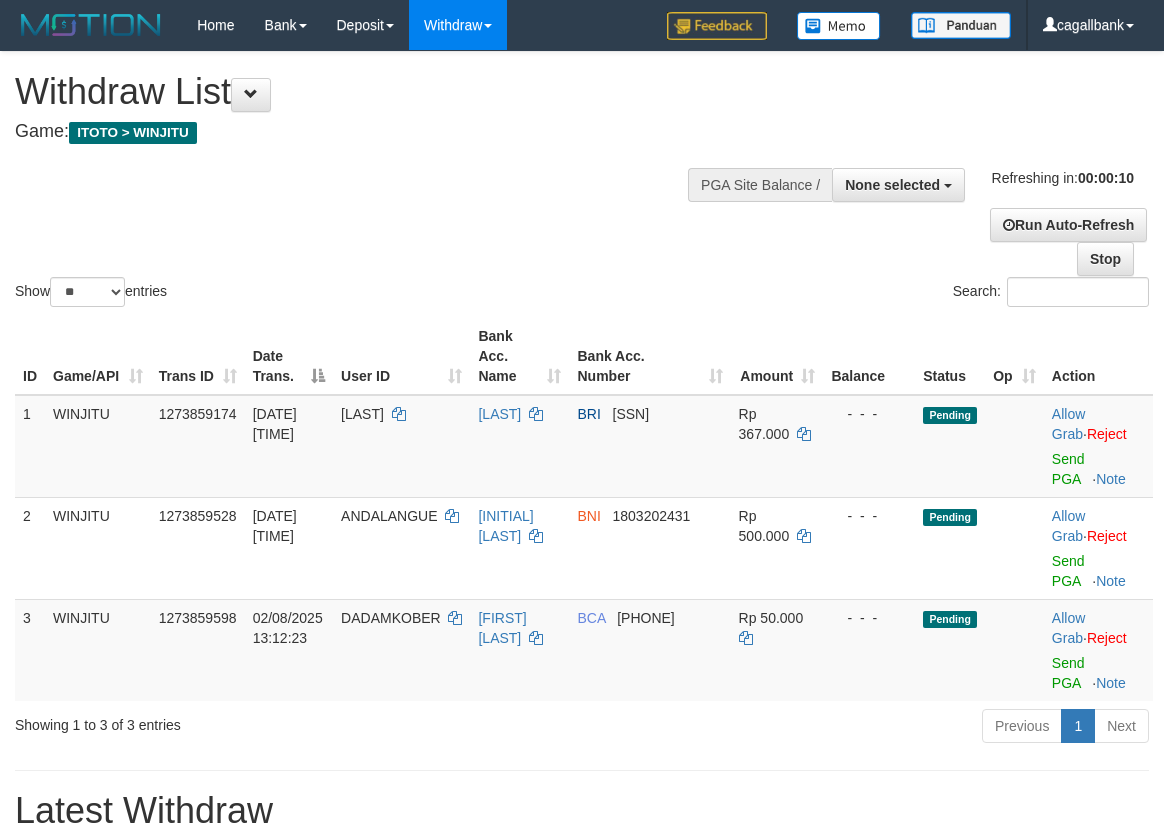 select 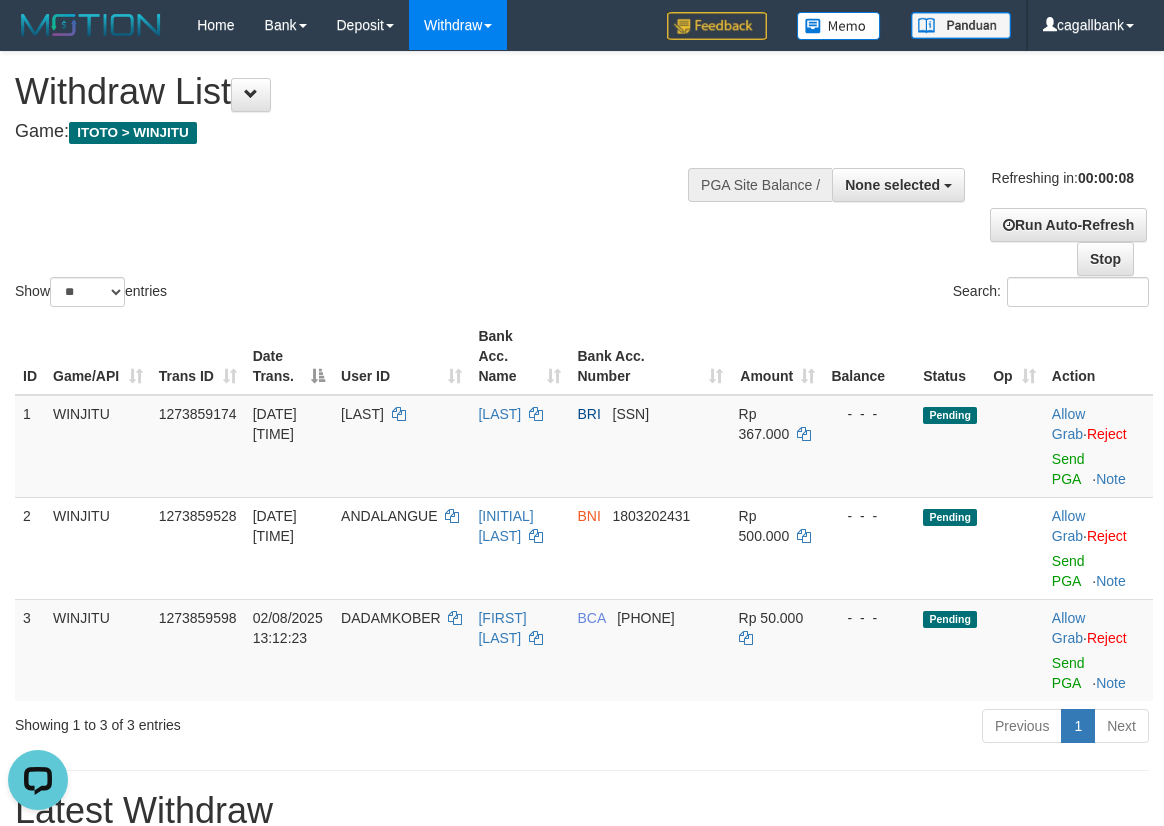 scroll, scrollTop: 0, scrollLeft: 0, axis: both 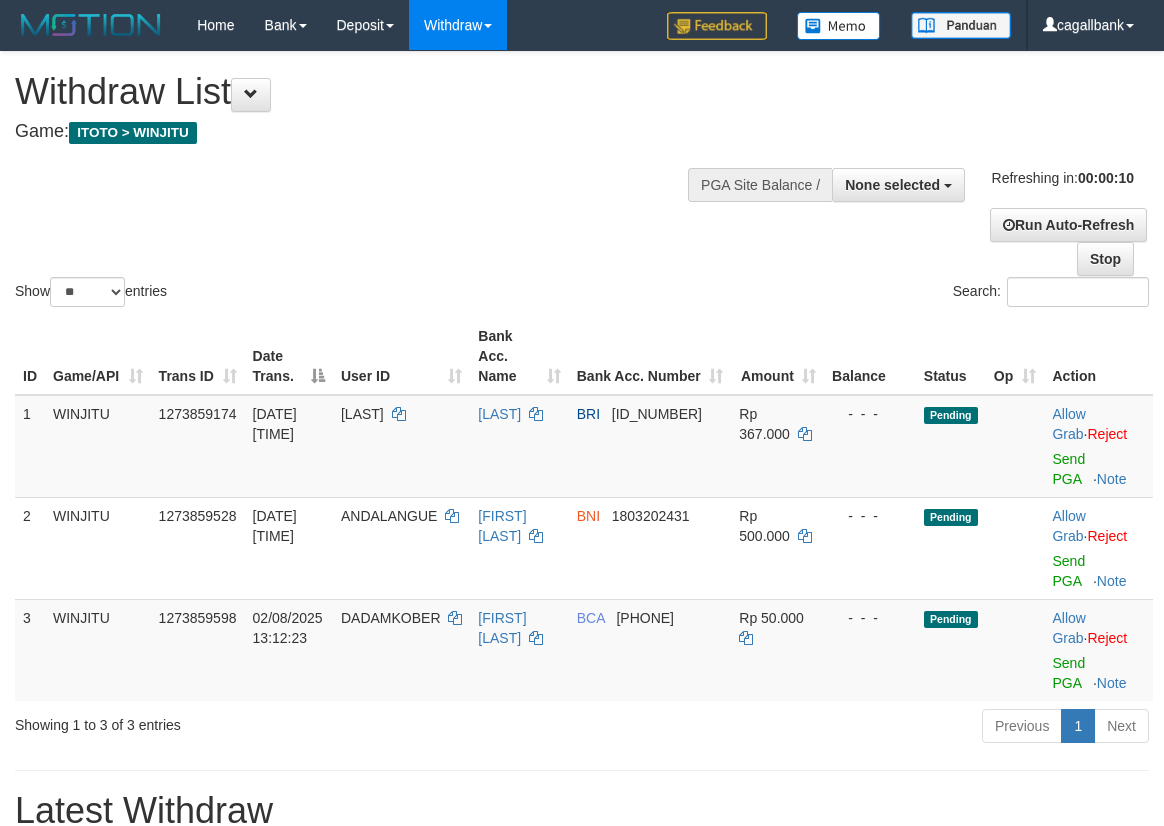 select 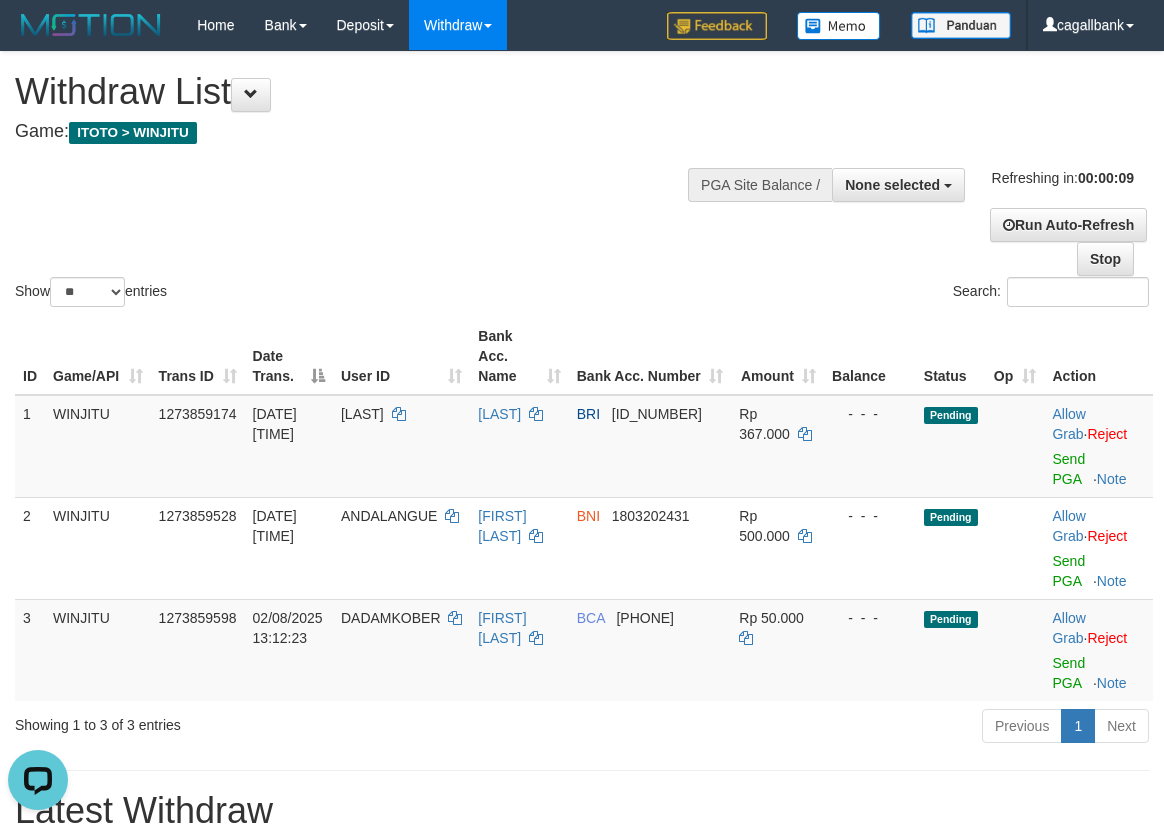 scroll, scrollTop: 0, scrollLeft: 0, axis: both 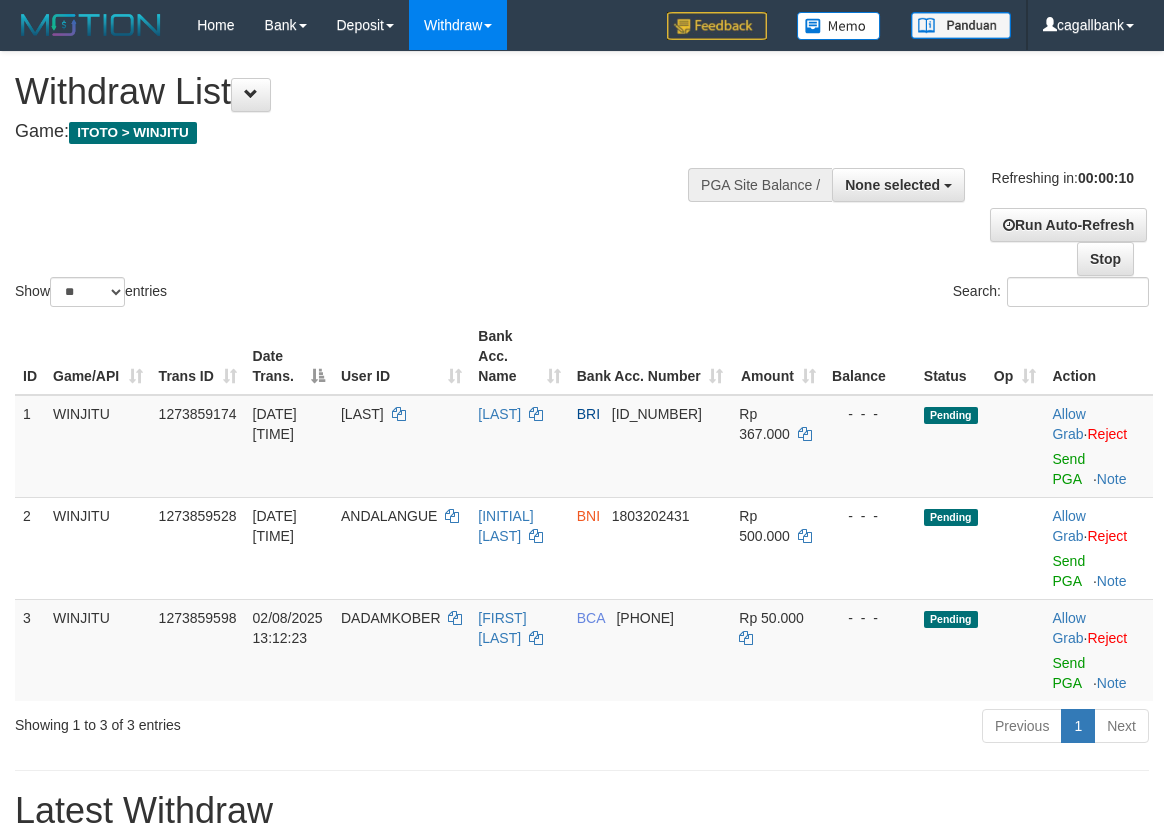 select 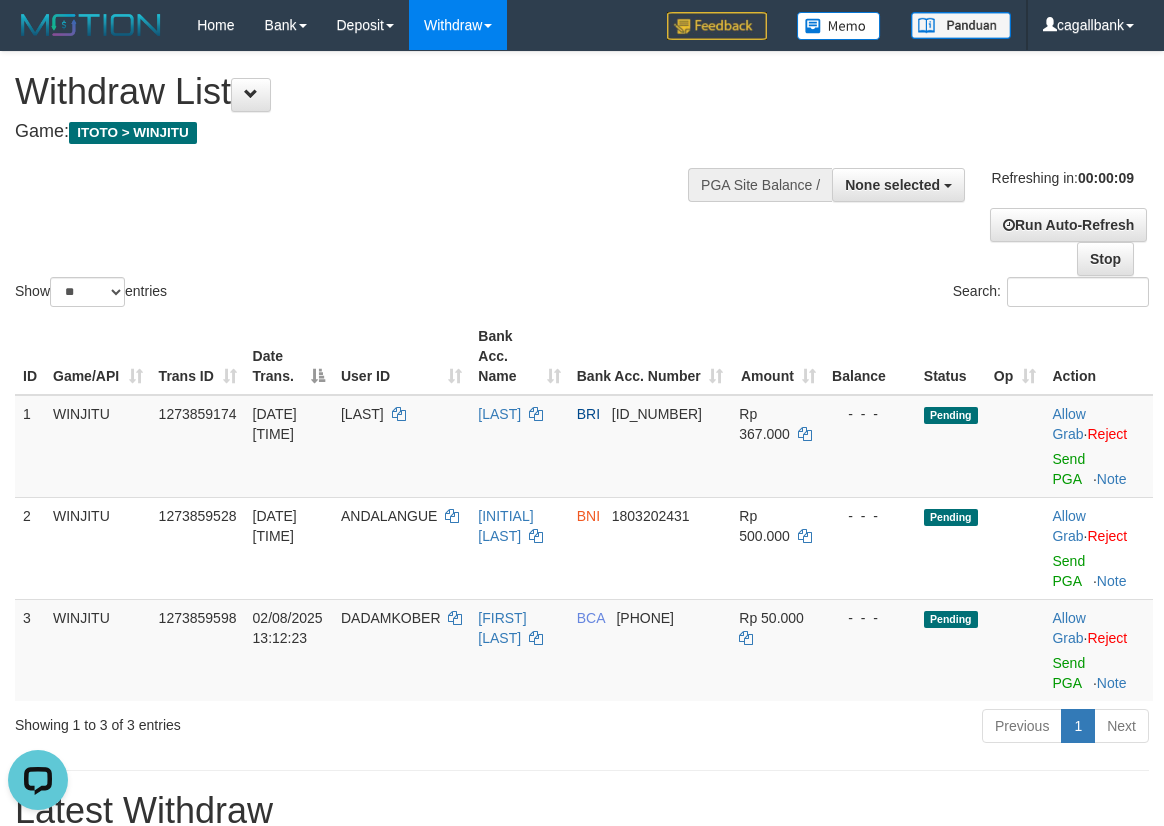 scroll, scrollTop: 0, scrollLeft: 0, axis: both 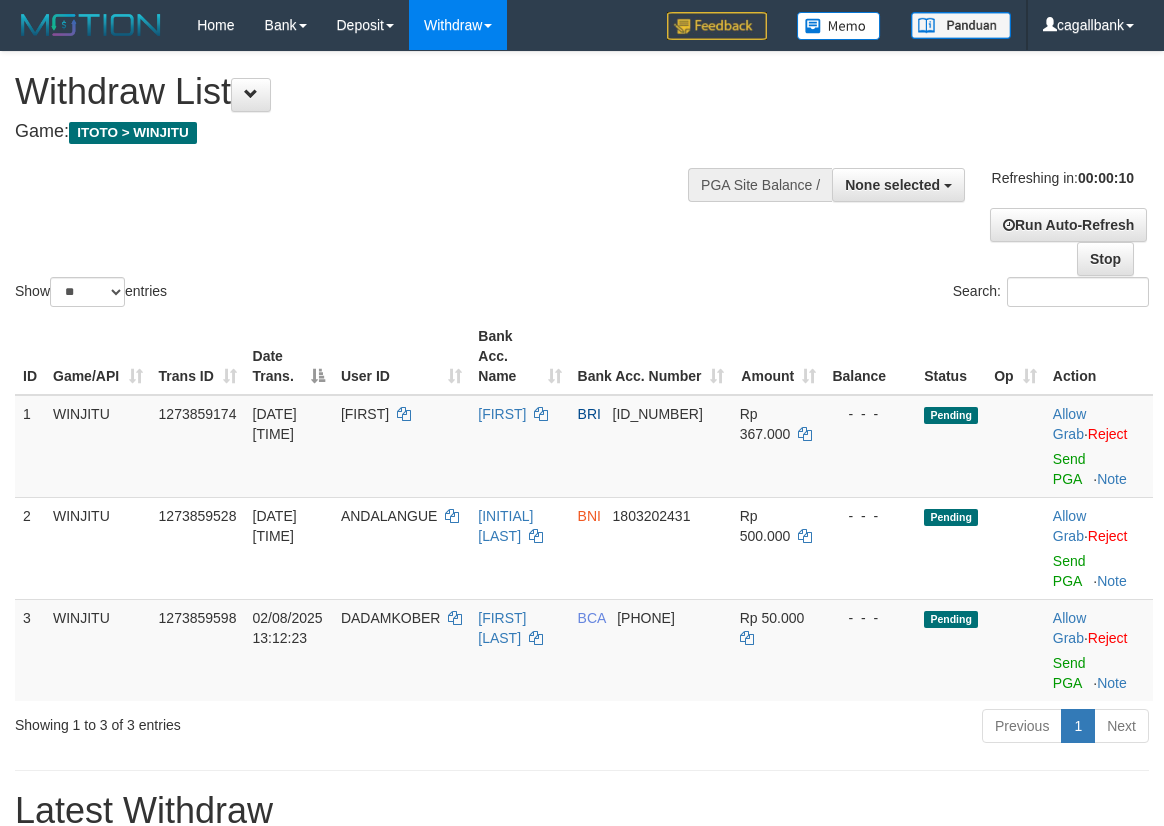 select 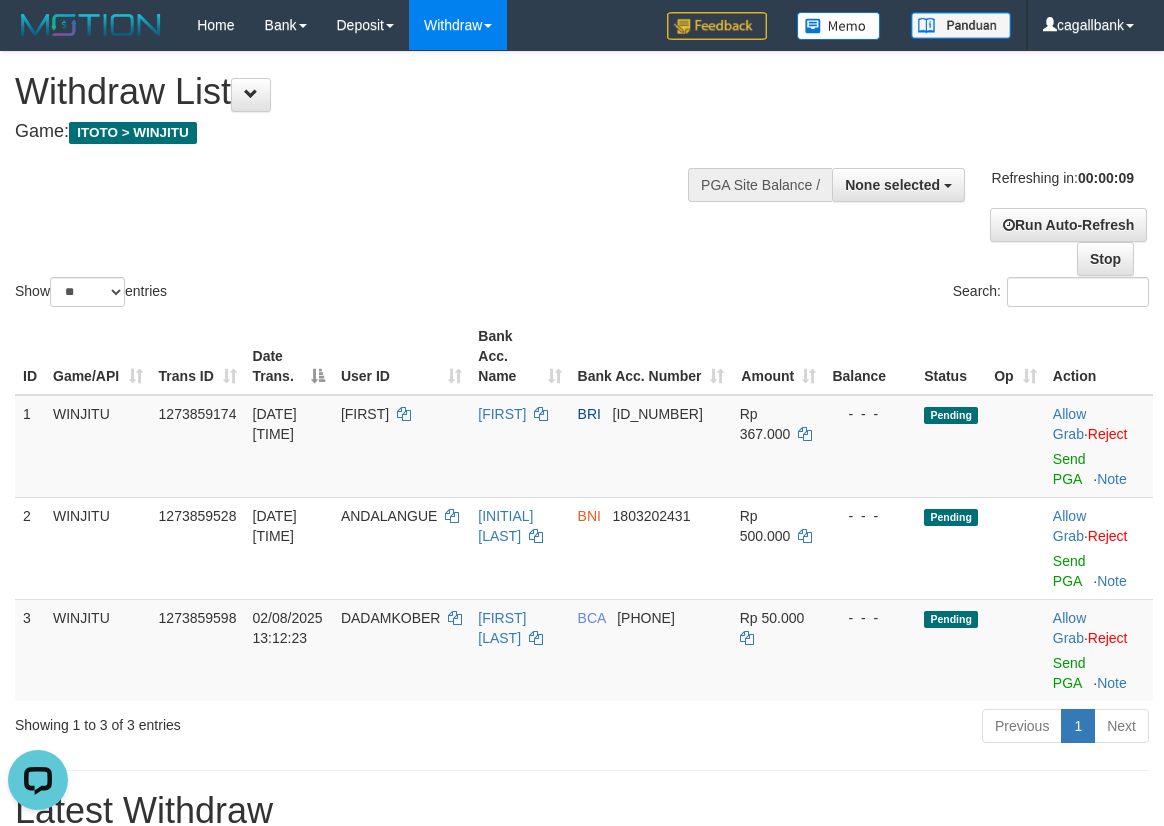 scroll, scrollTop: 0, scrollLeft: 0, axis: both 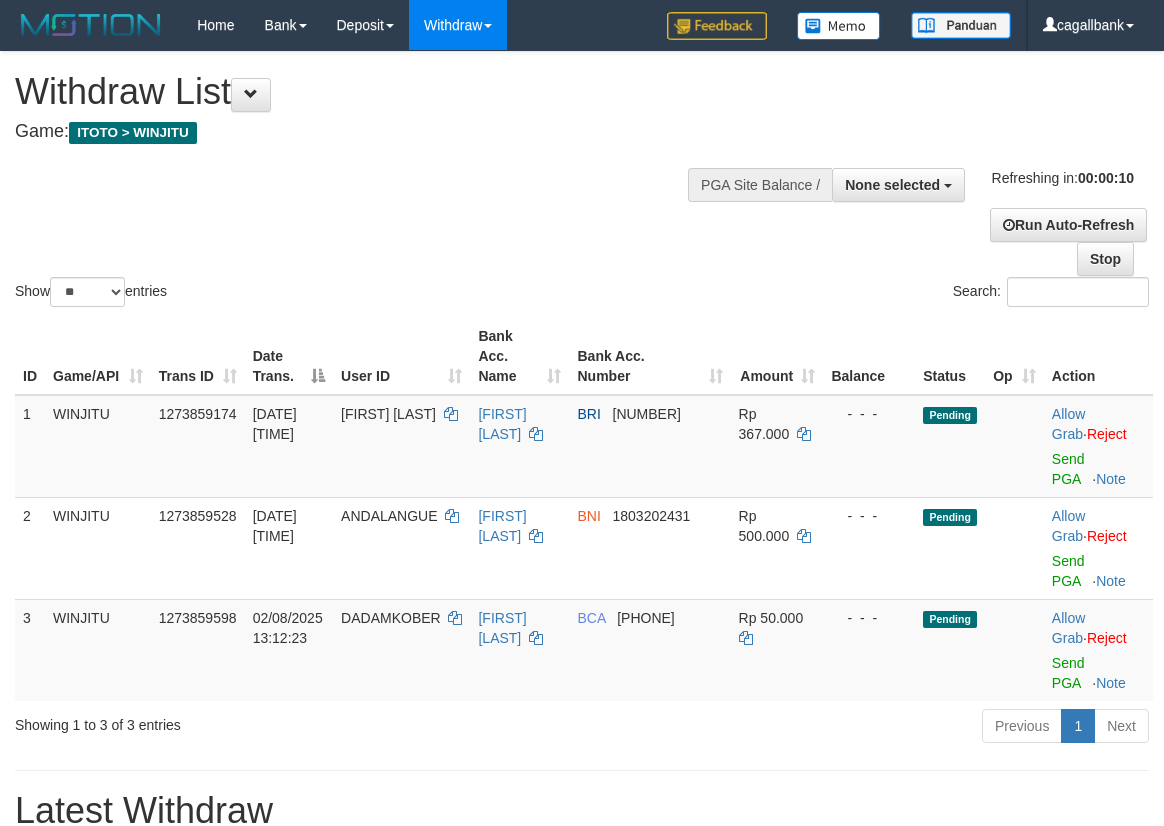 select 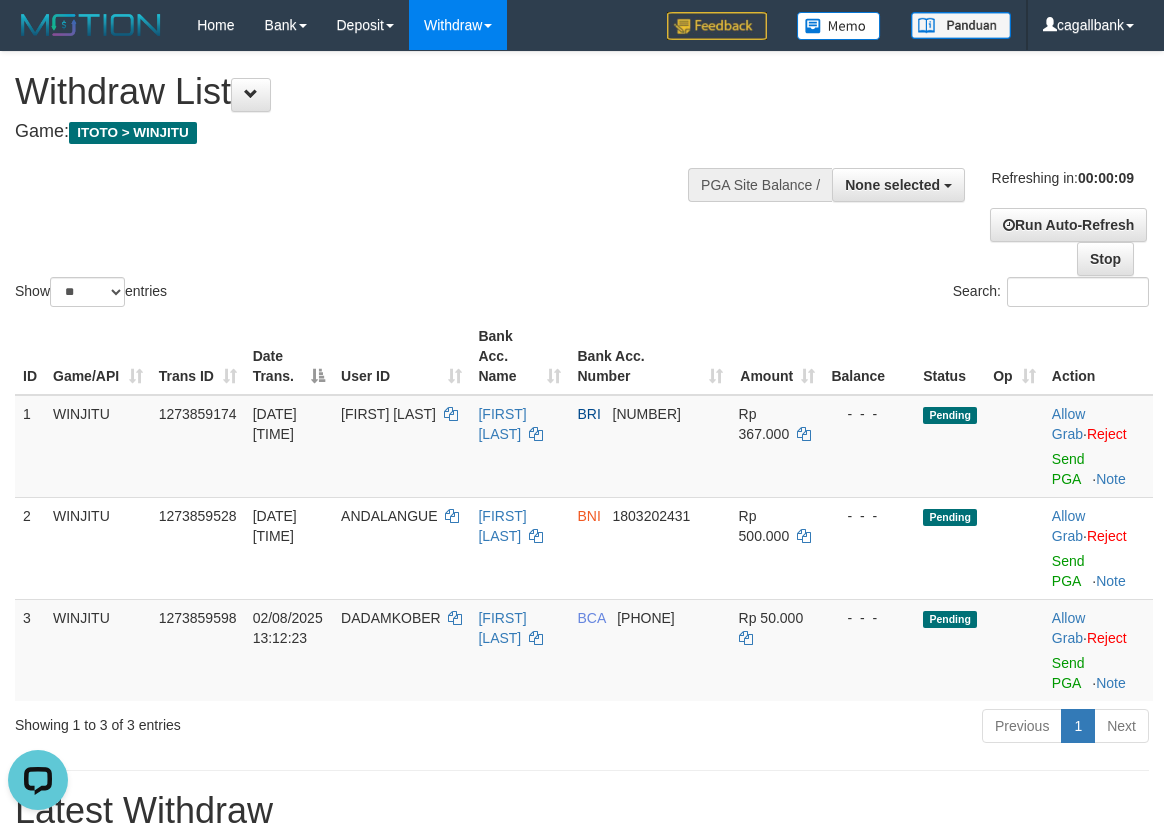 scroll, scrollTop: 0, scrollLeft: 0, axis: both 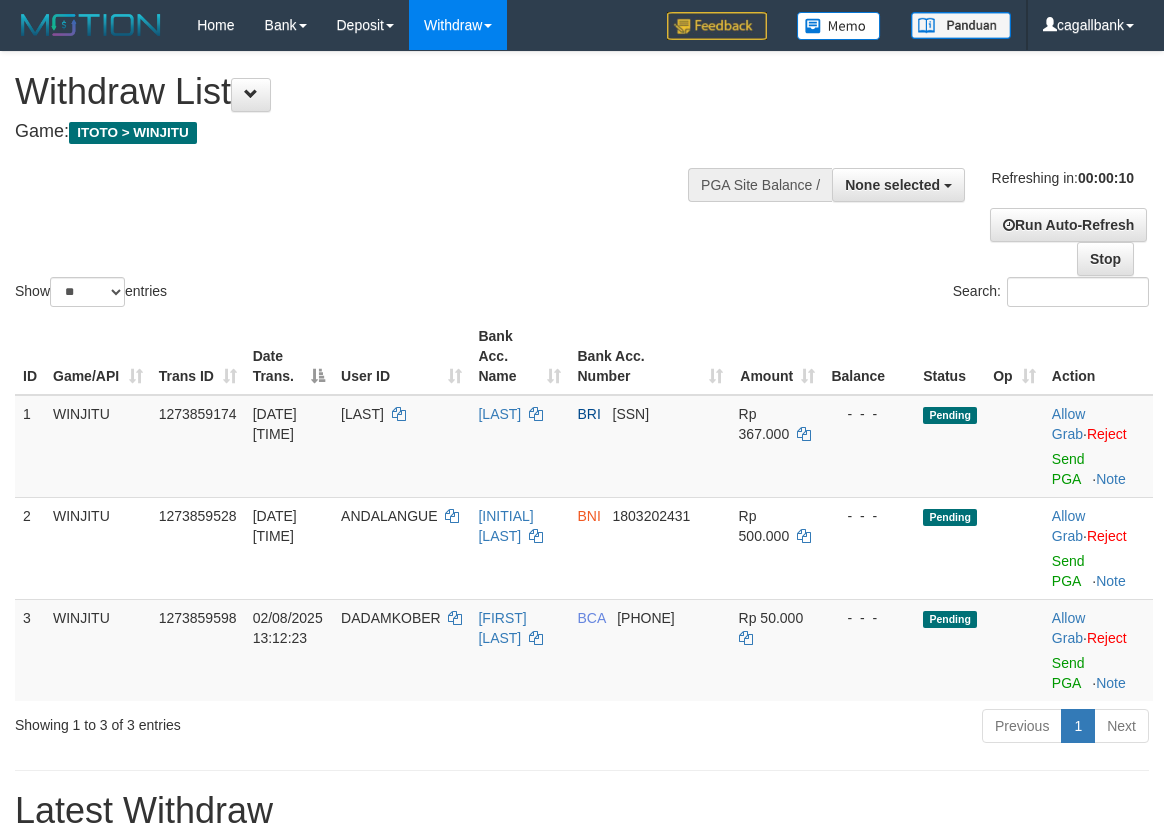 select 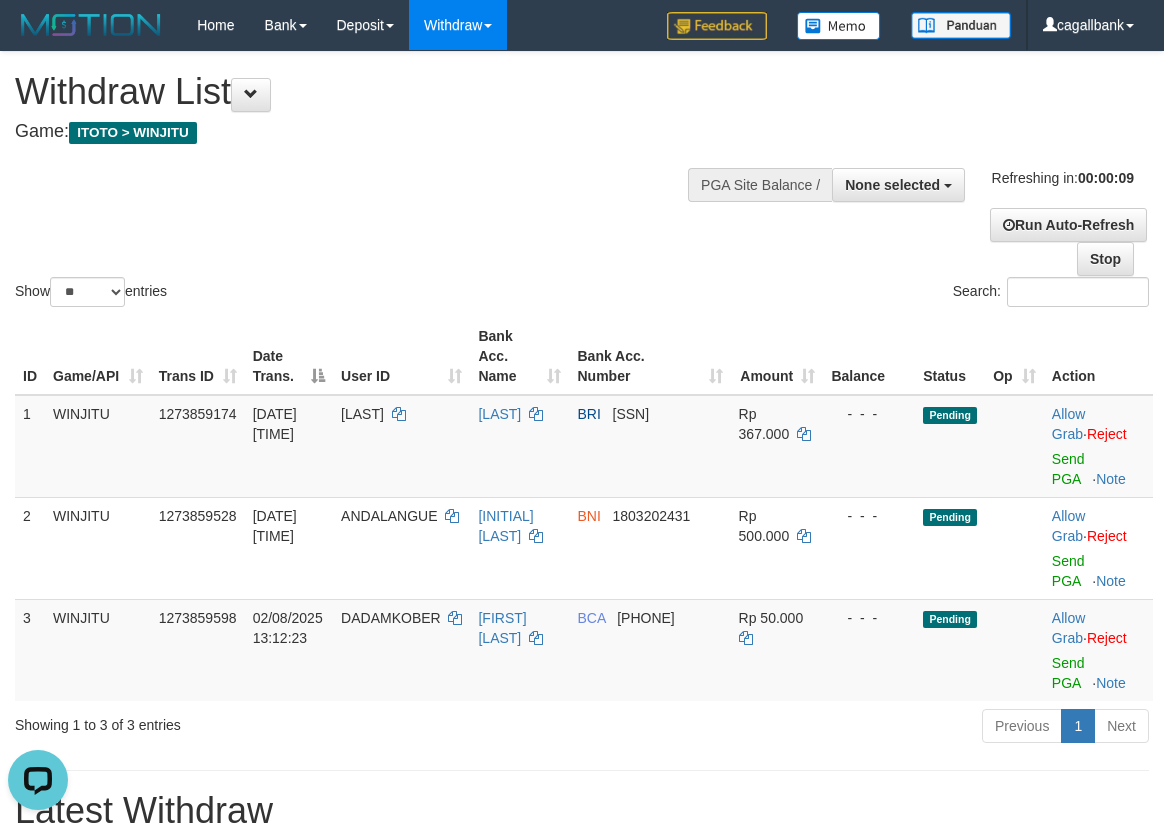 scroll, scrollTop: 0, scrollLeft: 0, axis: both 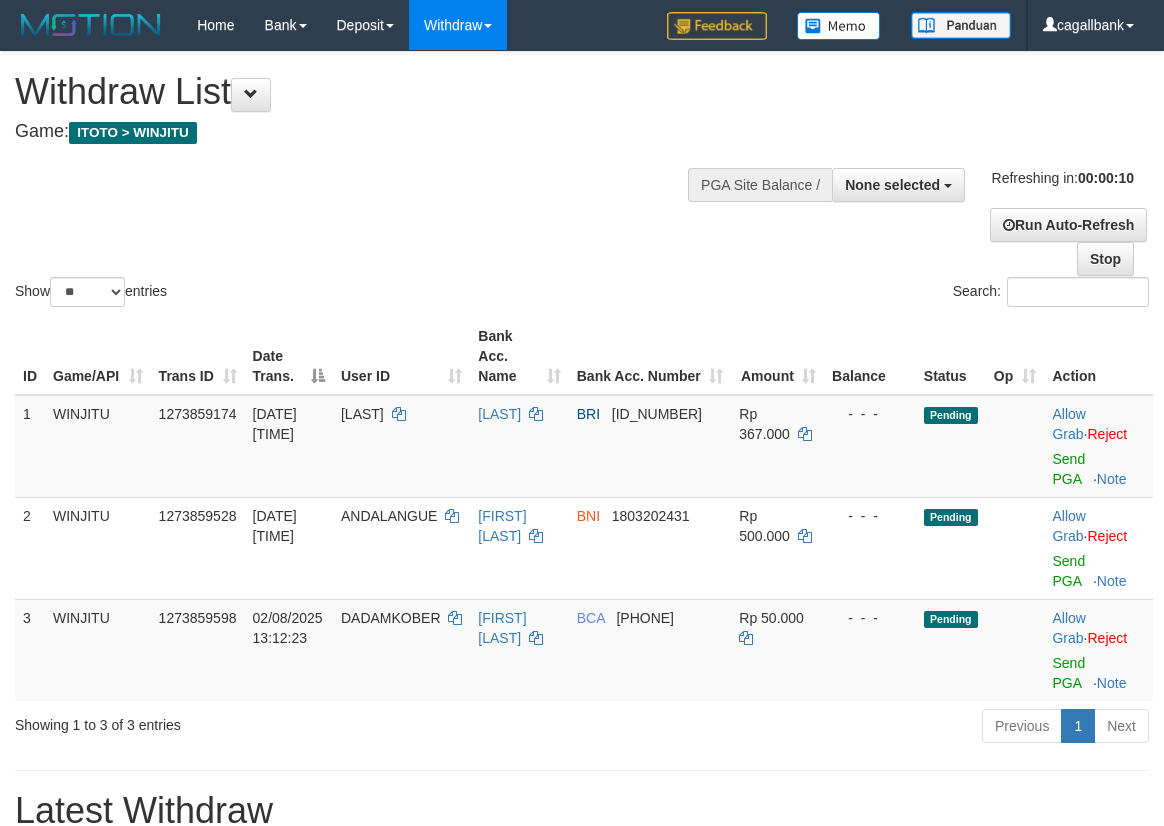 select 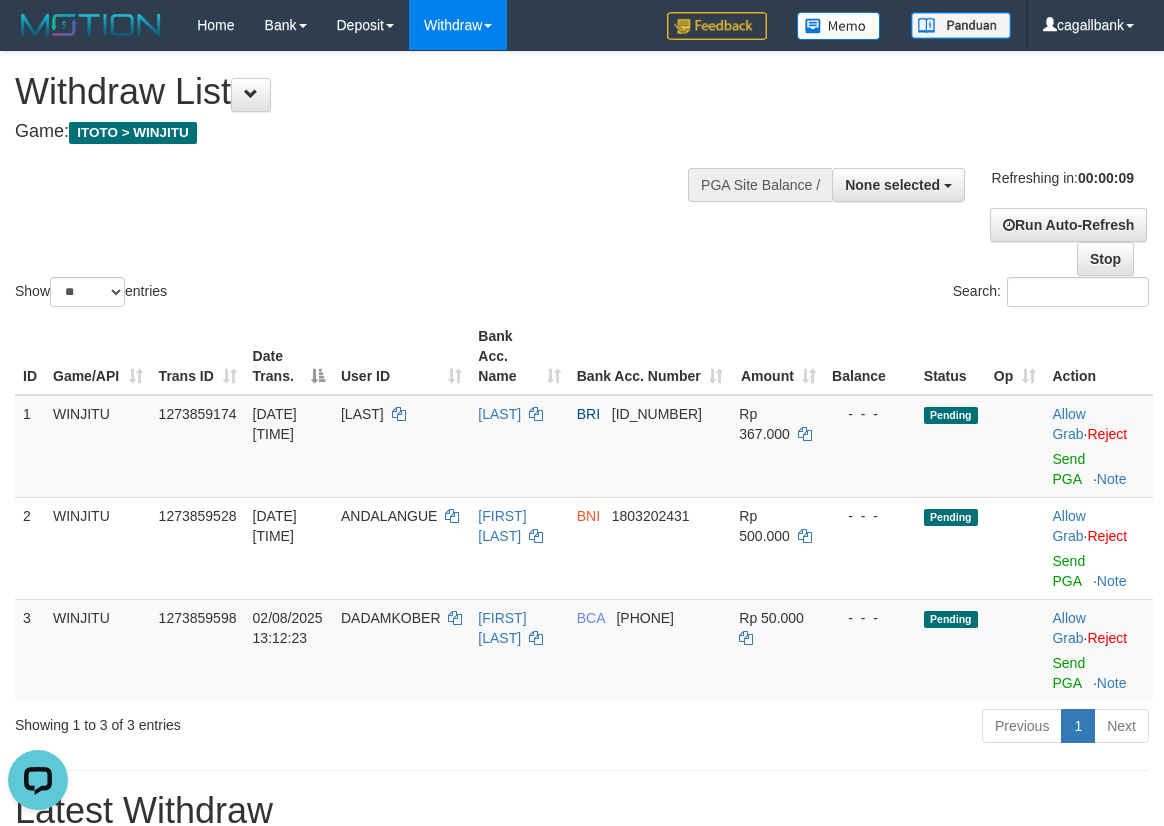 scroll, scrollTop: 0, scrollLeft: 0, axis: both 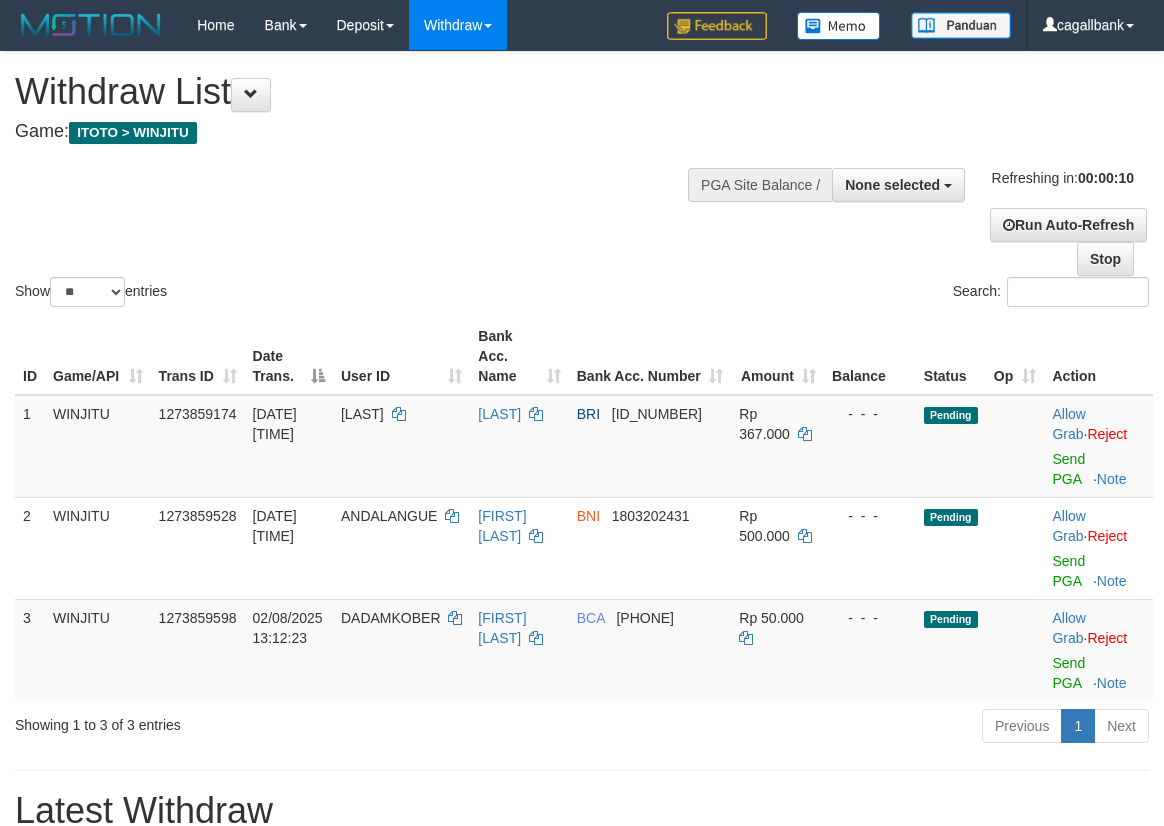 select 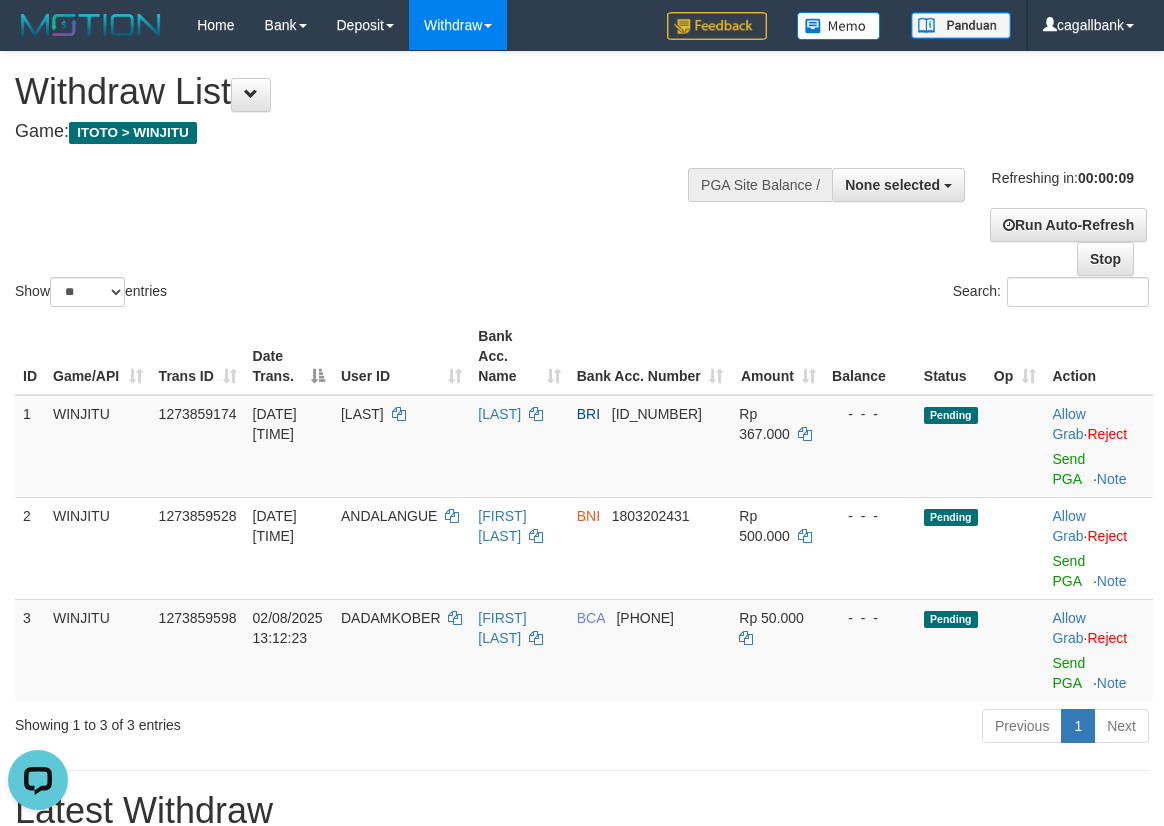 scroll, scrollTop: 0, scrollLeft: 0, axis: both 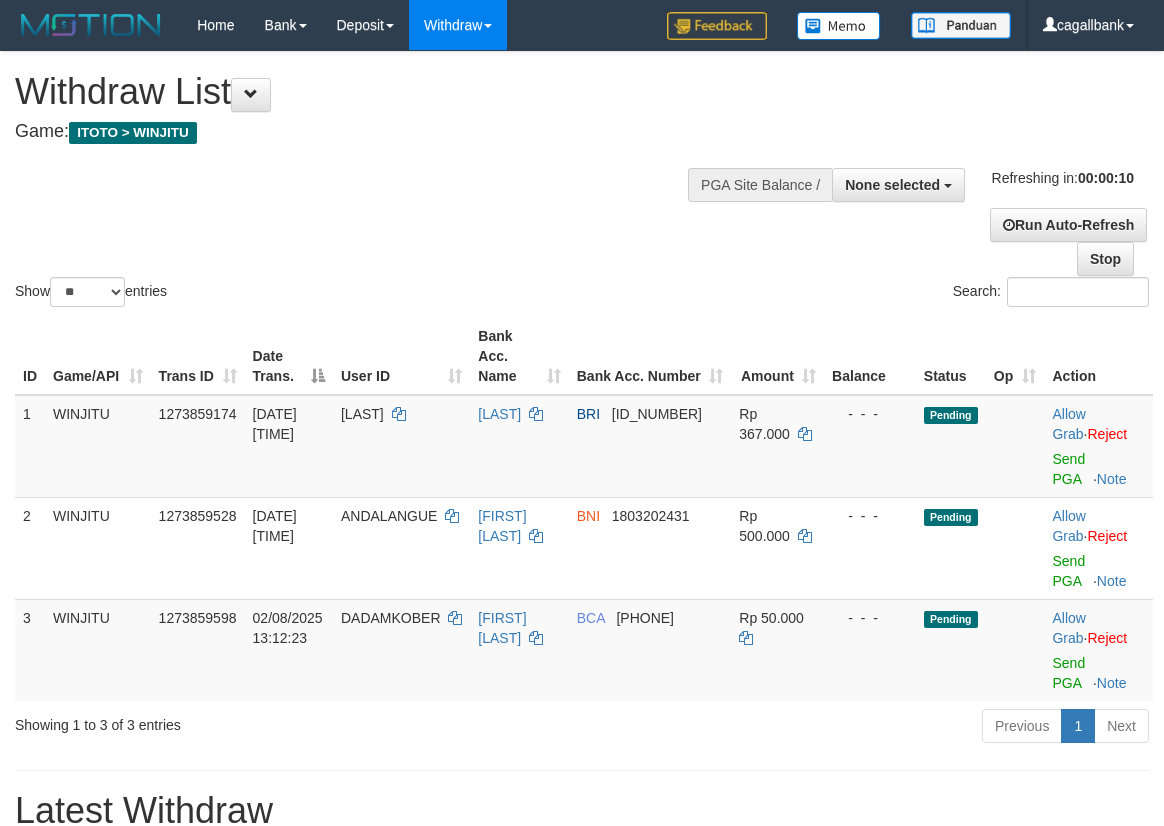select 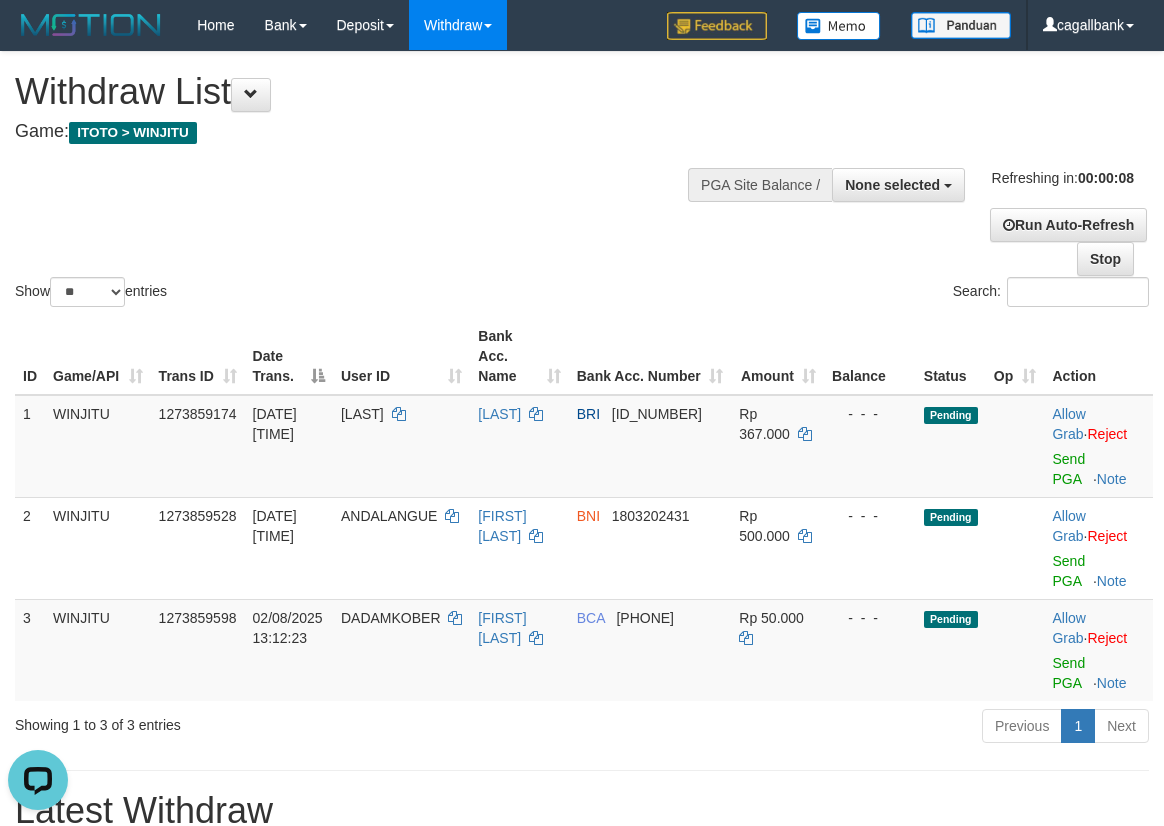 scroll, scrollTop: 0, scrollLeft: 0, axis: both 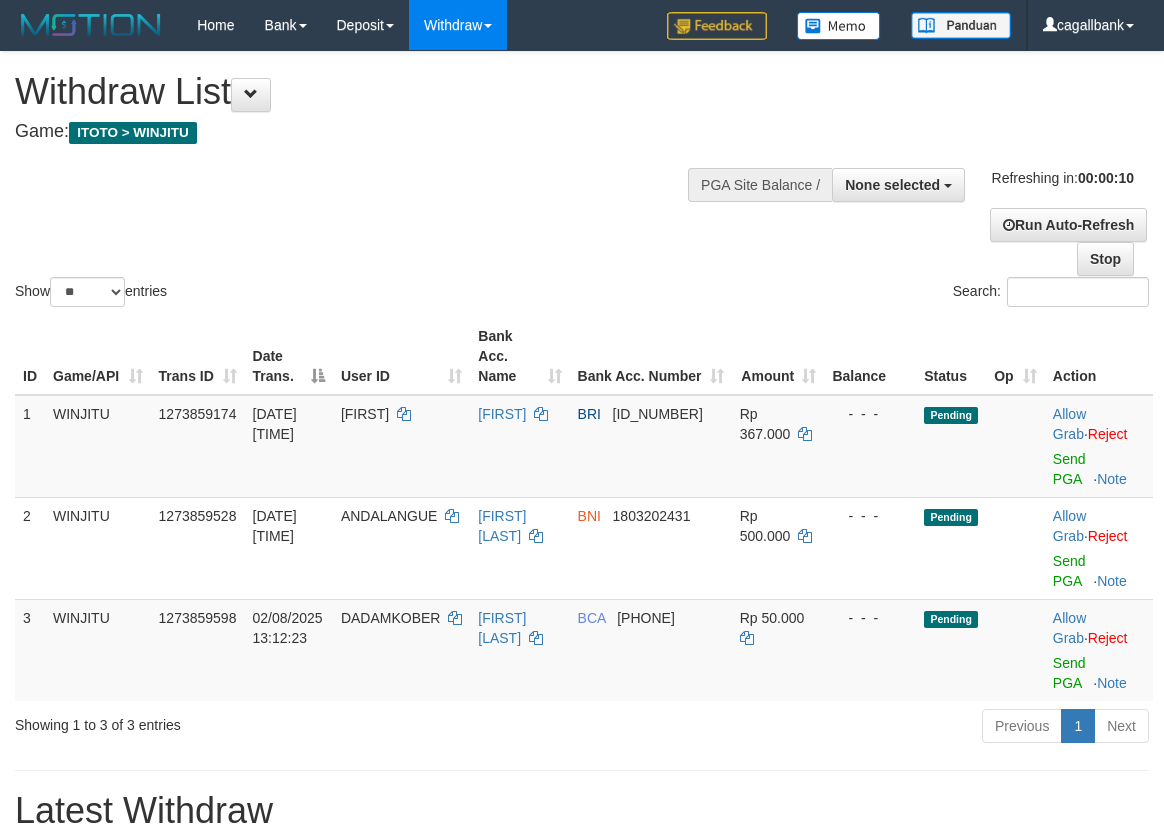 select 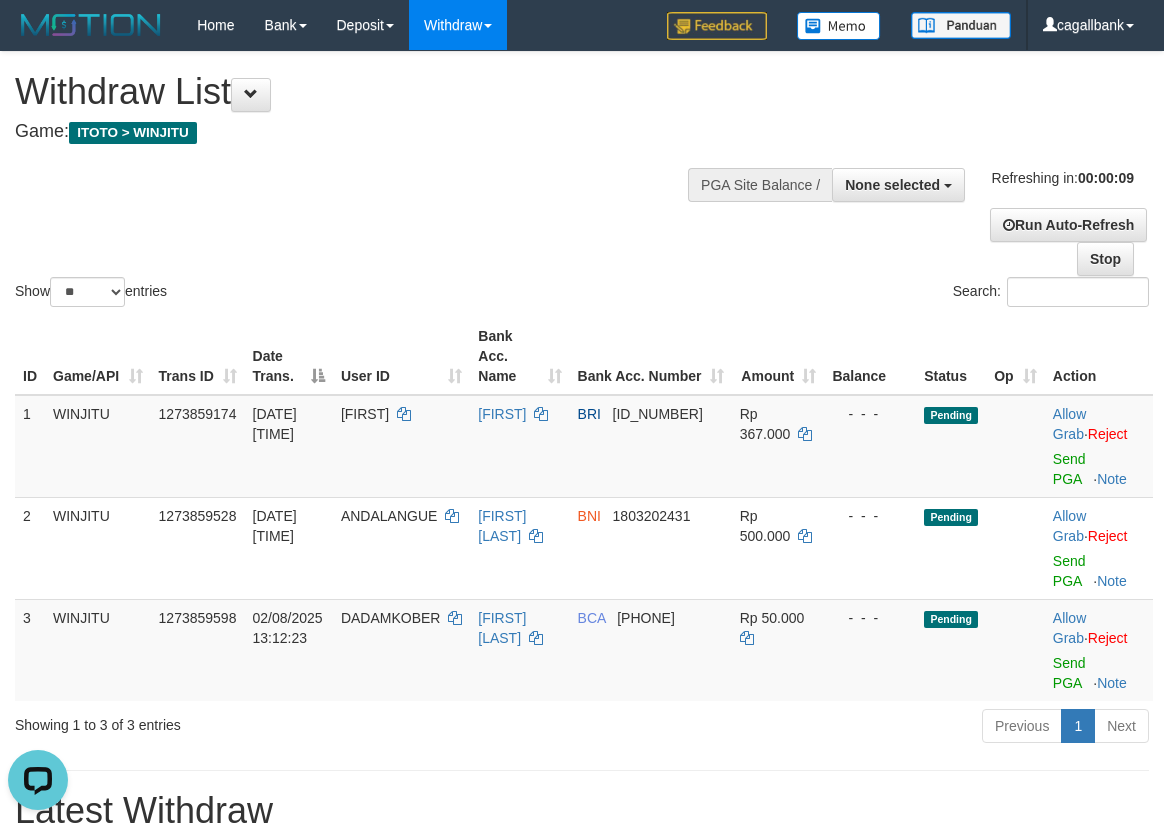 scroll, scrollTop: 0, scrollLeft: 0, axis: both 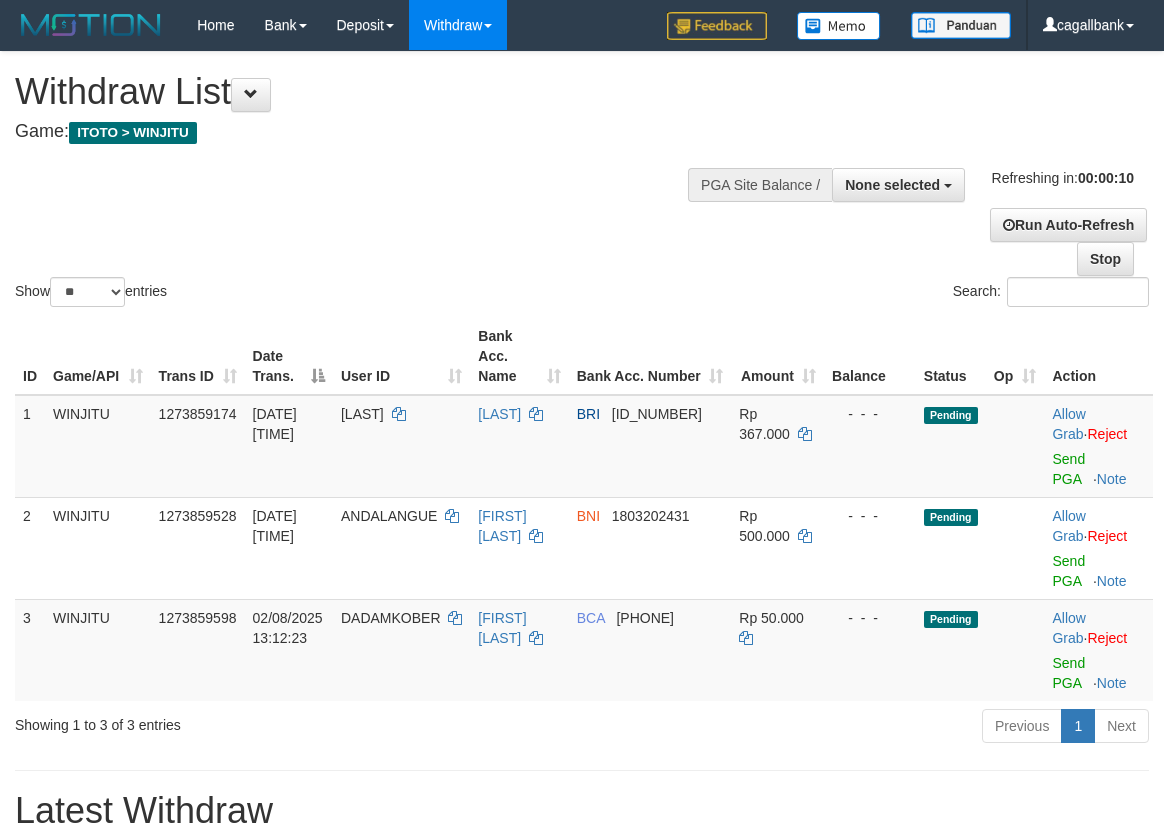 select 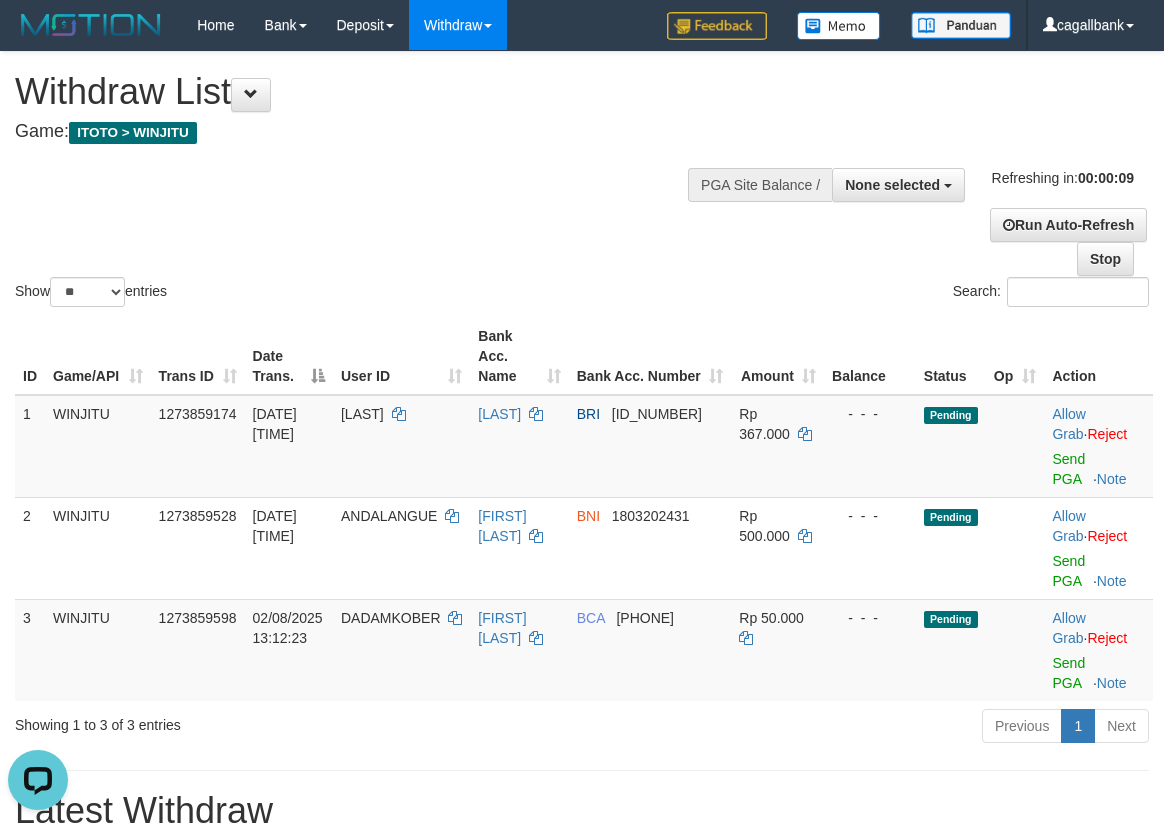 scroll, scrollTop: 0, scrollLeft: 0, axis: both 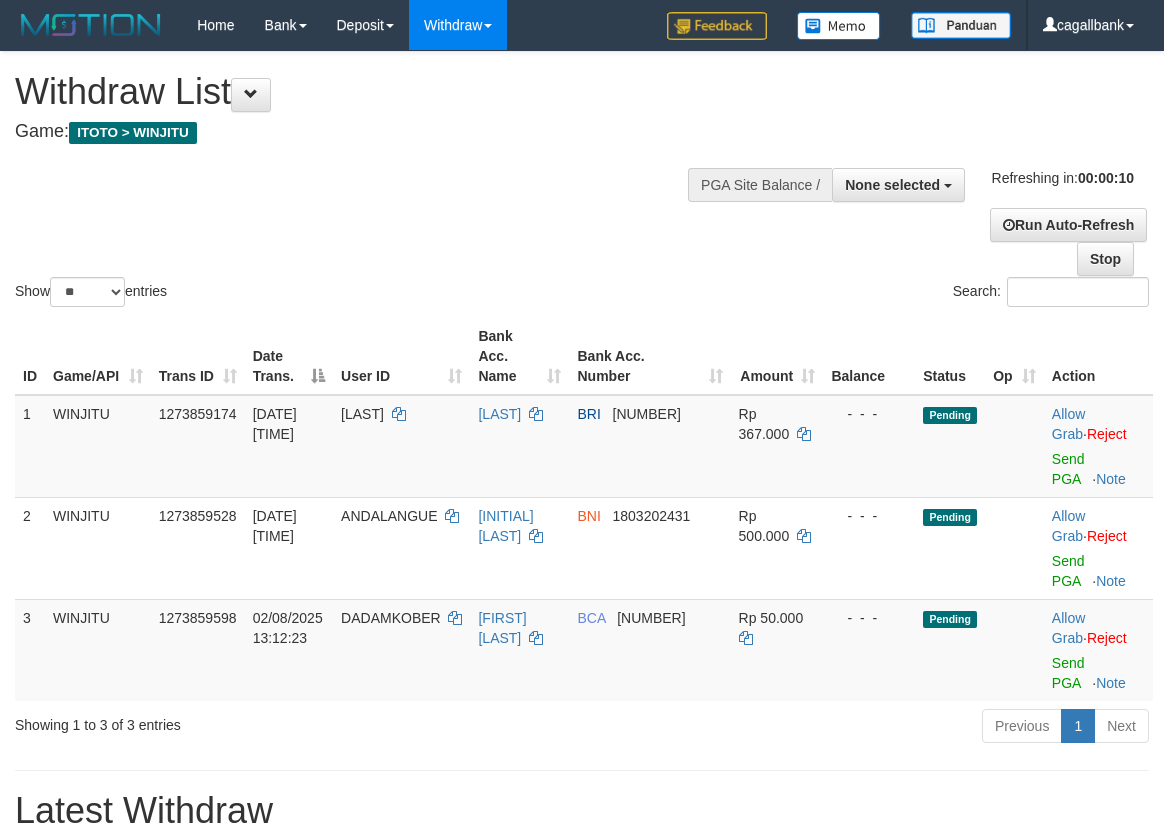 select 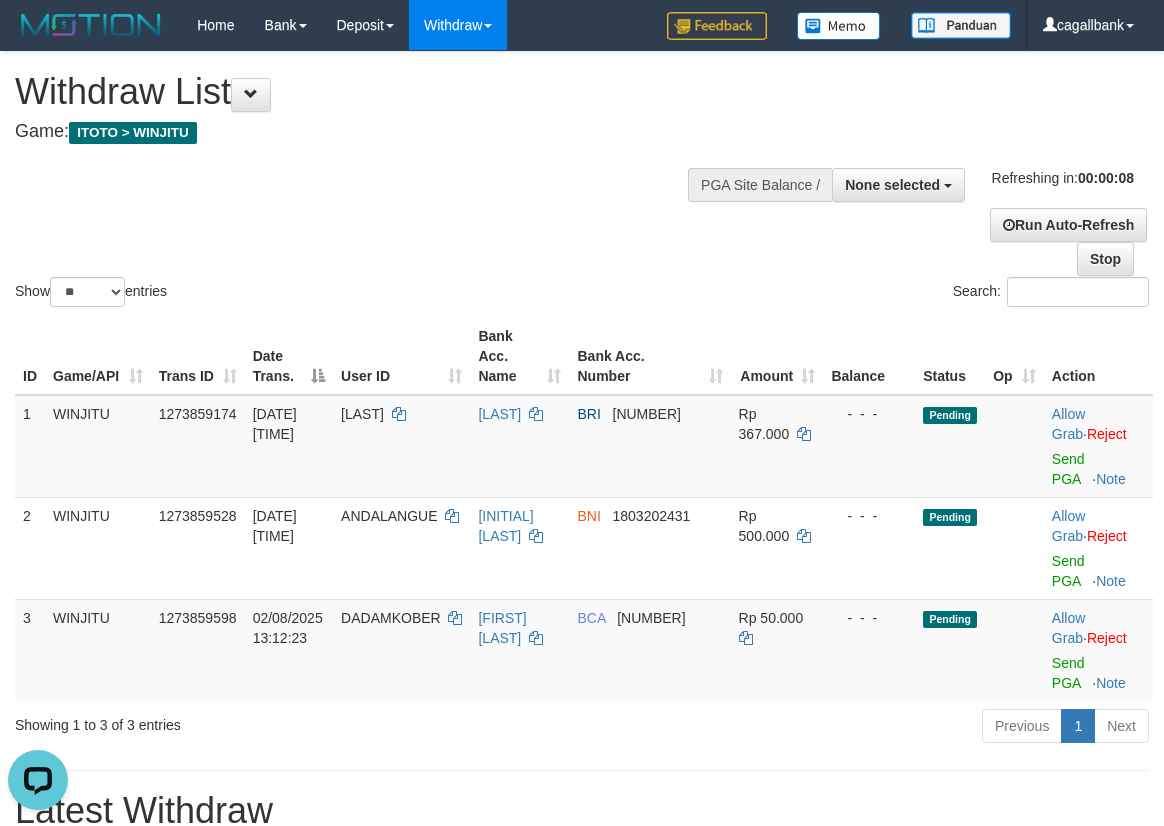 scroll, scrollTop: 0, scrollLeft: 0, axis: both 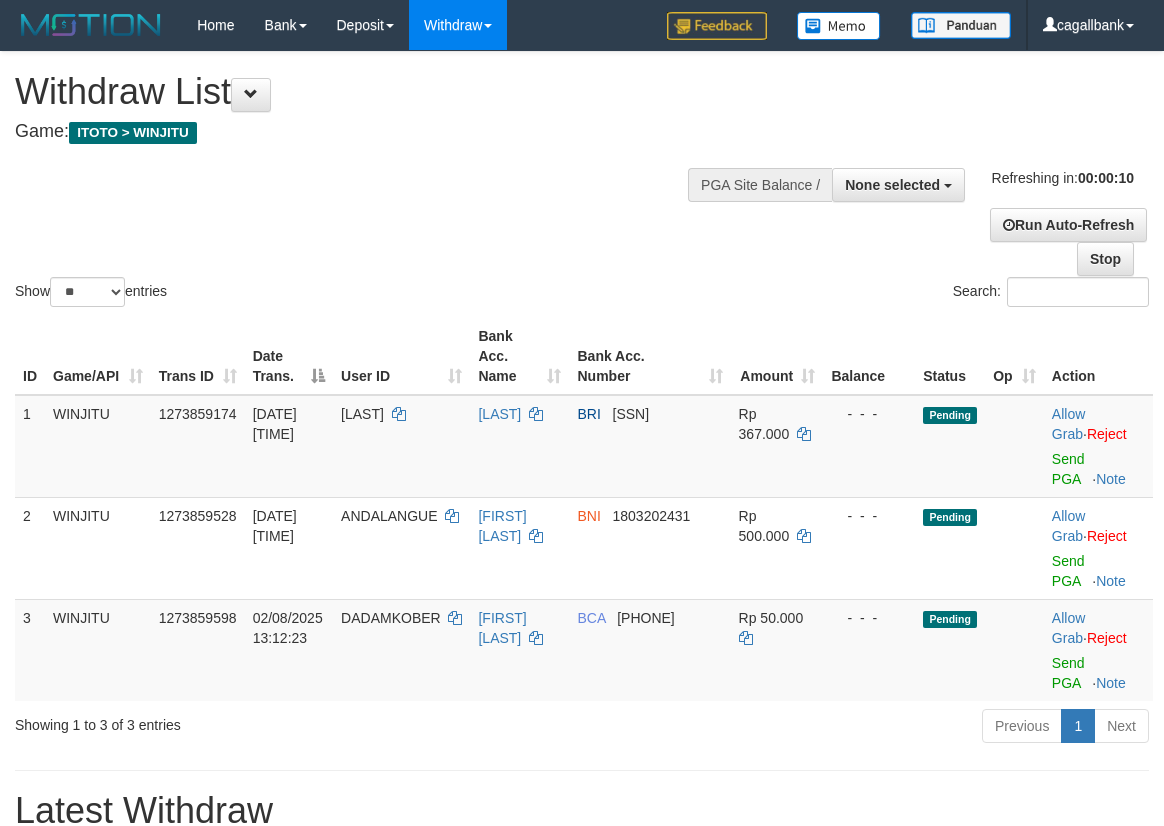 select 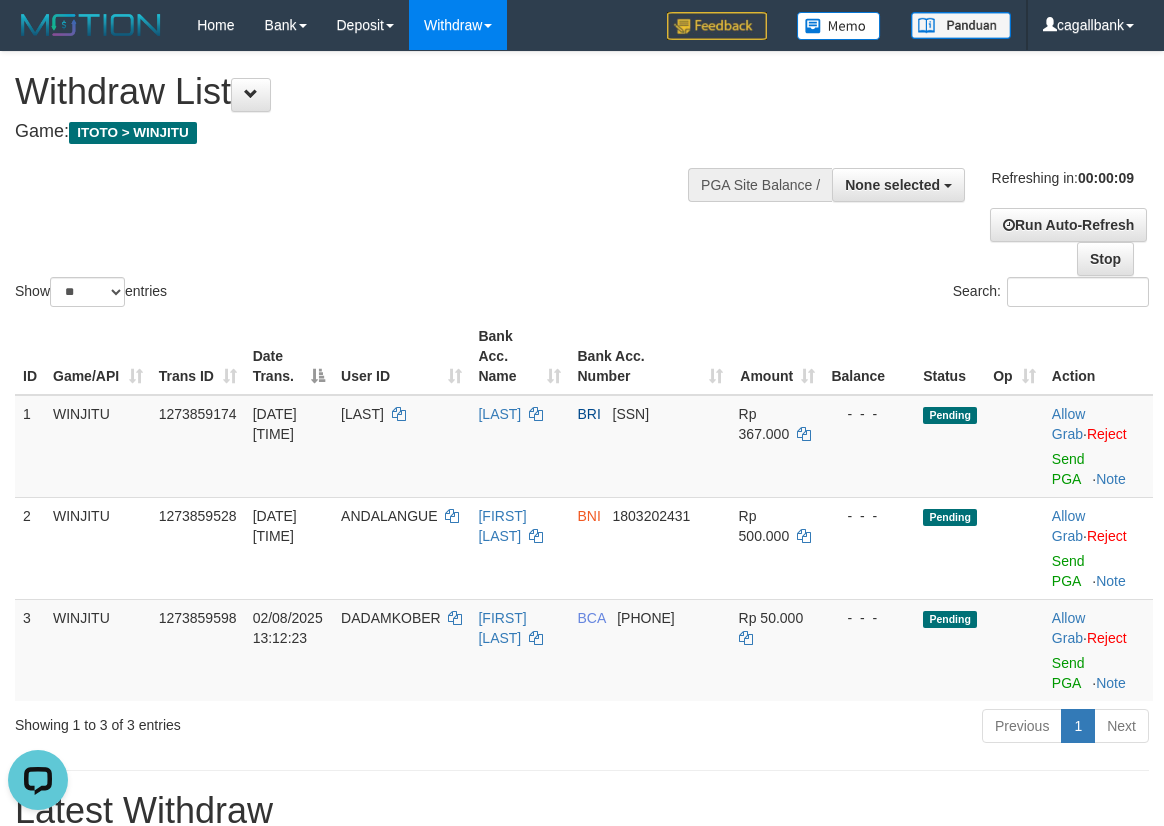 scroll, scrollTop: 0, scrollLeft: 0, axis: both 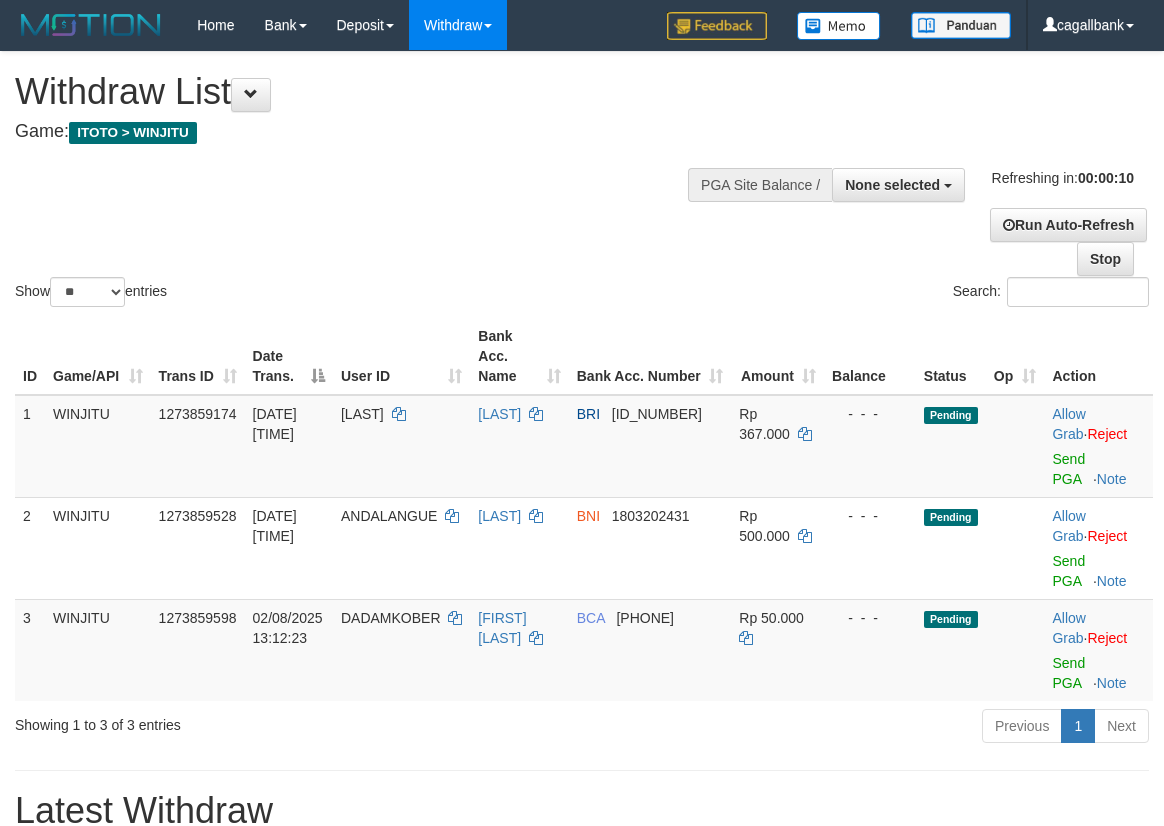 select 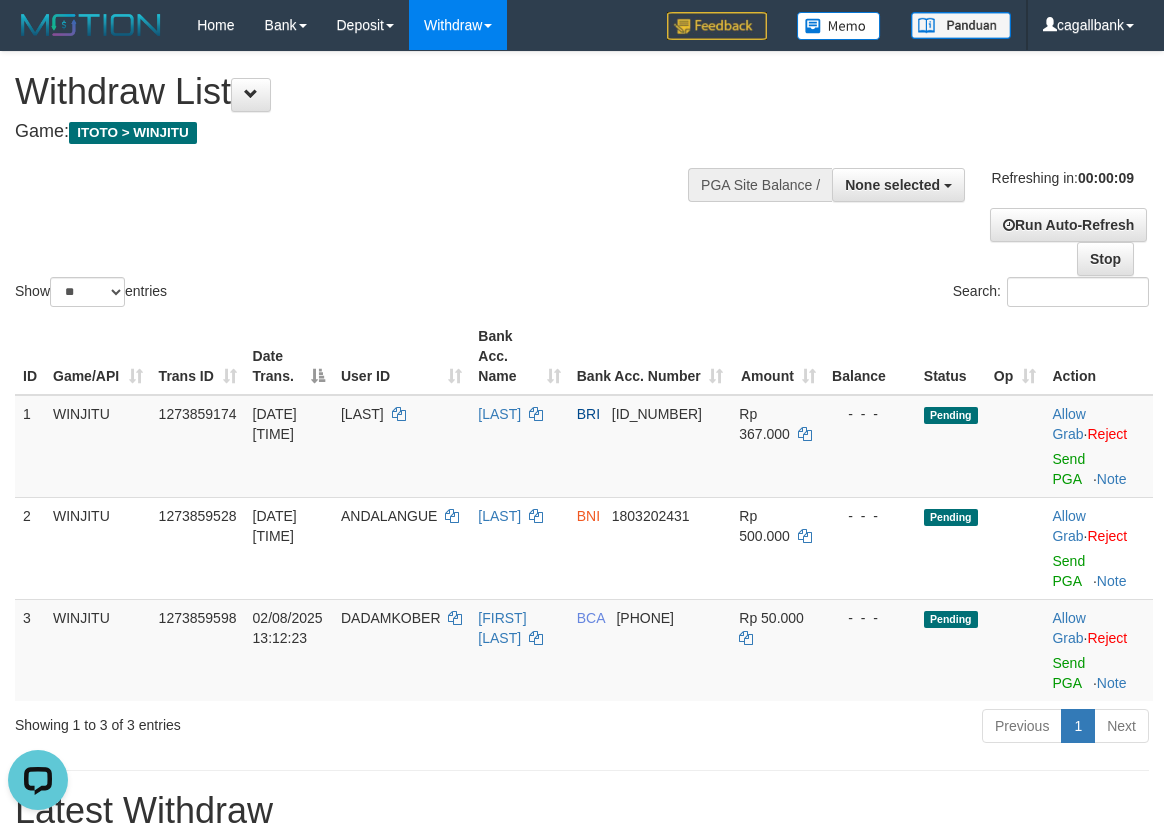 scroll, scrollTop: 0, scrollLeft: 0, axis: both 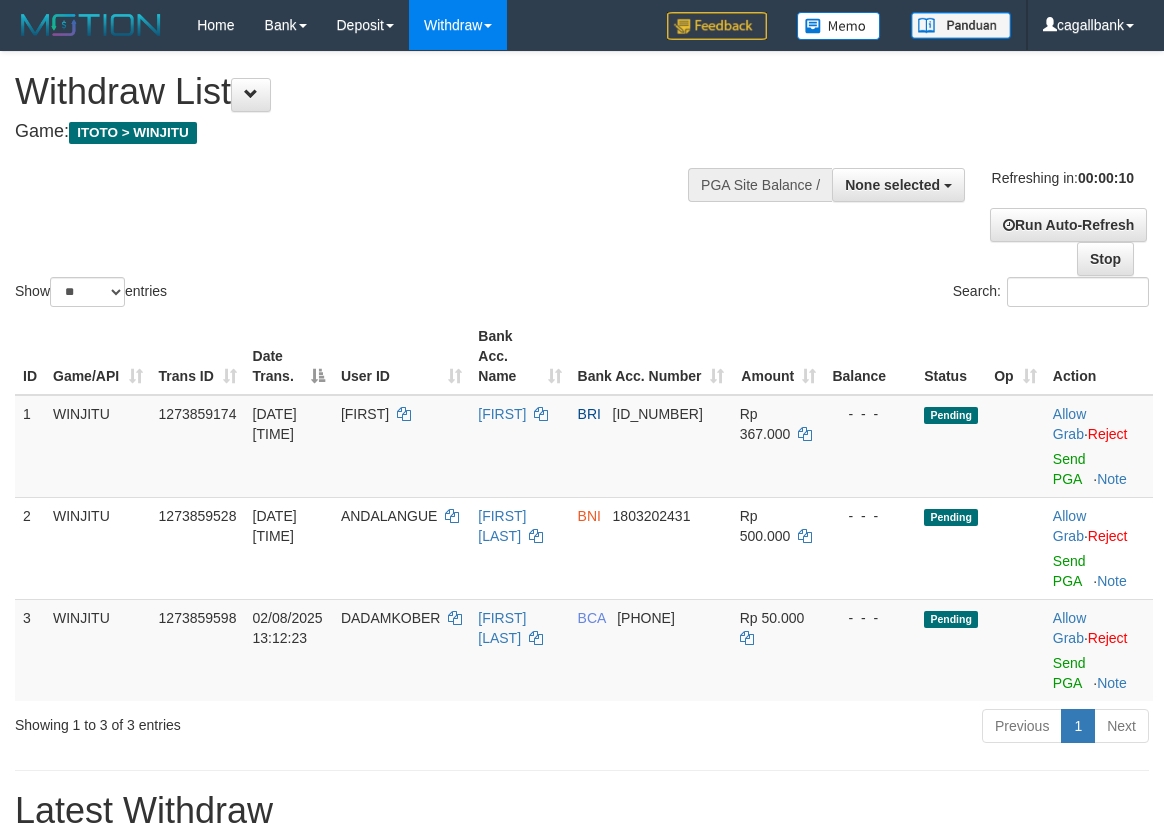 select 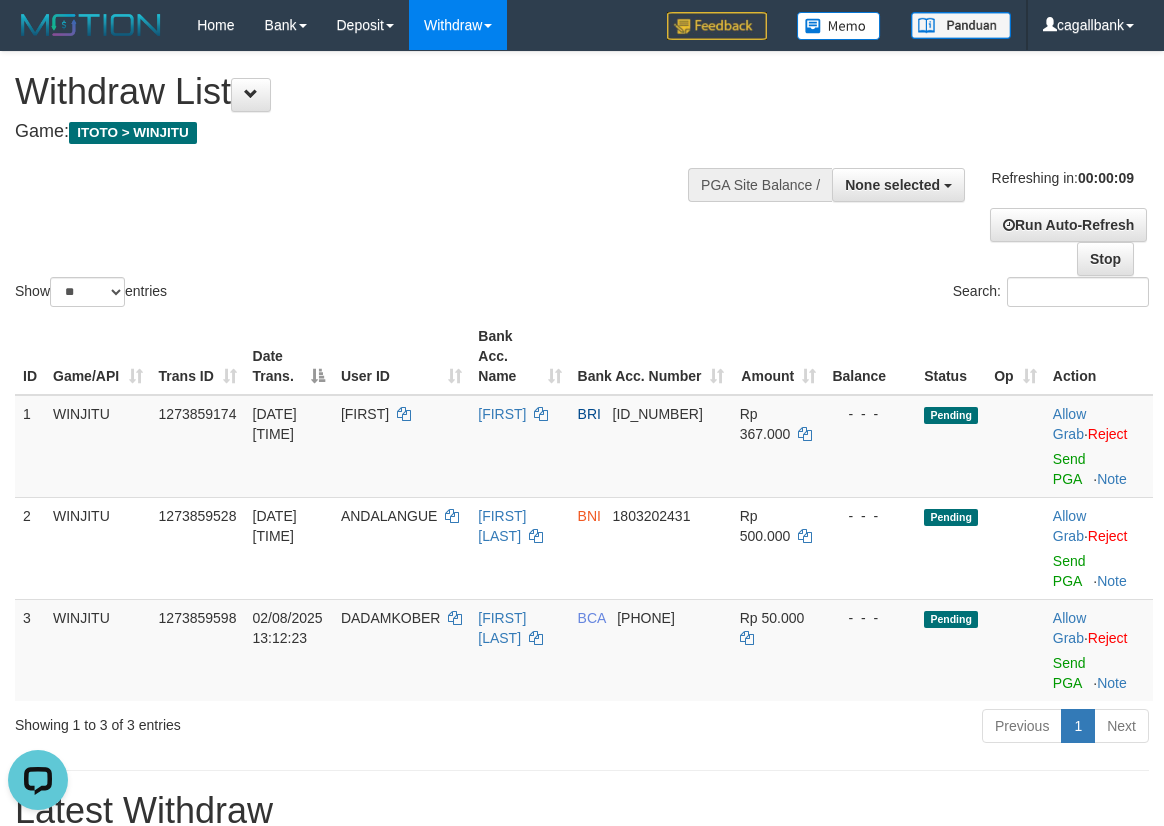 scroll, scrollTop: 0, scrollLeft: 0, axis: both 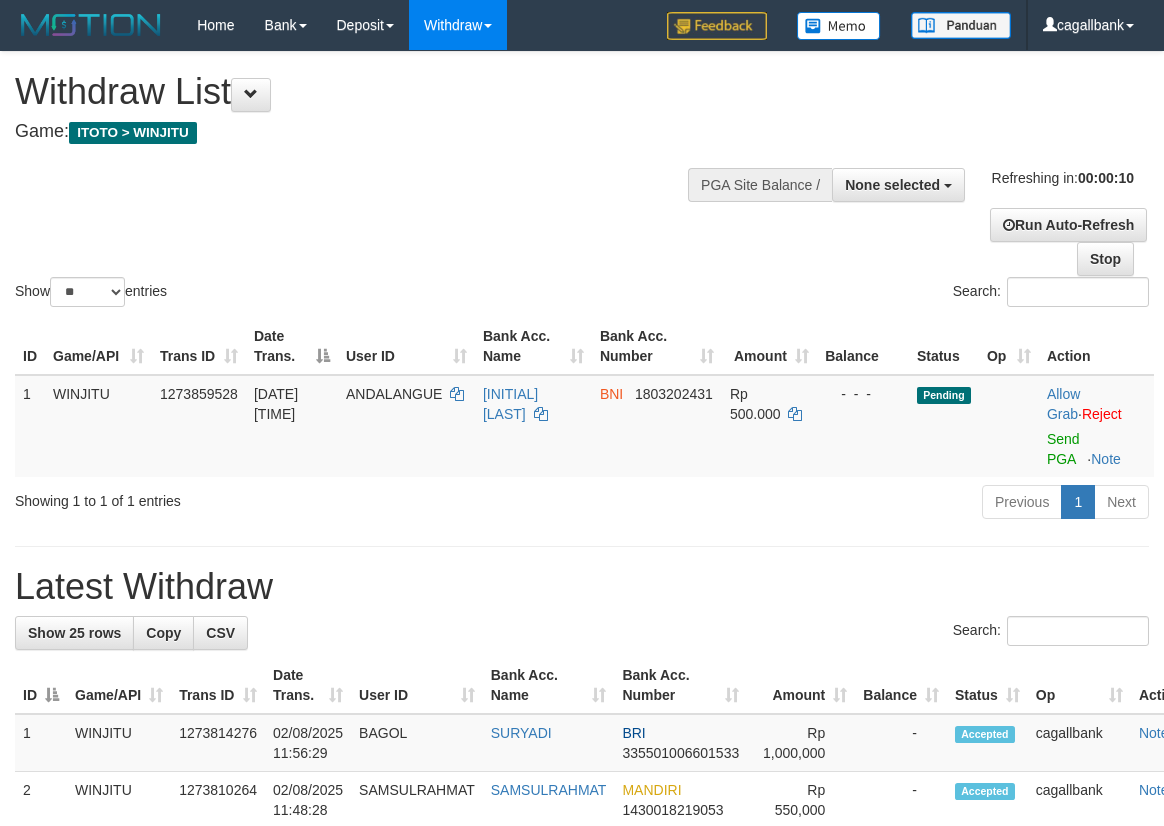 select 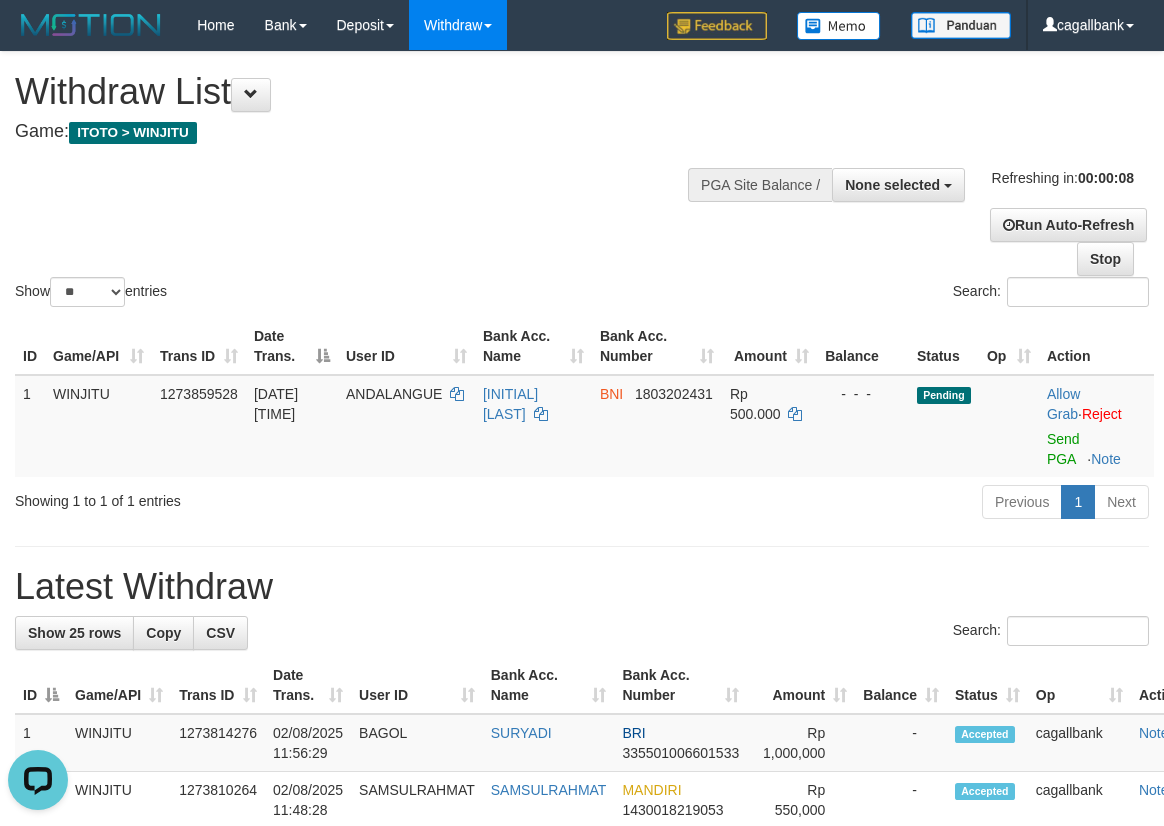 scroll, scrollTop: 0, scrollLeft: 0, axis: both 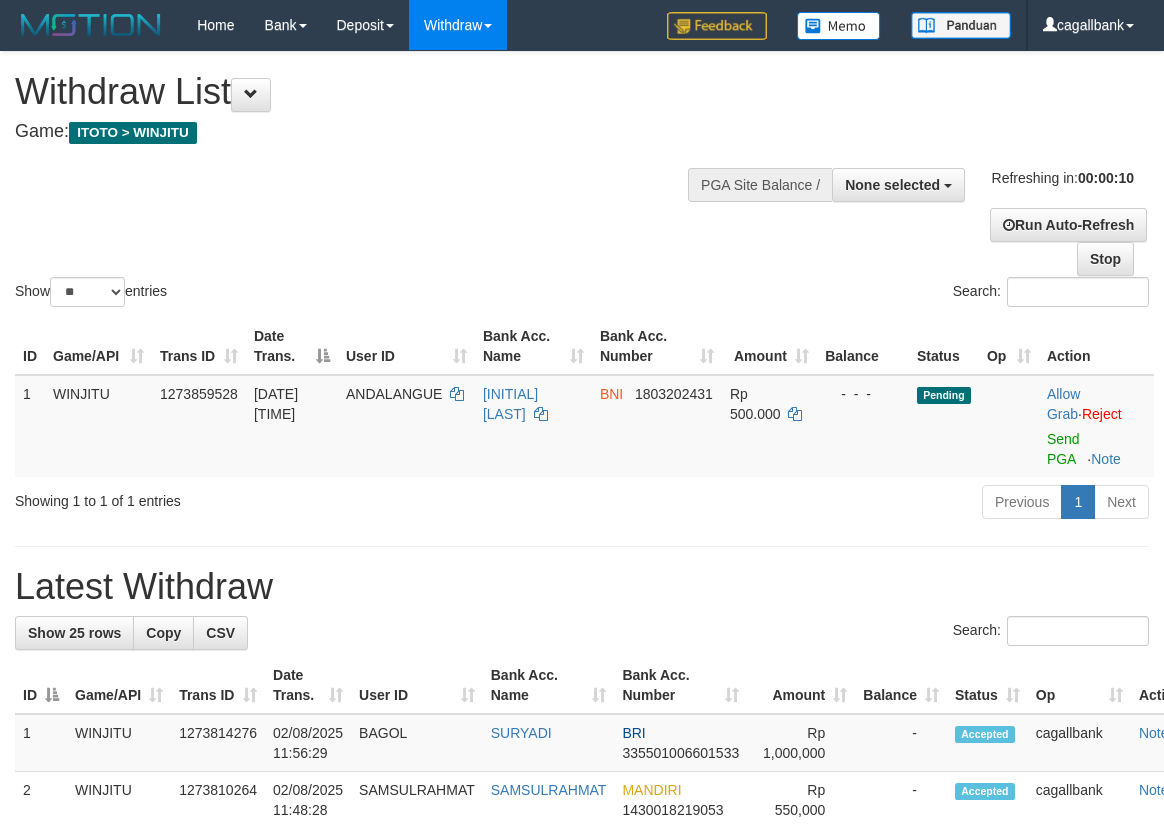 select 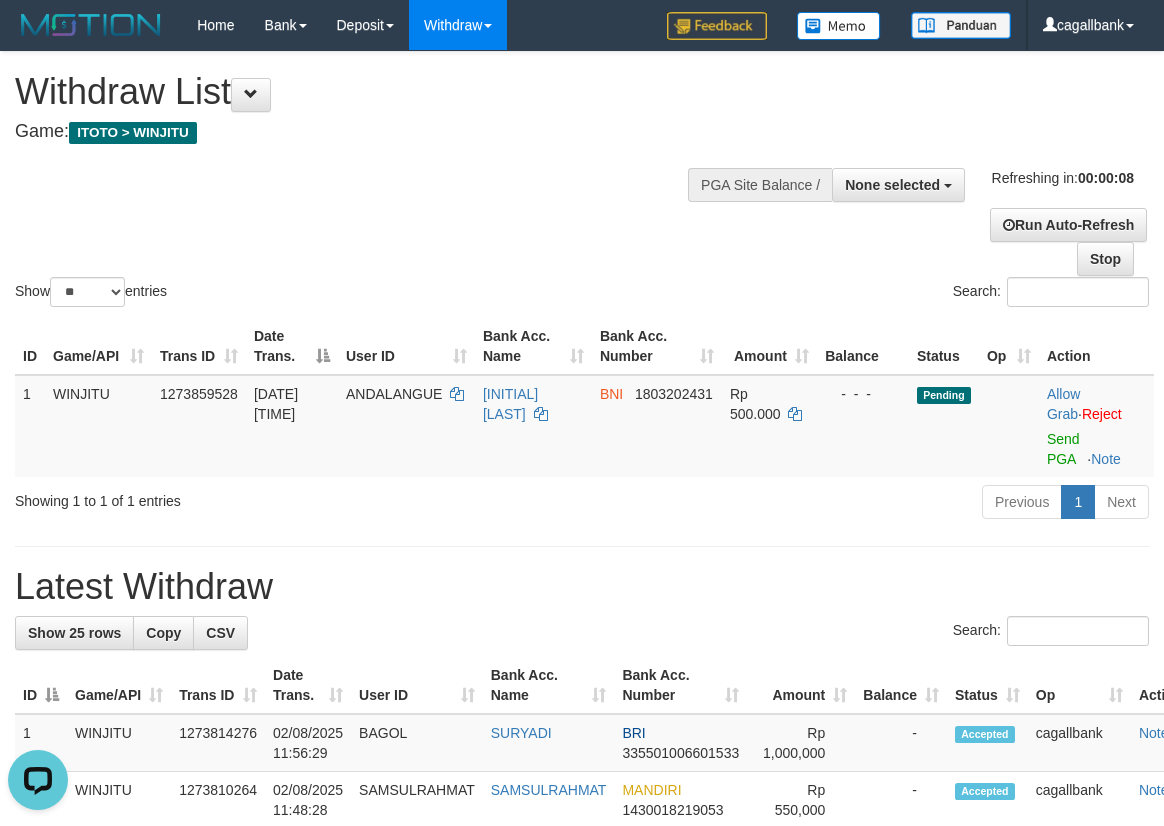 scroll, scrollTop: 0, scrollLeft: 0, axis: both 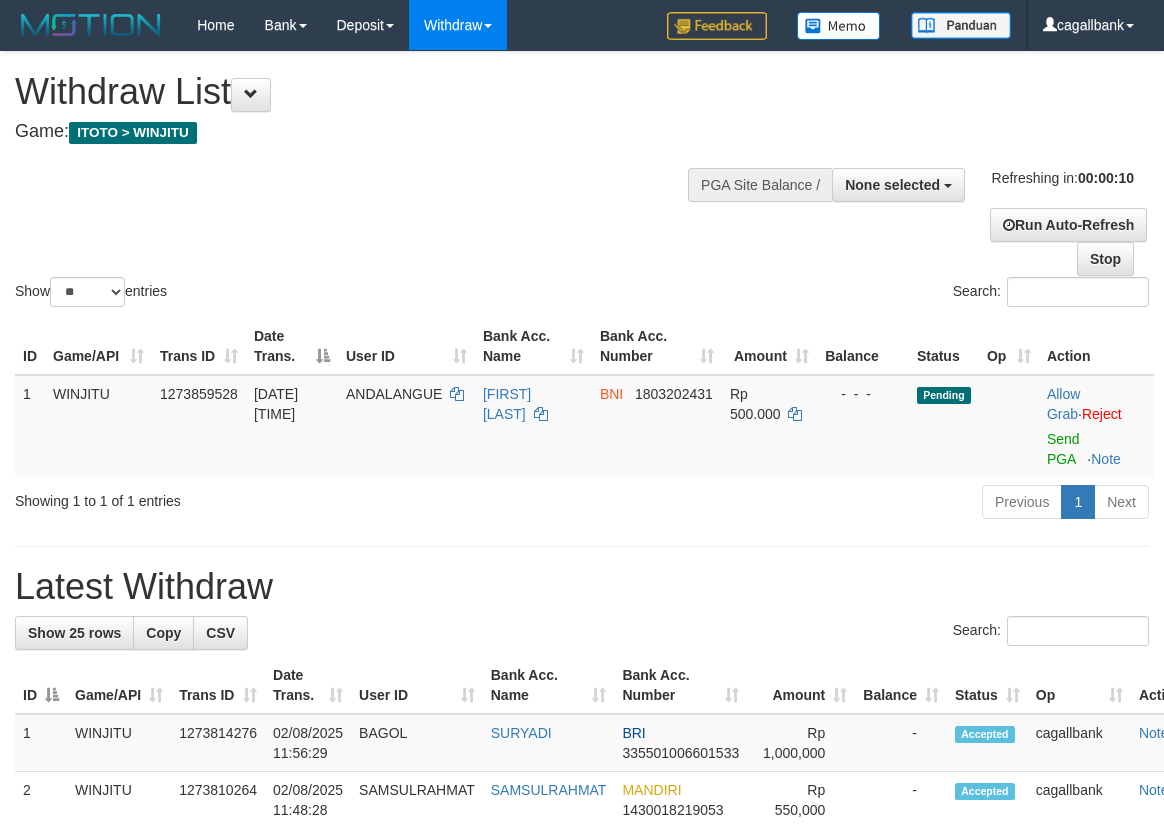 select 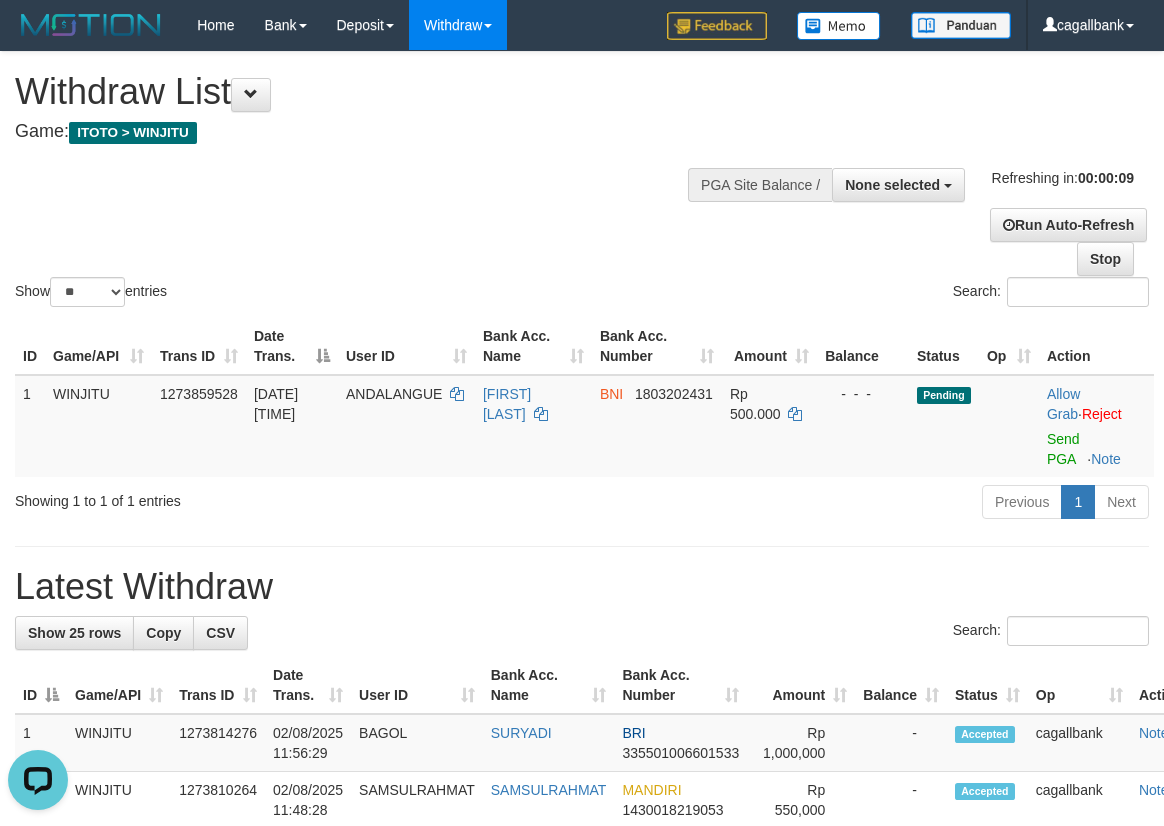 scroll, scrollTop: 0, scrollLeft: 0, axis: both 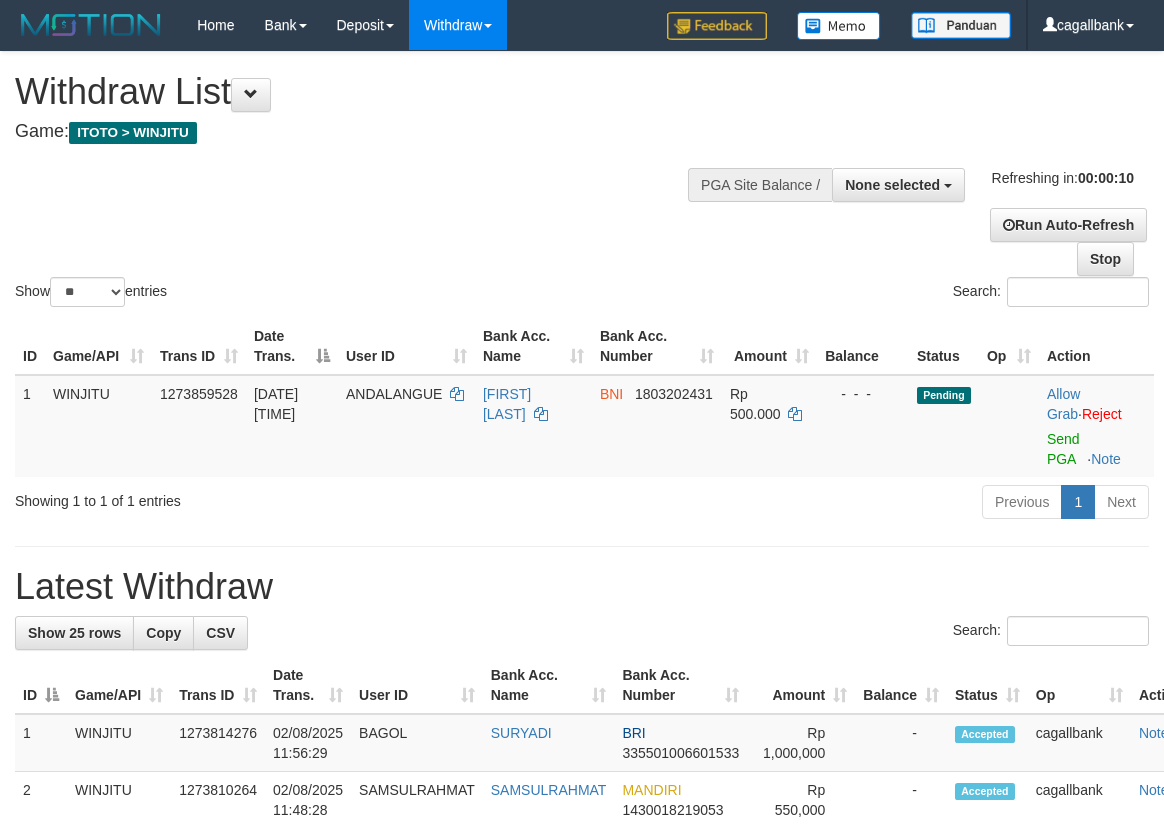 select 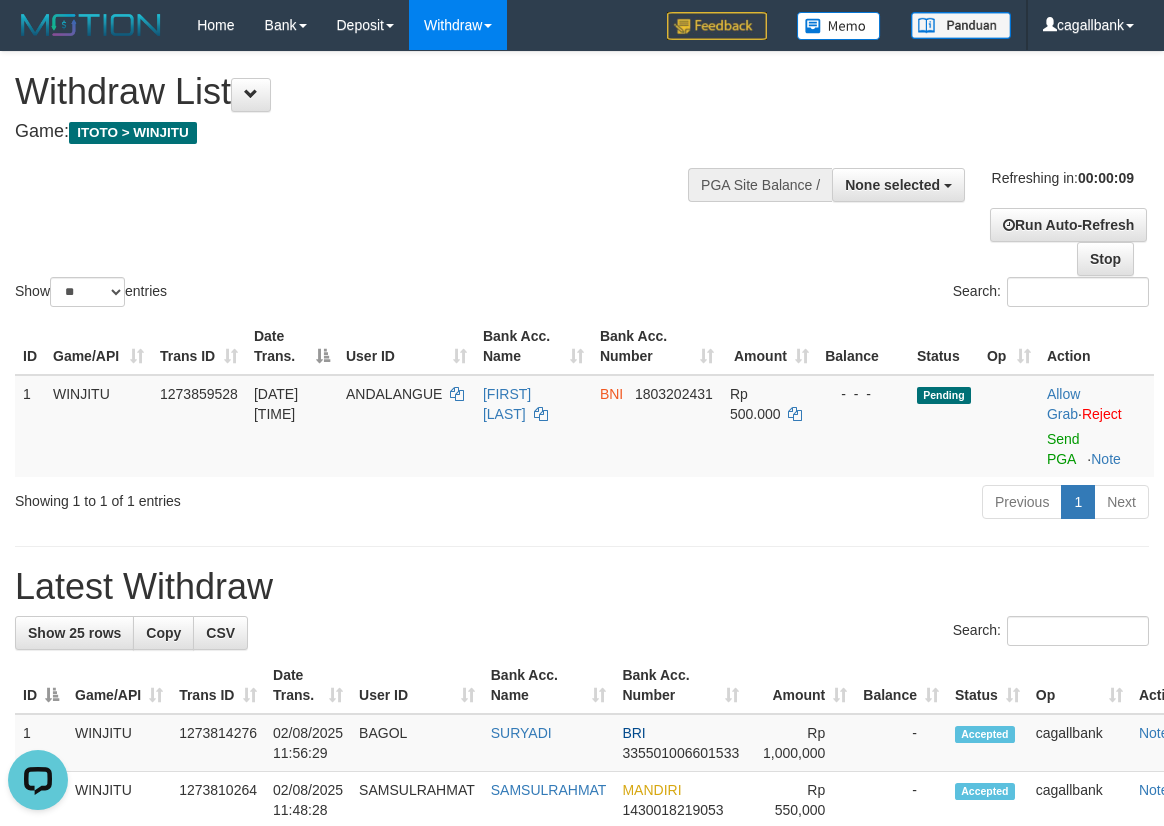 scroll, scrollTop: 0, scrollLeft: 0, axis: both 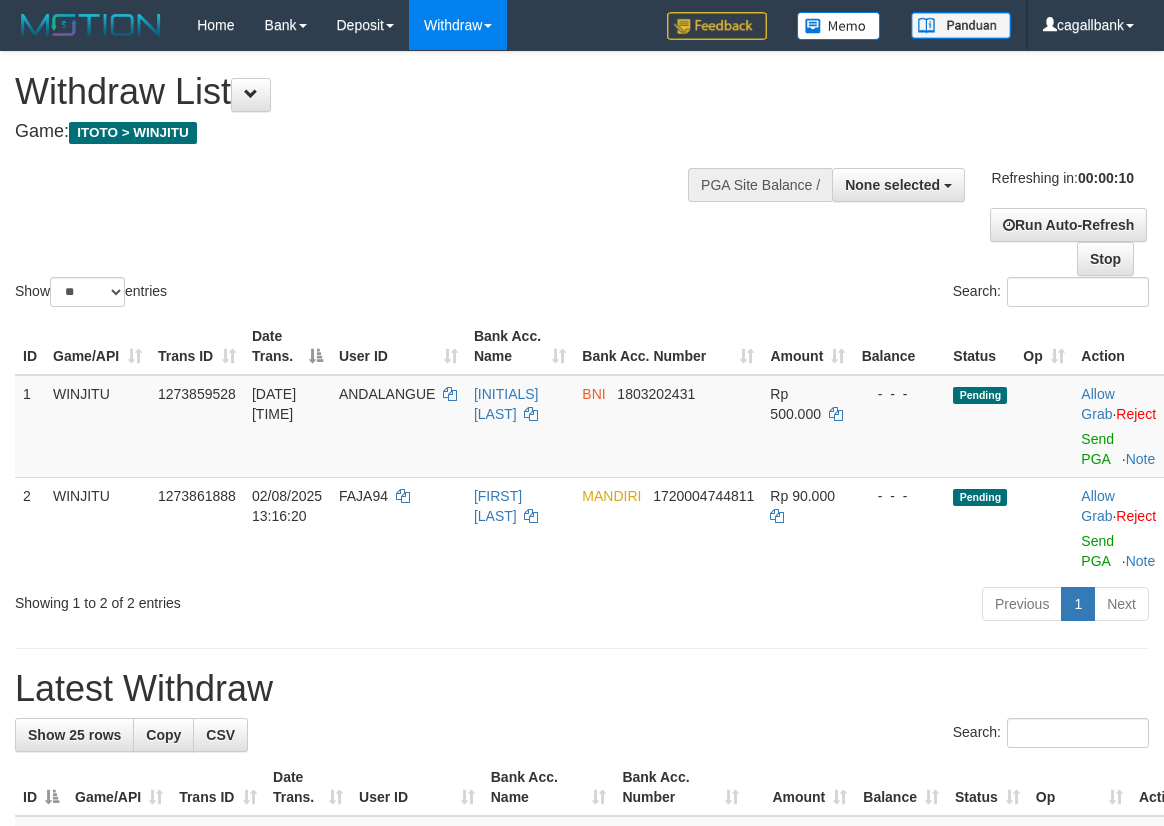 select 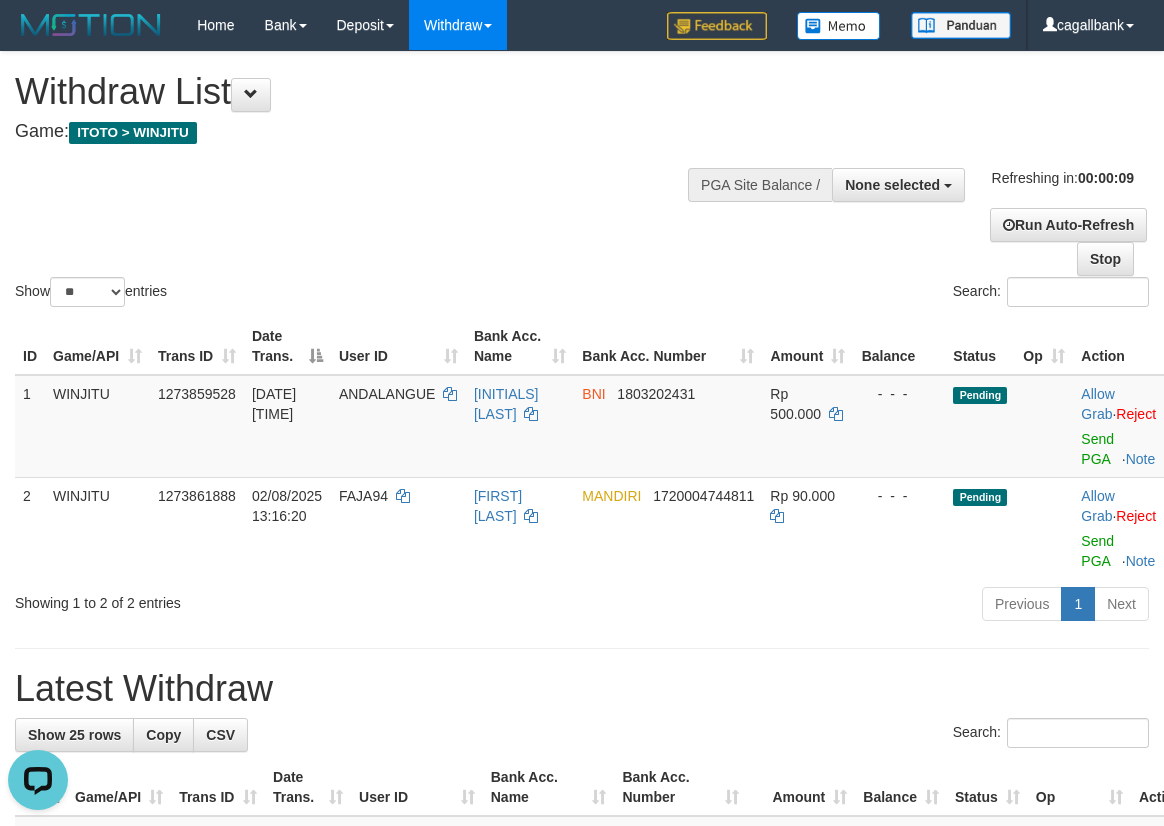 scroll, scrollTop: 0, scrollLeft: 0, axis: both 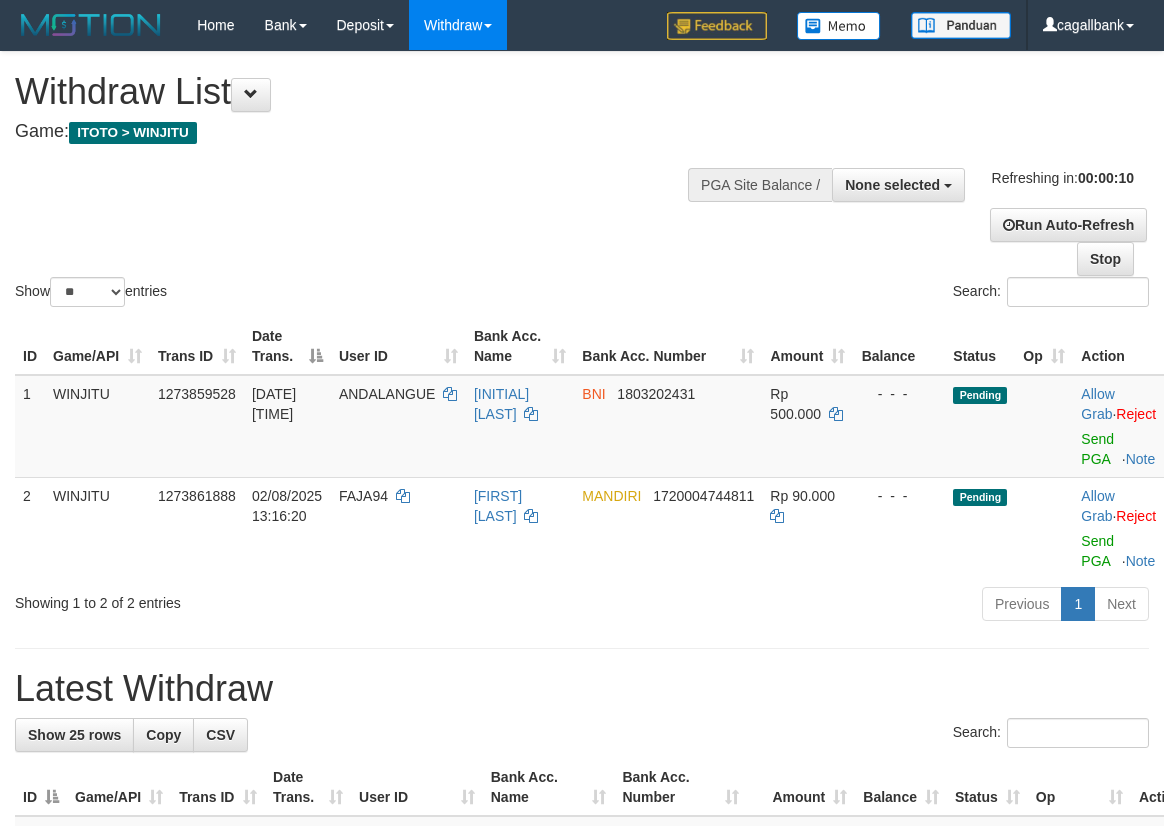 select 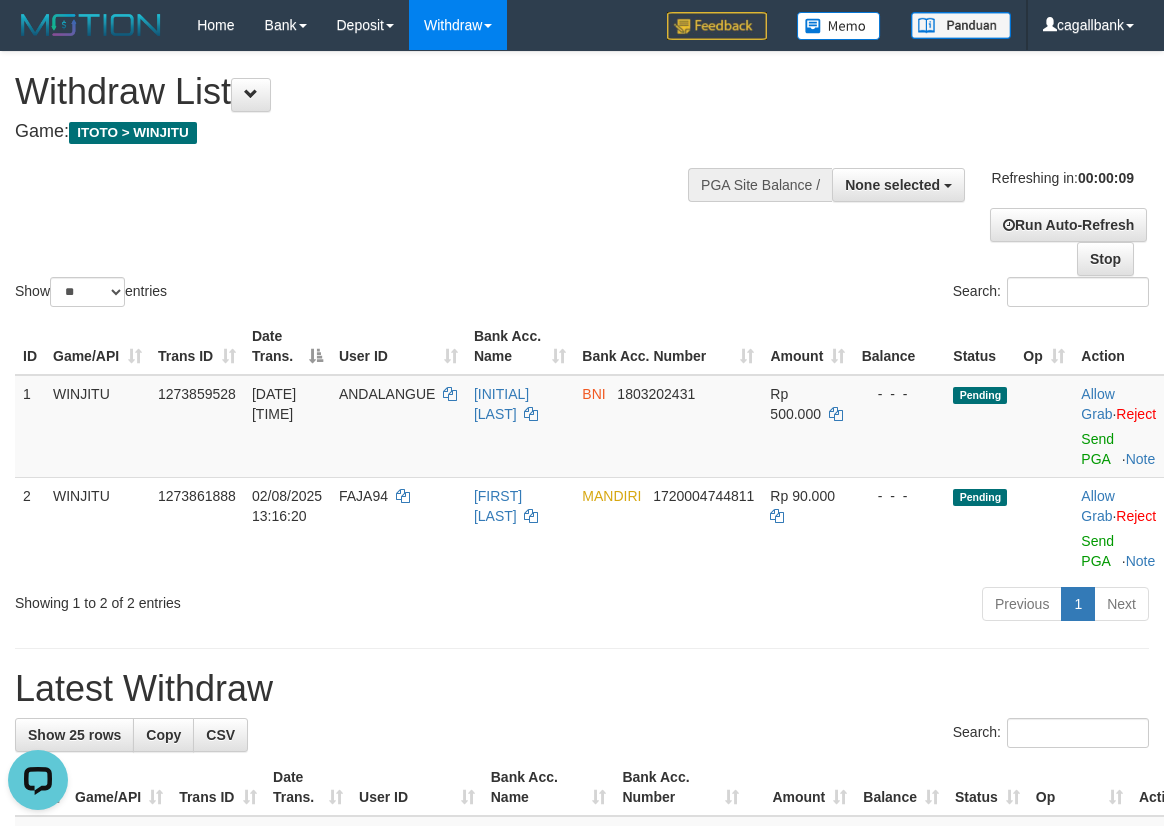scroll, scrollTop: 0, scrollLeft: 0, axis: both 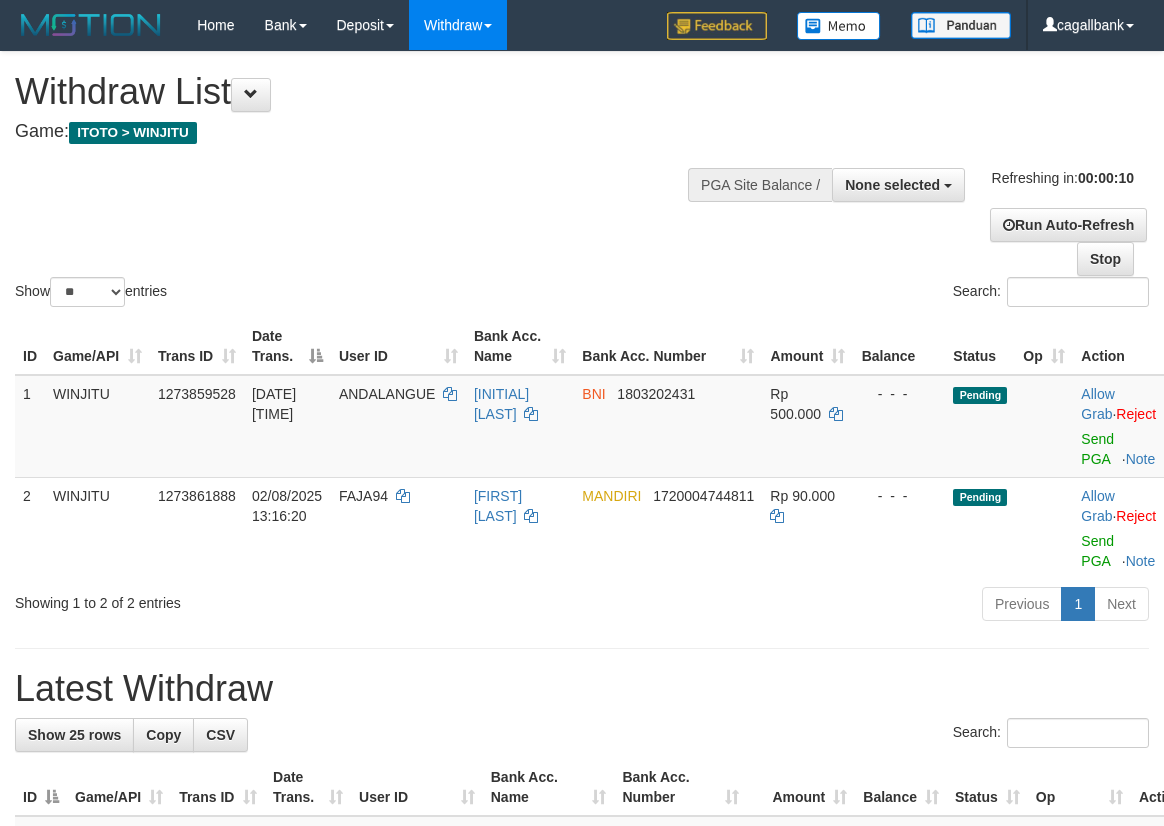 select 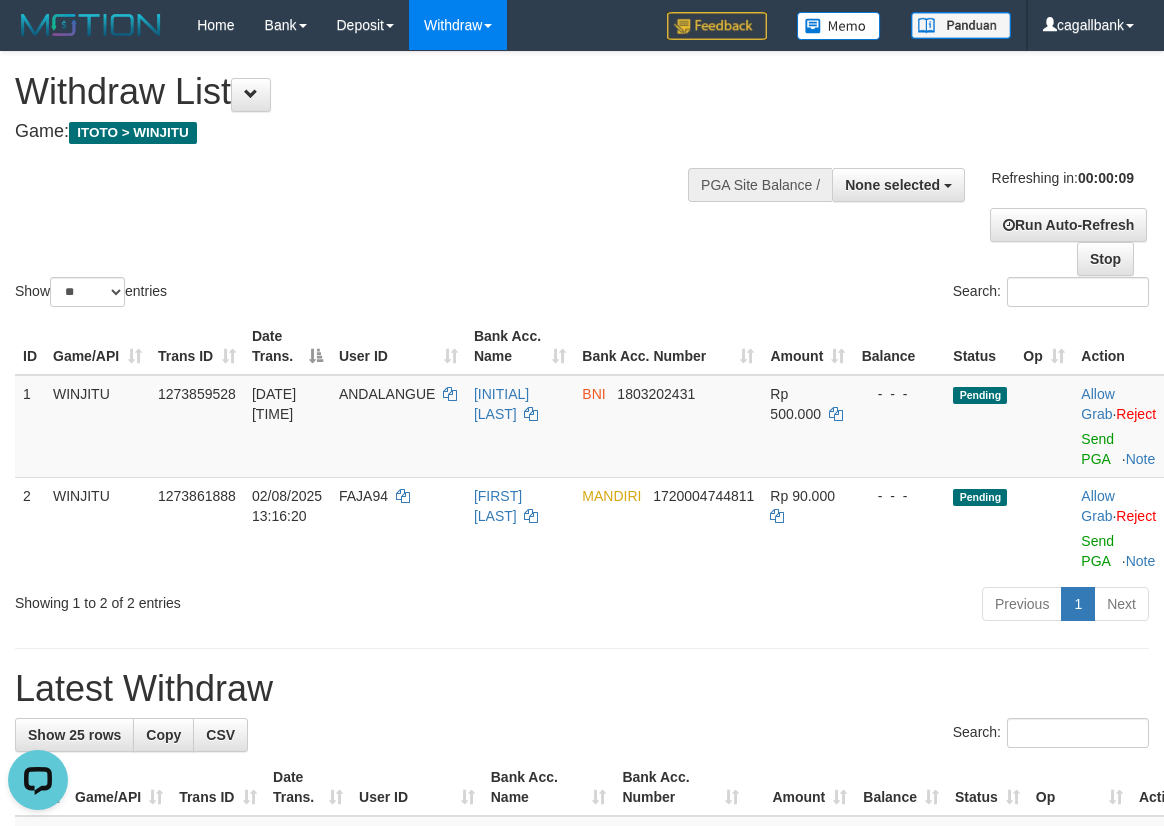 scroll, scrollTop: 0, scrollLeft: 0, axis: both 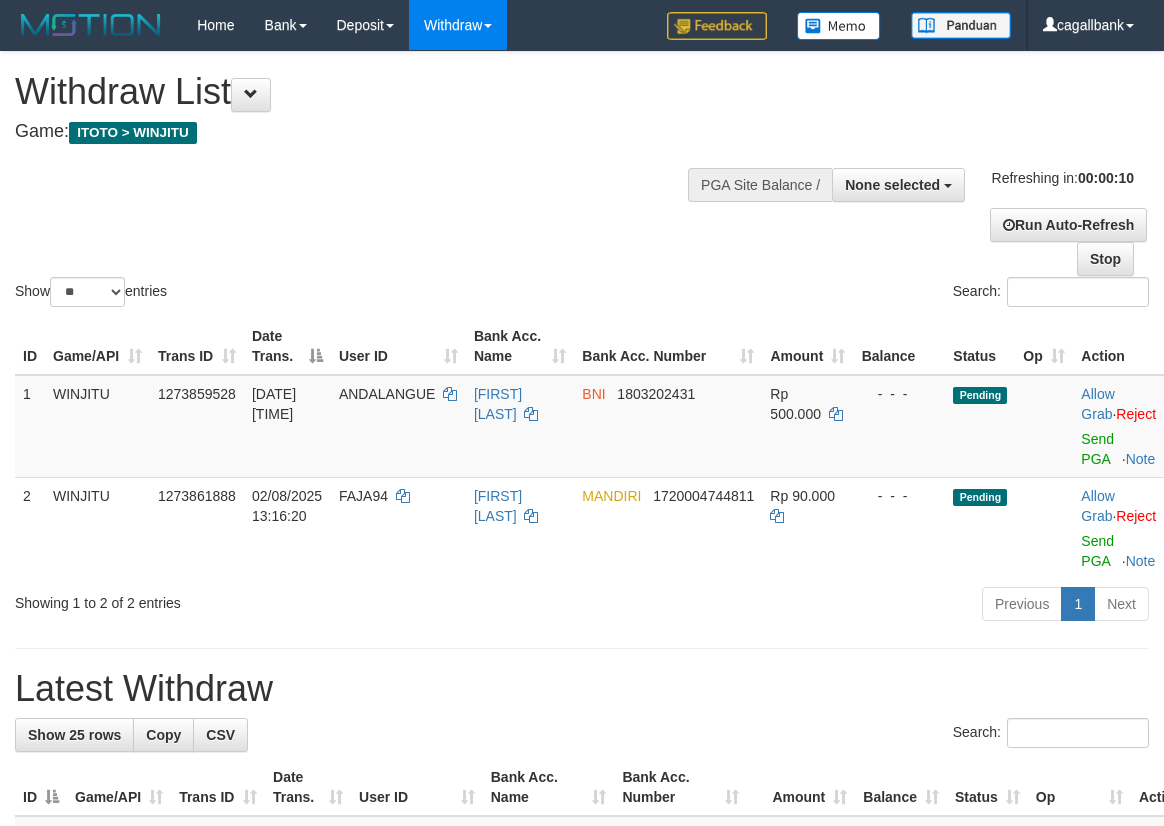 select 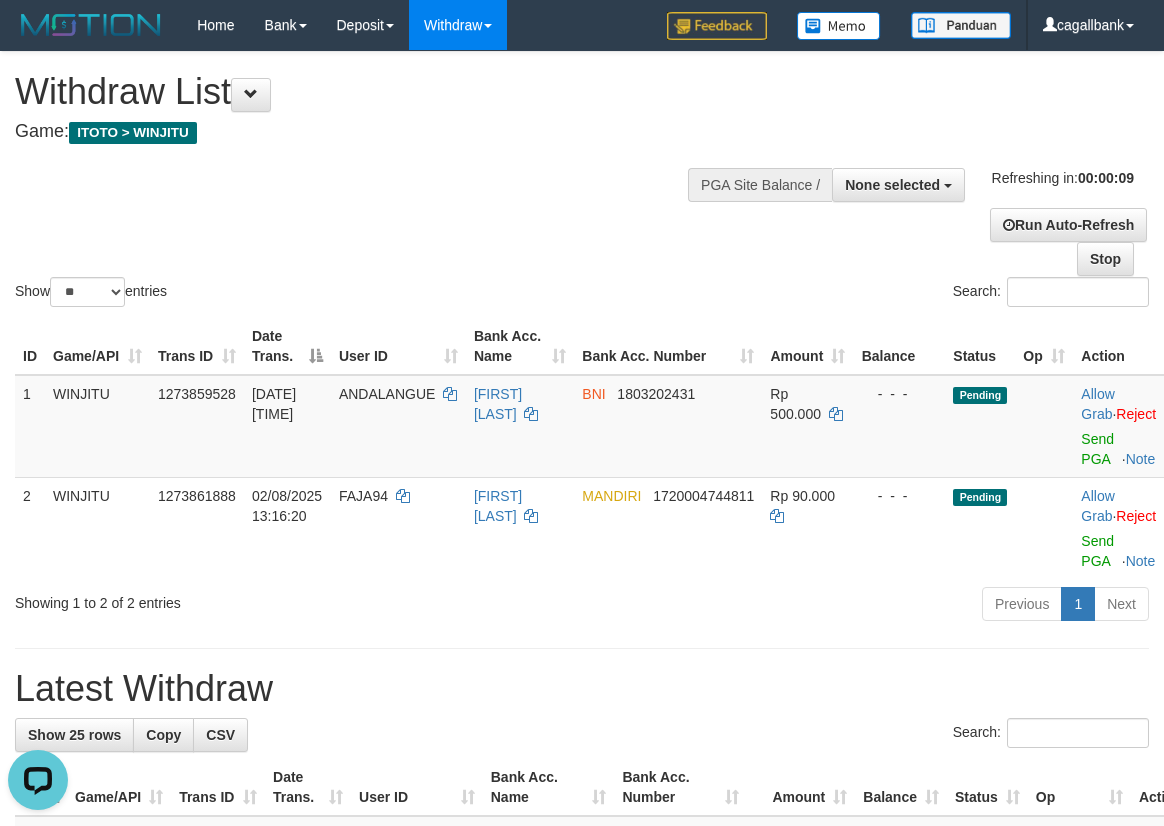 scroll, scrollTop: 0, scrollLeft: 0, axis: both 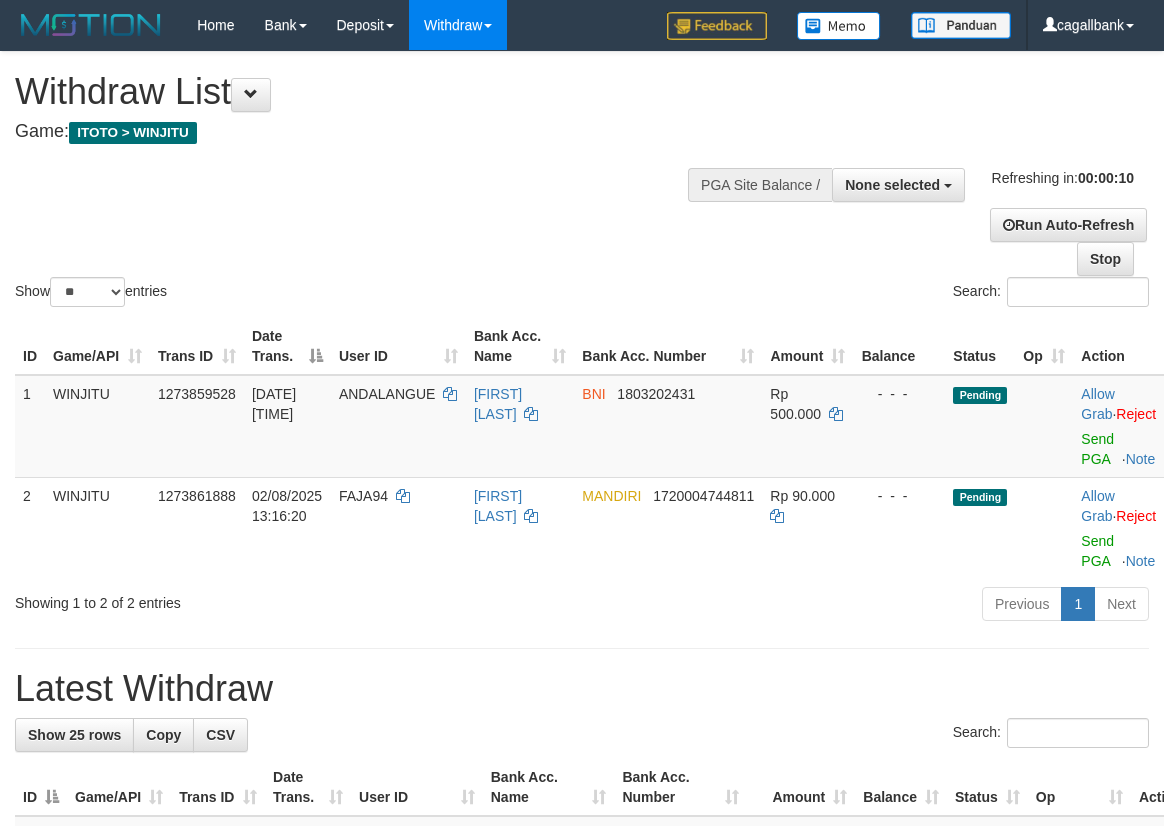select 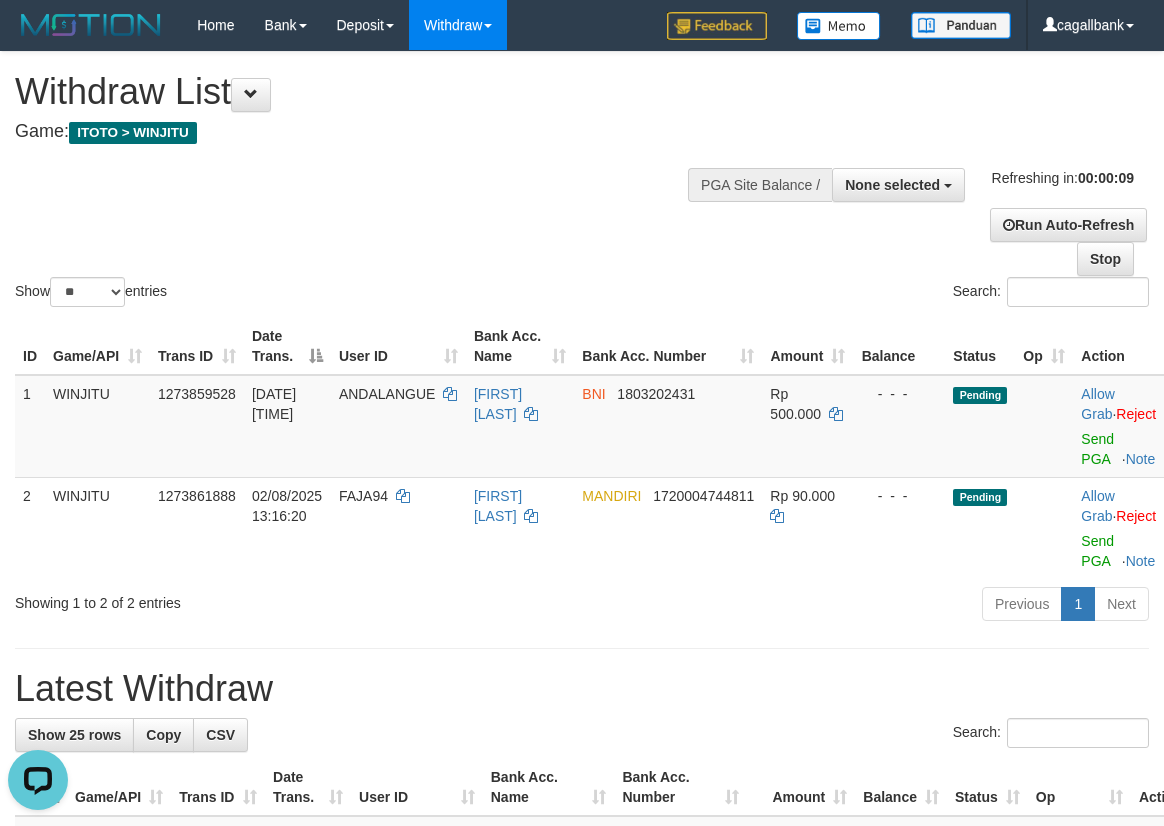 scroll, scrollTop: 0, scrollLeft: 0, axis: both 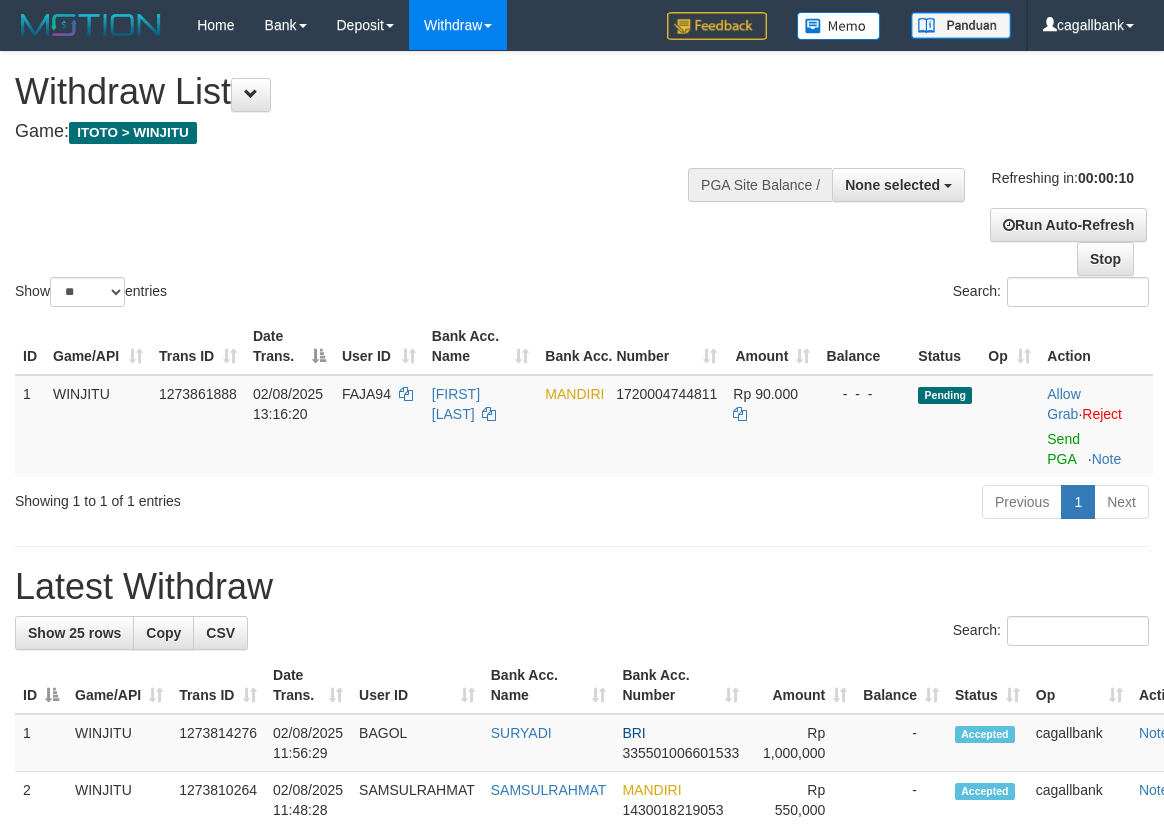 select 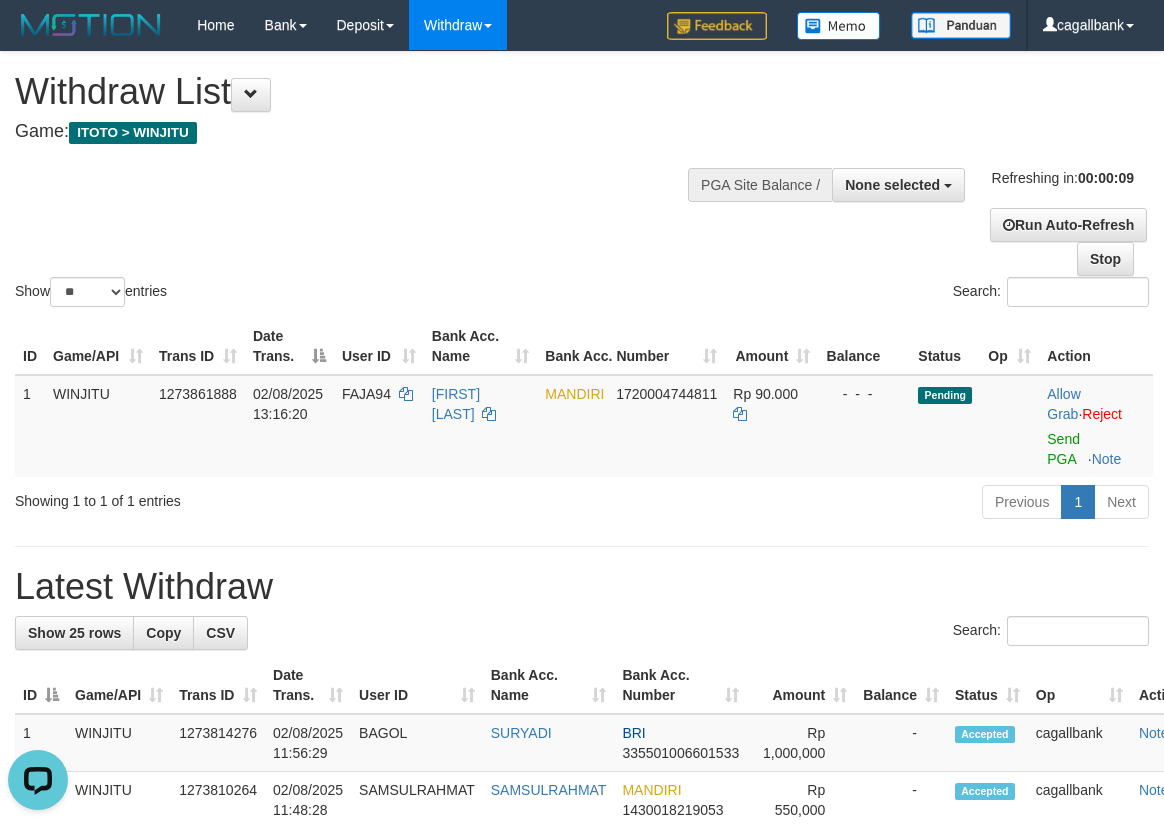scroll, scrollTop: 0, scrollLeft: 0, axis: both 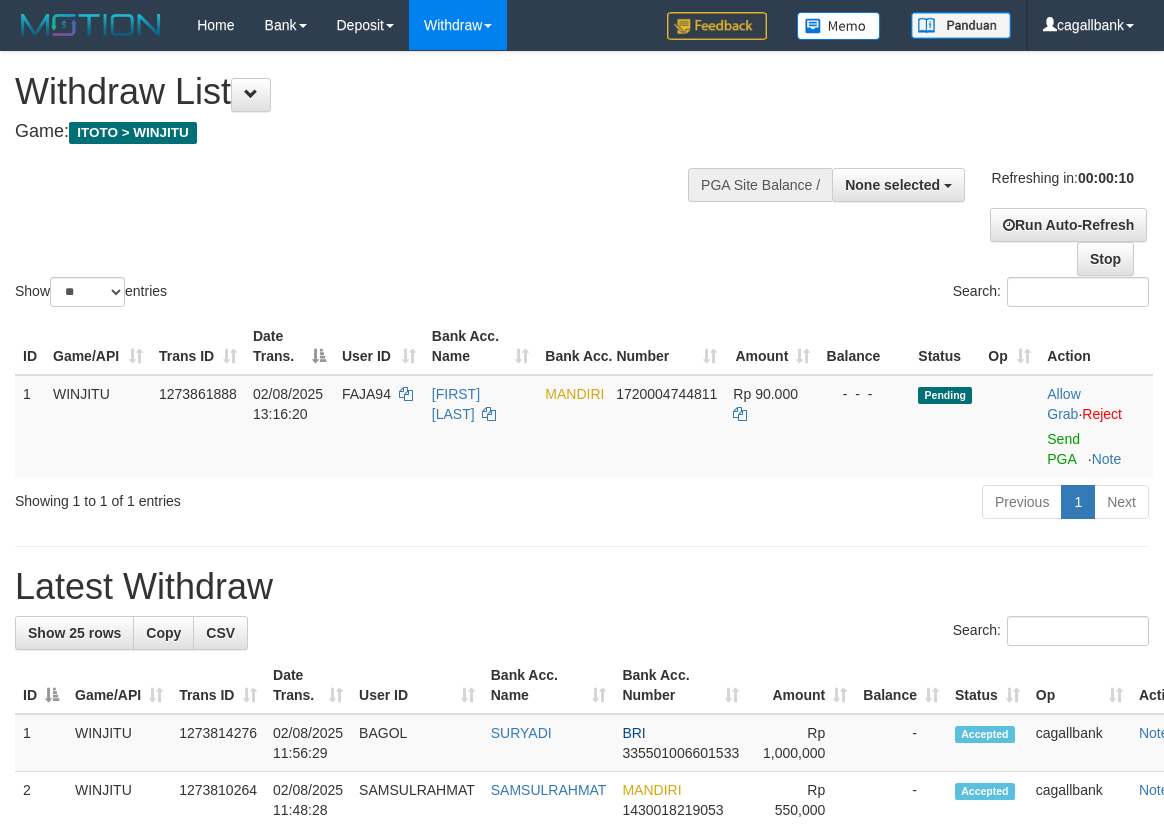 select 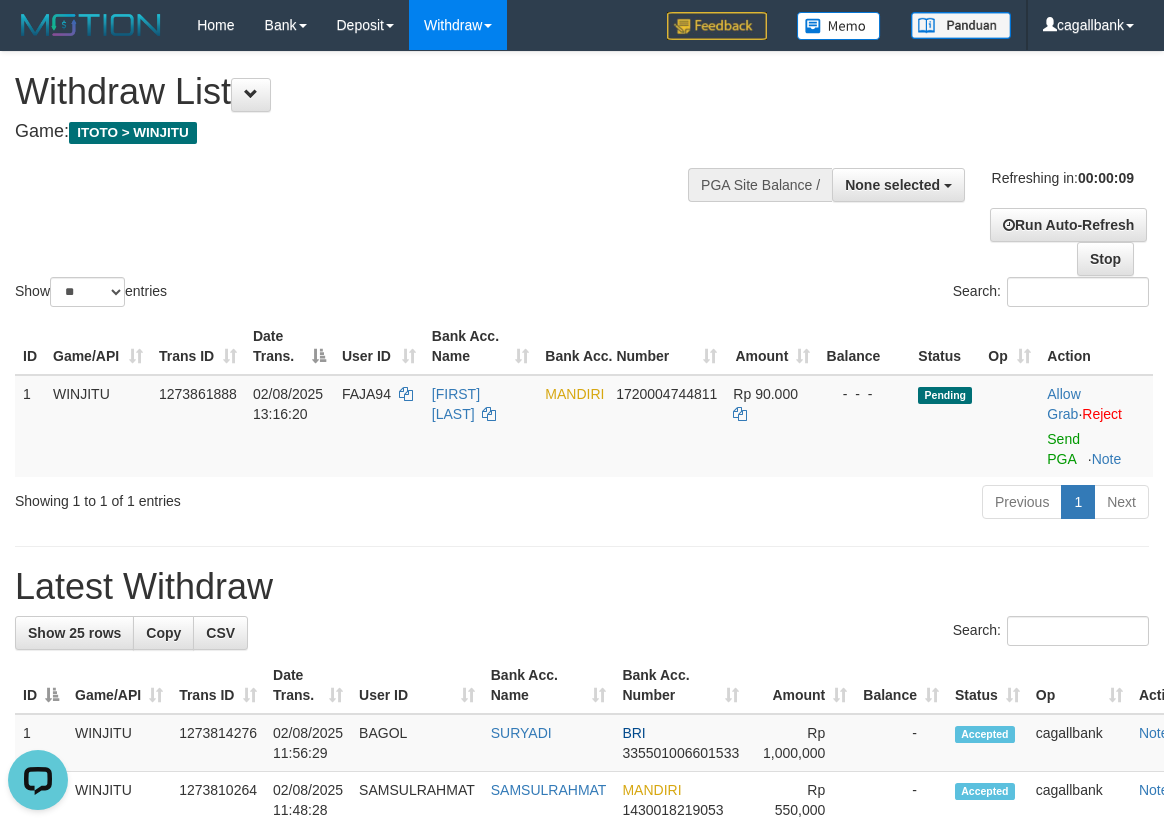 scroll, scrollTop: 0, scrollLeft: 0, axis: both 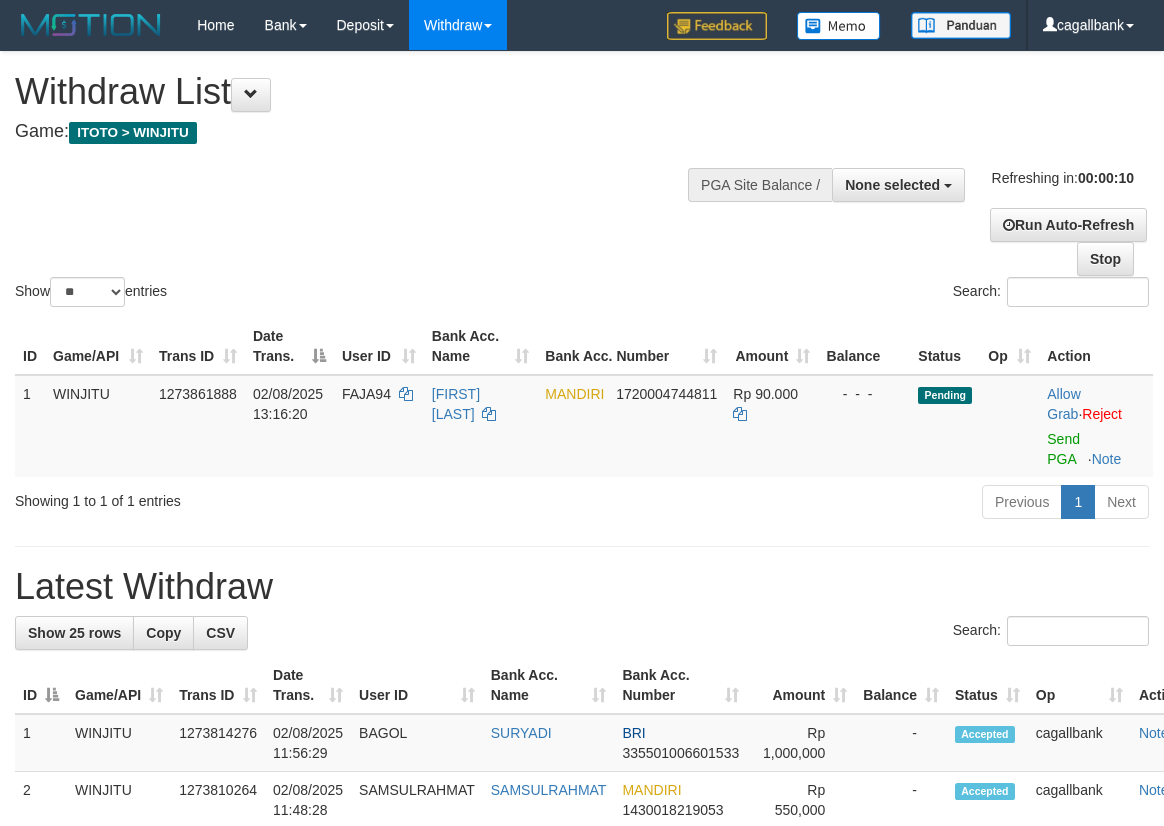 select 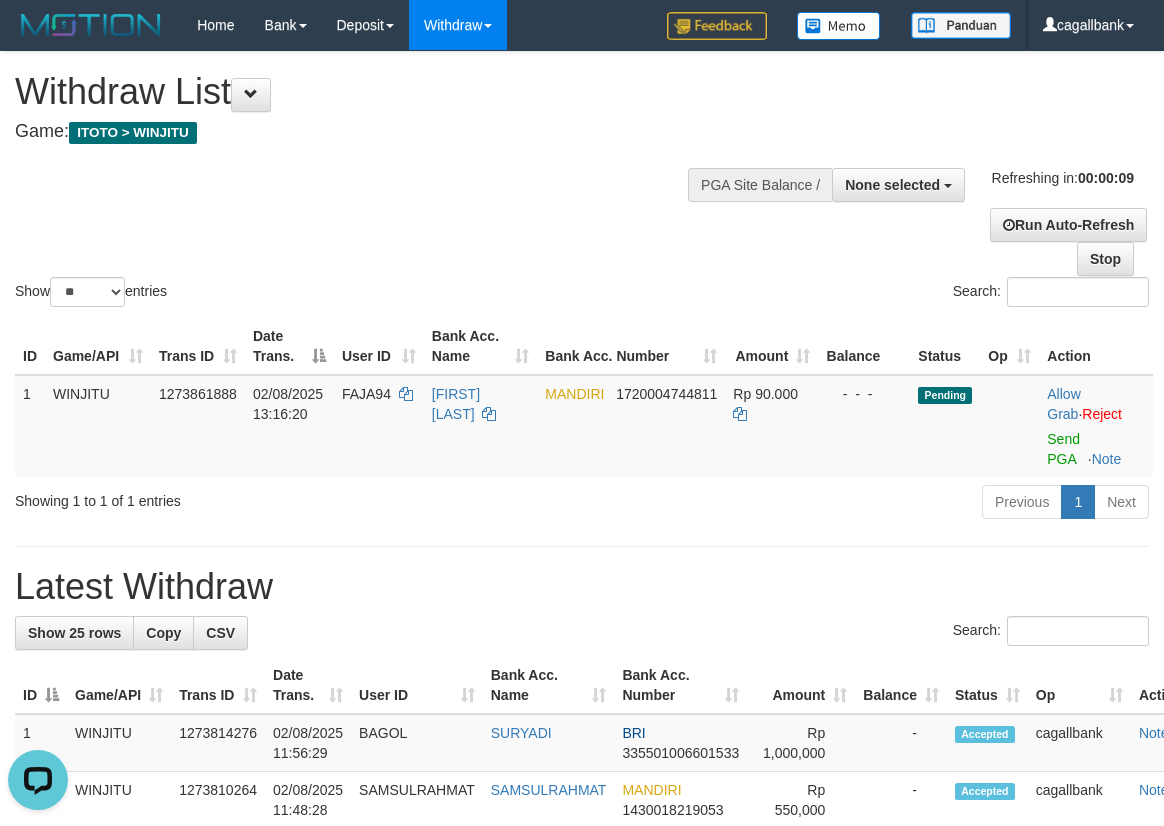 scroll, scrollTop: 0, scrollLeft: 0, axis: both 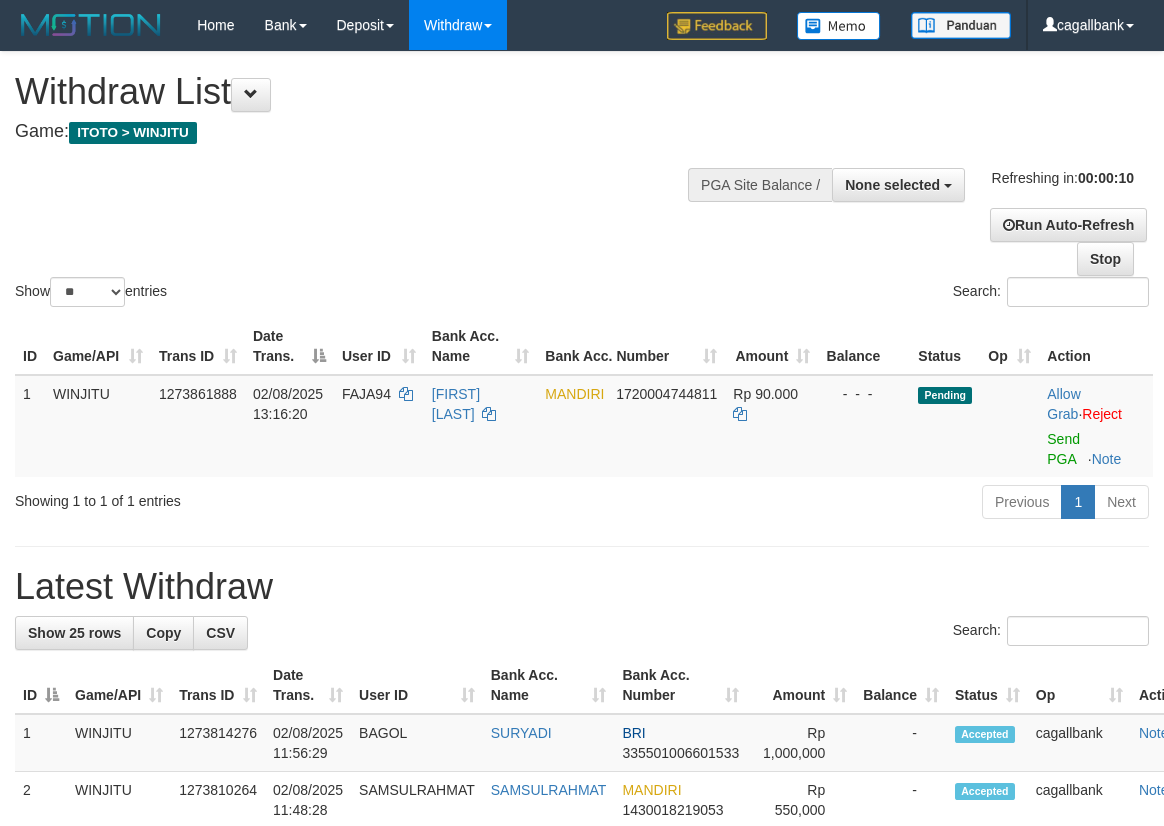 select 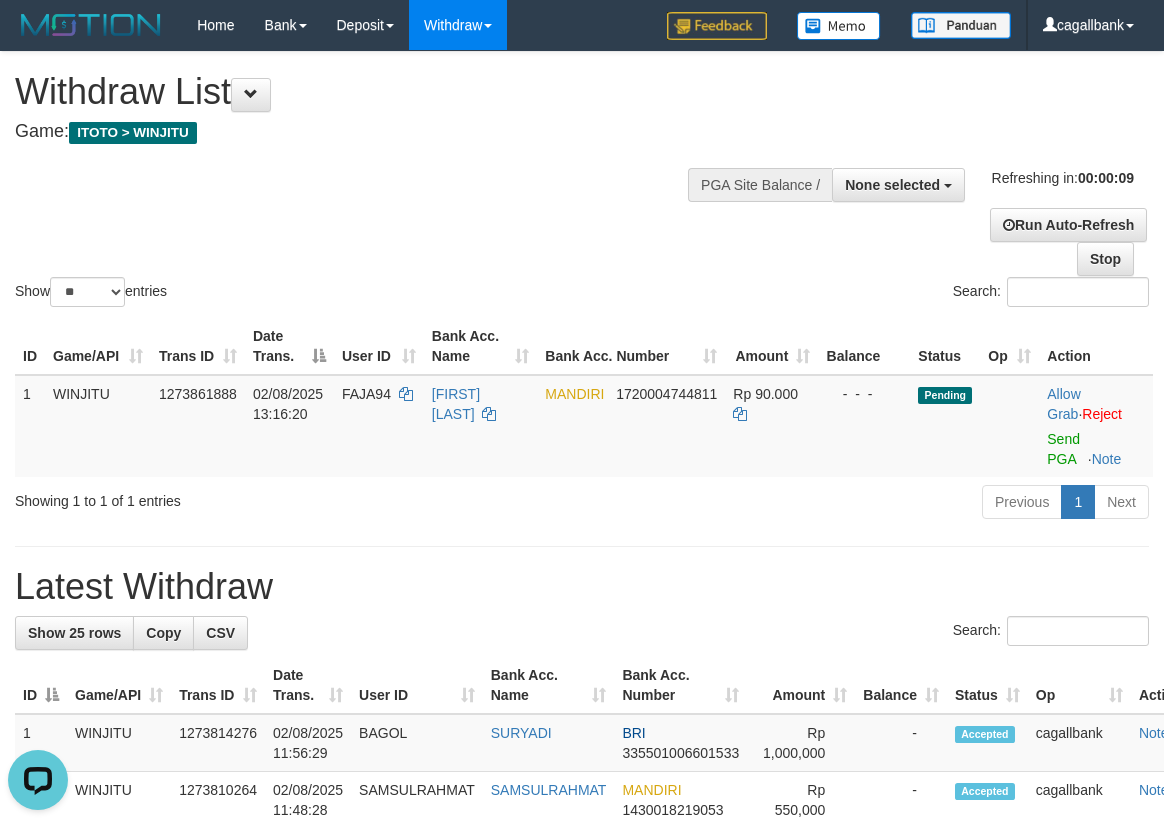 scroll, scrollTop: 0, scrollLeft: 0, axis: both 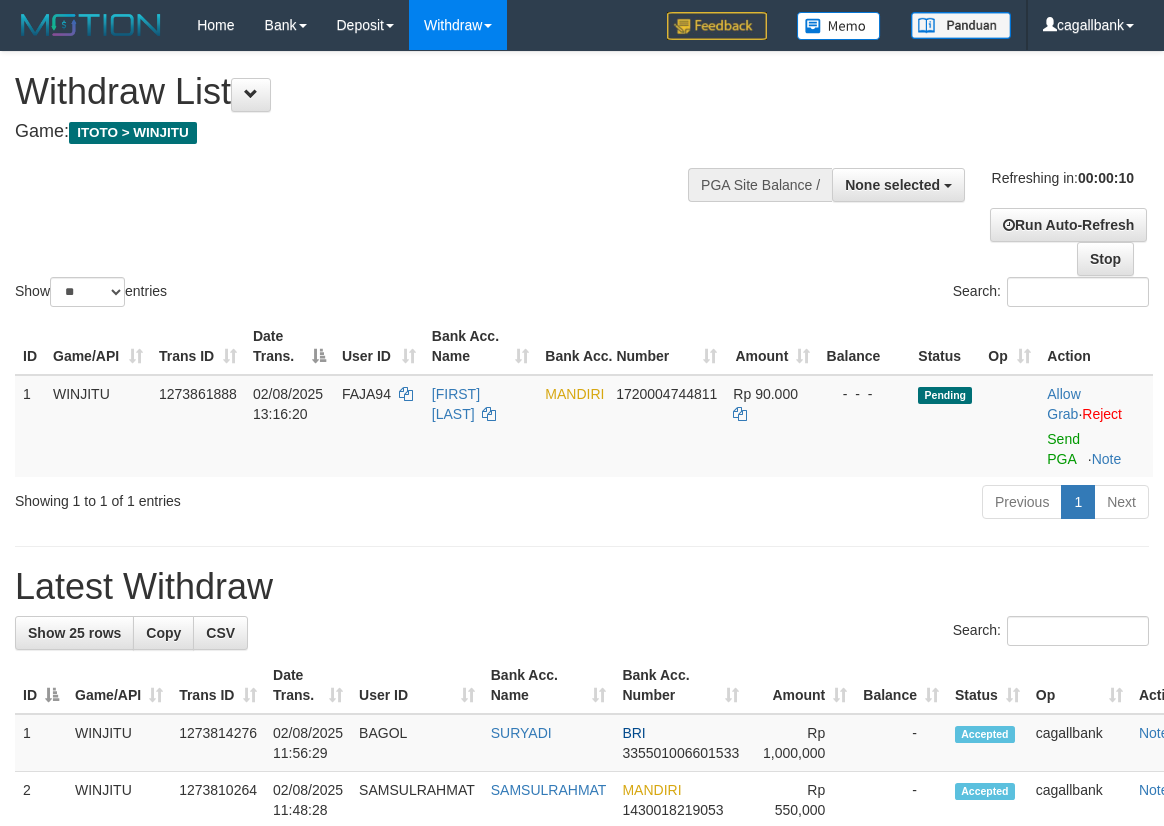 select 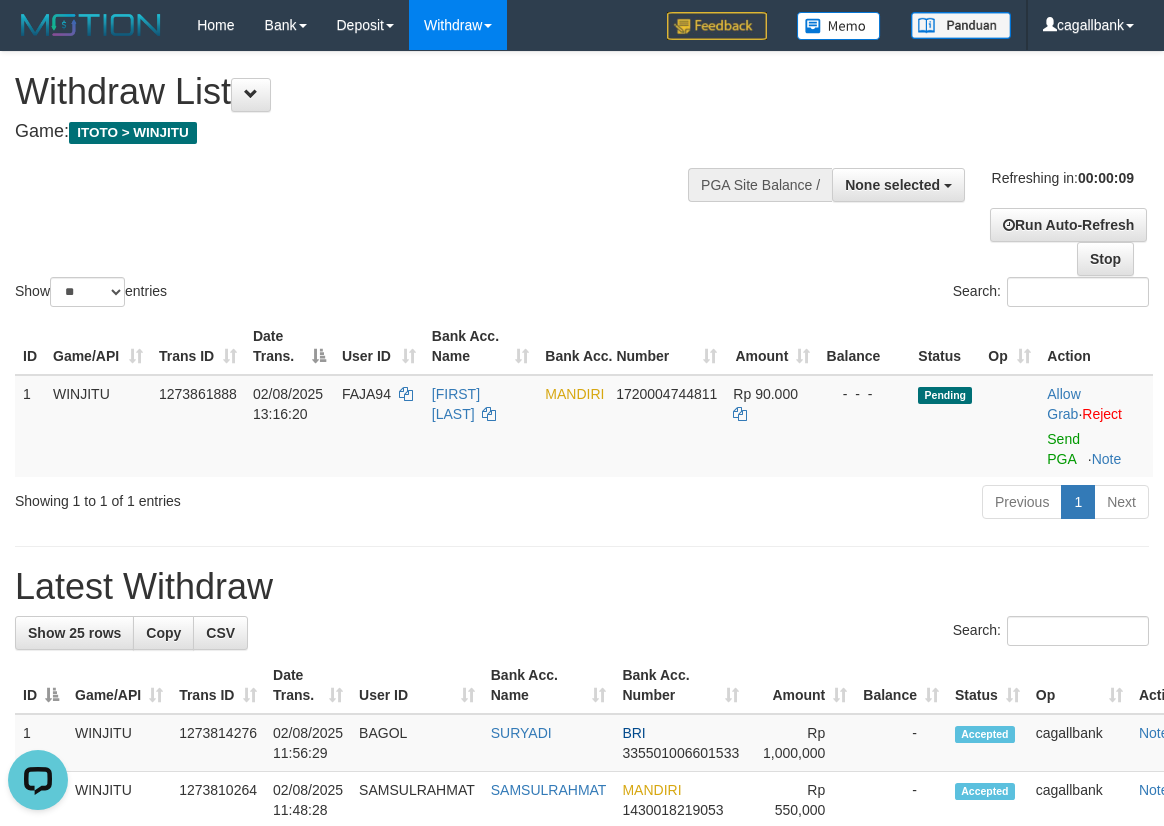 scroll, scrollTop: 0, scrollLeft: 0, axis: both 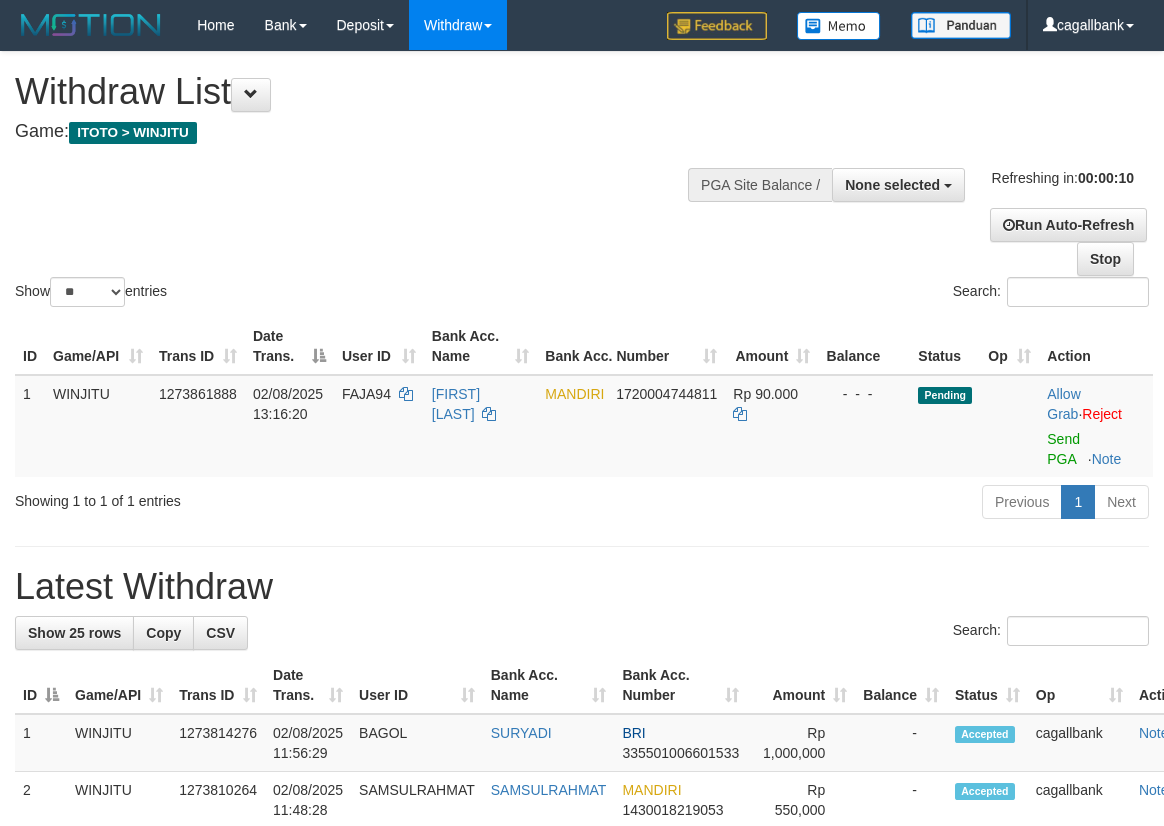 select 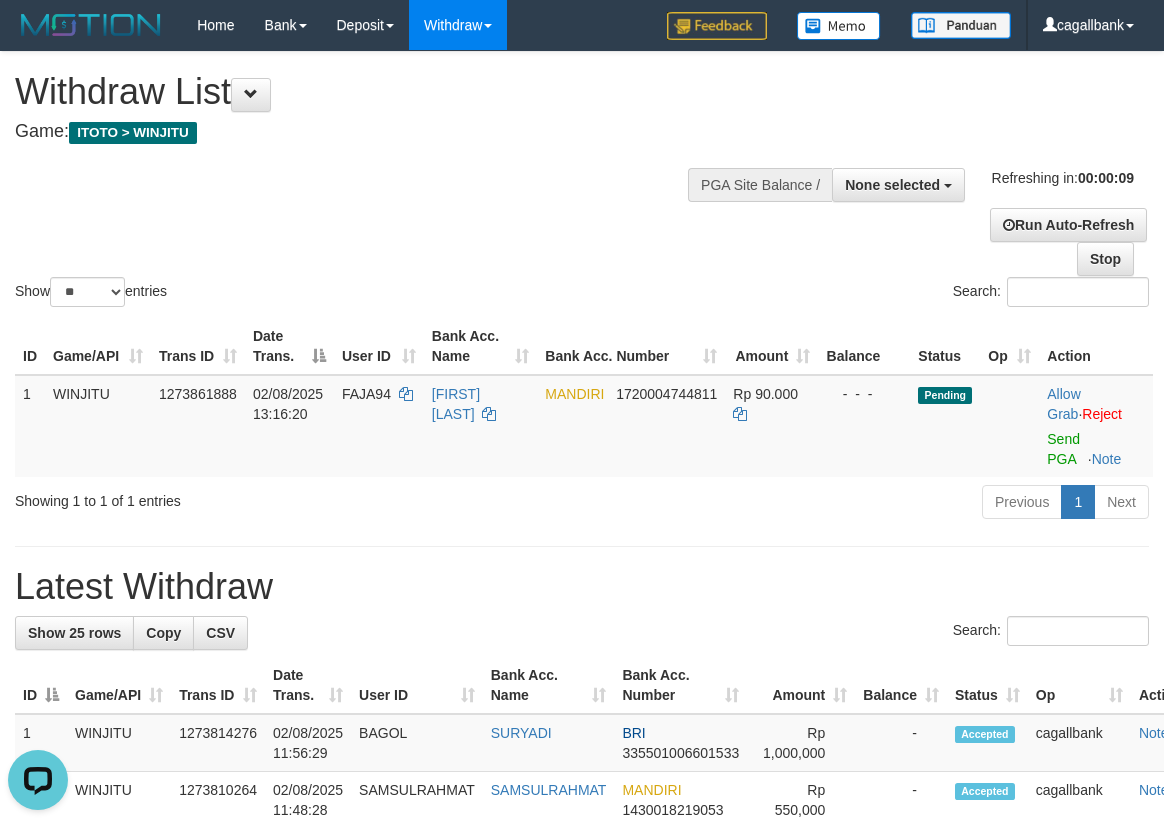 scroll, scrollTop: 0, scrollLeft: 0, axis: both 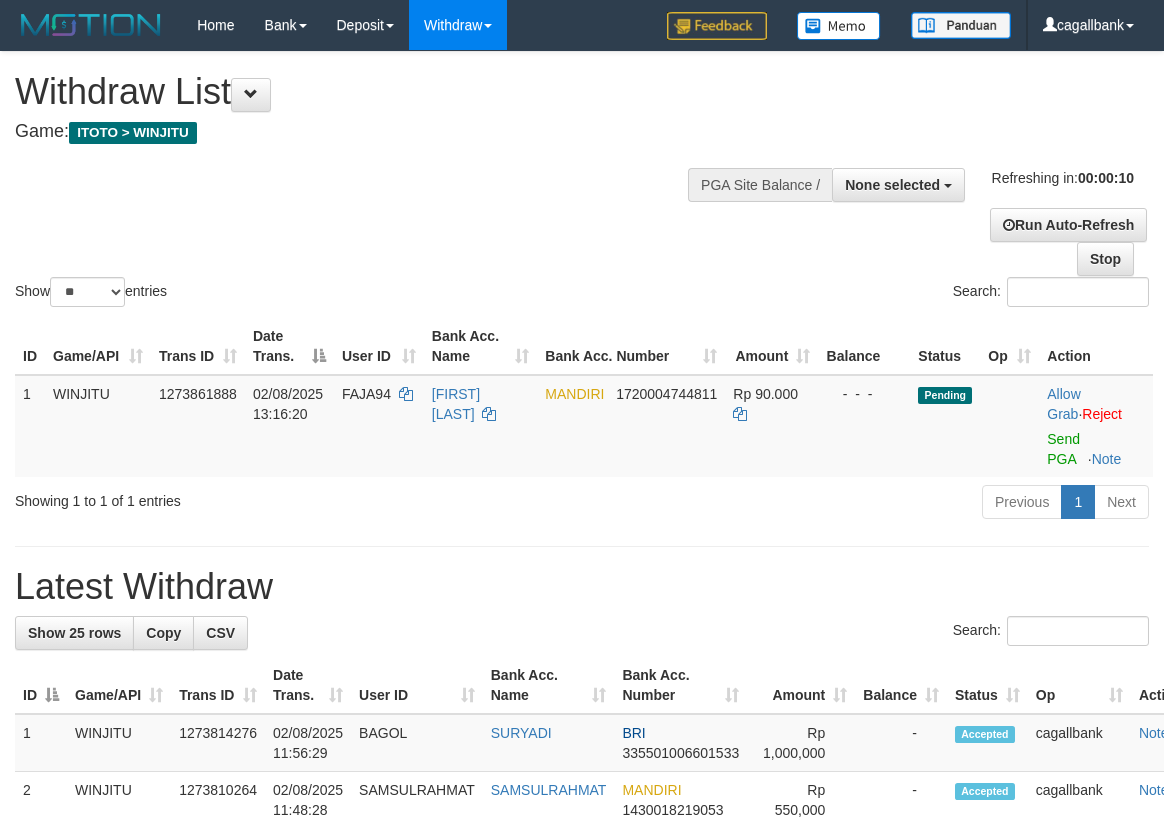 select 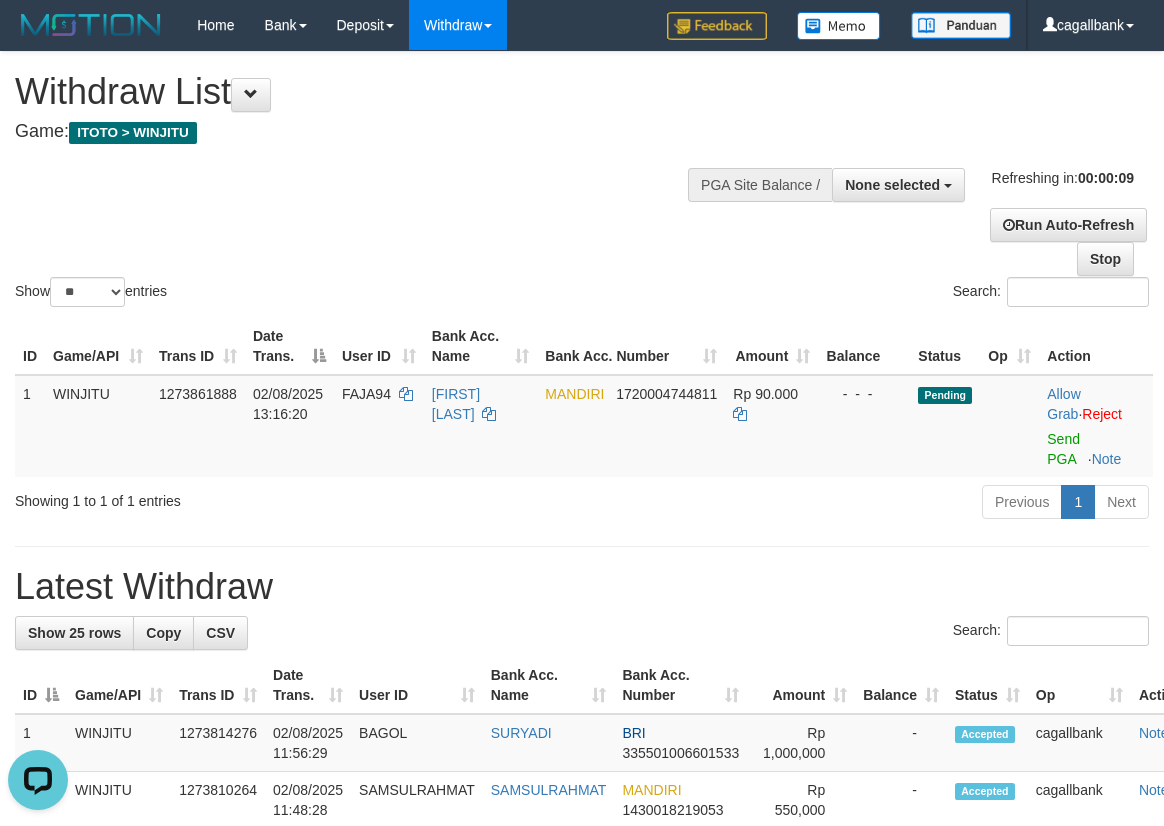 scroll, scrollTop: 0, scrollLeft: 0, axis: both 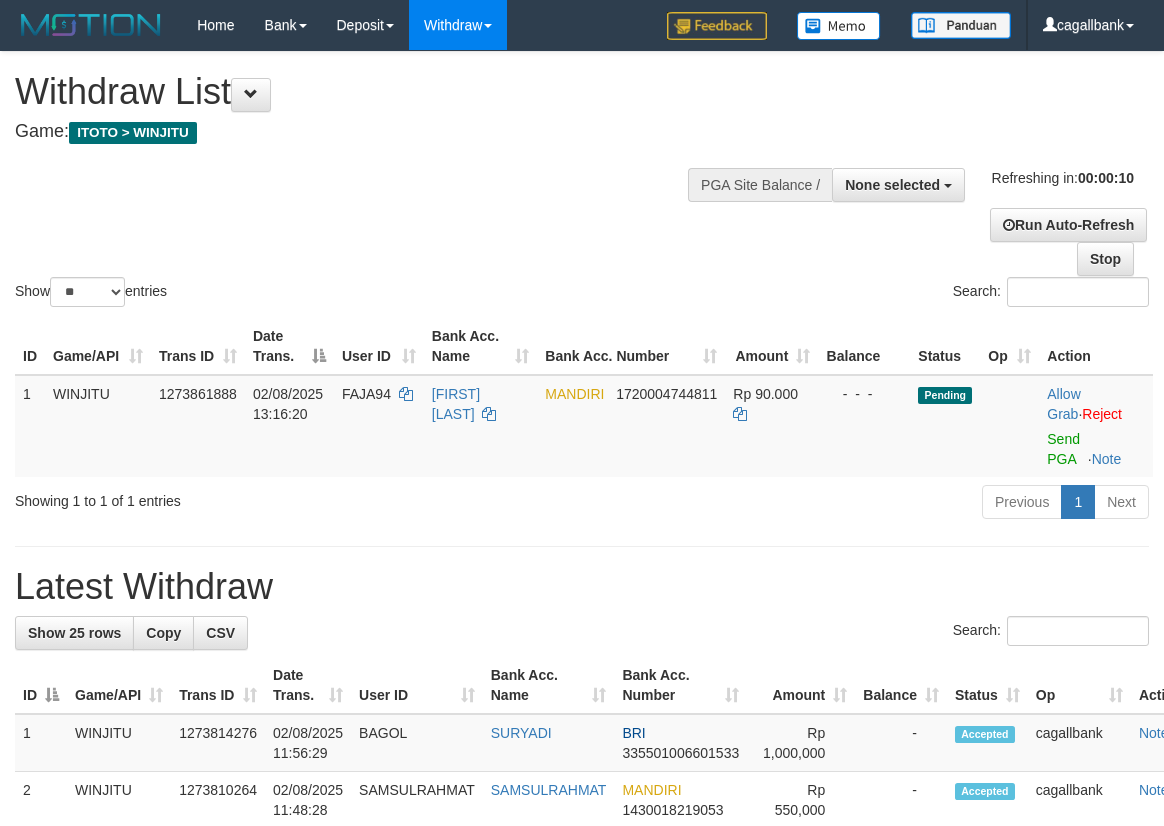 select 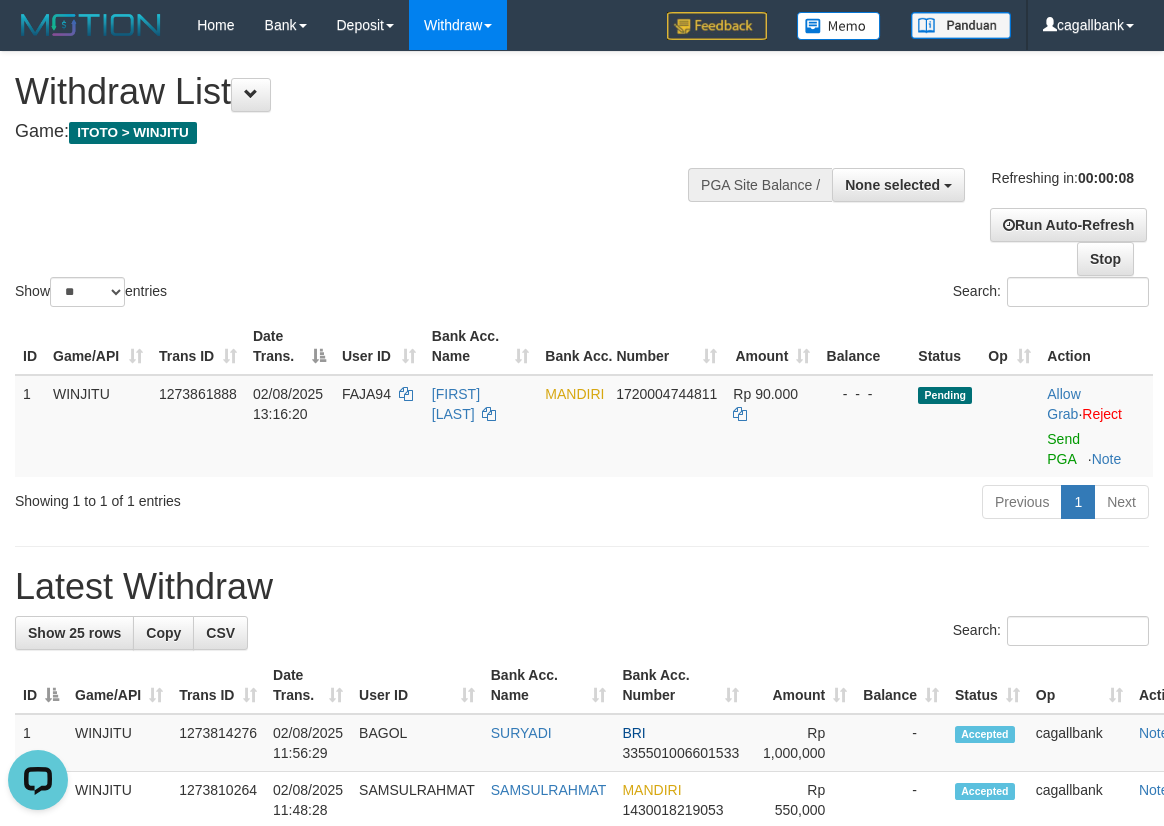 scroll, scrollTop: 0, scrollLeft: 0, axis: both 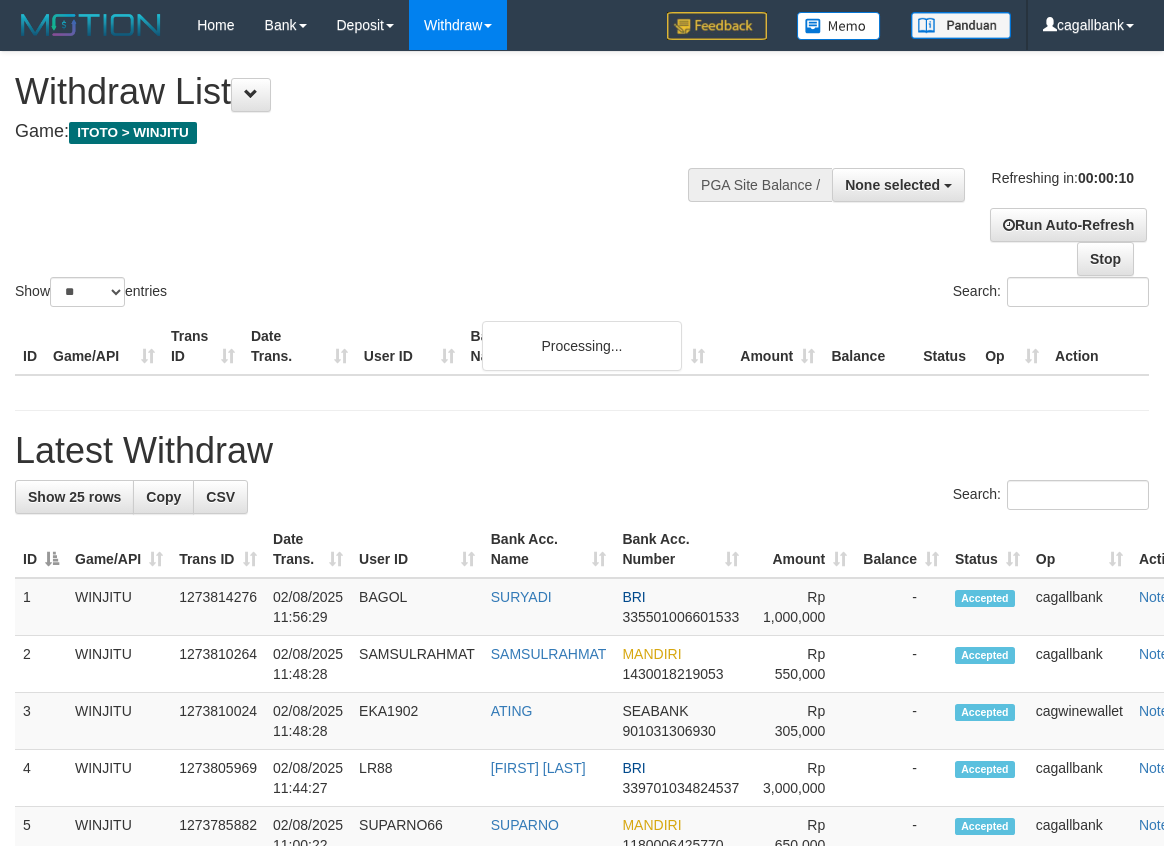 select 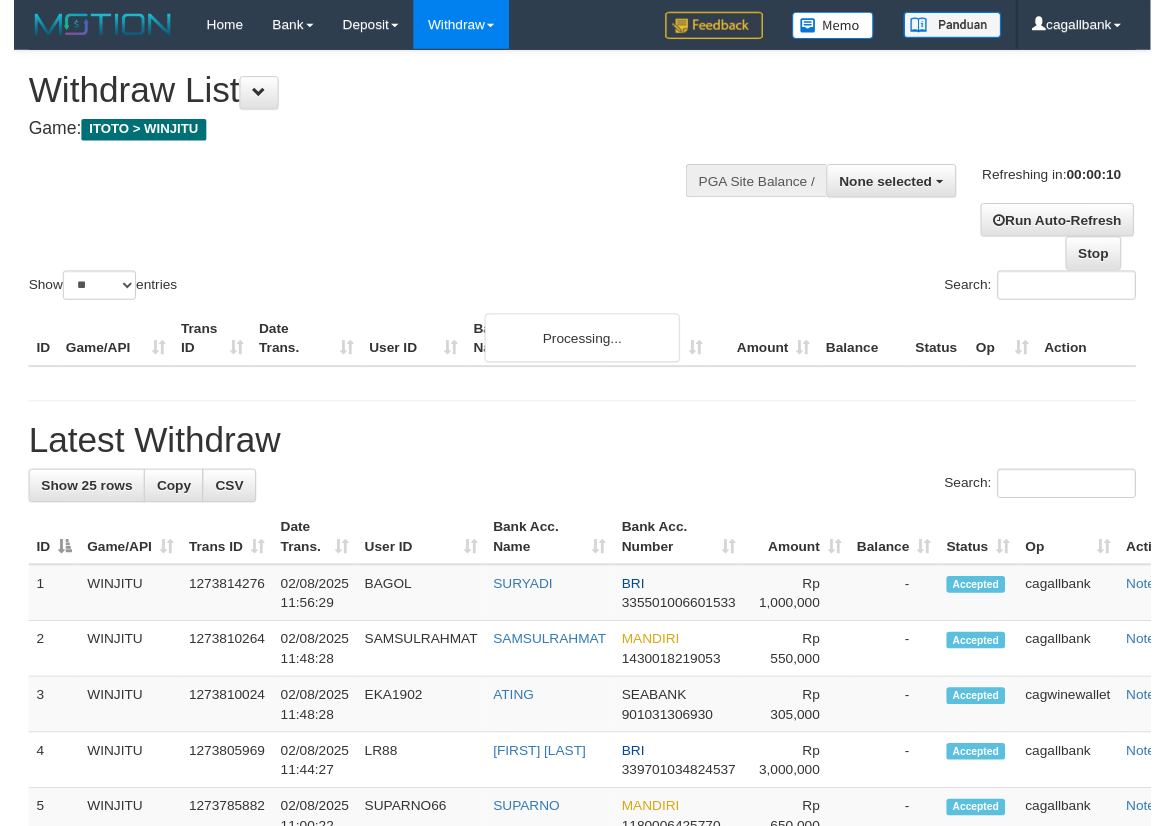 scroll, scrollTop: 0, scrollLeft: 0, axis: both 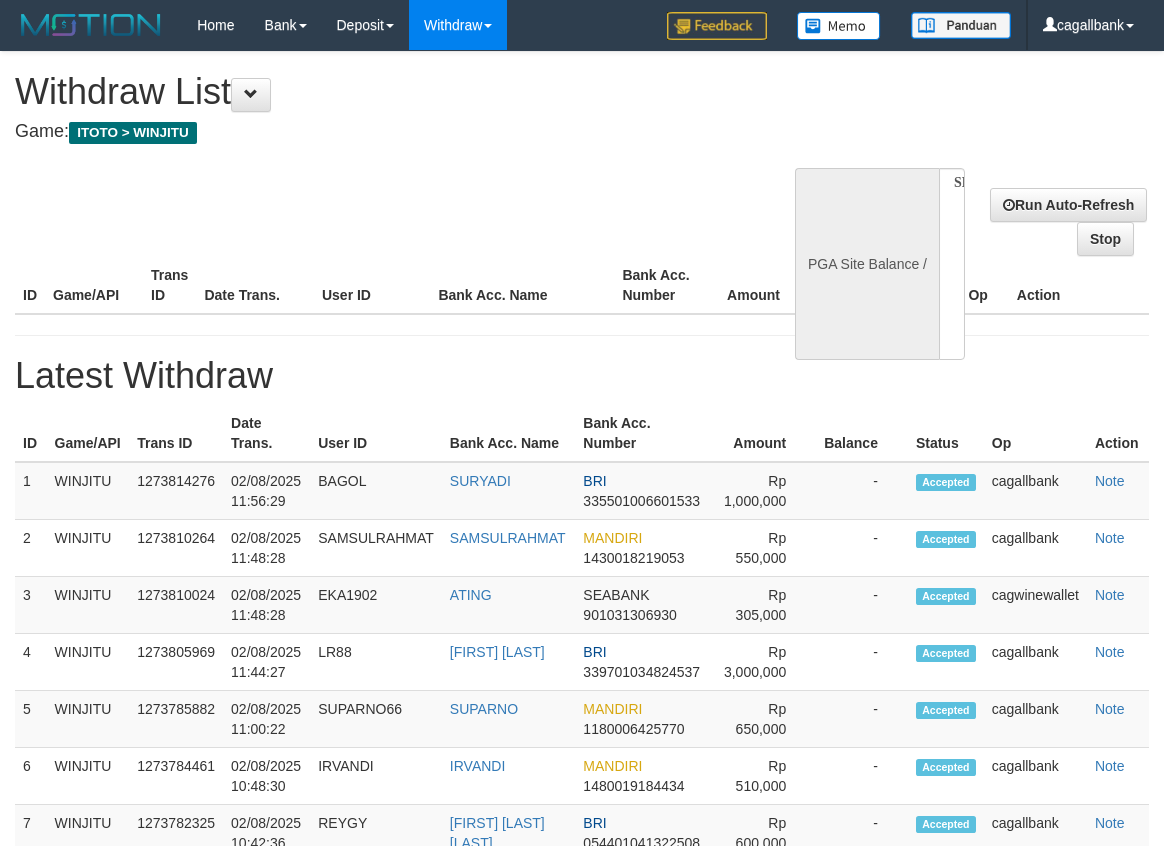 select 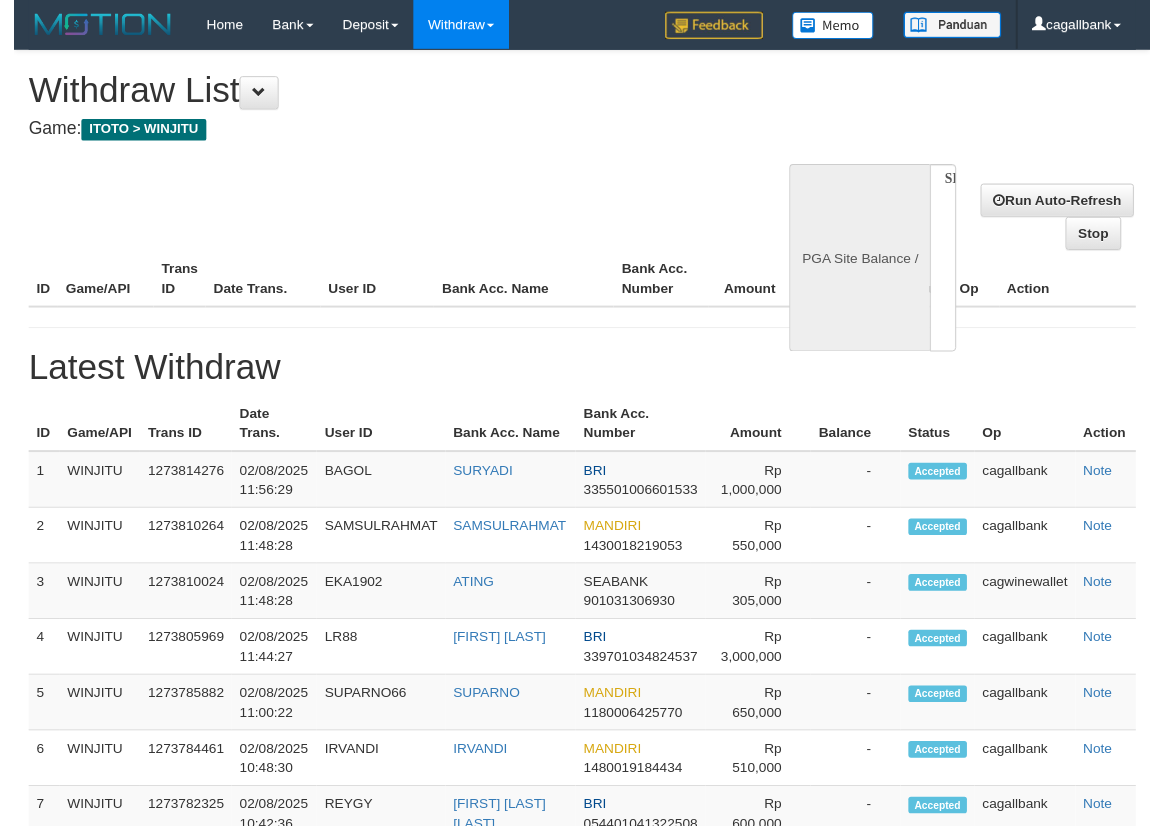 scroll, scrollTop: 0, scrollLeft: 0, axis: both 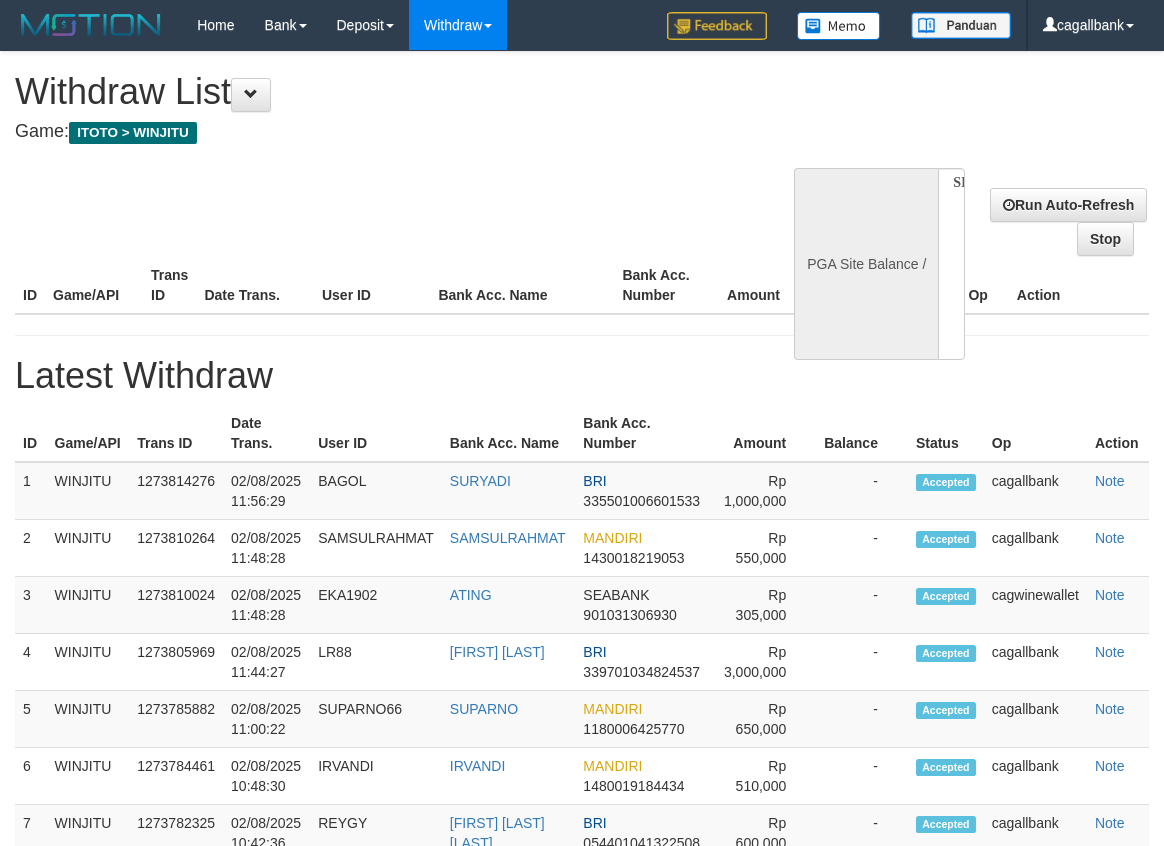 select on "**" 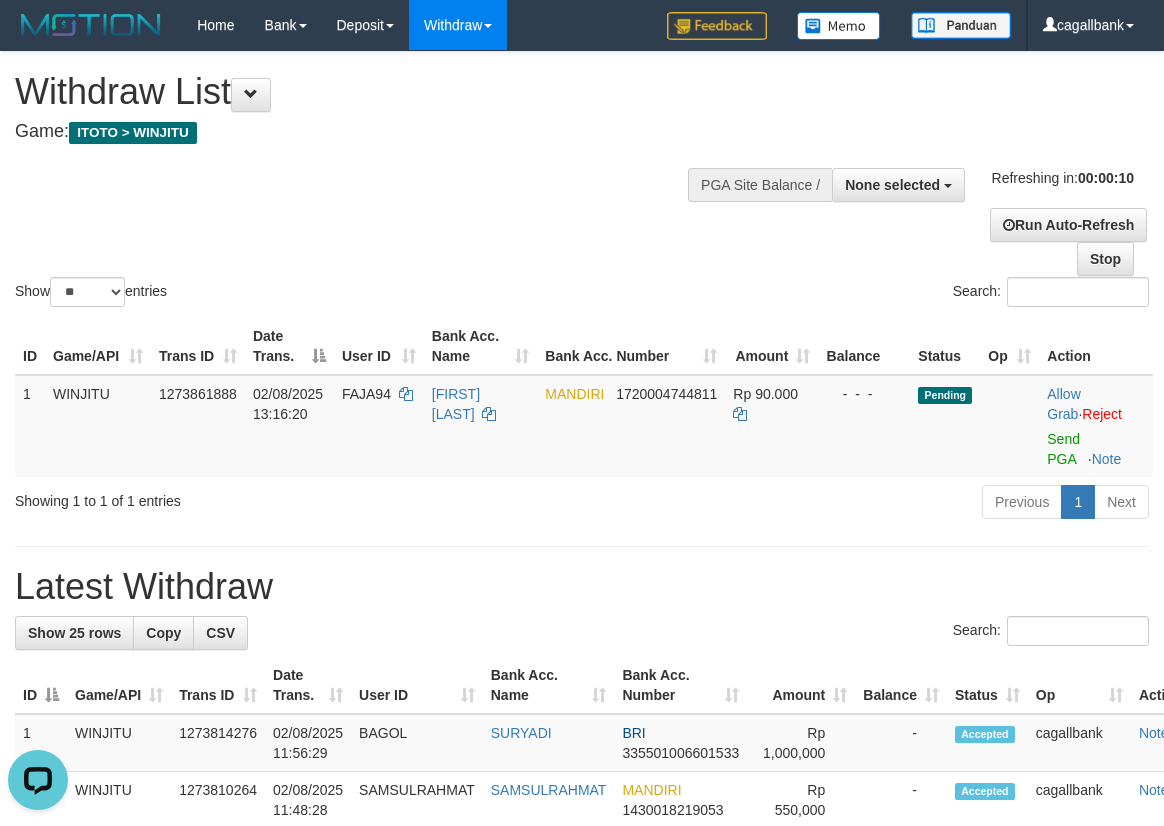 scroll, scrollTop: 0, scrollLeft: 0, axis: both 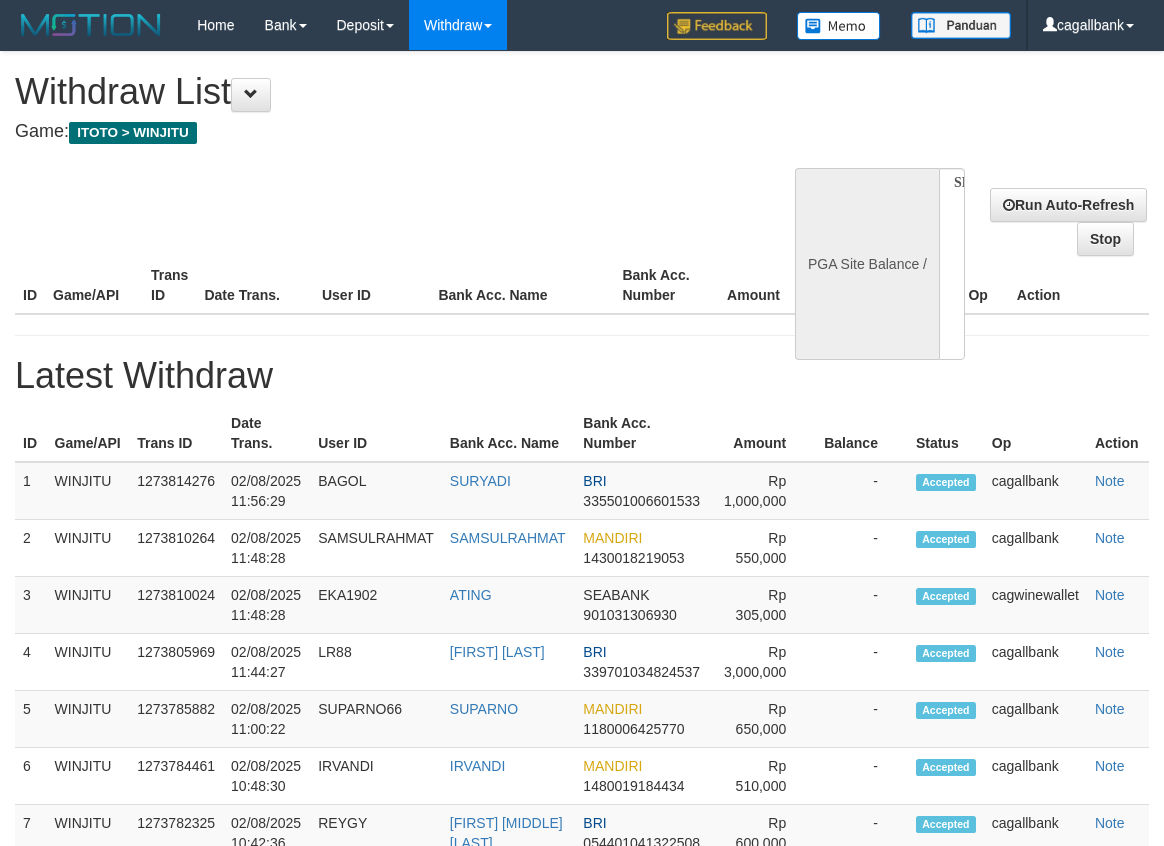 select 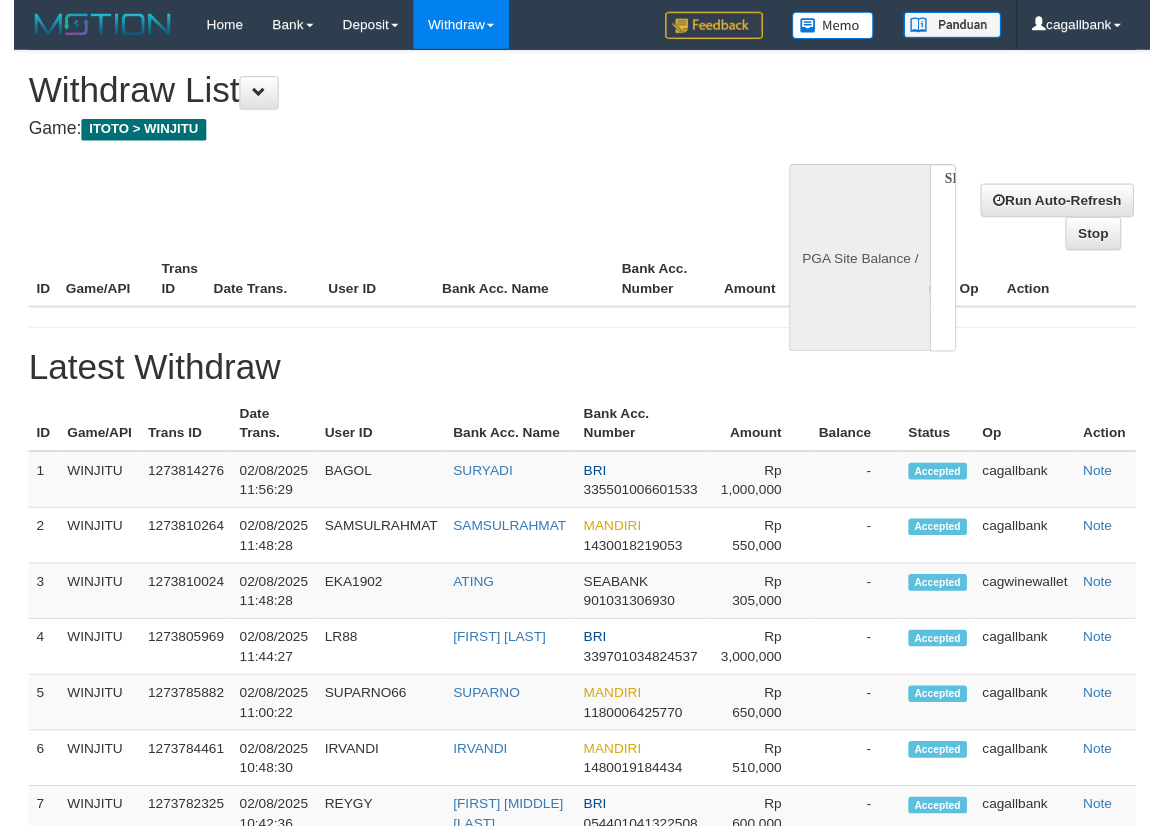 scroll, scrollTop: 0, scrollLeft: 0, axis: both 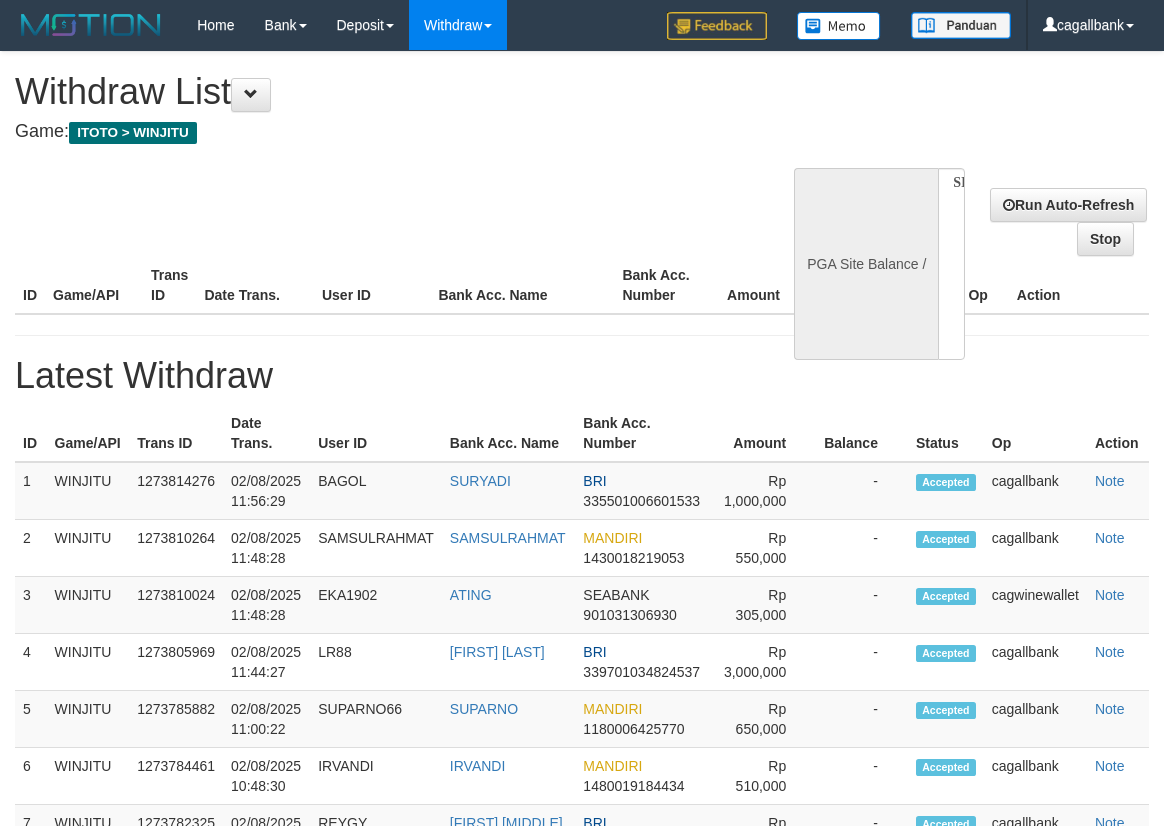 select on "**" 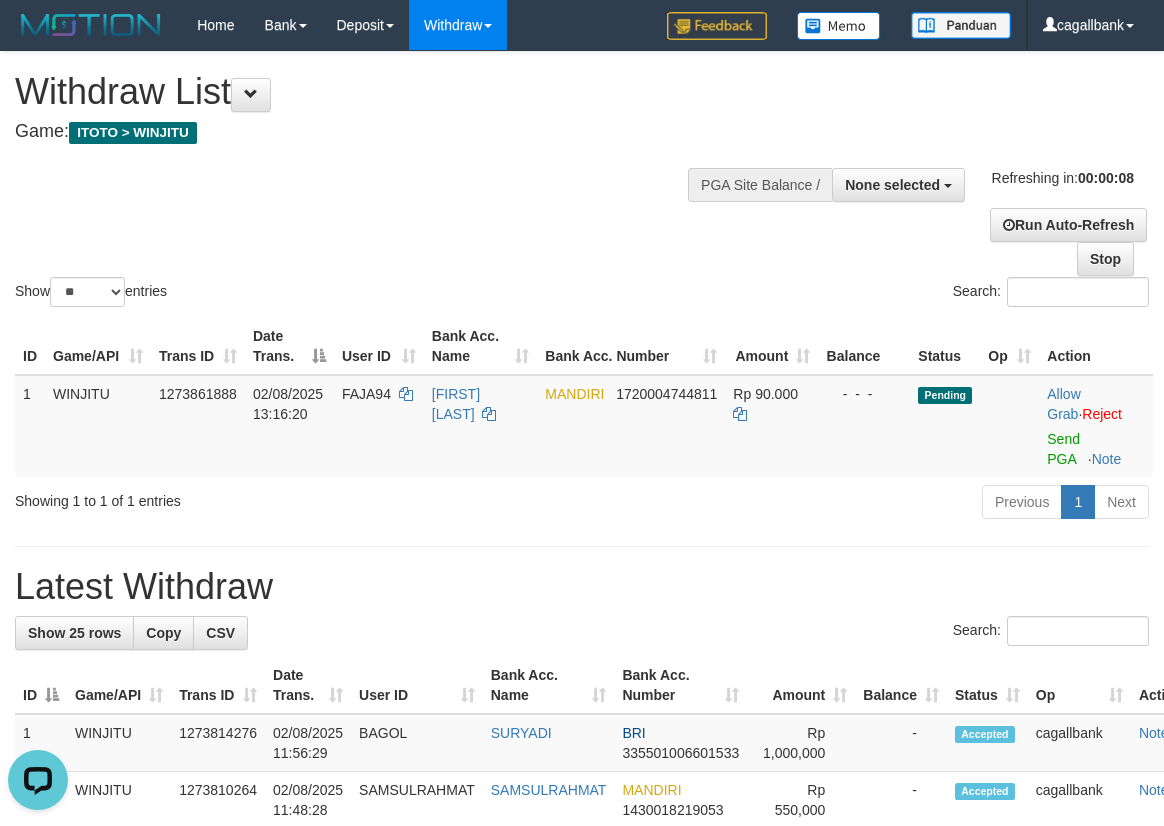 scroll, scrollTop: 0, scrollLeft: 0, axis: both 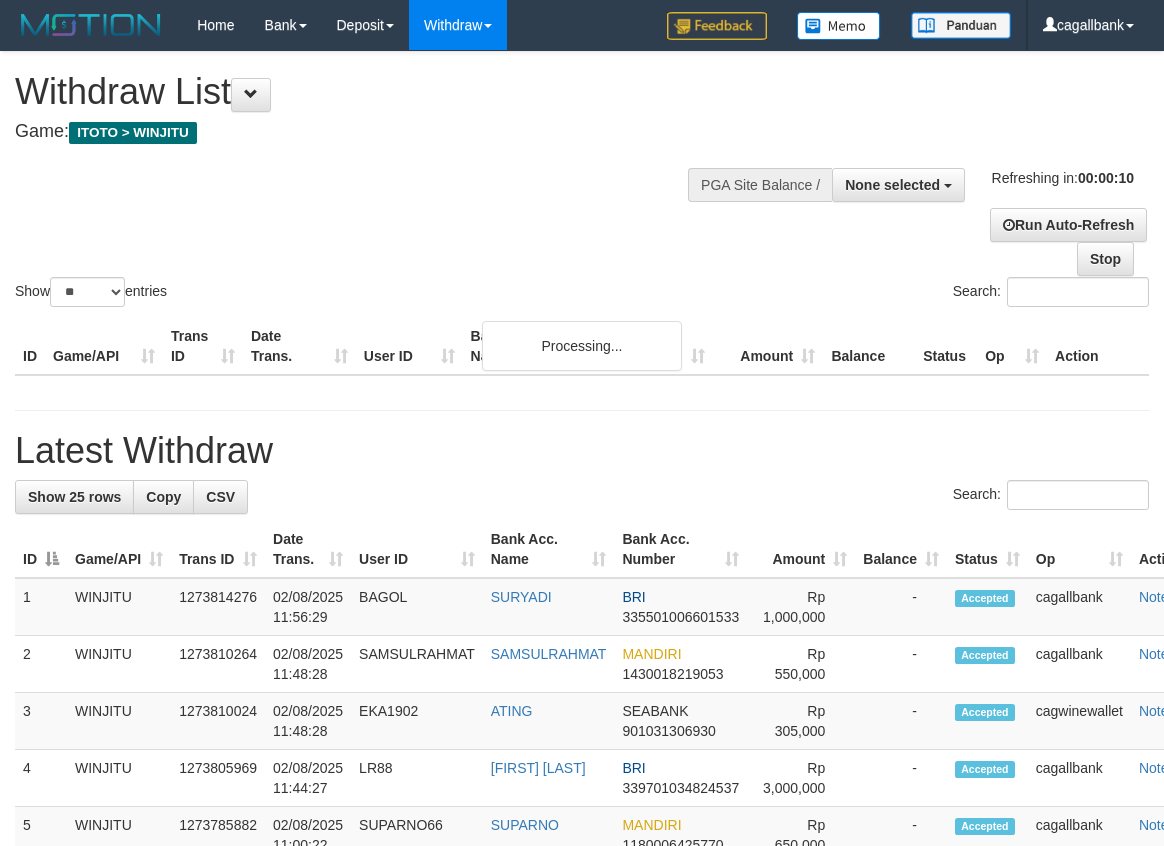 select 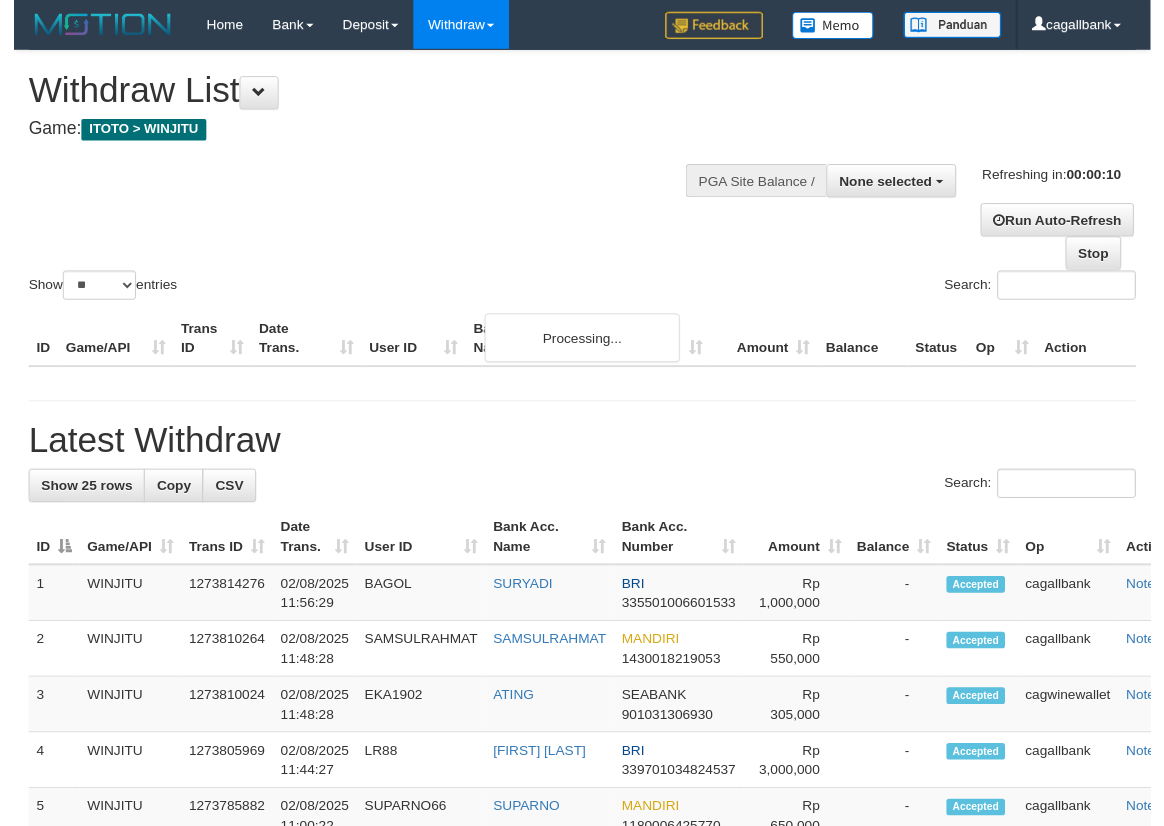 scroll, scrollTop: 0, scrollLeft: 0, axis: both 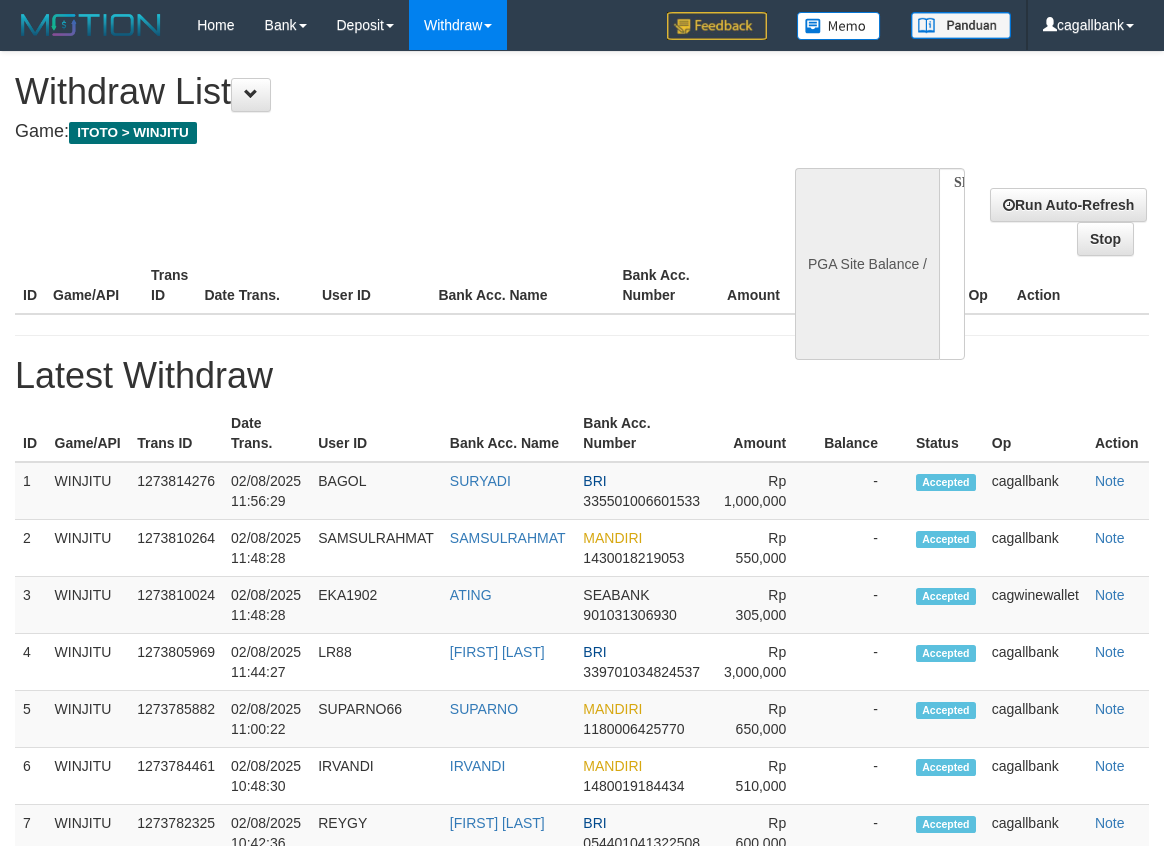 select 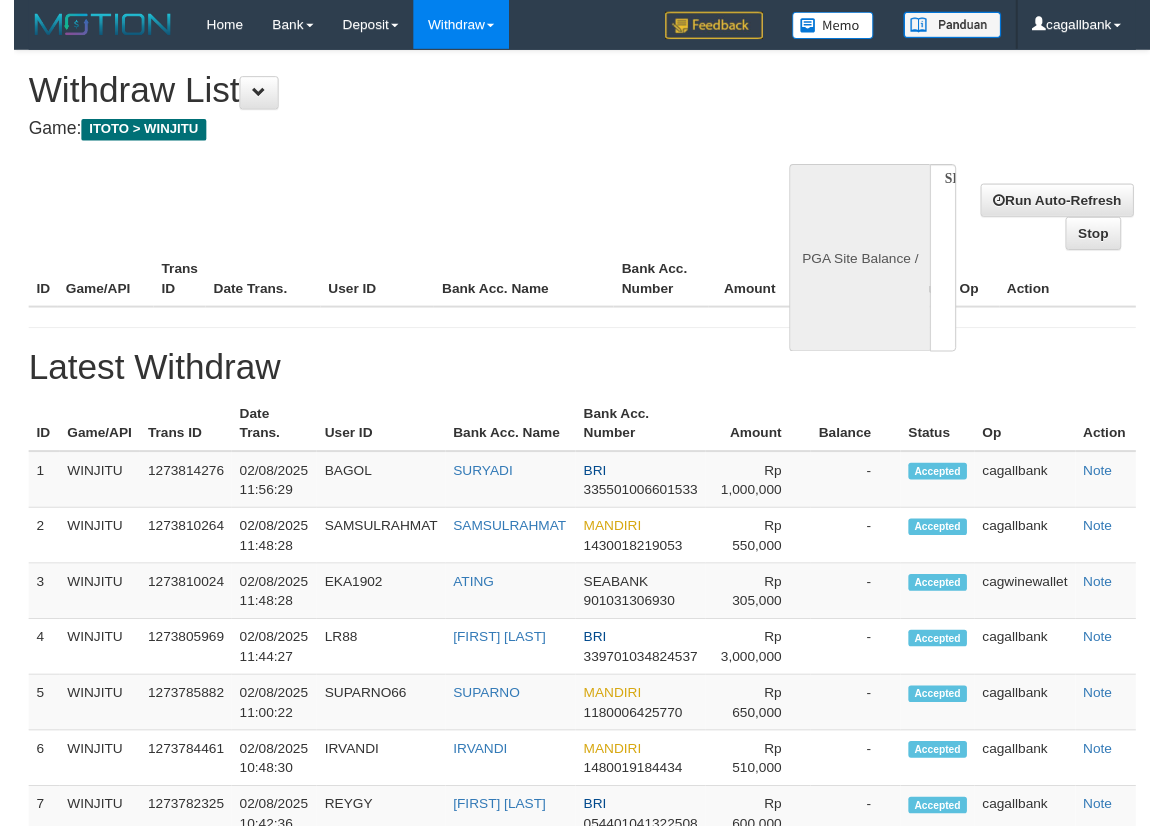 scroll, scrollTop: 0, scrollLeft: 0, axis: both 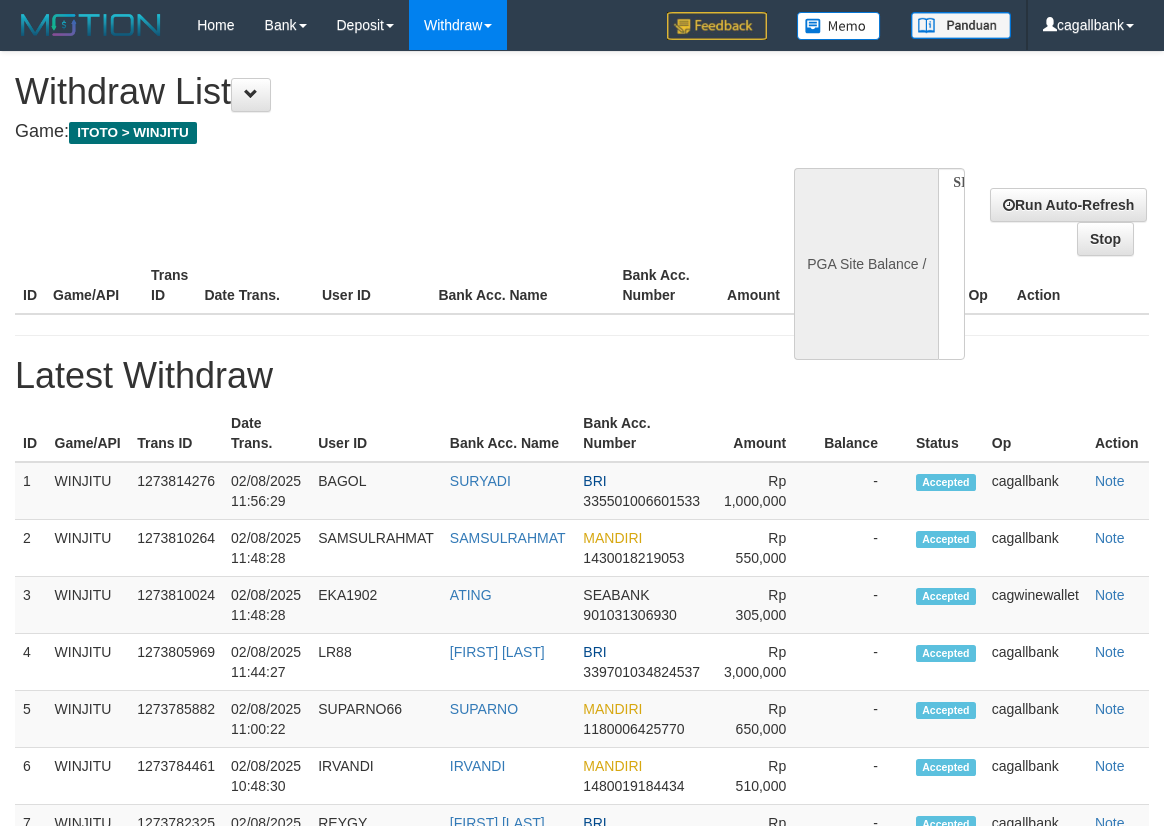 select on "**" 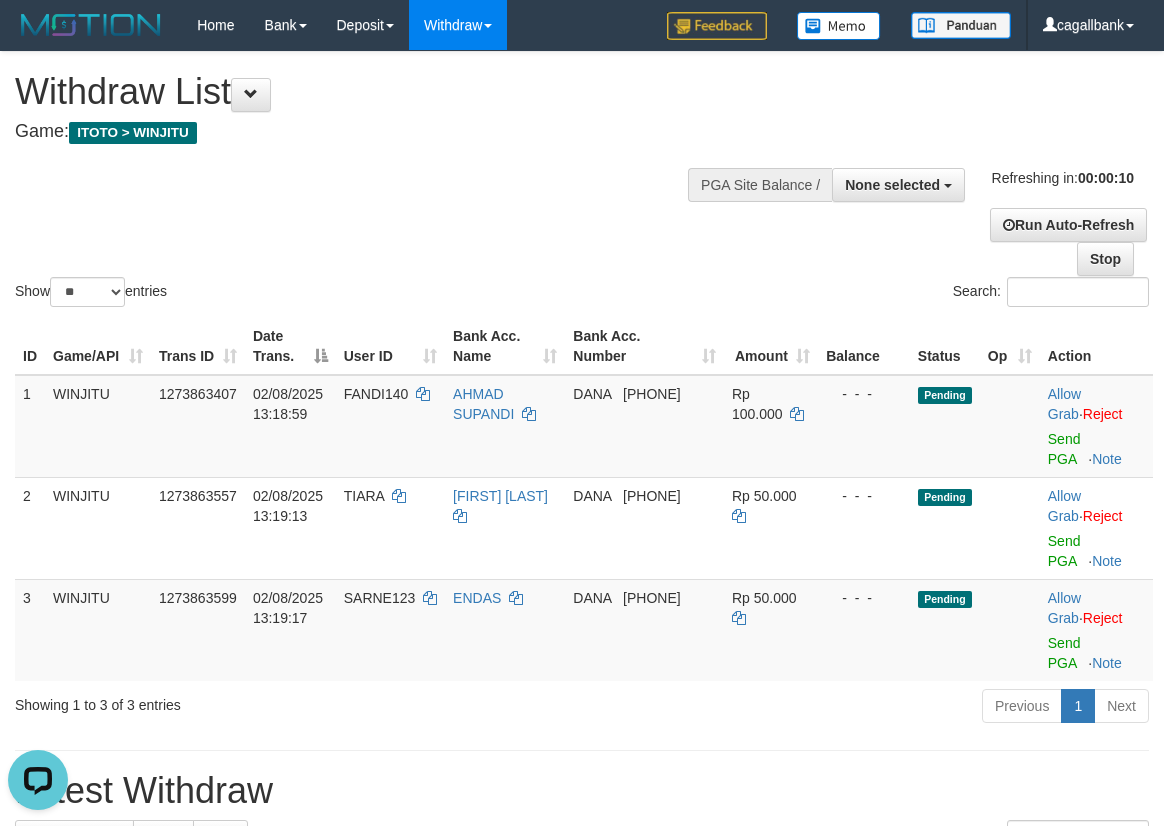 scroll, scrollTop: 0, scrollLeft: 0, axis: both 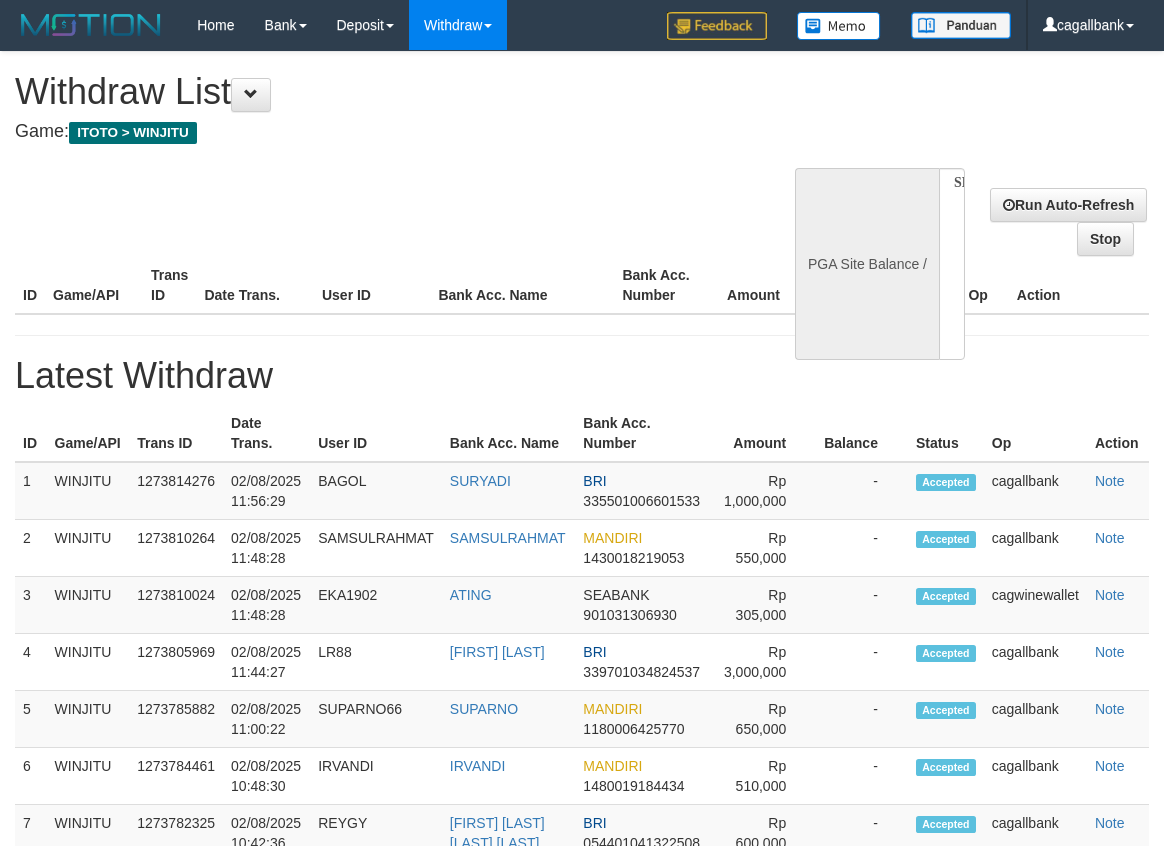 select 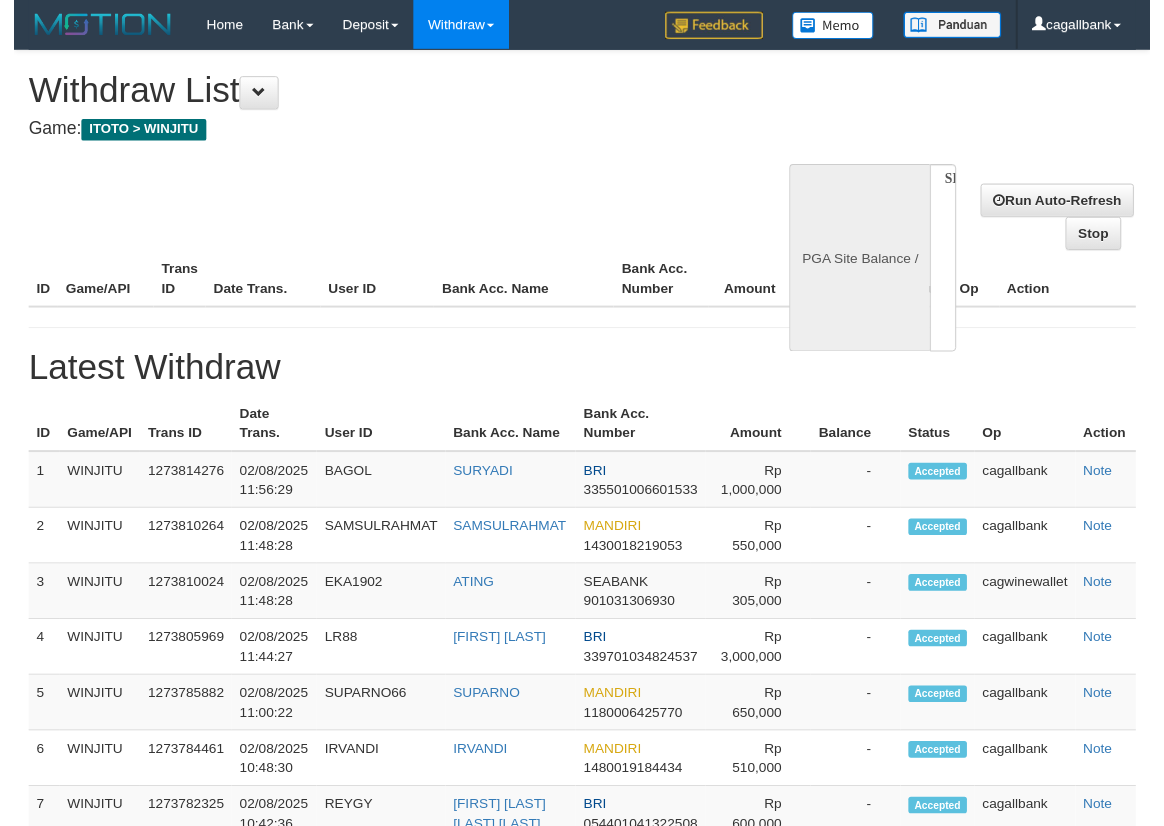 scroll, scrollTop: 0, scrollLeft: 0, axis: both 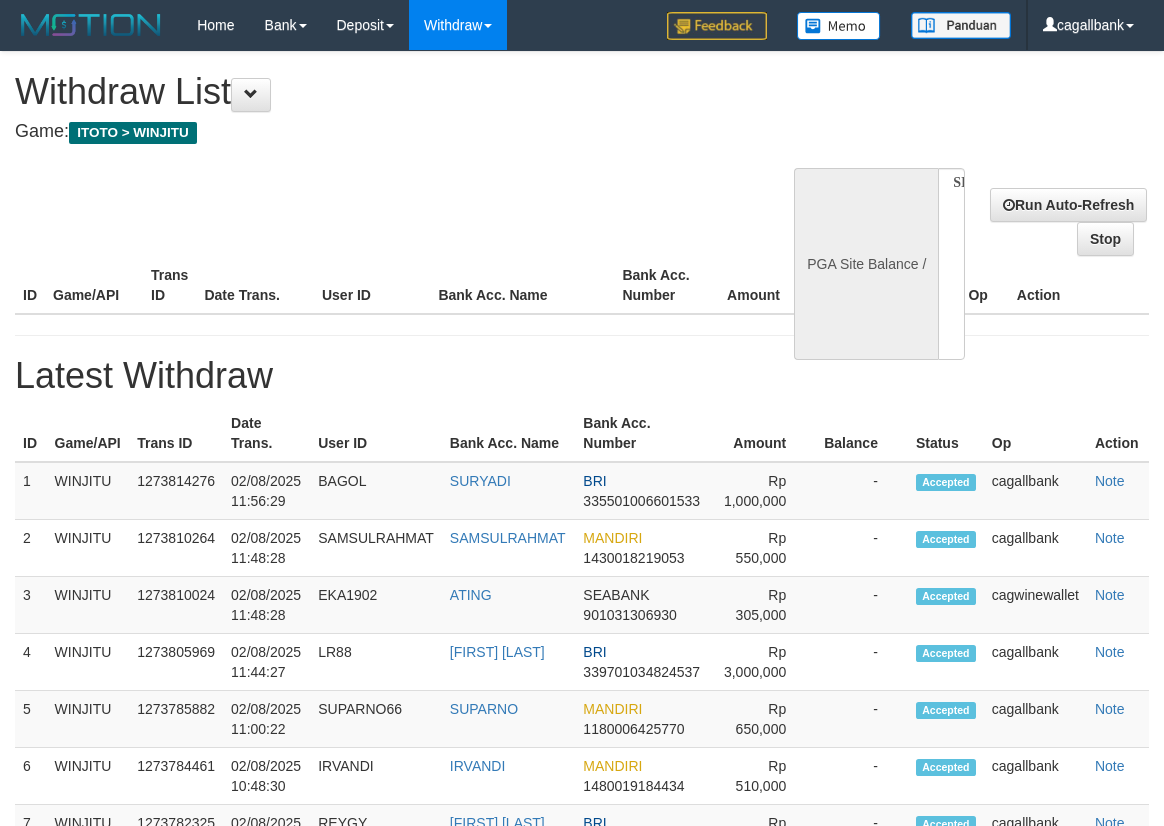 select on "**" 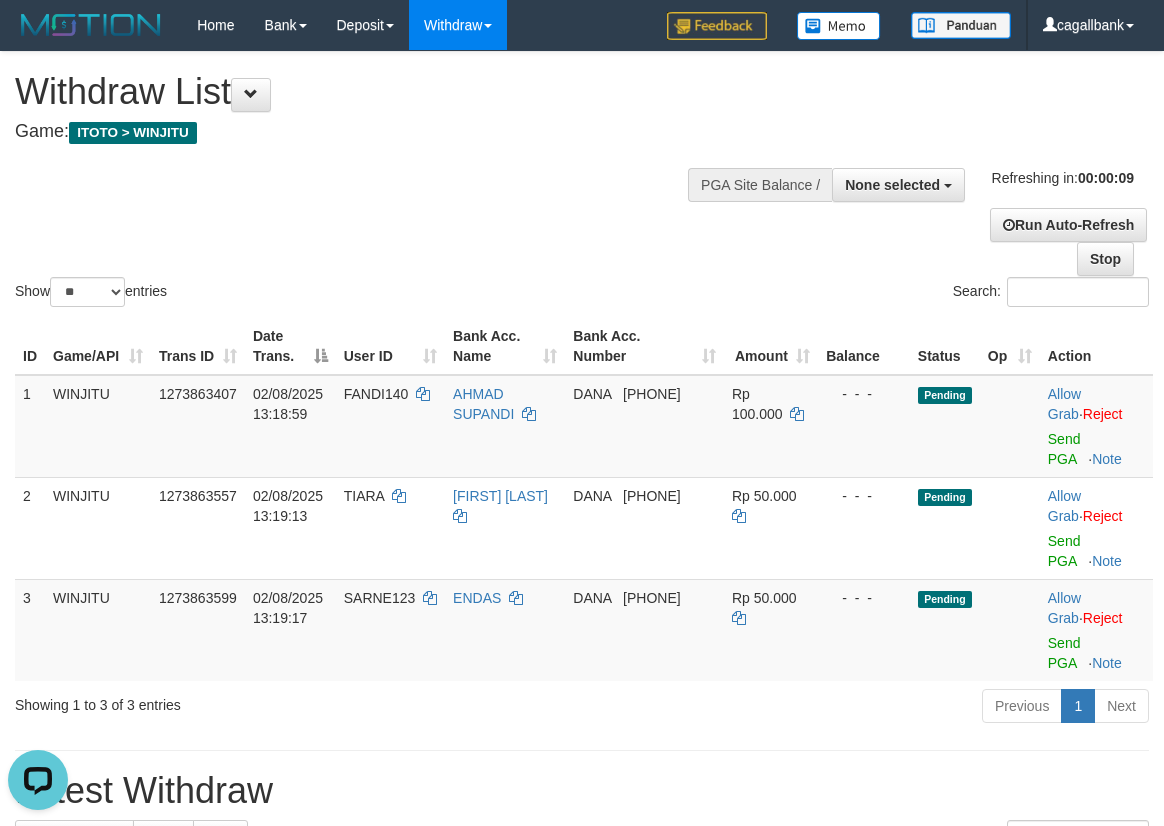 scroll, scrollTop: 0, scrollLeft: 0, axis: both 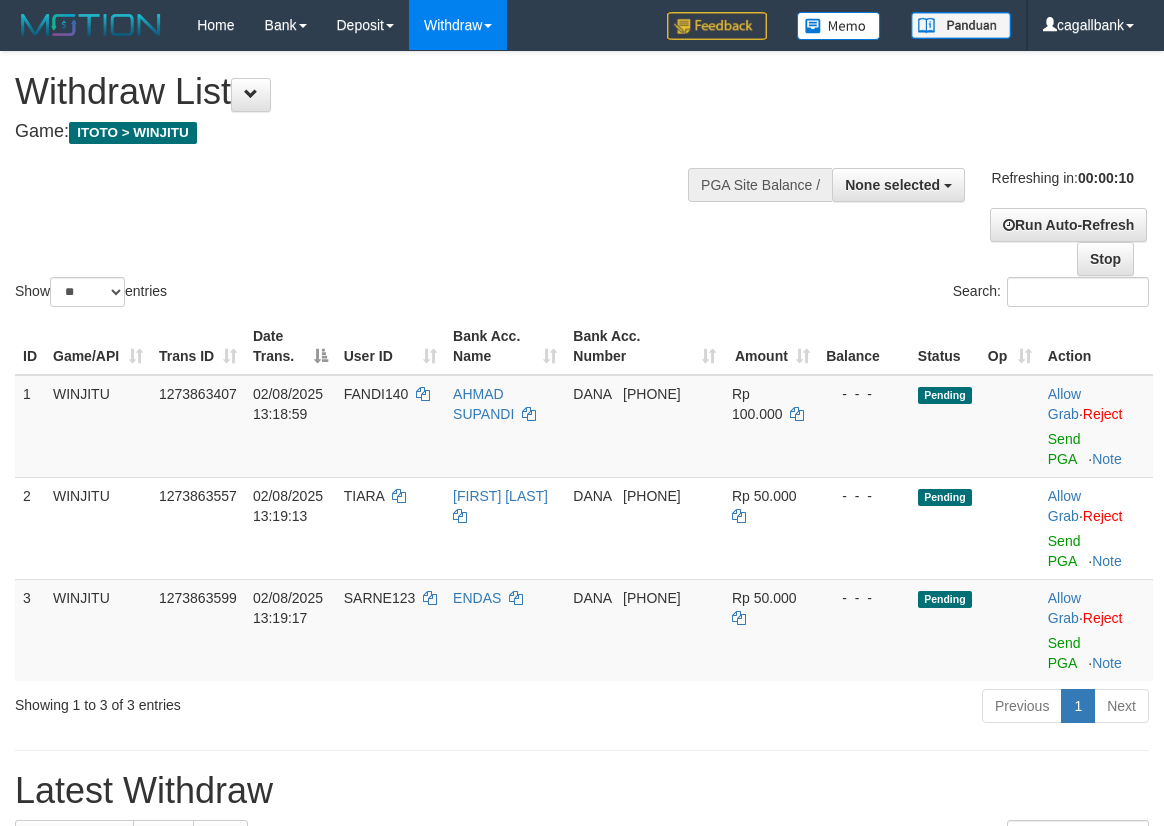 select 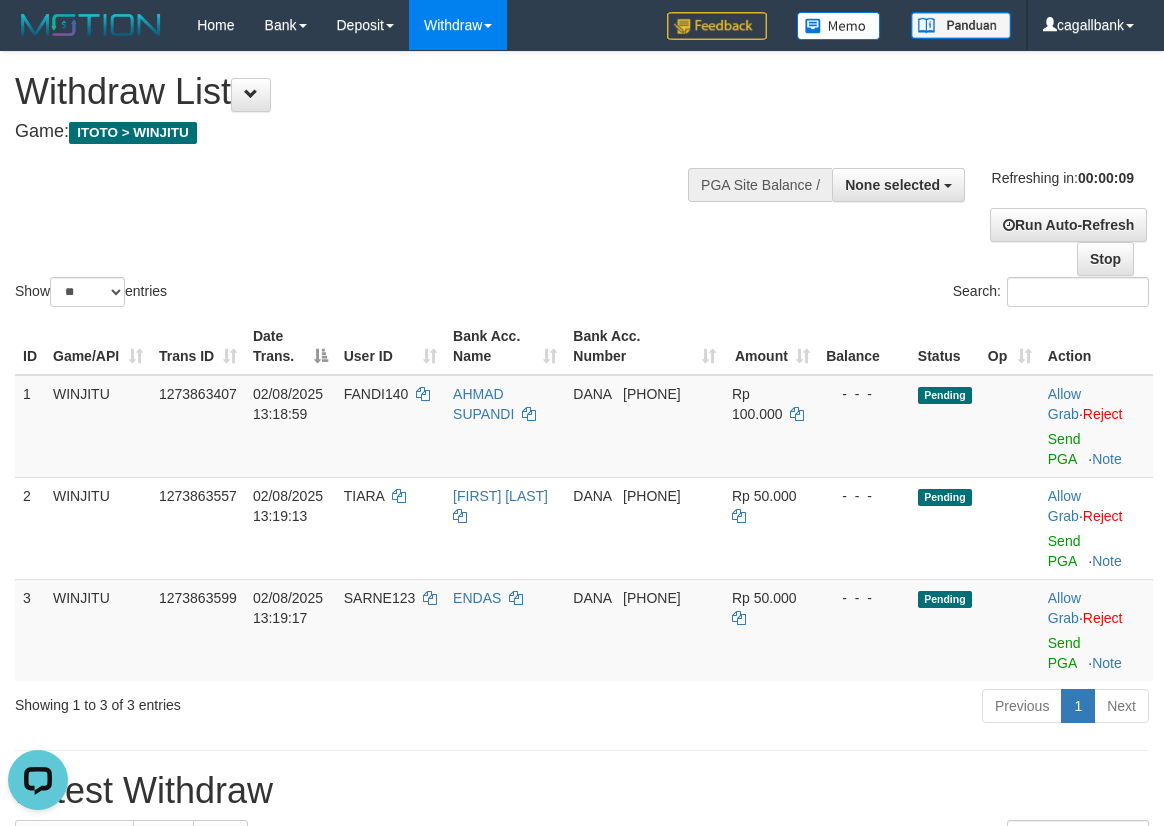 scroll, scrollTop: 0, scrollLeft: 0, axis: both 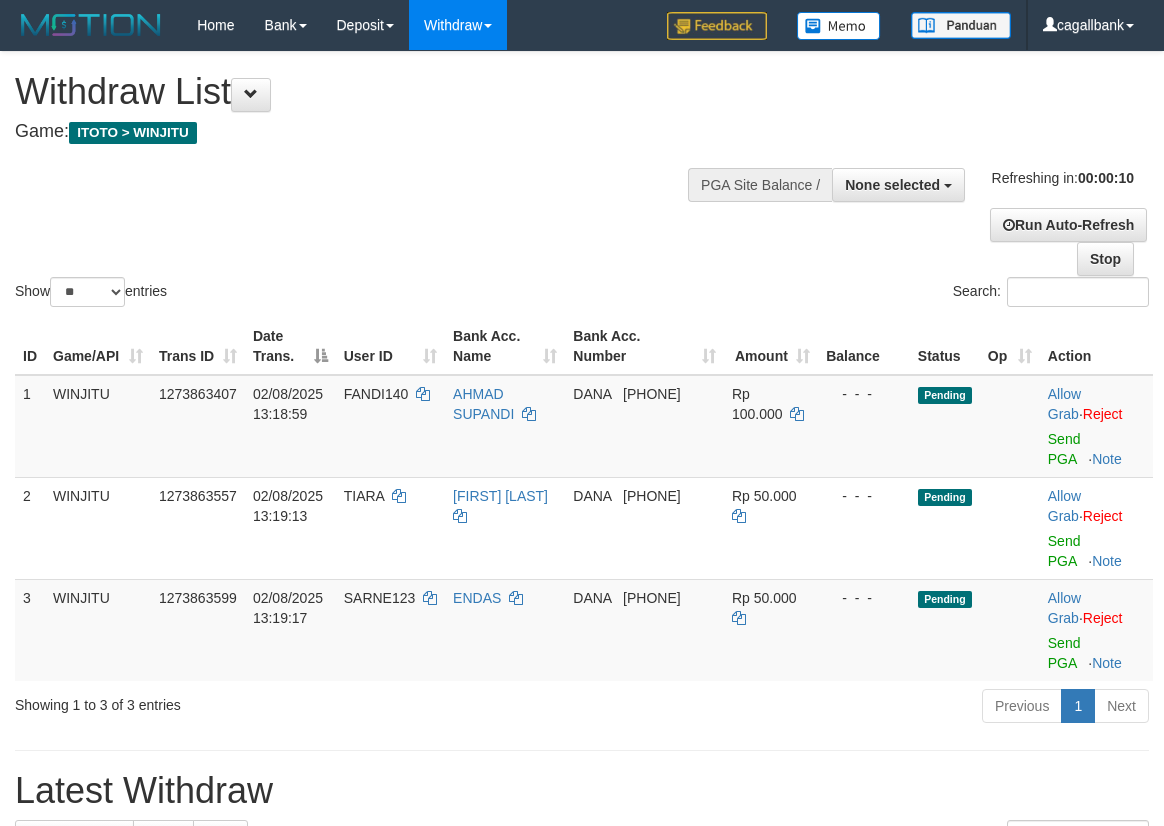 select 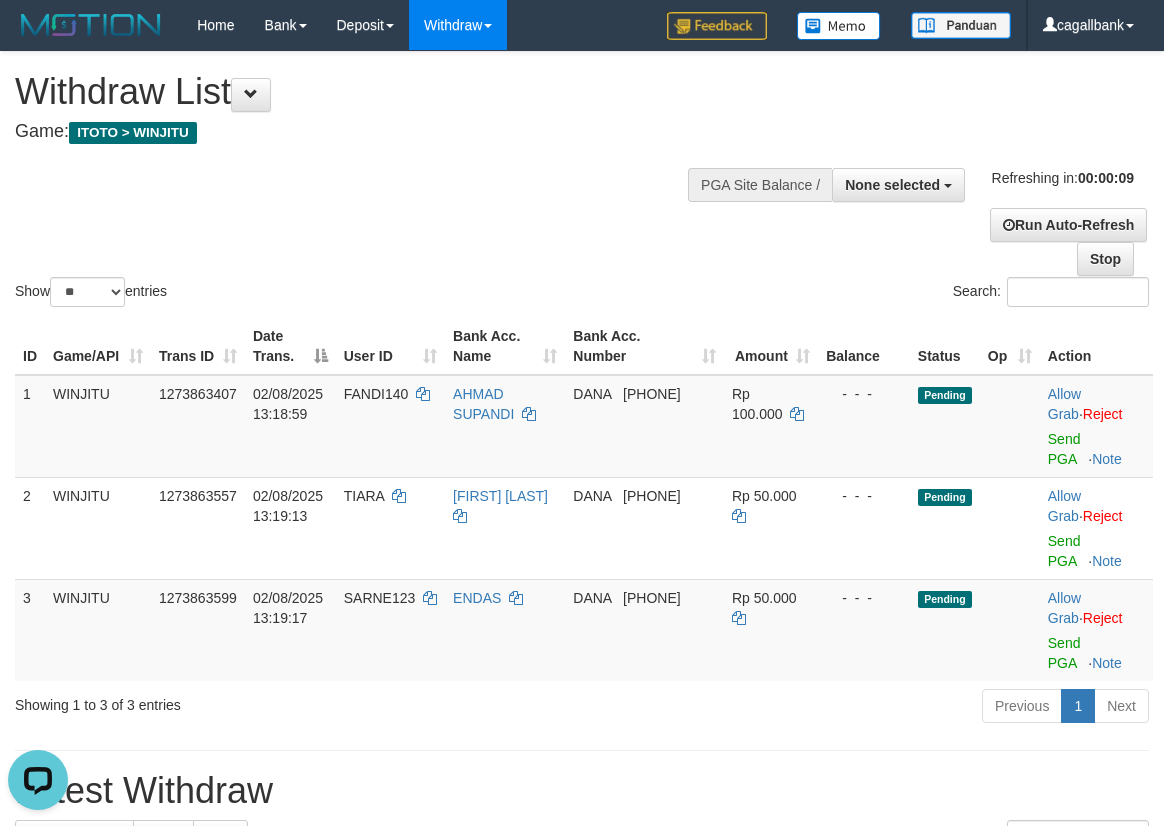 scroll, scrollTop: 0, scrollLeft: 0, axis: both 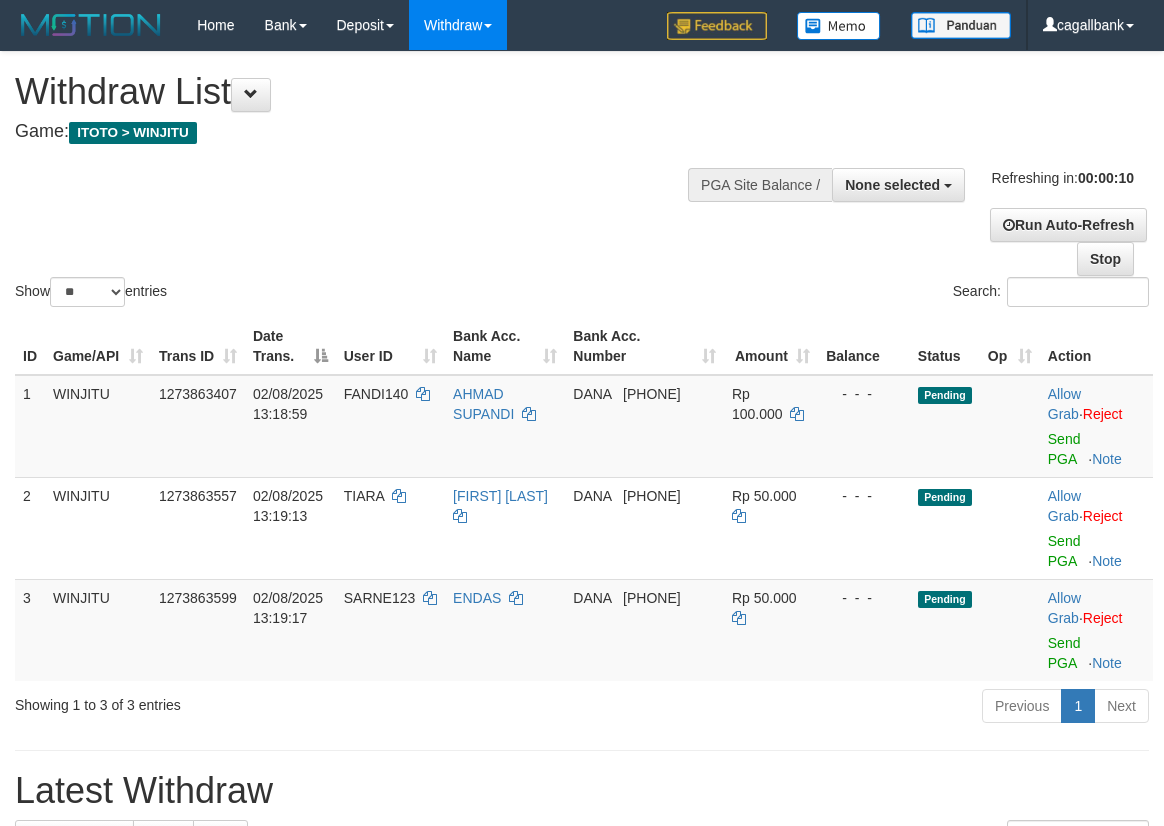 select 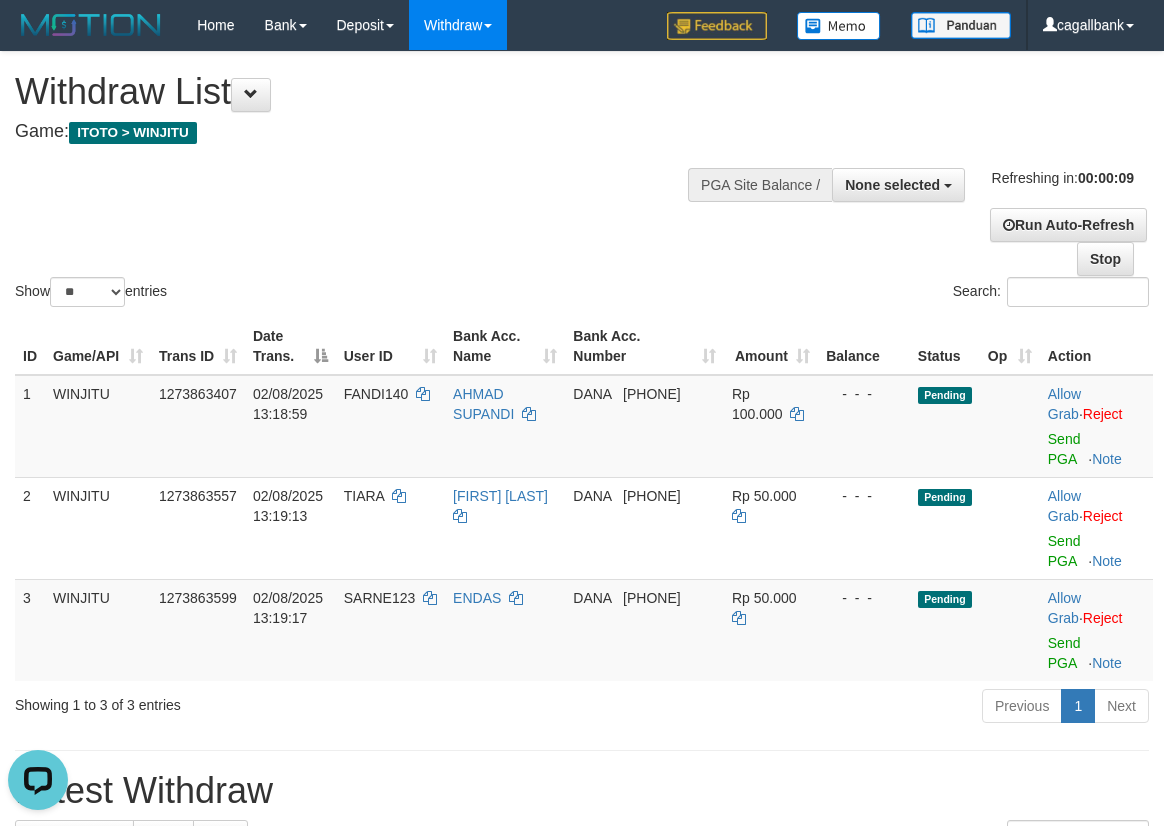 scroll, scrollTop: 0, scrollLeft: 0, axis: both 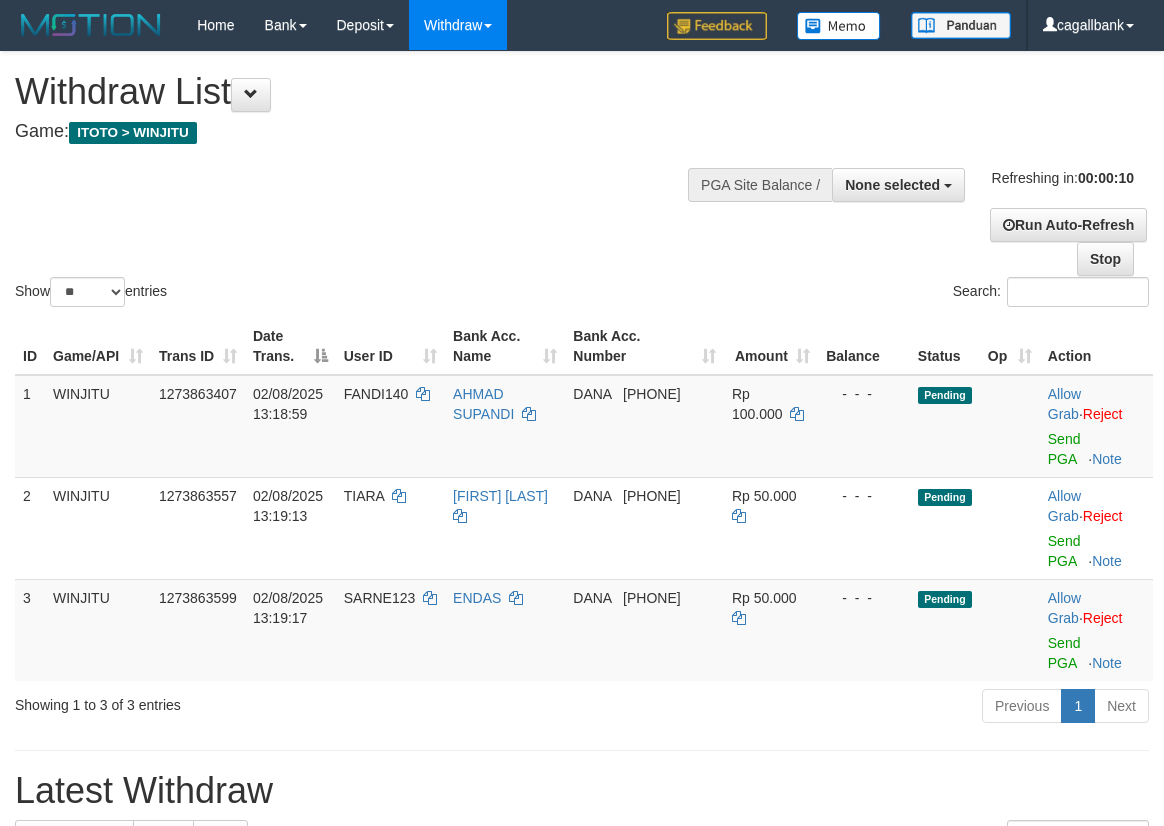 select 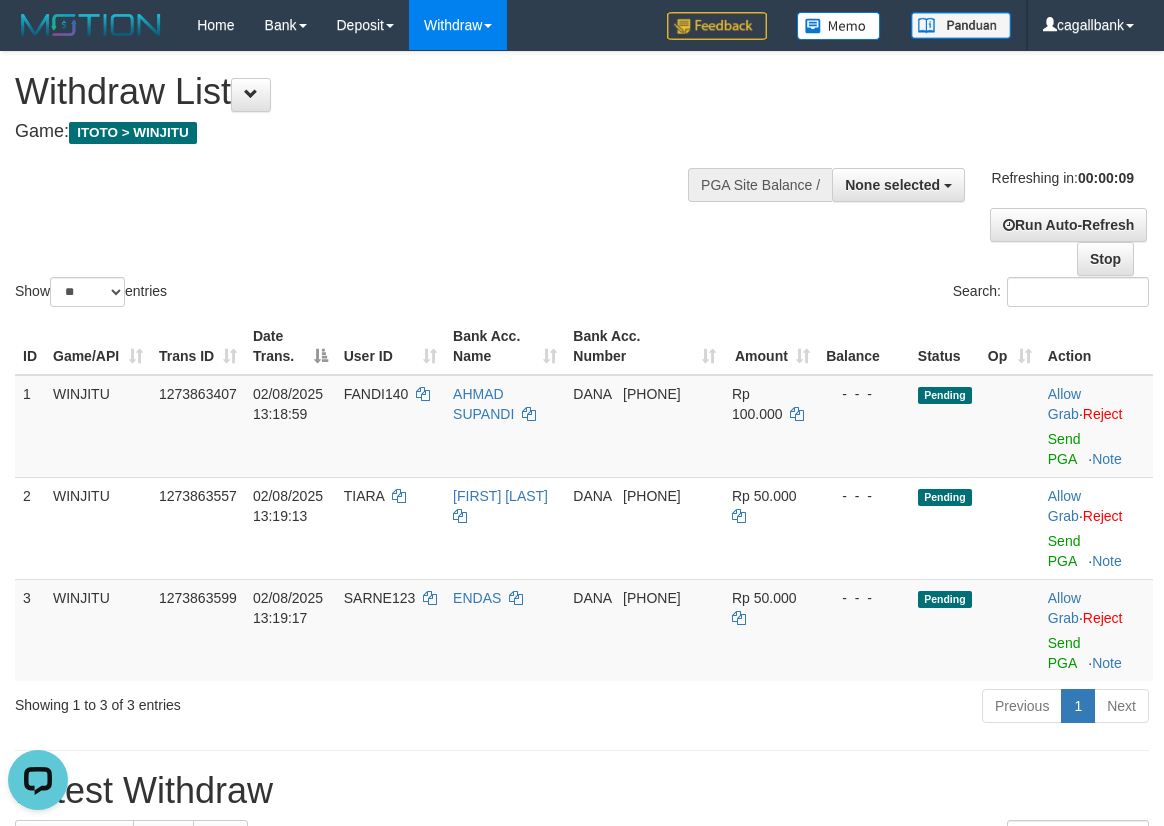 scroll, scrollTop: 0, scrollLeft: 0, axis: both 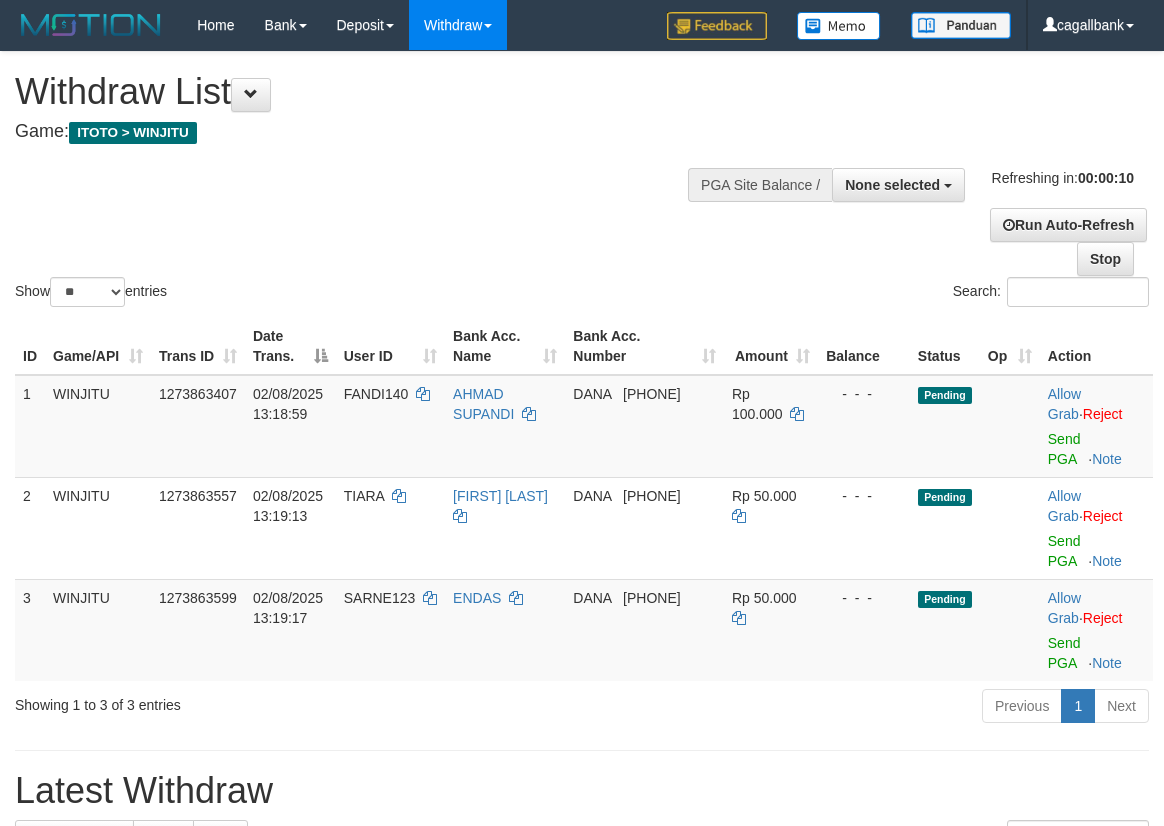 select 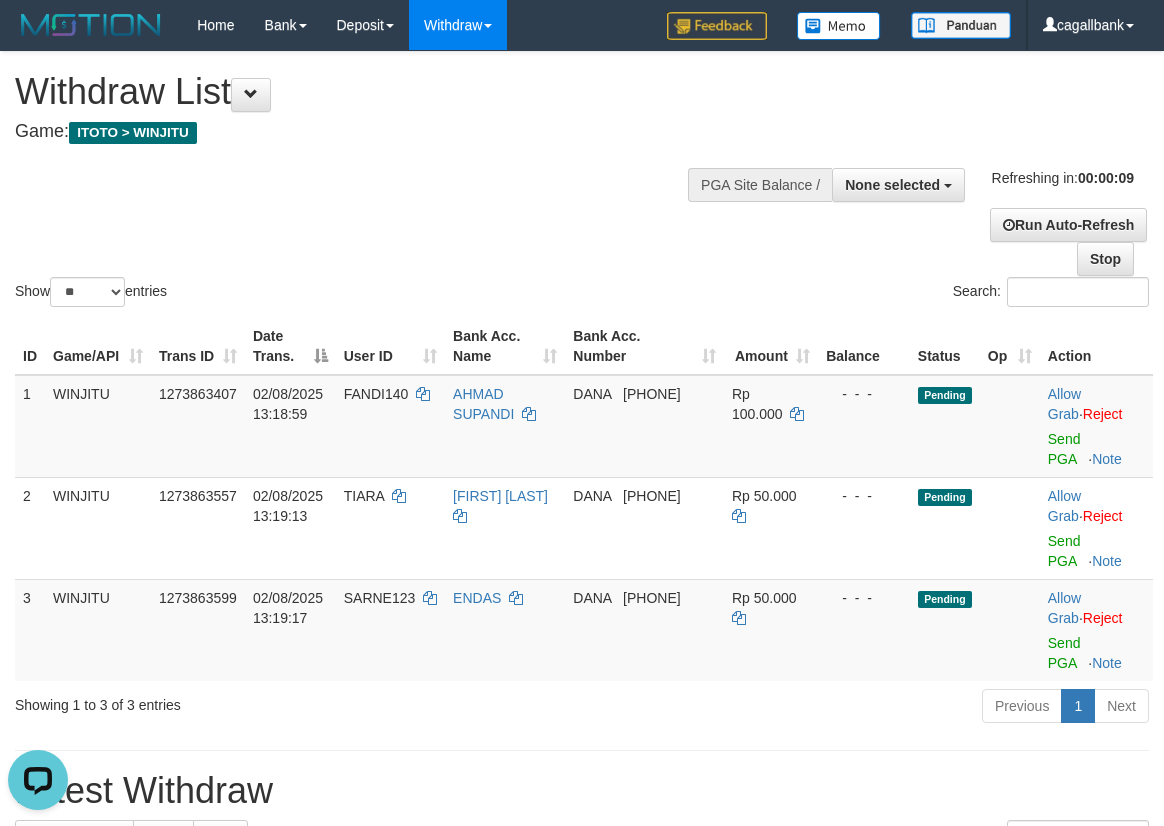 scroll, scrollTop: 0, scrollLeft: 0, axis: both 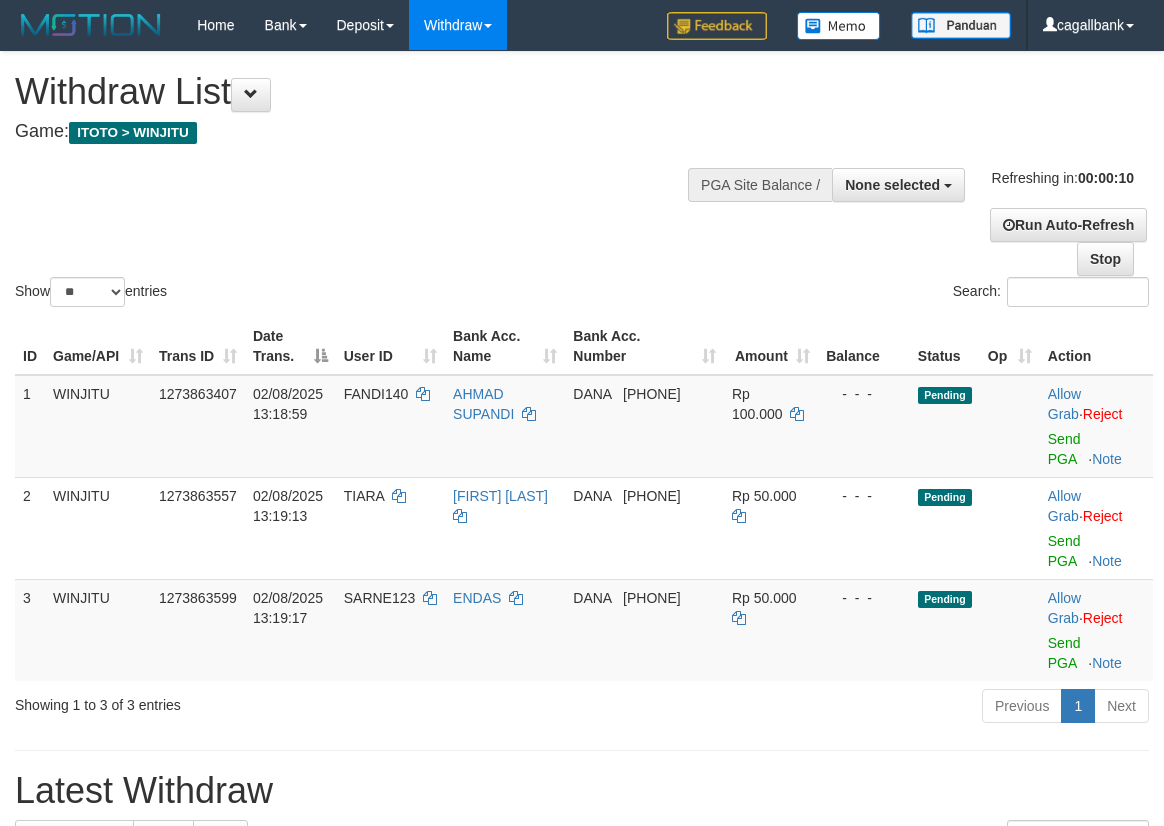 select 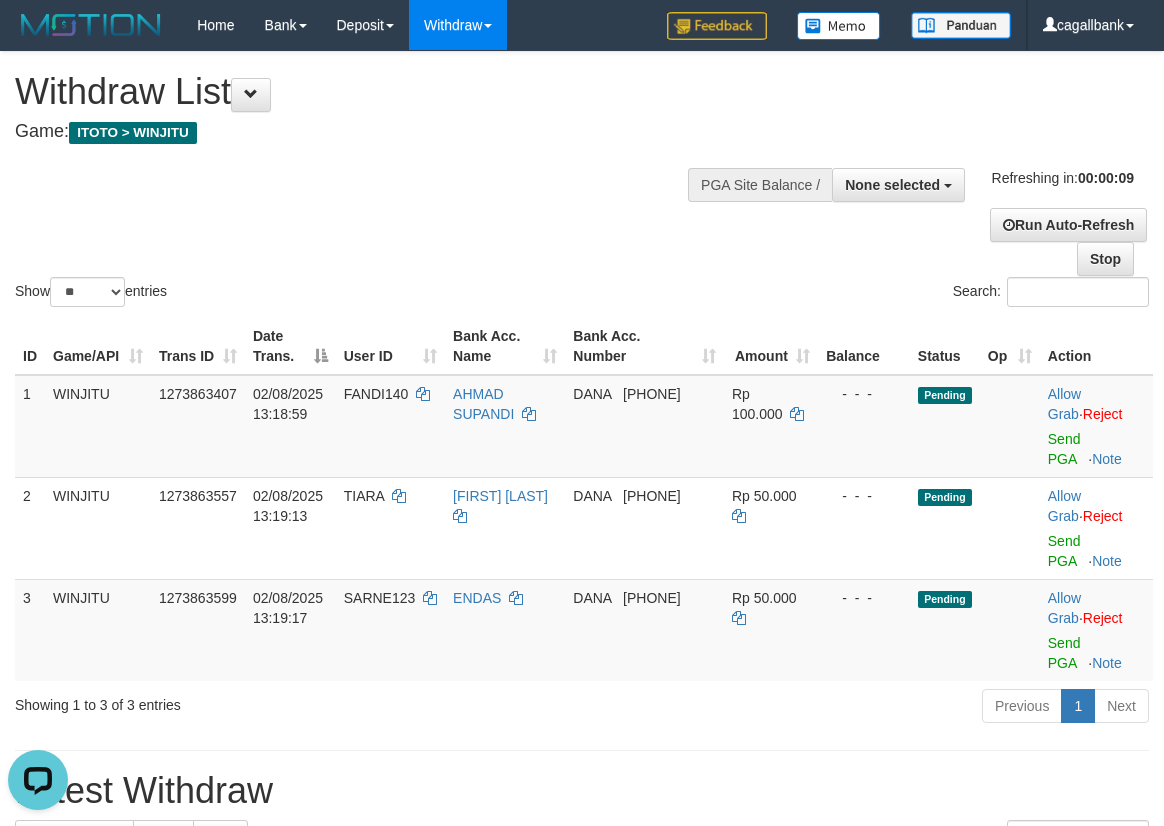 scroll, scrollTop: 0, scrollLeft: 0, axis: both 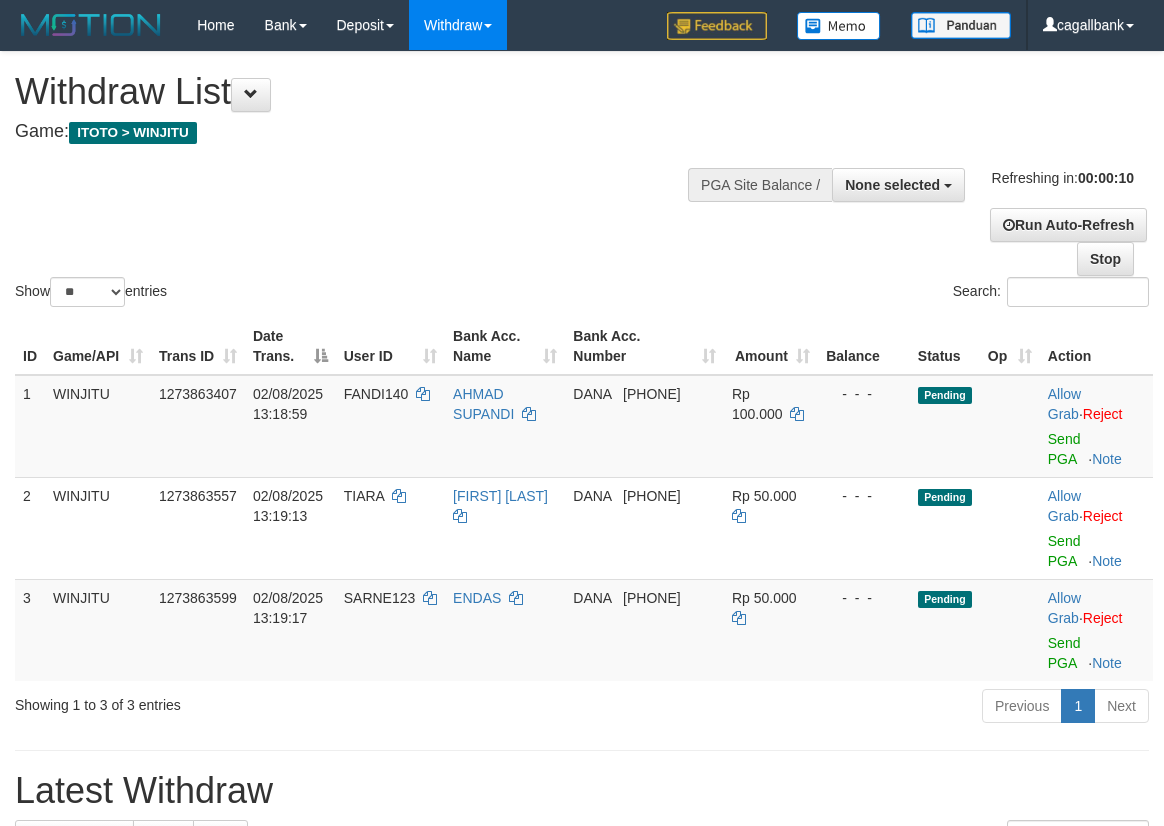 select 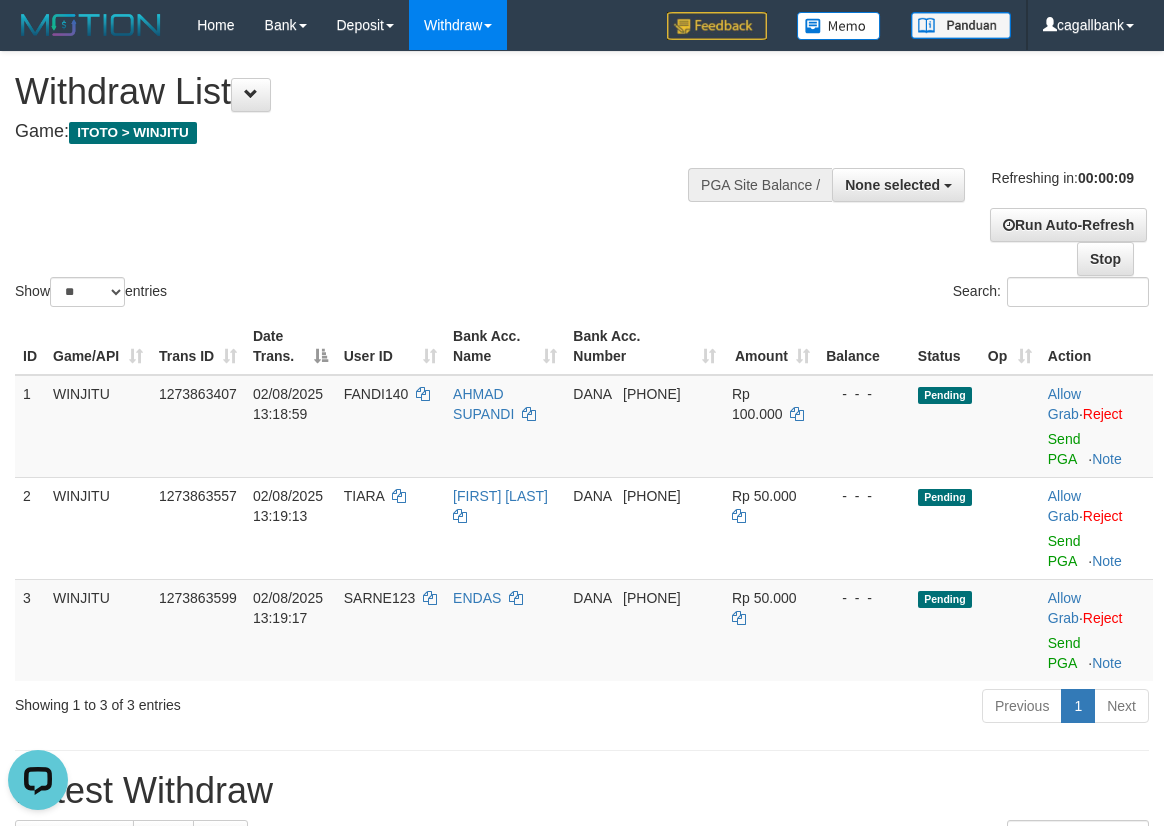 scroll, scrollTop: 0, scrollLeft: 0, axis: both 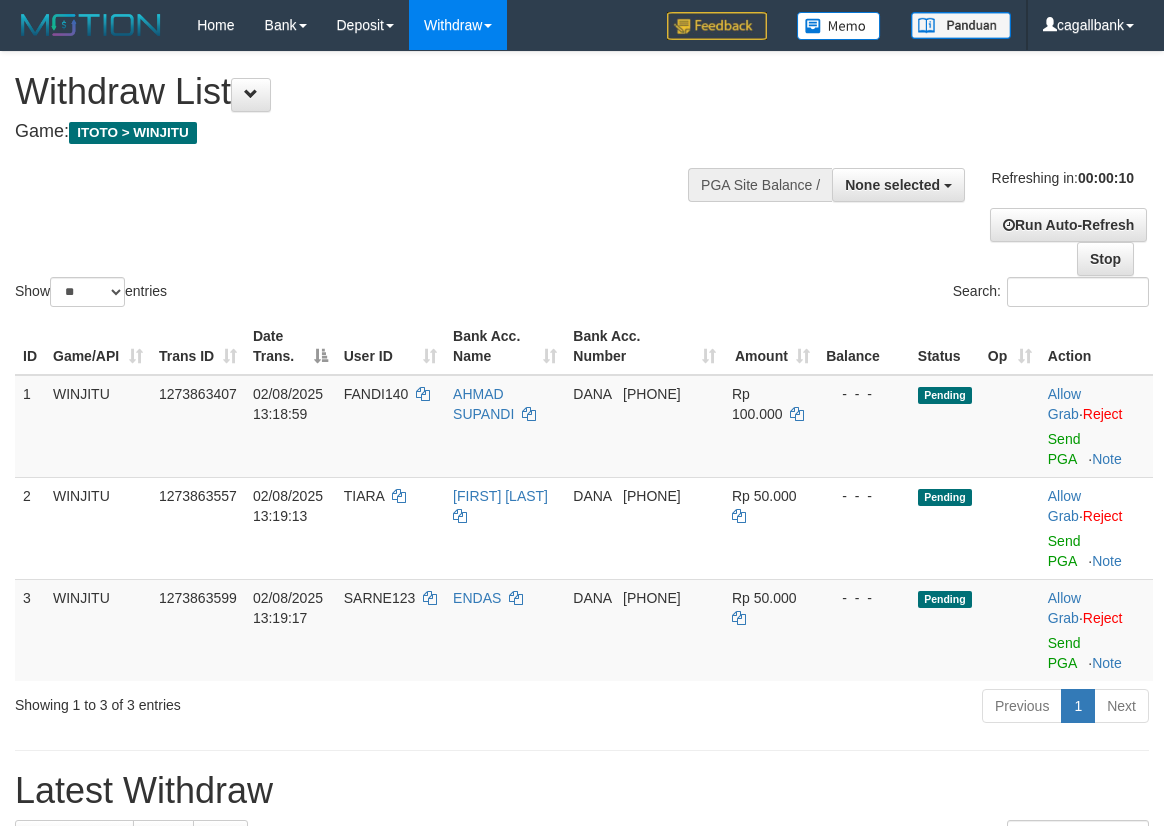 select 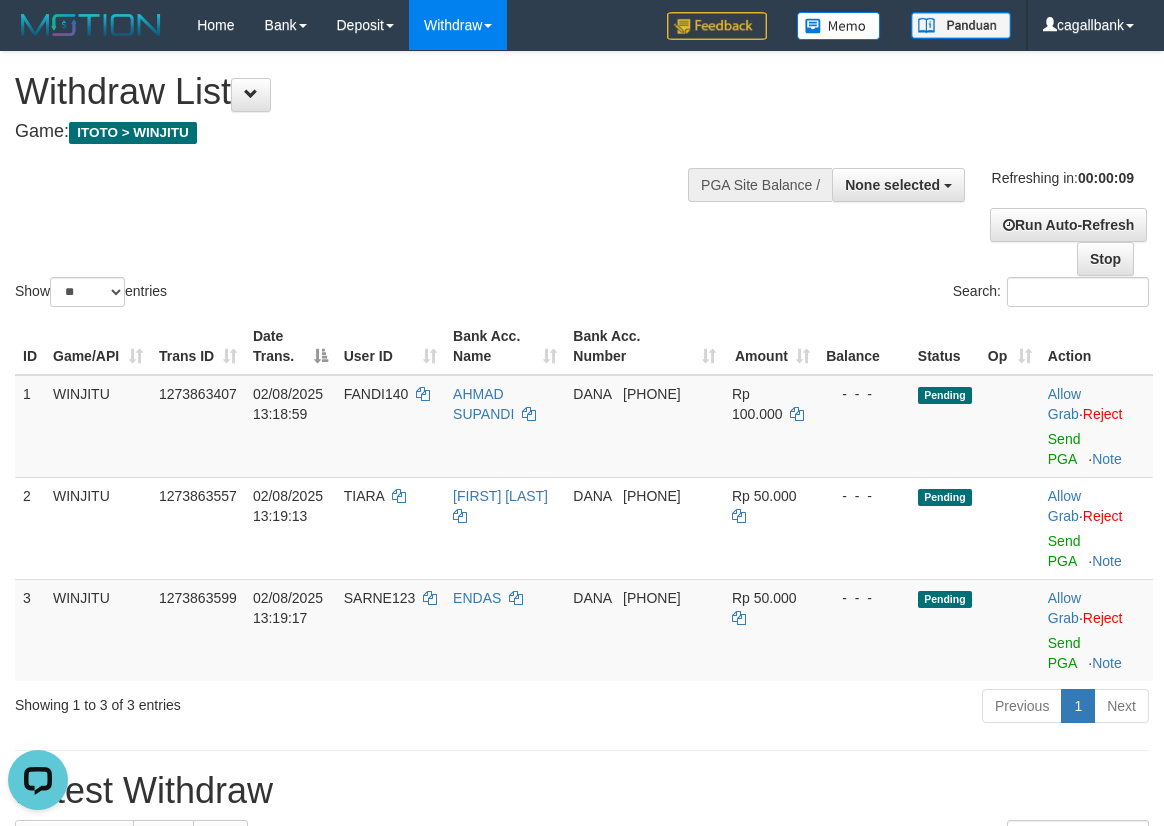 scroll, scrollTop: 0, scrollLeft: 0, axis: both 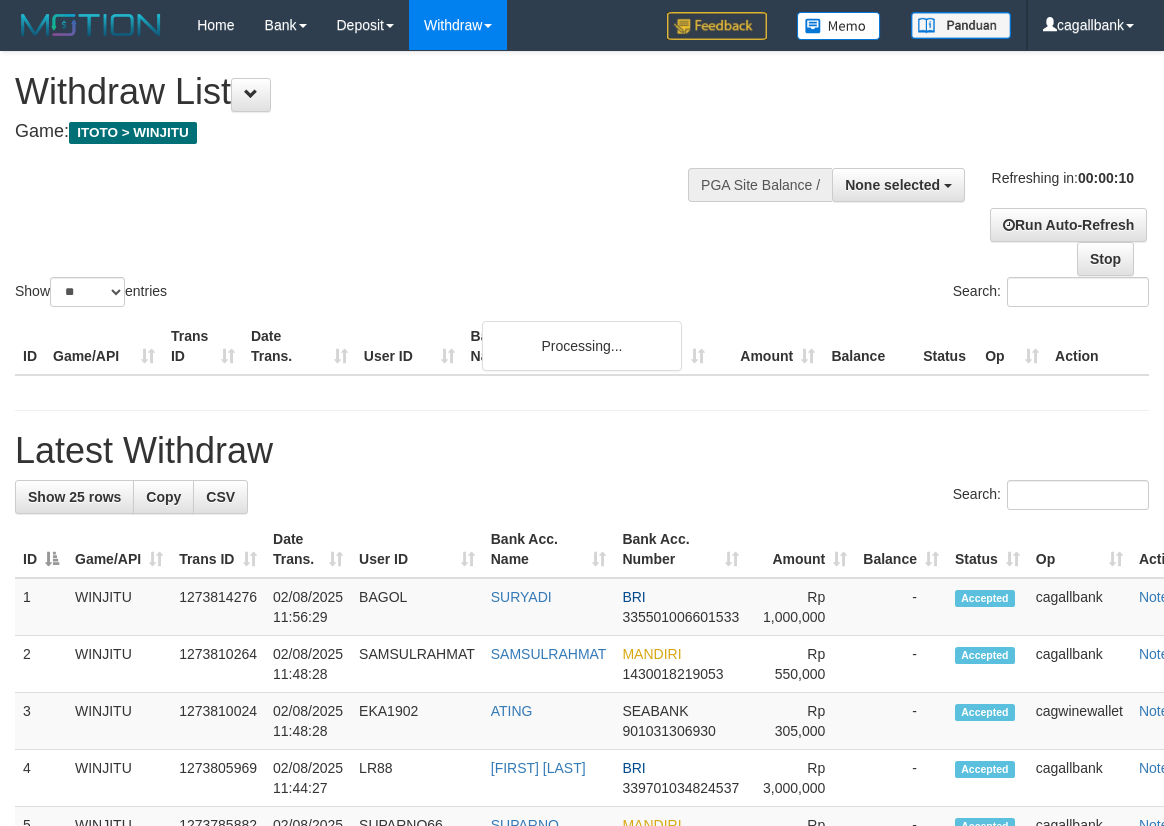 select 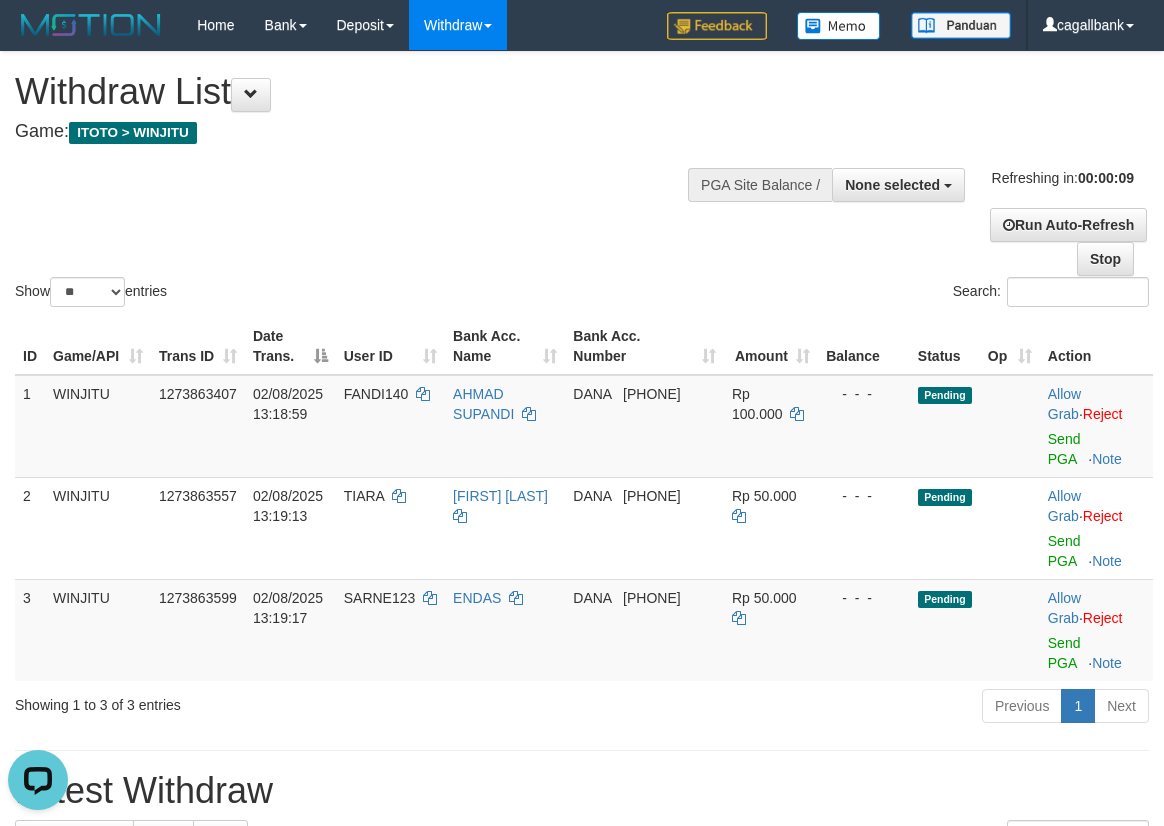 scroll, scrollTop: 0, scrollLeft: 0, axis: both 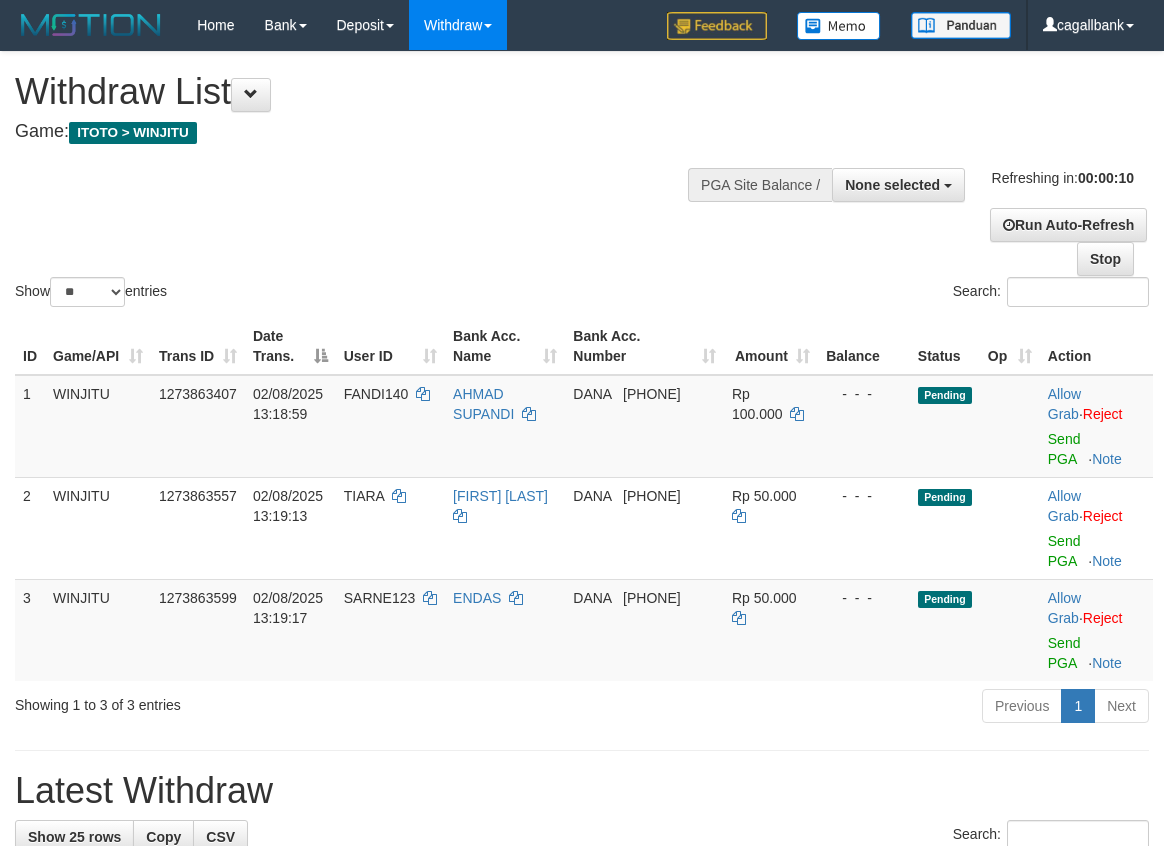 select 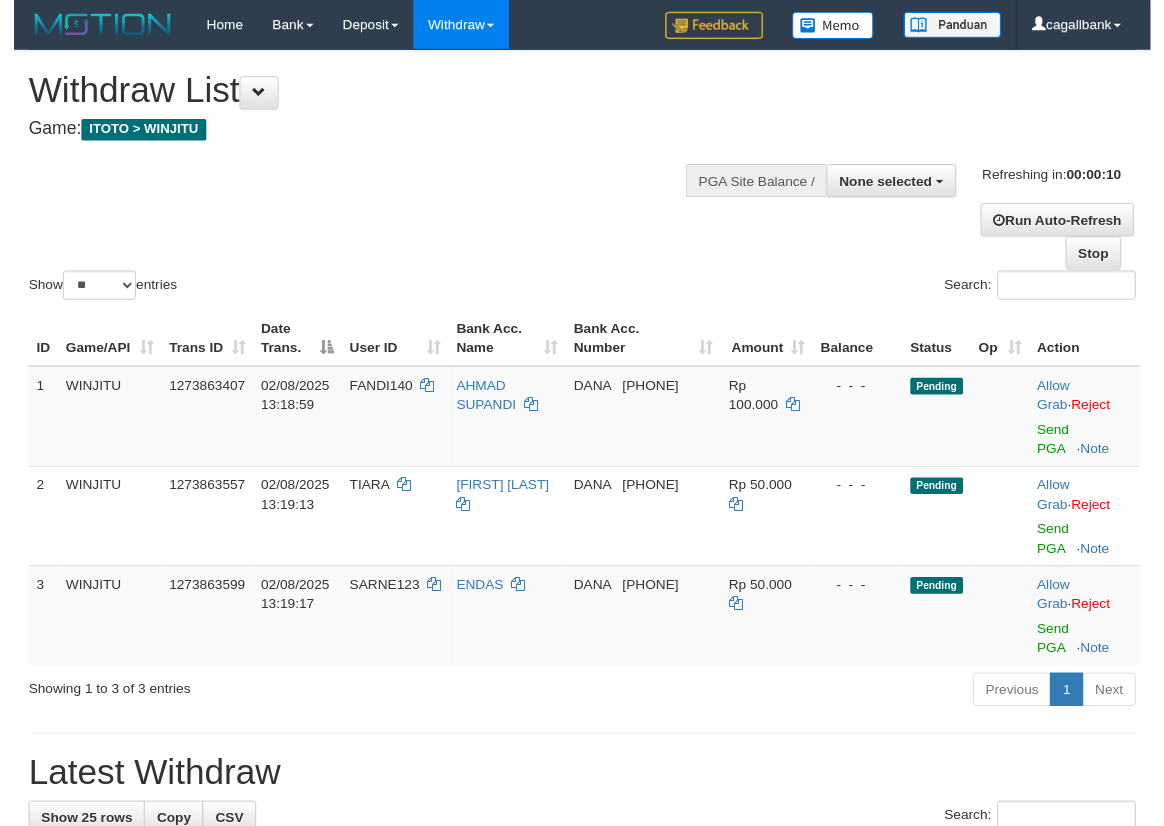 scroll, scrollTop: 0, scrollLeft: 0, axis: both 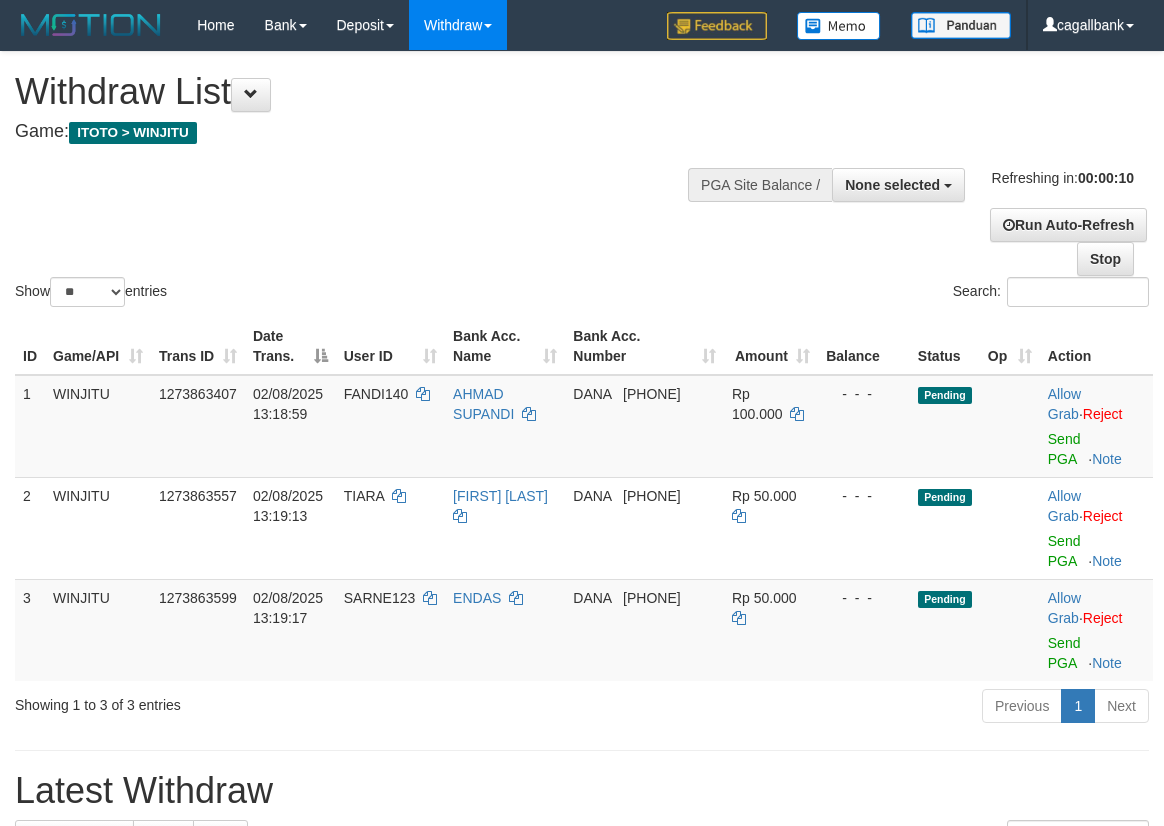 select 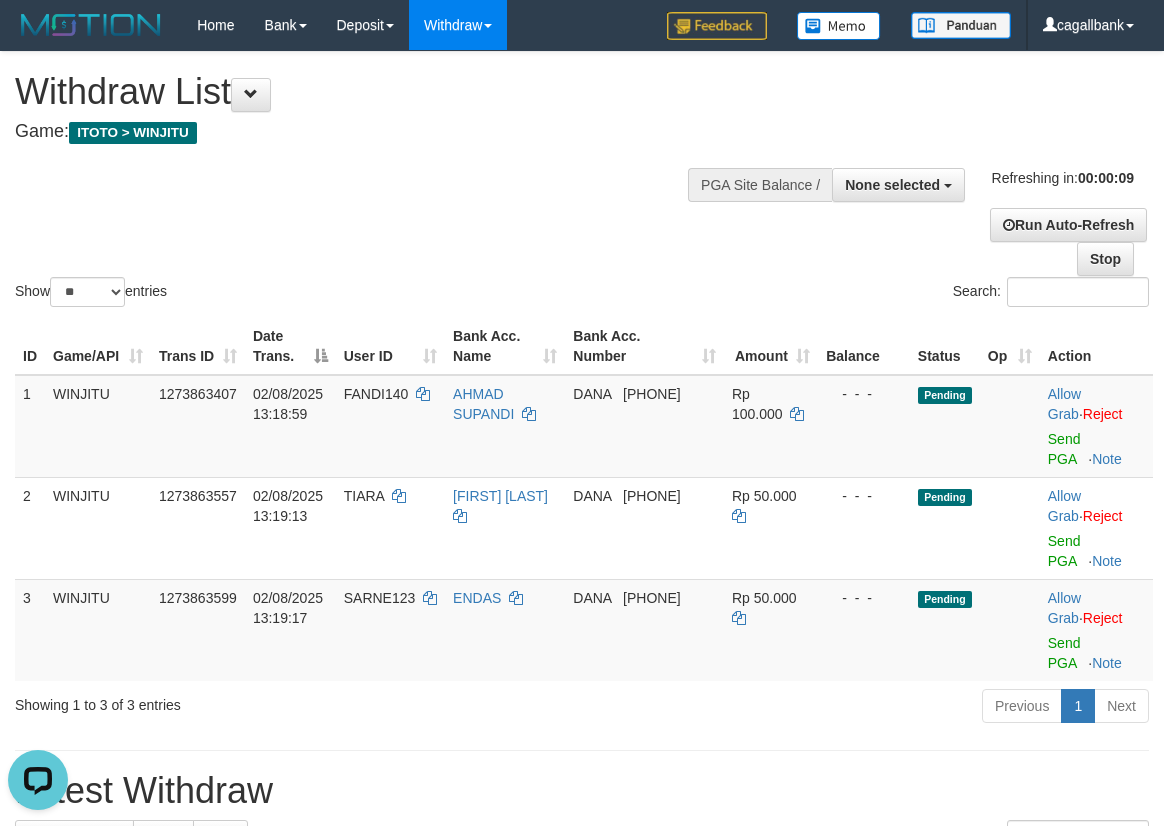 scroll, scrollTop: 0, scrollLeft: 0, axis: both 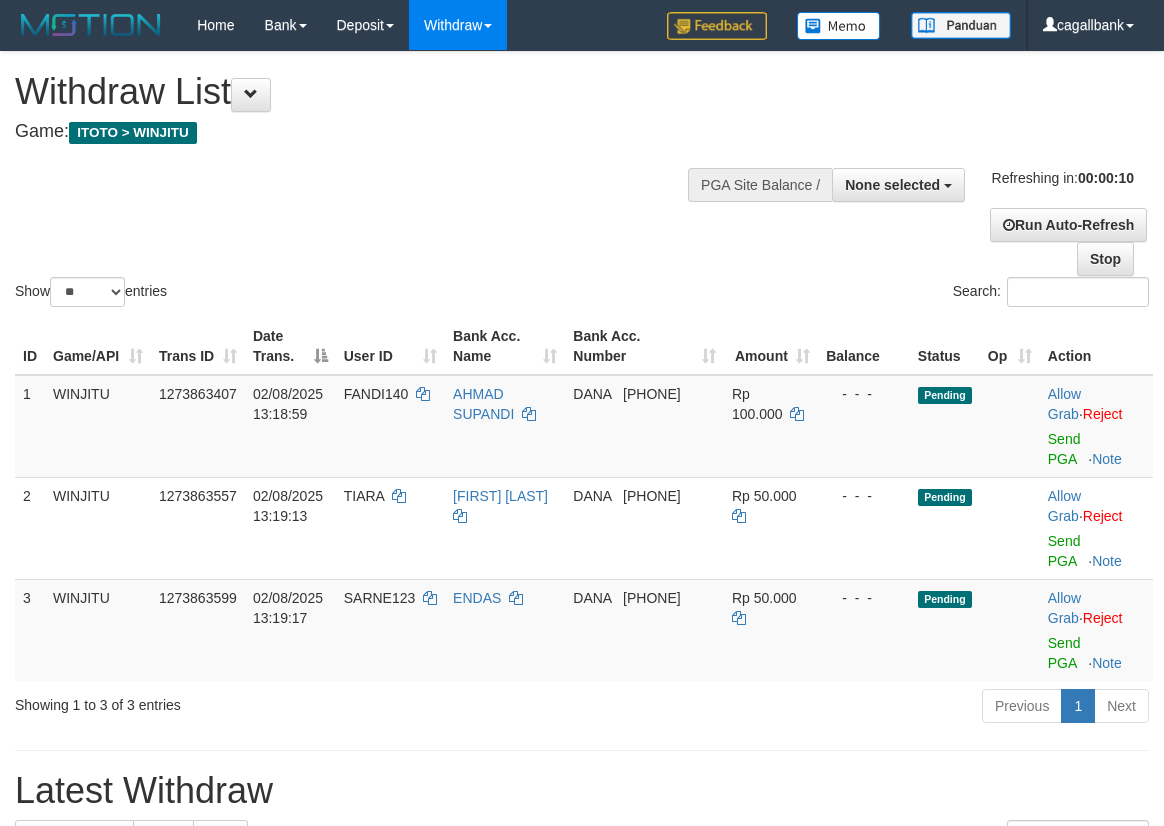 select 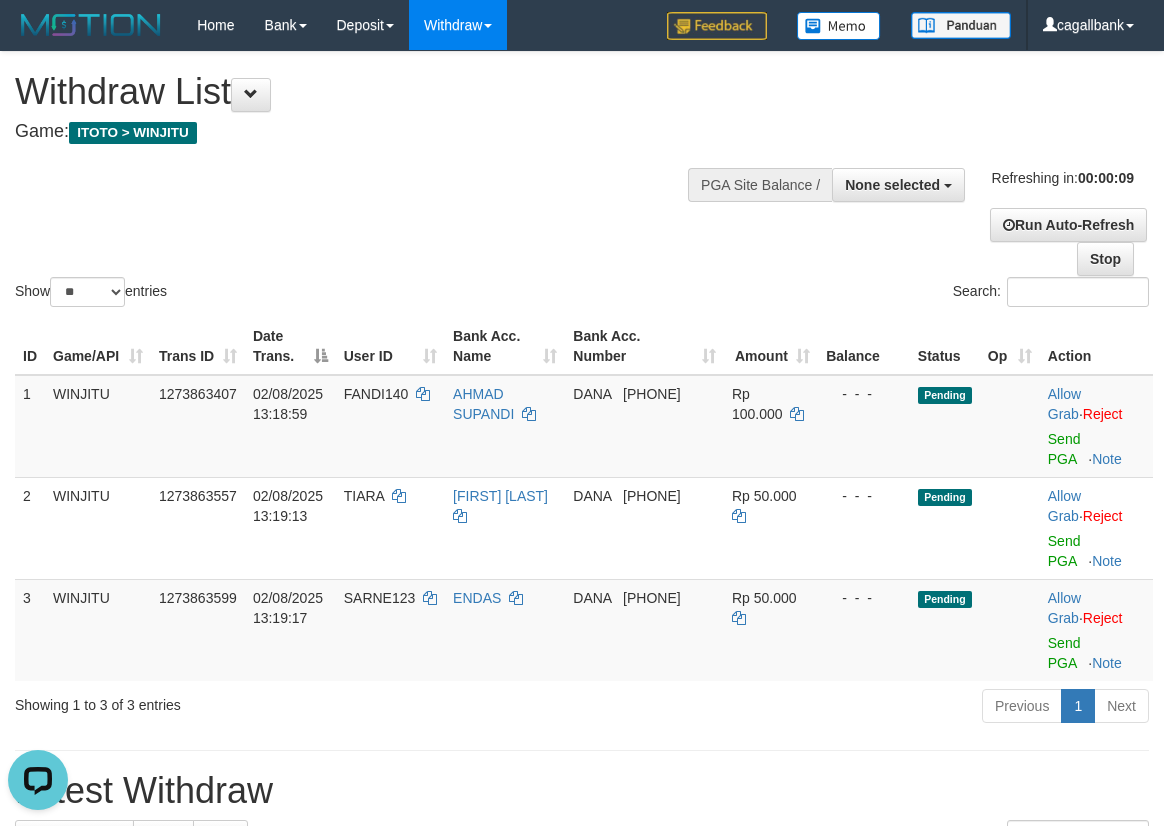 scroll, scrollTop: 0, scrollLeft: 0, axis: both 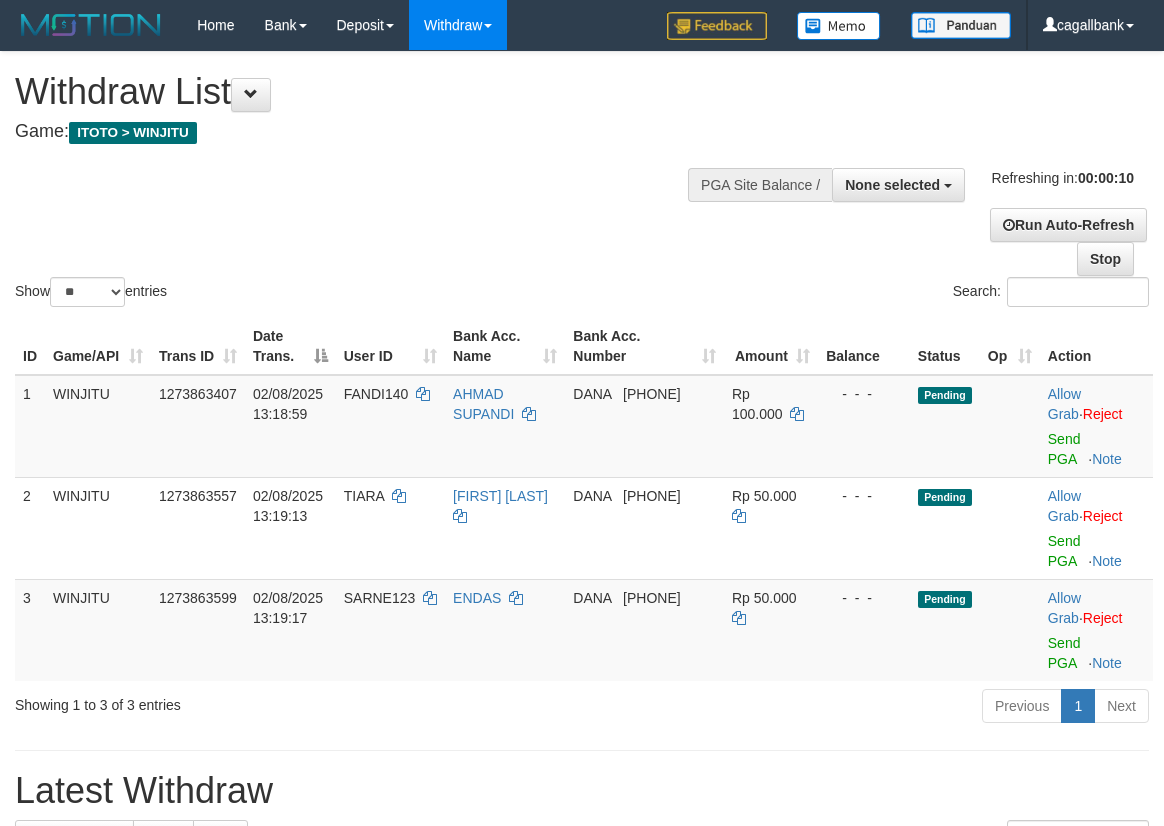 select 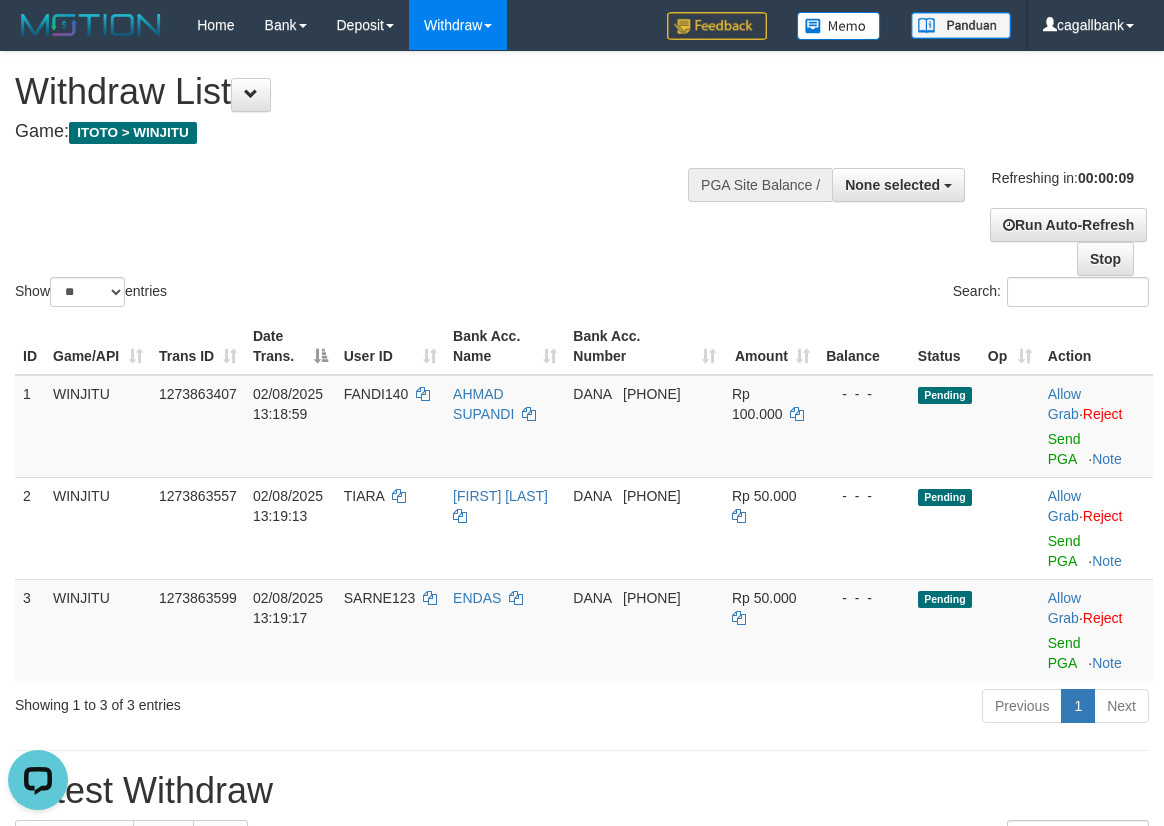 scroll, scrollTop: 0, scrollLeft: 0, axis: both 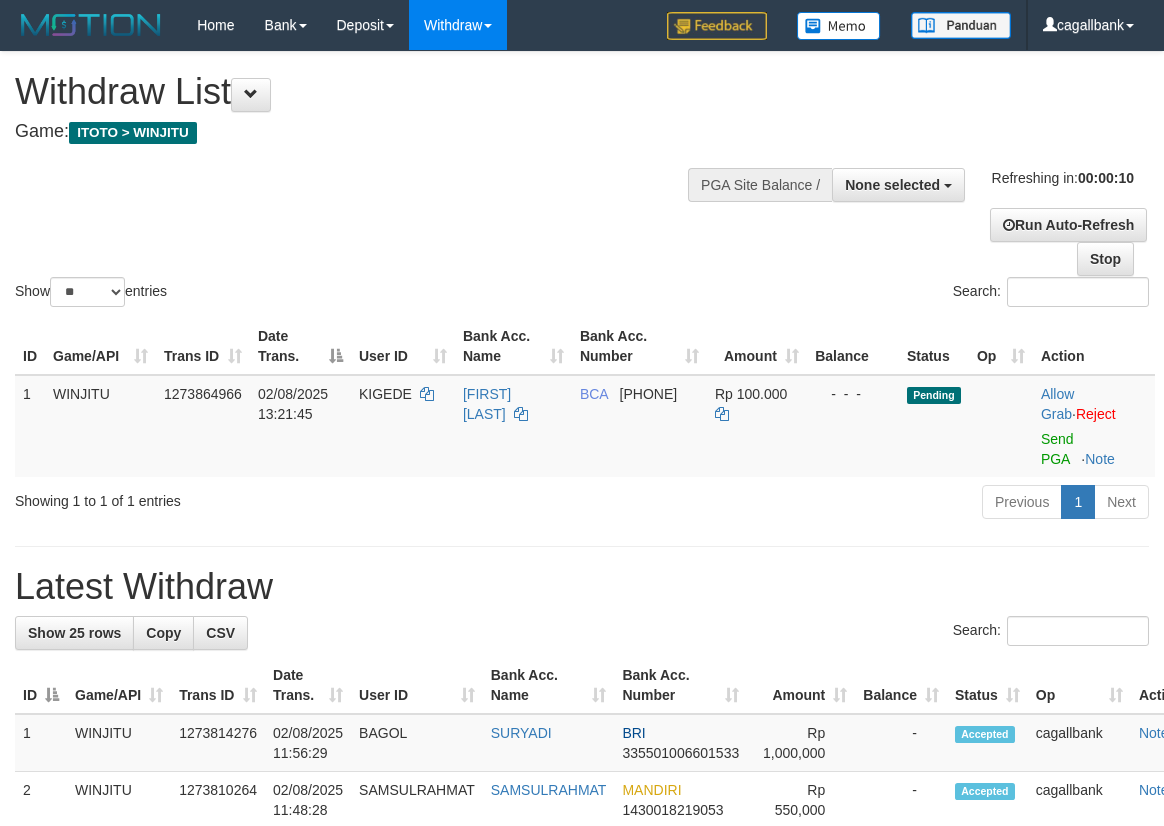 select 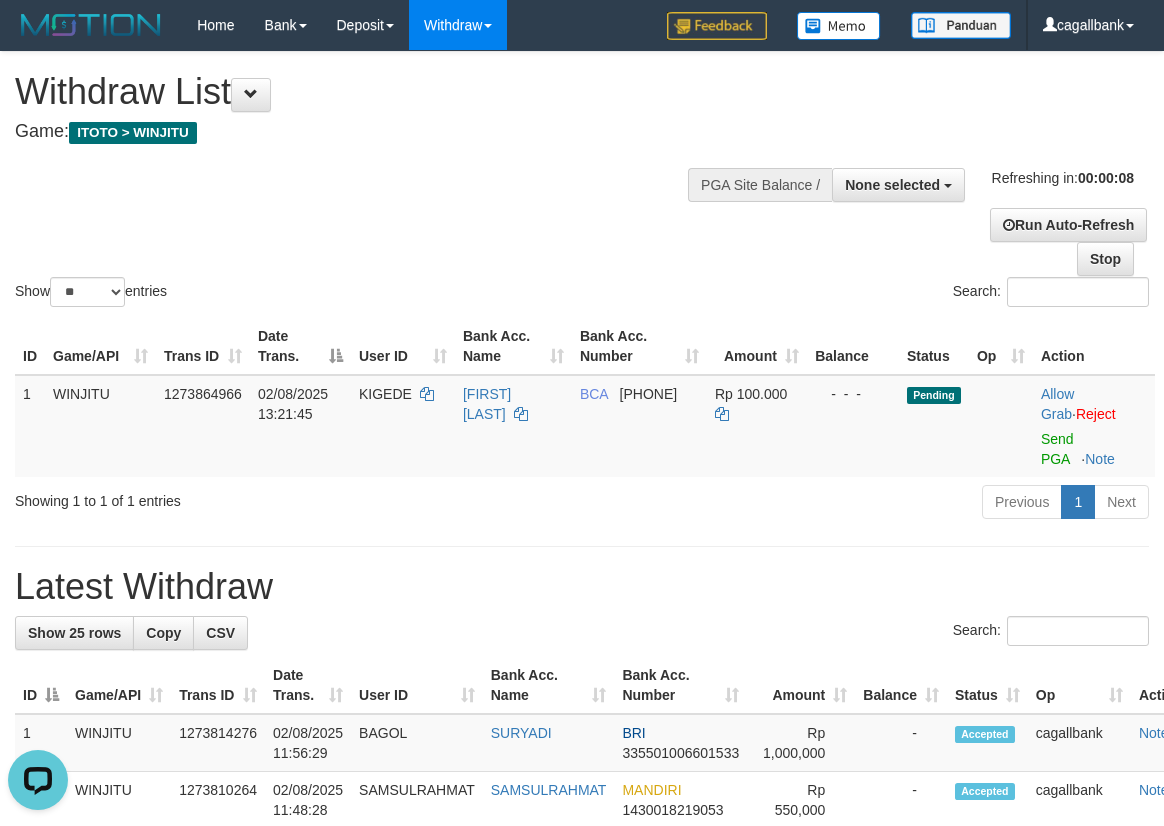 scroll, scrollTop: 0, scrollLeft: 0, axis: both 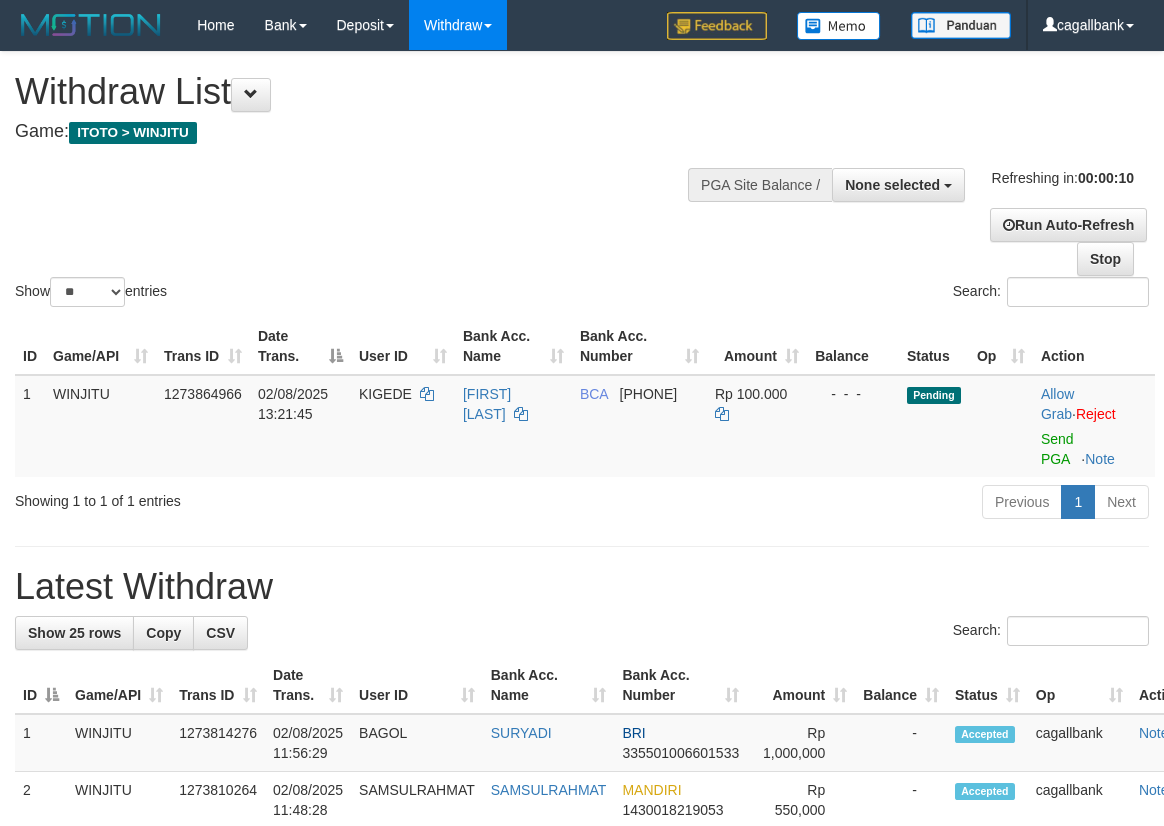 select 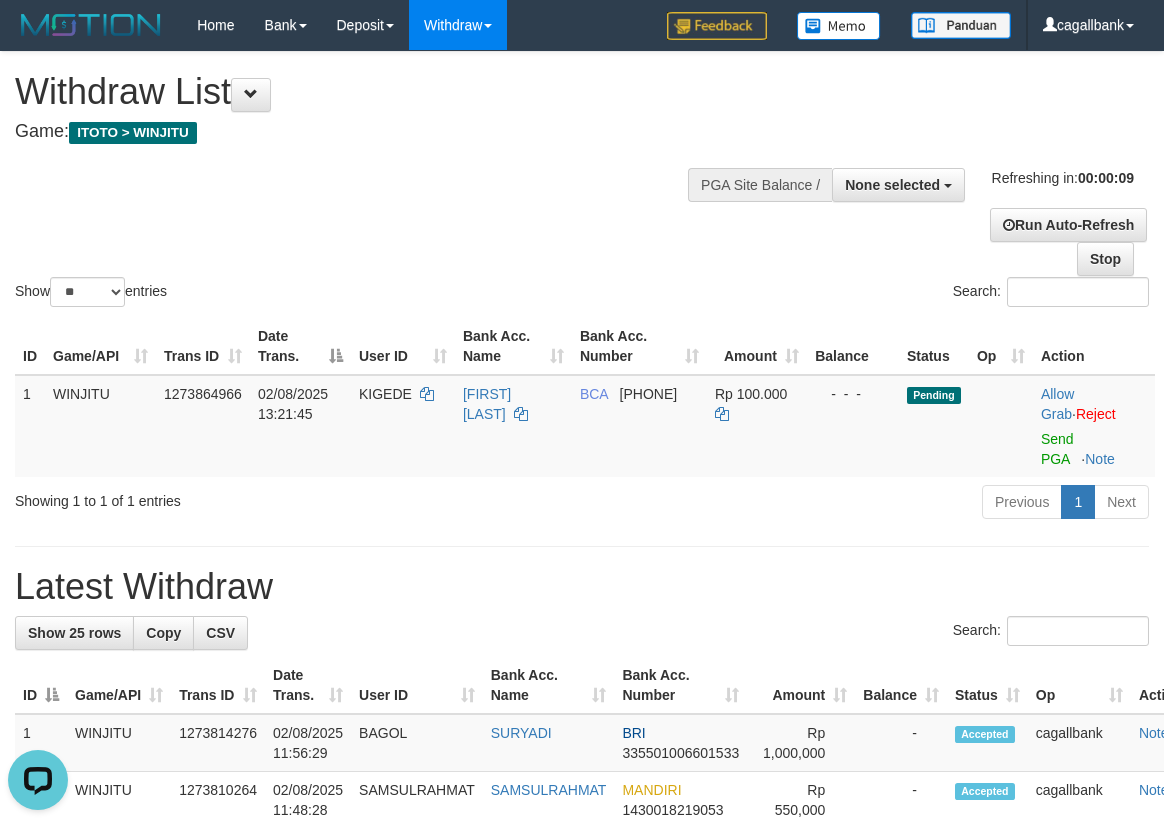 scroll, scrollTop: 0, scrollLeft: 0, axis: both 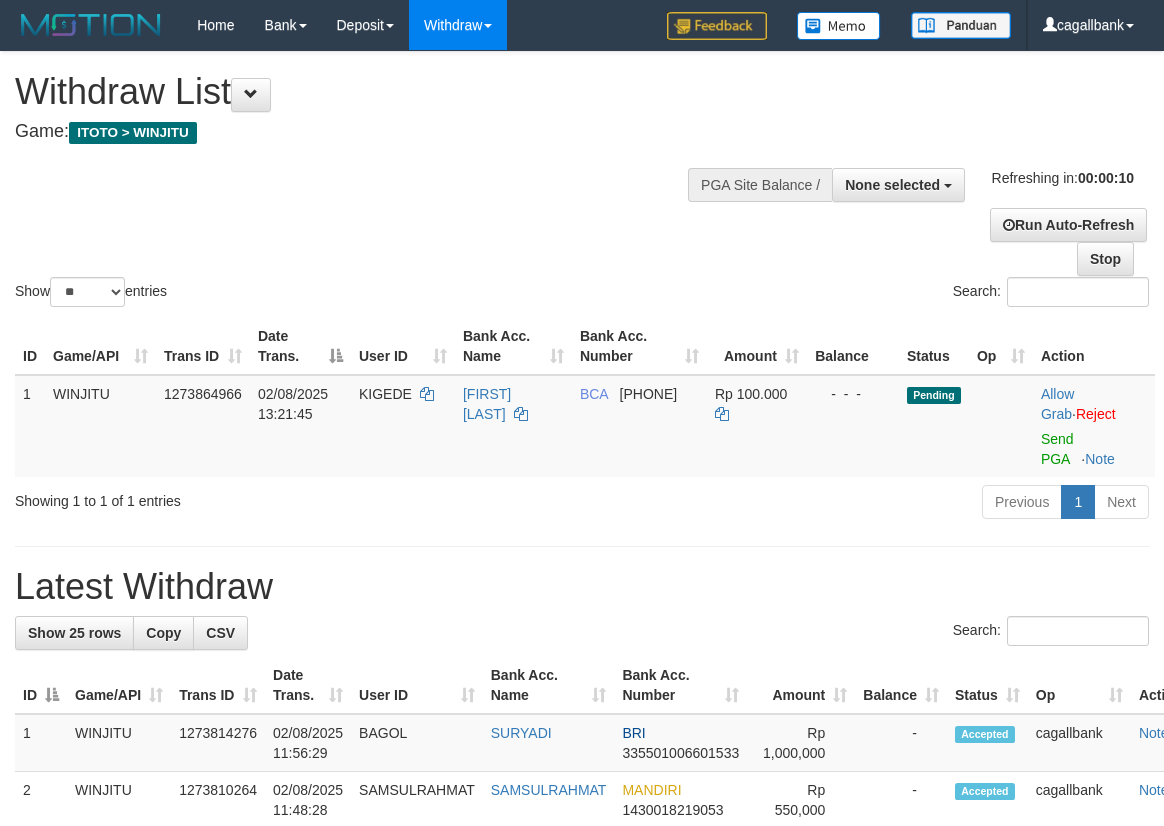 select 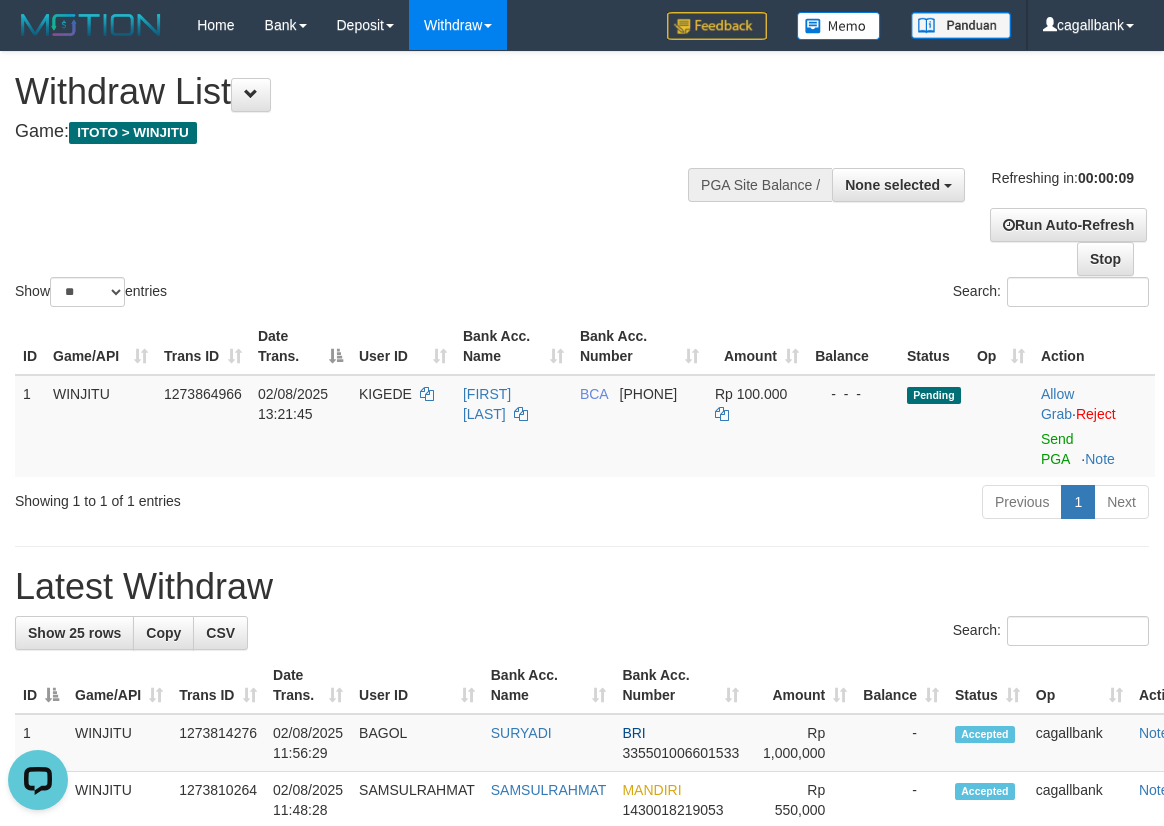 scroll, scrollTop: 0, scrollLeft: 0, axis: both 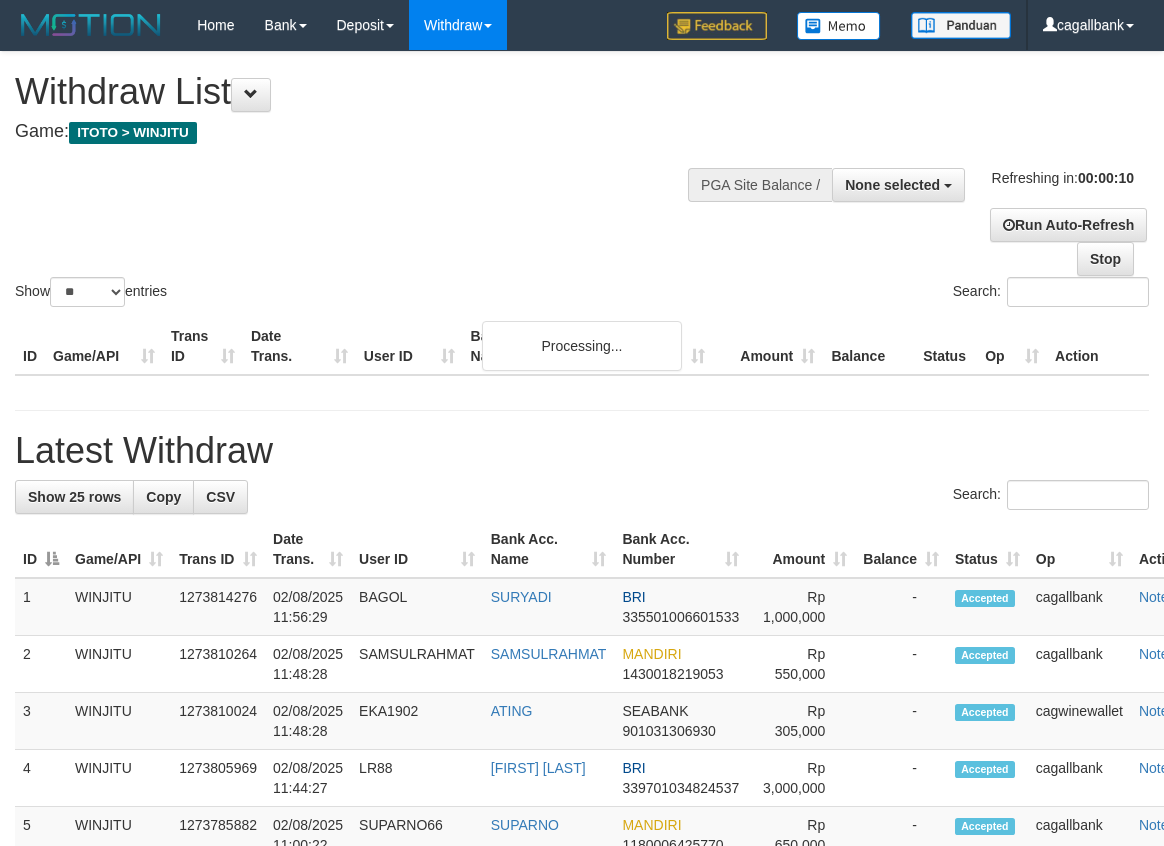 select 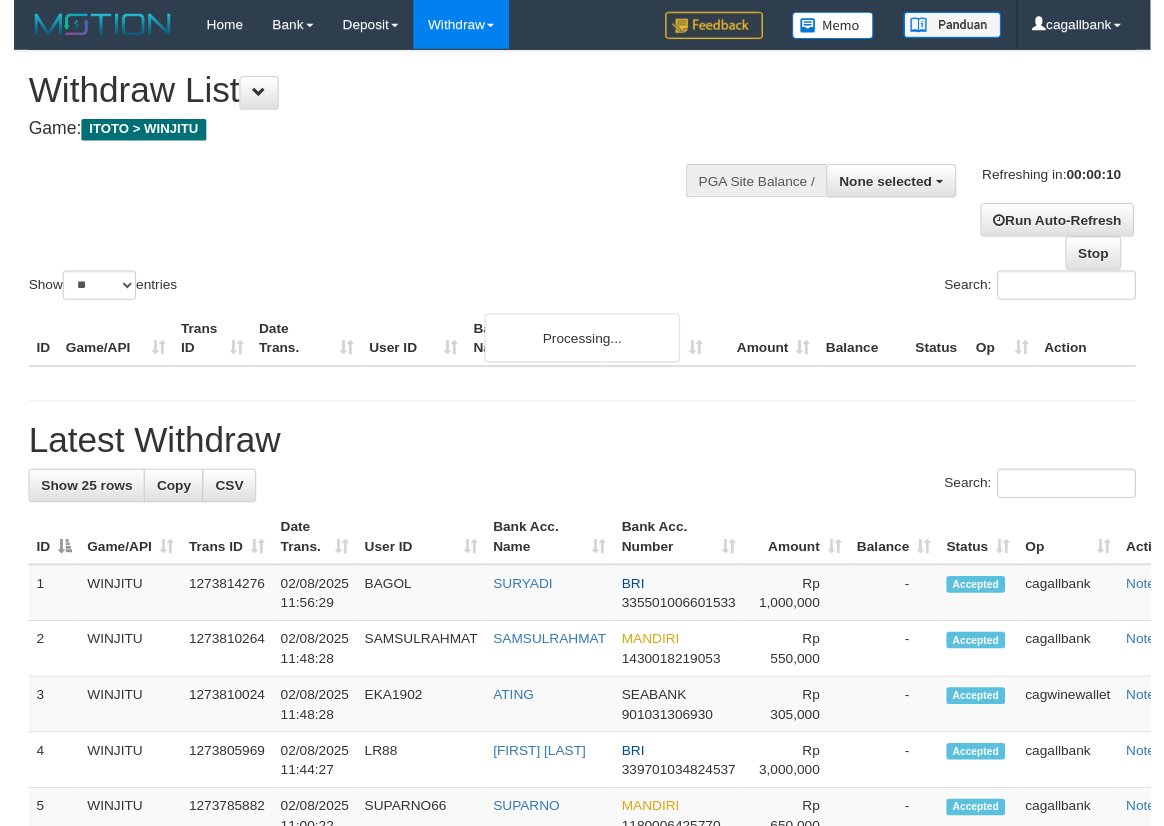 scroll, scrollTop: 0, scrollLeft: 0, axis: both 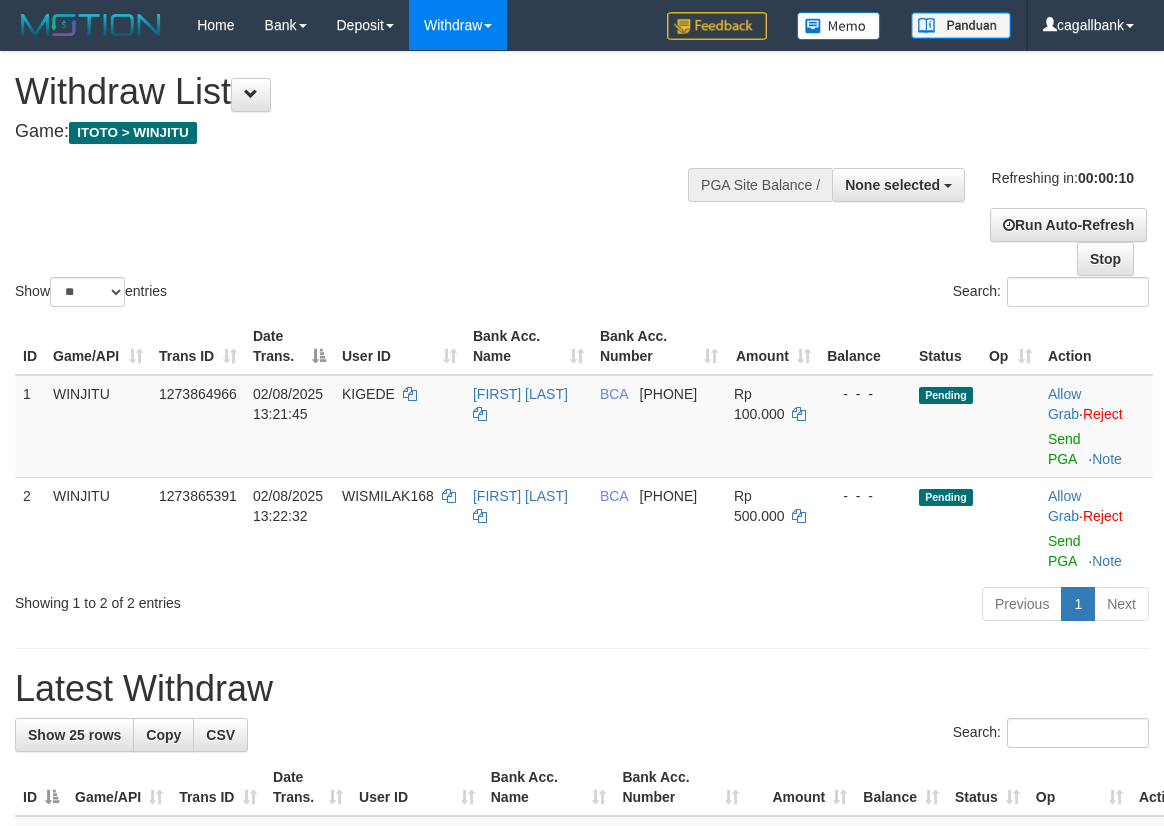 select 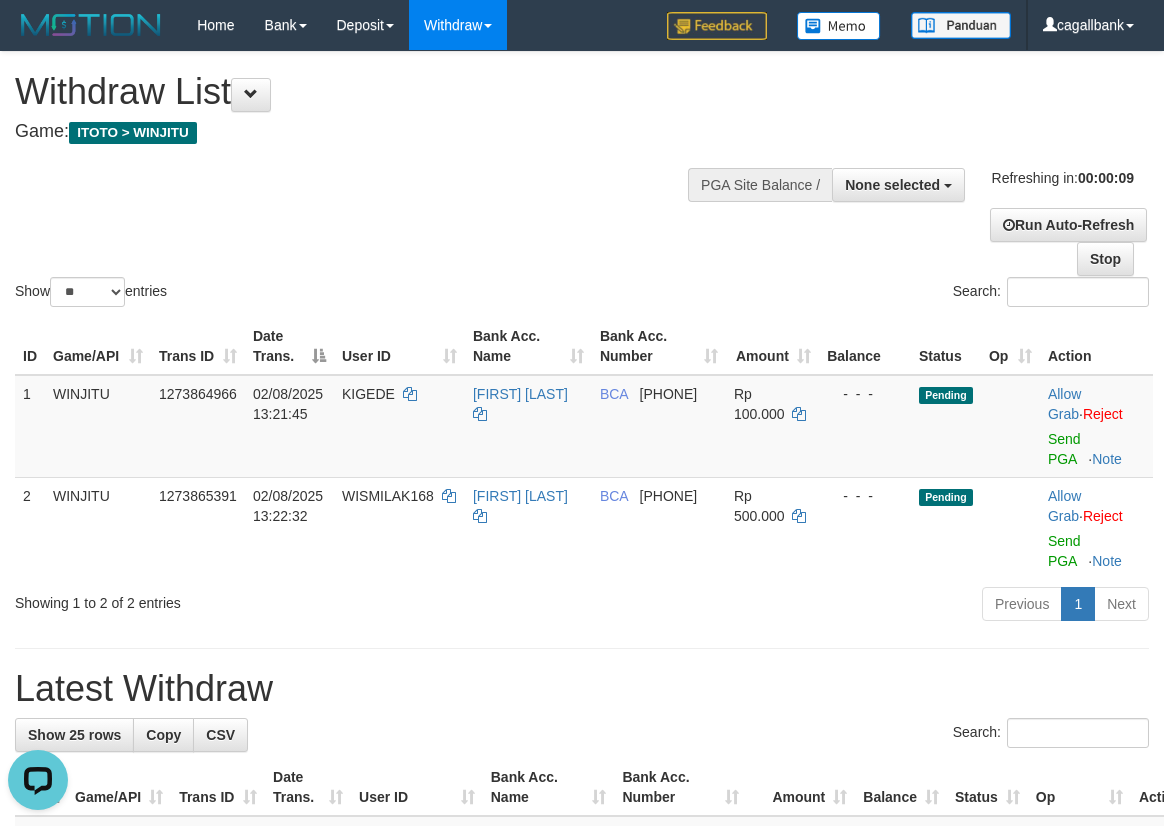 scroll, scrollTop: 0, scrollLeft: 0, axis: both 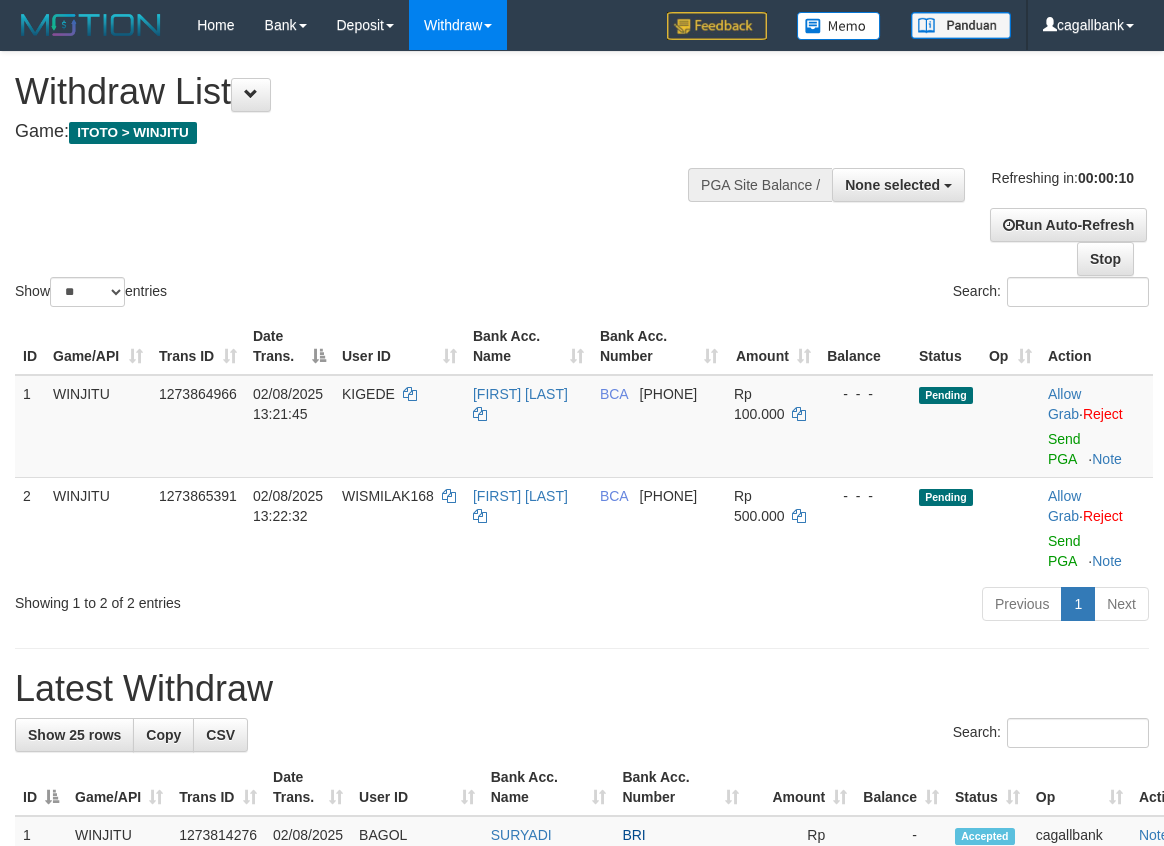select 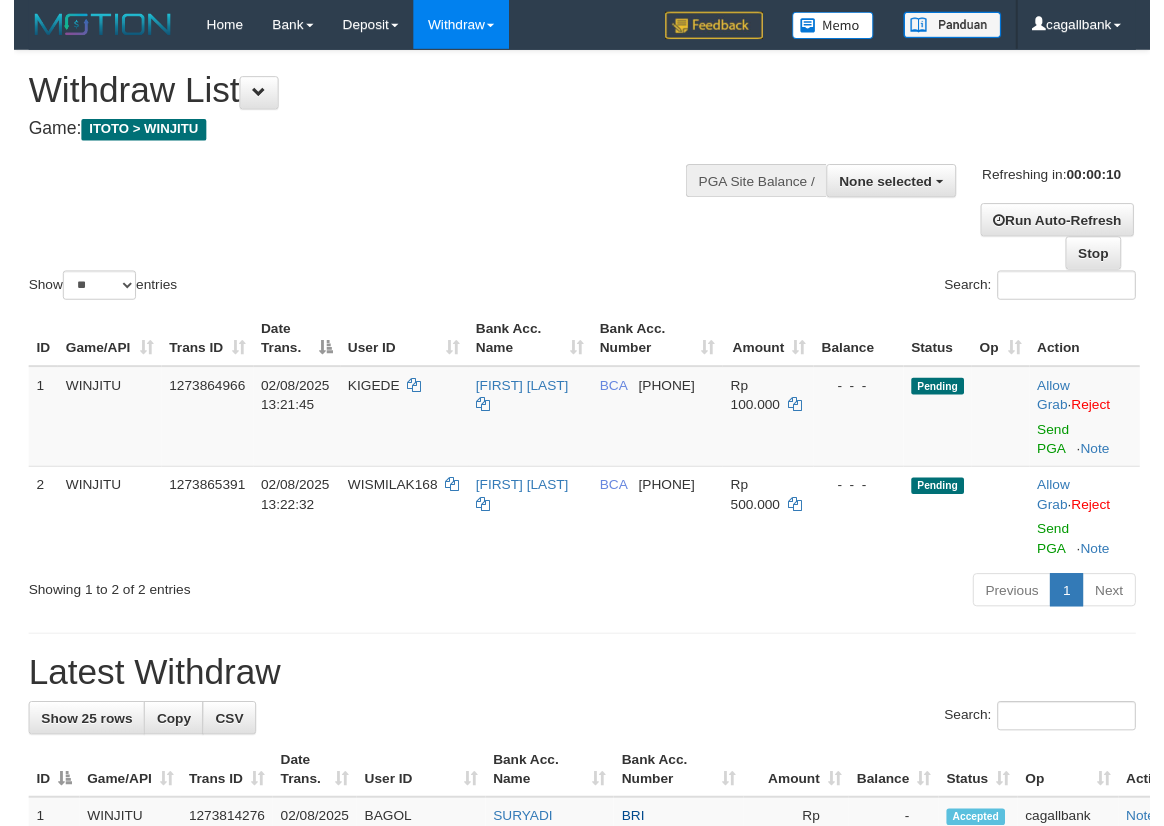 scroll, scrollTop: 0, scrollLeft: 0, axis: both 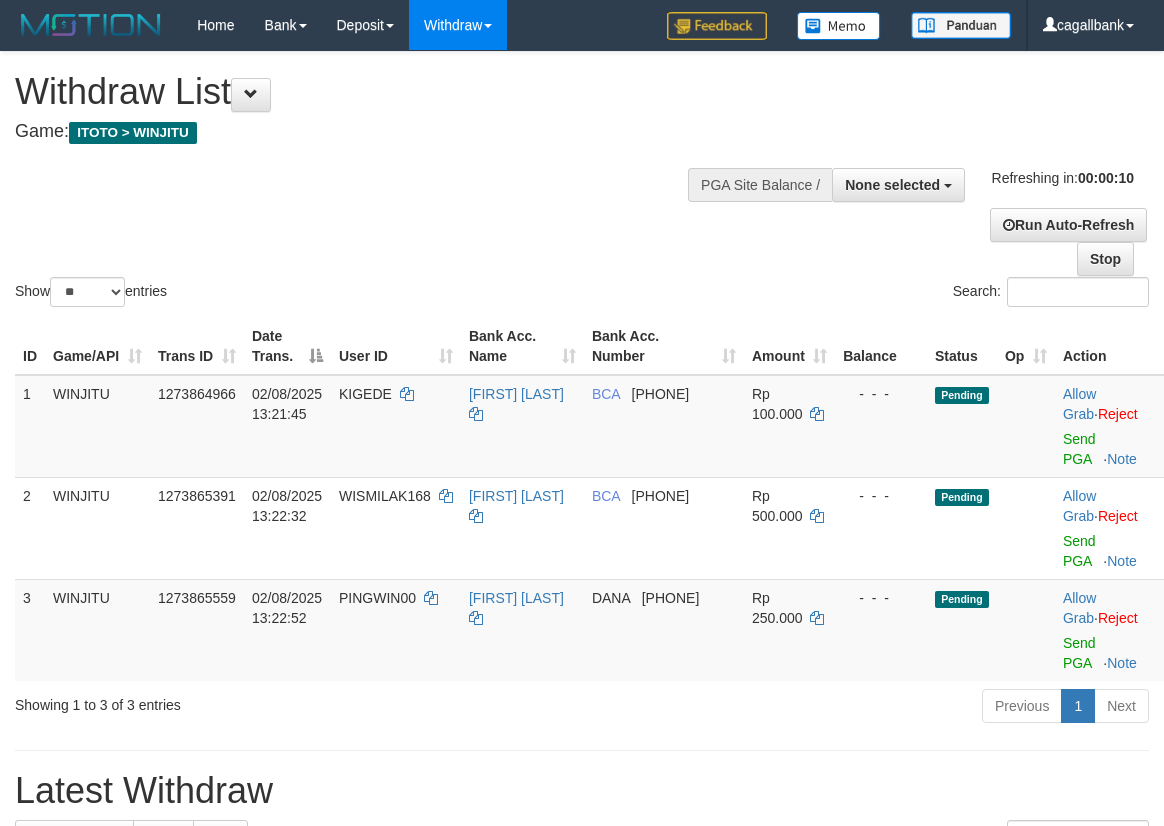 select 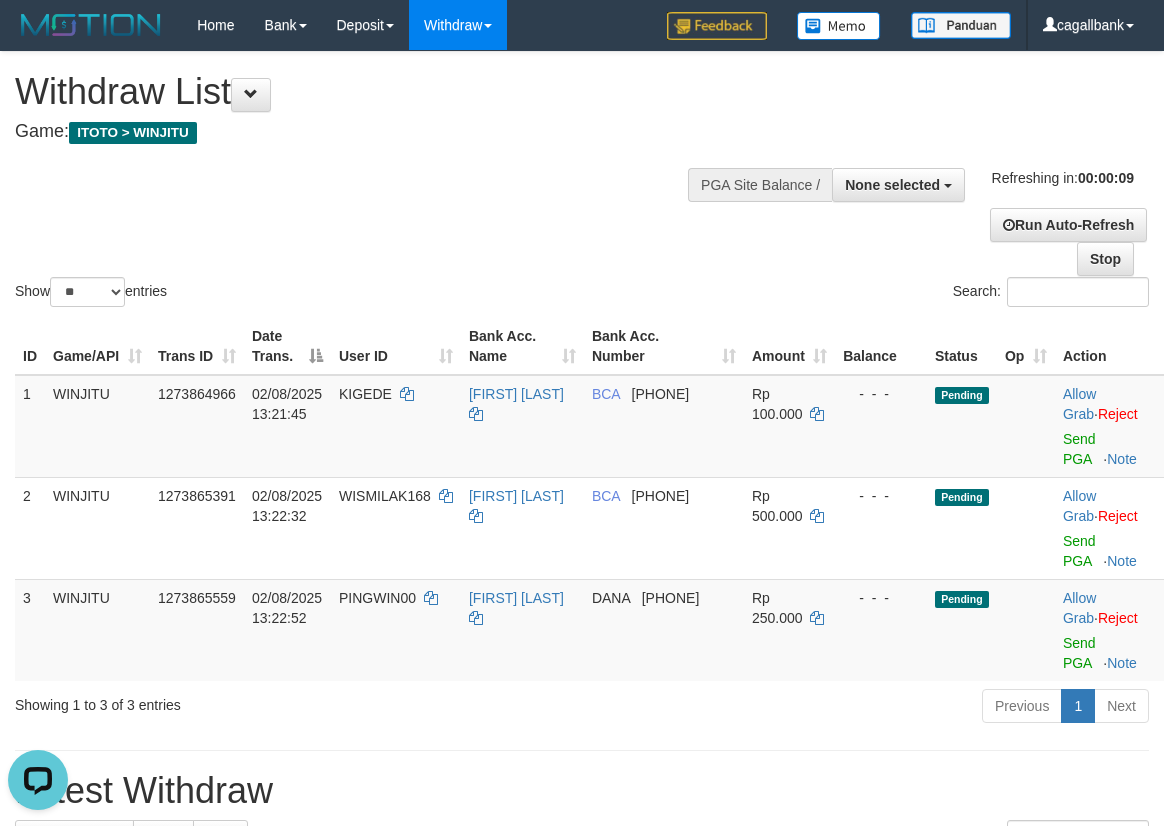 scroll, scrollTop: 0, scrollLeft: 0, axis: both 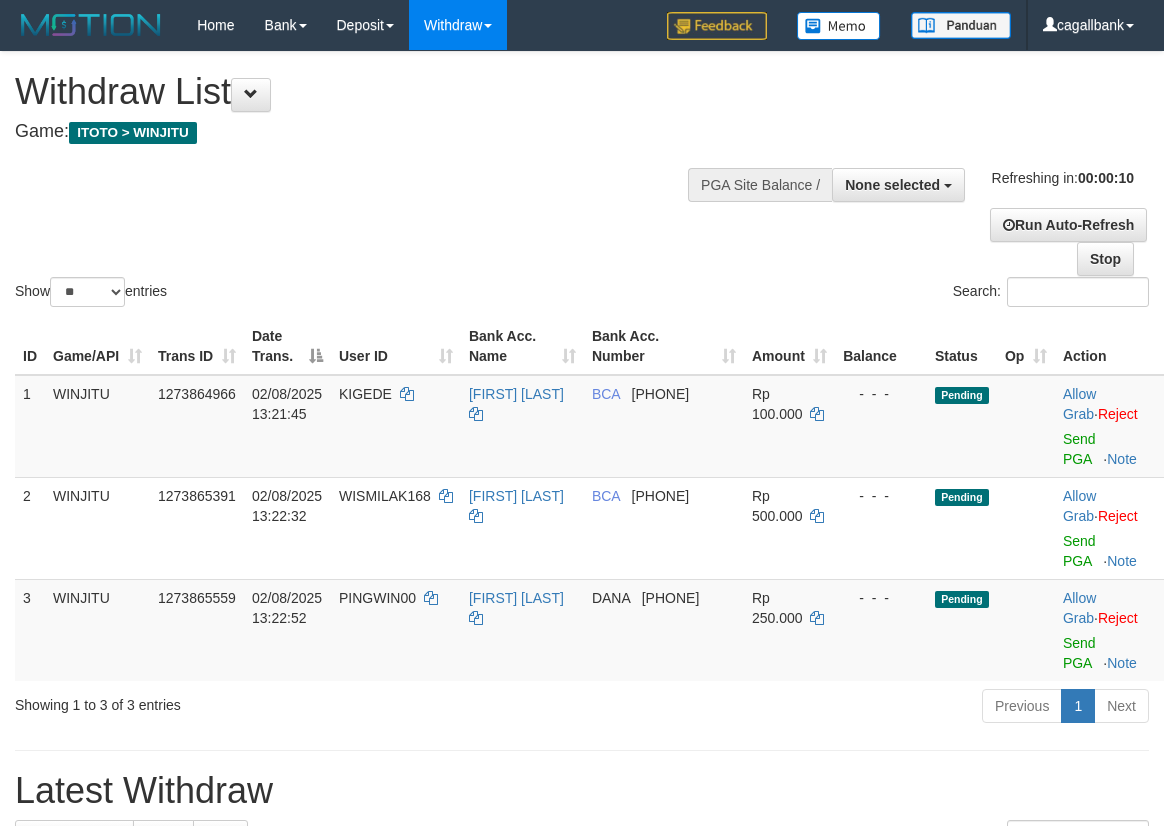 select 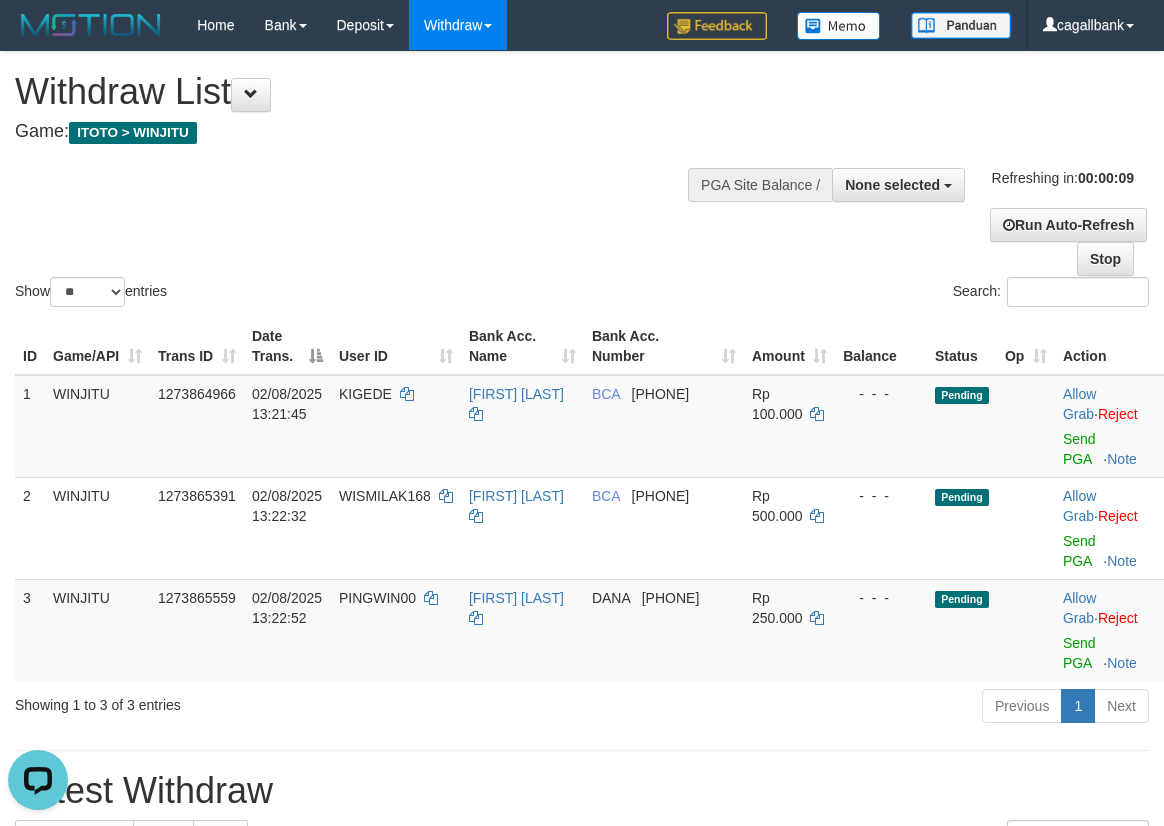 scroll, scrollTop: 0, scrollLeft: 0, axis: both 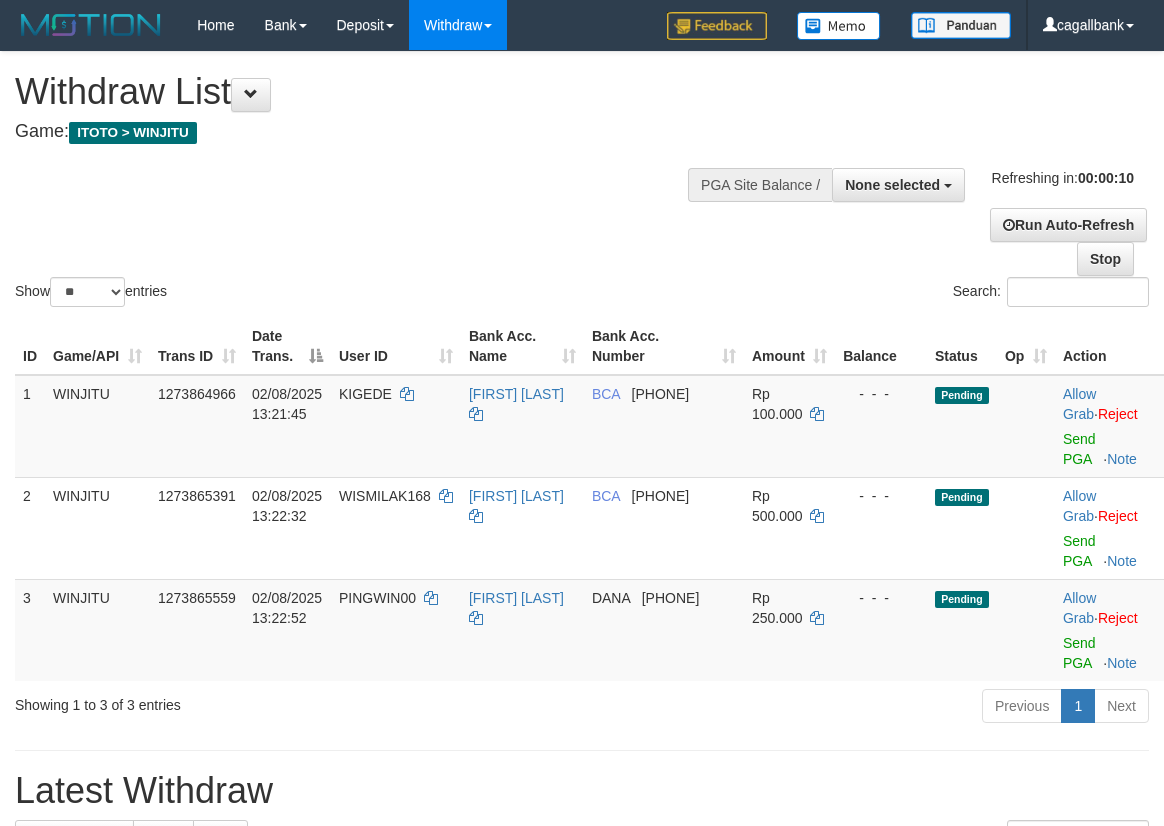 select 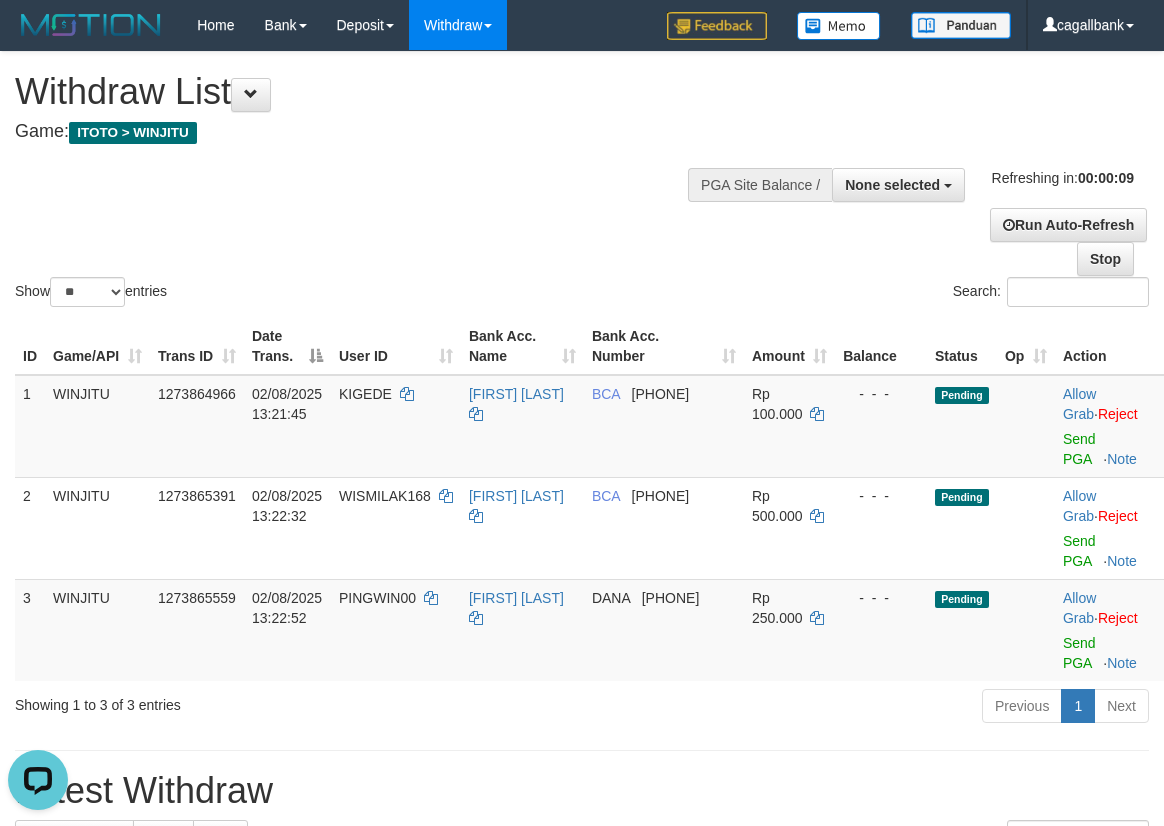 scroll, scrollTop: 0, scrollLeft: 0, axis: both 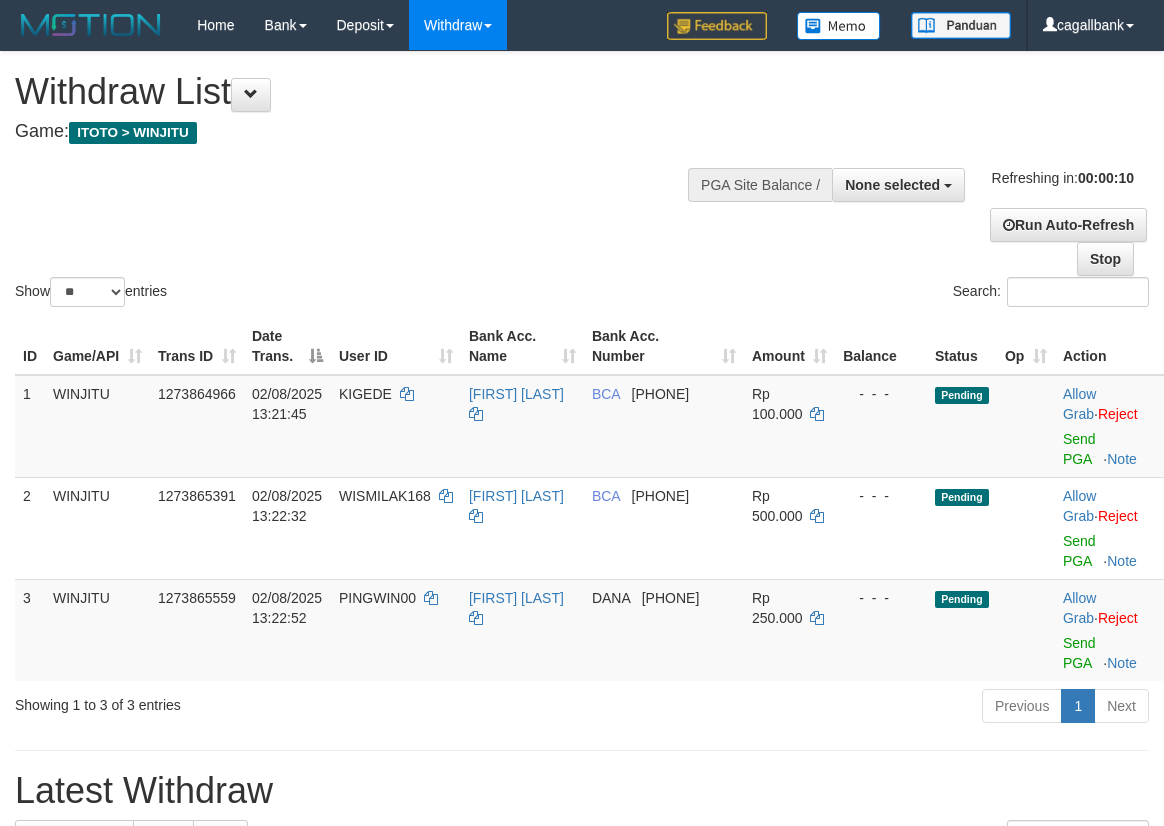 select 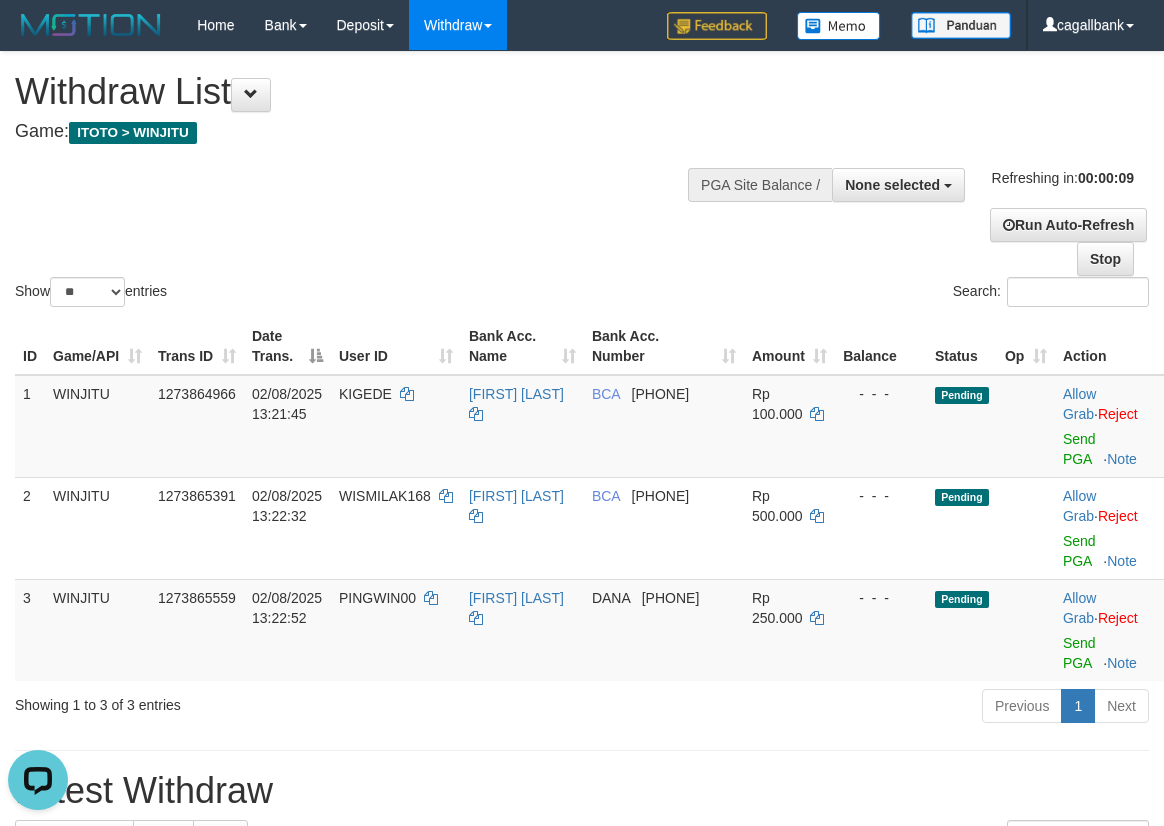 scroll, scrollTop: 0, scrollLeft: 0, axis: both 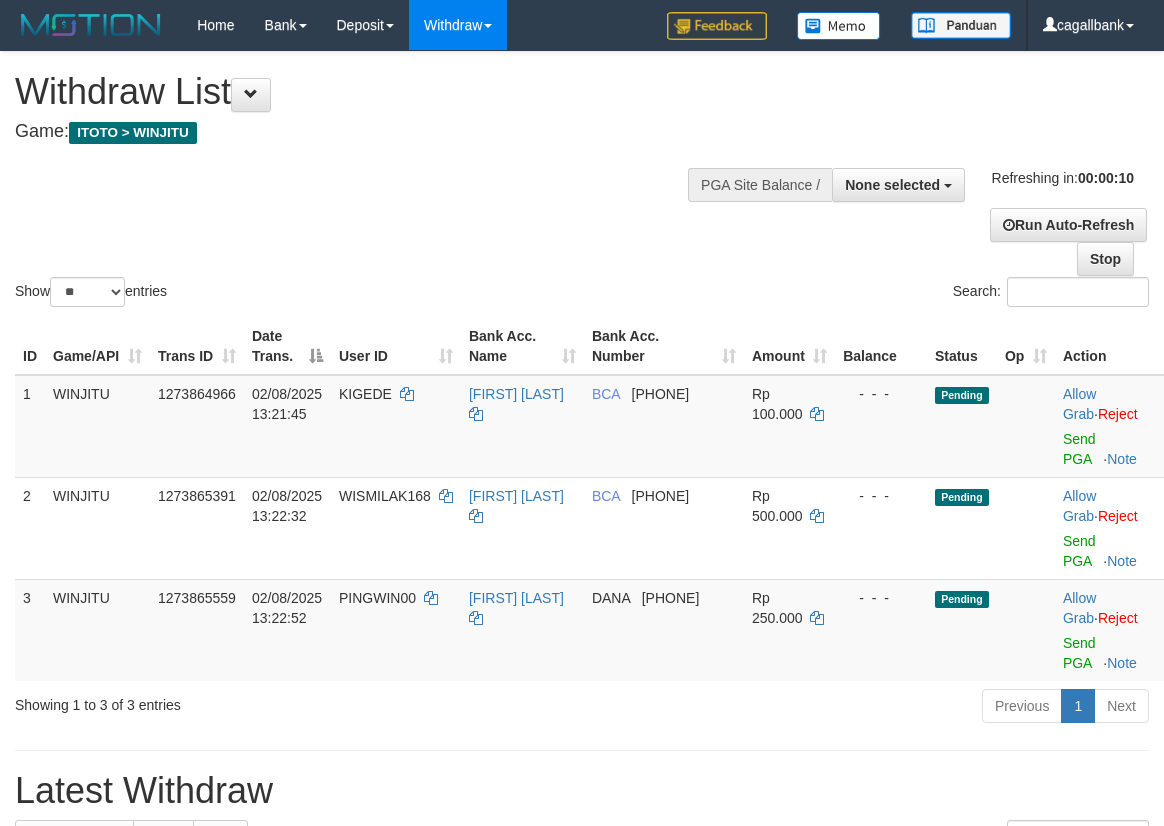 select 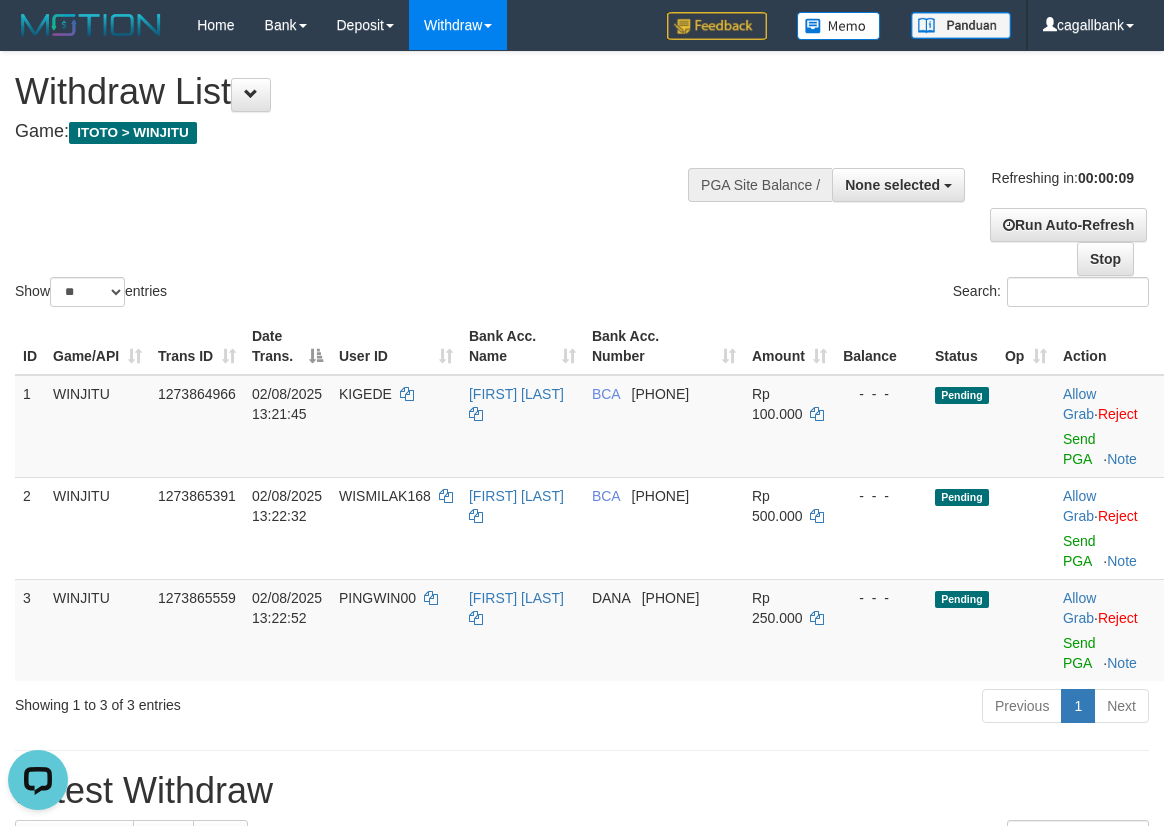 scroll, scrollTop: 0, scrollLeft: 0, axis: both 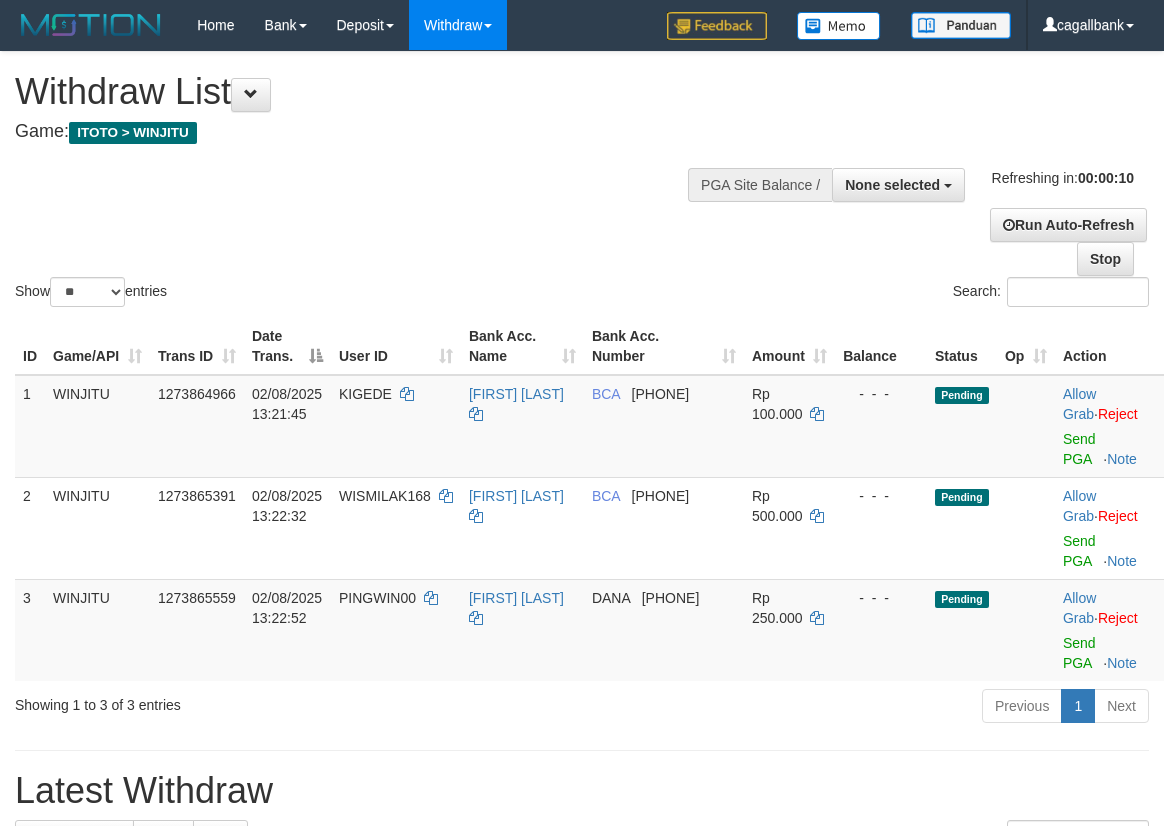 select 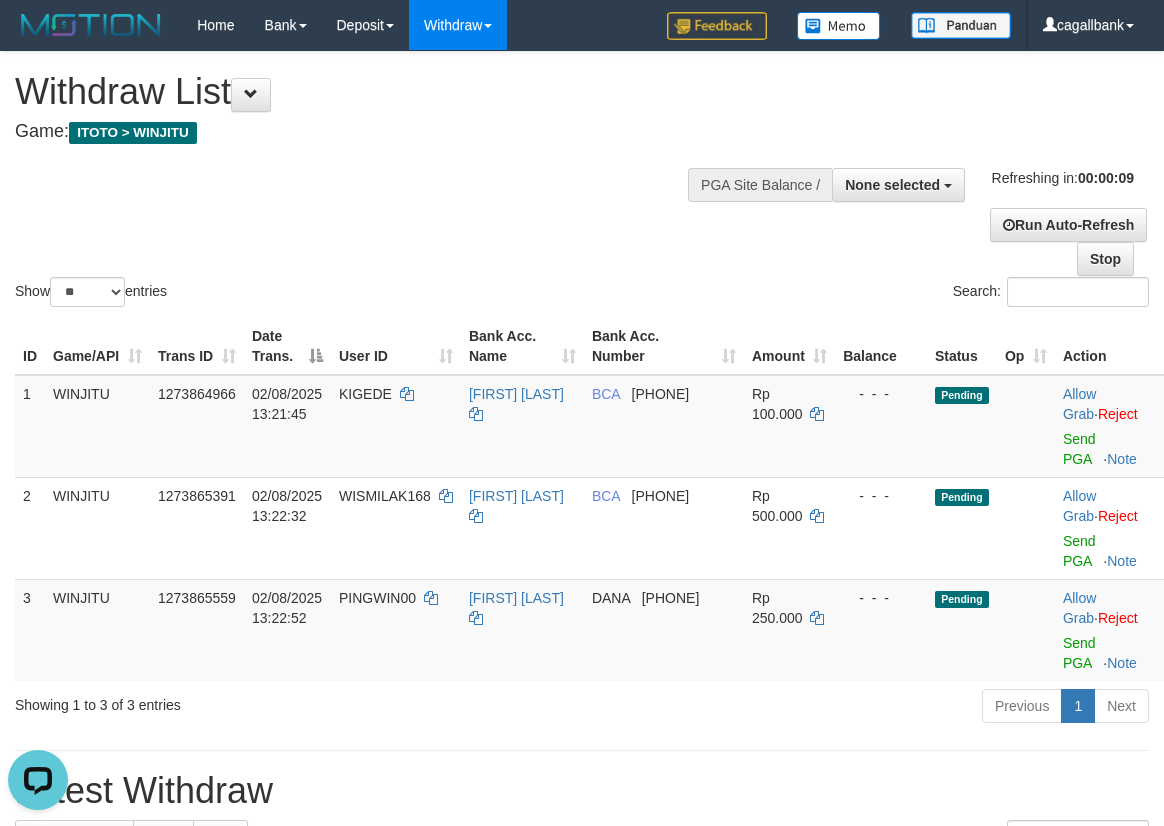 scroll, scrollTop: 0, scrollLeft: 0, axis: both 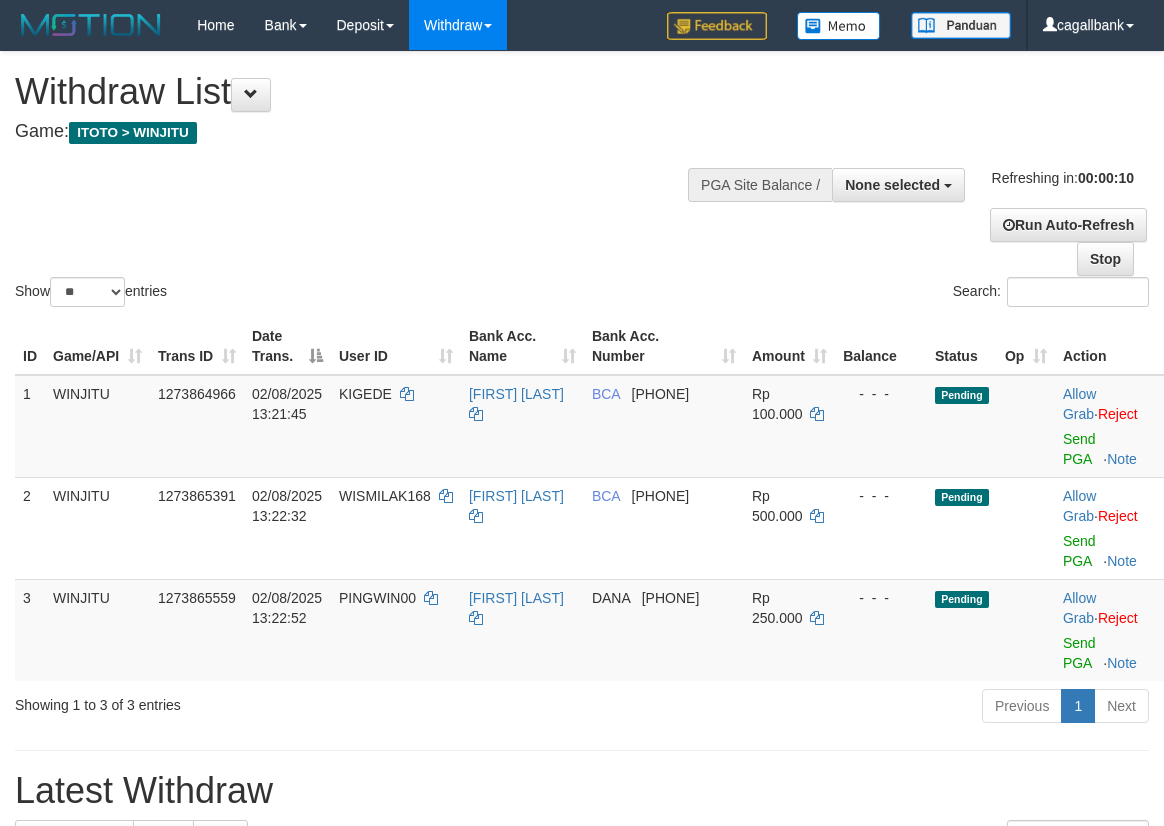 select 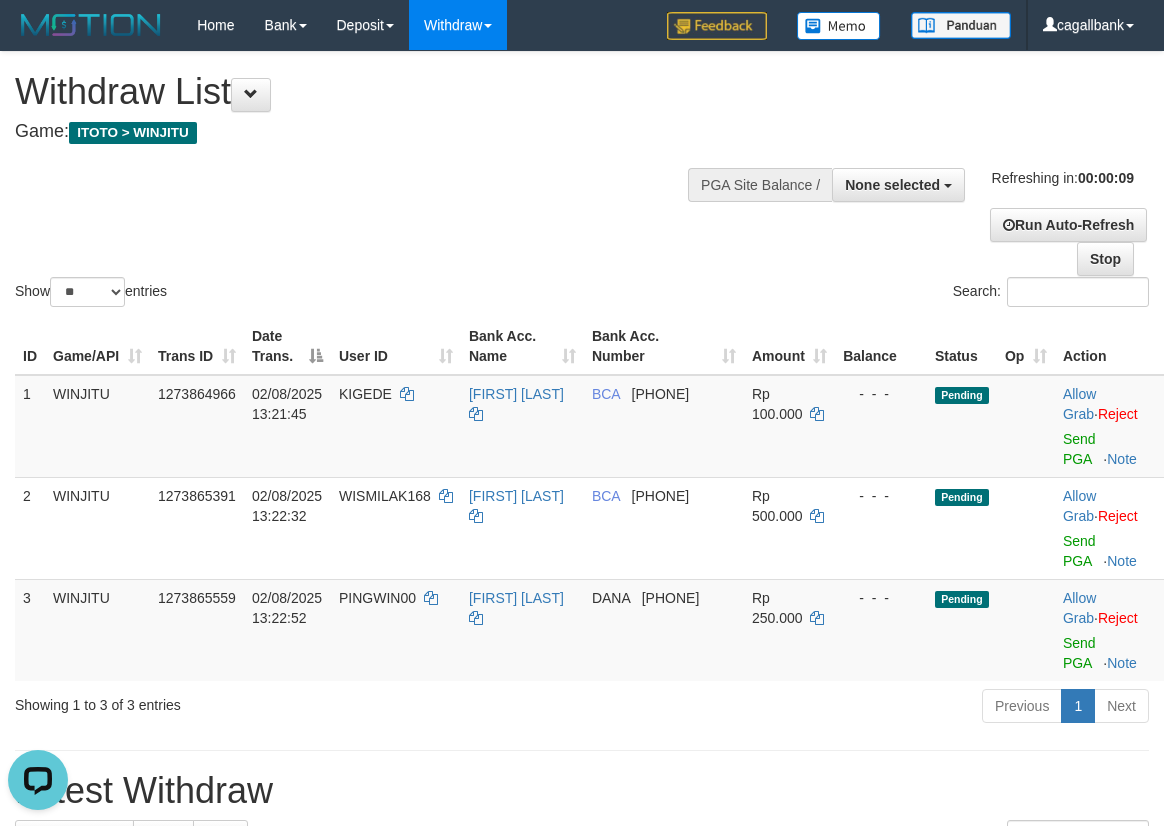 scroll, scrollTop: 0, scrollLeft: 0, axis: both 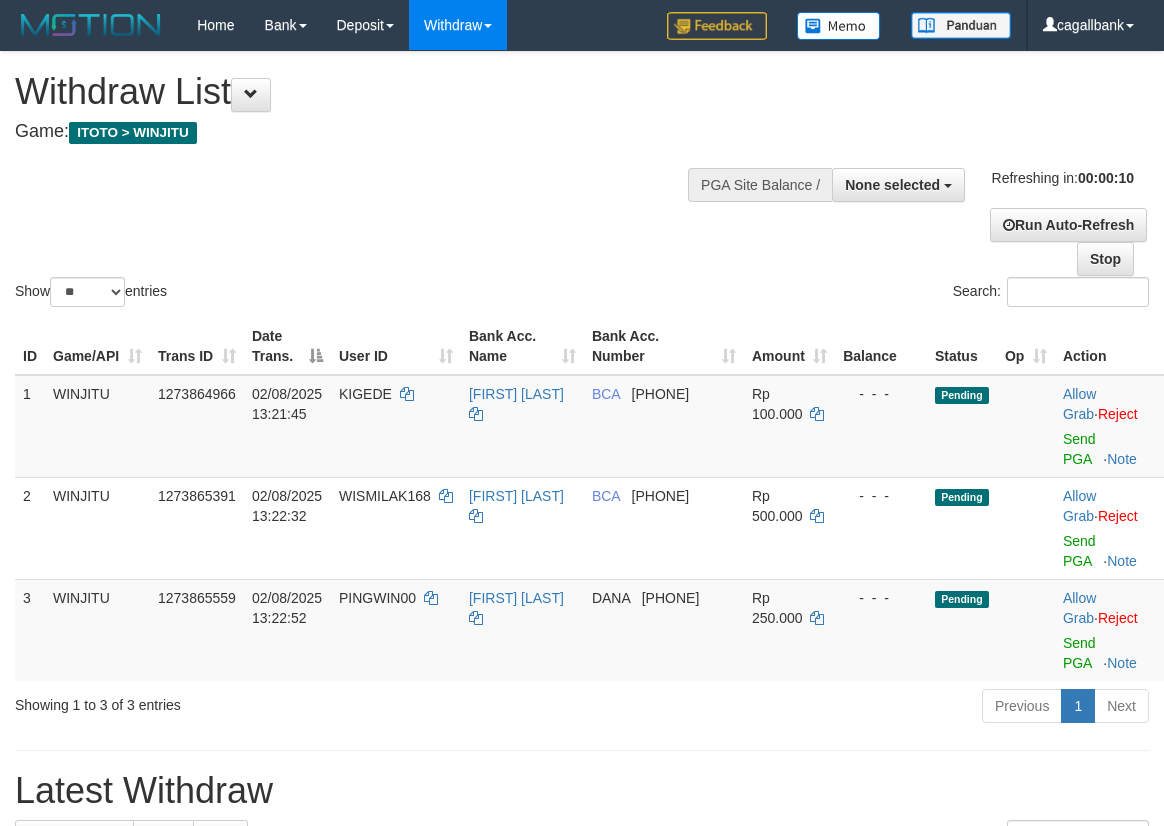 select 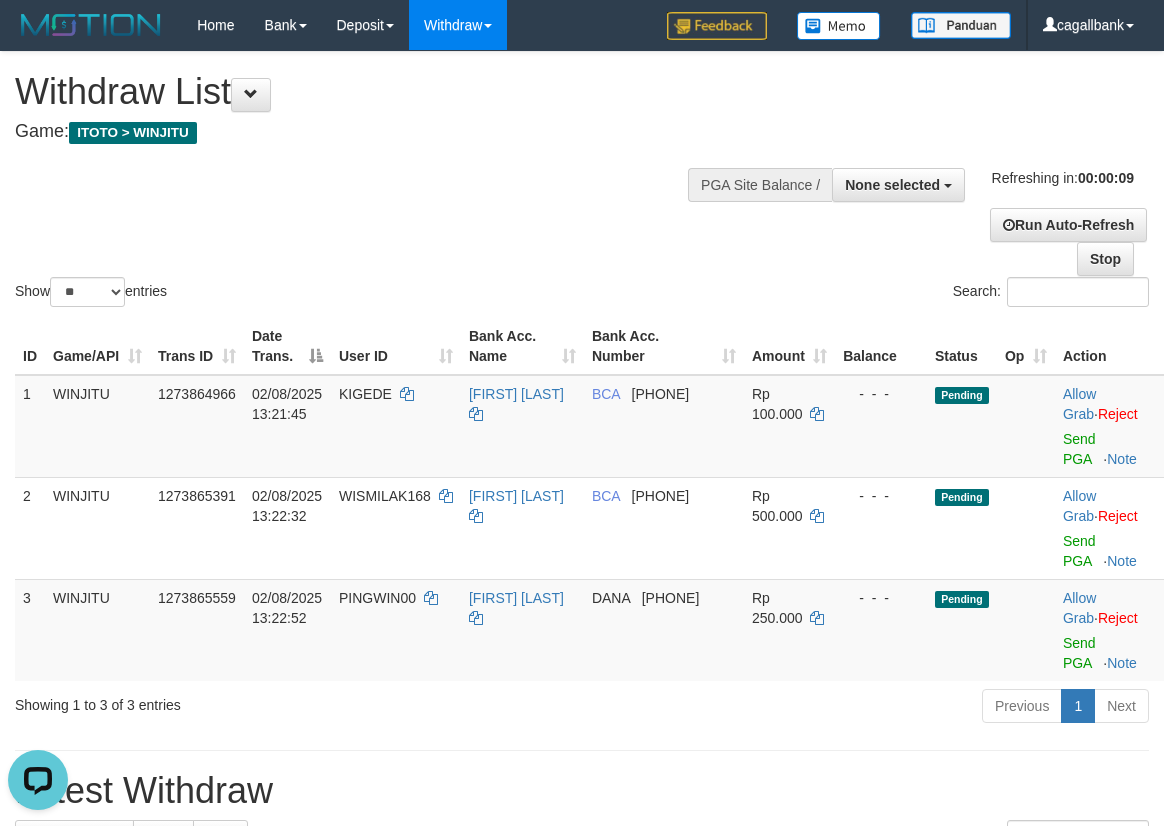 scroll, scrollTop: 0, scrollLeft: 0, axis: both 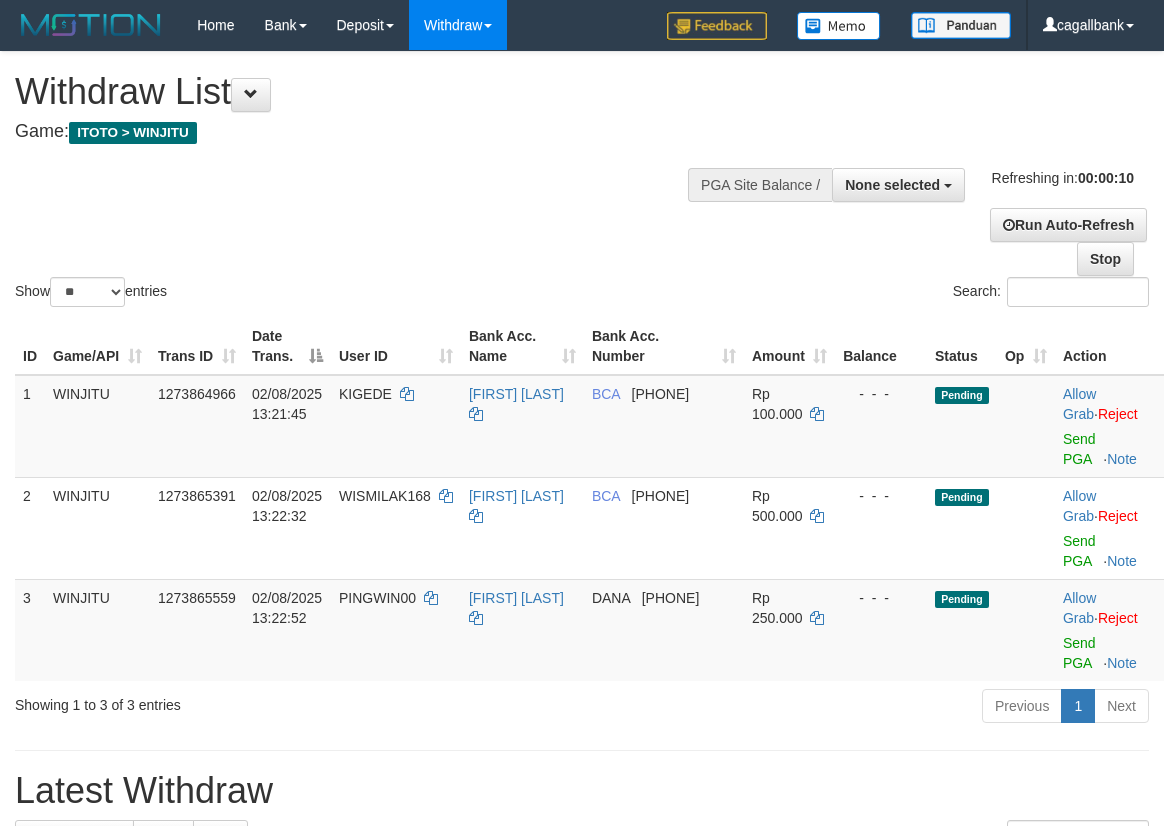 select 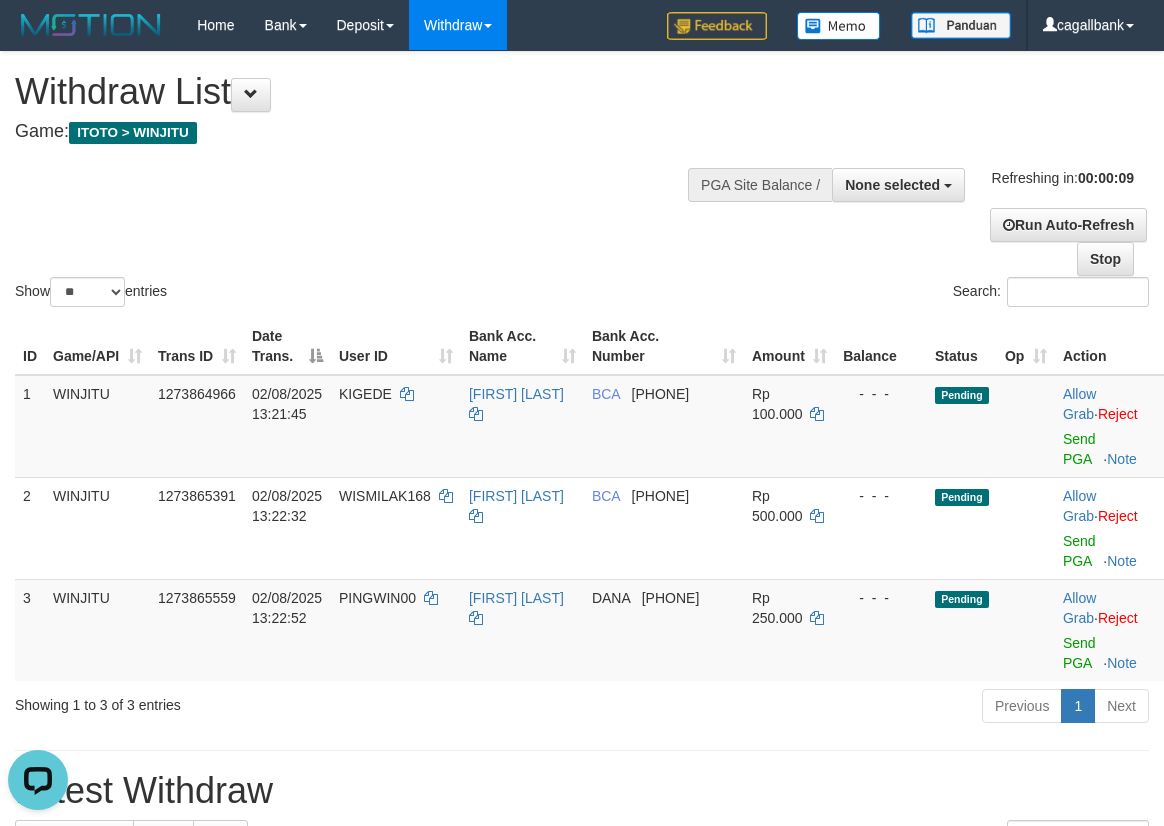 scroll, scrollTop: 0, scrollLeft: 0, axis: both 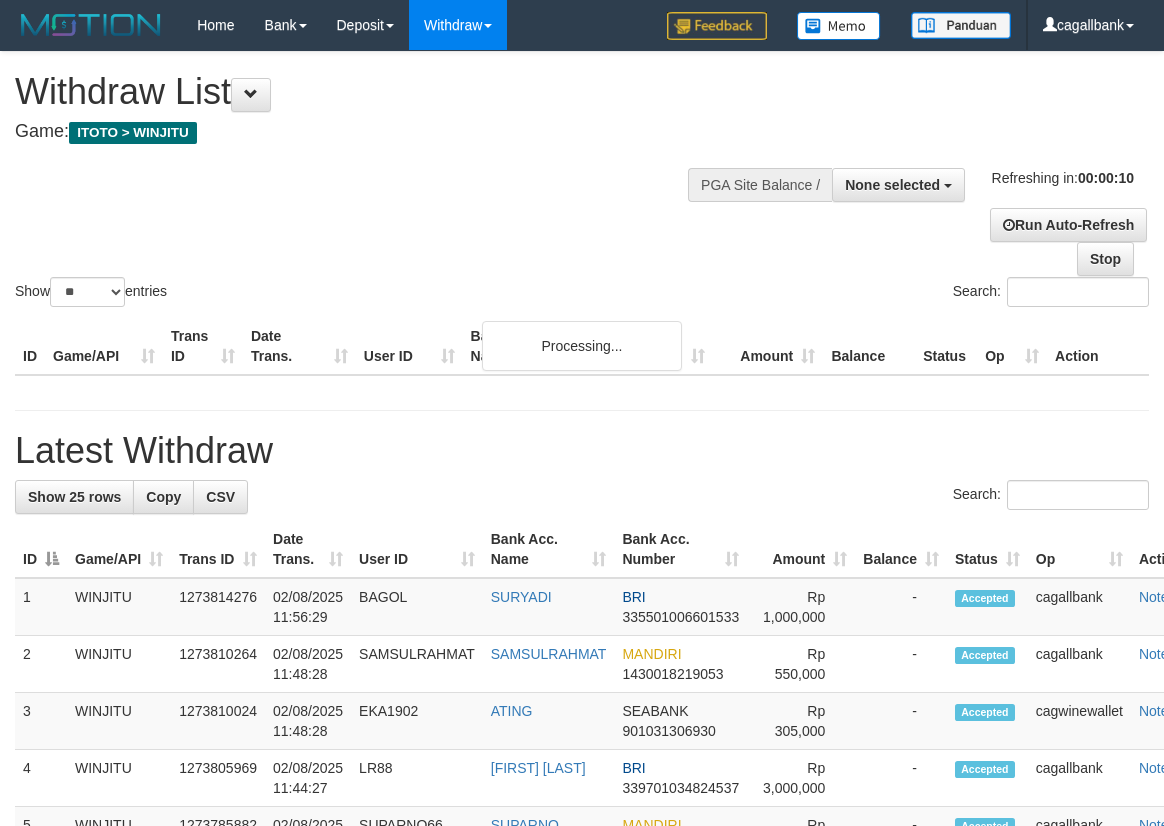 select 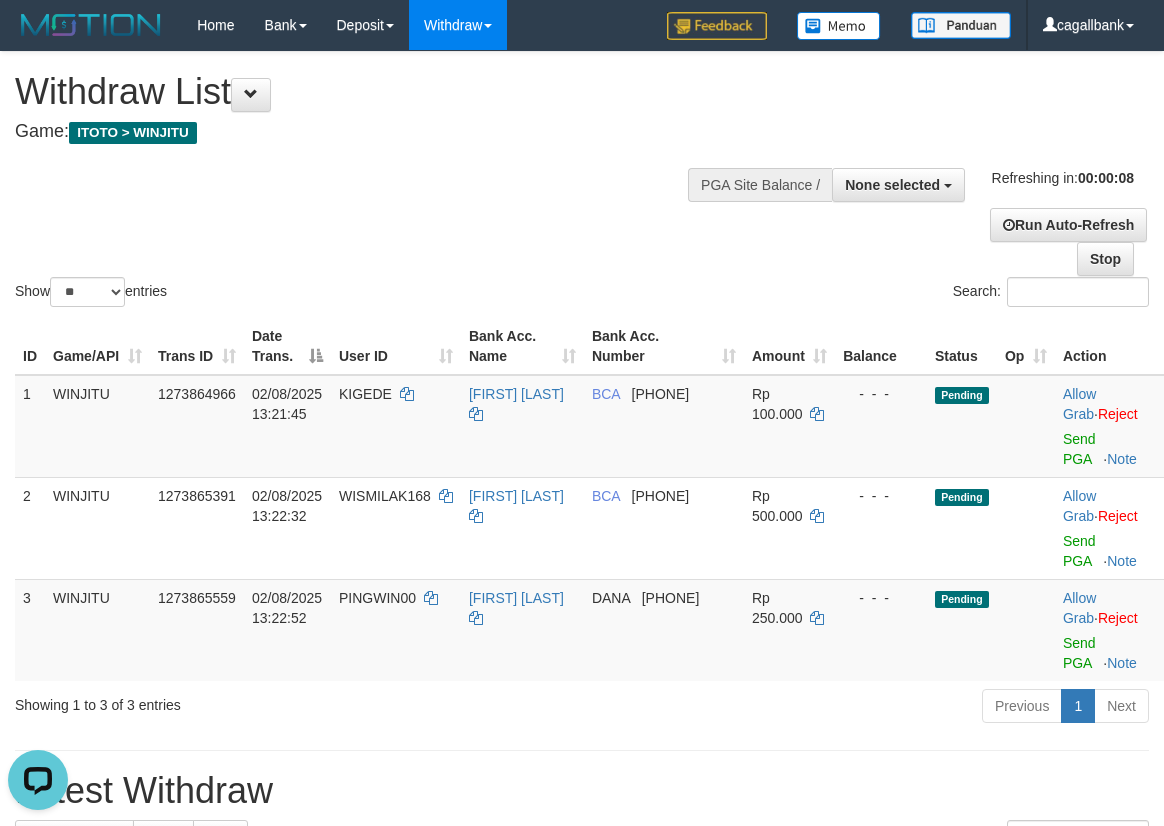 scroll, scrollTop: 0, scrollLeft: 0, axis: both 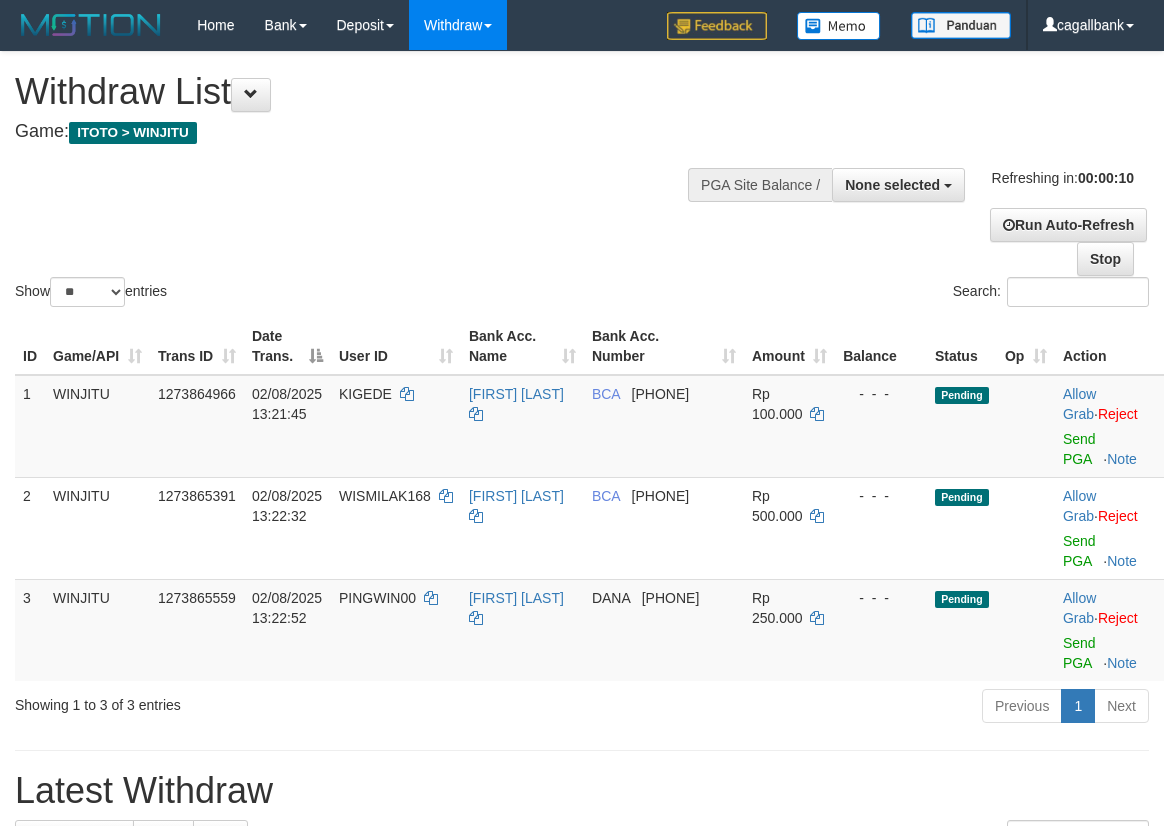 select 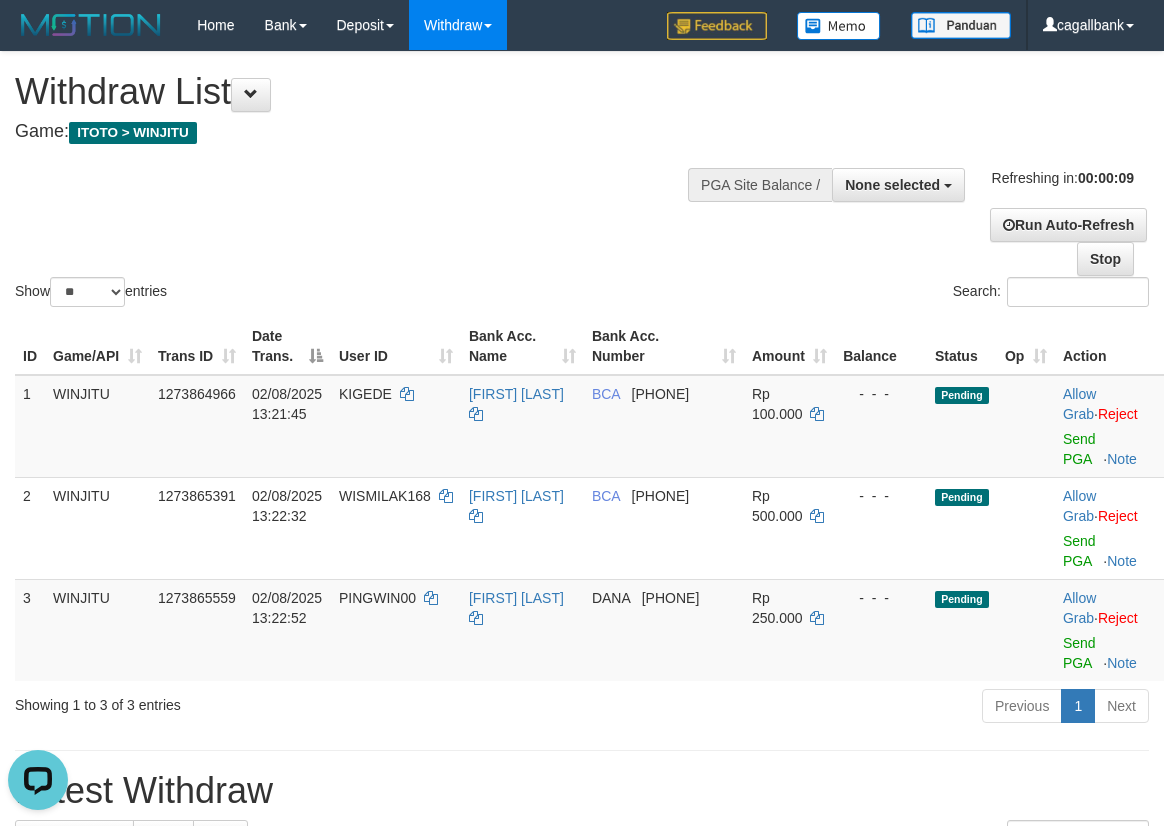 scroll, scrollTop: 0, scrollLeft: 0, axis: both 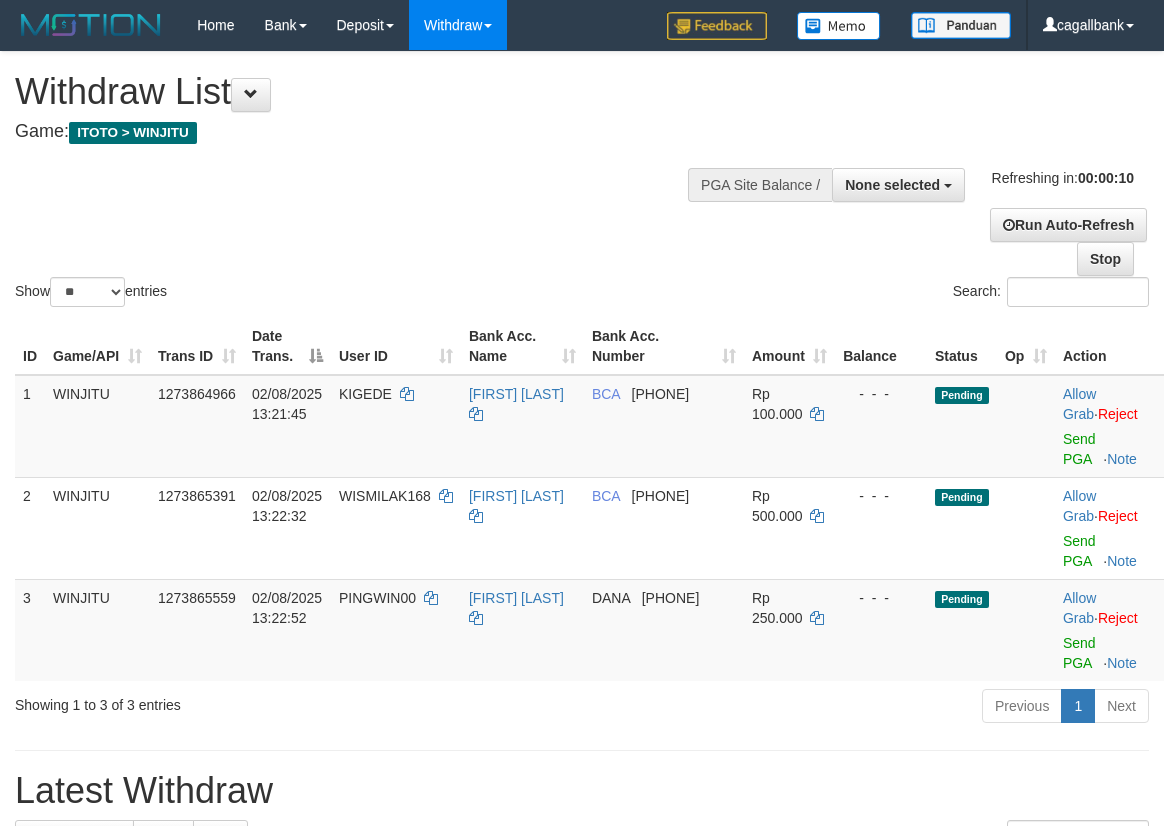 select 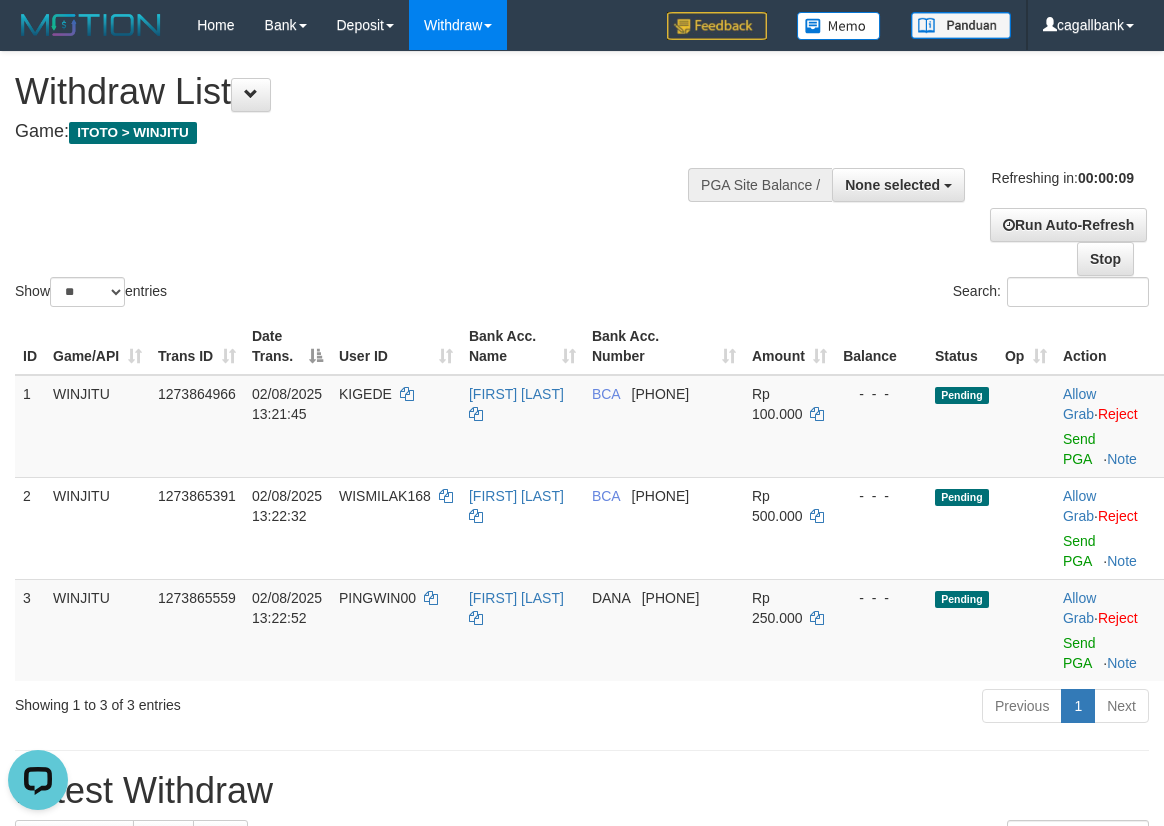 scroll, scrollTop: 0, scrollLeft: 0, axis: both 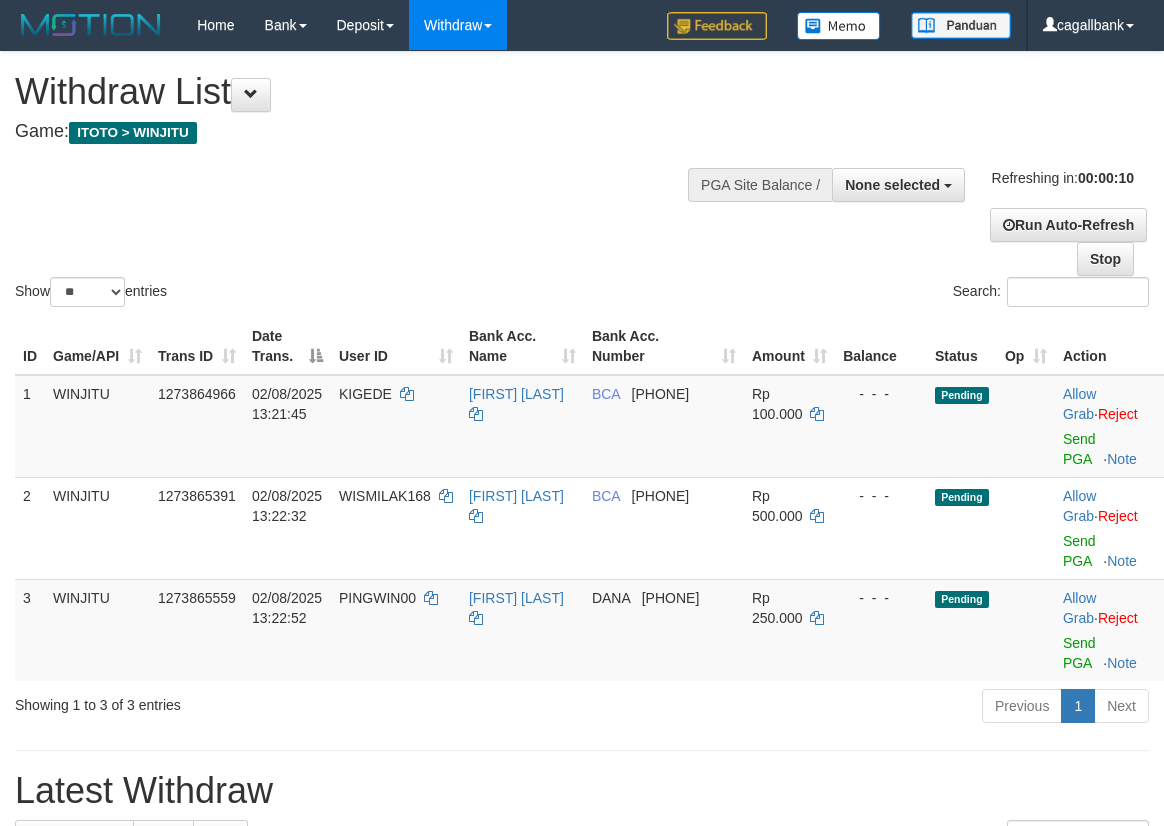 select 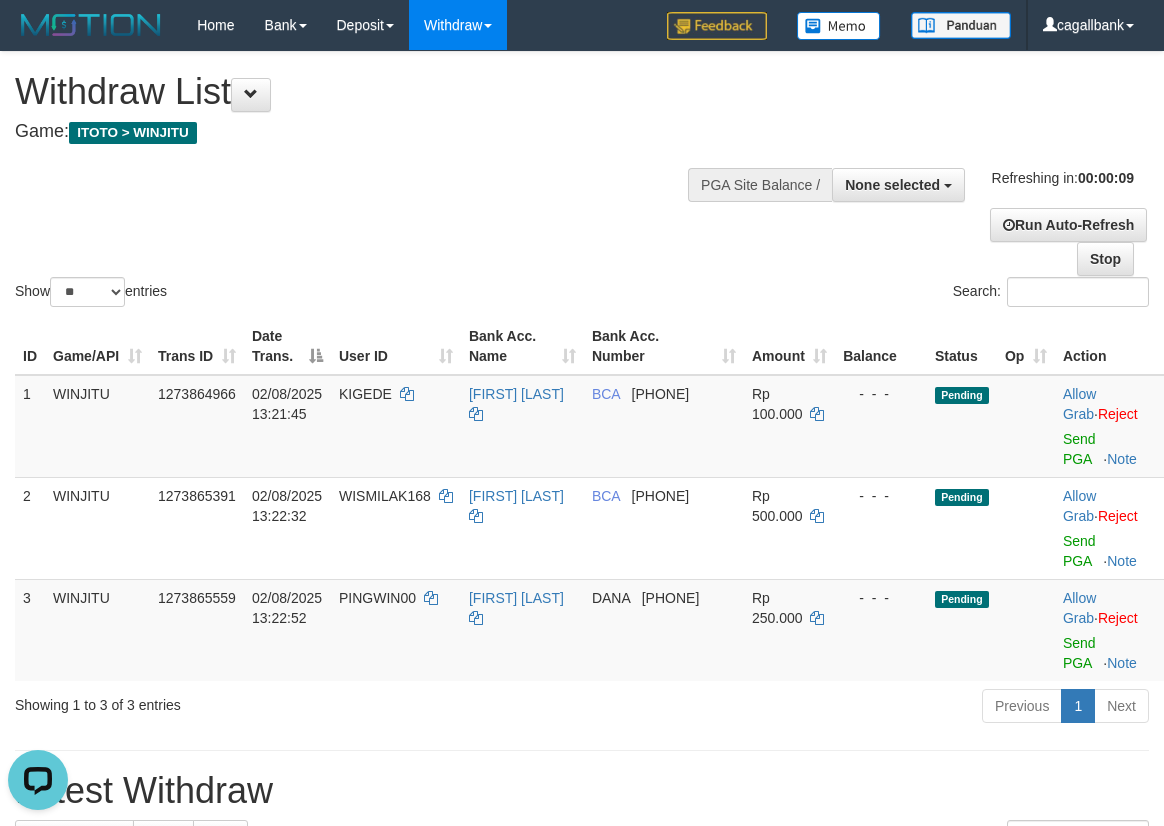 scroll, scrollTop: 0, scrollLeft: 0, axis: both 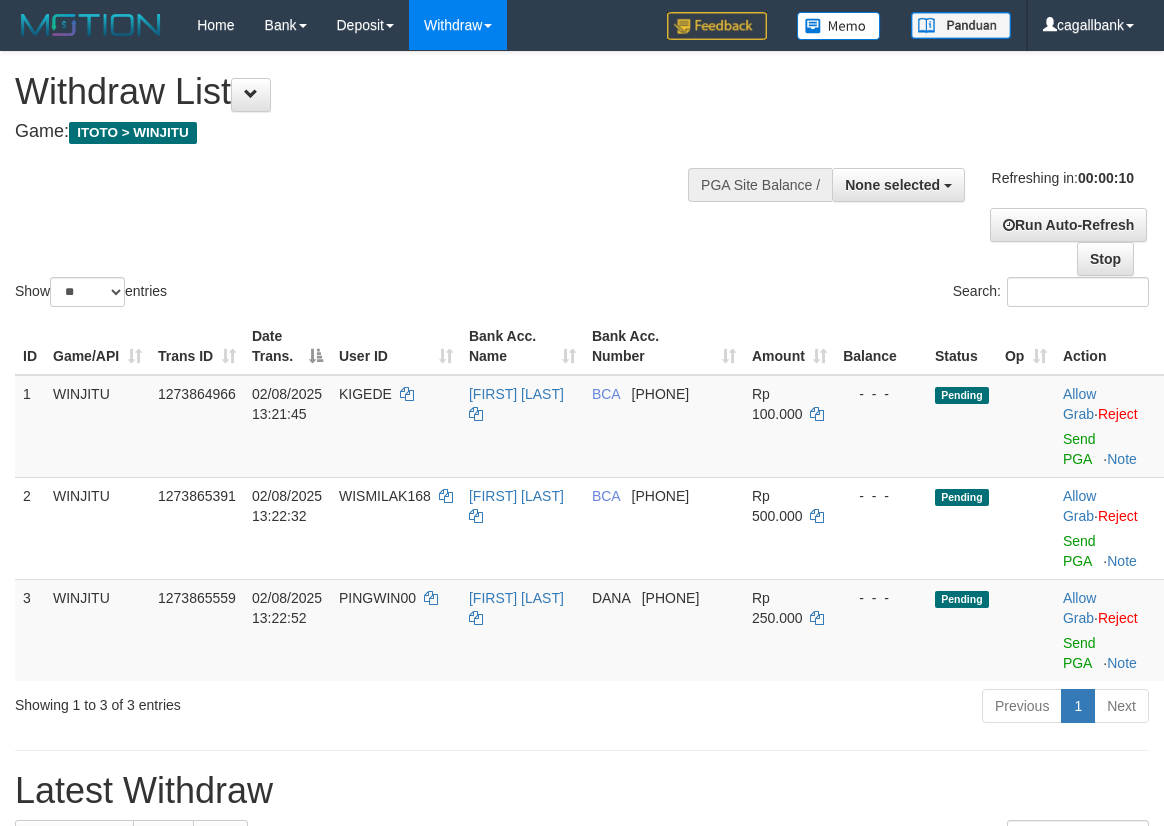 select 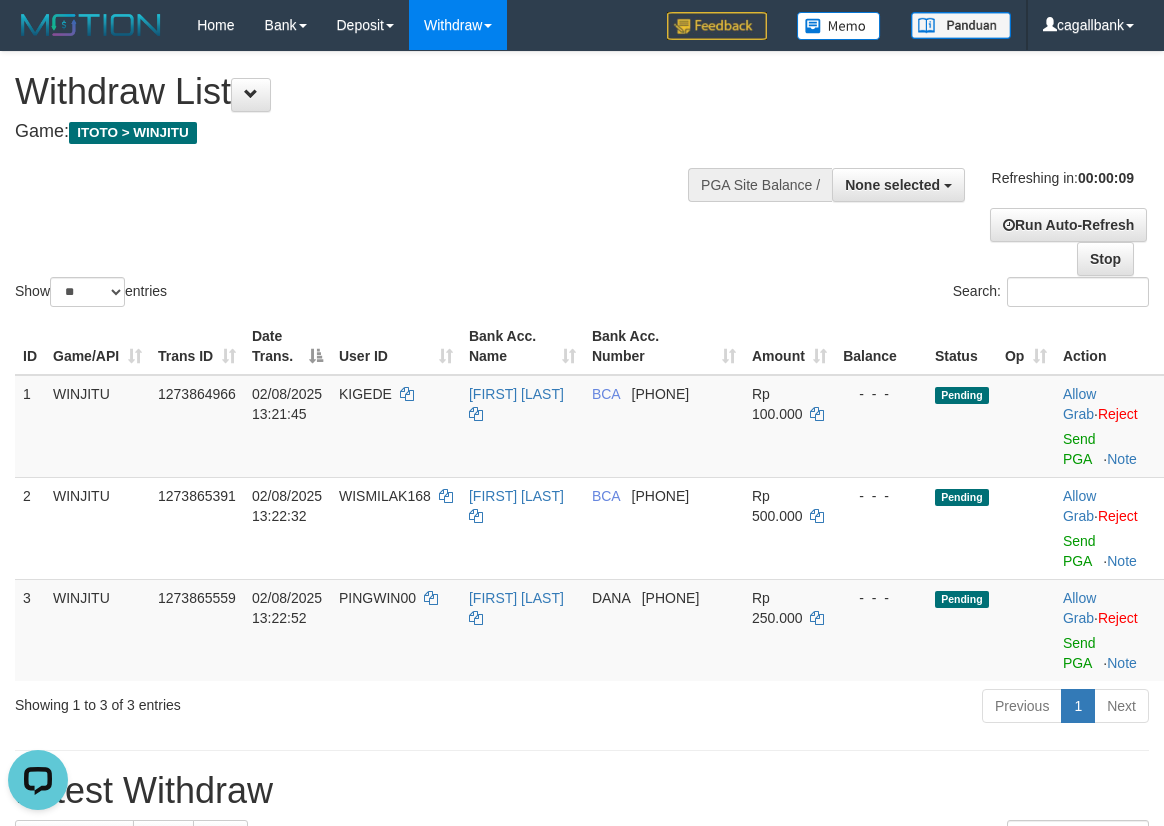 scroll, scrollTop: 0, scrollLeft: 0, axis: both 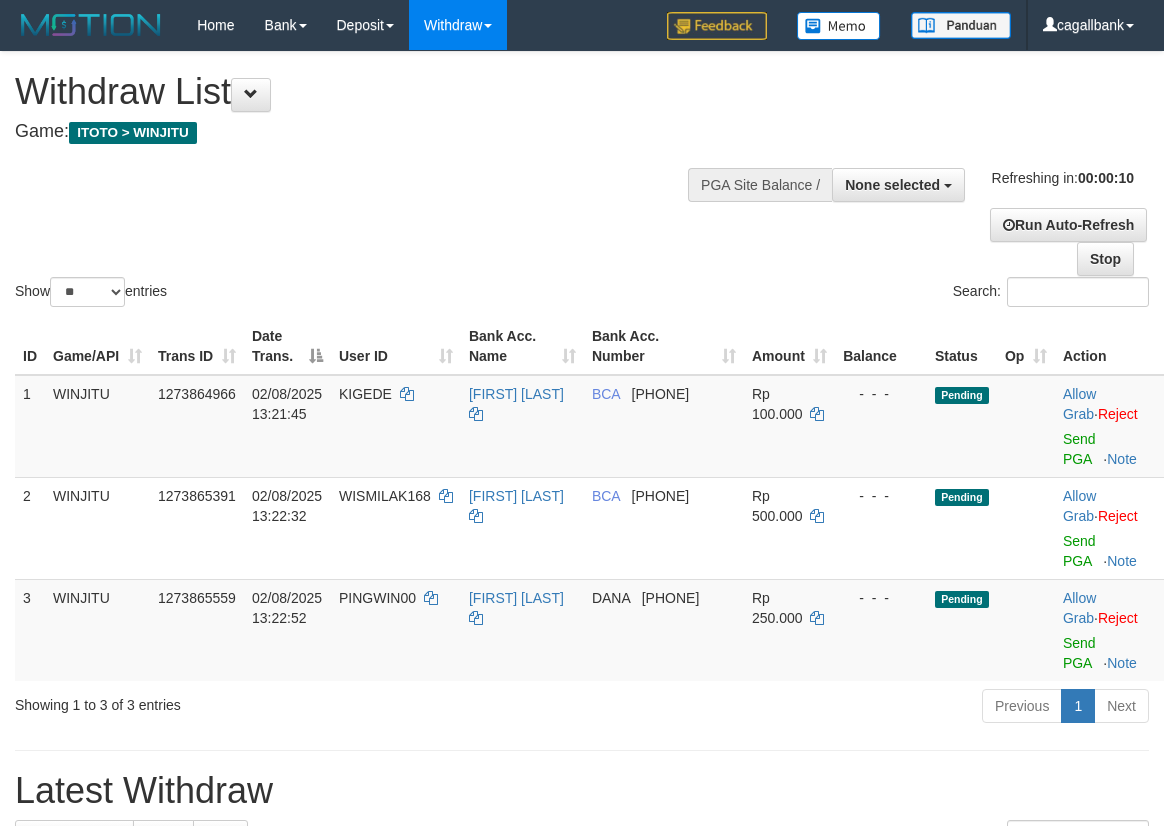 select 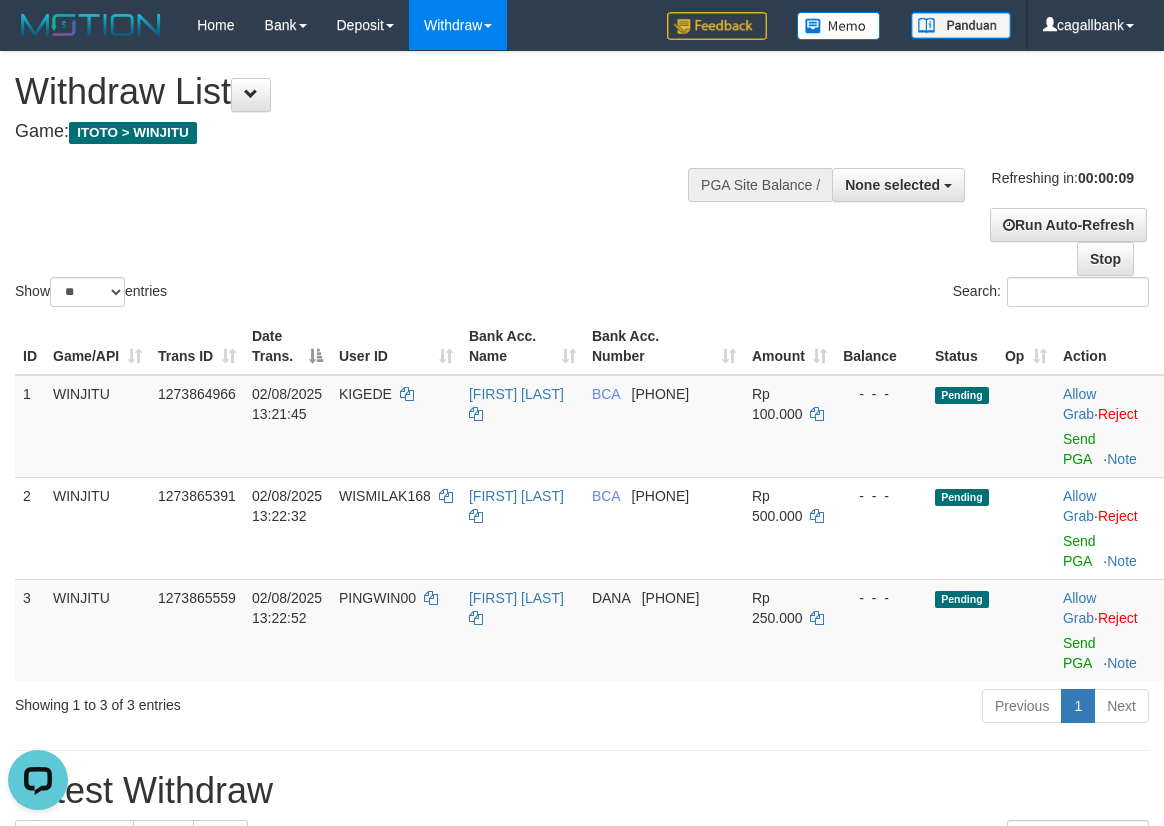 scroll, scrollTop: 0, scrollLeft: 0, axis: both 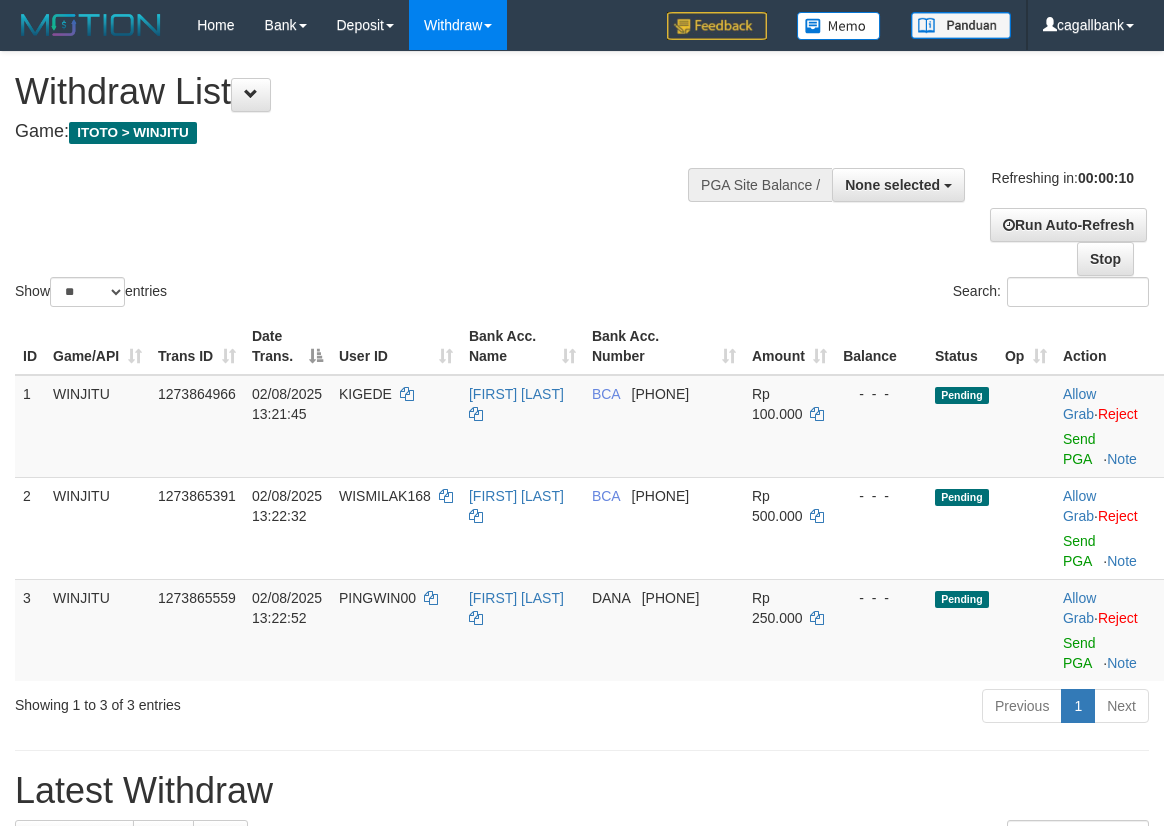 select 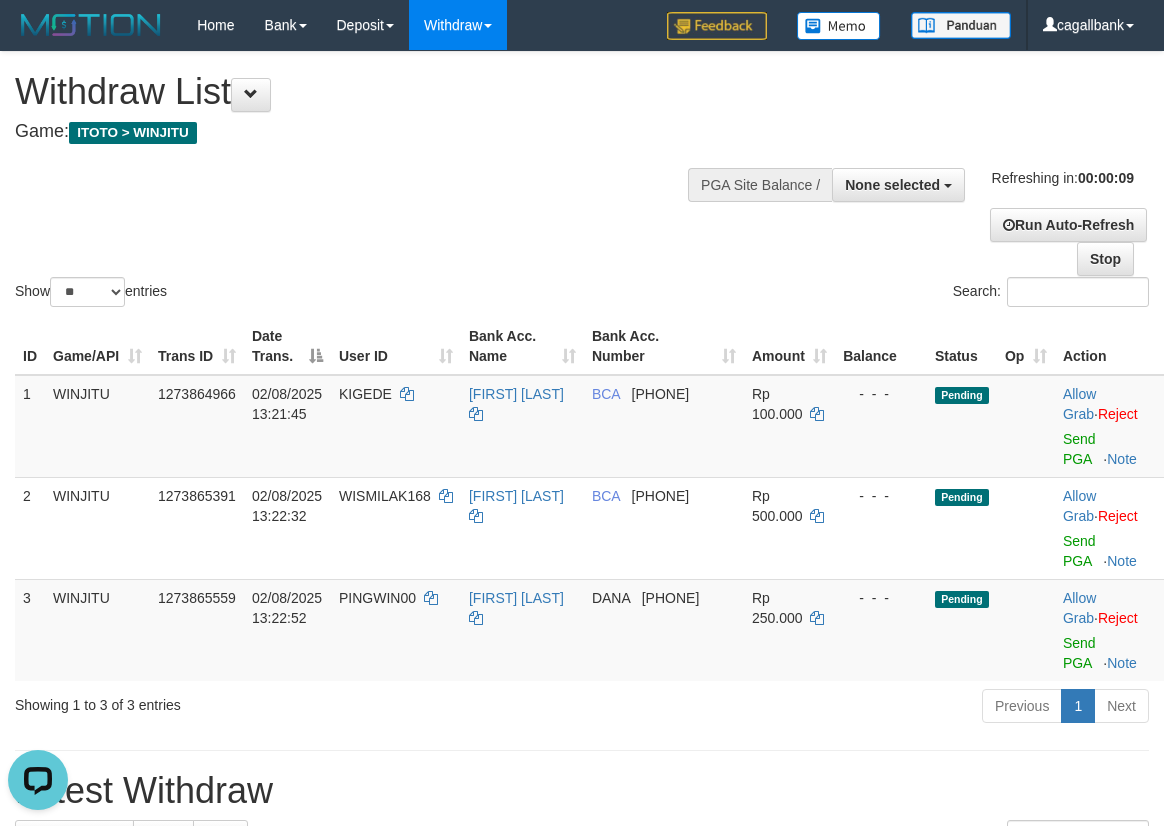 scroll, scrollTop: 0, scrollLeft: 0, axis: both 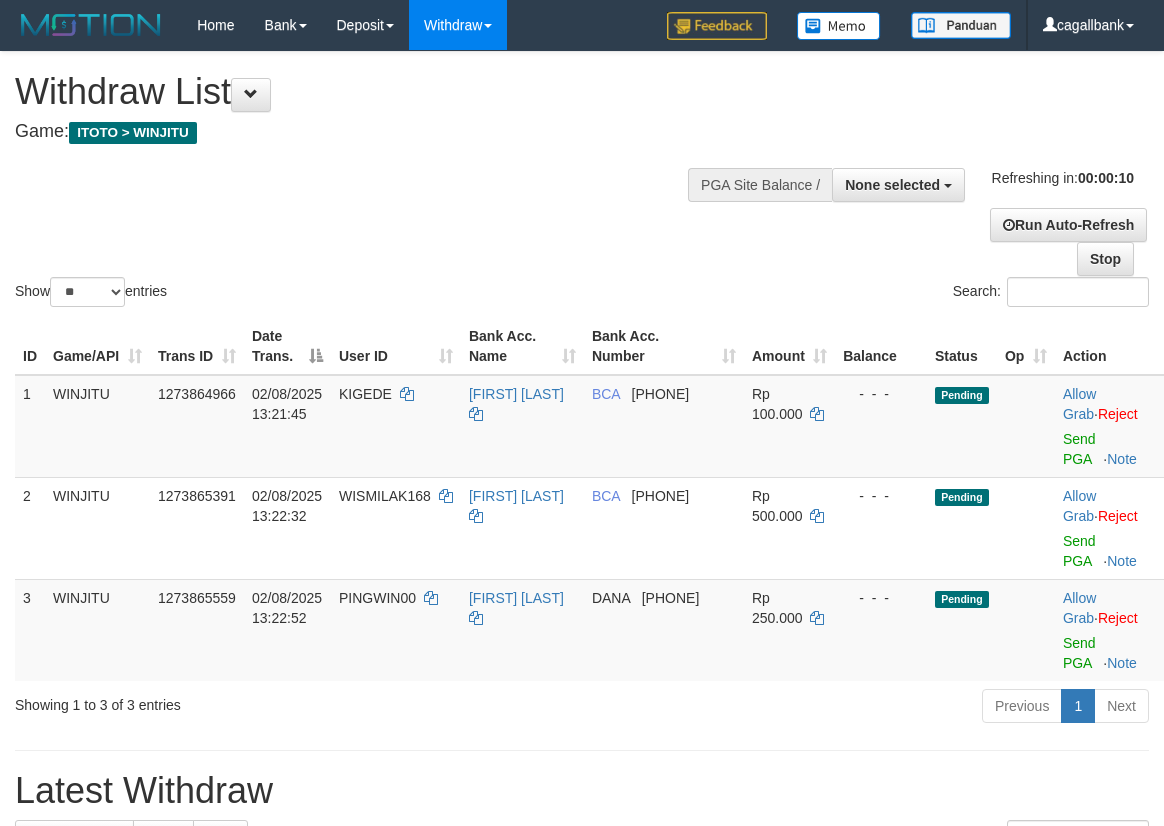 select 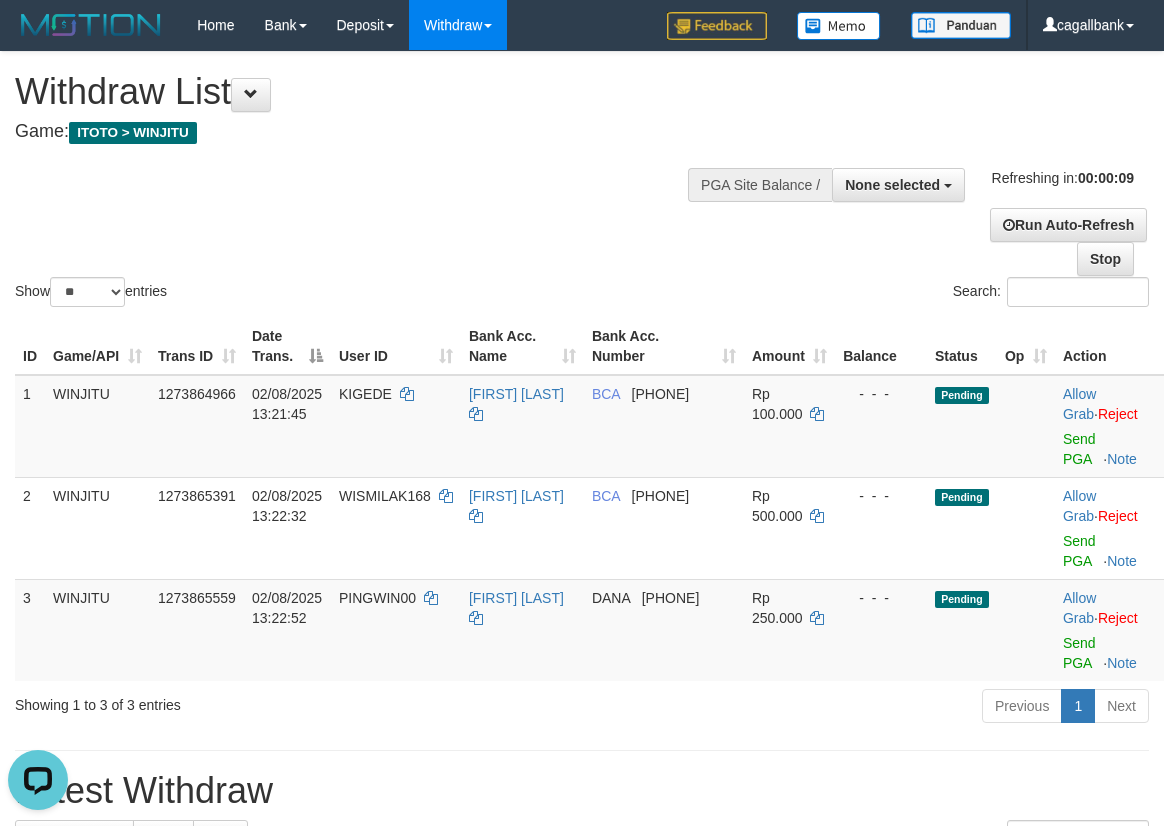 scroll, scrollTop: 0, scrollLeft: 0, axis: both 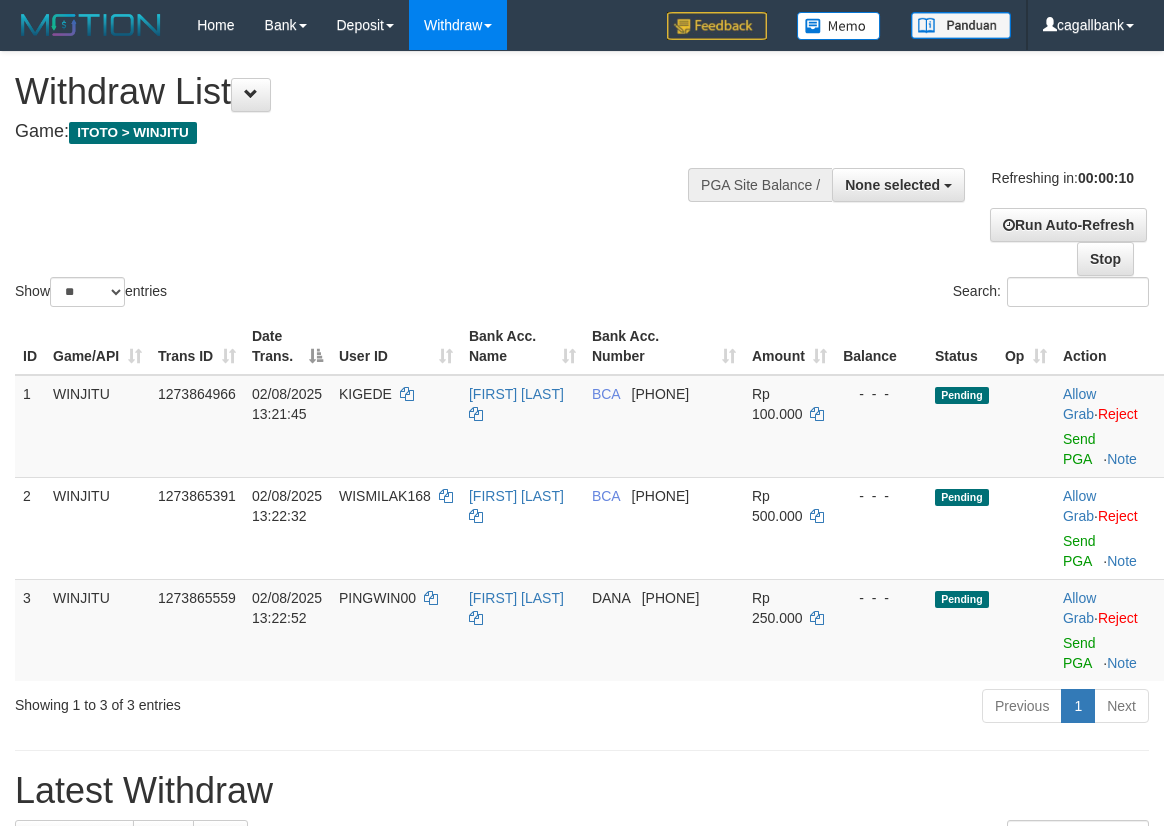 select 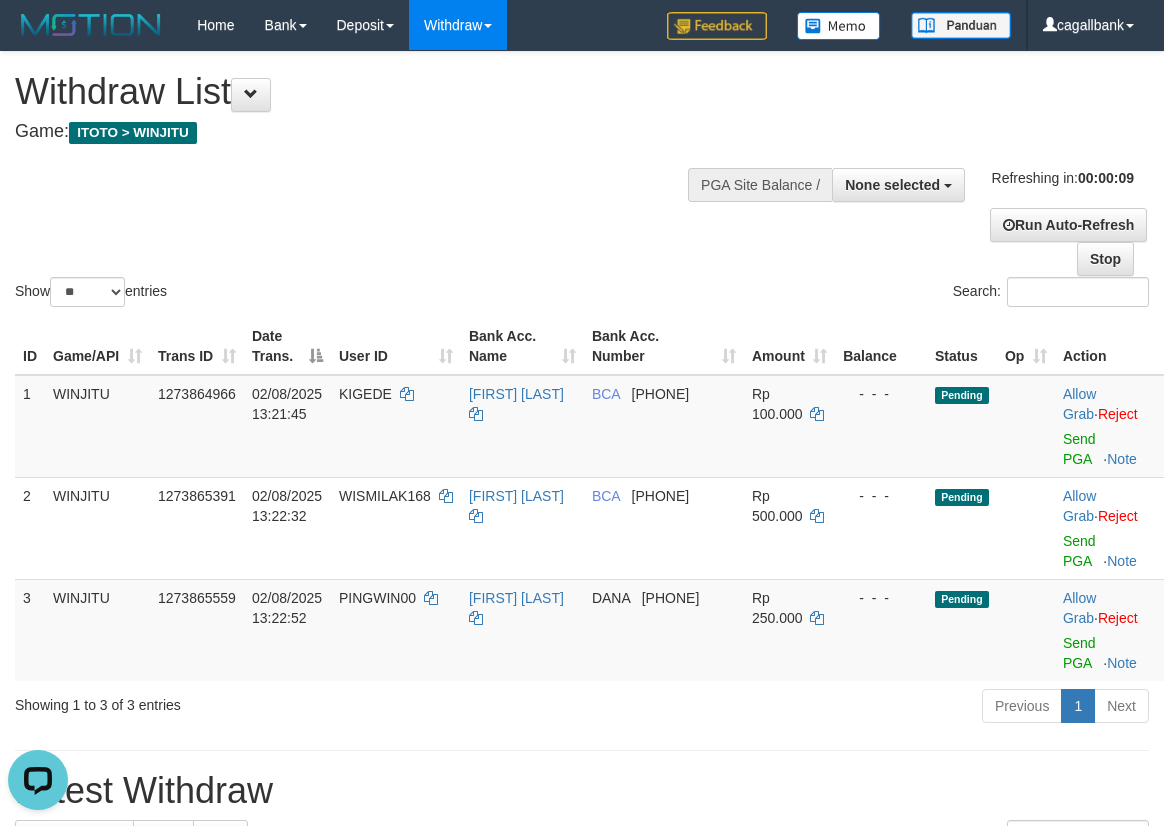 scroll, scrollTop: 0, scrollLeft: 0, axis: both 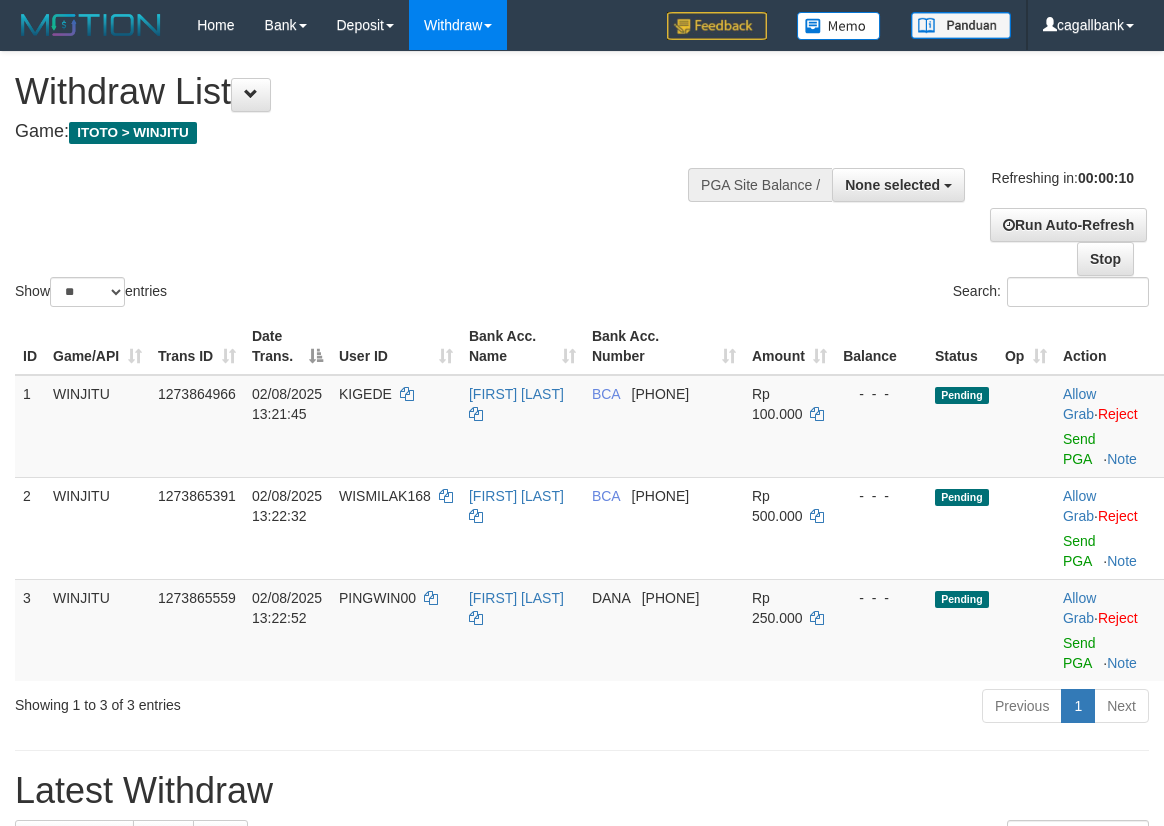 select 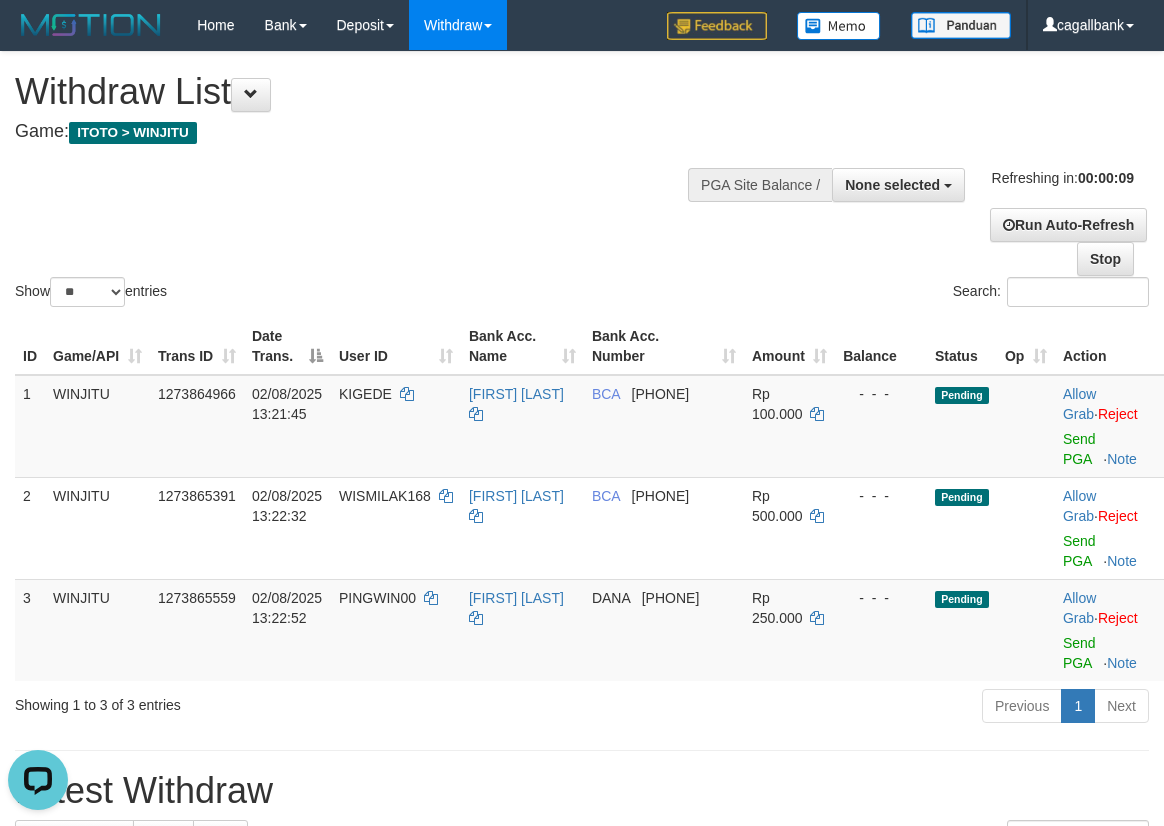 scroll, scrollTop: 0, scrollLeft: 0, axis: both 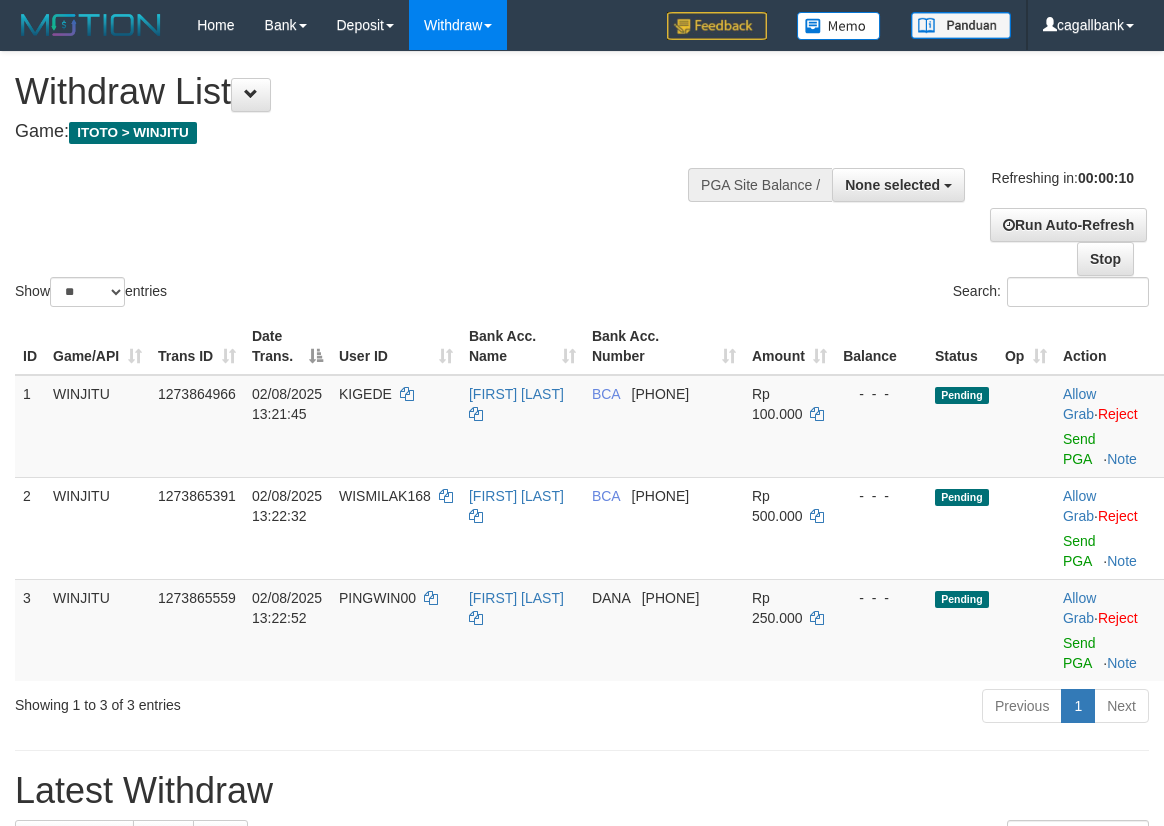 select 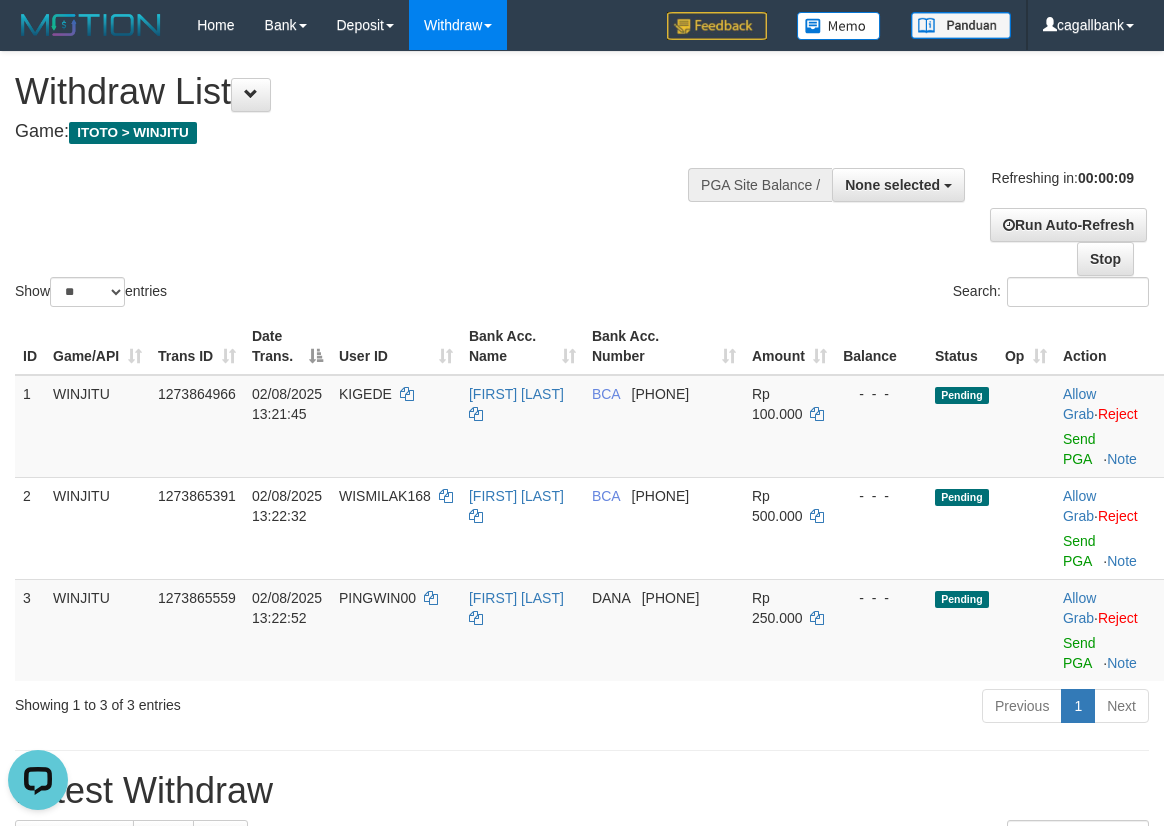 scroll, scrollTop: 0, scrollLeft: 0, axis: both 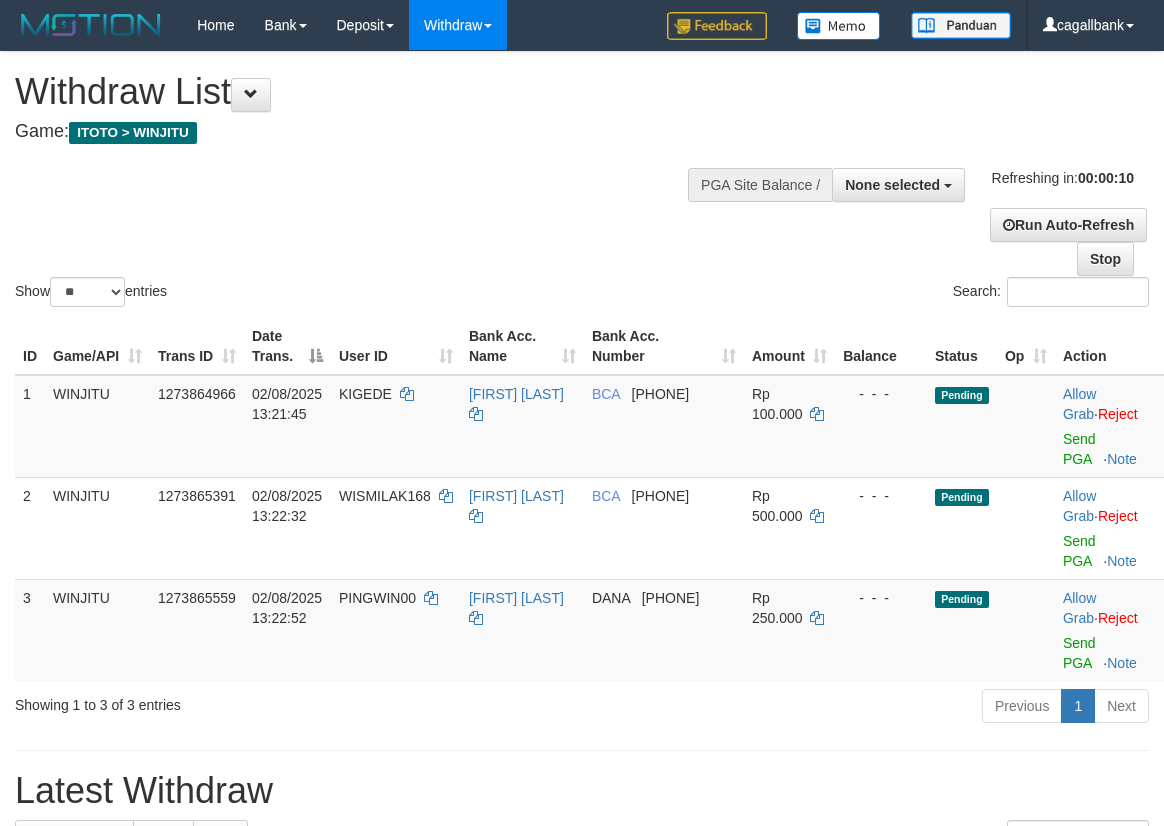 select 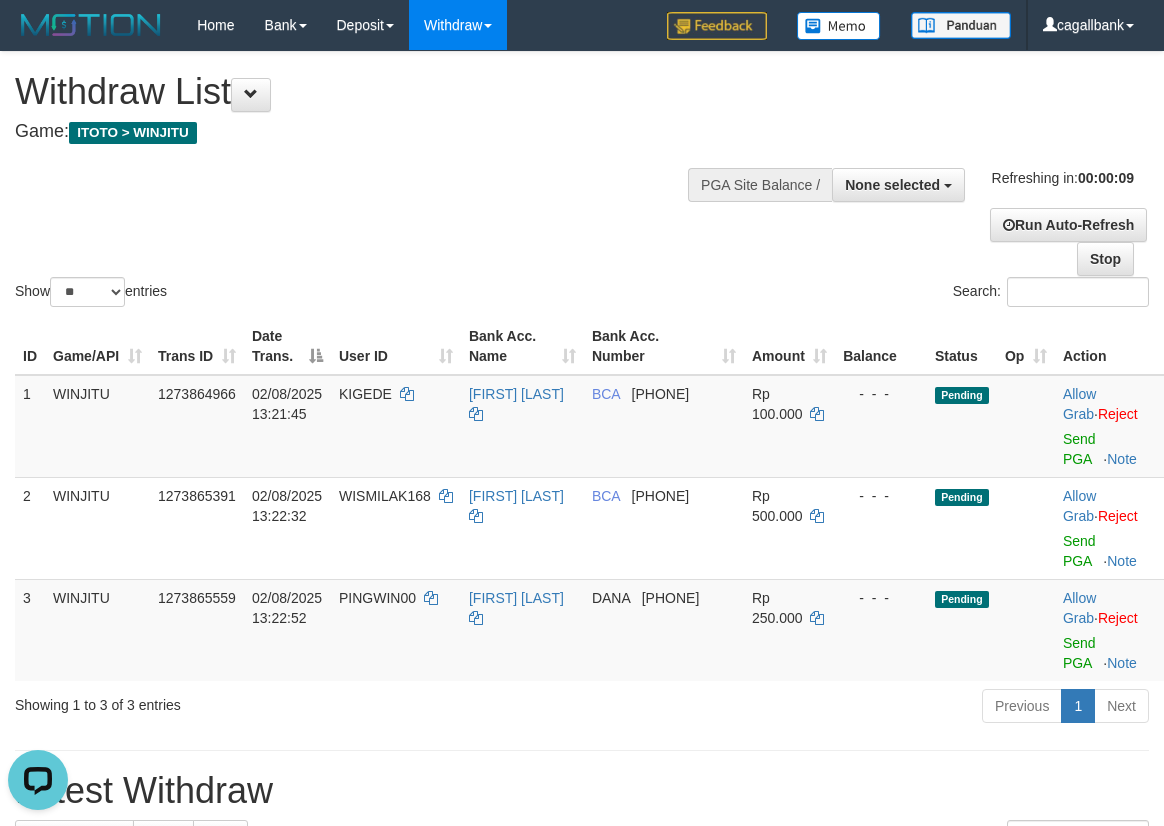 scroll, scrollTop: 0, scrollLeft: 0, axis: both 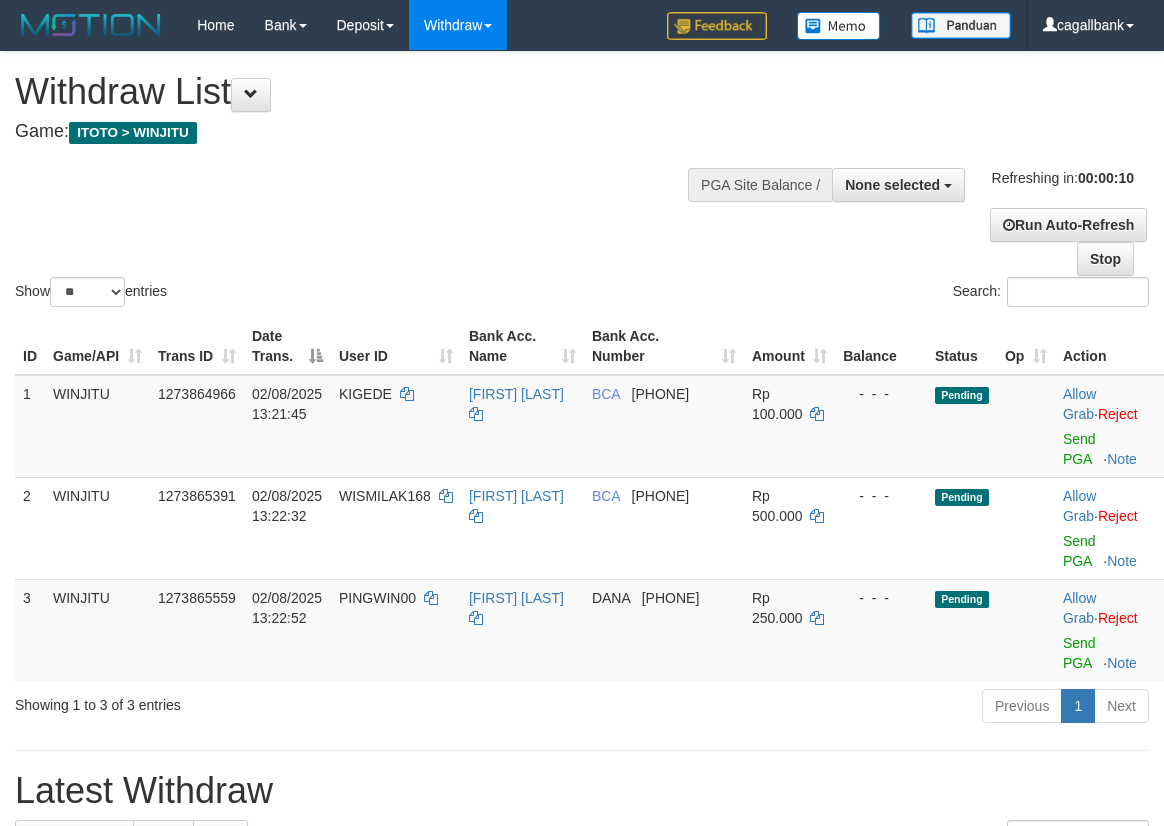 select 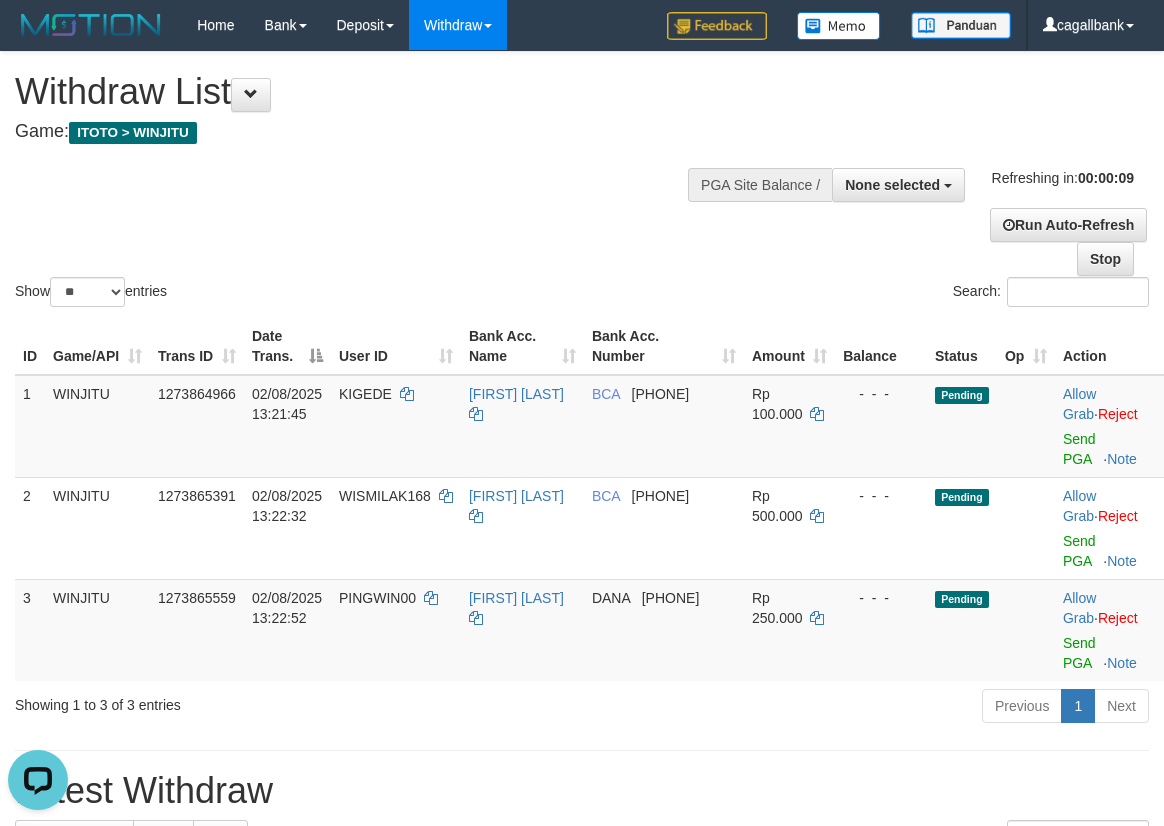 scroll, scrollTop: 0, scrollLeft: 0, axis: both 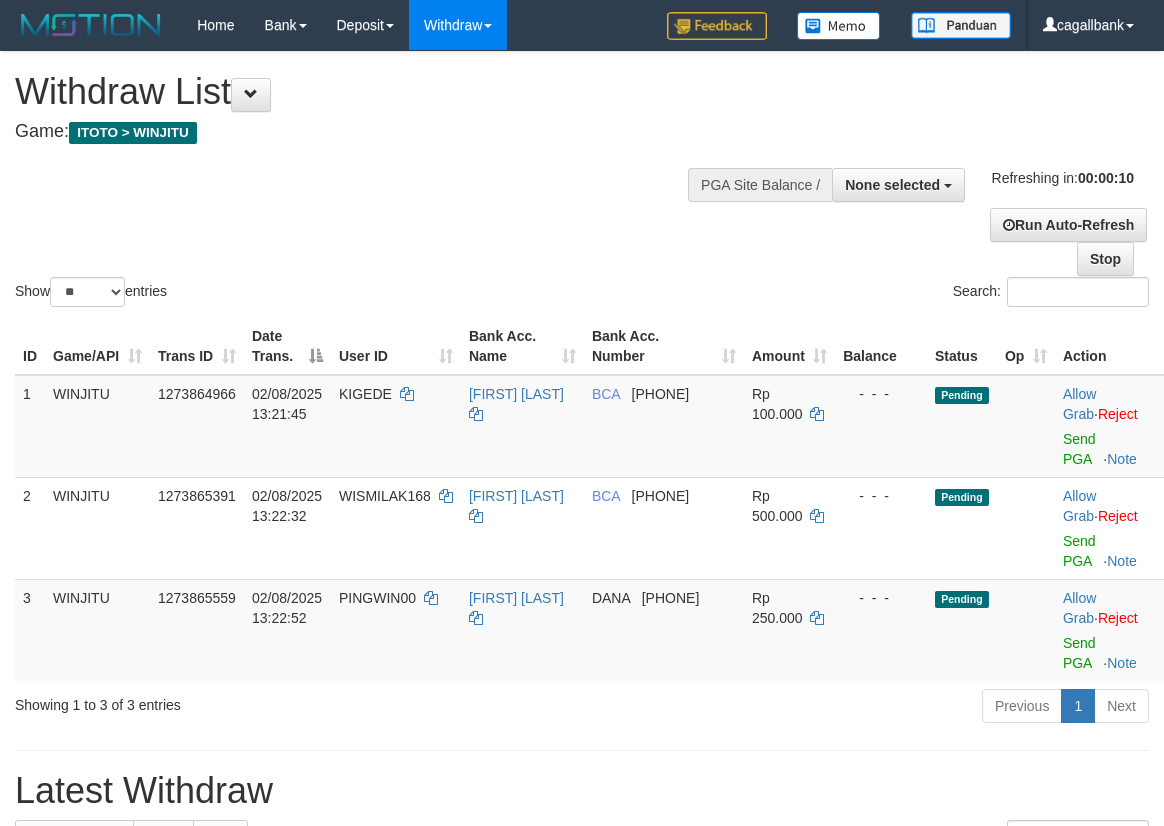 select 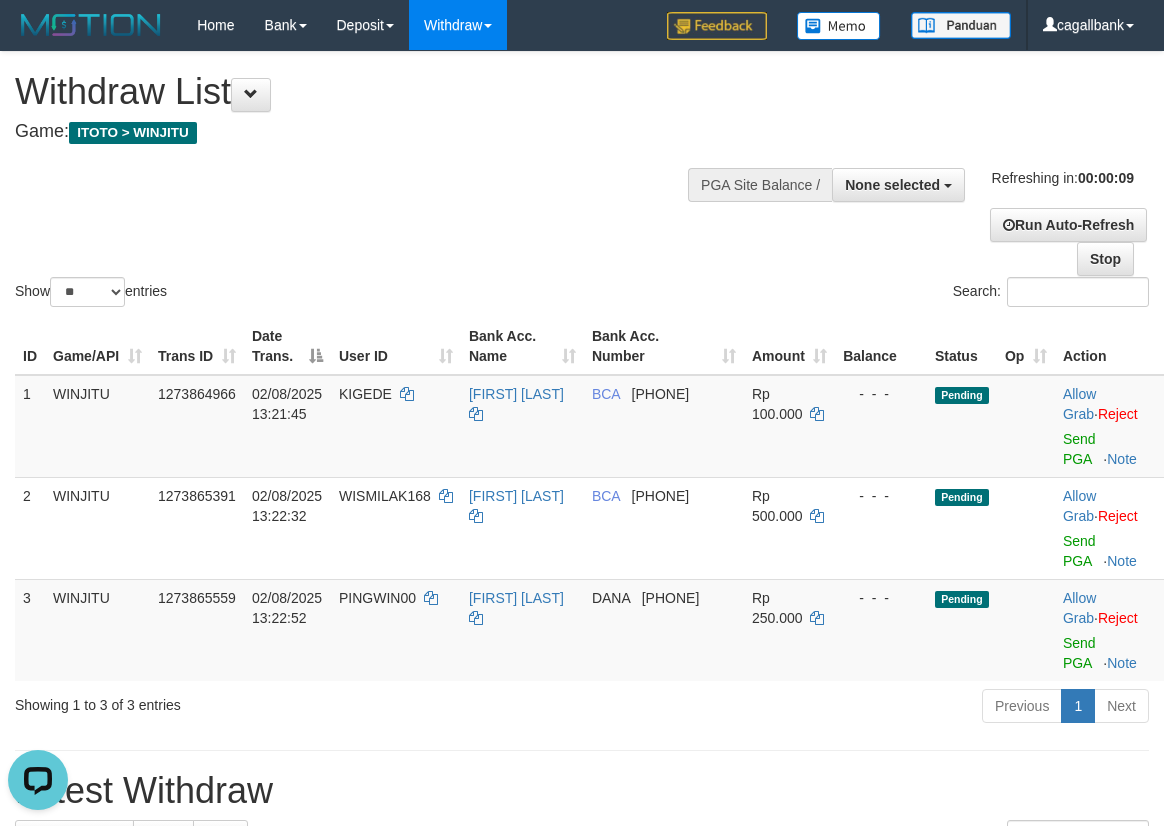 scroll, scrollTop: 0, scrollLeft: 0, axis: both 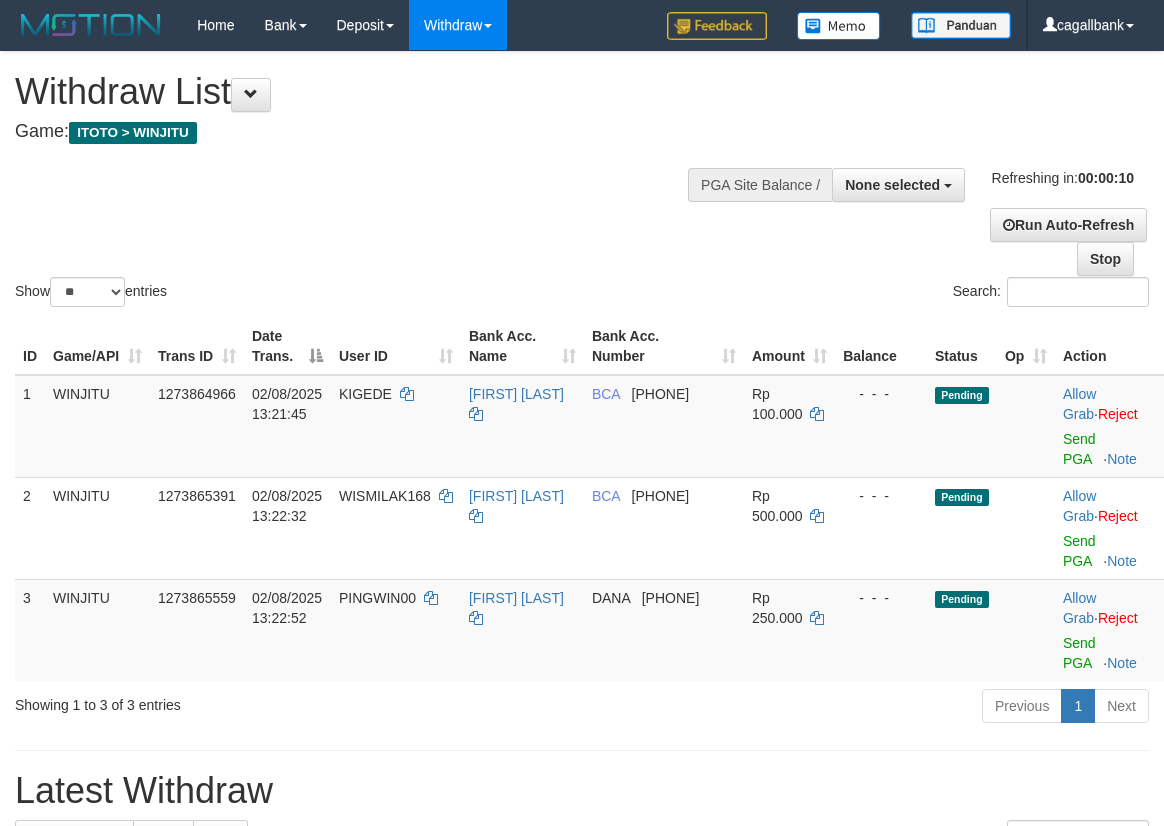 select 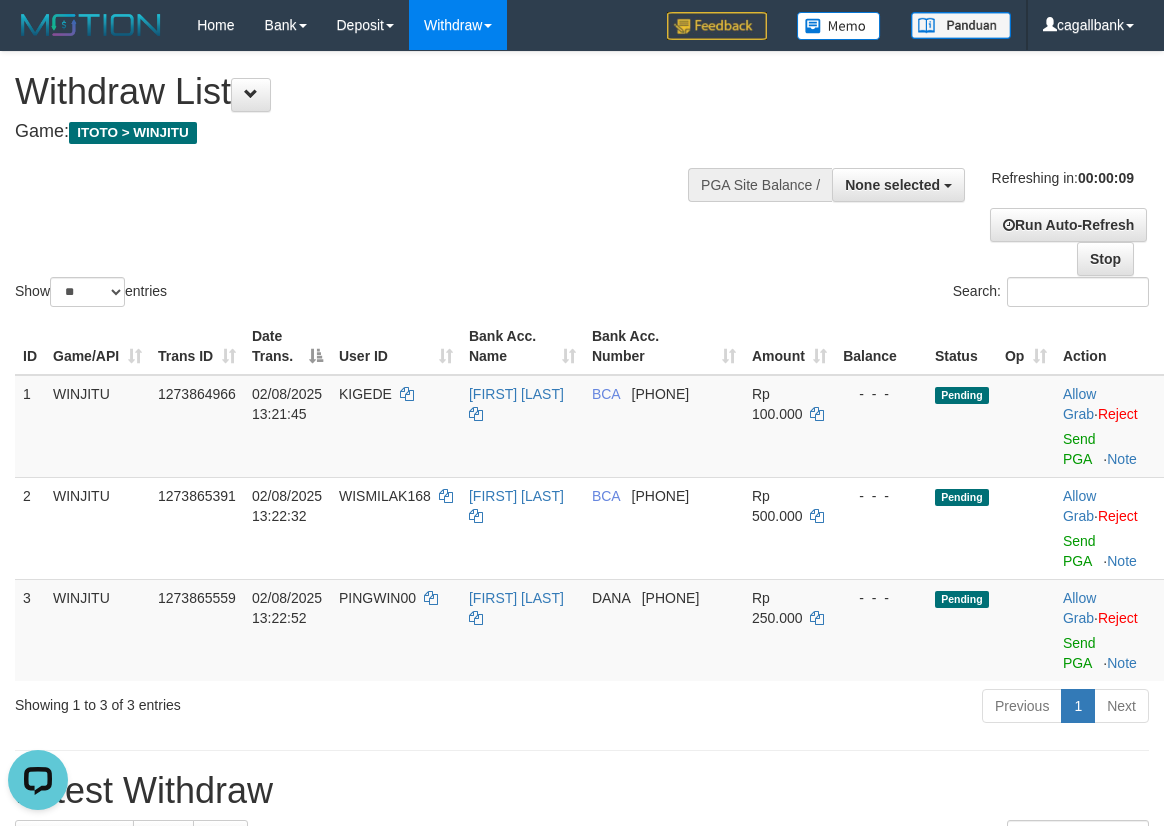 scroll, scrollTop: 0, scrollLeft: 0, axis: both 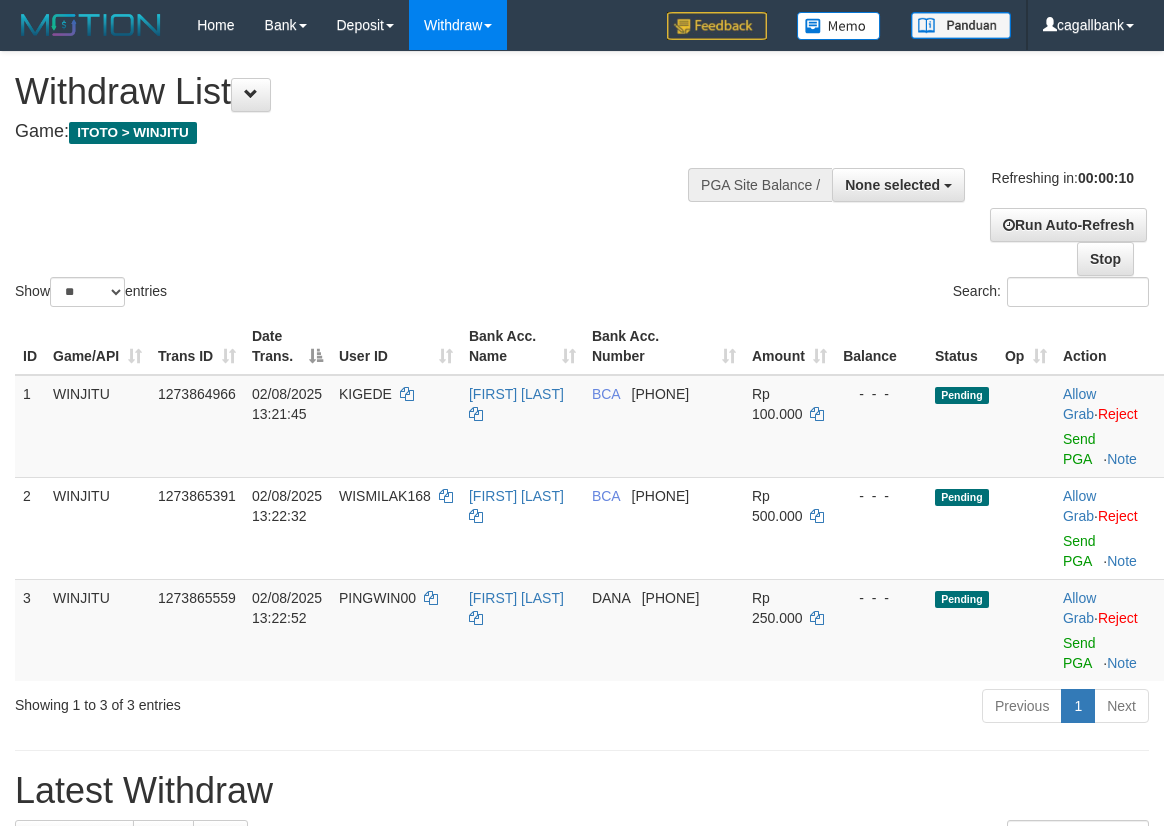 select 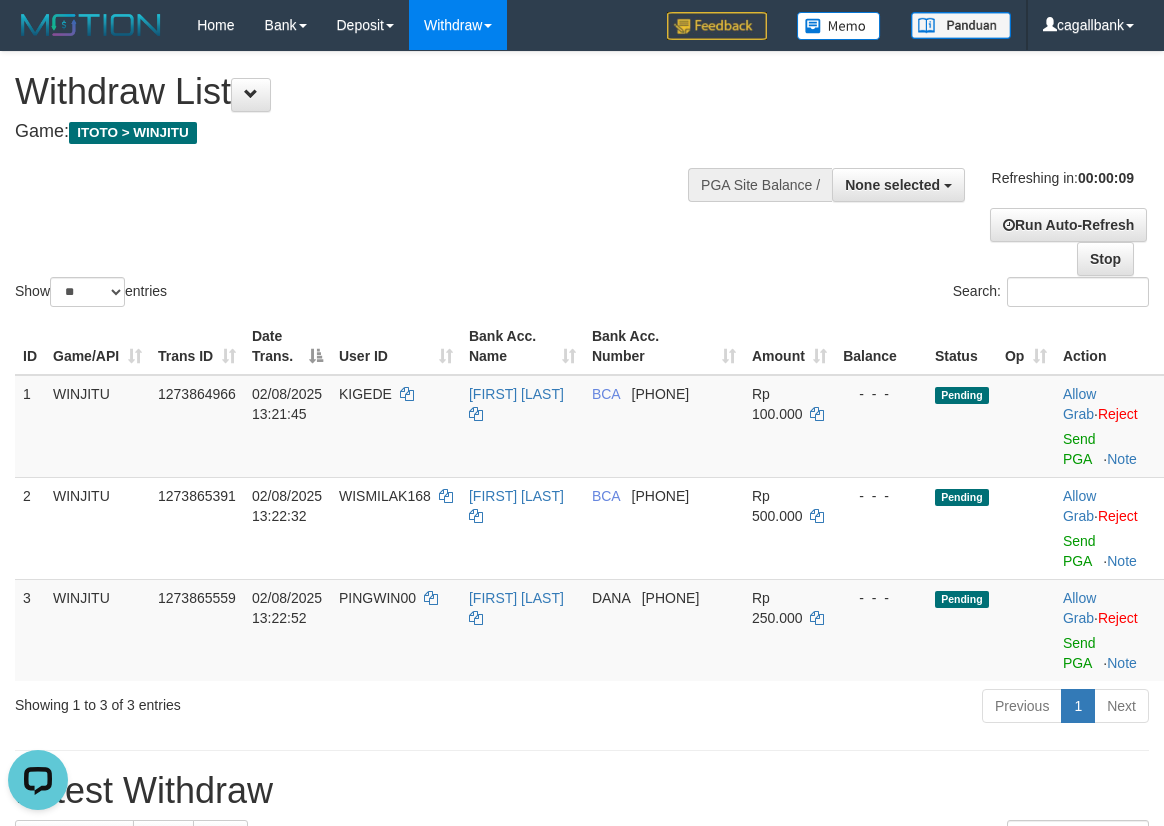 scroll, scrollTop: 0, scrollLeft: 0, axis: both 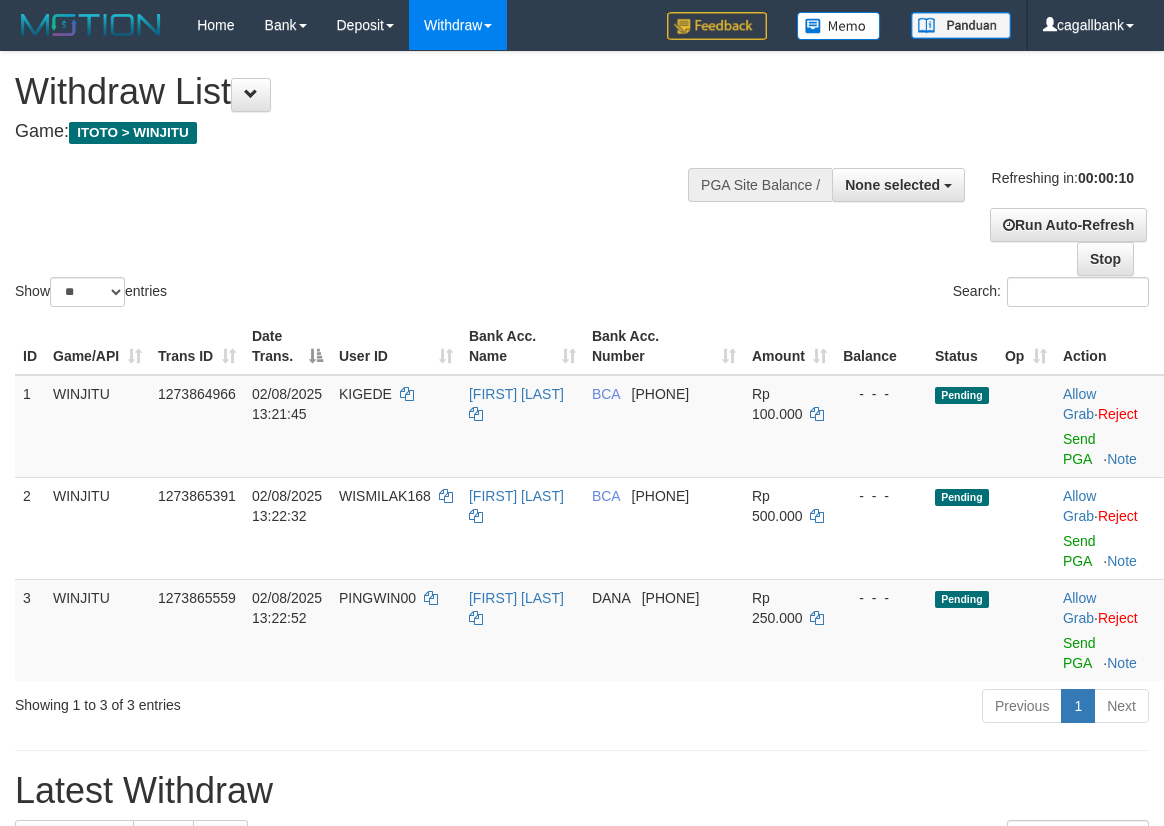 select 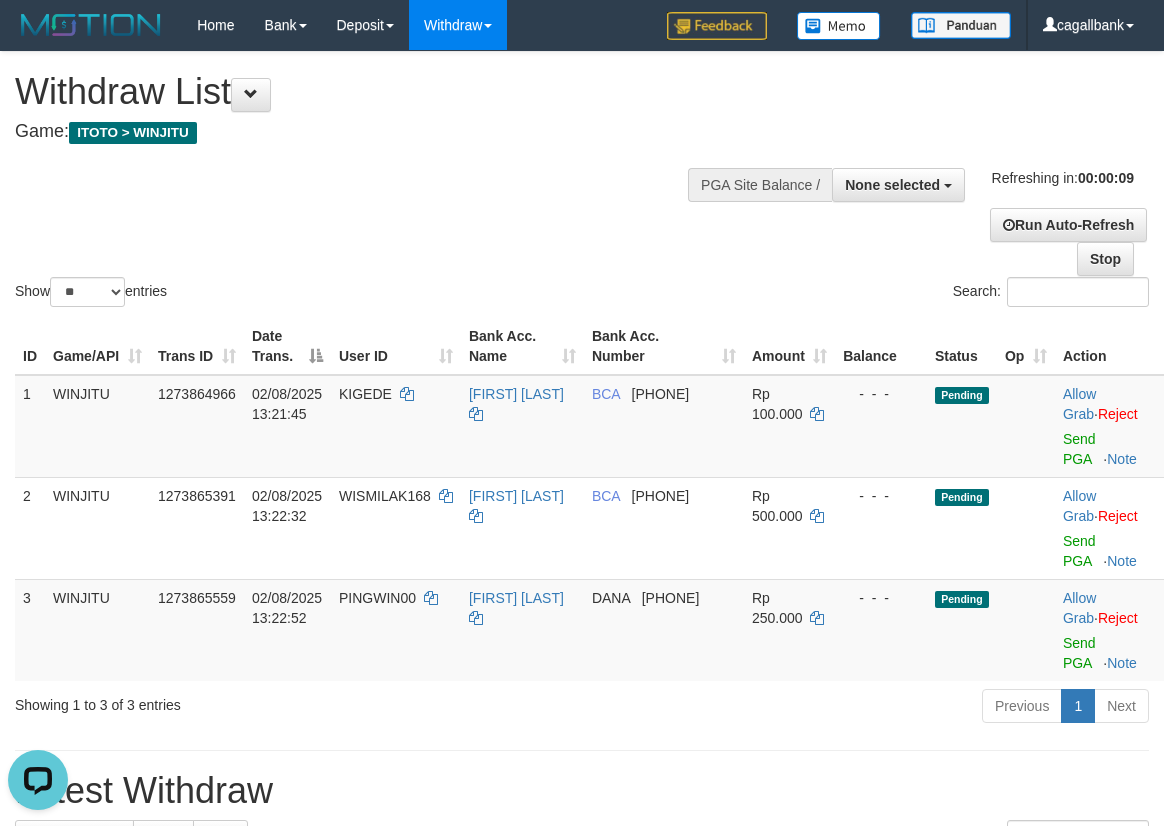 scroll, scrollTop: 0, scrollLeft: 0, axis: both 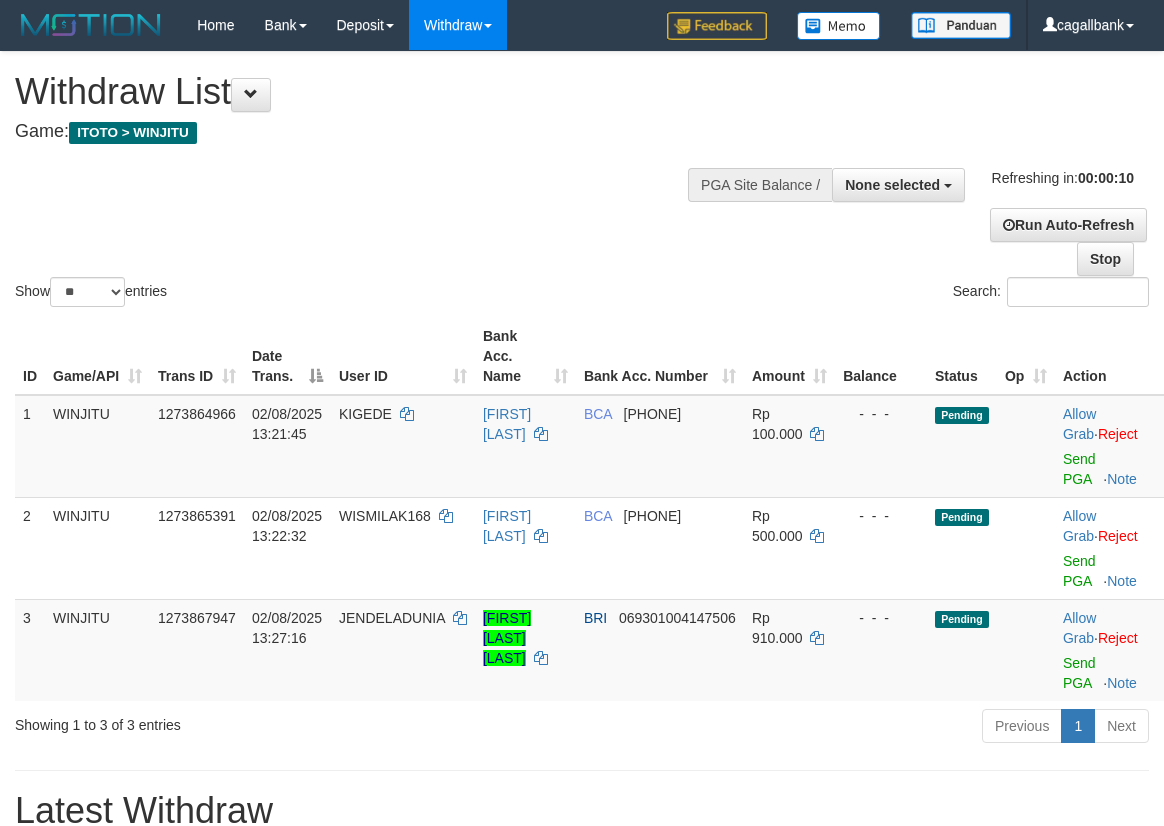 select 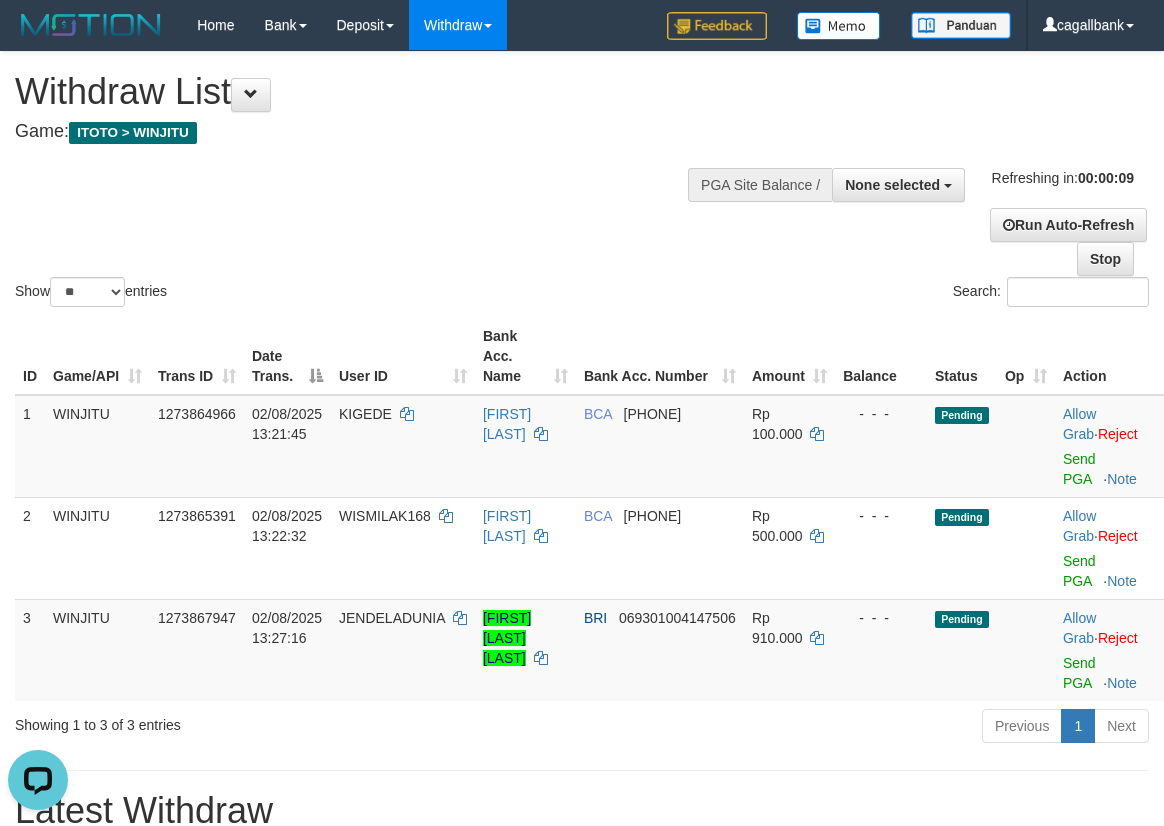 scroll, scrollTop: 0, scrollLeft: 0, axis: both 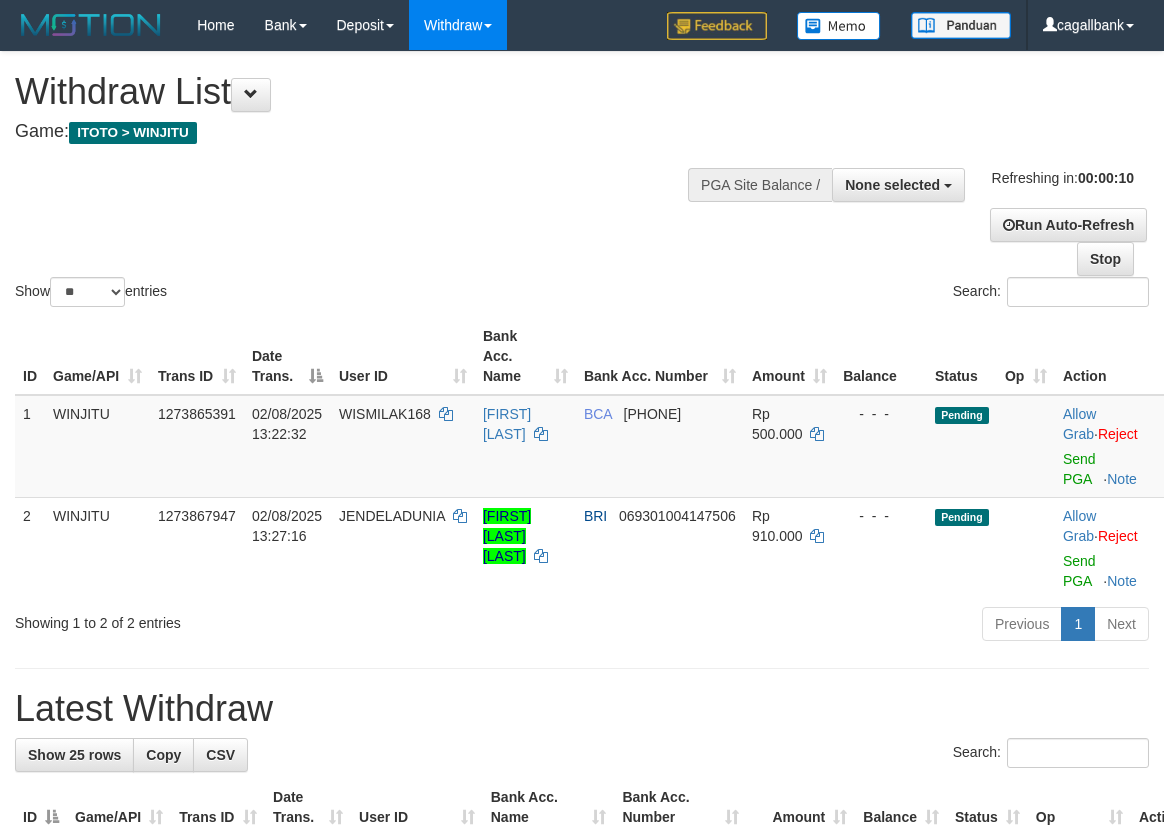 select 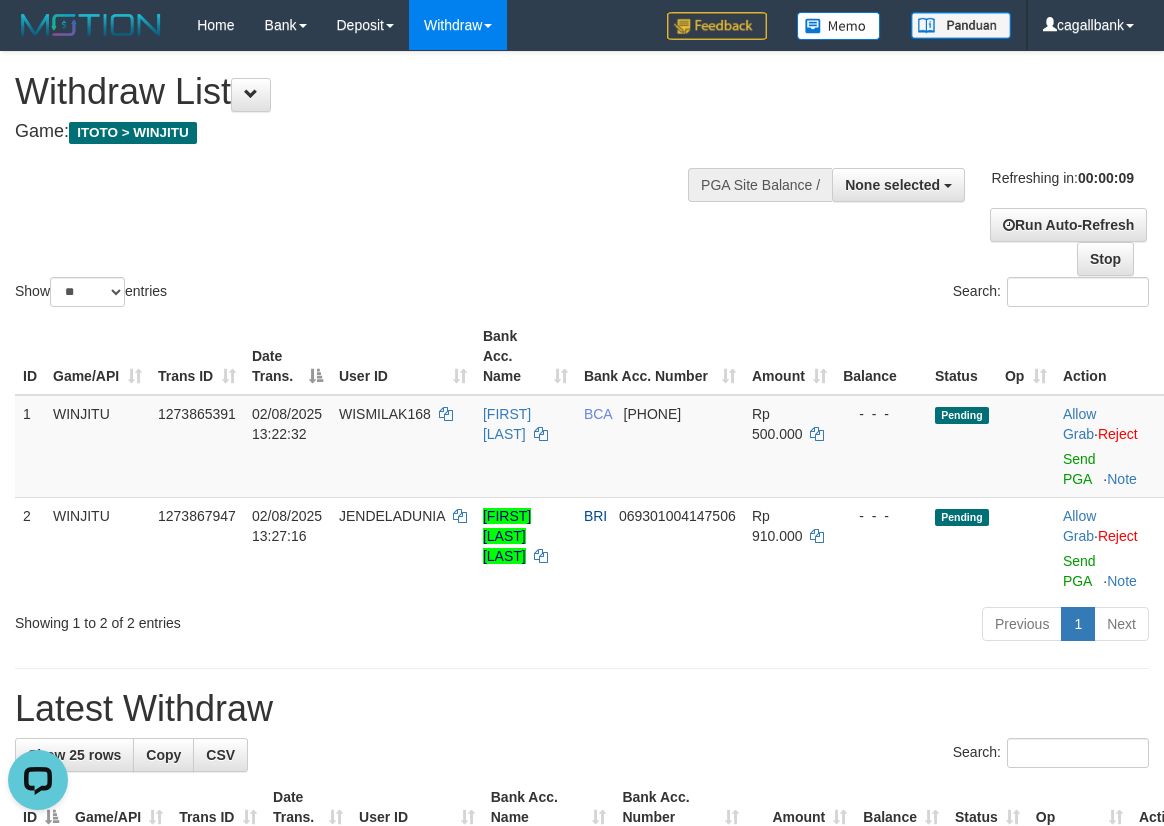 scroll, scrollTop: 0, scrollLeft: 0, axis: both 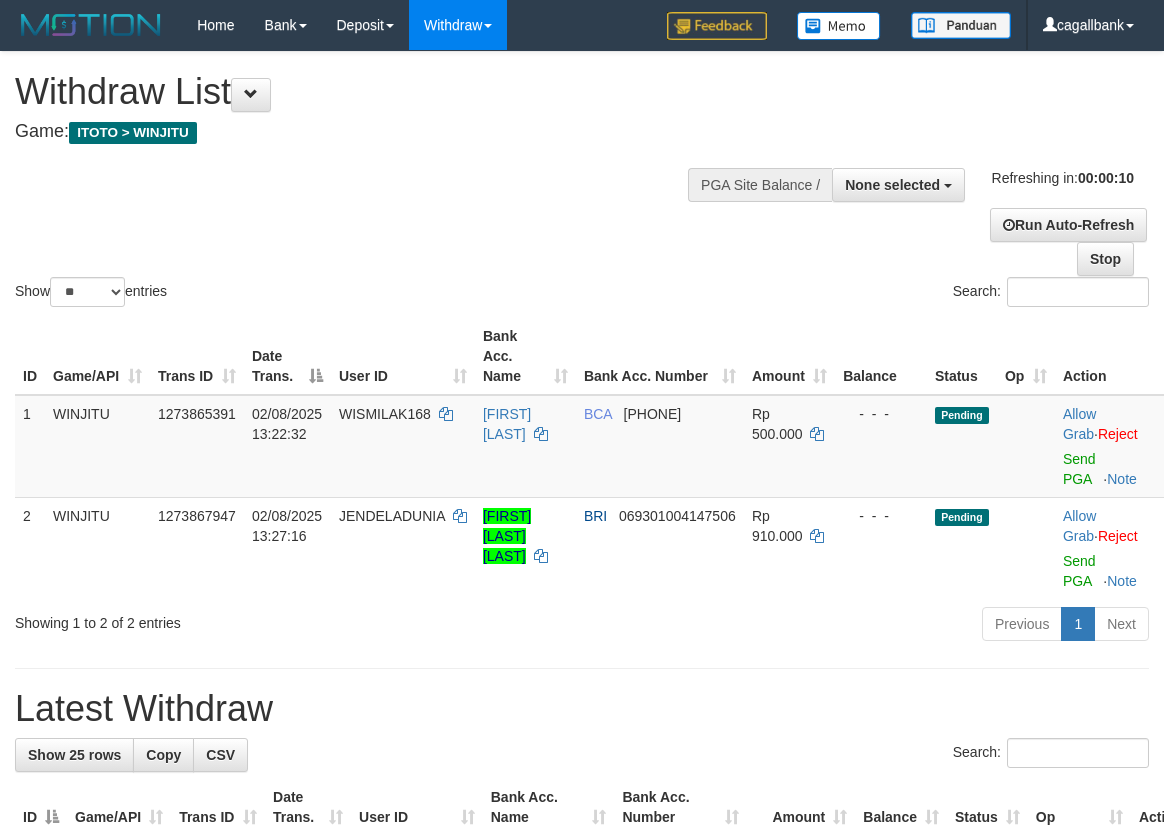 select 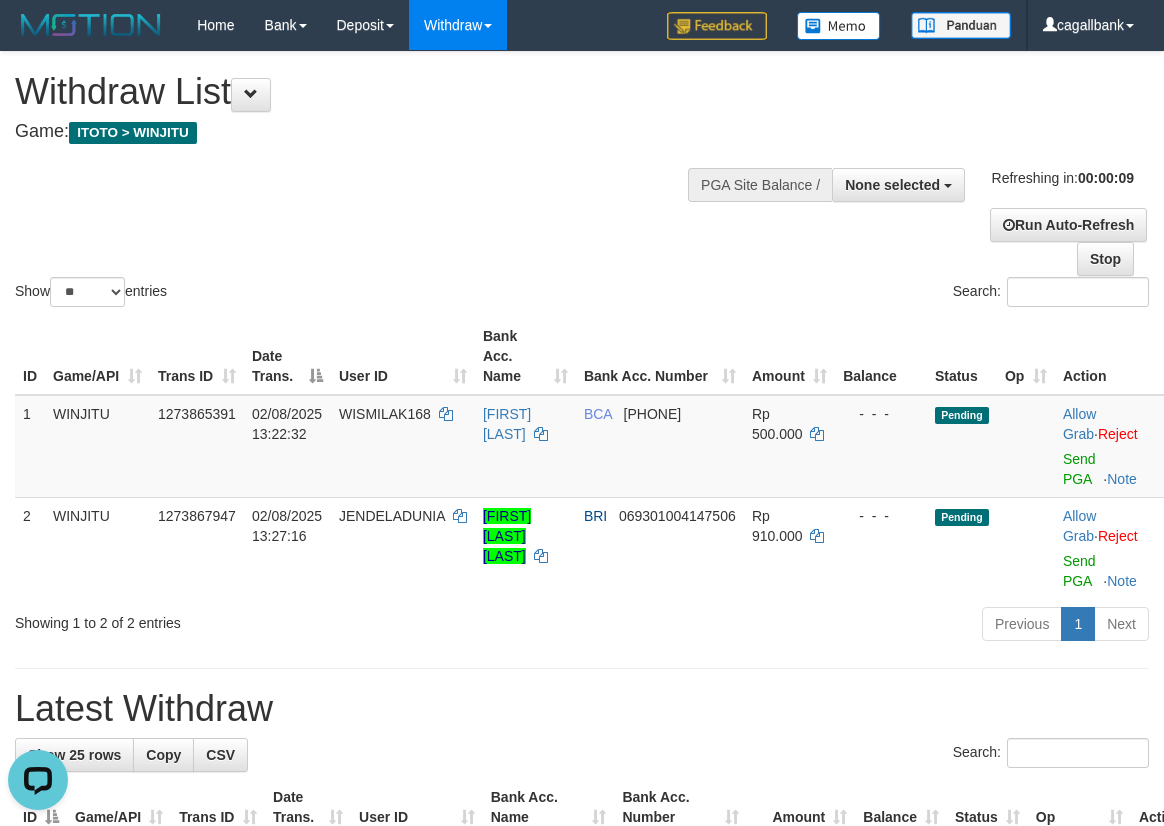 scroll, scrollTop: 0, scrollLeft: 0, axis: both 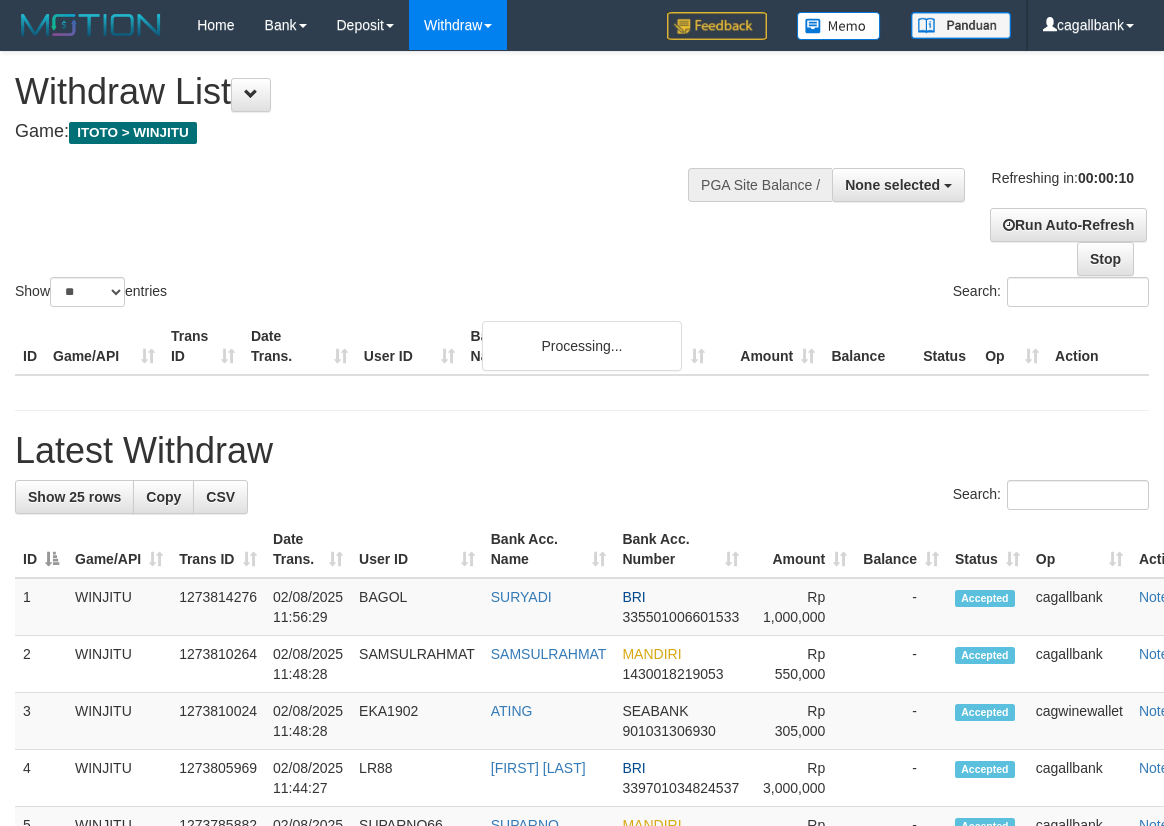 select 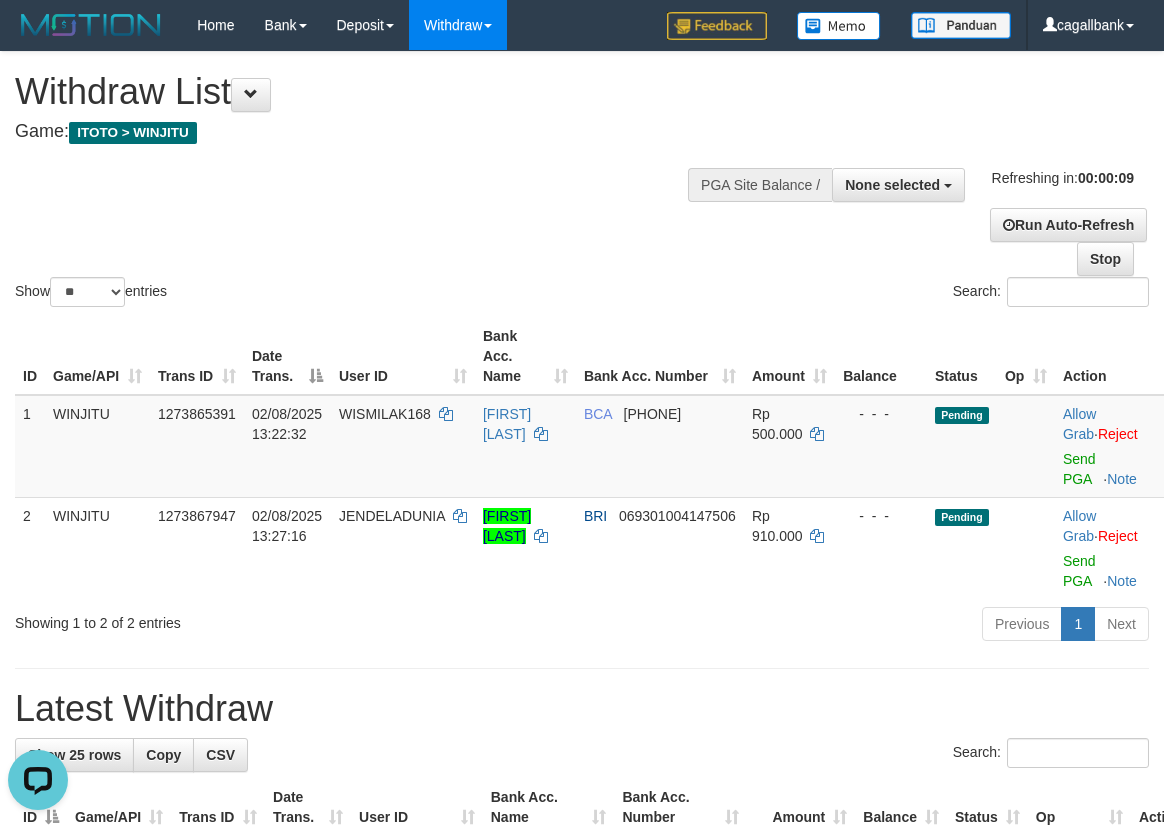 scroll, scrollTop: 0, scrollLeft: 0, axis: both 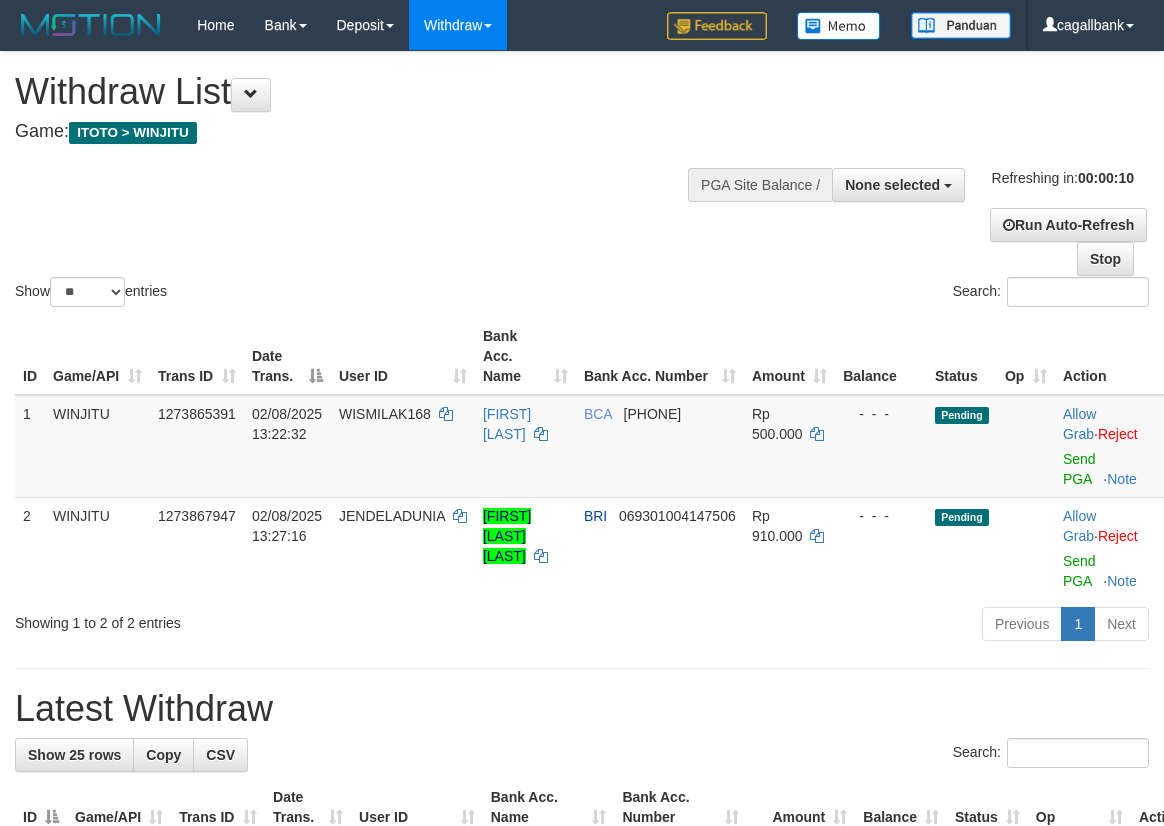 select 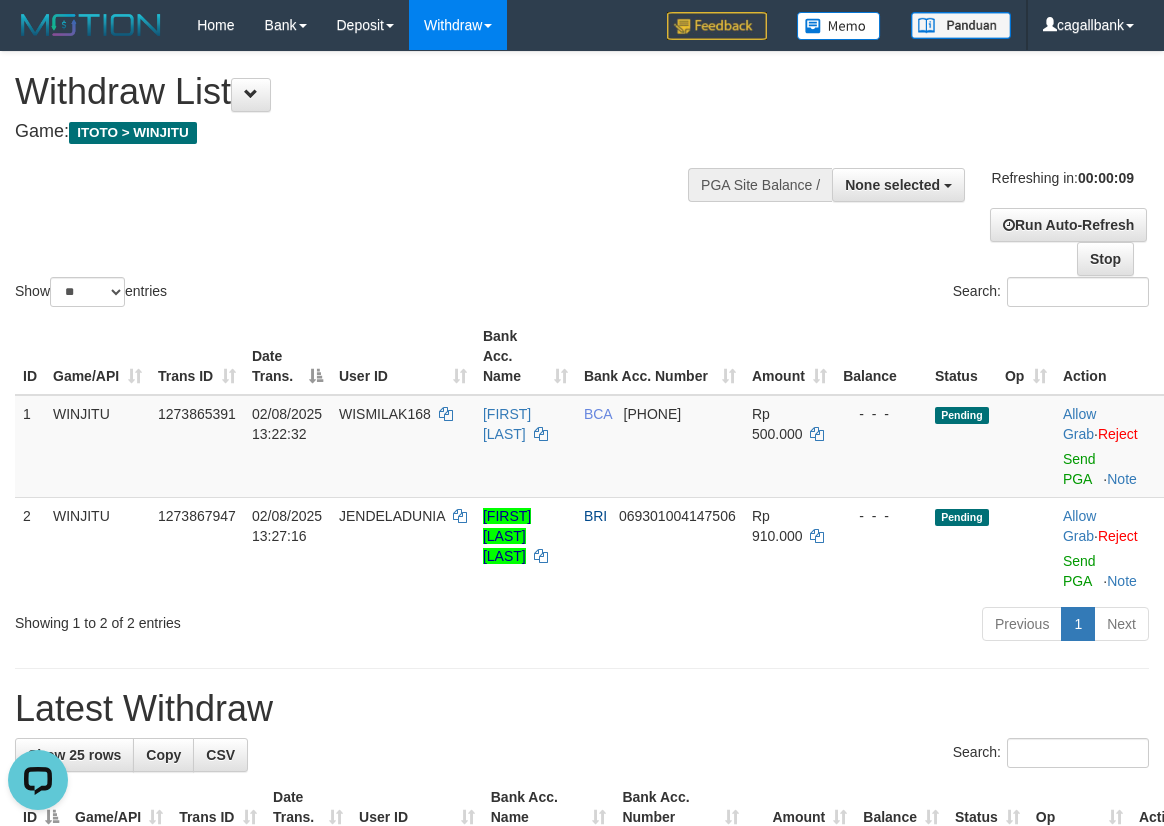 scroll, scrollTop: 0, scrollLeft: 0, axis: both 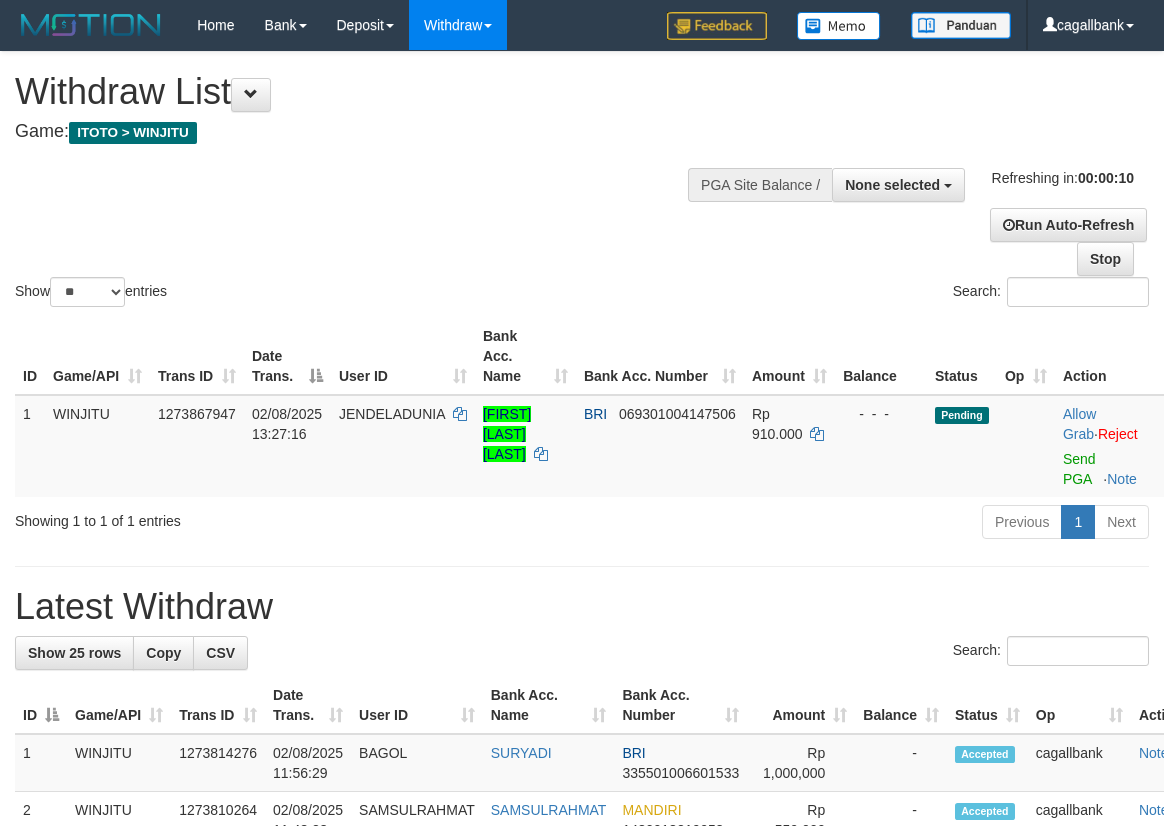 select 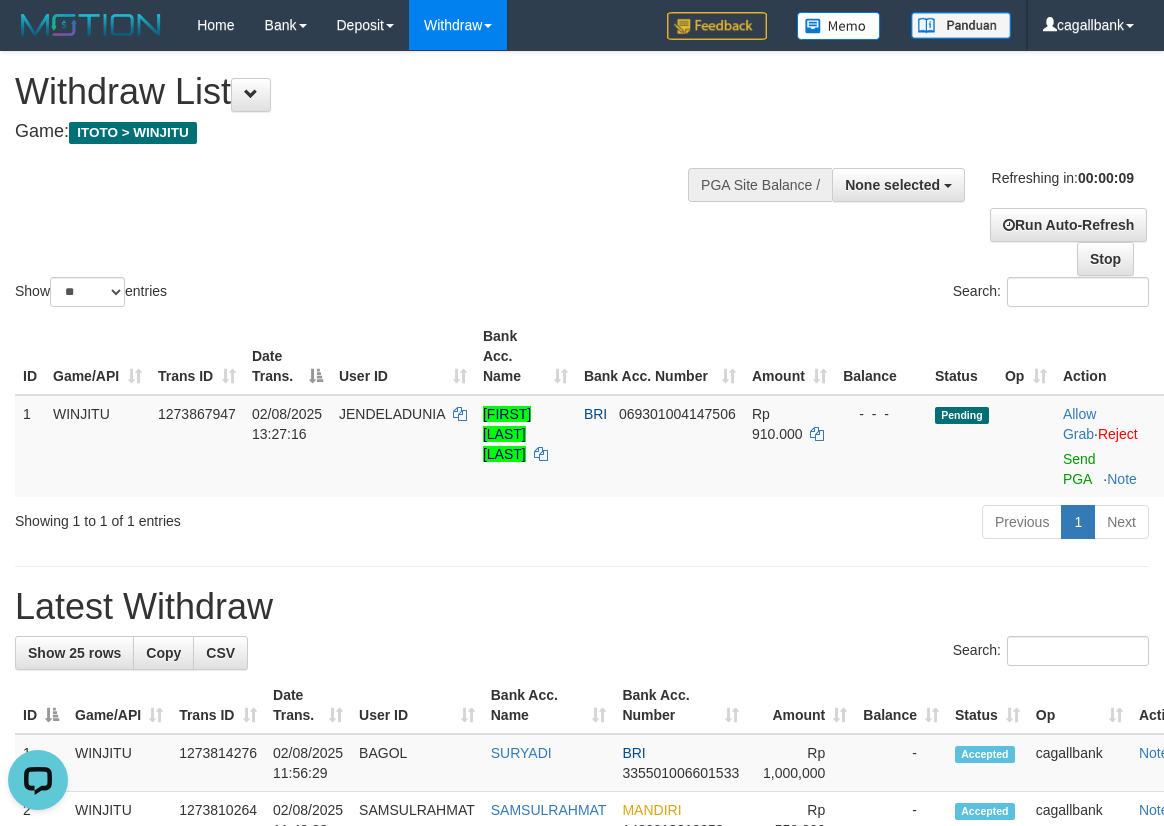 scroll, scrollTop: 0, scrollLeft: 0, axis: both 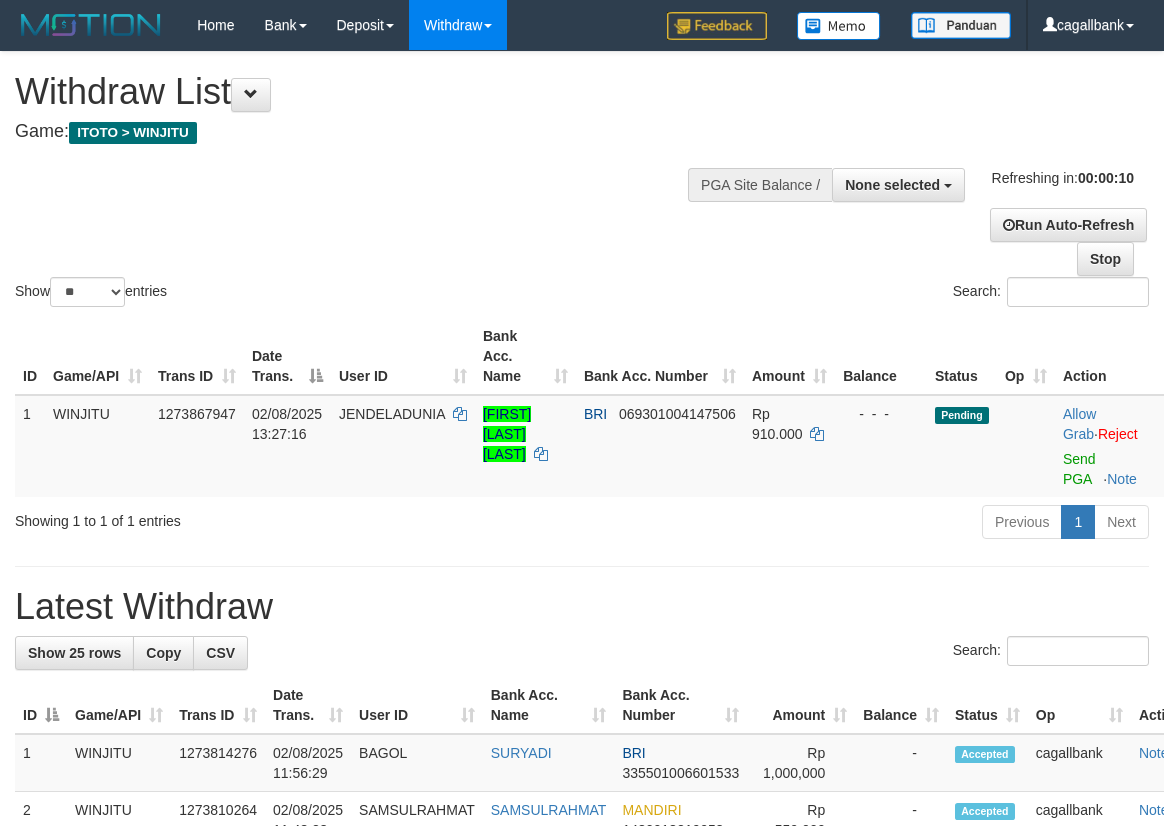select 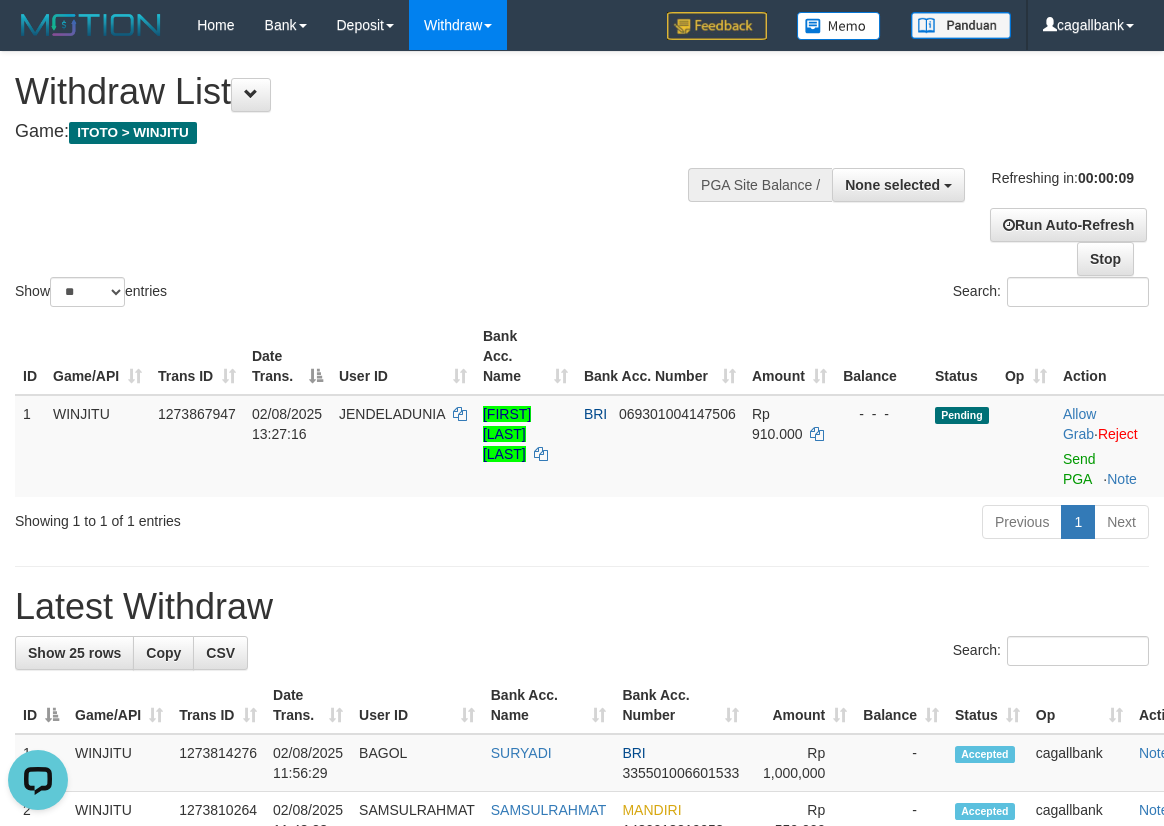 scroll, scrollTop: 0, scrollLeft: 0, axis: both 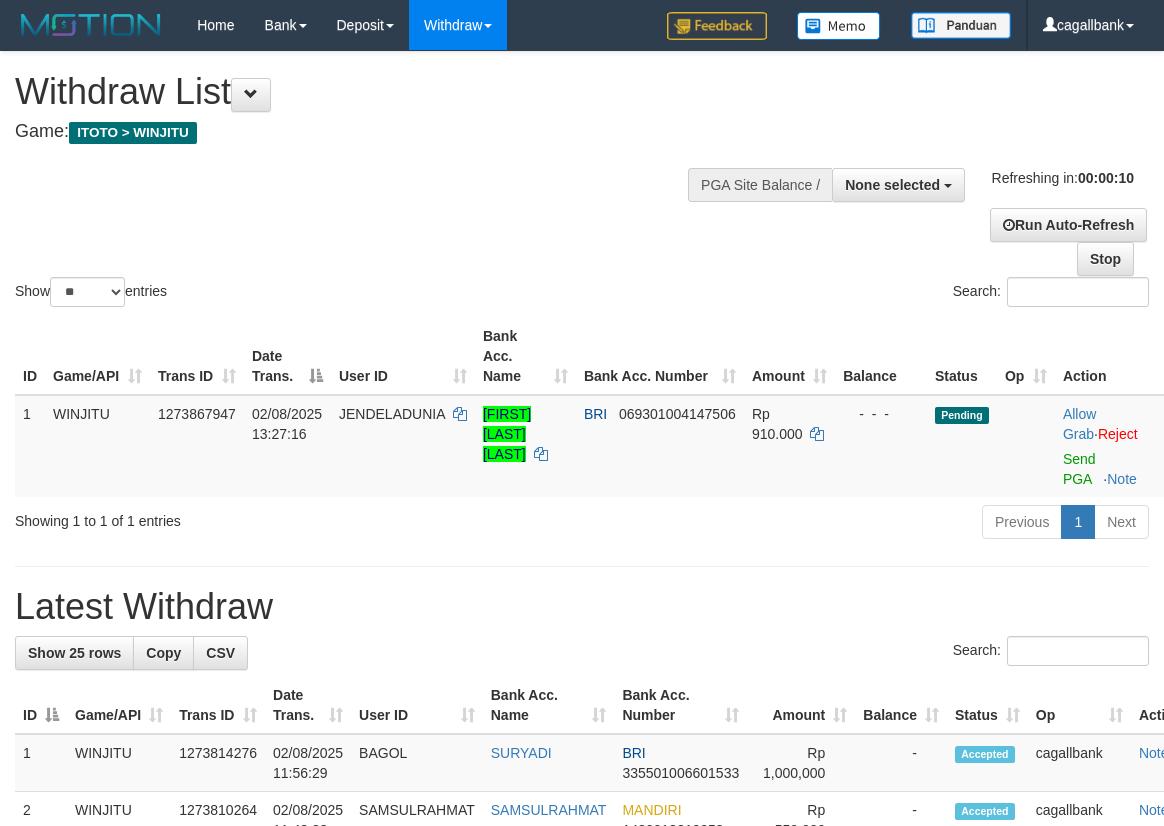 select 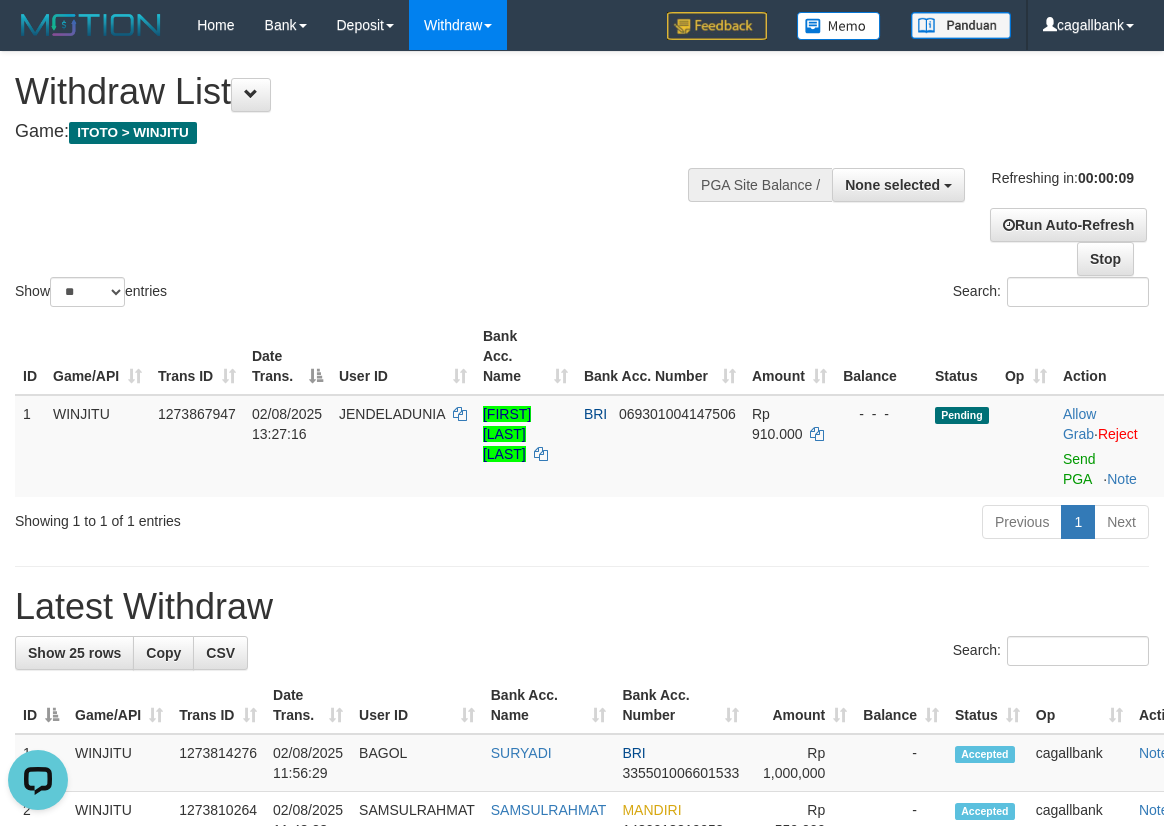 scroll, scrollTop: 0, scrollLeft: 0, axis: both 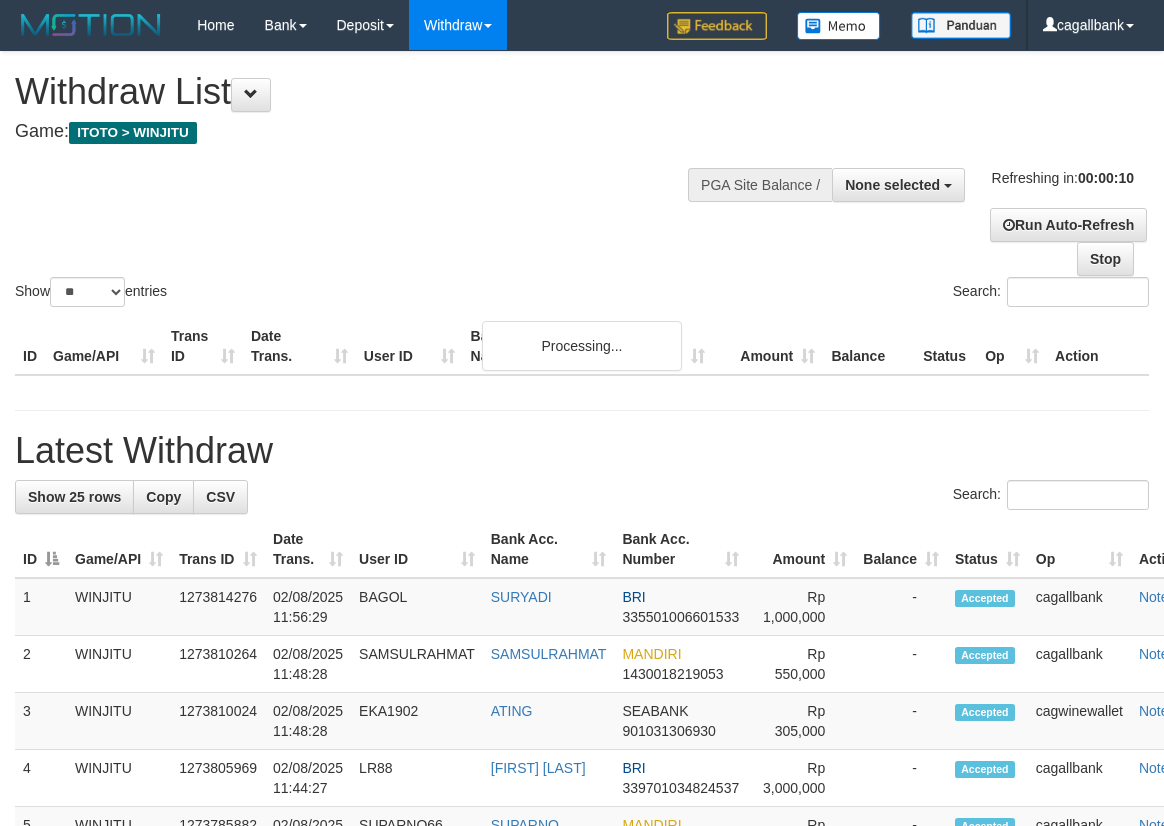 select 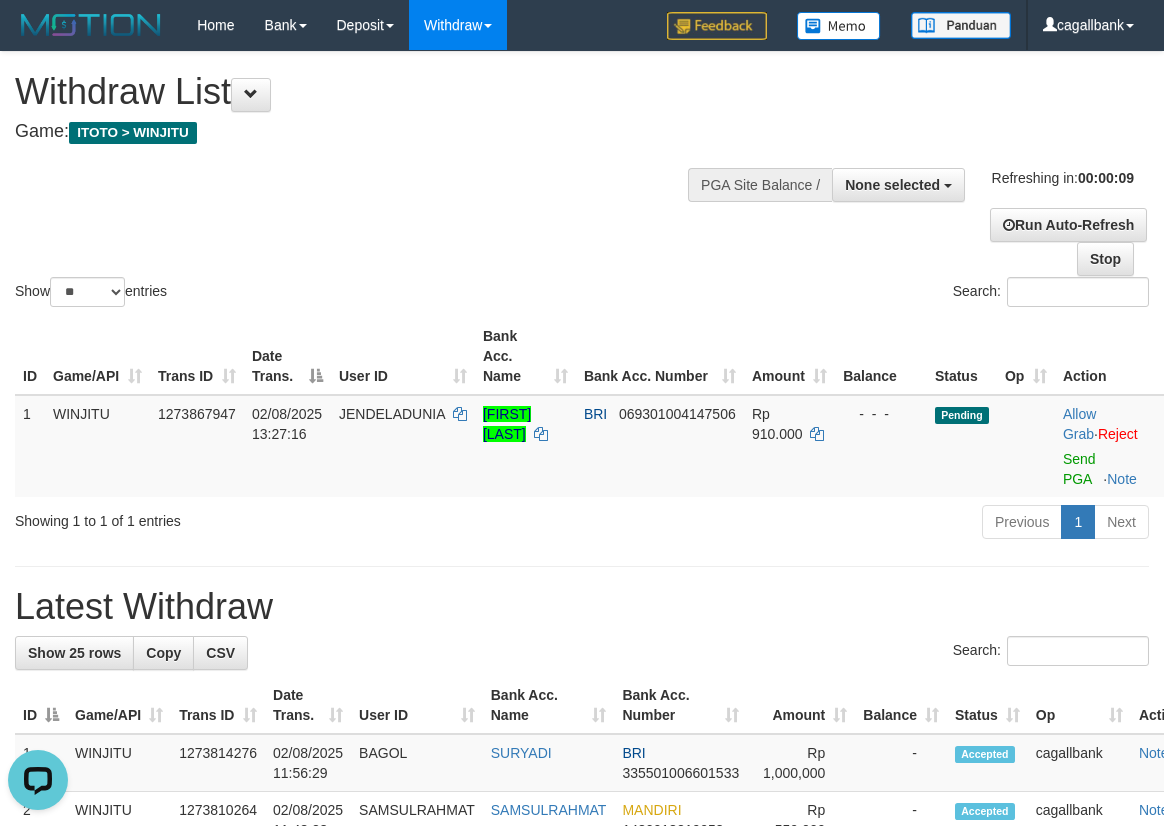 scroll, scrollTop: 0, scrollLeft: 0, axis: both 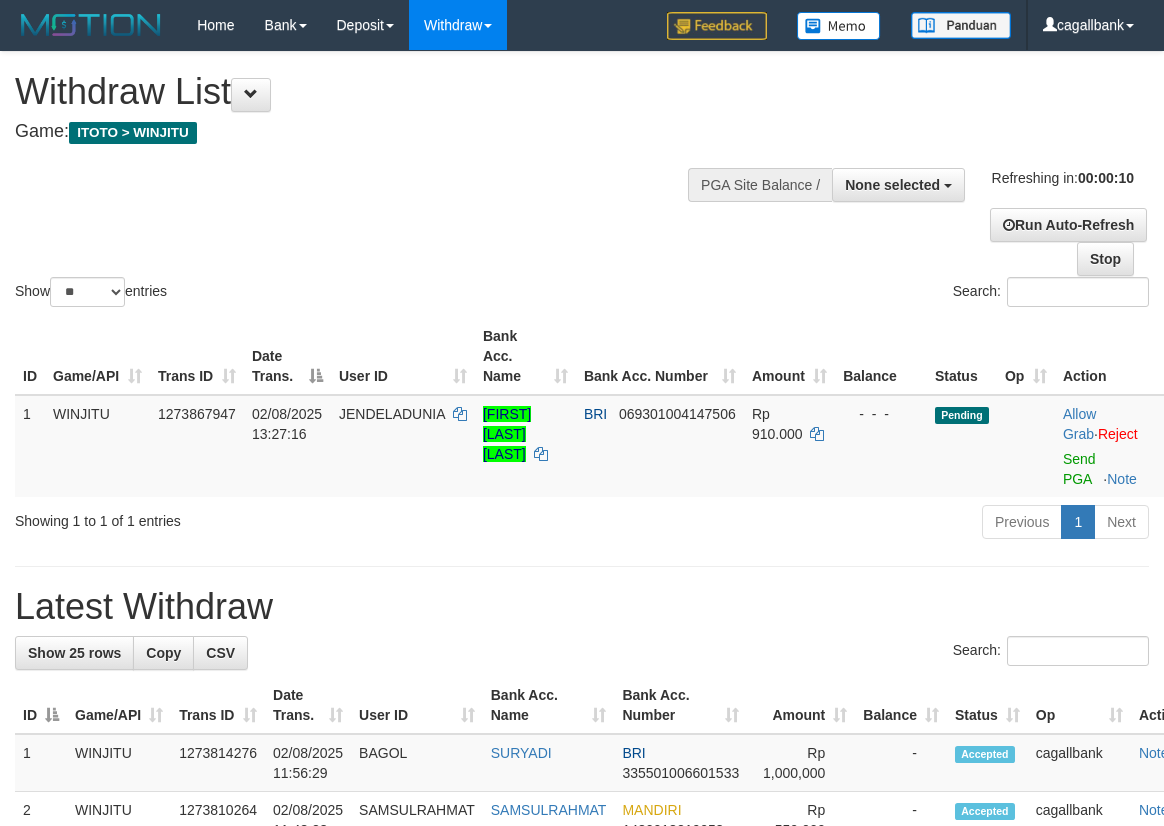 select 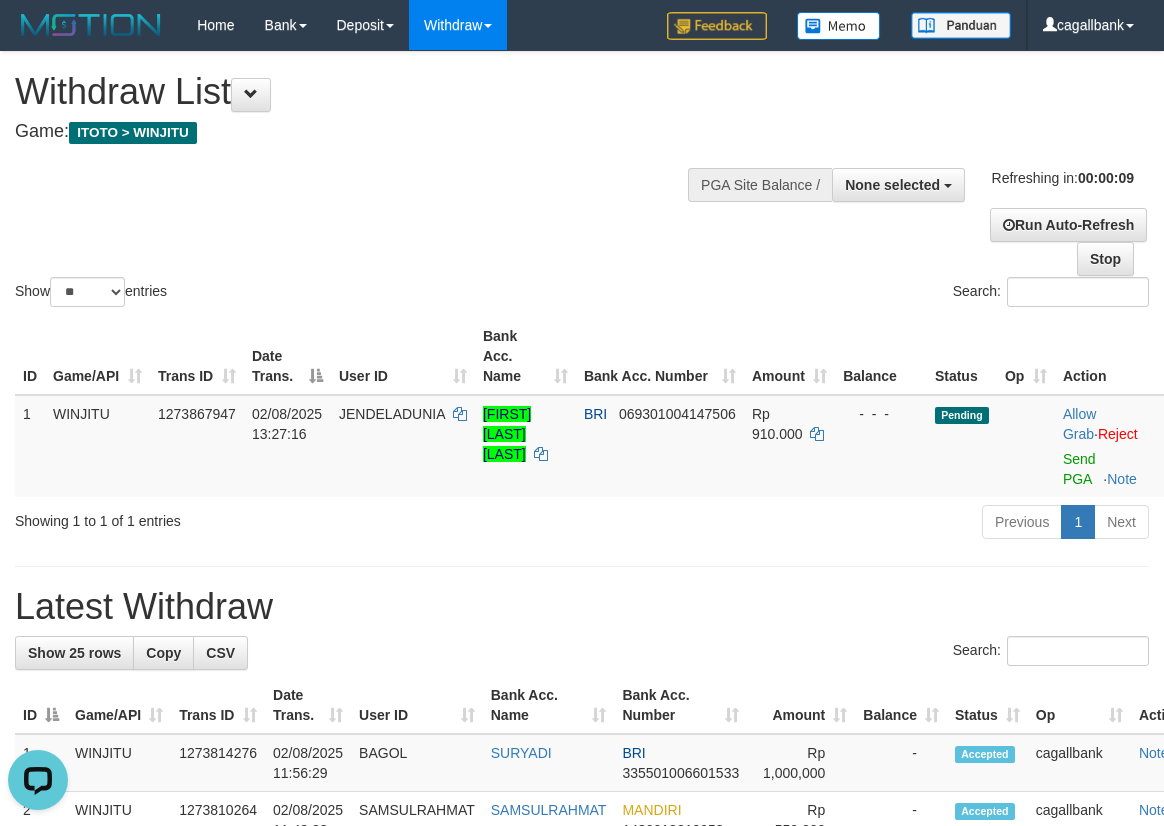 scroll, scrollTop: 0, scrollLeft: 0, axis: both 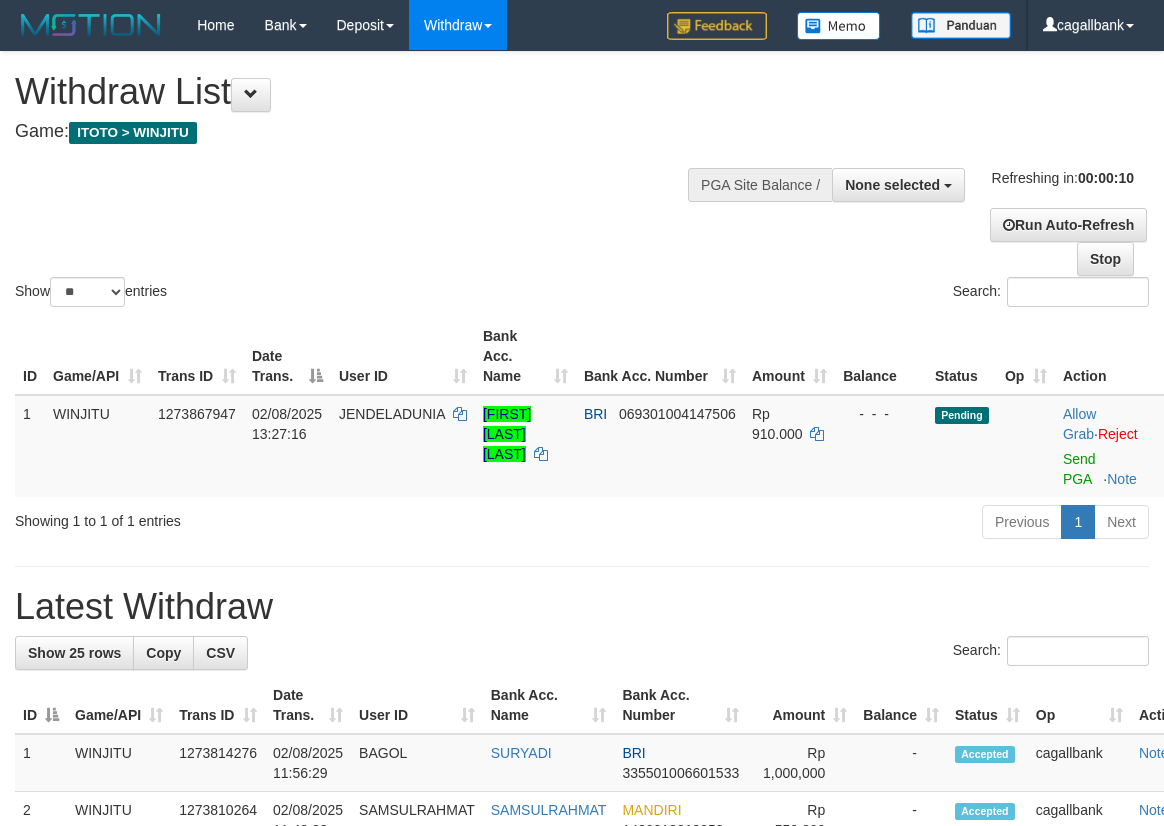 select 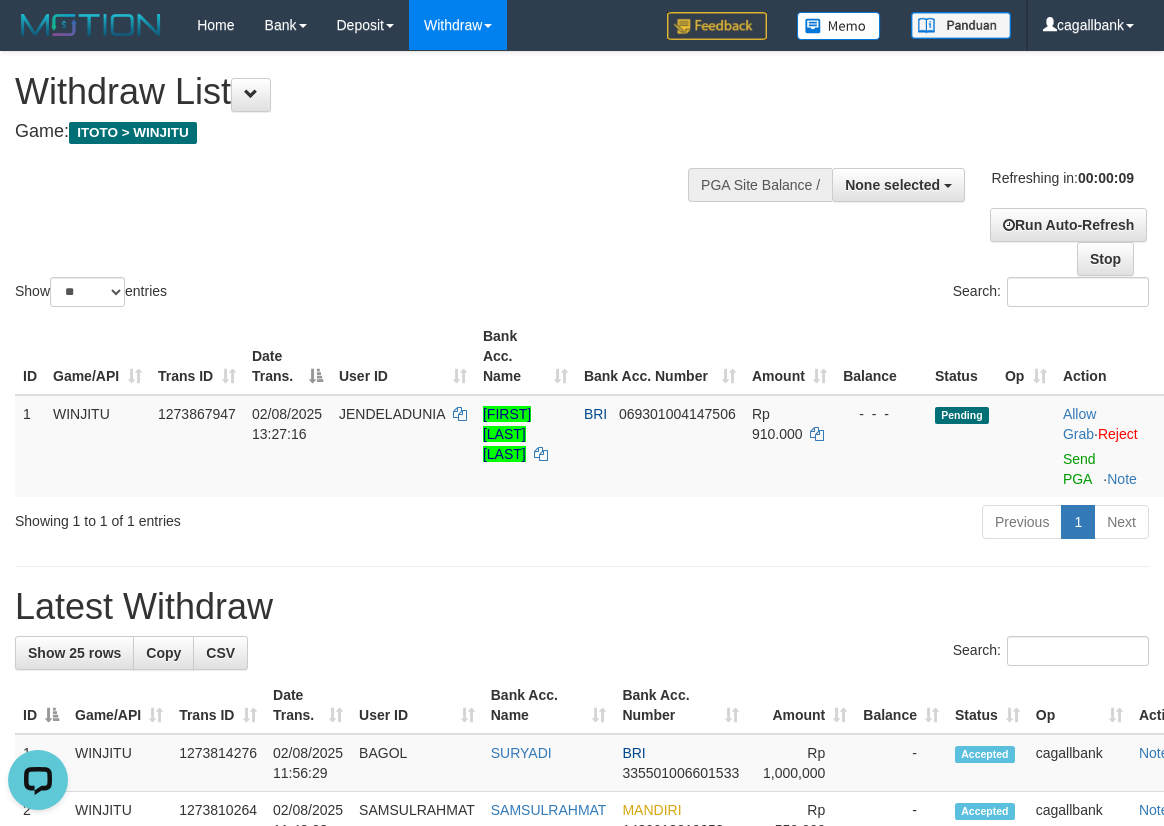 scroll, scrollTop: 0, scrollLeft: 0, axis: both 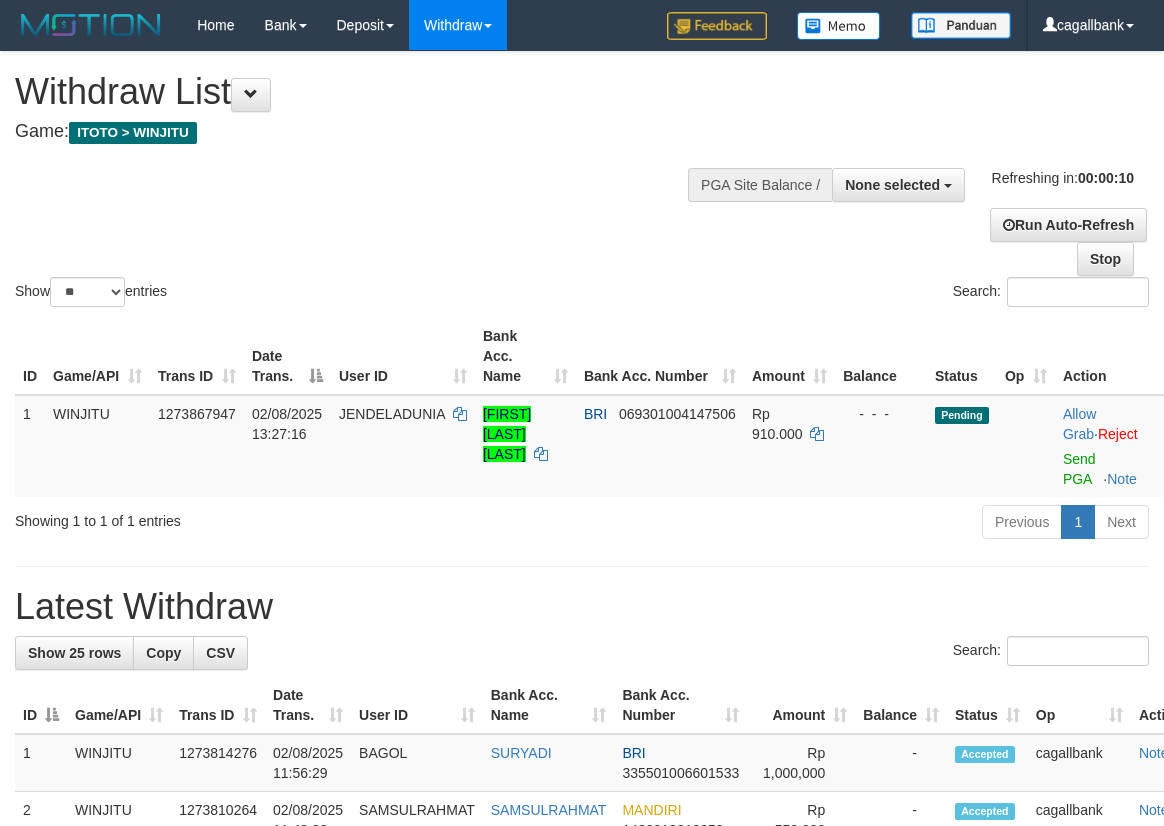 select 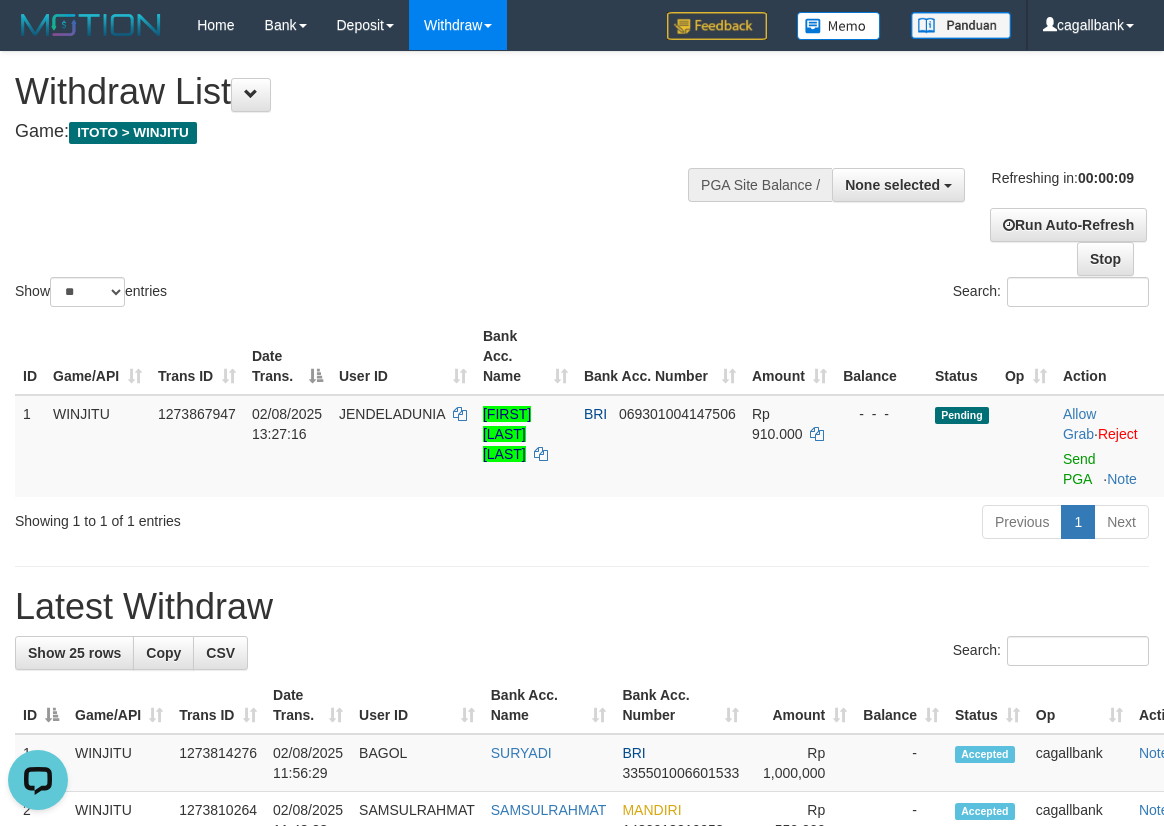 scroll, scrollTop: 0, scrollLeft: 0, axis: both 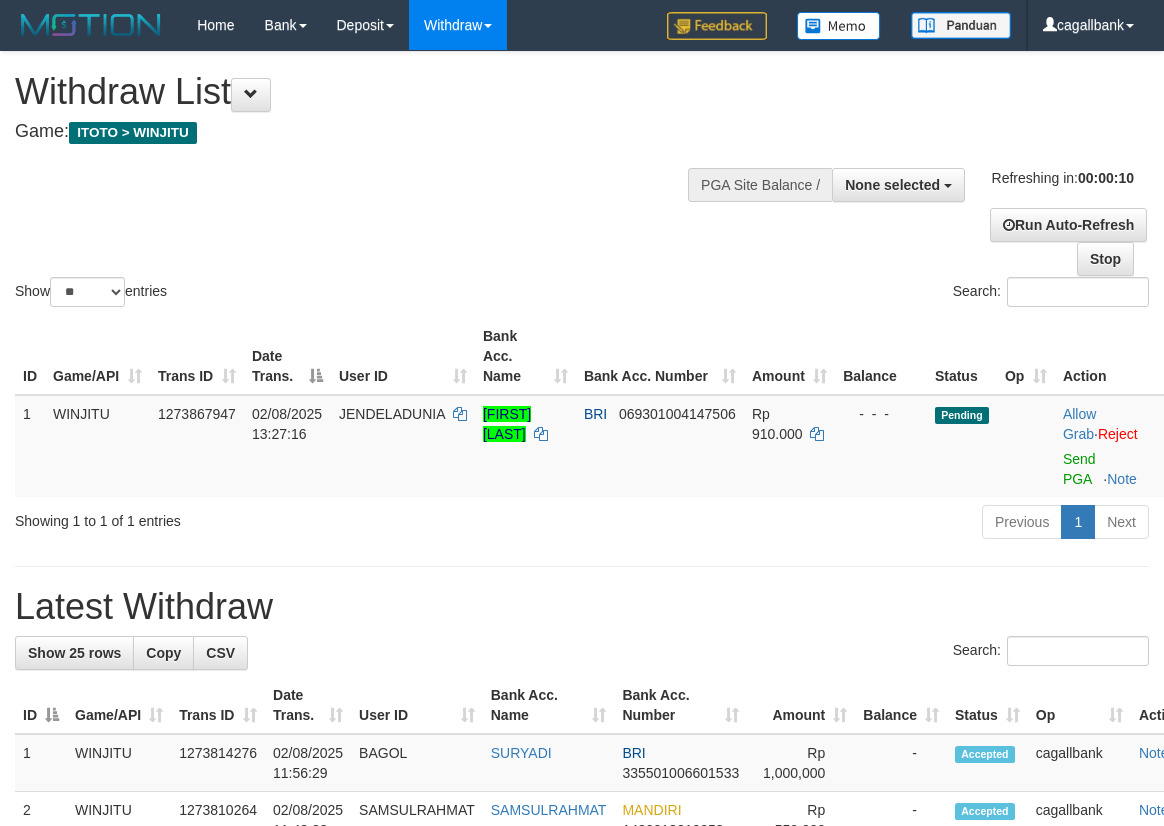 select 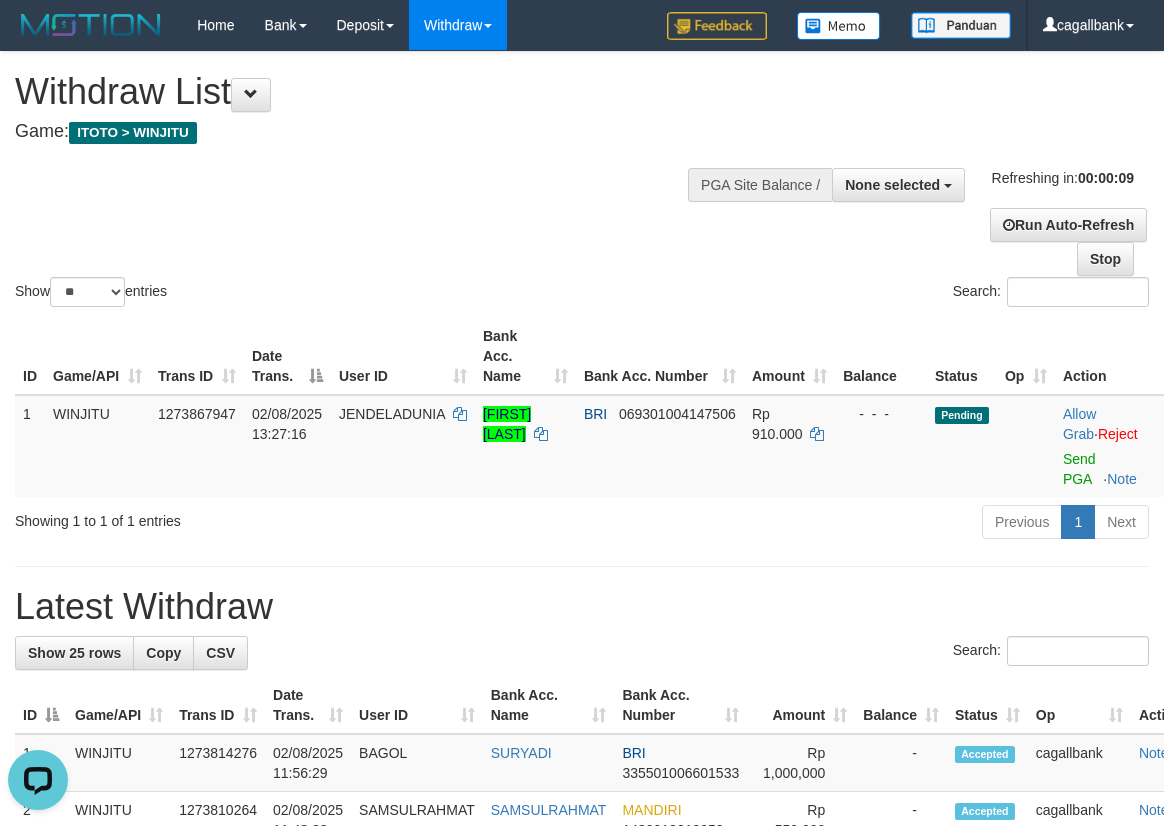 scroll, scrollTop: 0, scrollLeft: 0, axis: both 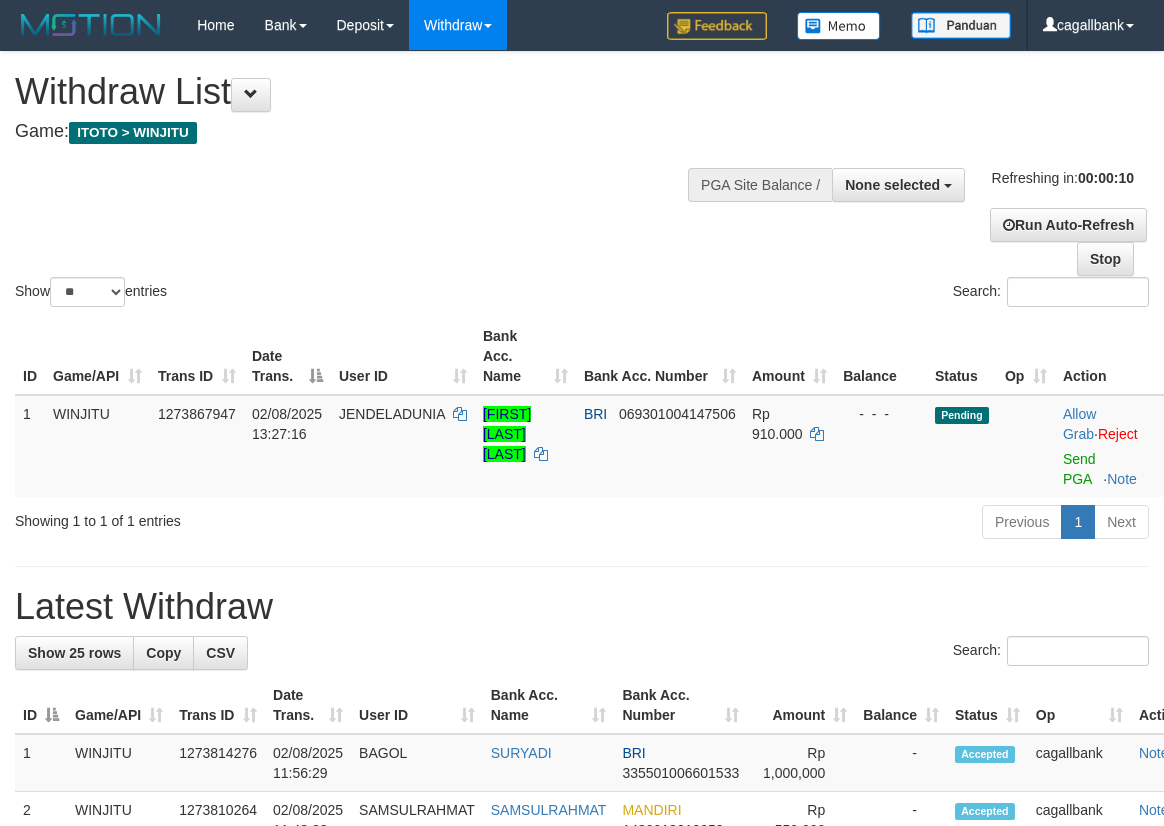 select 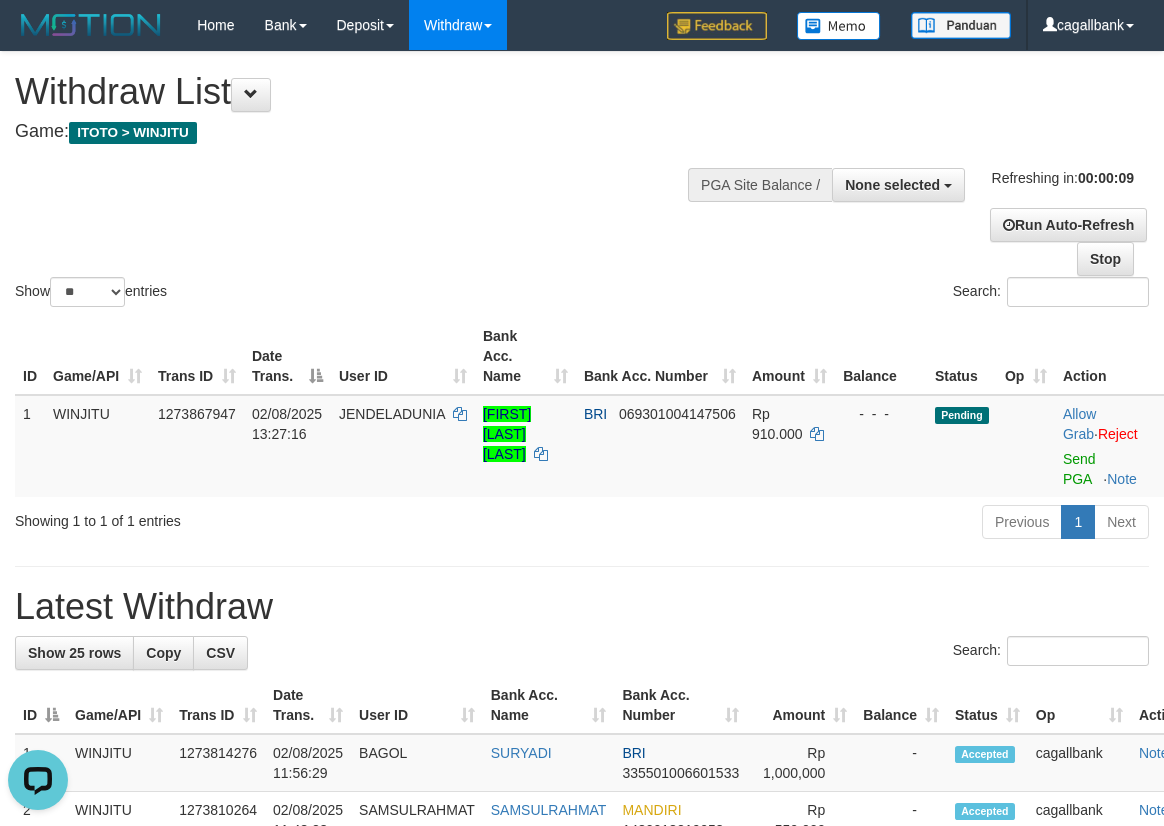 scroll, scrollTop: 0, scrollLeft: 0, axis: both 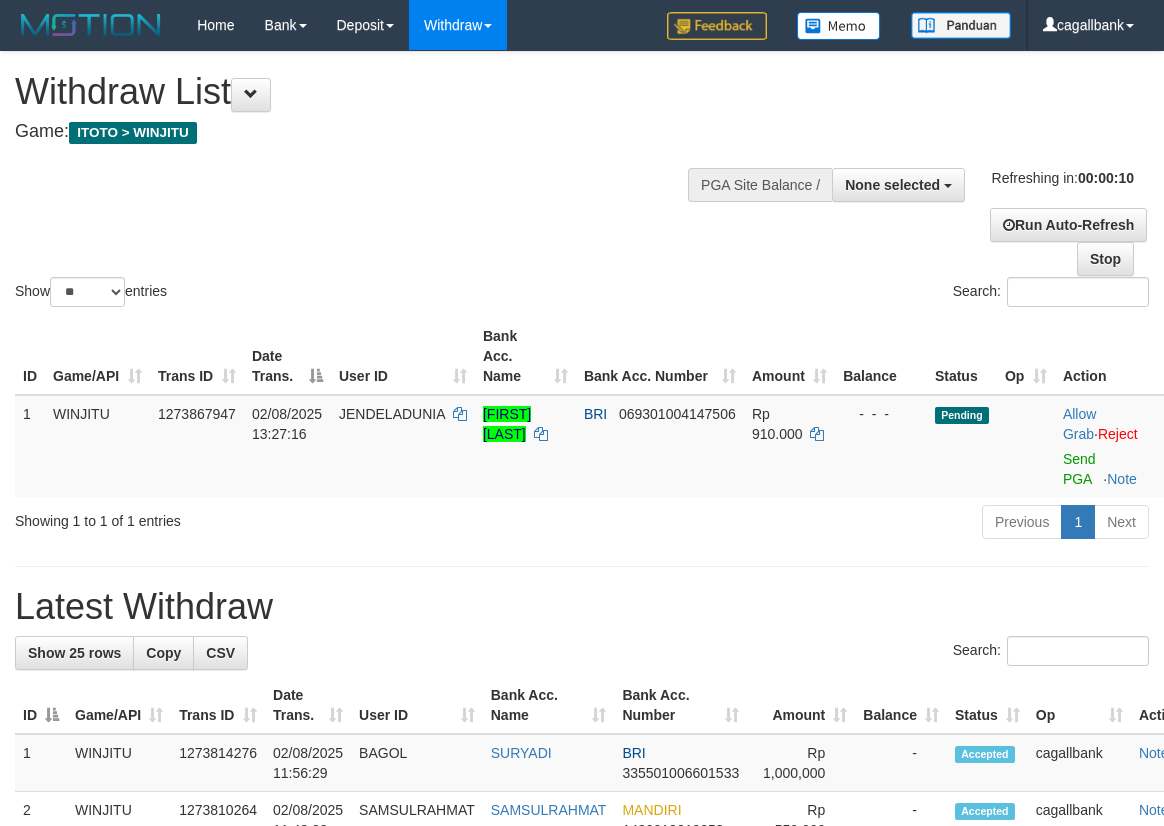 select 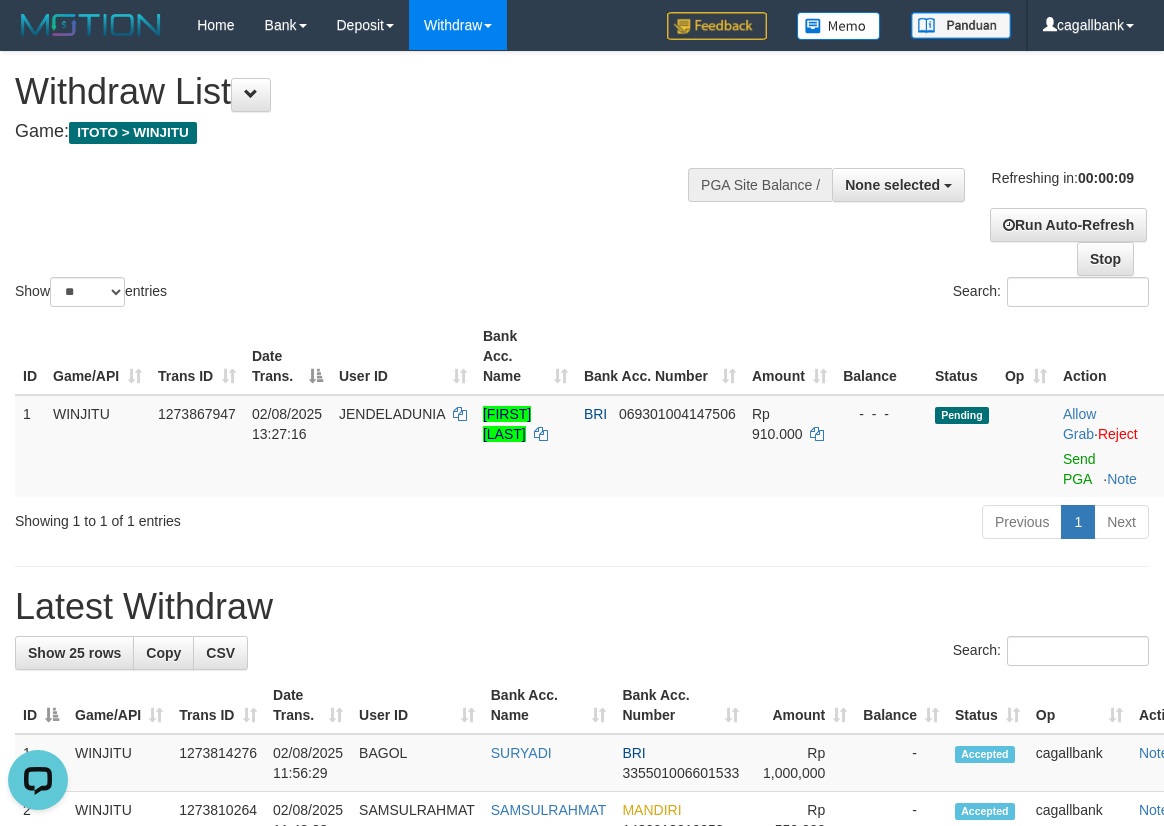 scroll, scrollTop: 0, scrollLeft: 0, axis: both 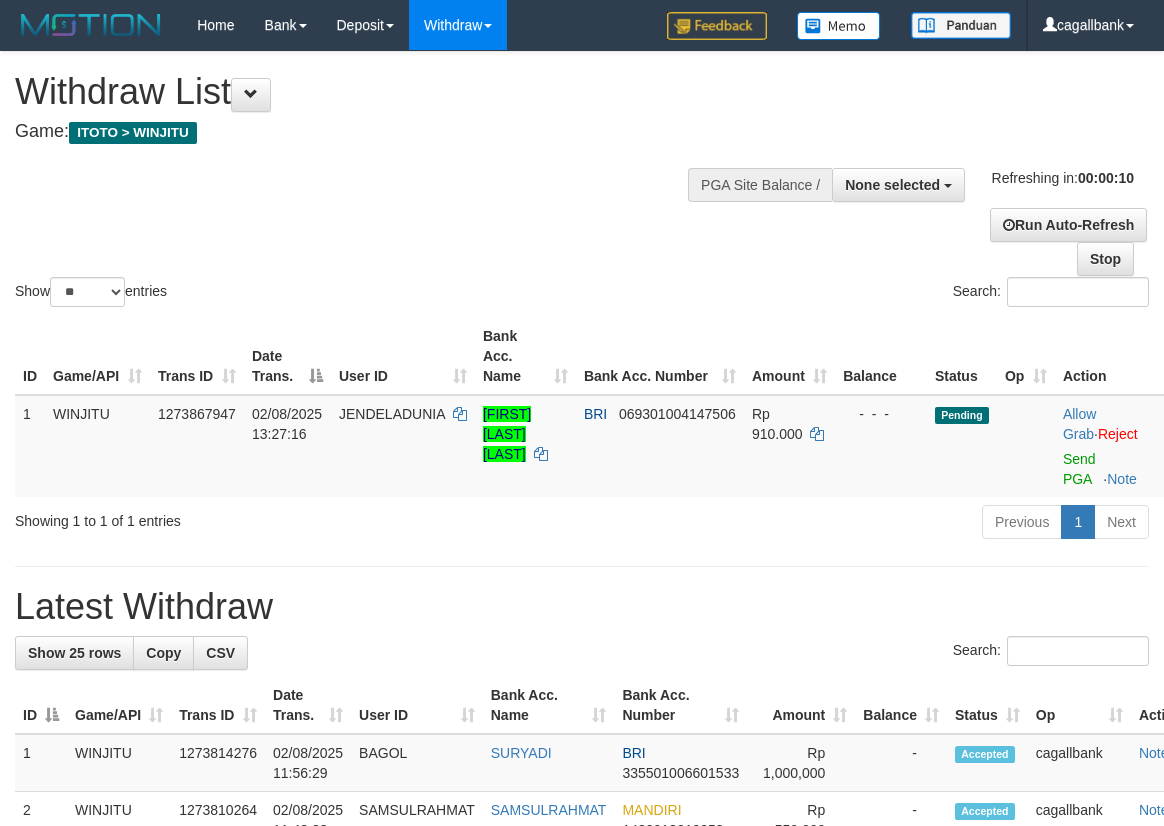 select 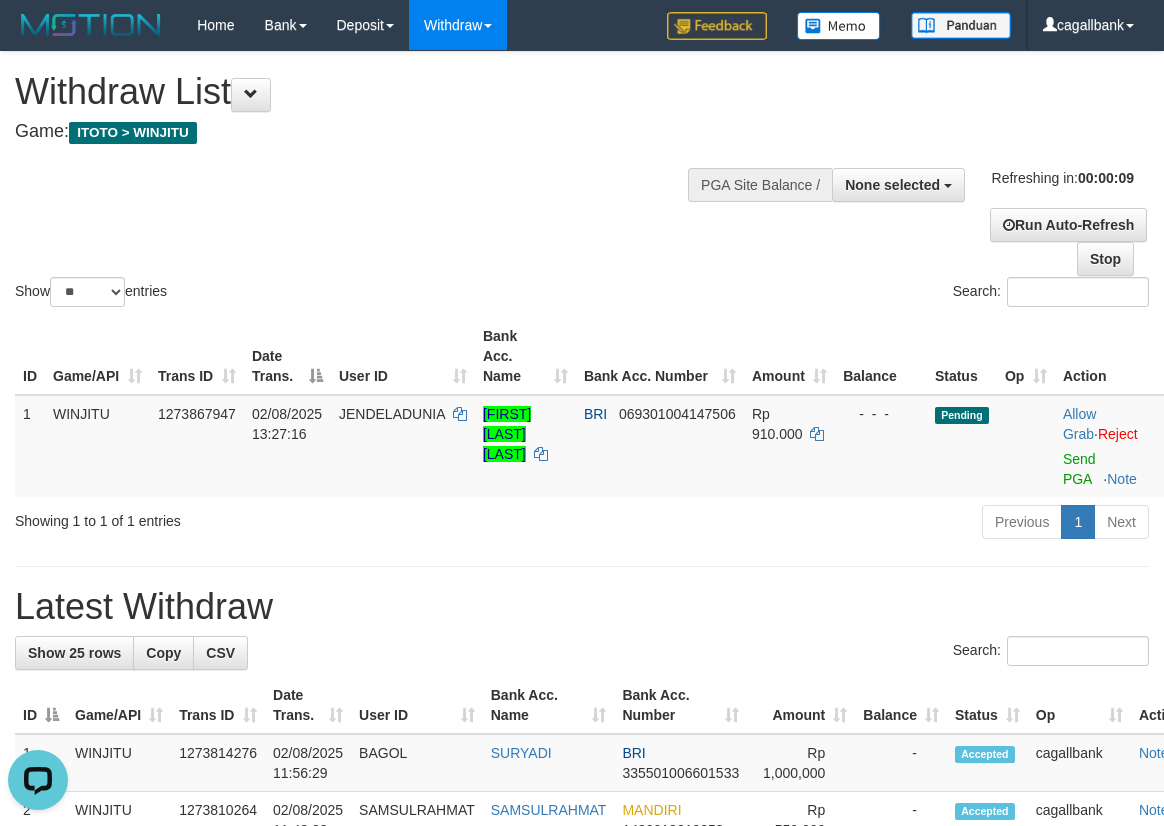 scroll, scrollTop: 0, scrollLeft: 0, axis: both 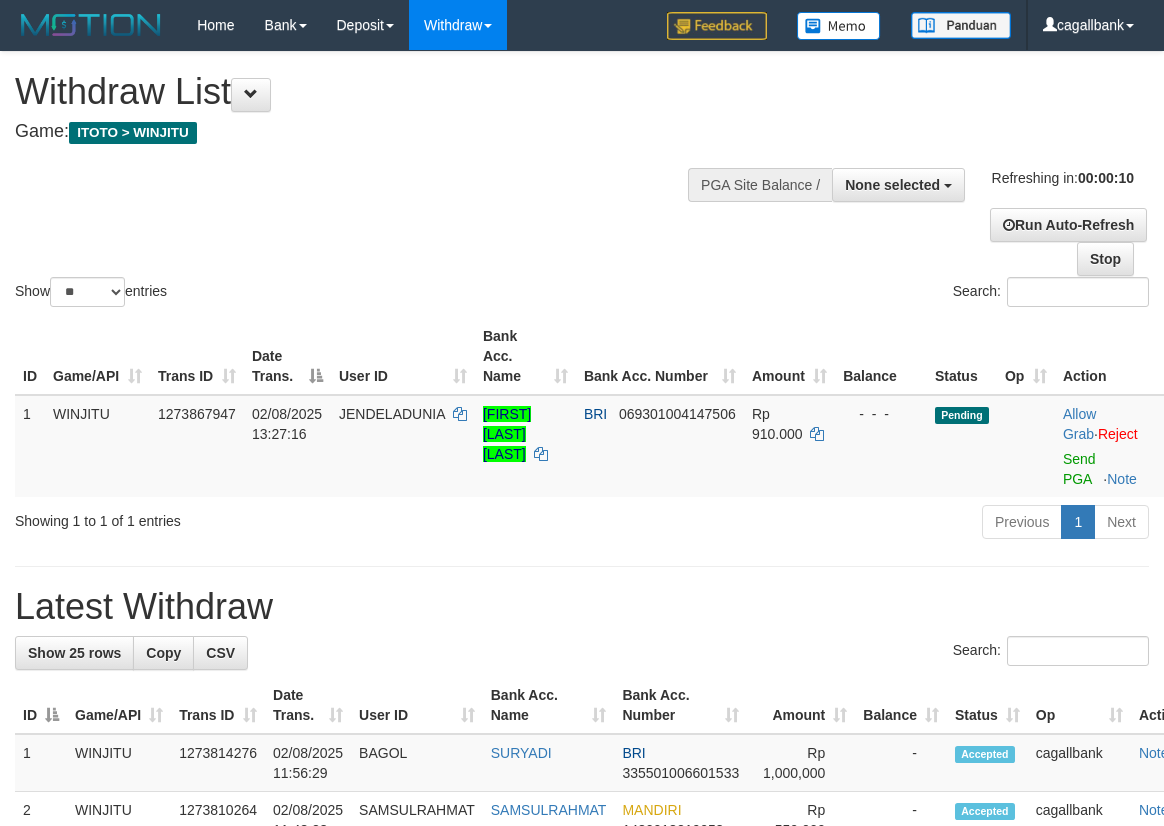 select 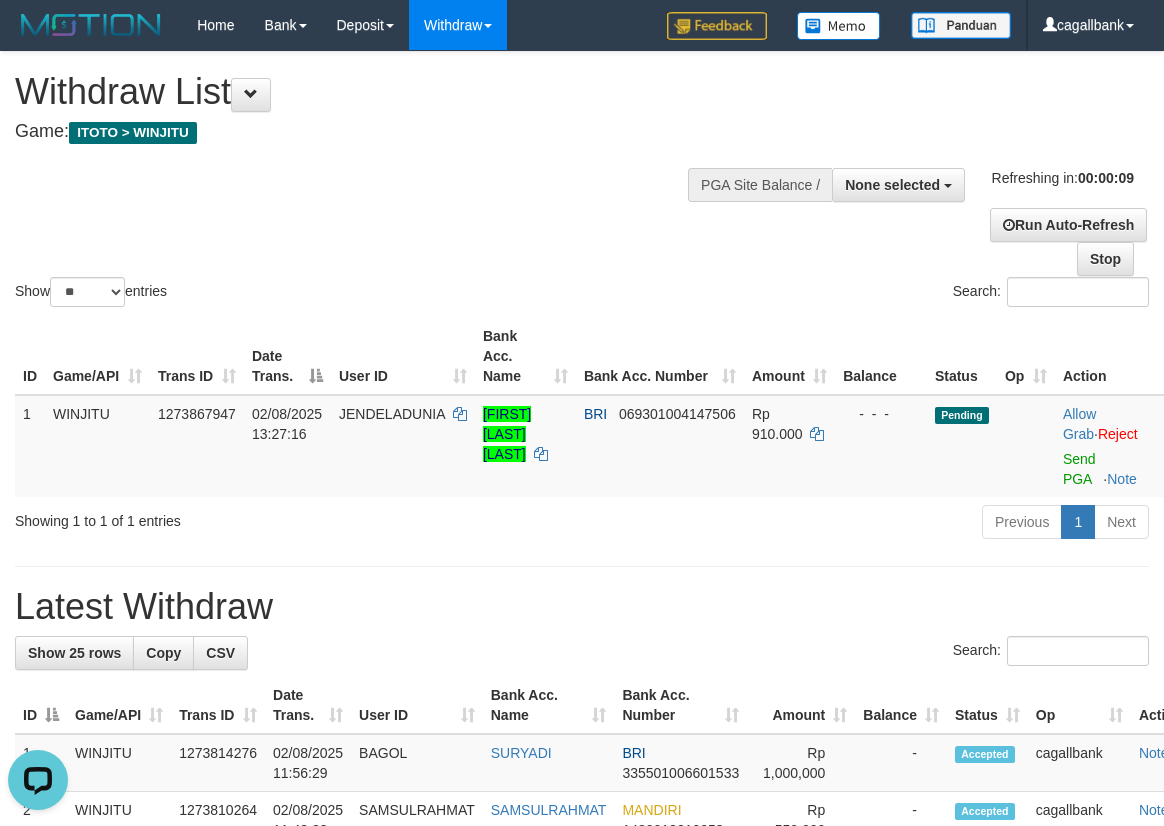 scroll, scrollTop: 0, scrollLeft: 0, axis: both 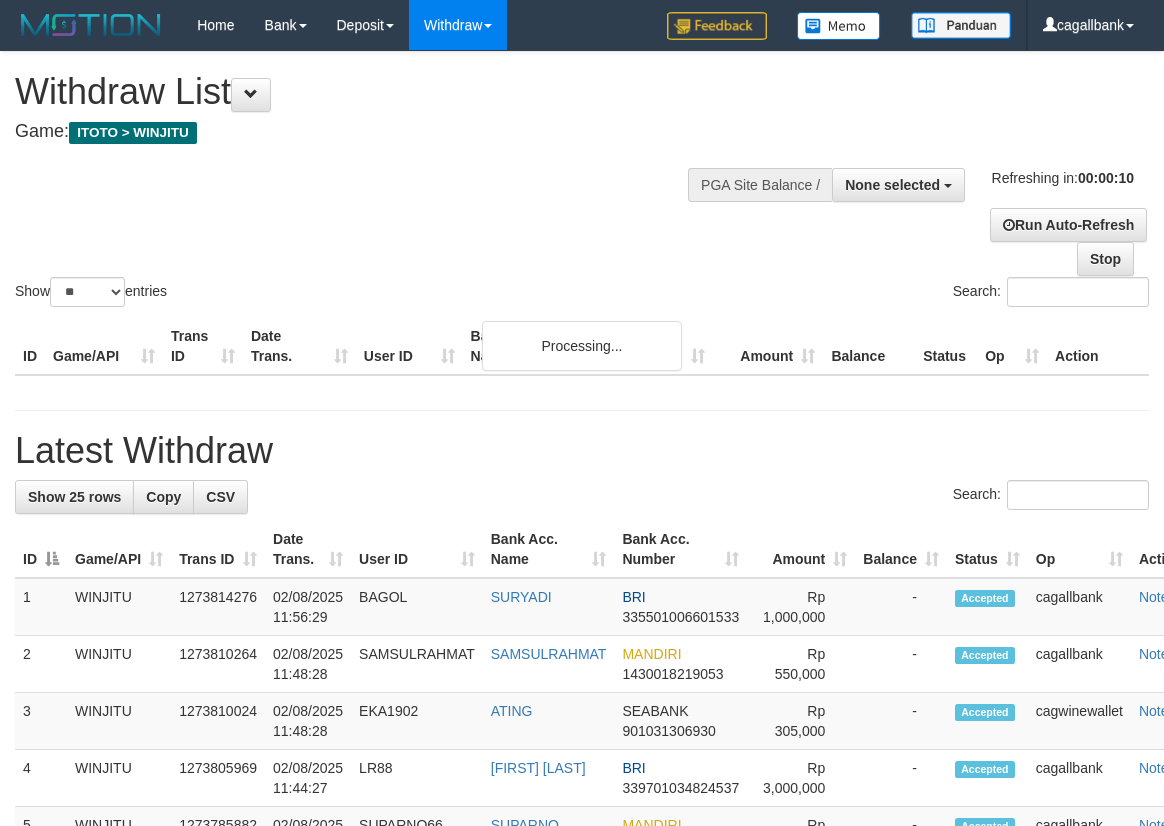select 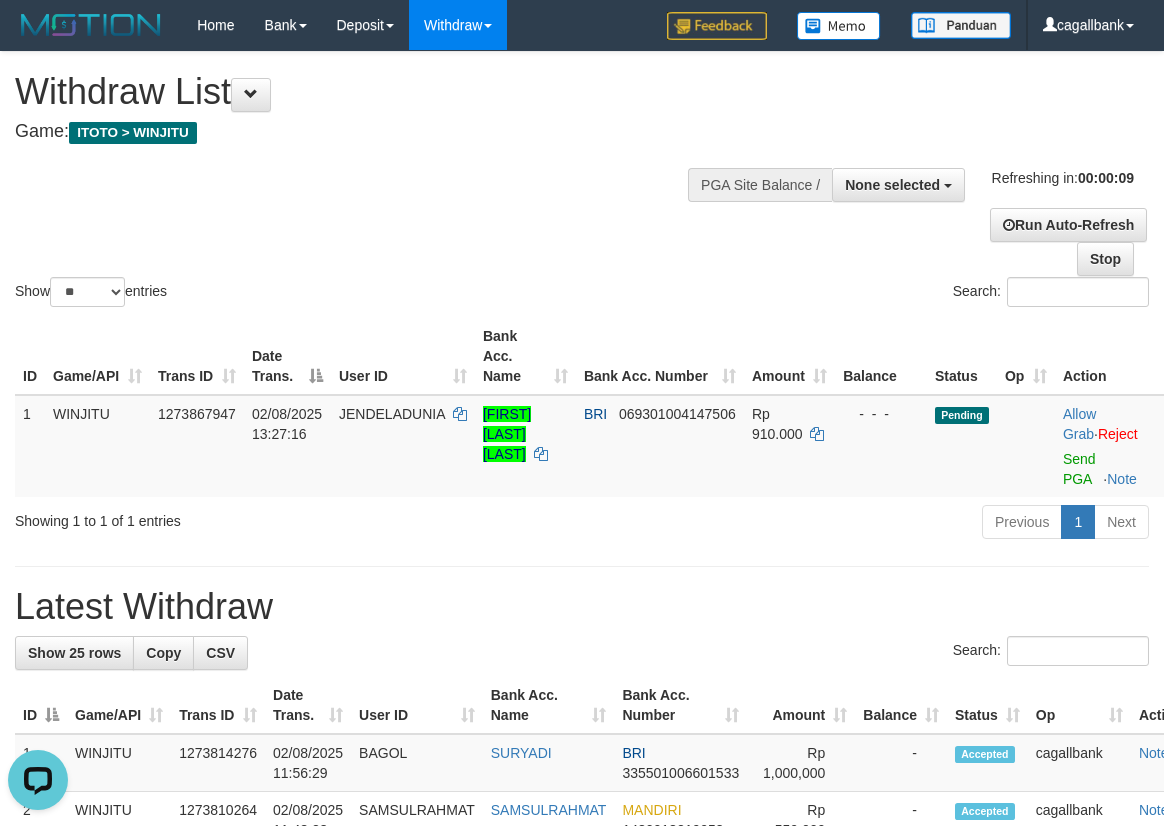 scroll, scrollTop: 0, scrollLeft: 0, axis: both 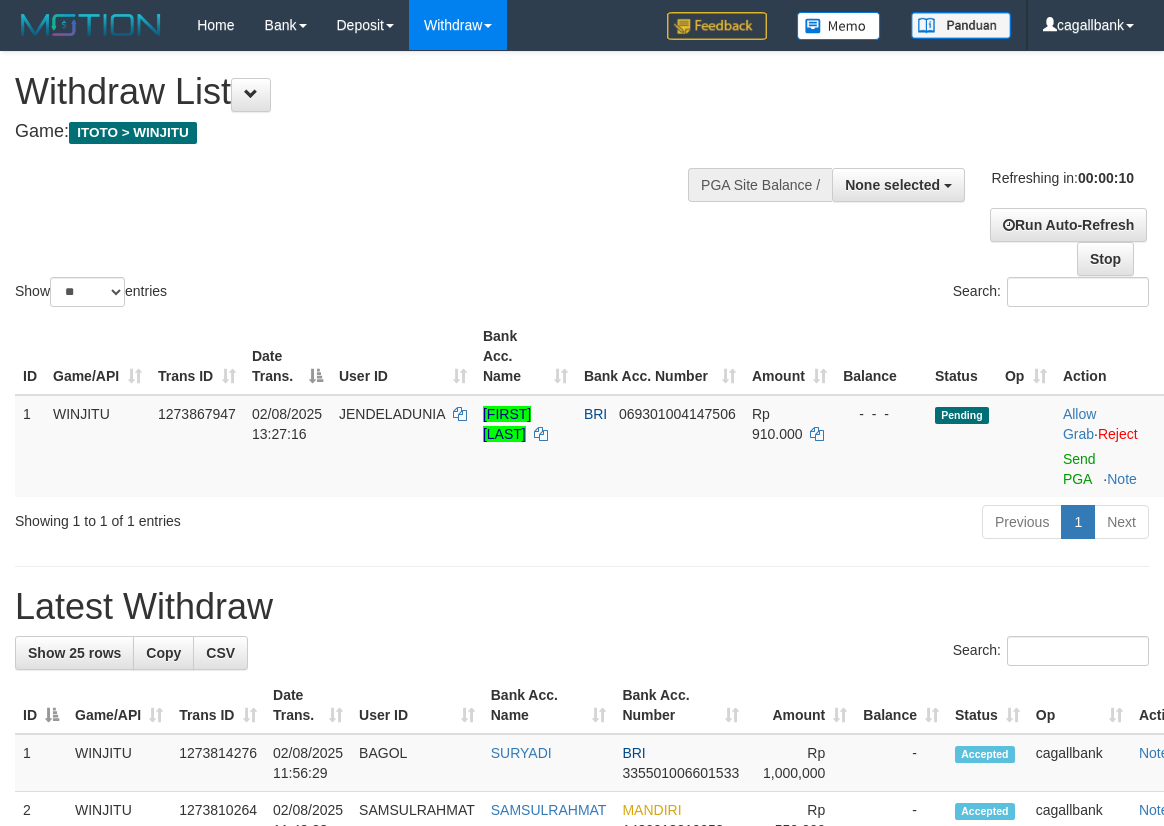 select 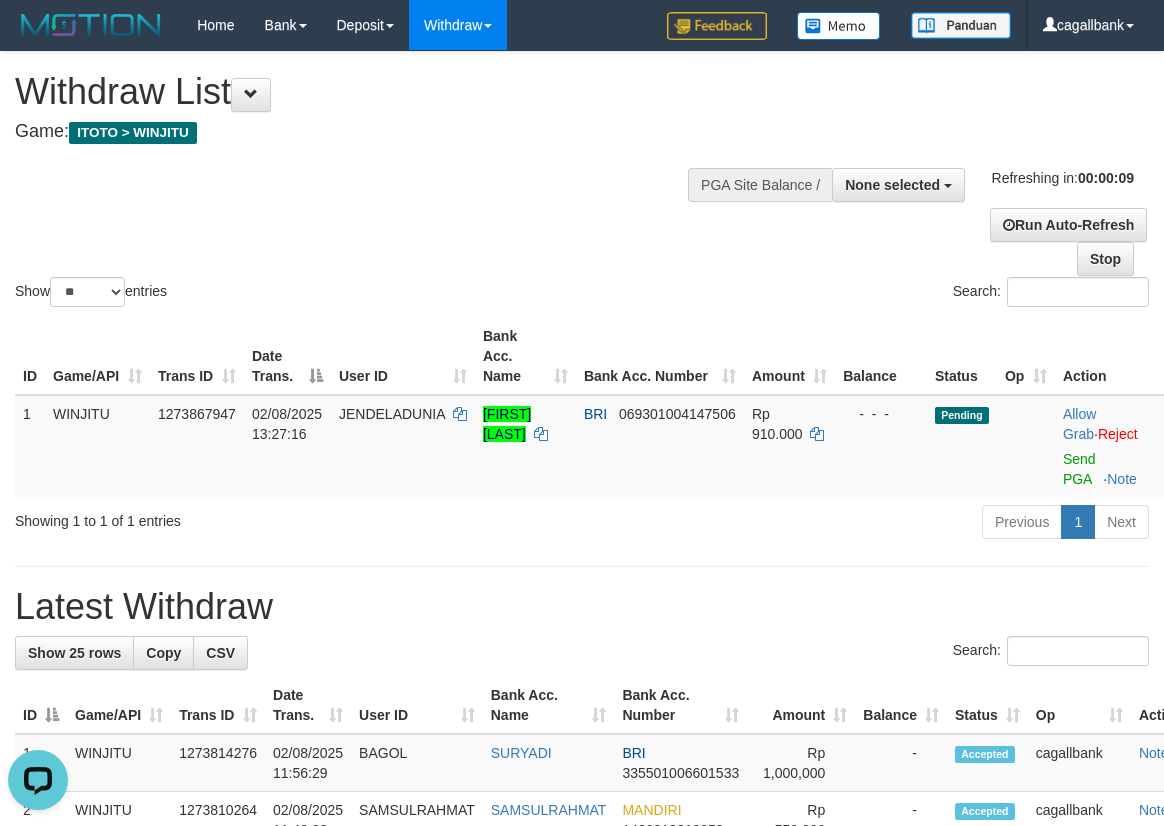 scroll, scrollTop: 0, scrollLeft: 0, axis: both 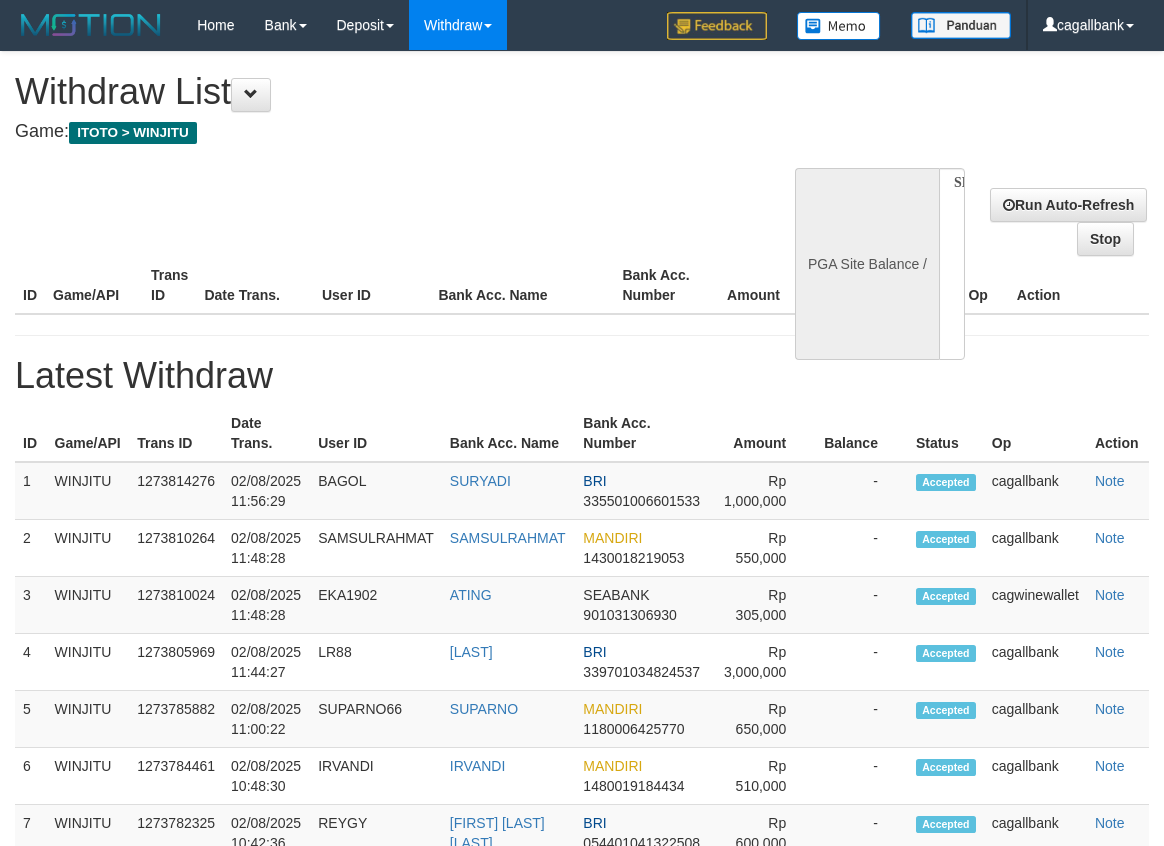 select 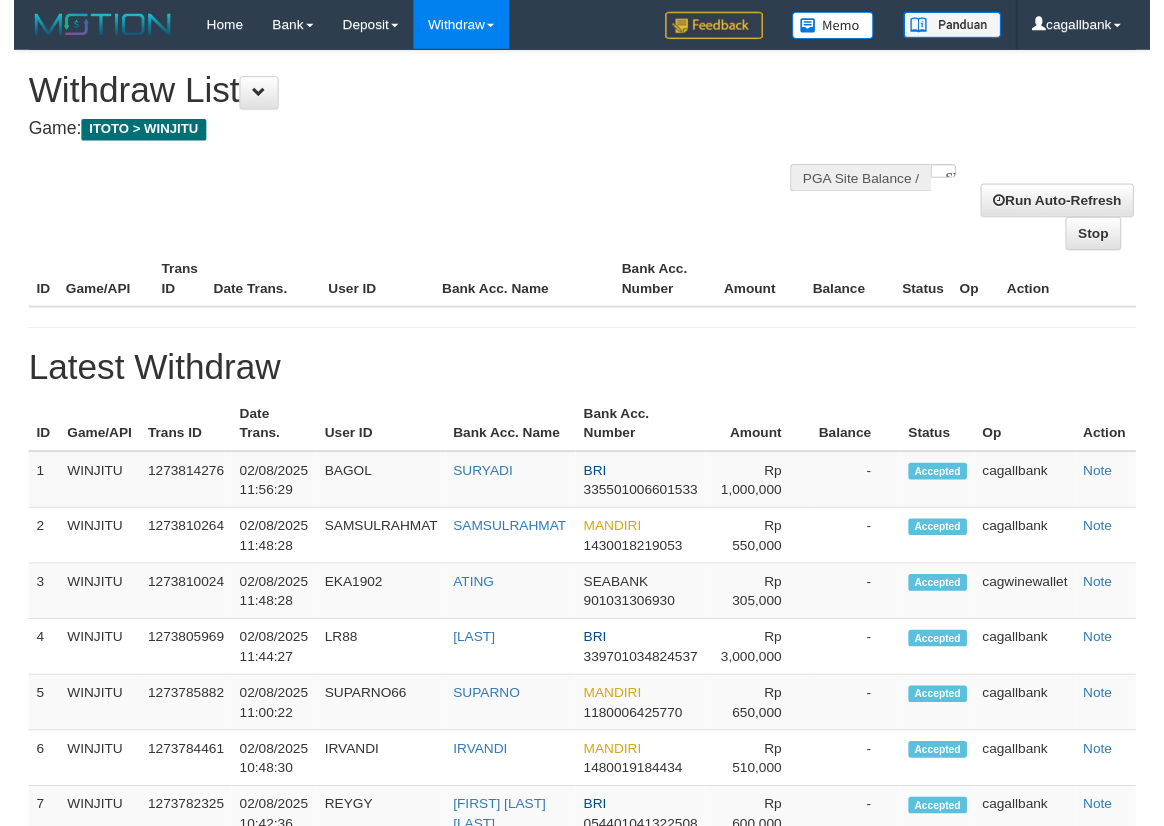 scroll, scrollTop: 0, scrollLeft: 0, axis: both 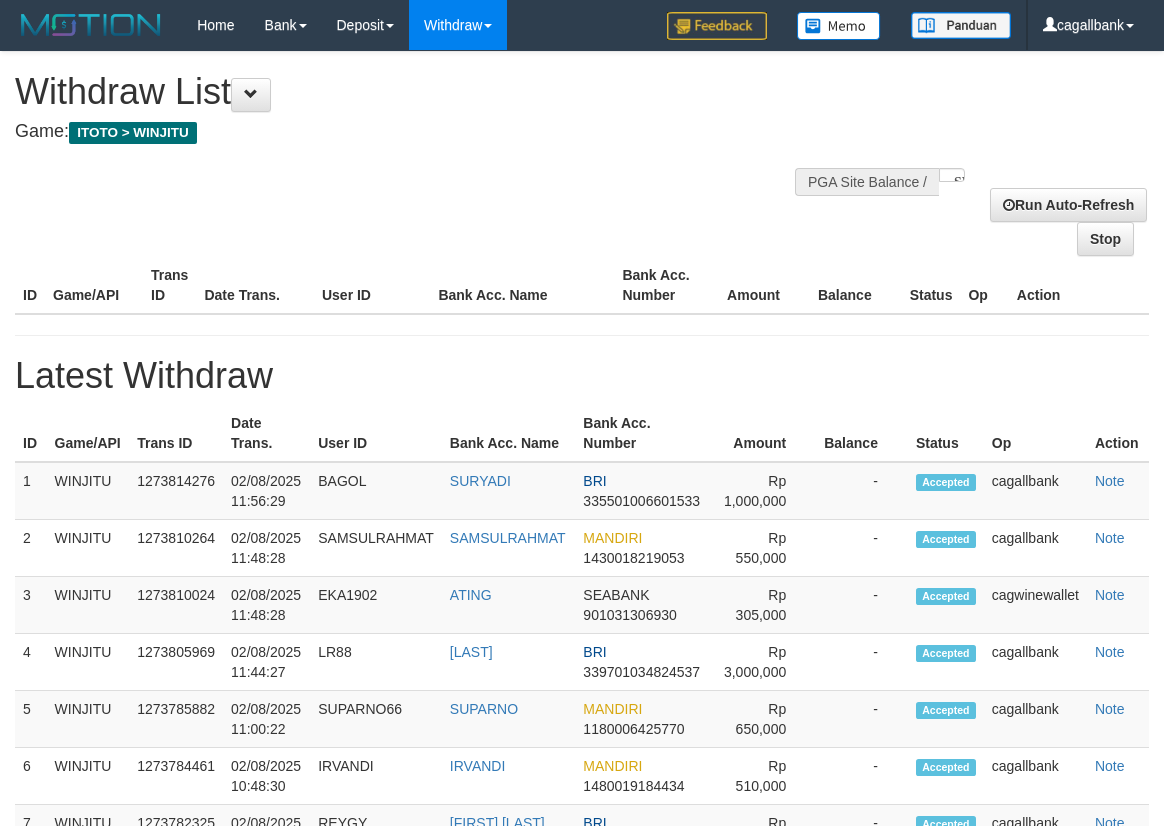 select on "**" 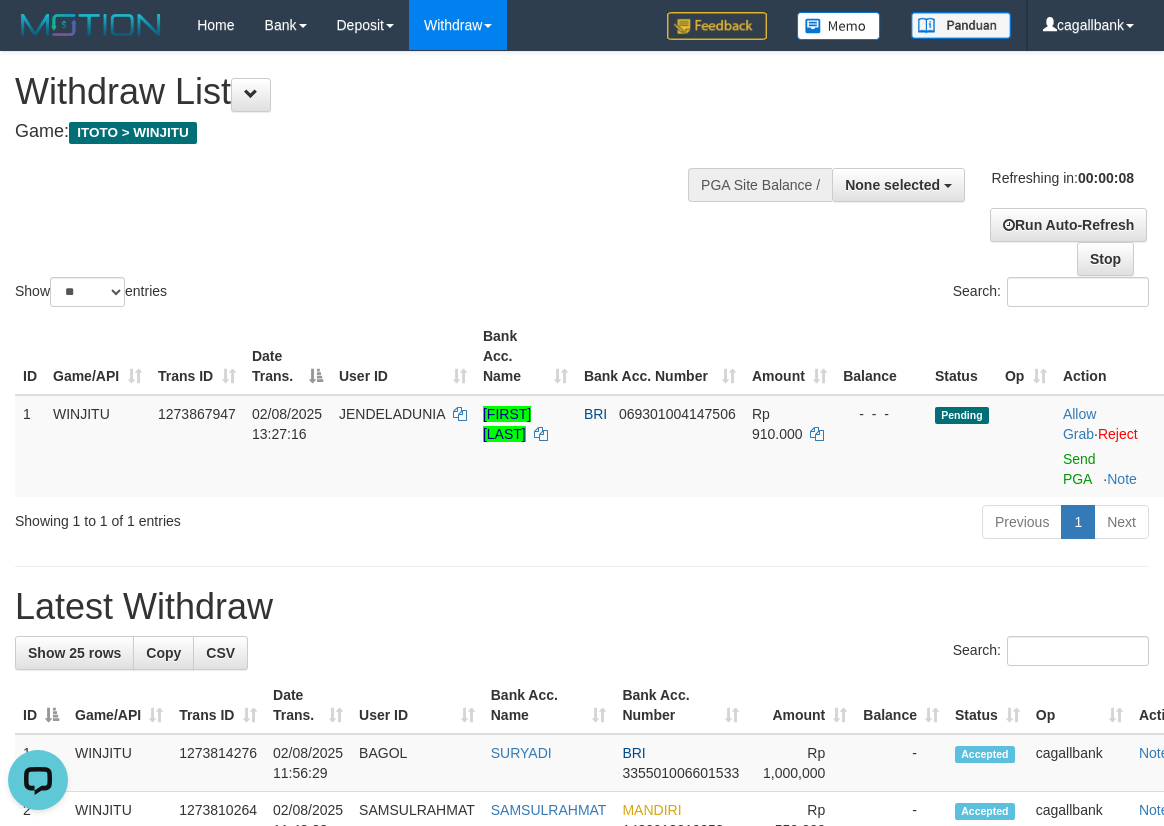scroll, scrollTop: 0, scrollLeft: 0, axis: both 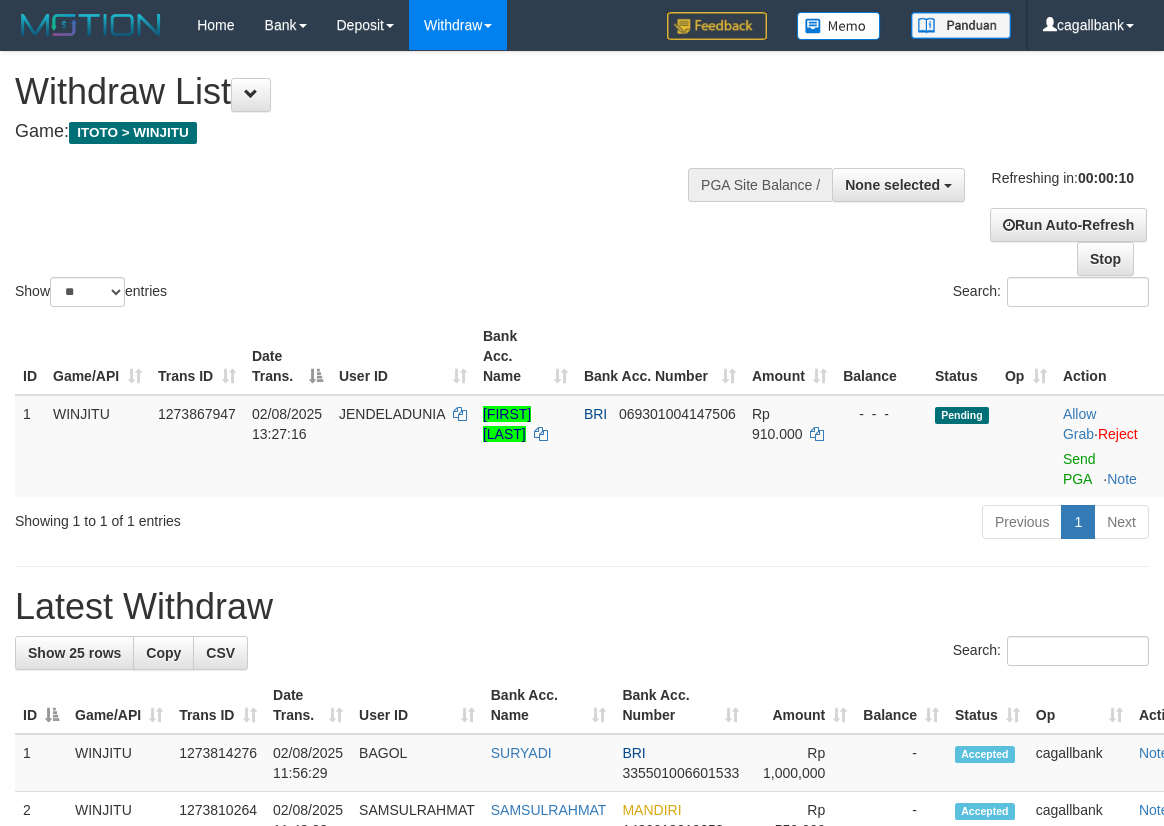 select 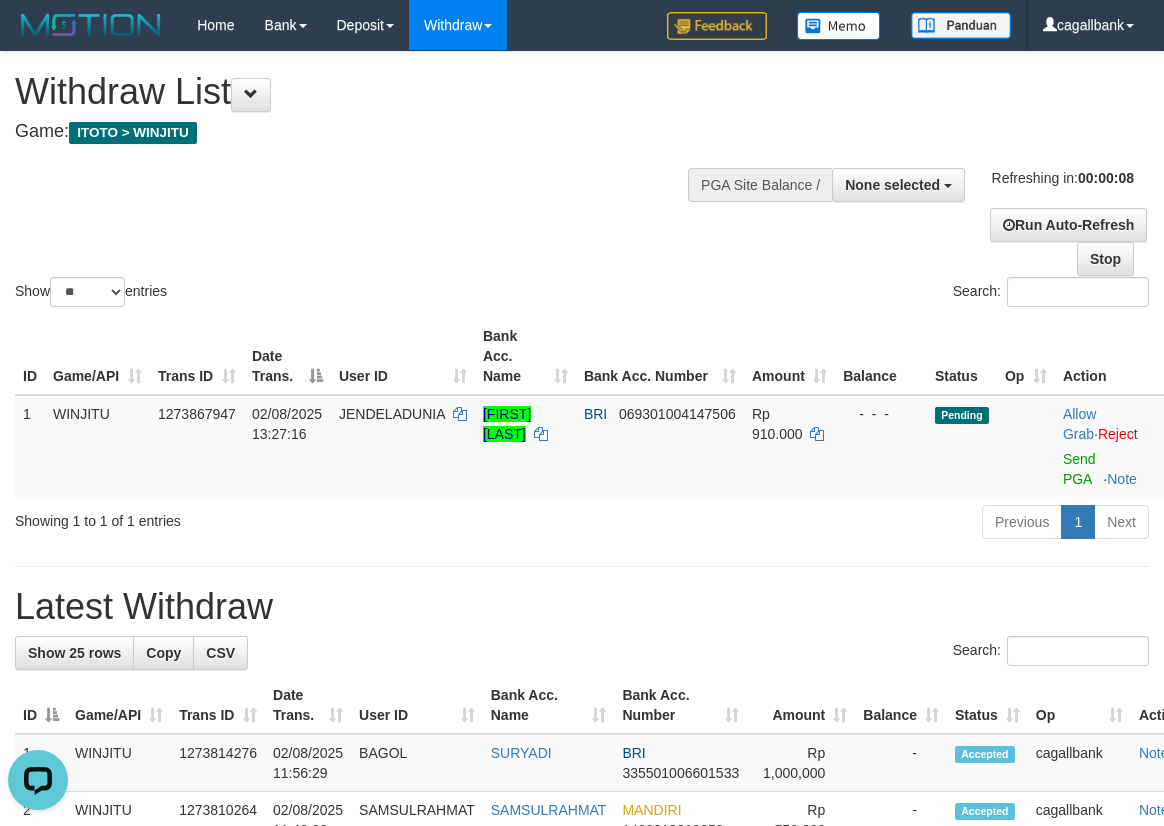scroll, scrollTop: 0, scrollLeft: 0, axis: both 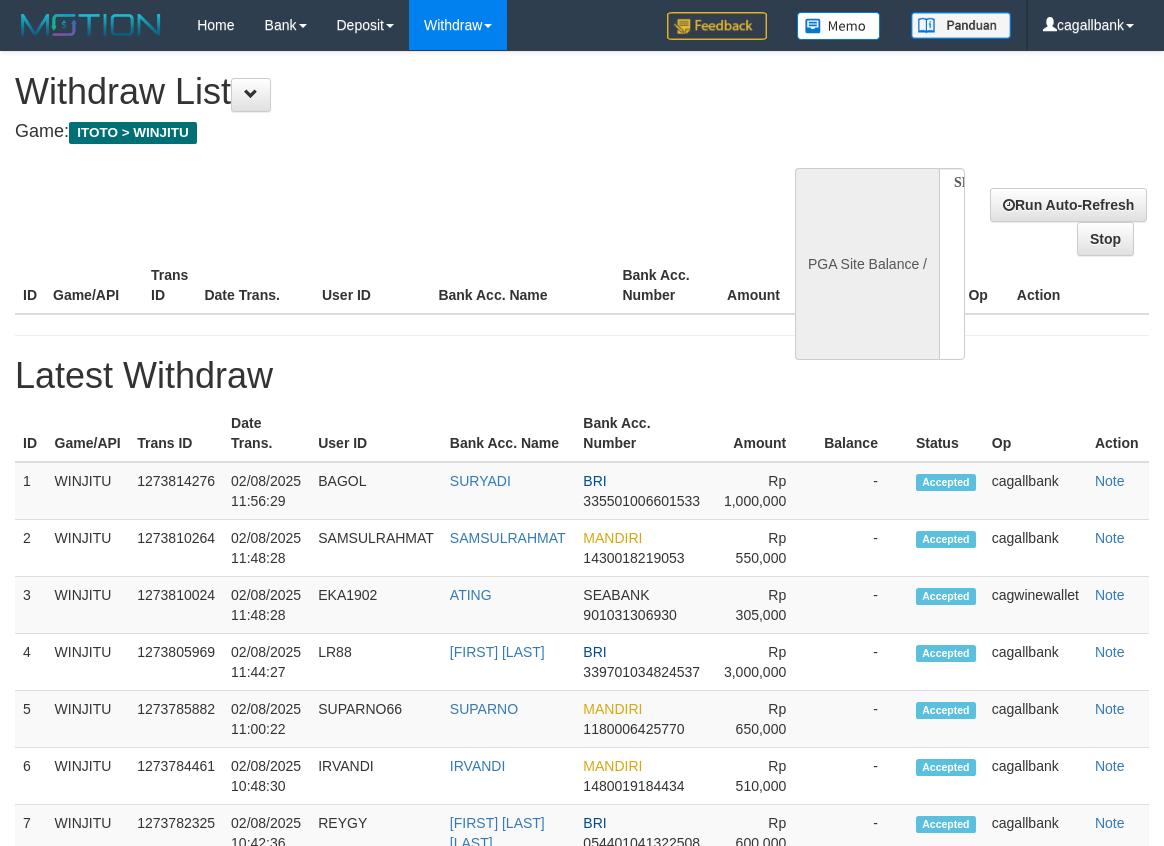 select 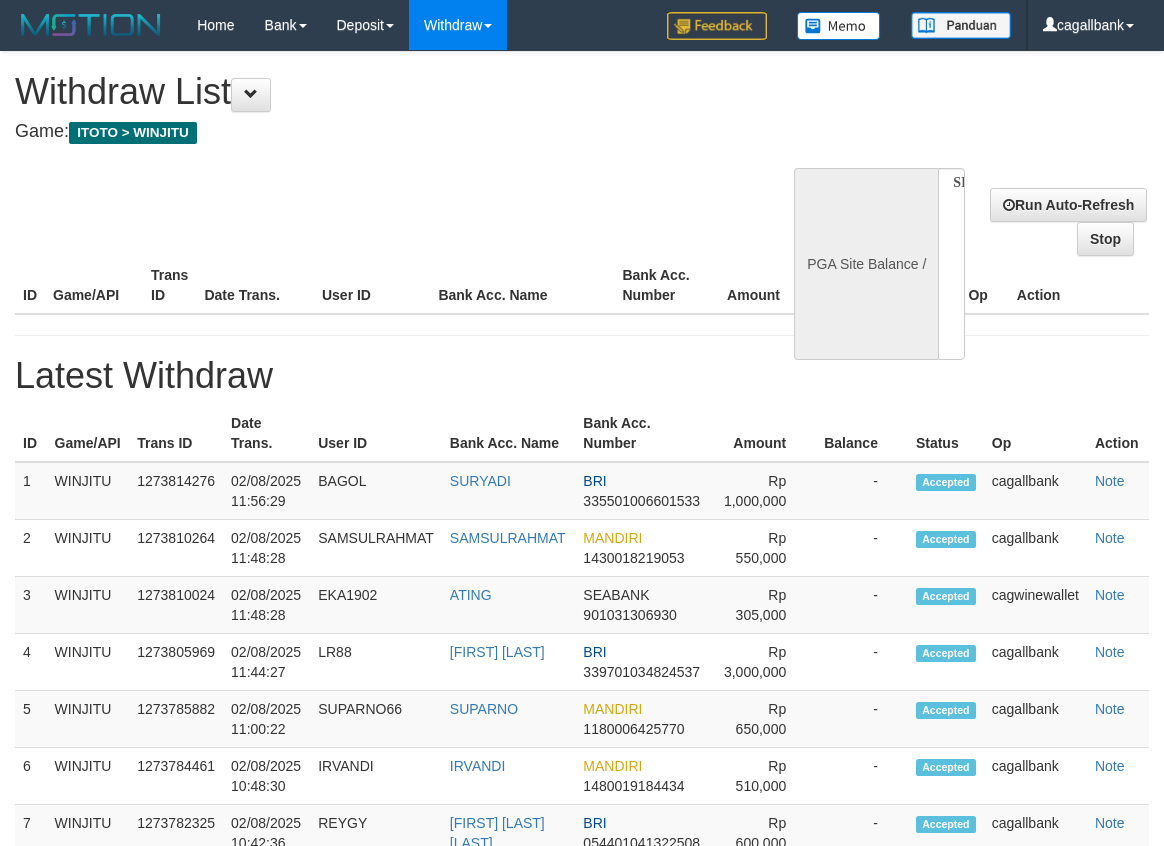 scroll, scrollTop: 0, scrollLeft: 0, axis: both 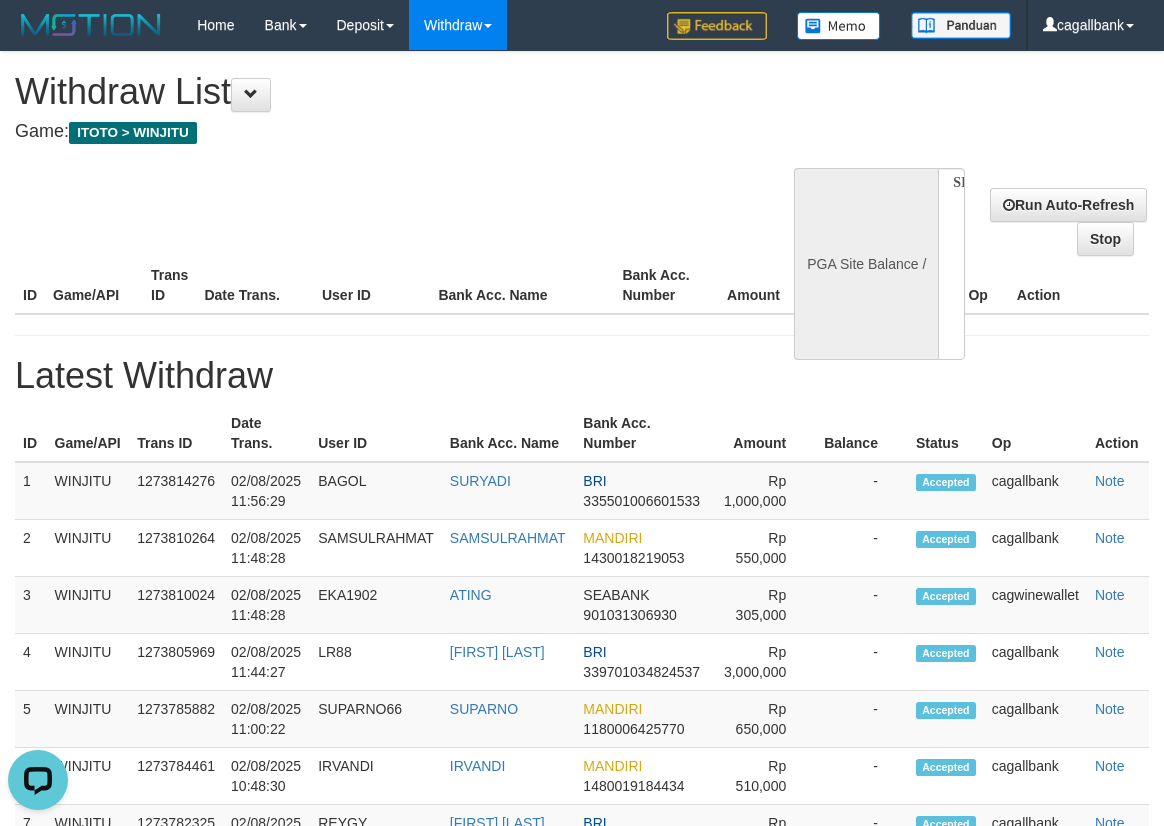 select on "**" 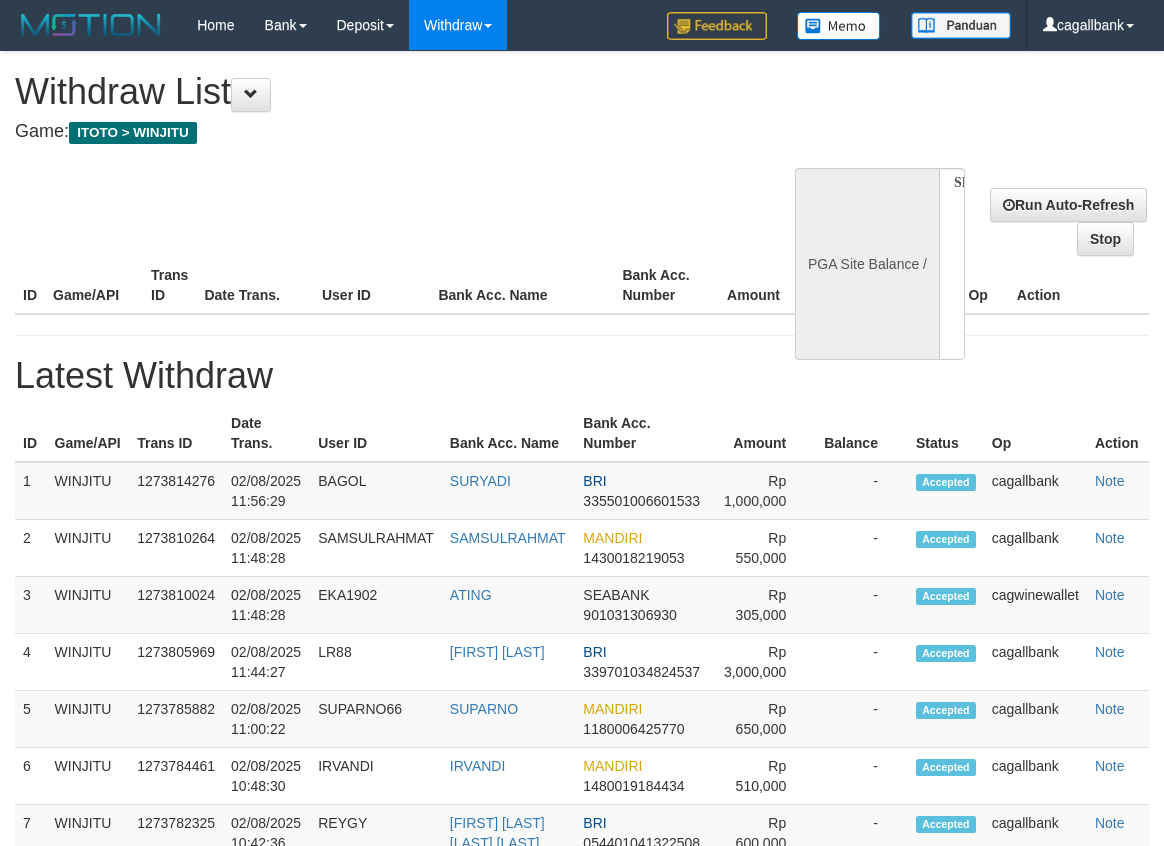 select 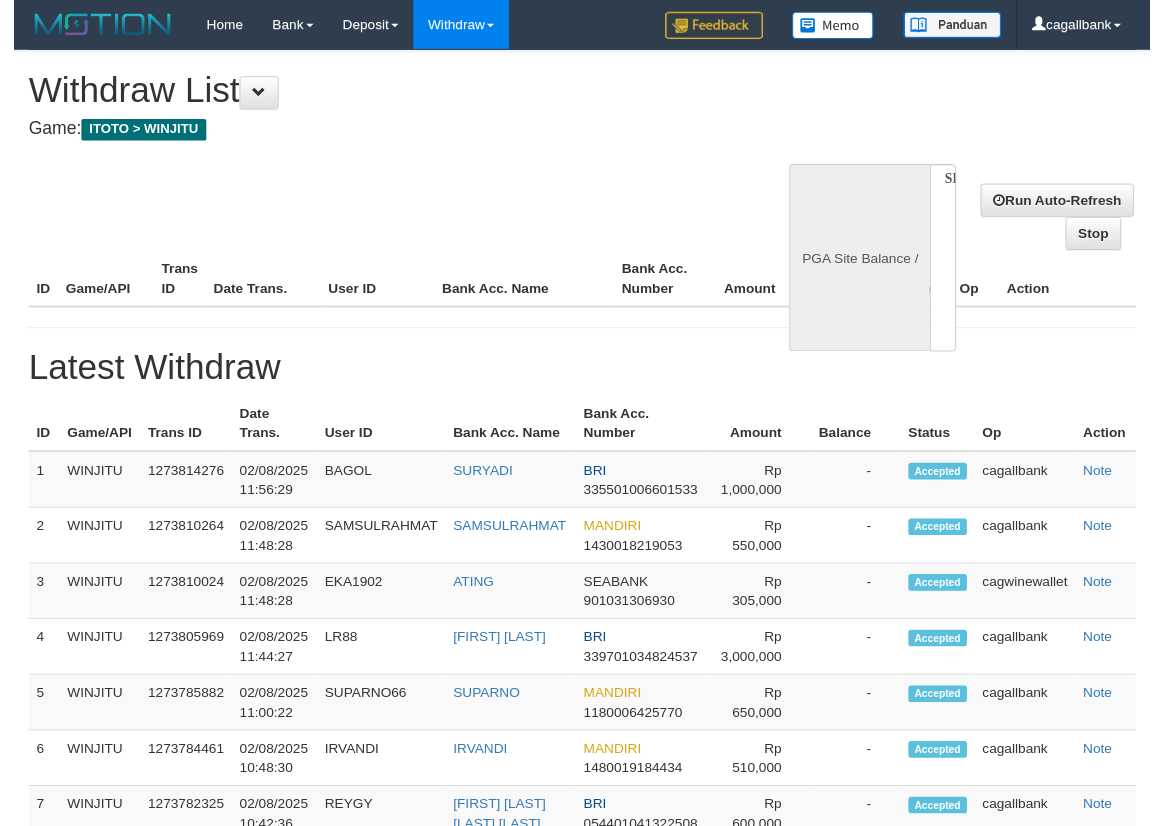 scroll, scrollTop: 0, scrollLeft: 0, axis: both 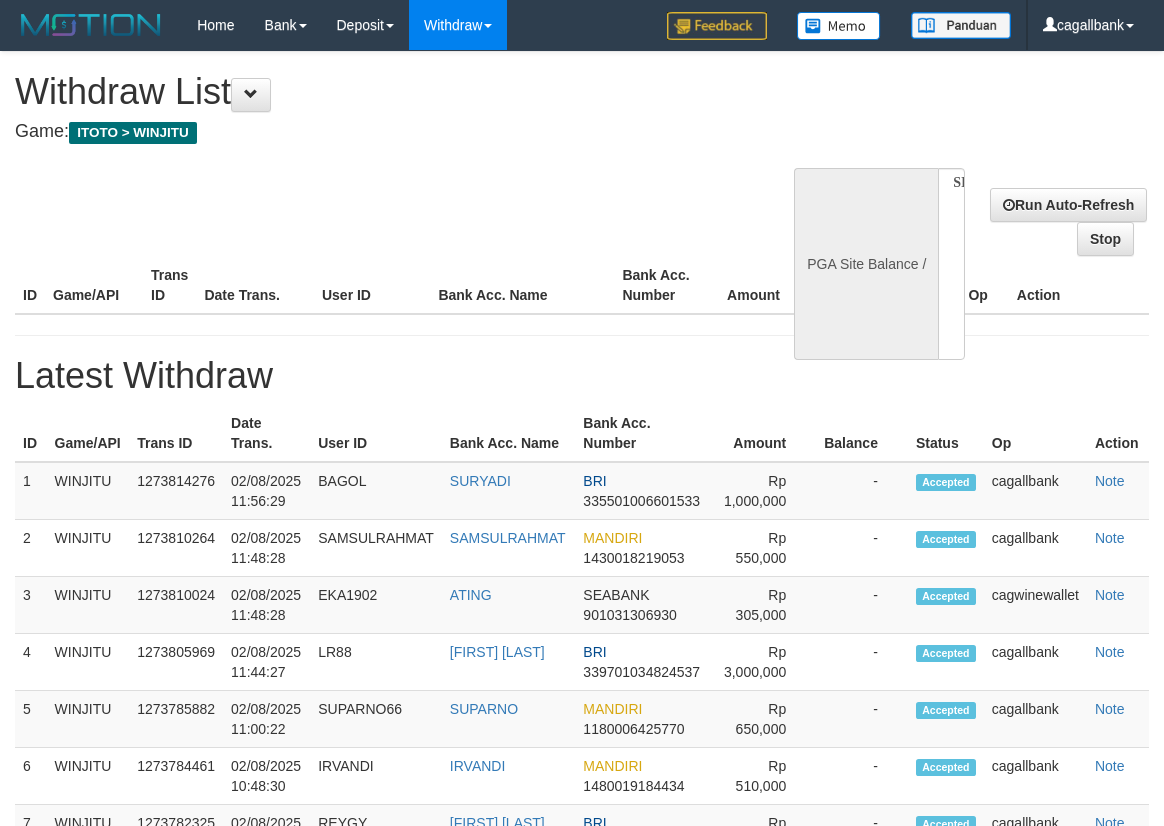 select on "**" 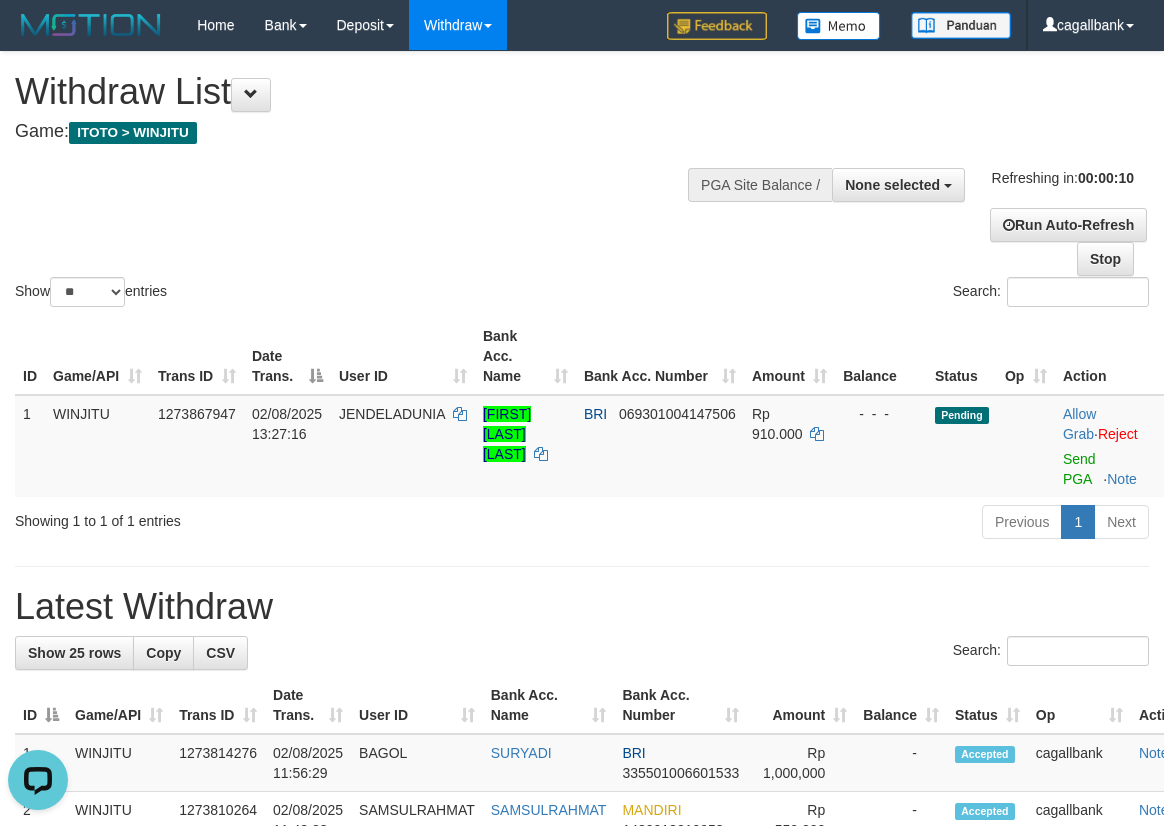scroll, scrollTop: 0, scrollLeft: 0, axis: both 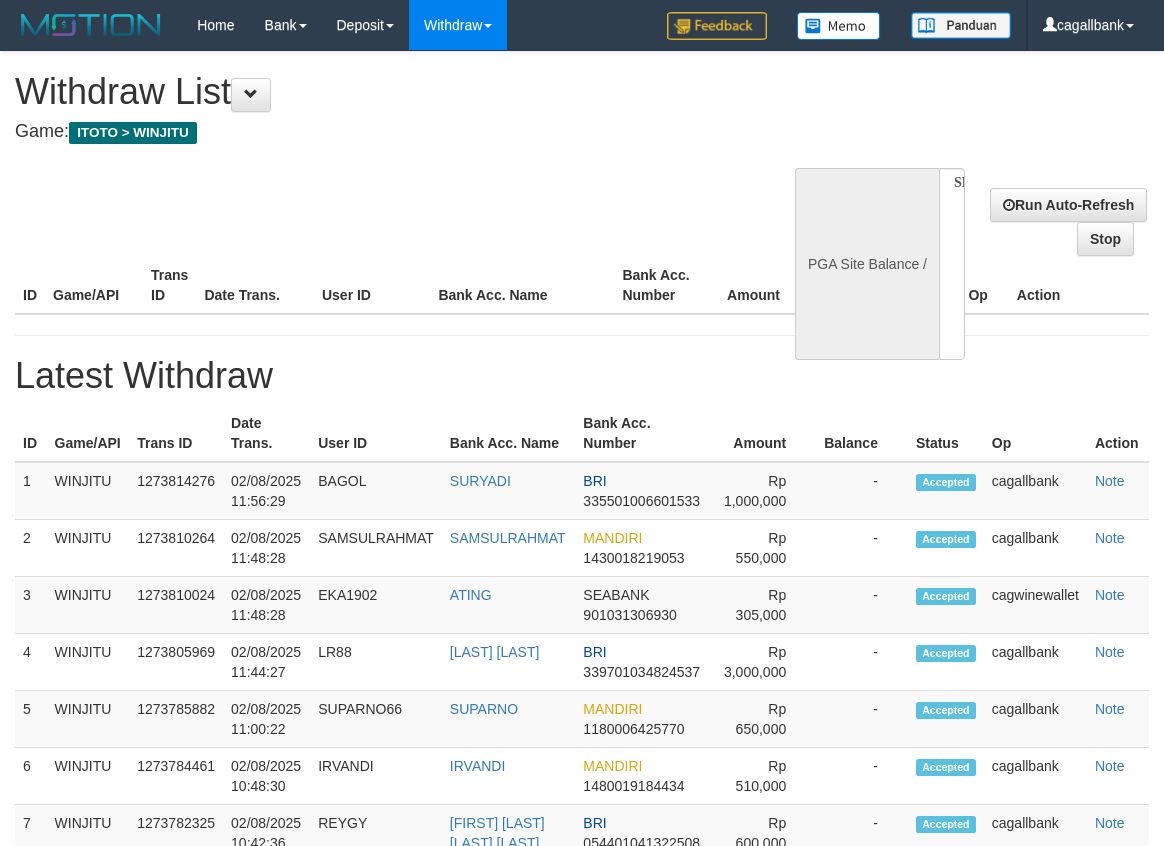 select 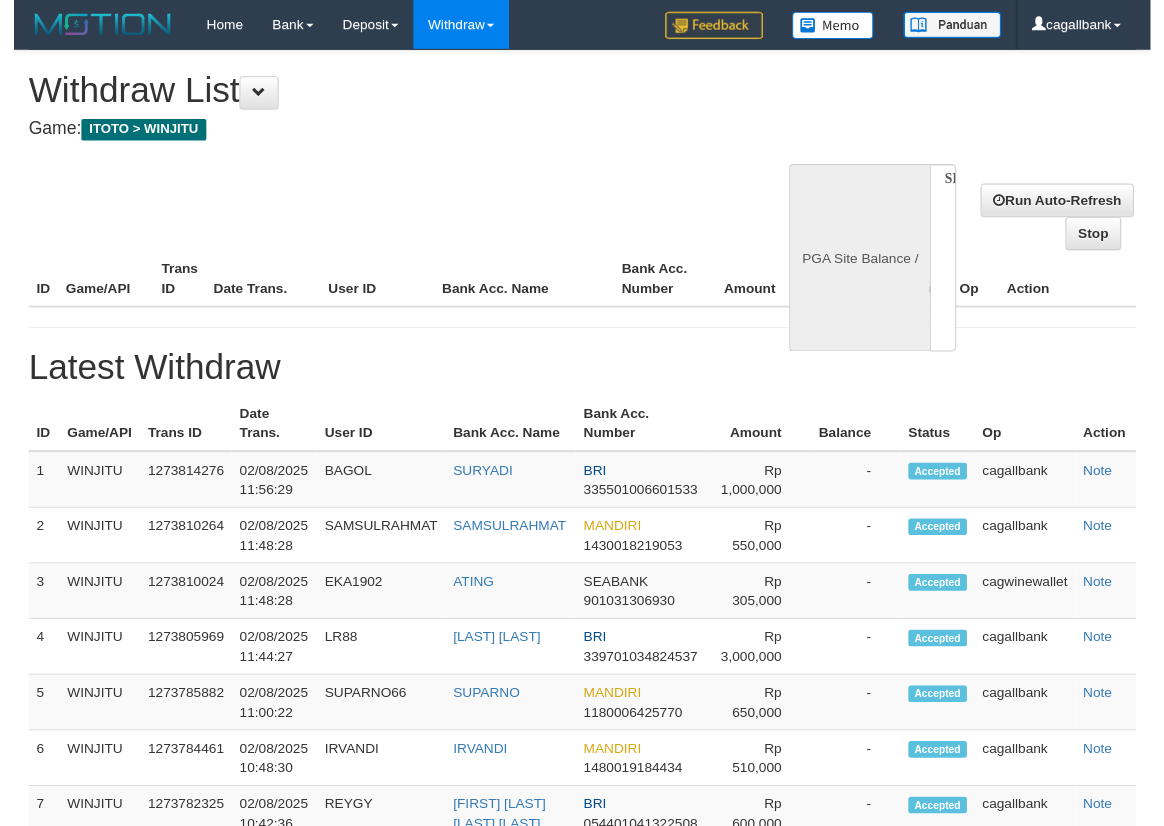 scroll, scrollTop: 0, scrollLeft: 0, axis: both 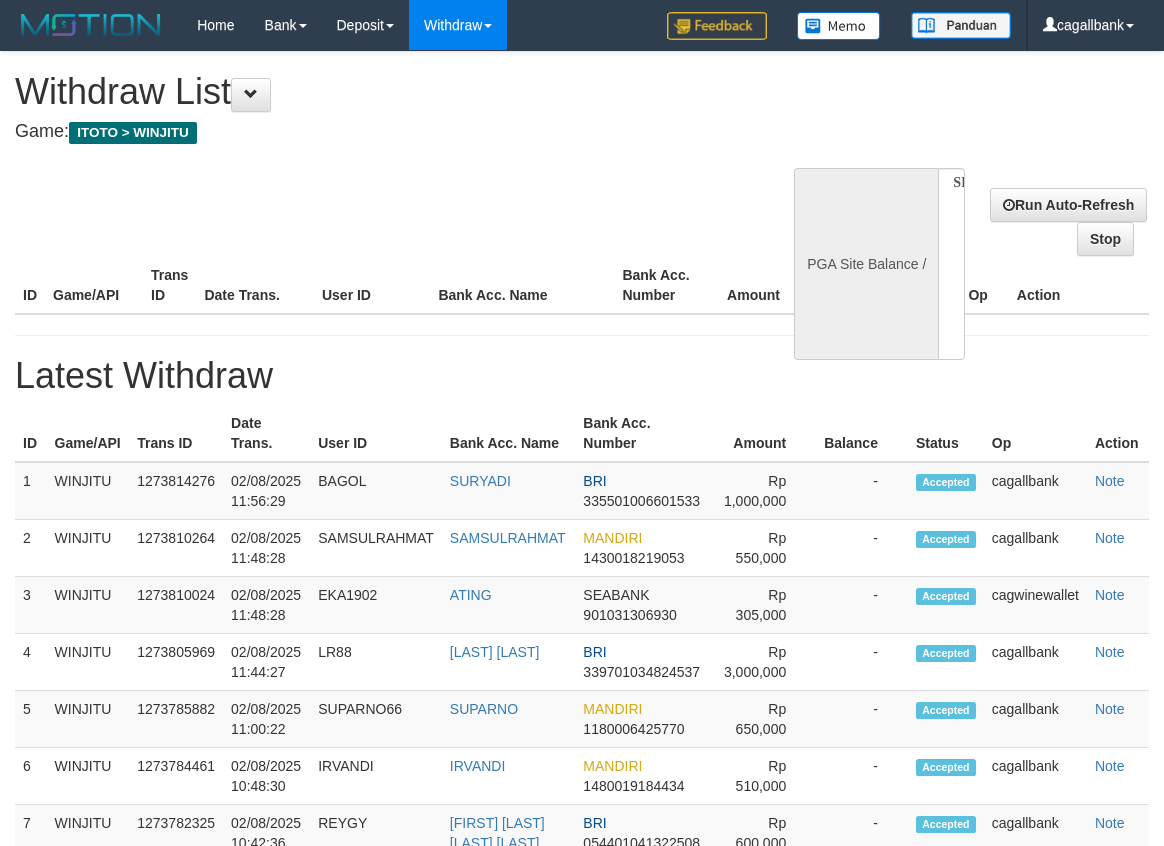 select on "**" 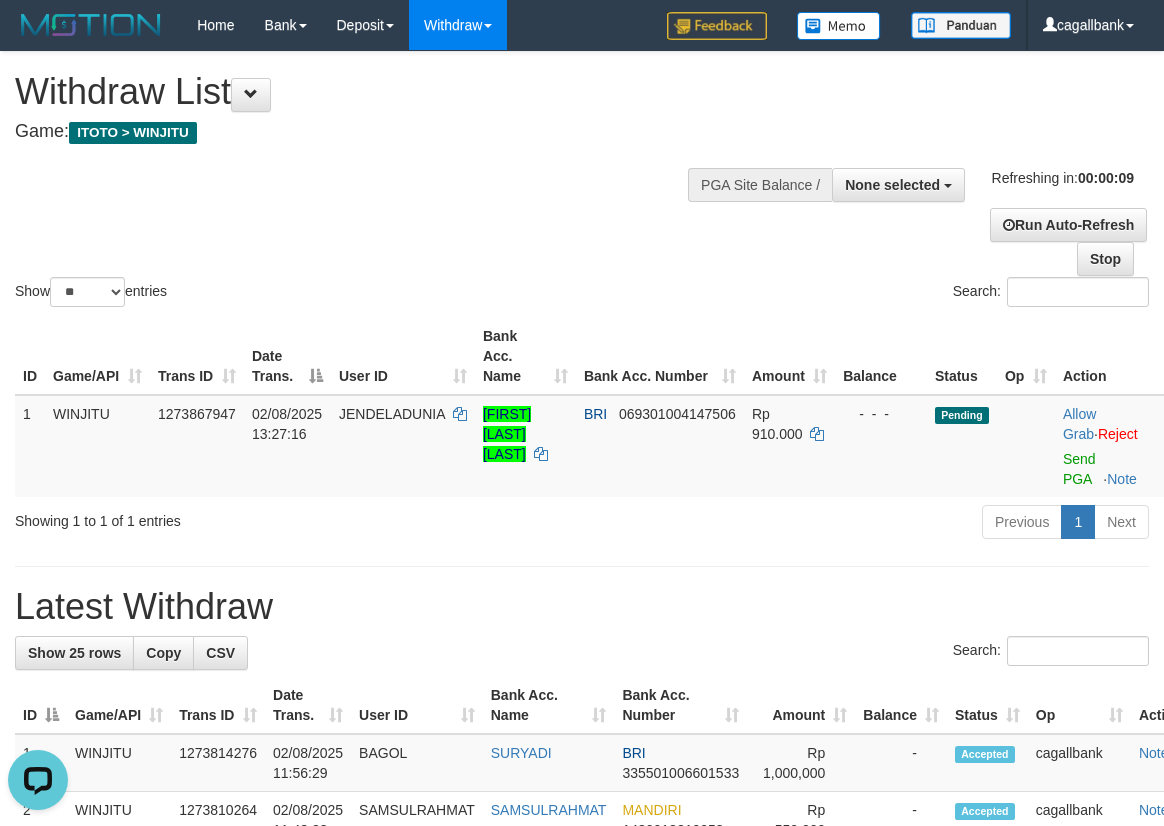 scroll, scrollTop: 0, scrollLeft: 0, axis: both 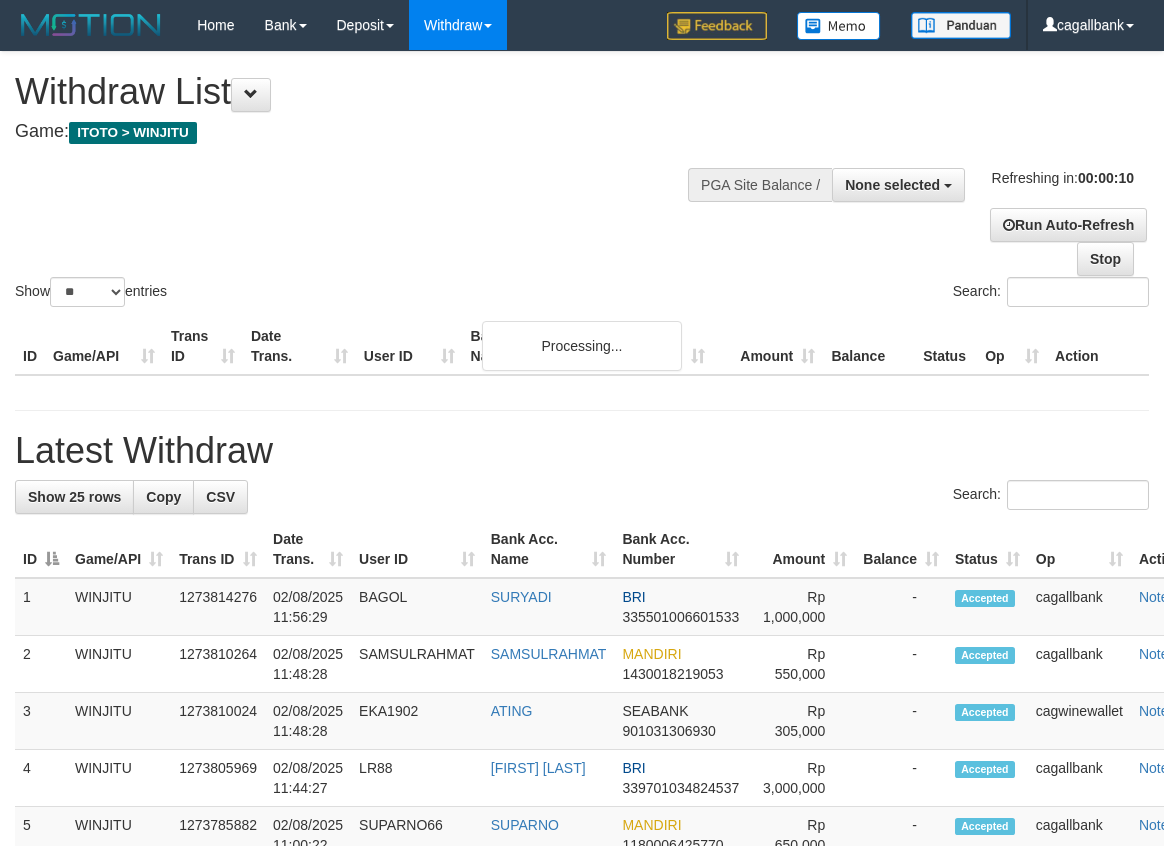 select 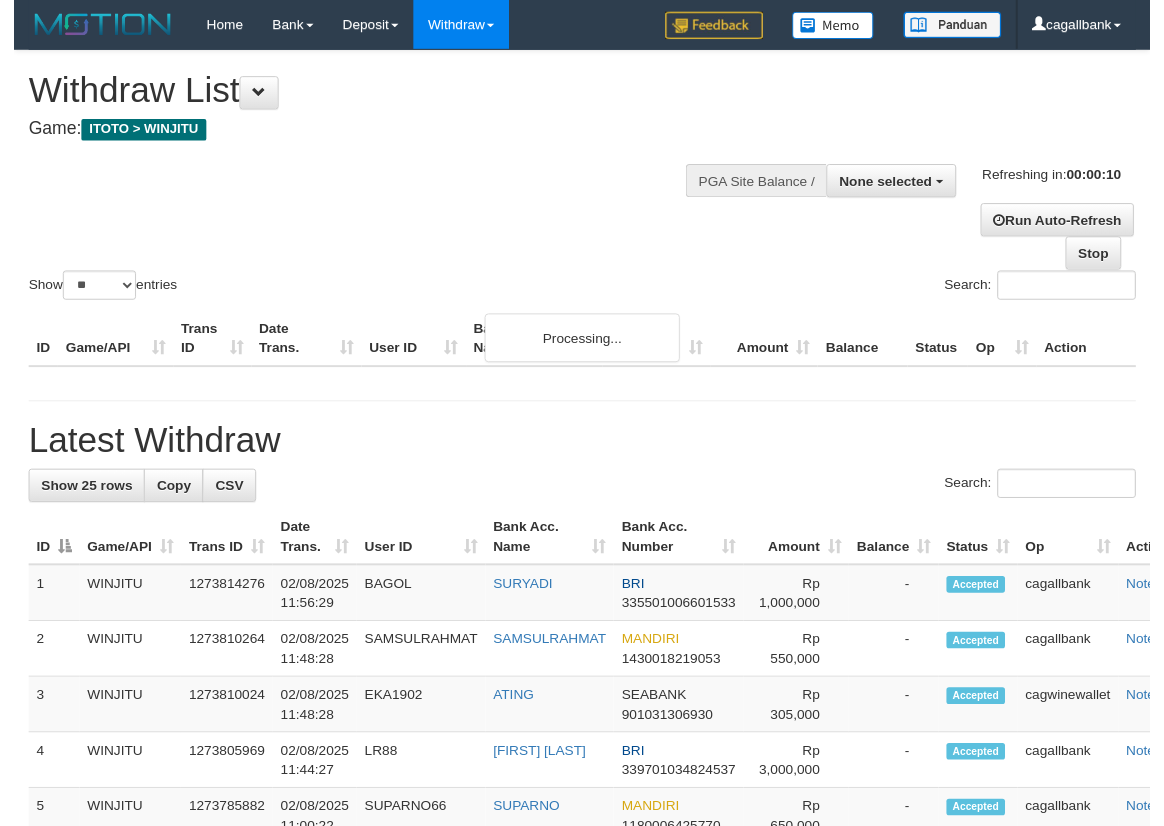 scroll, scrollTop: 0, scrollLeft: 0, axis: both 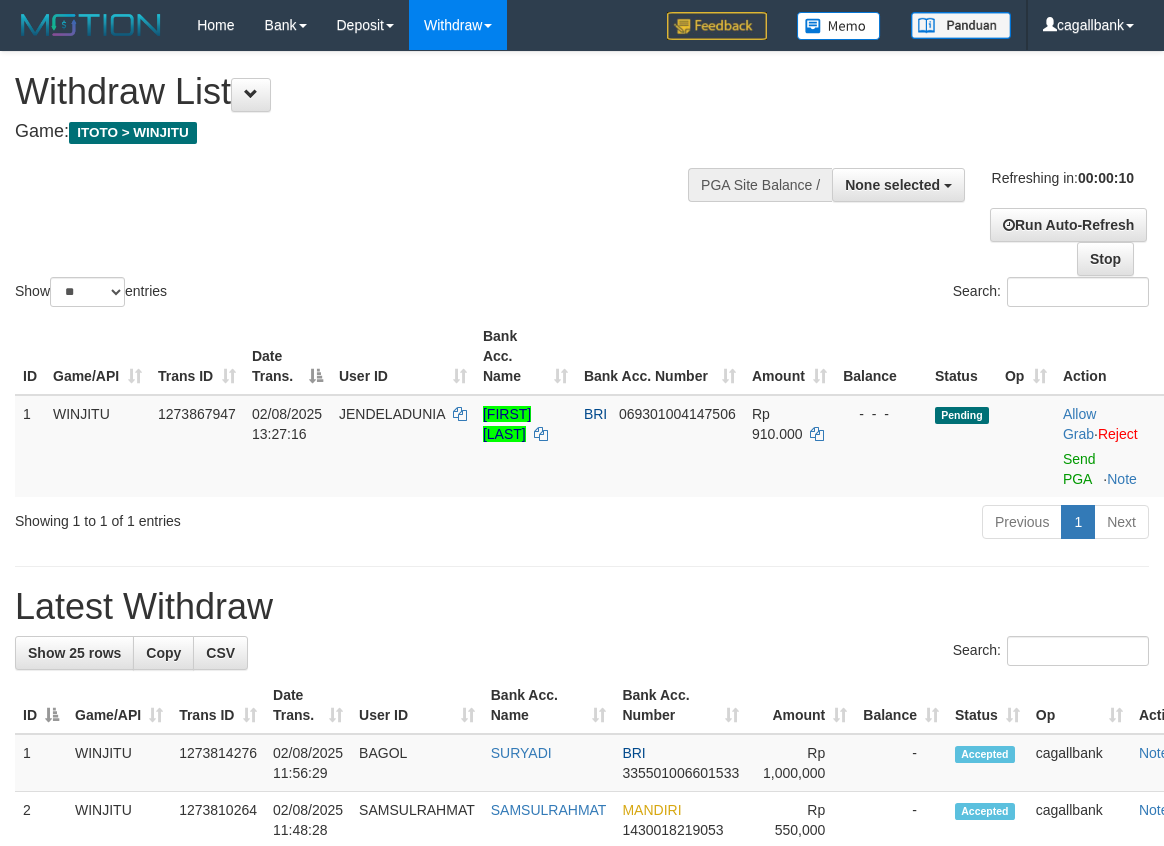 select 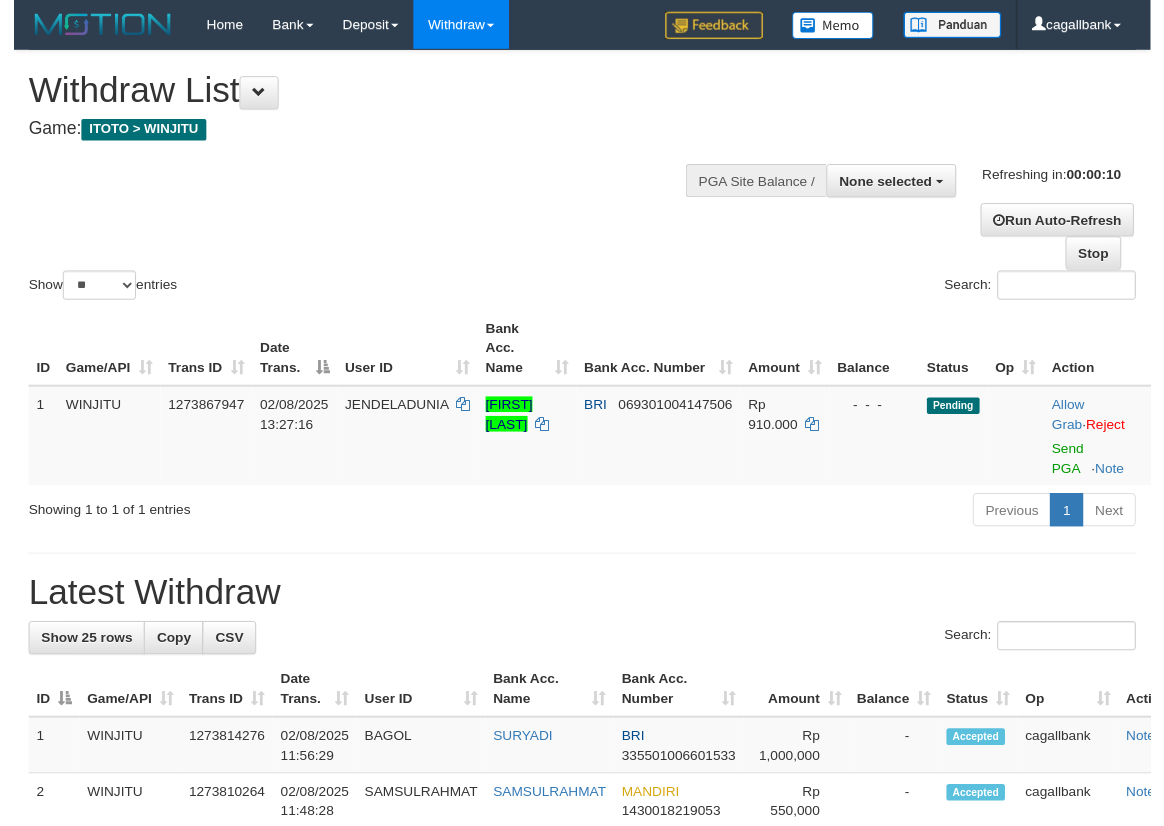 scroll, scrollTop: 0, scrollLeft: 0, axis: both 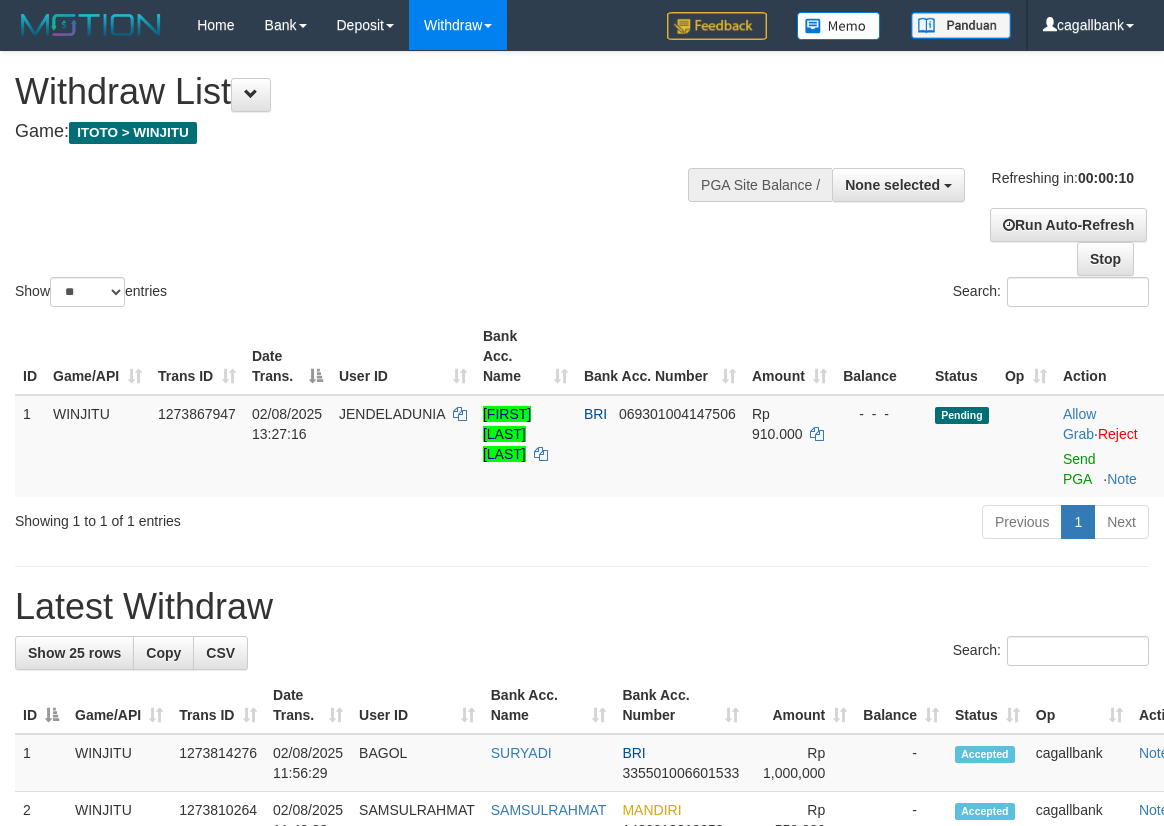 select 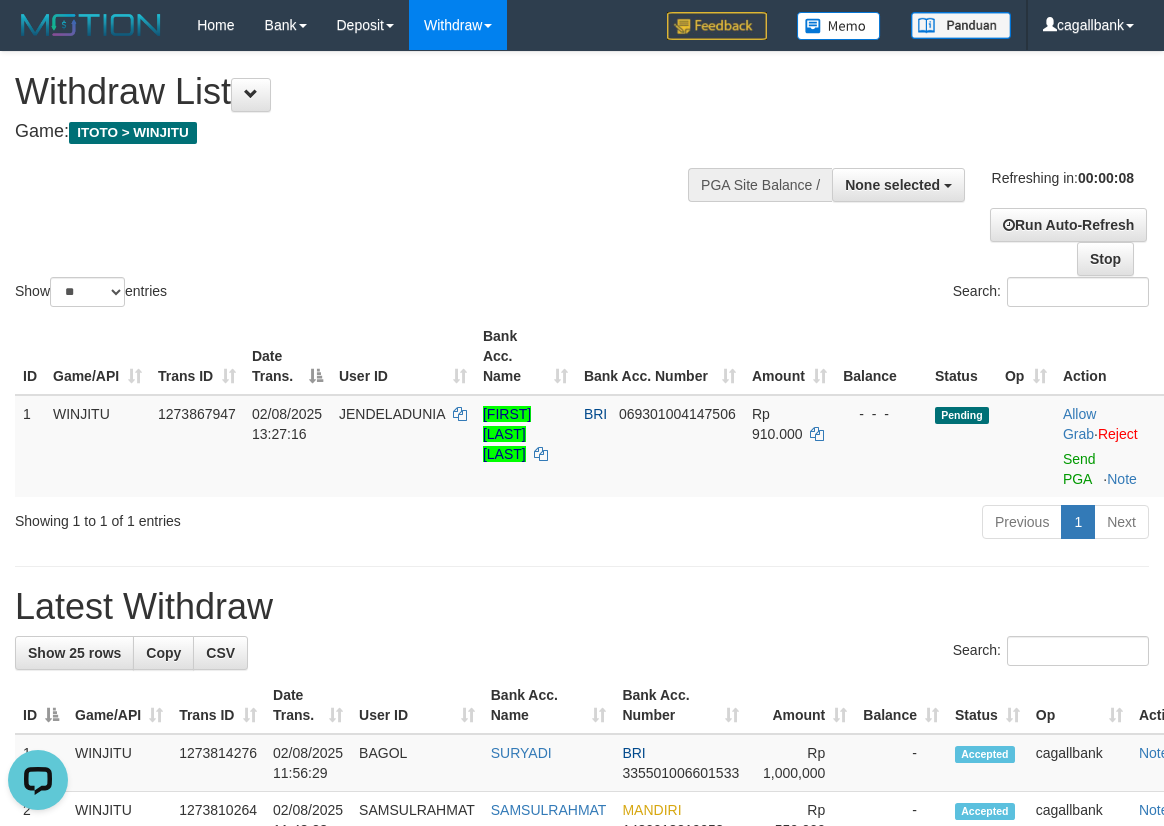 scroll, scrollTop: 0, scrollLeft: 0, axis: both 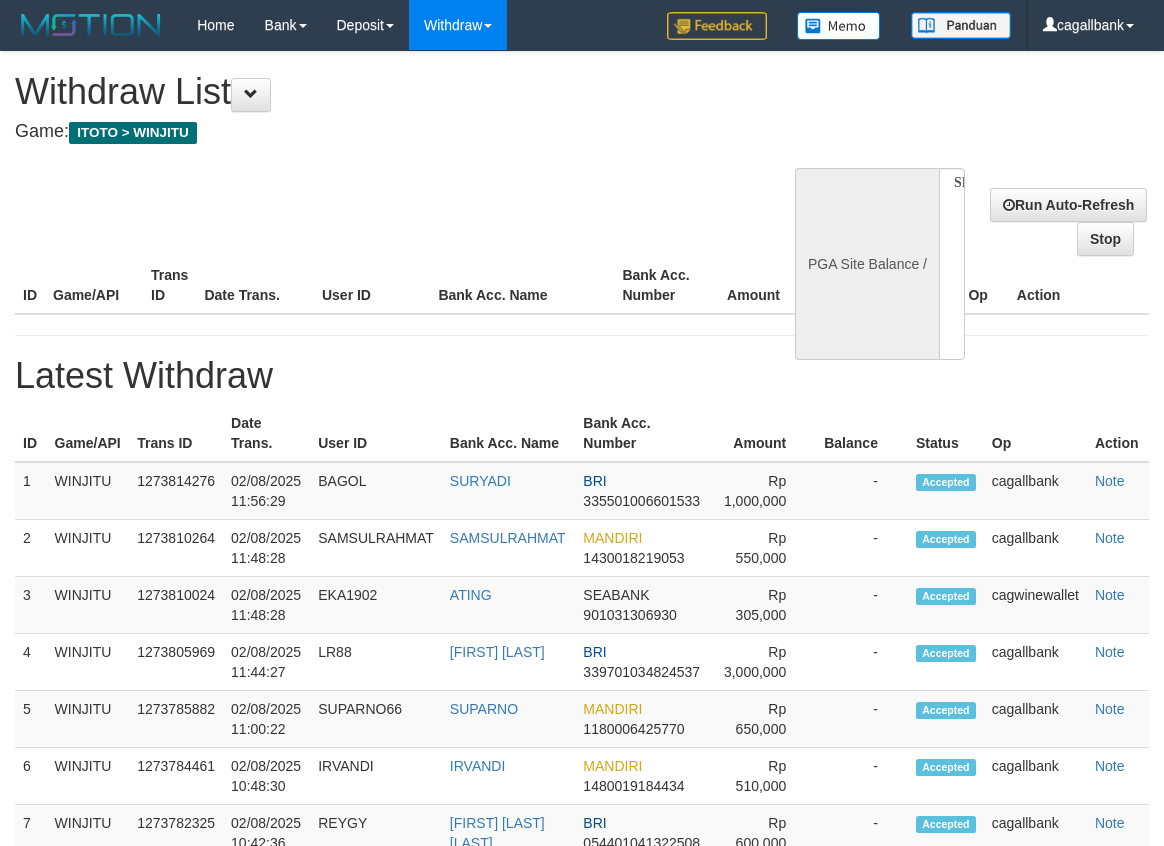 select 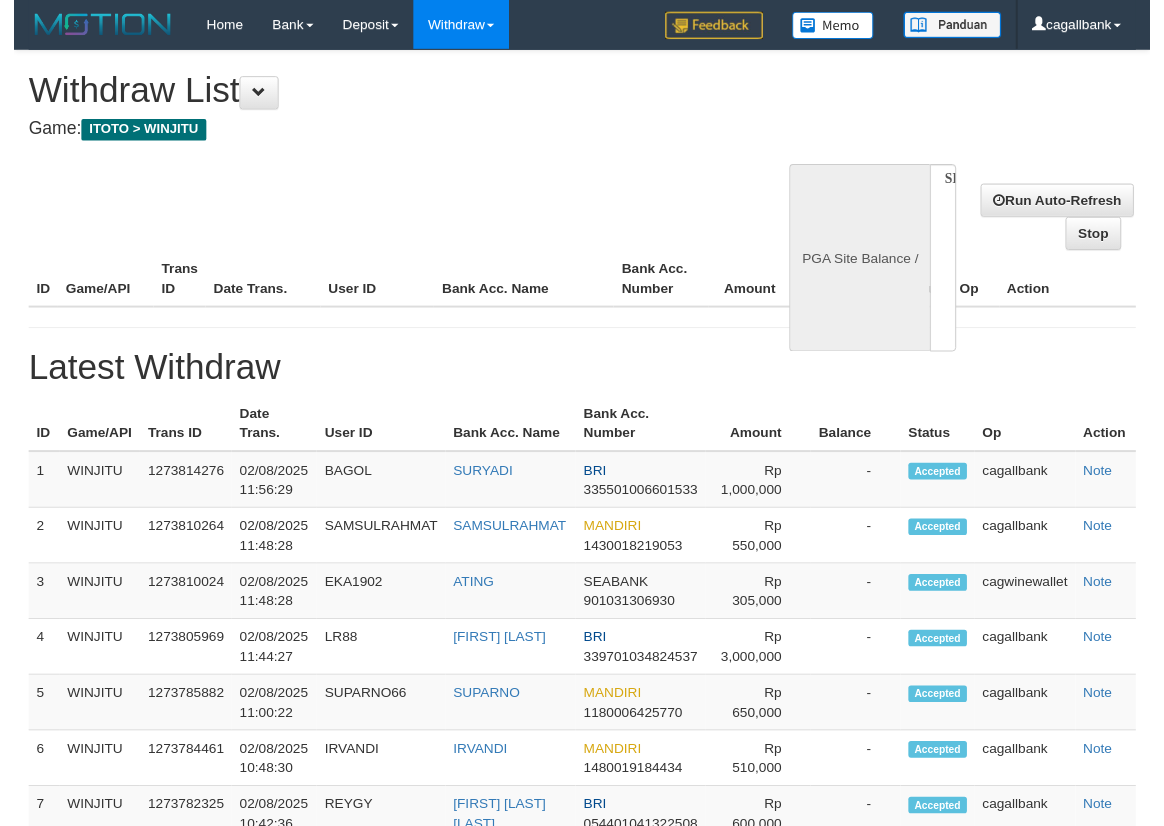 scroll, scrollTop: 0, scrollLeft: 0, axis: both 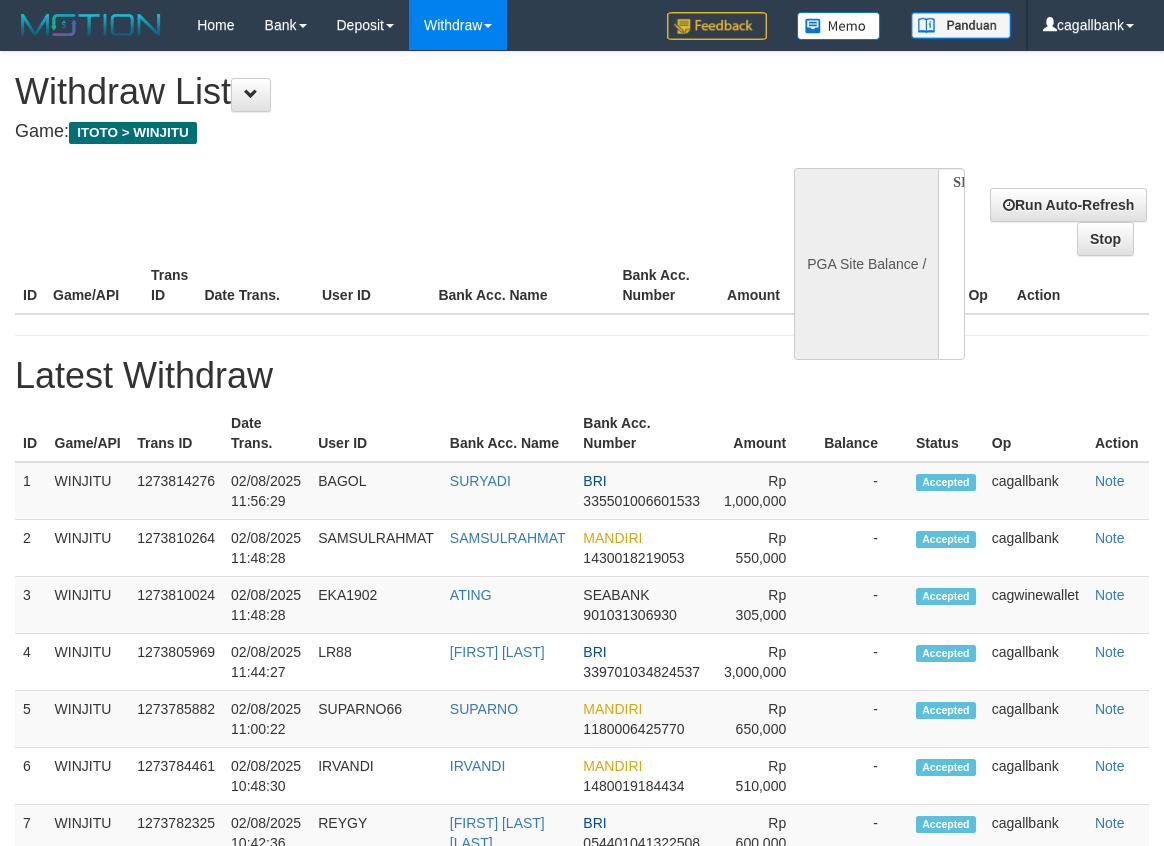select on "**" 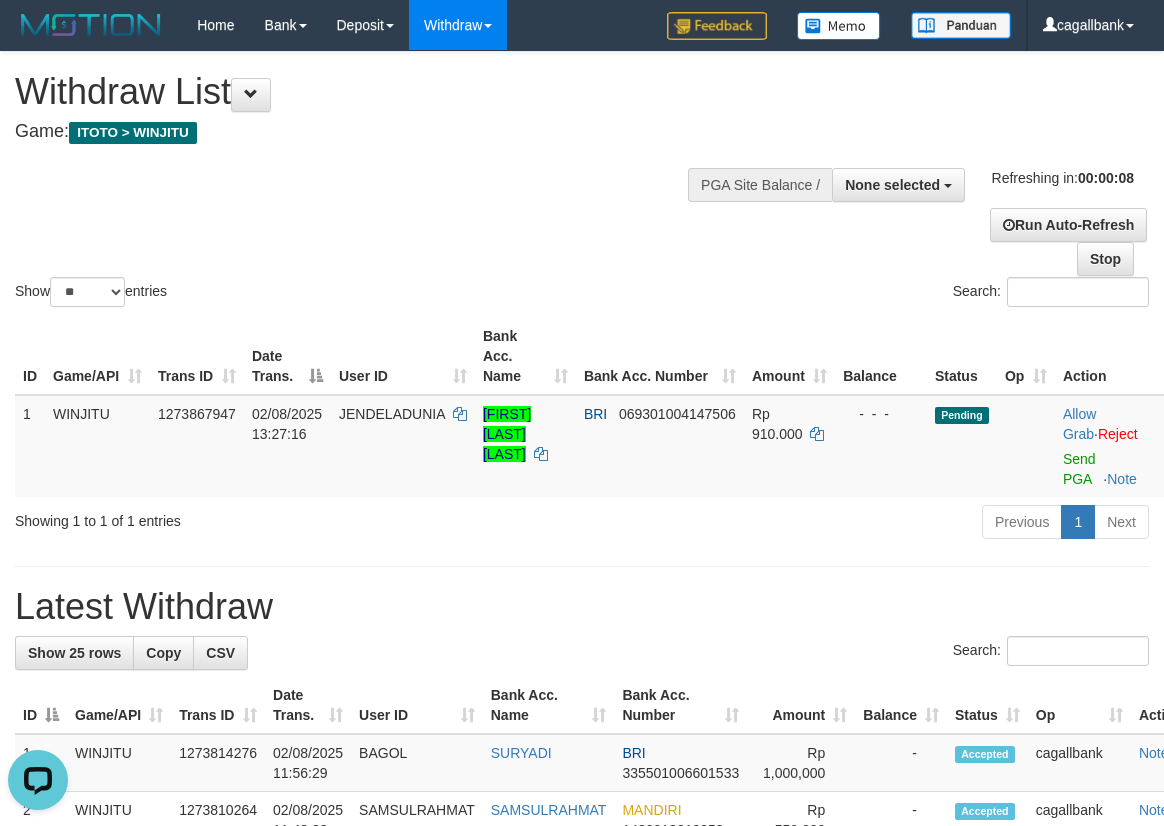 scroll, scrollTop: 0, scrollLeft: 0, axis: both 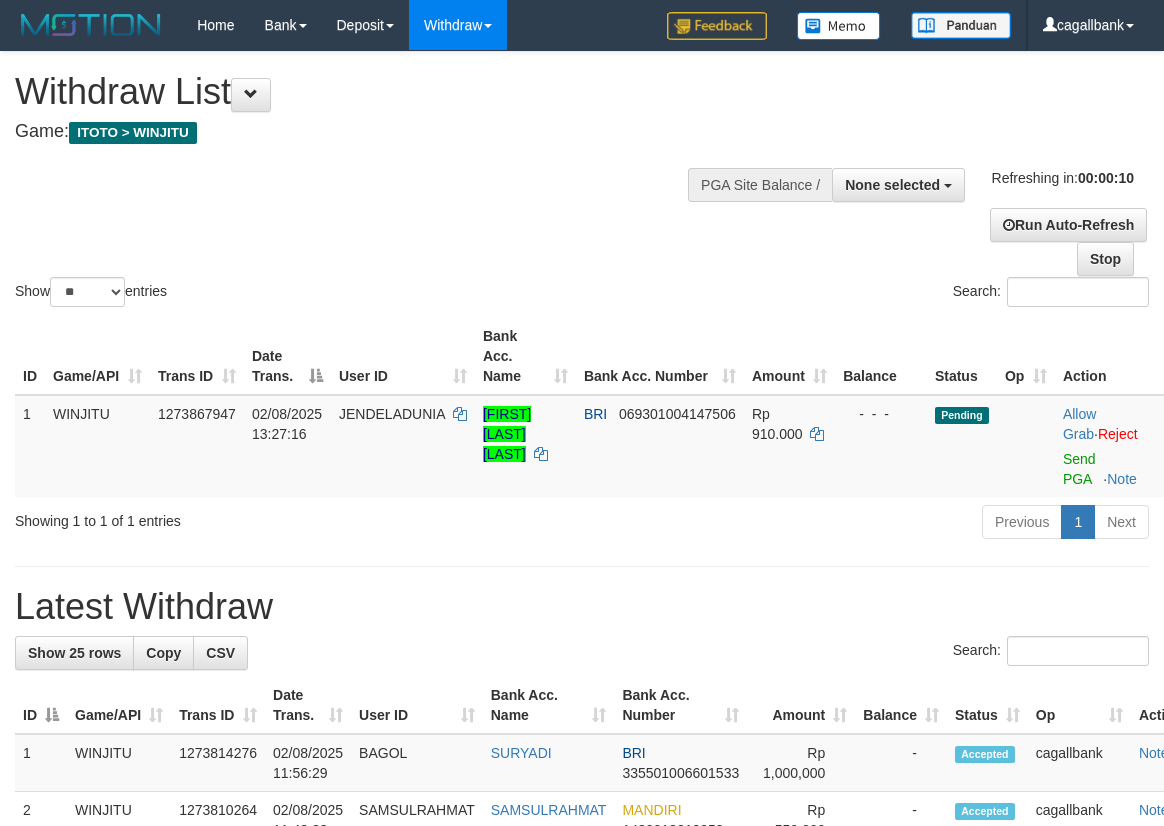 select 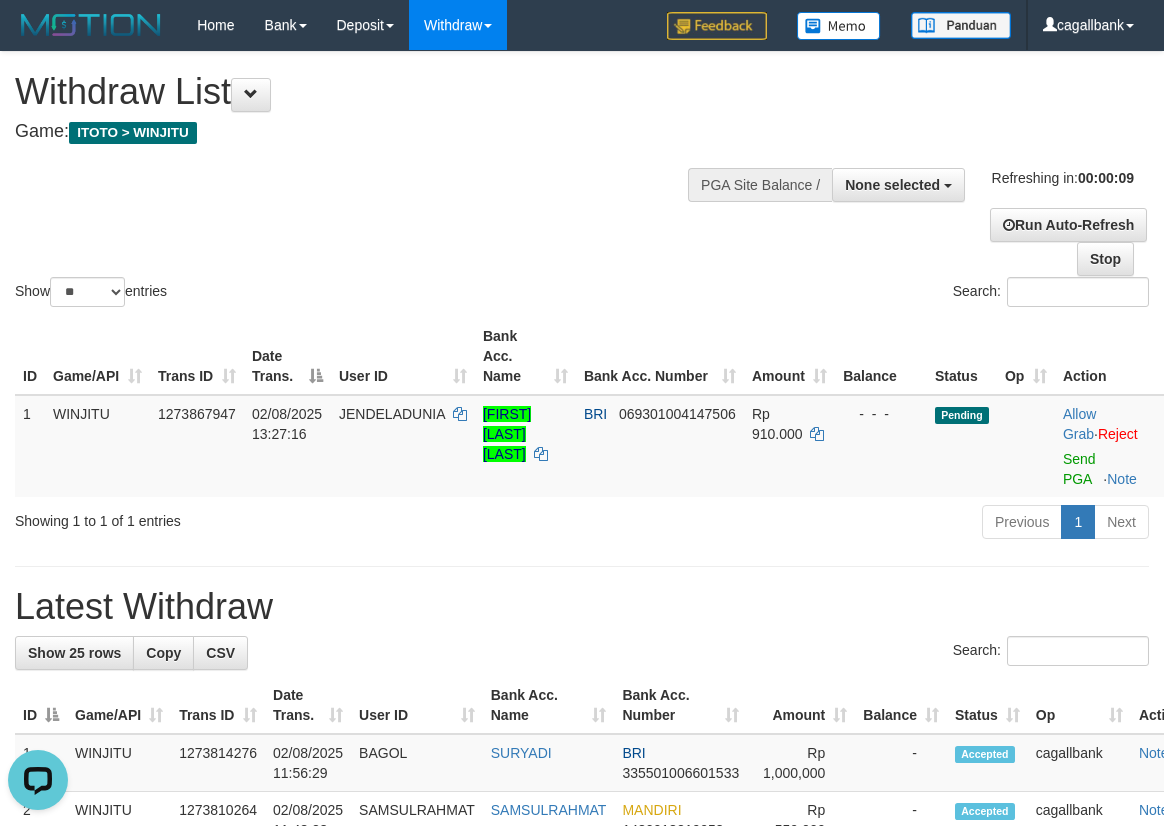 scroll, scrollTop: 0, scrollLeft: 0, axis: both 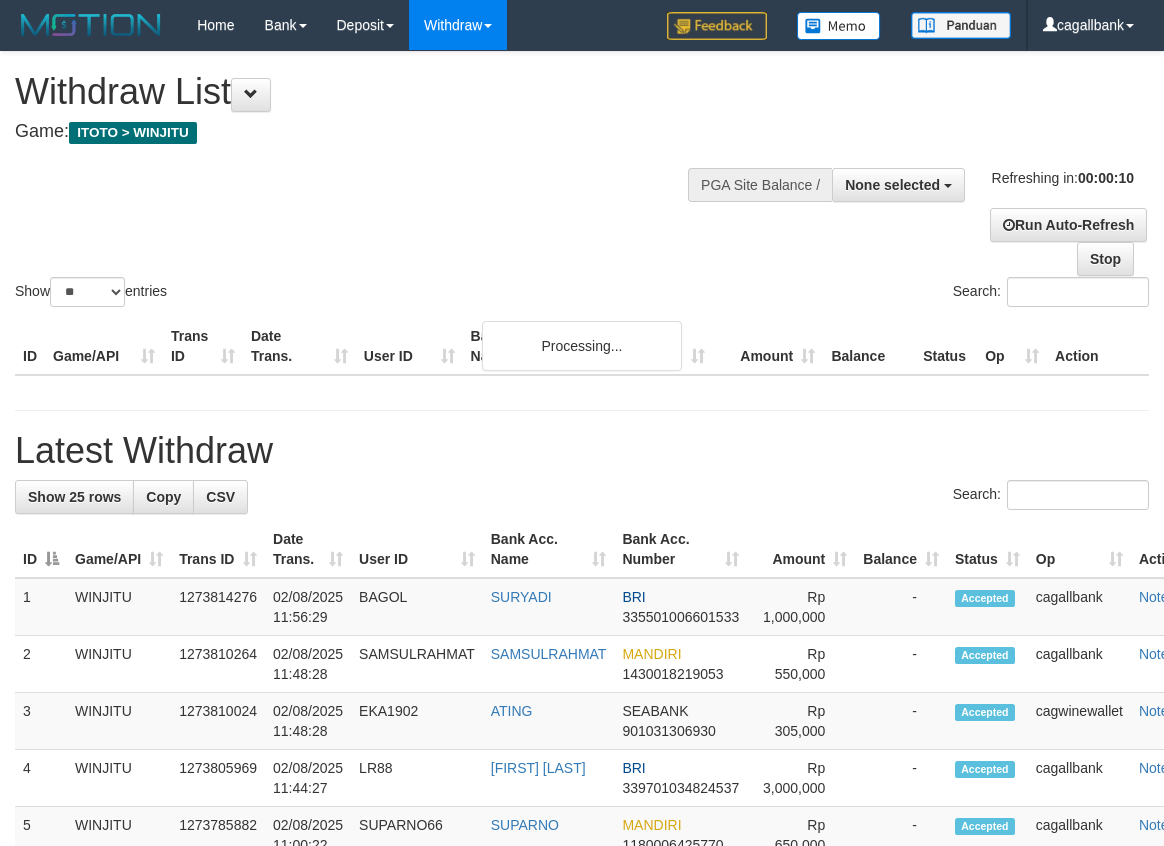 select 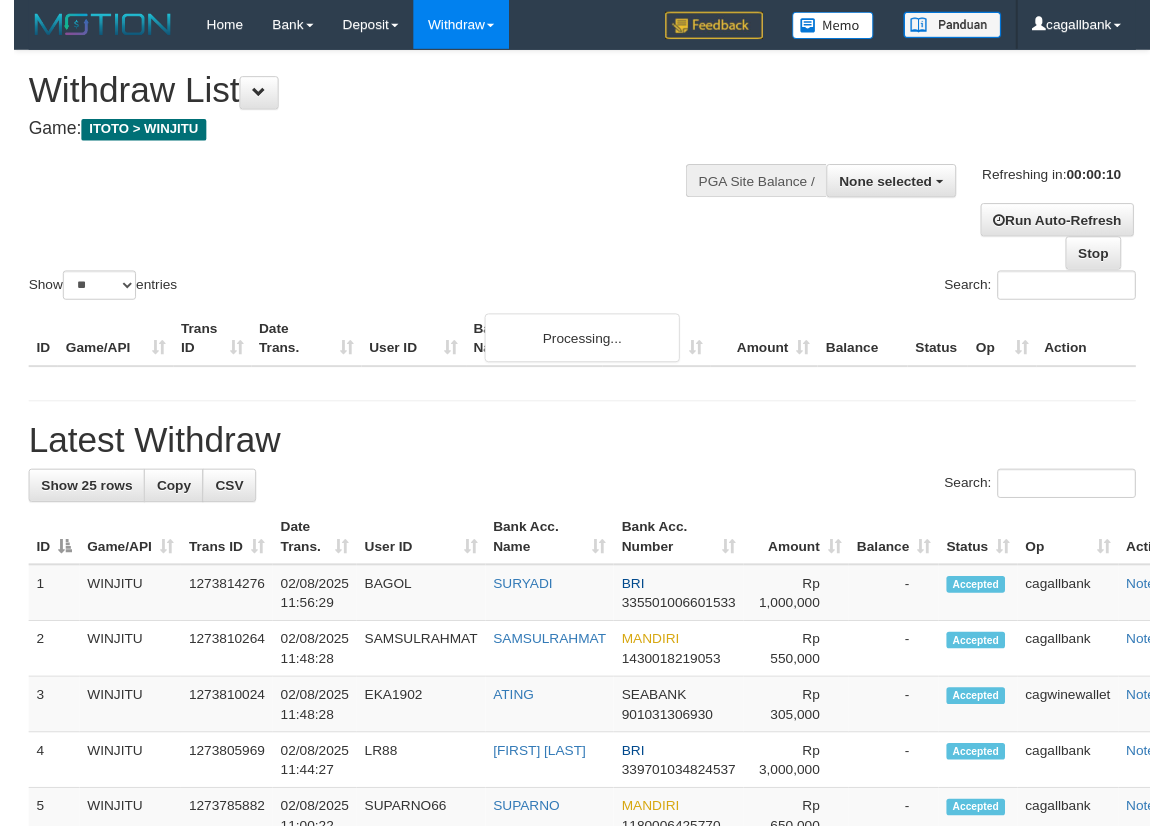 scroll, scrollTop: 0, scrollLeft: 0, axis: both 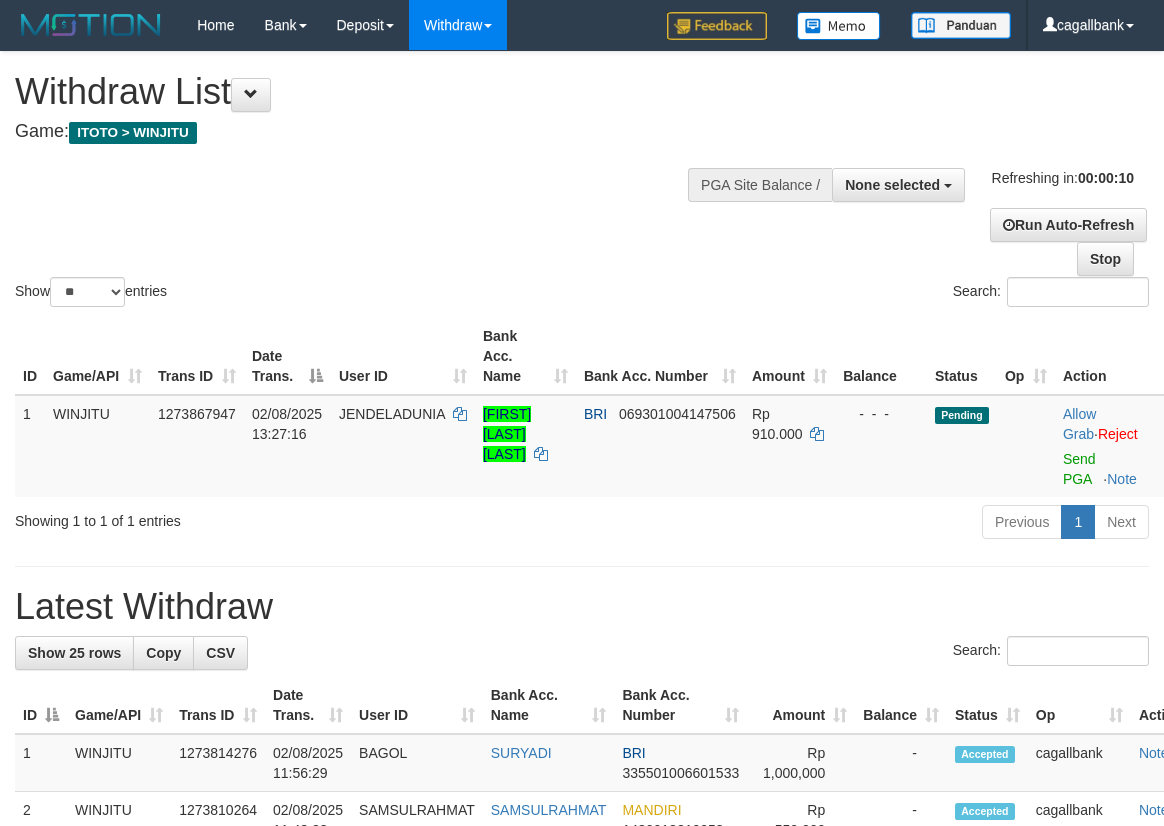 select 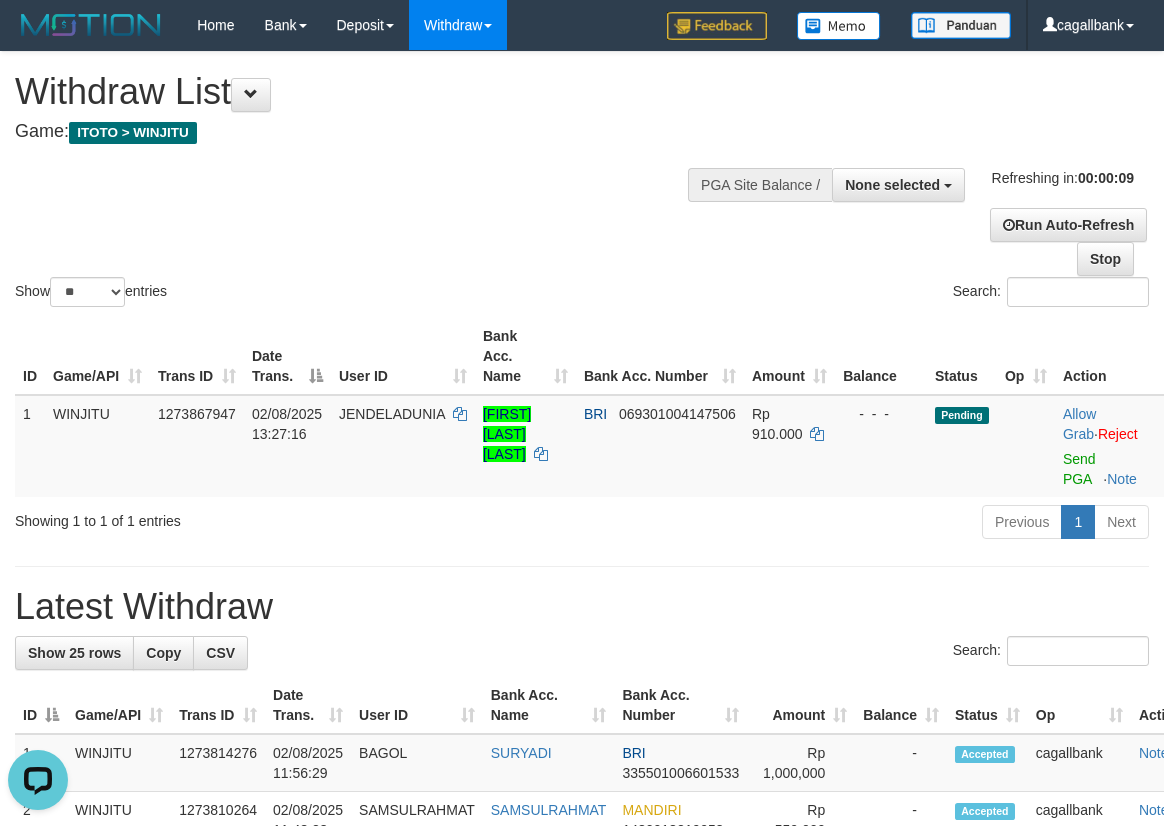 scroll, scrollTop: 0, scrollLeft: 0, axis: both 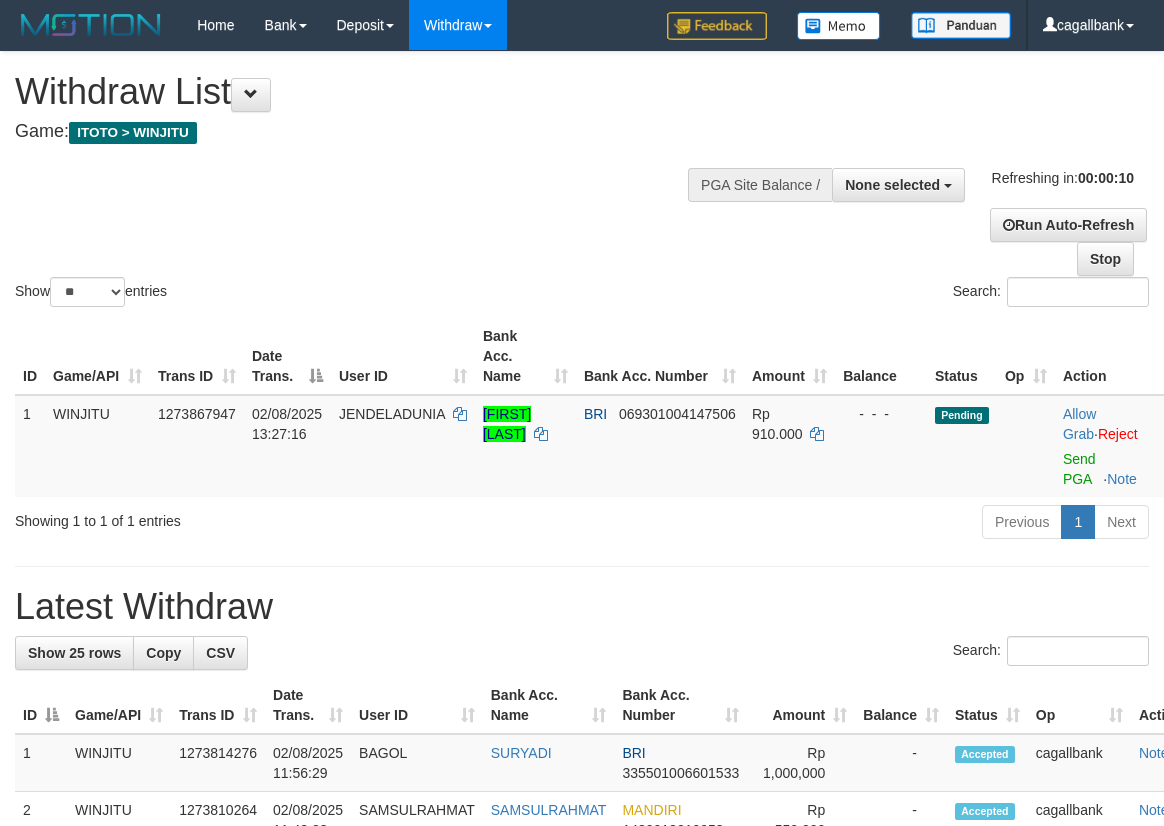 select 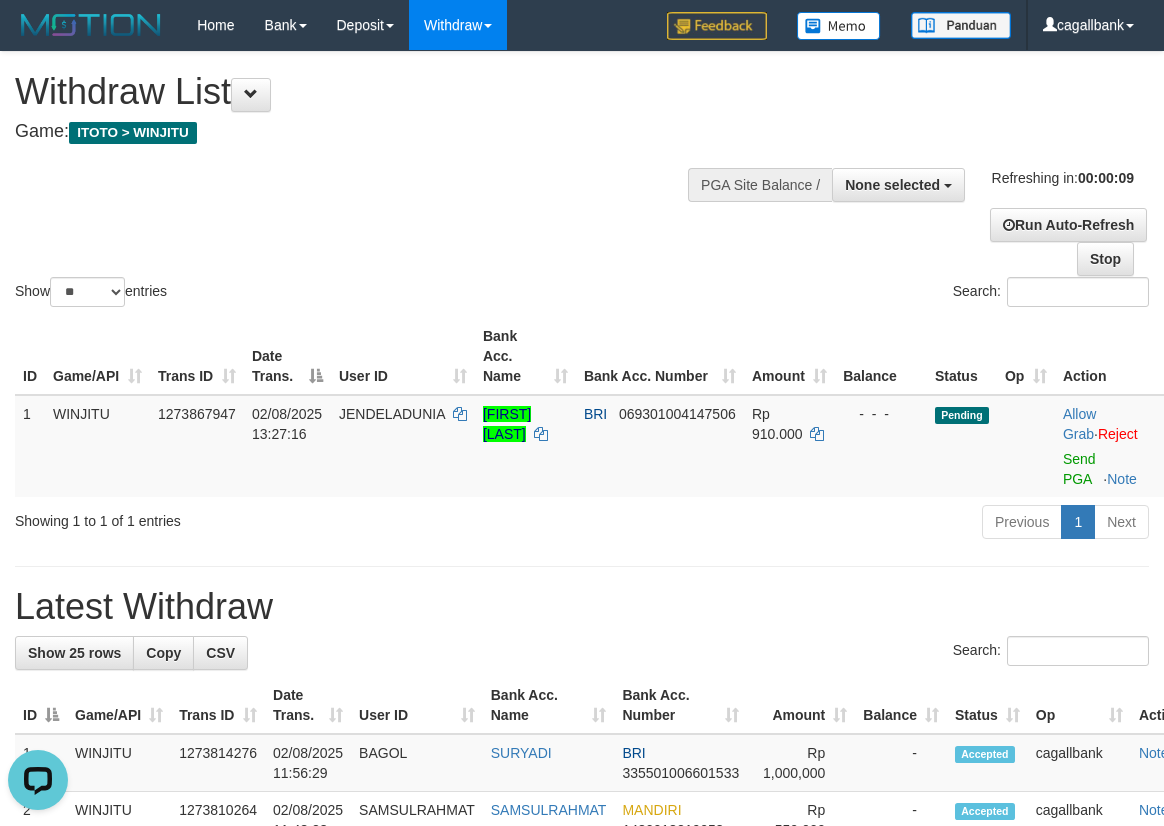 scroll, scrollTop: 0, scrollLeft: 0, axis: both 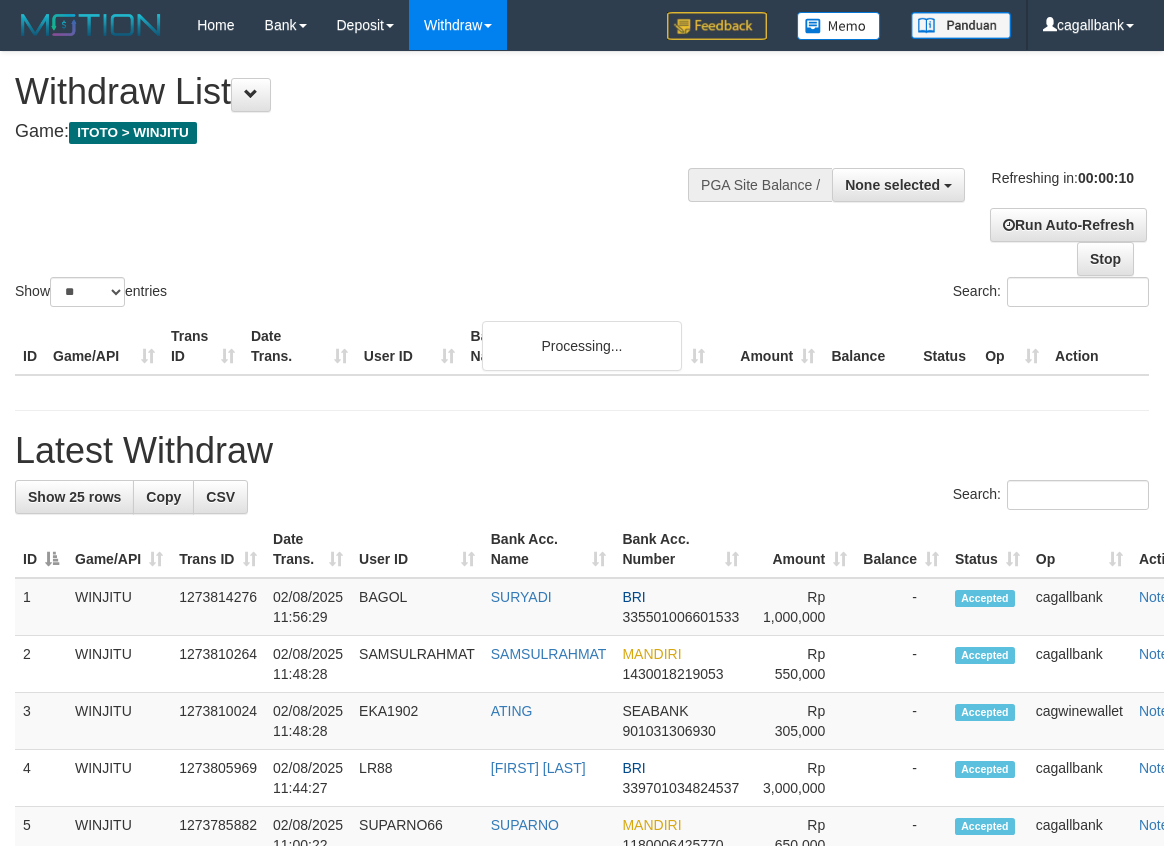 select 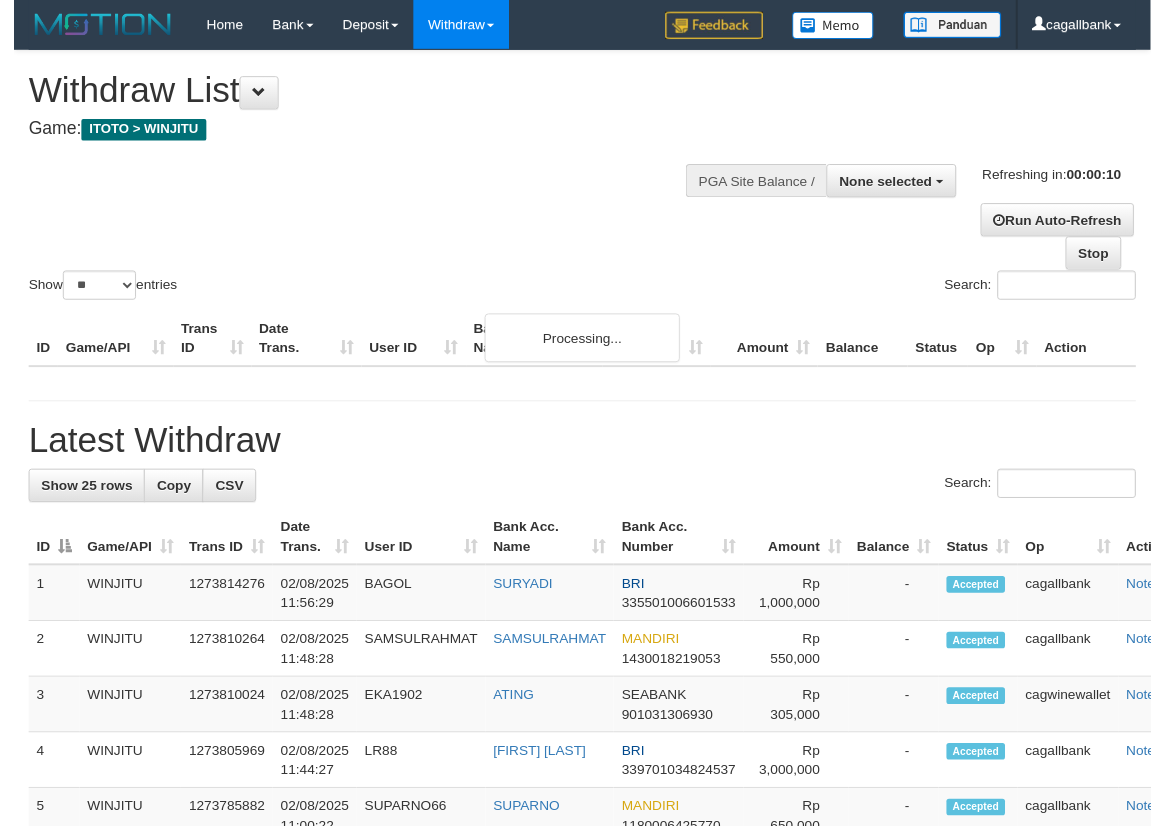 scroll, scrollTop: 0, scrollLeft: 0, axis: both 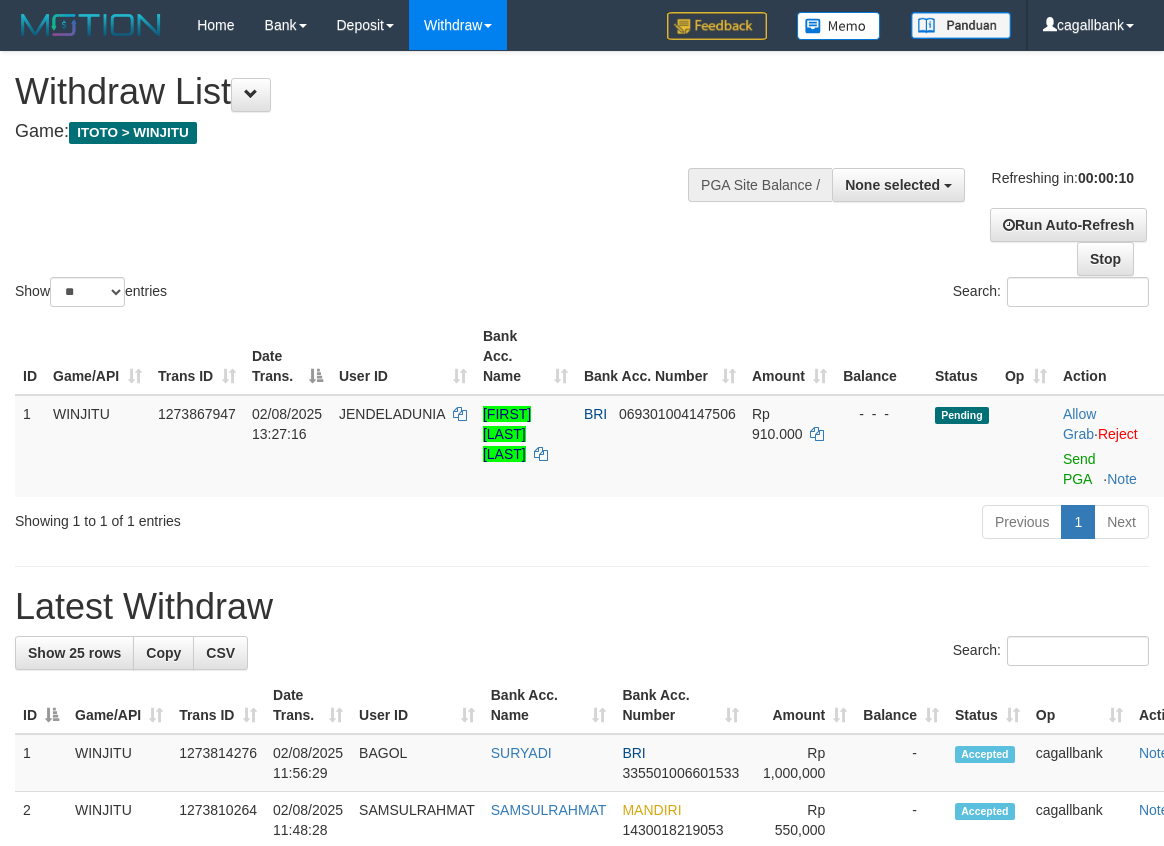 select 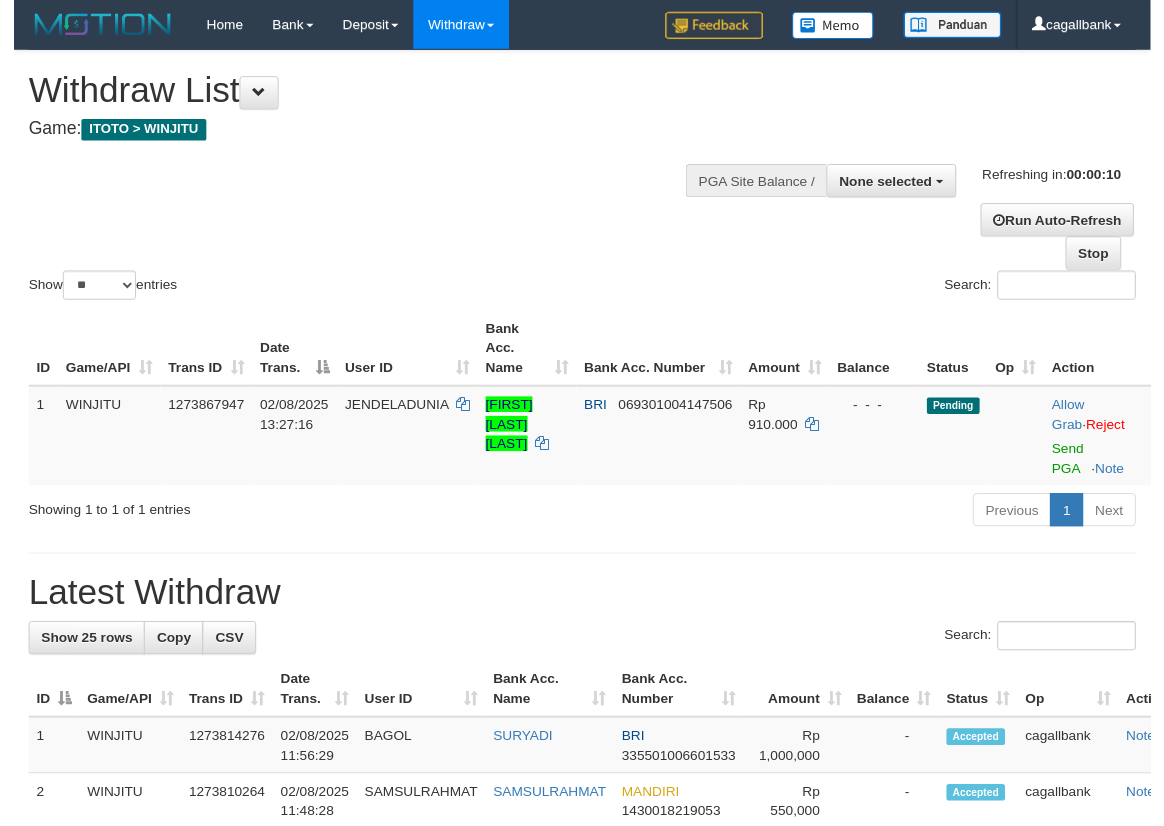 scroll, scrollTop: 0, scrollLeft: 0, axis: both 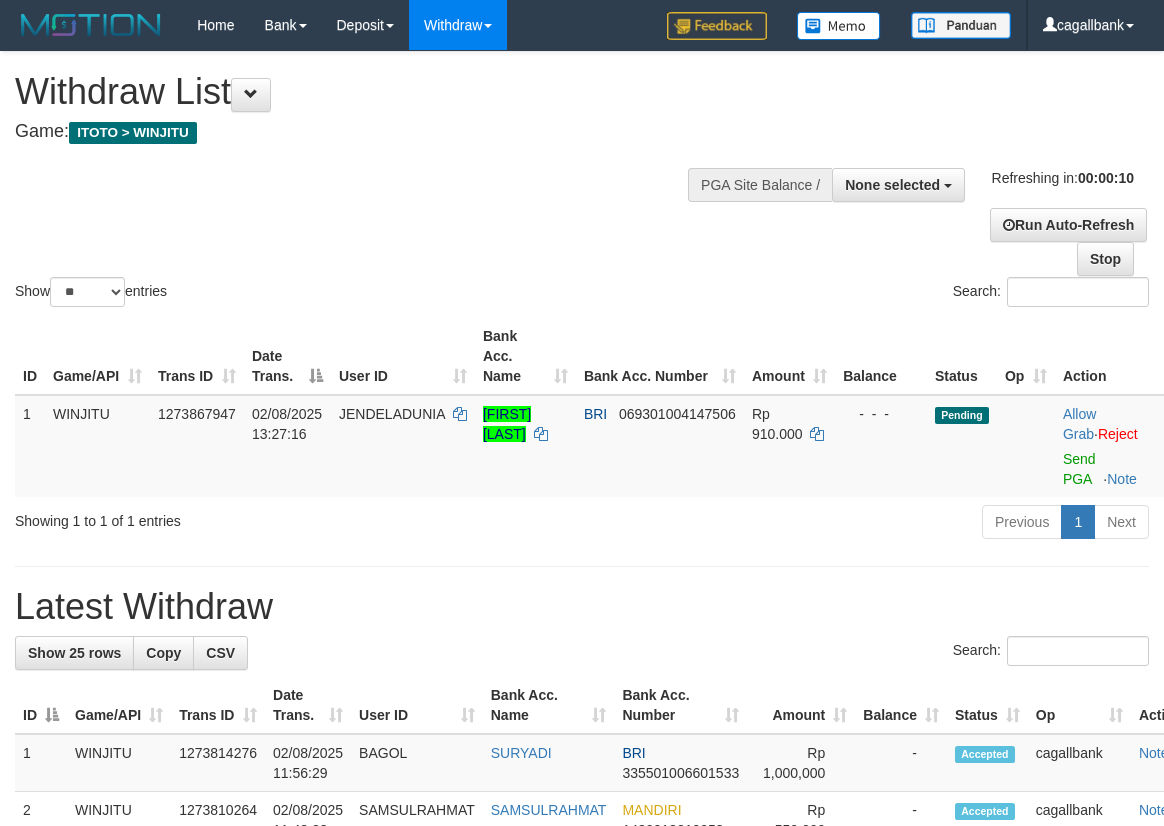 select 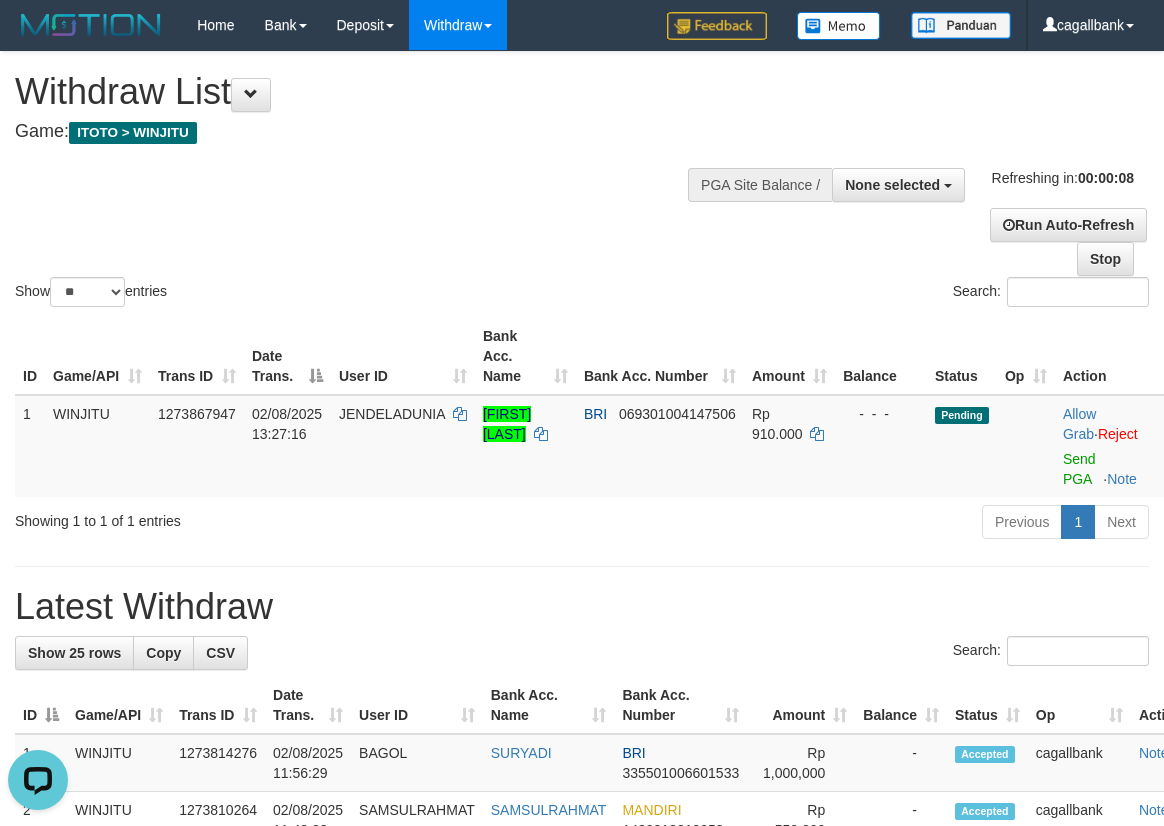scroll, scrollTop: 0, scrollLeft: 0, axis: both 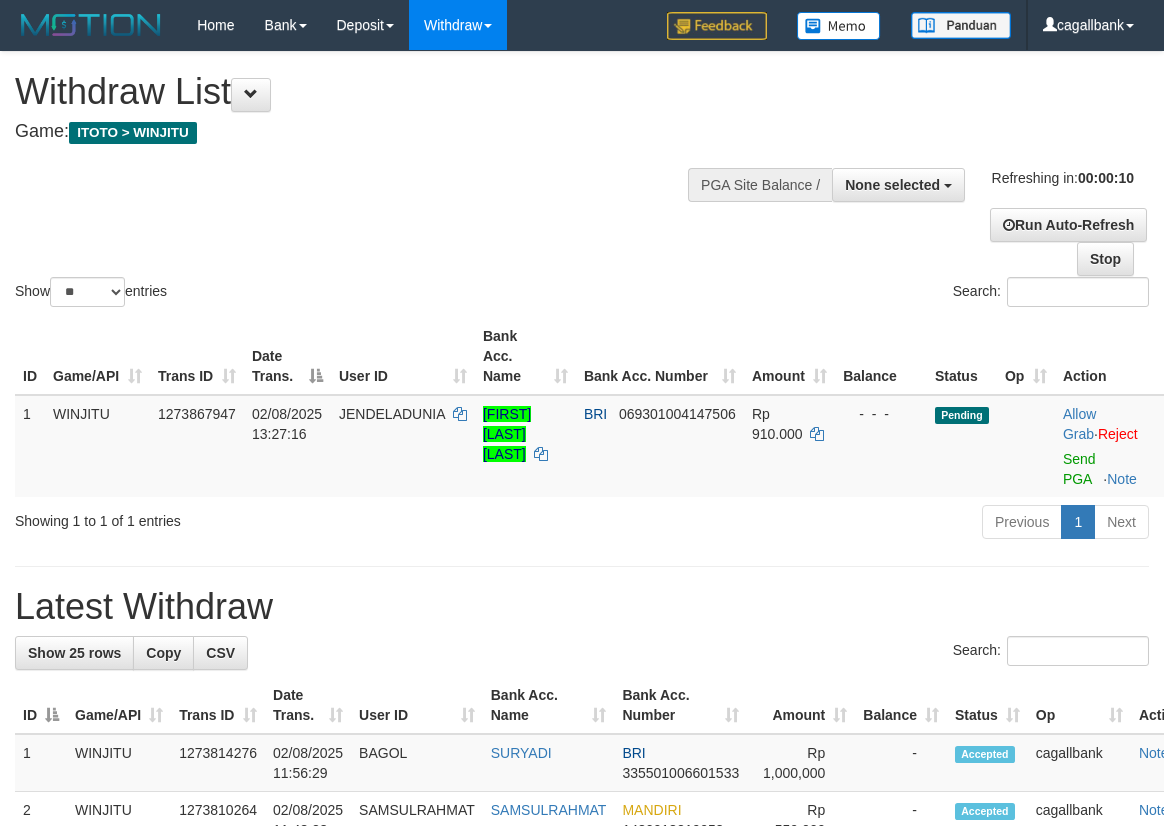 select 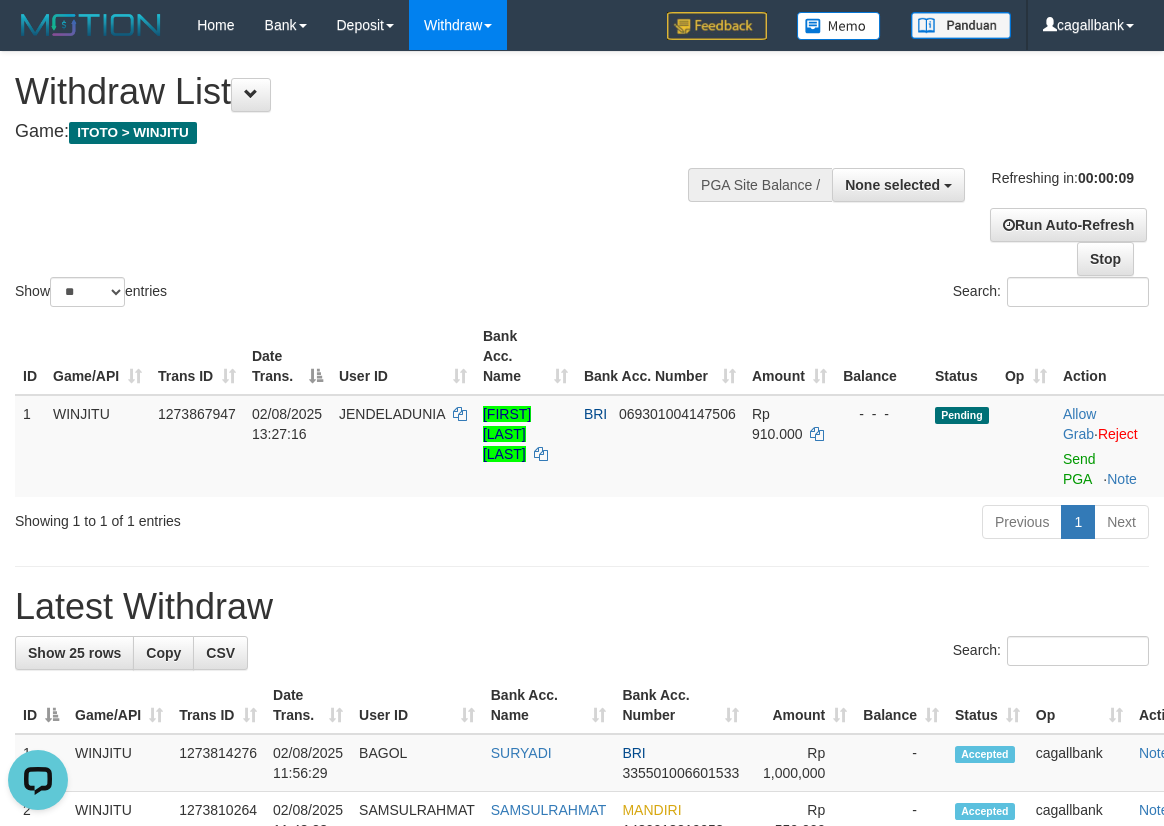 scroll, scrollTop: 0, scrollLeft: 0, axis: both 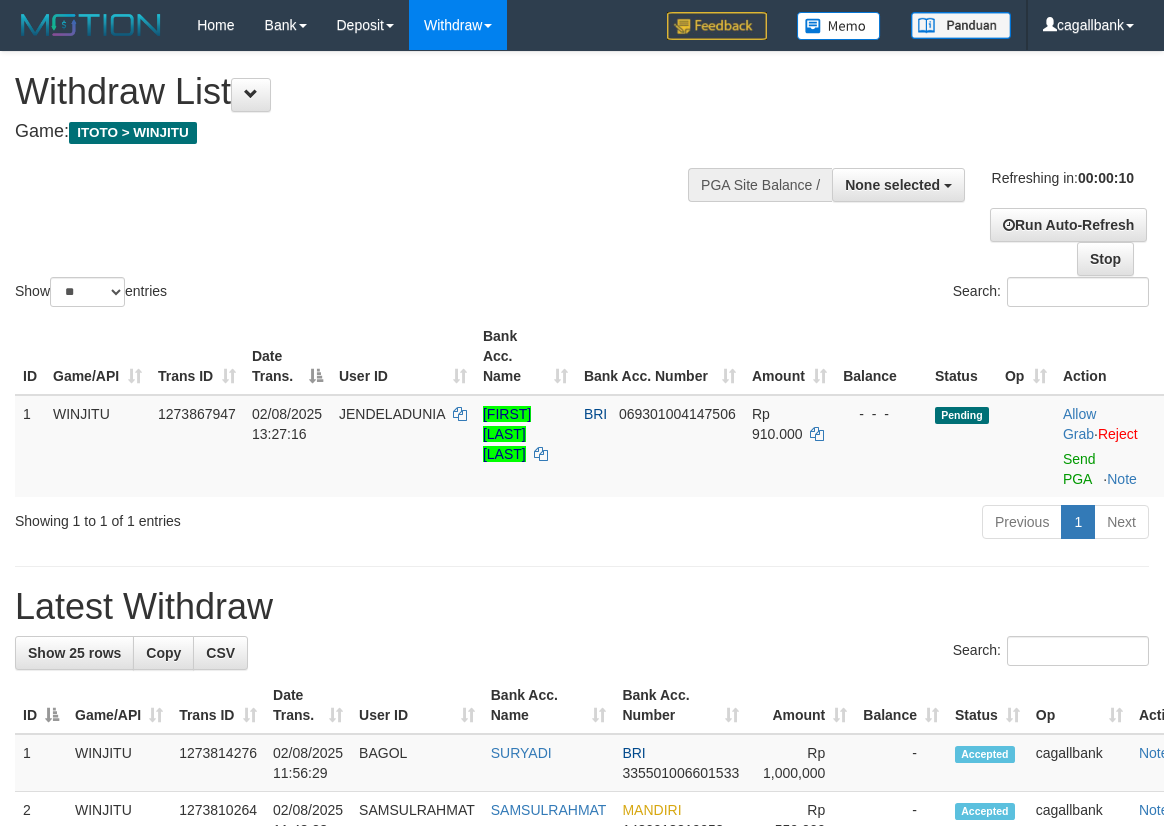 select 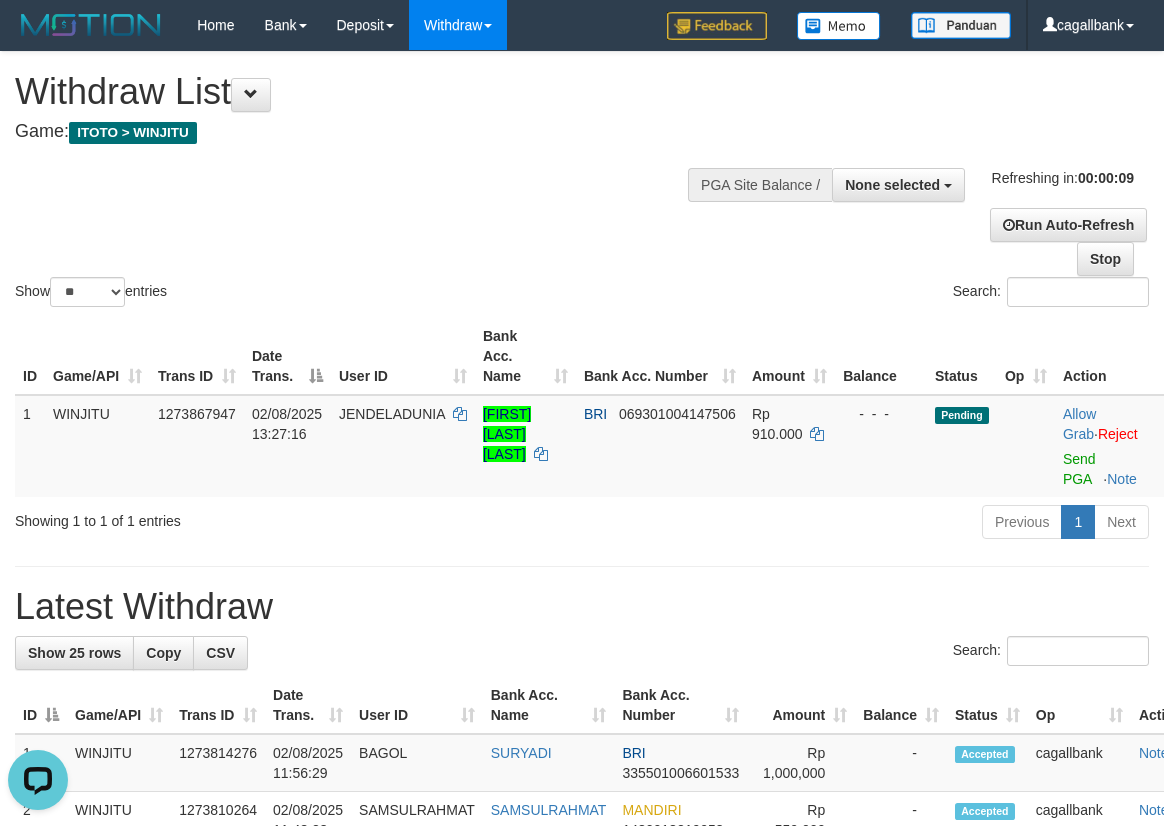 scroll, scrollTop: 0, scrollLeft: 0, axis: both 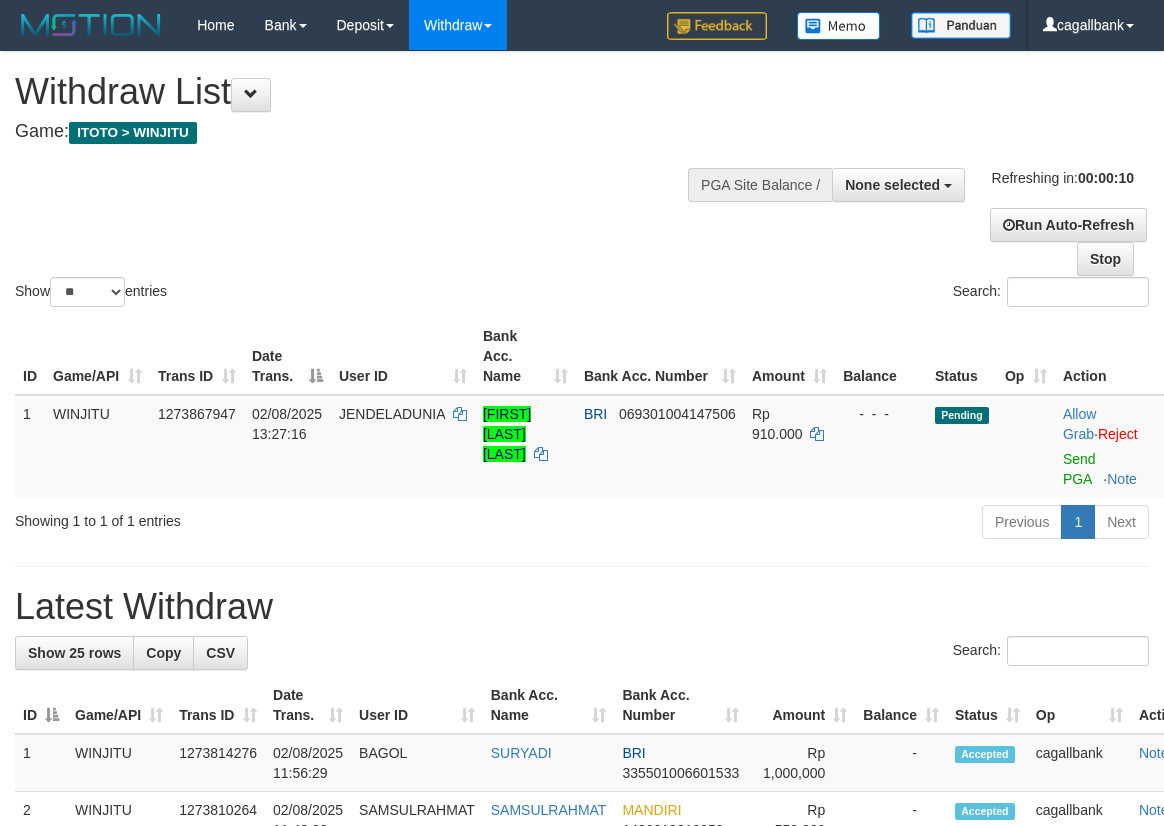 select 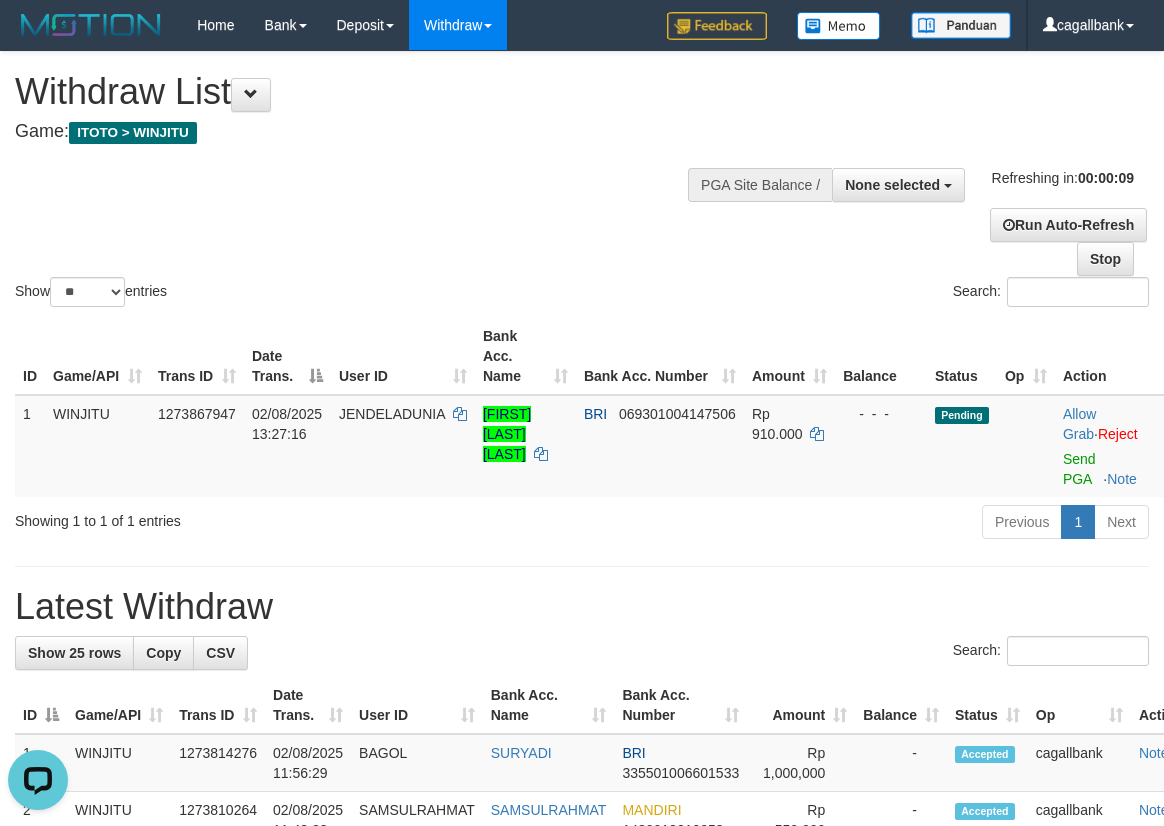scroll, scrollTop: 0, scrollLeft: 0, axis: both 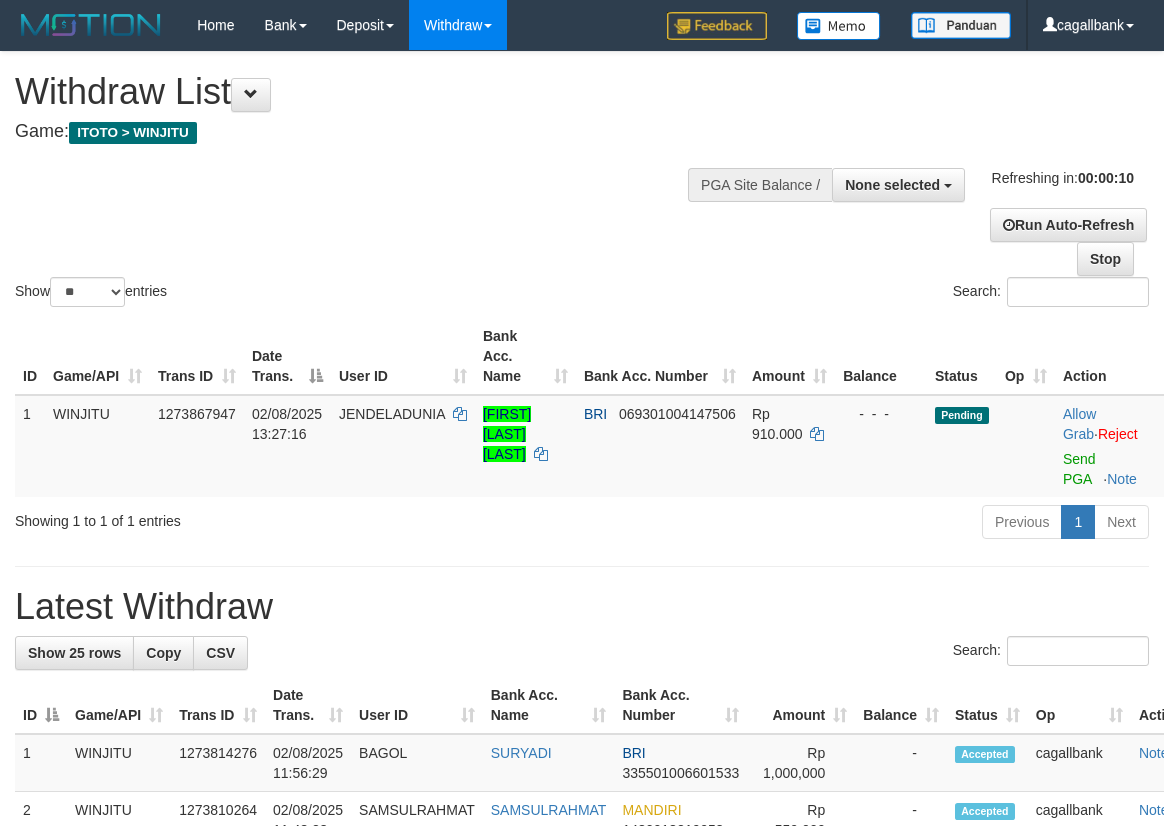select 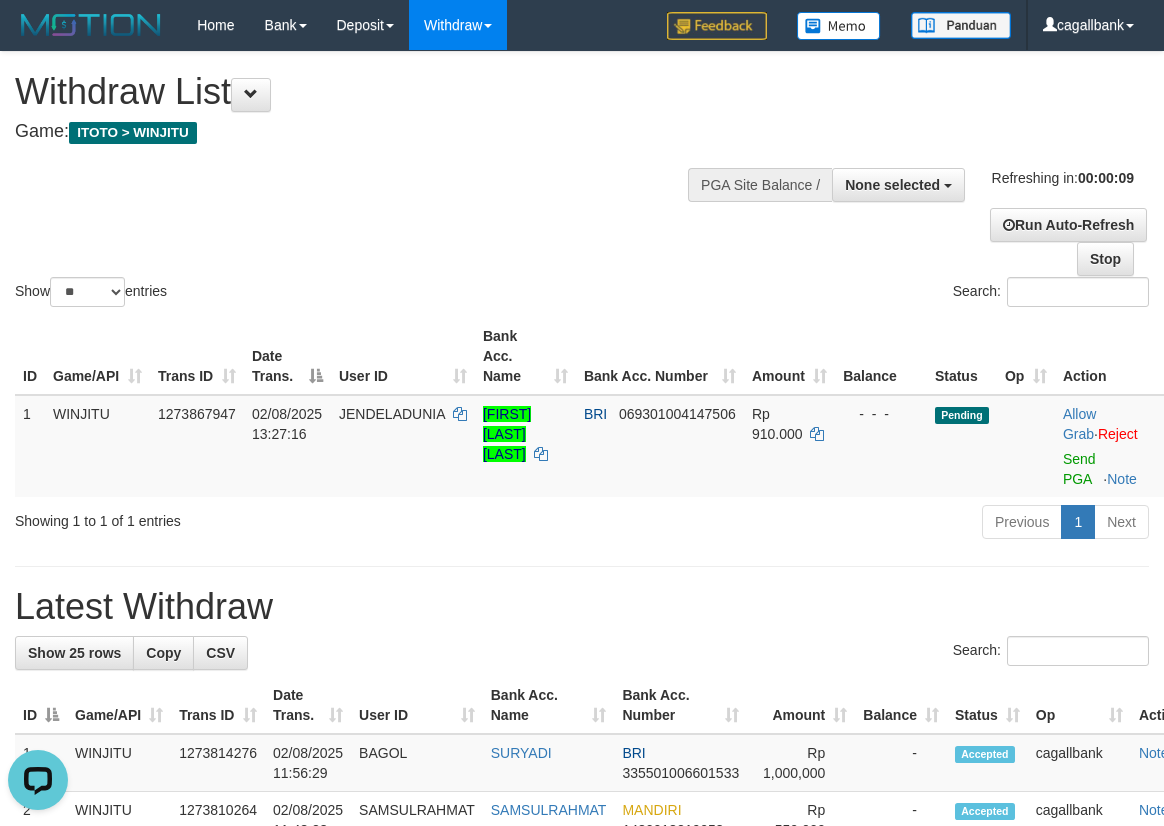 scroll, scrollTop: 0, scrollLeft: 0, axis: both 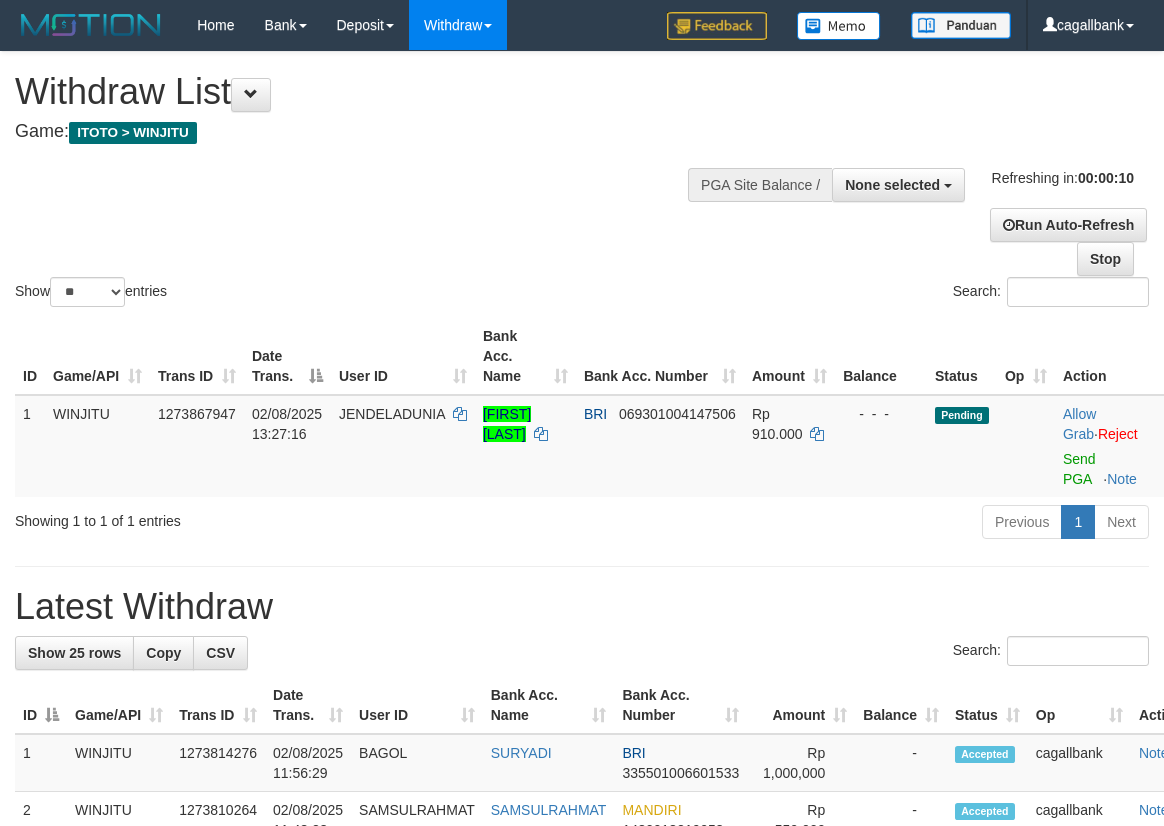 select 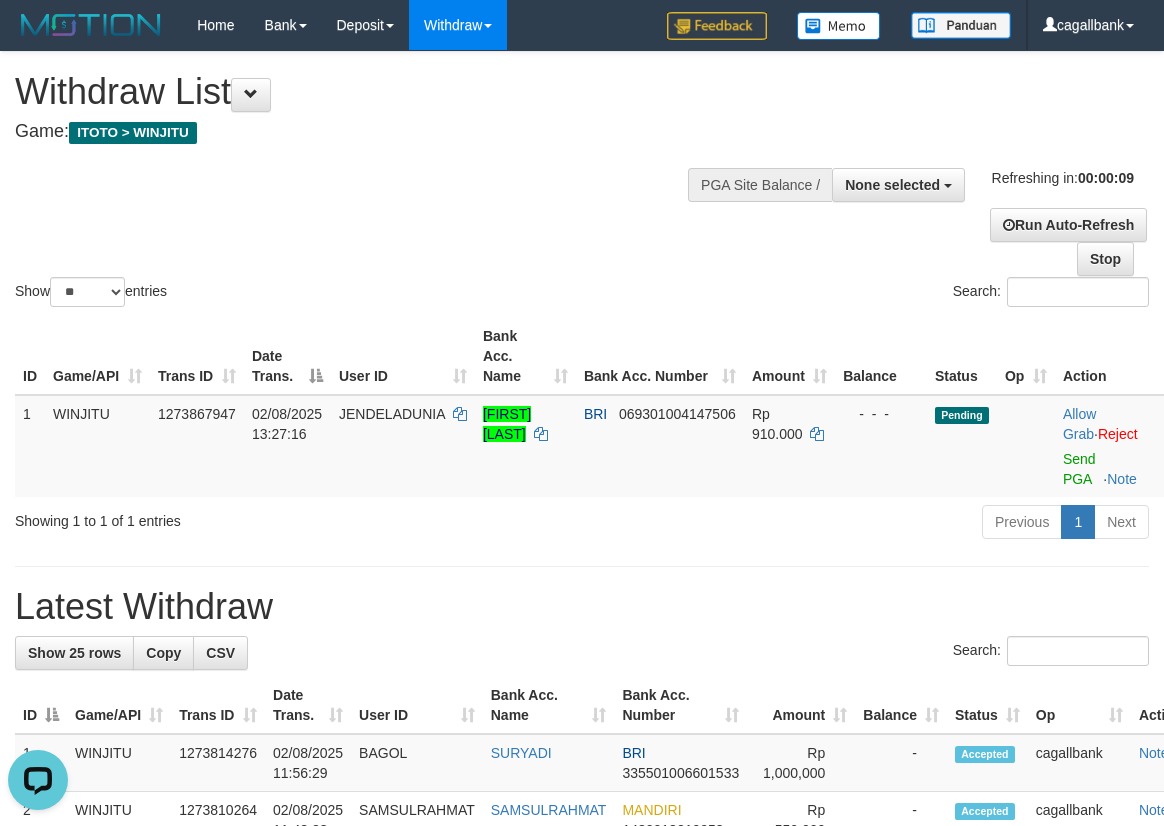 scroll, scrollTop: 0, scrollLeft: 0, axis: both 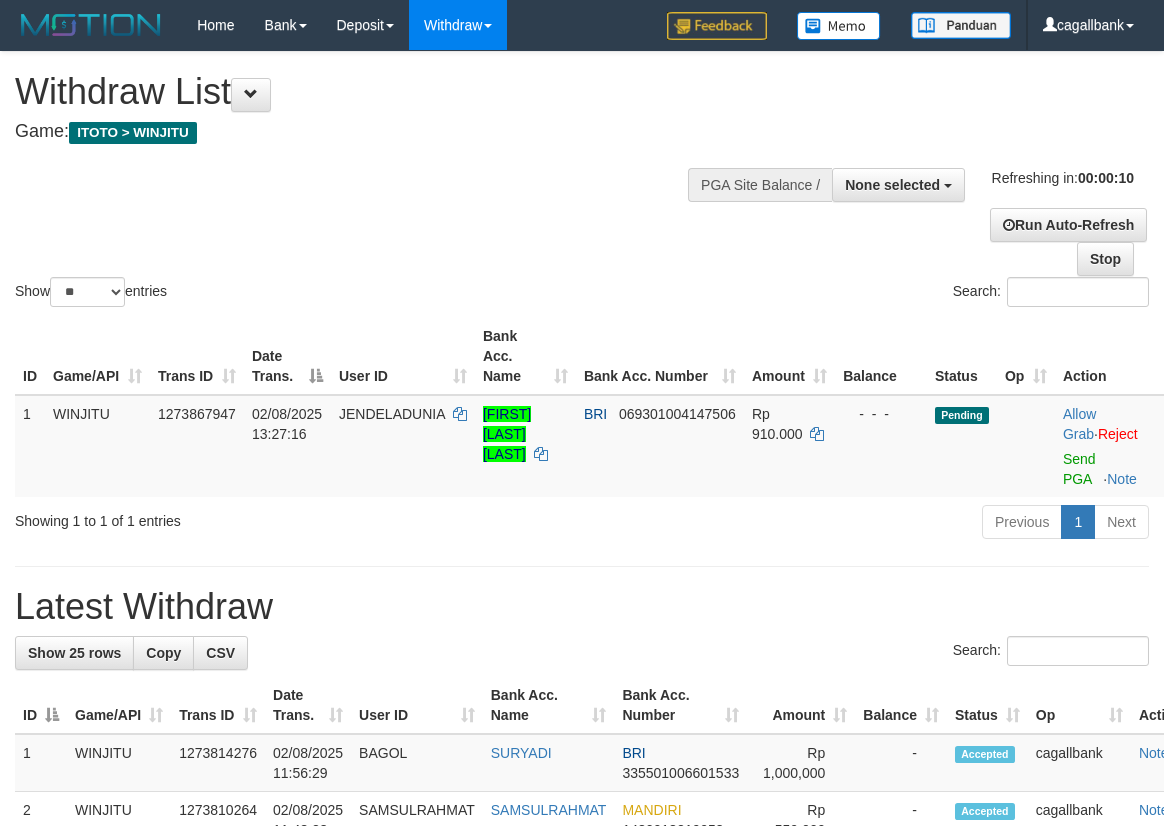 select 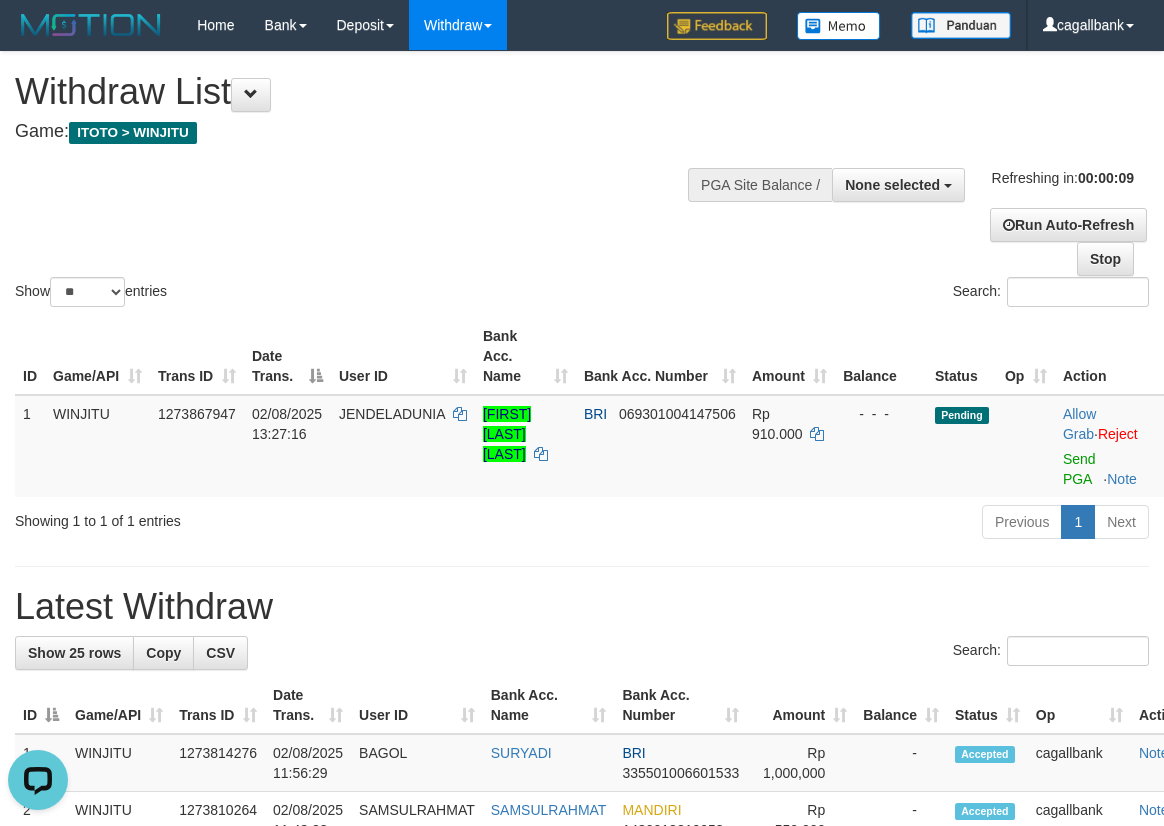 scroll, scrollTop: 0, scrollLeft: 0, axis: both 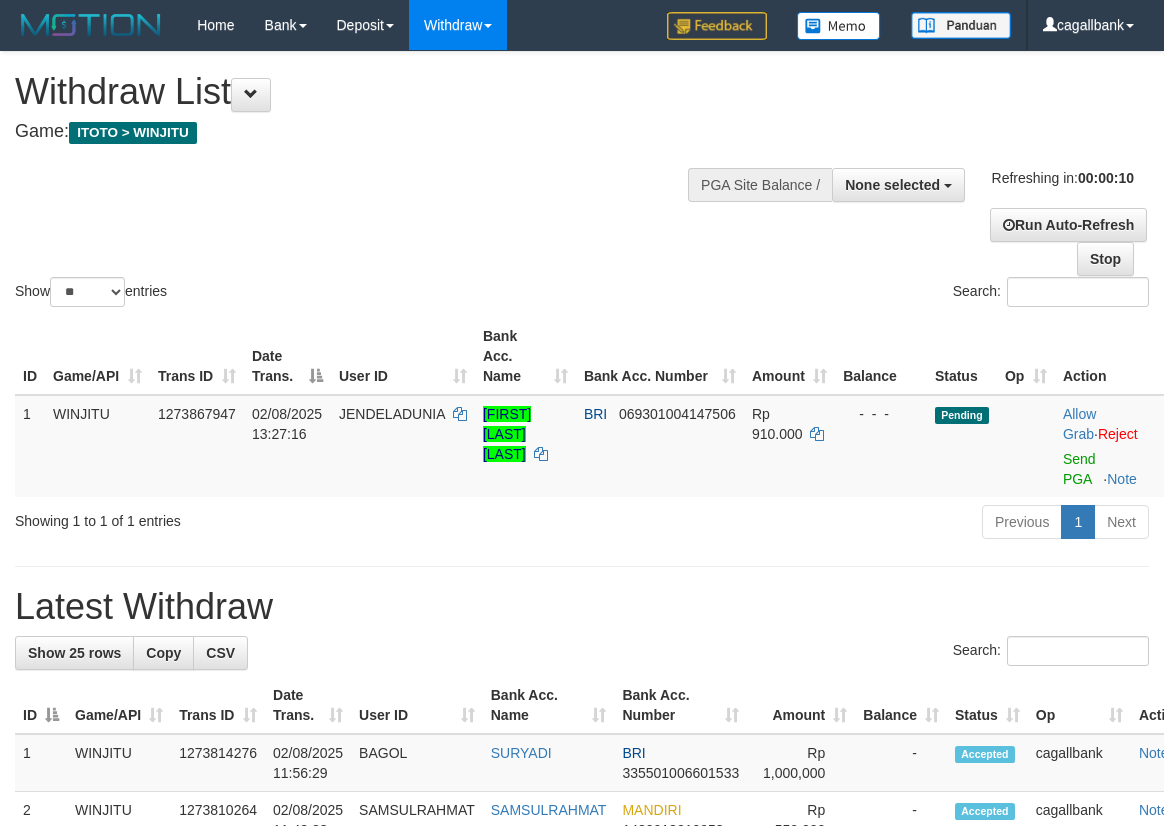 select 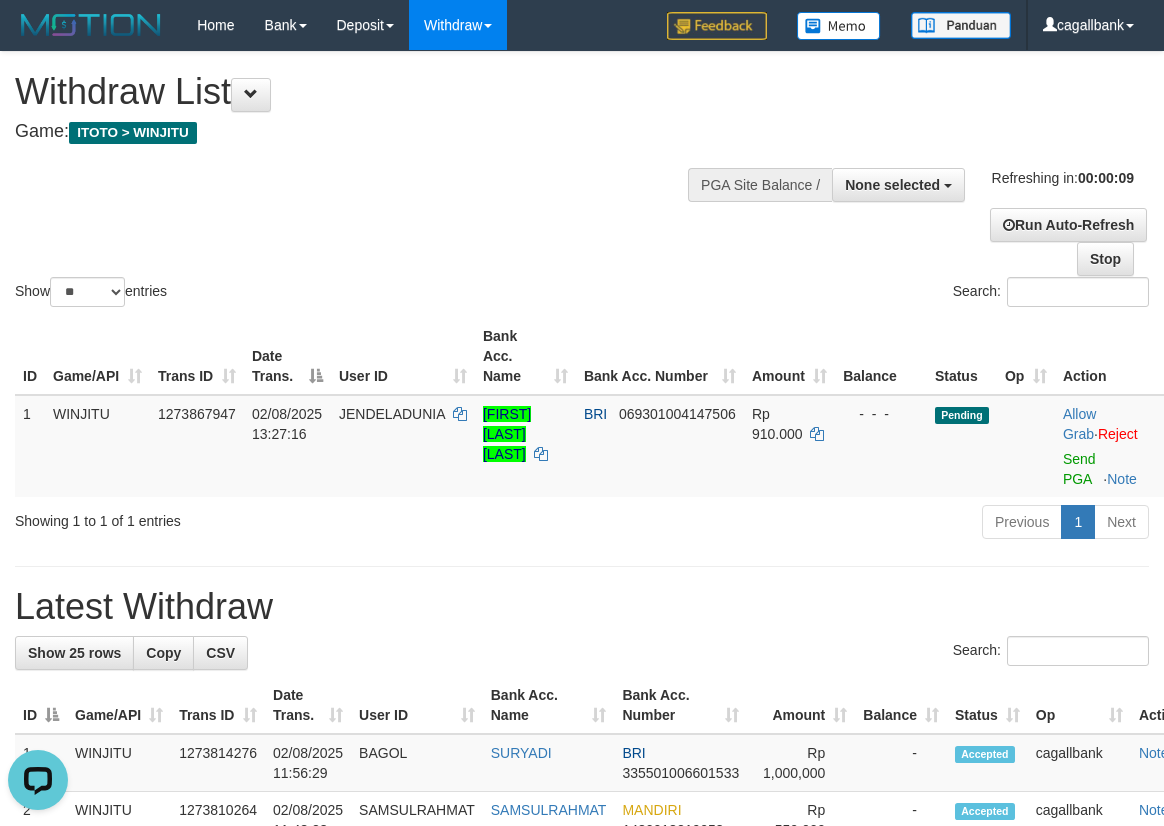 scroll, scrollTop: 0, scrollLeft: 0, axis: both 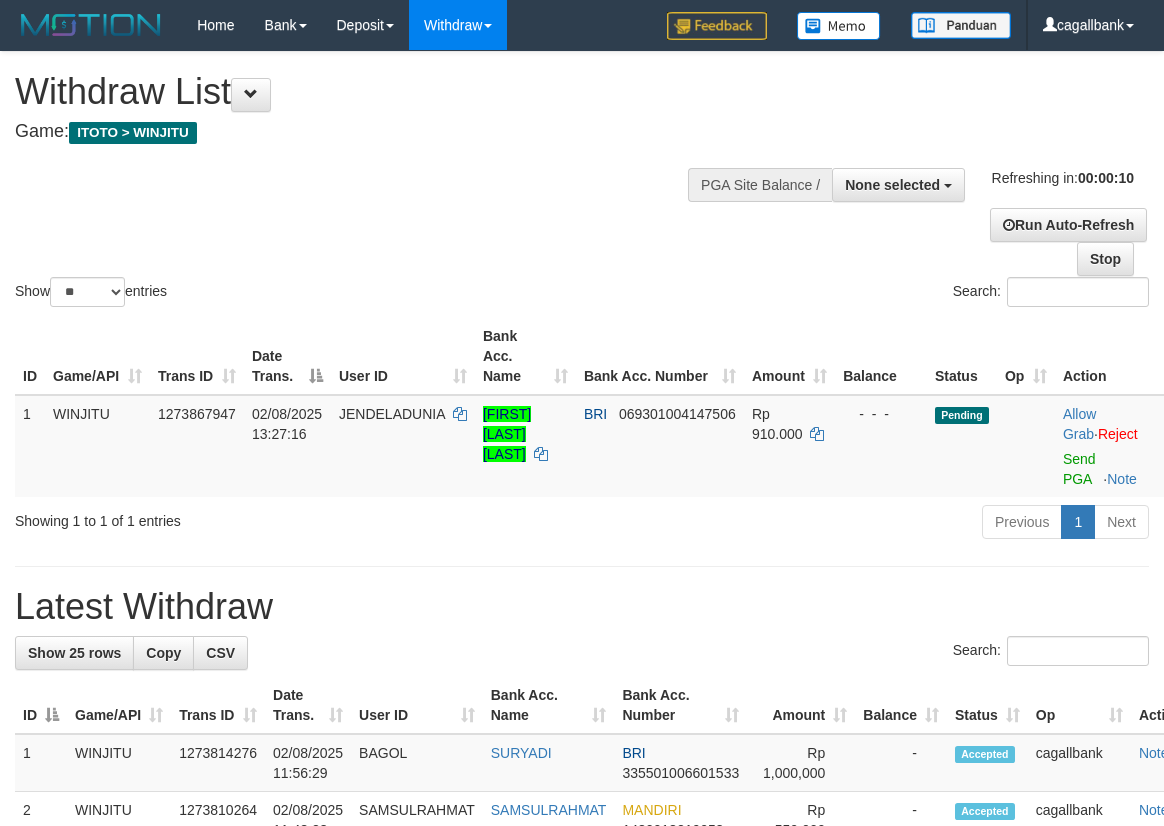 select 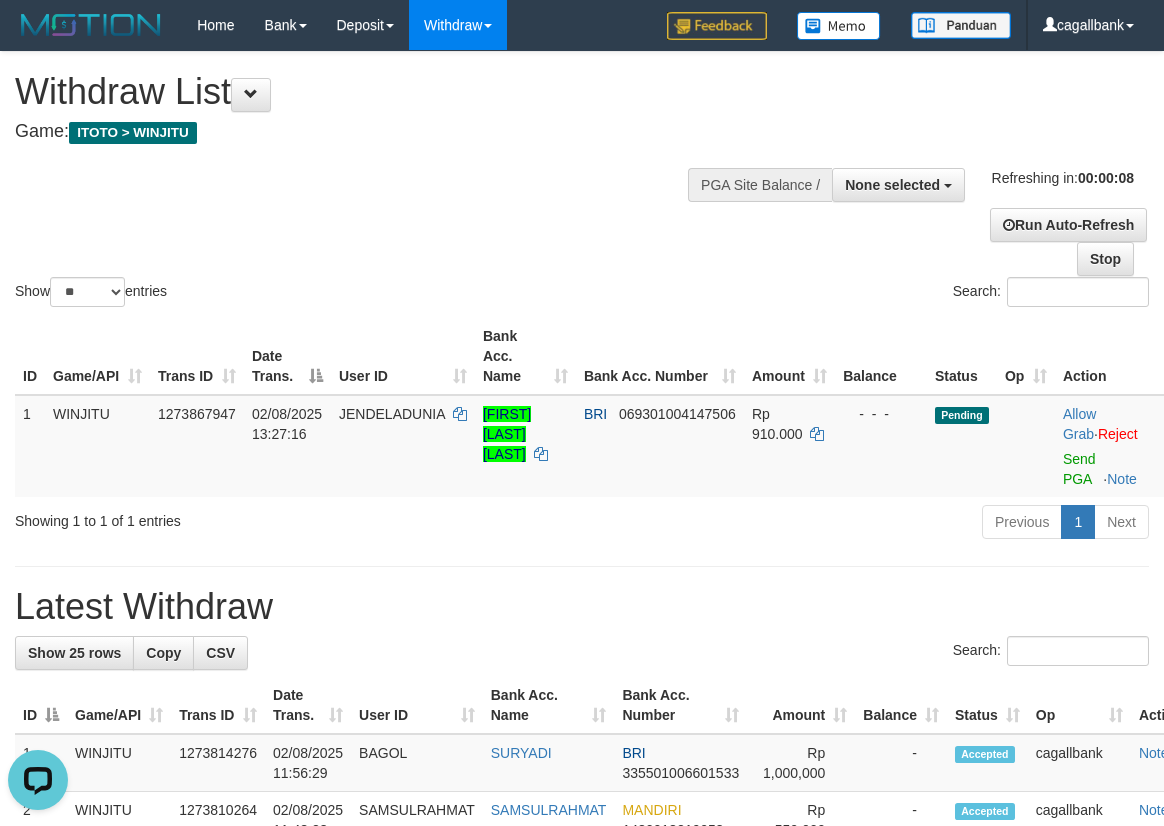 scroll, scrollTop: 0, scrollLeft: 0, axis: both 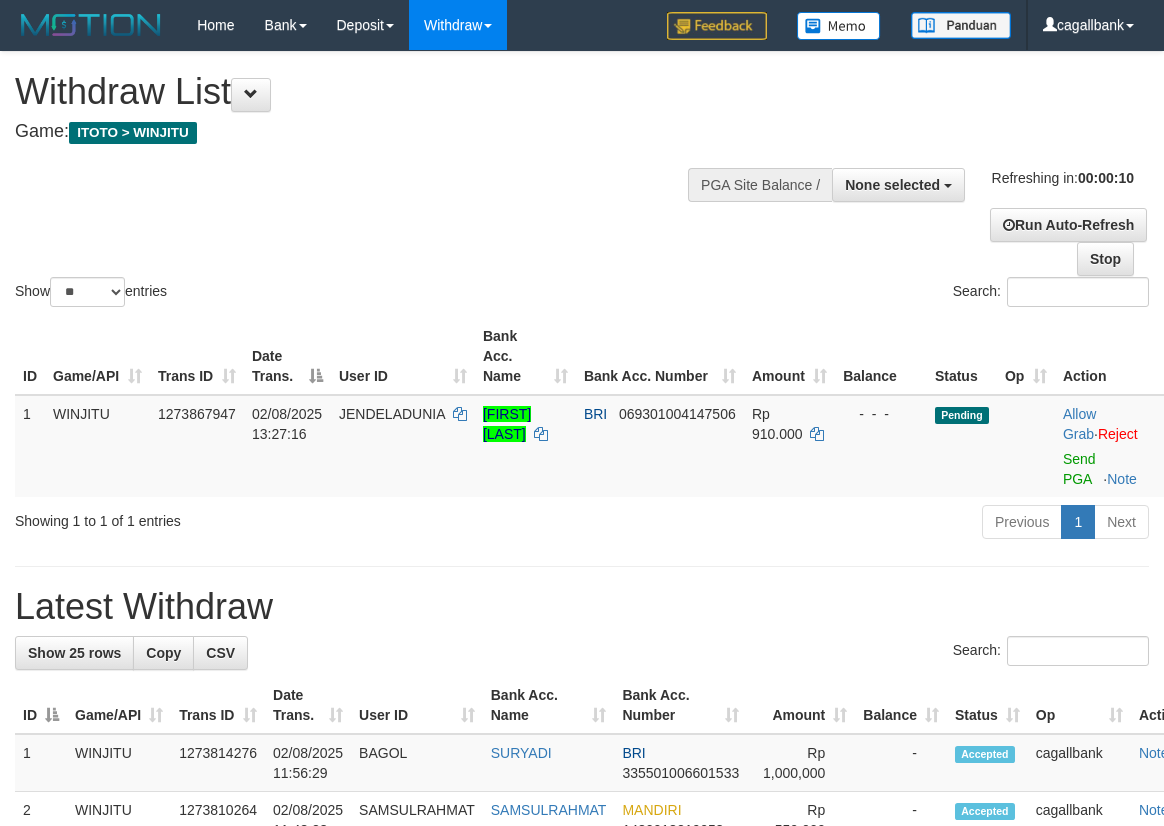 select 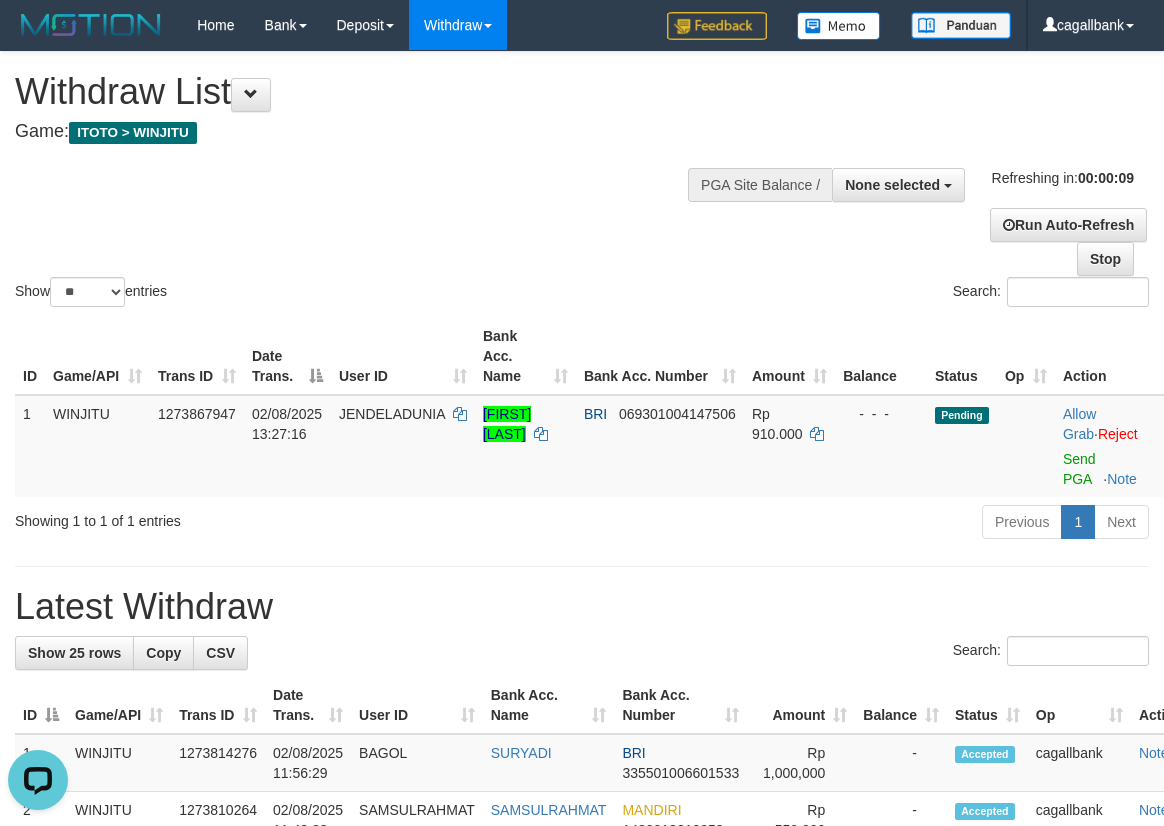 scroll, scrollTop: 0, scrollLeft: 0, axis: both 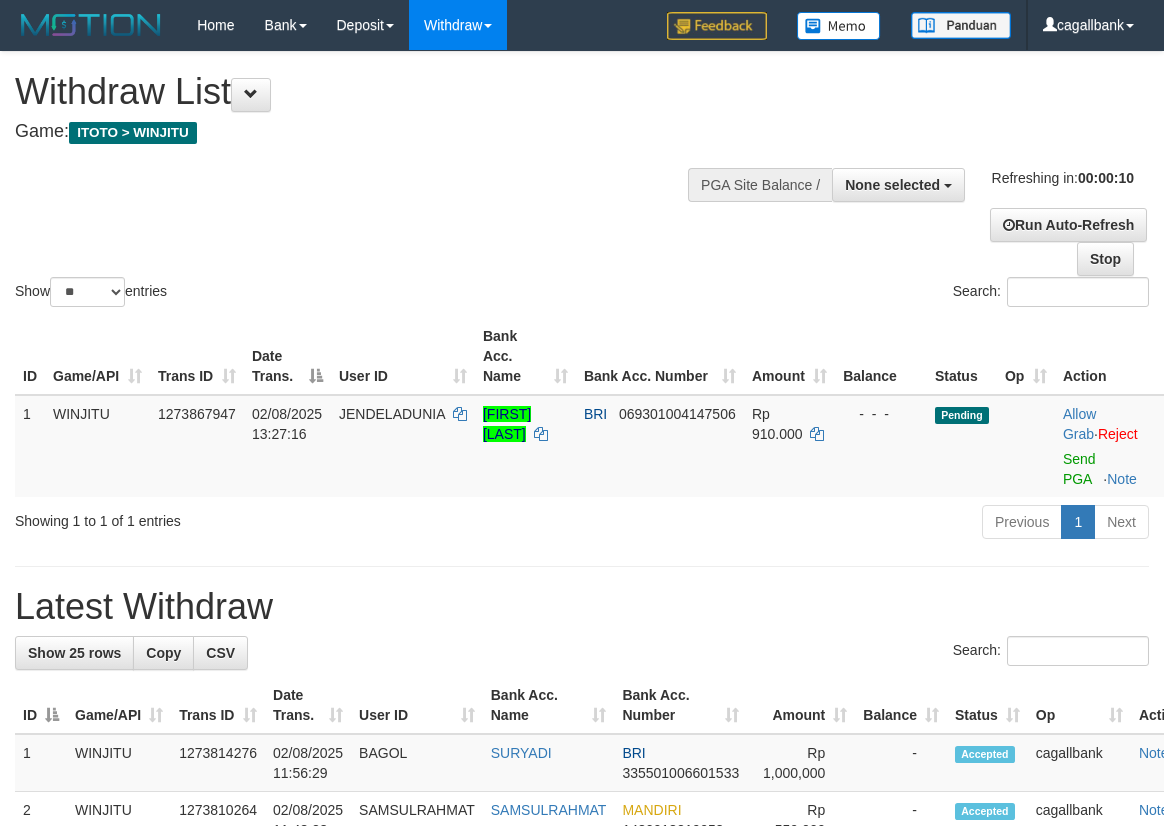 select 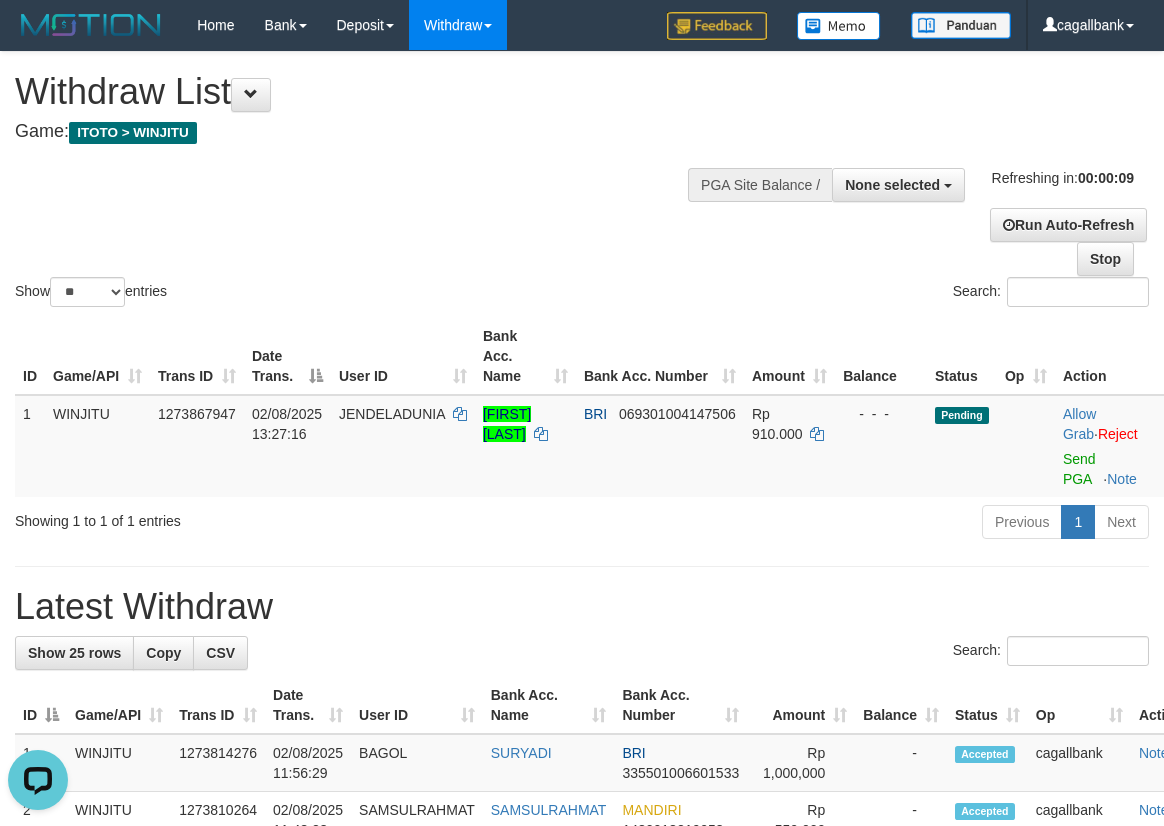 scroll, scrollTop: 0, scrollLeft: 0, axis: both 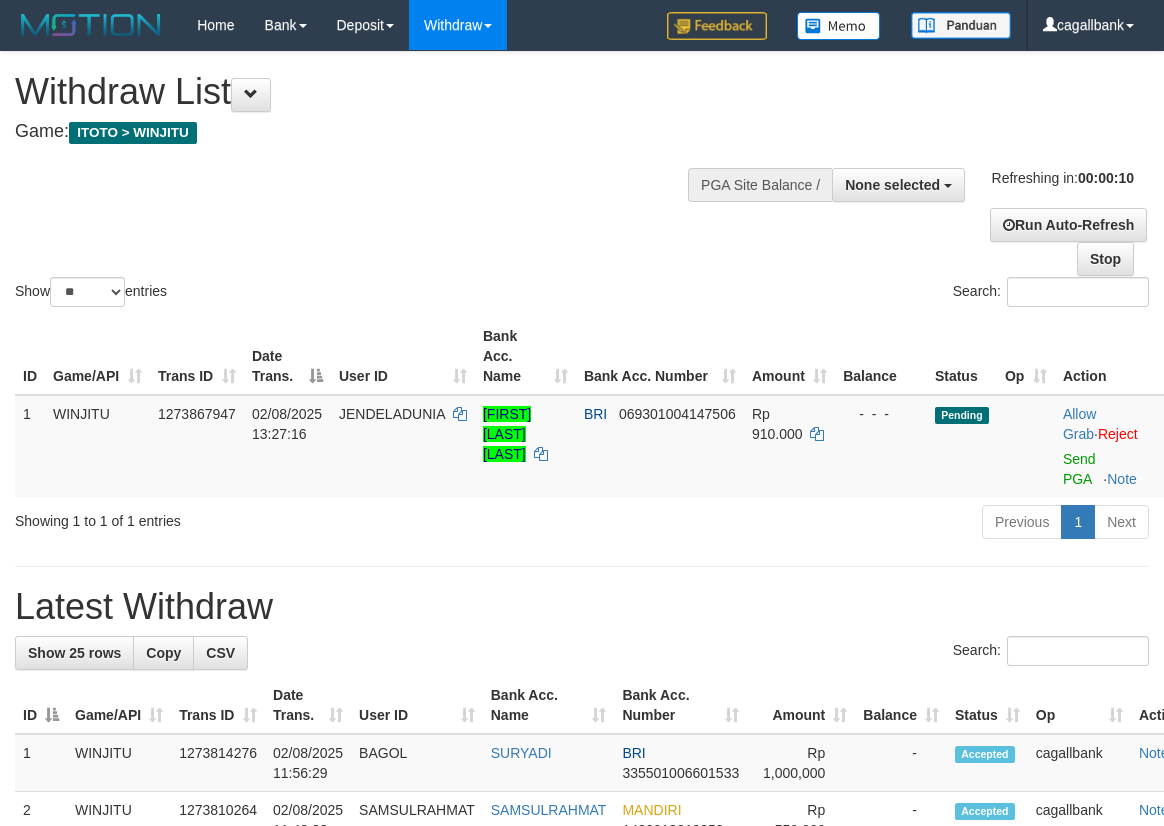 select 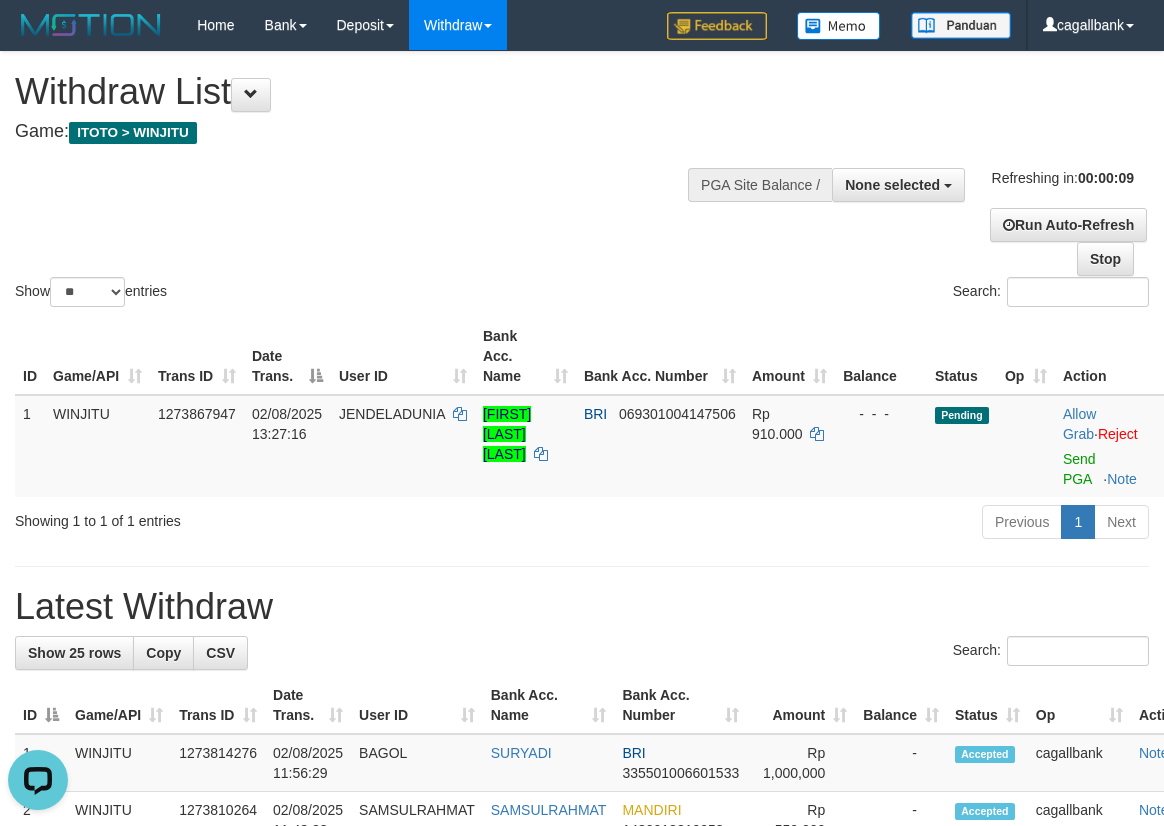 scroll, scrollTop: 0, scrollLeft: 0, axis: both 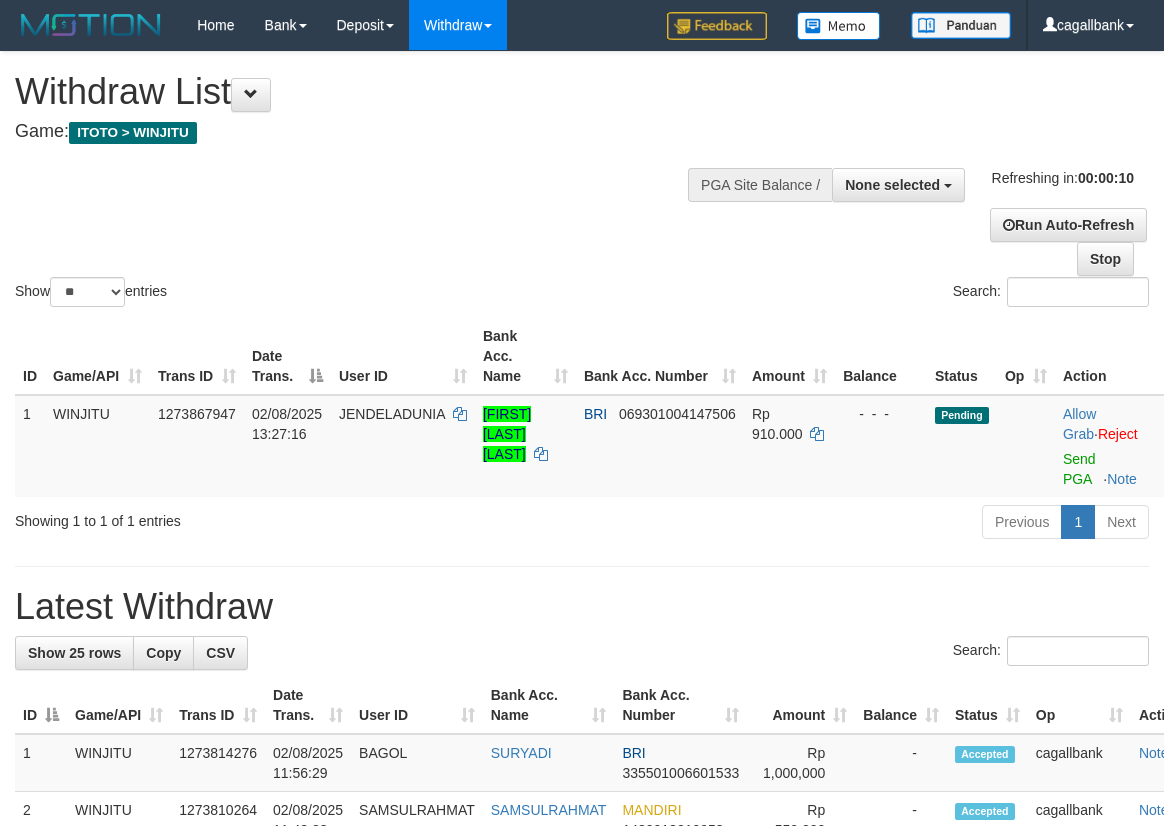 select 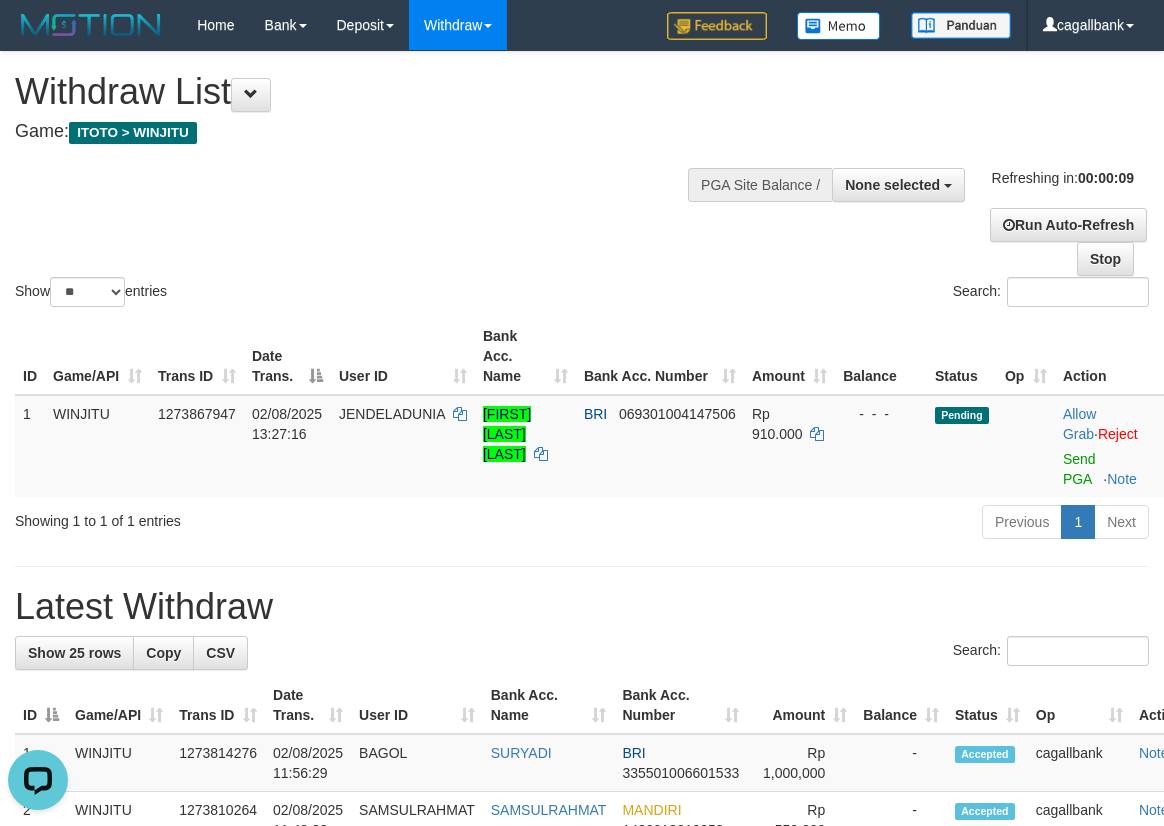 scroll, scrollTop: 0, scrollLeft: 0, axis: both 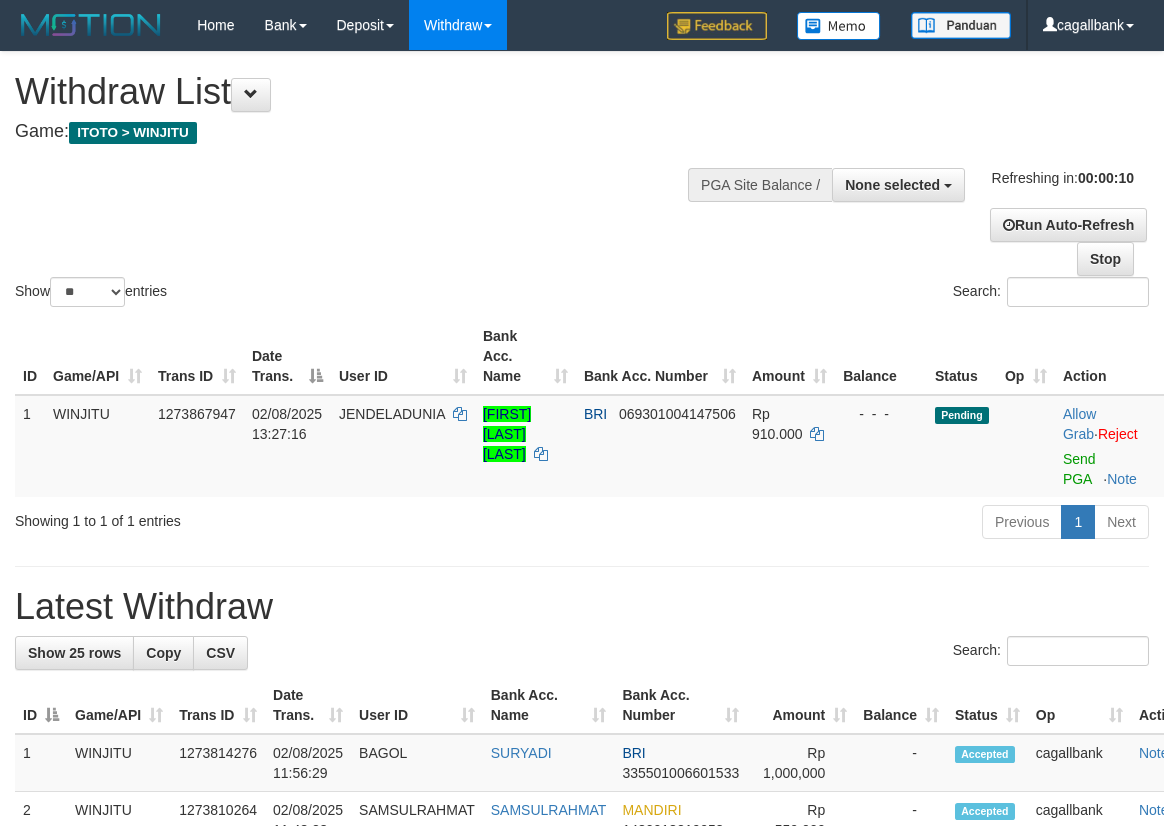 select 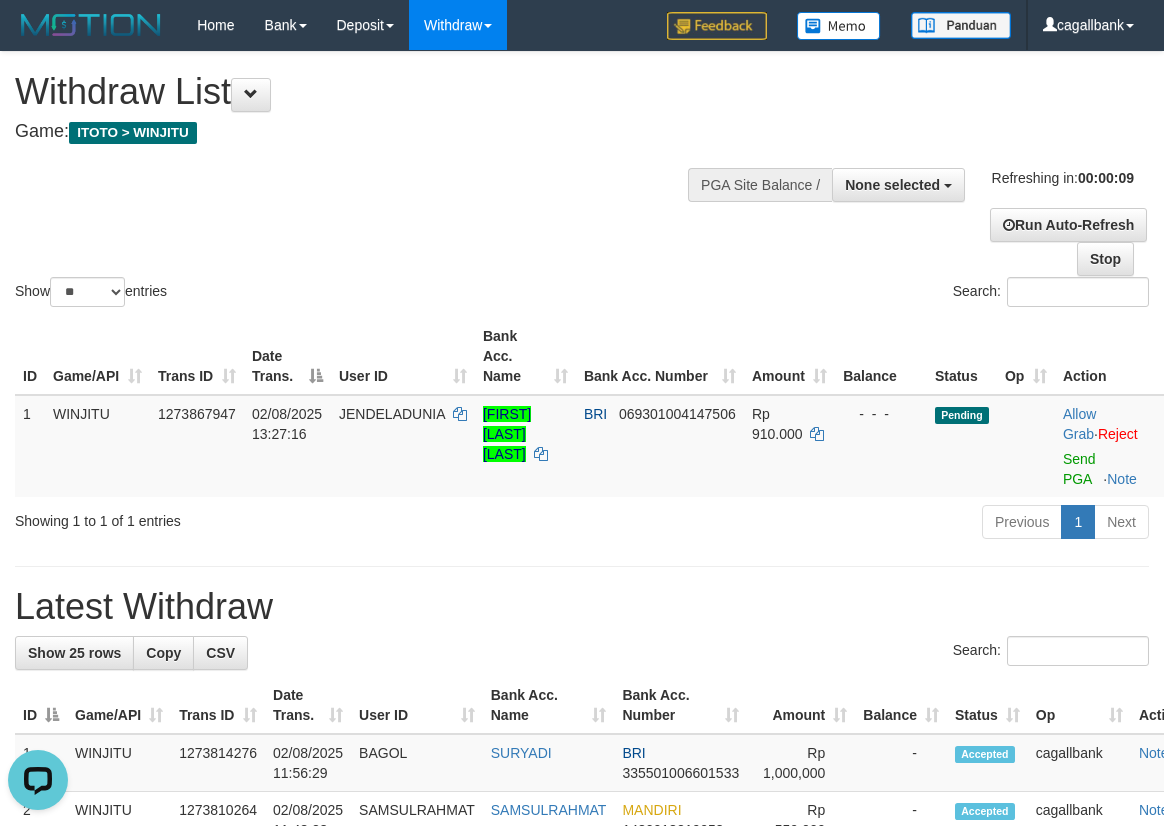 scroll, scrollTop: 0, scrollLeft: 0, axis: both 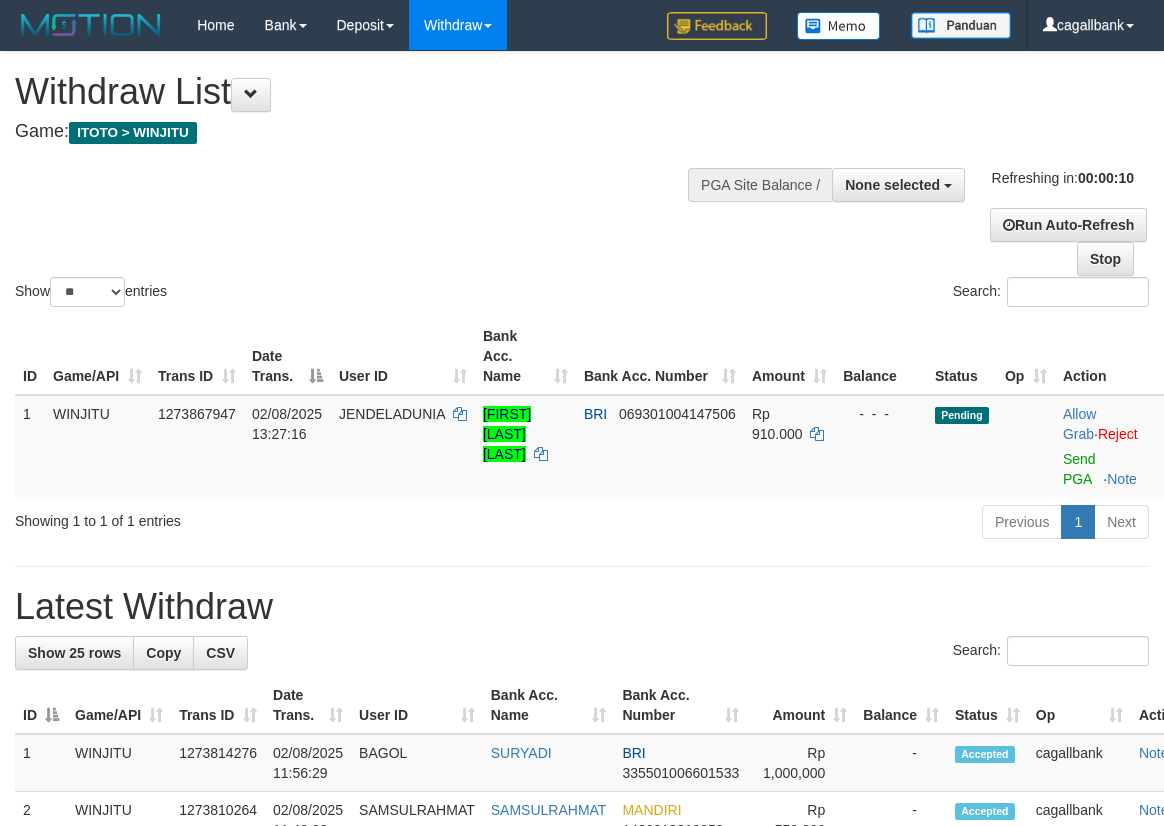 select 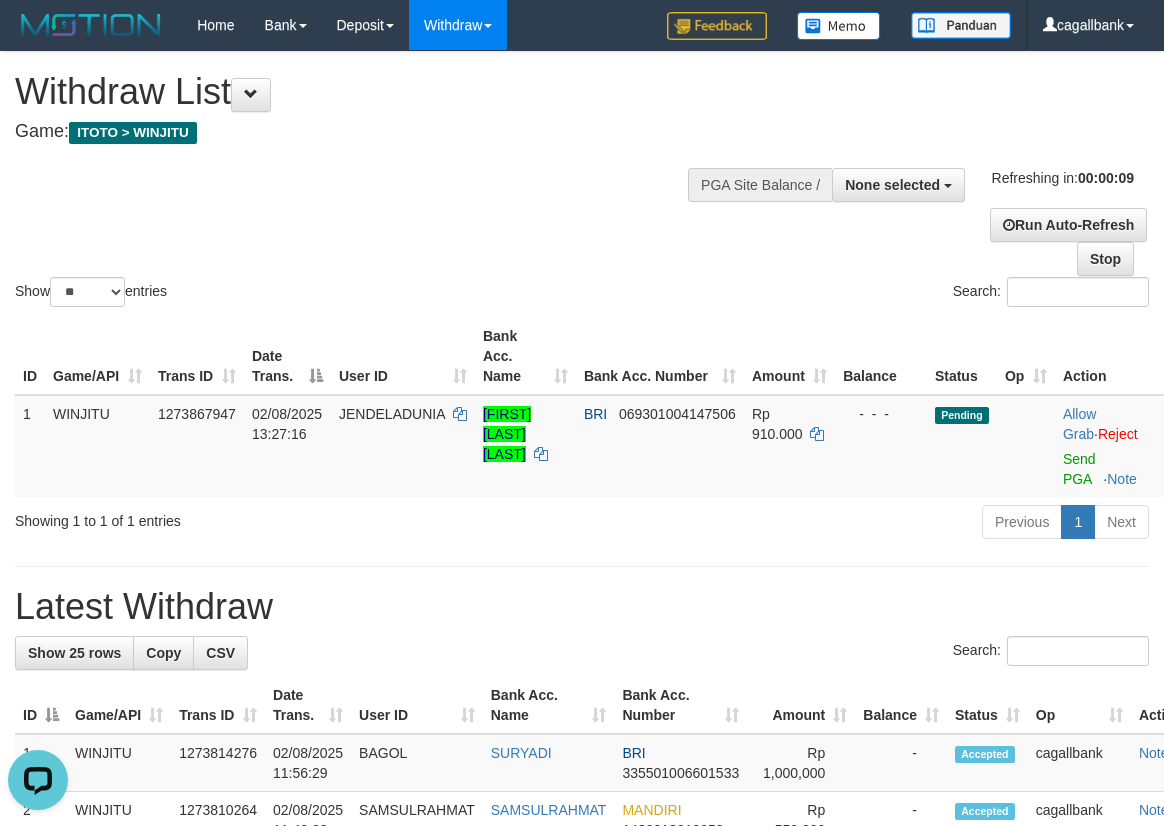 scroll, scrollTop: 0, scrollLeft: 0, axis: both 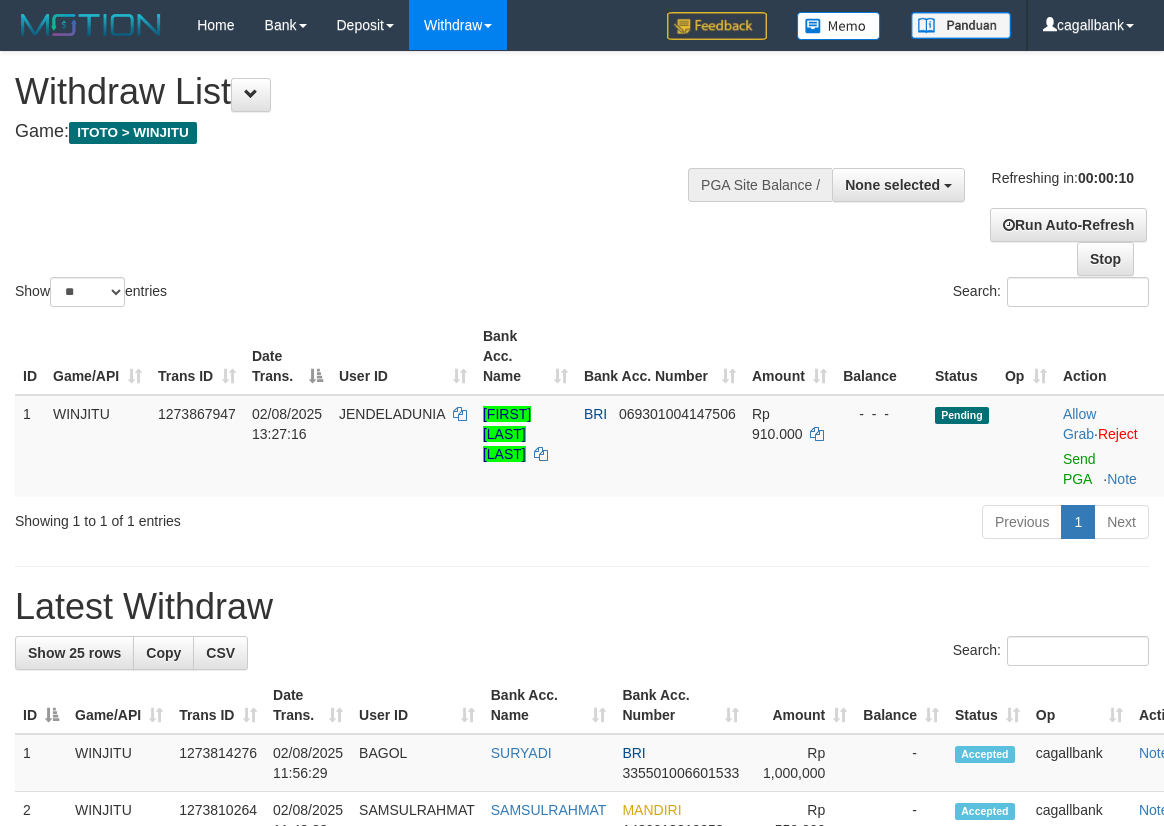 select 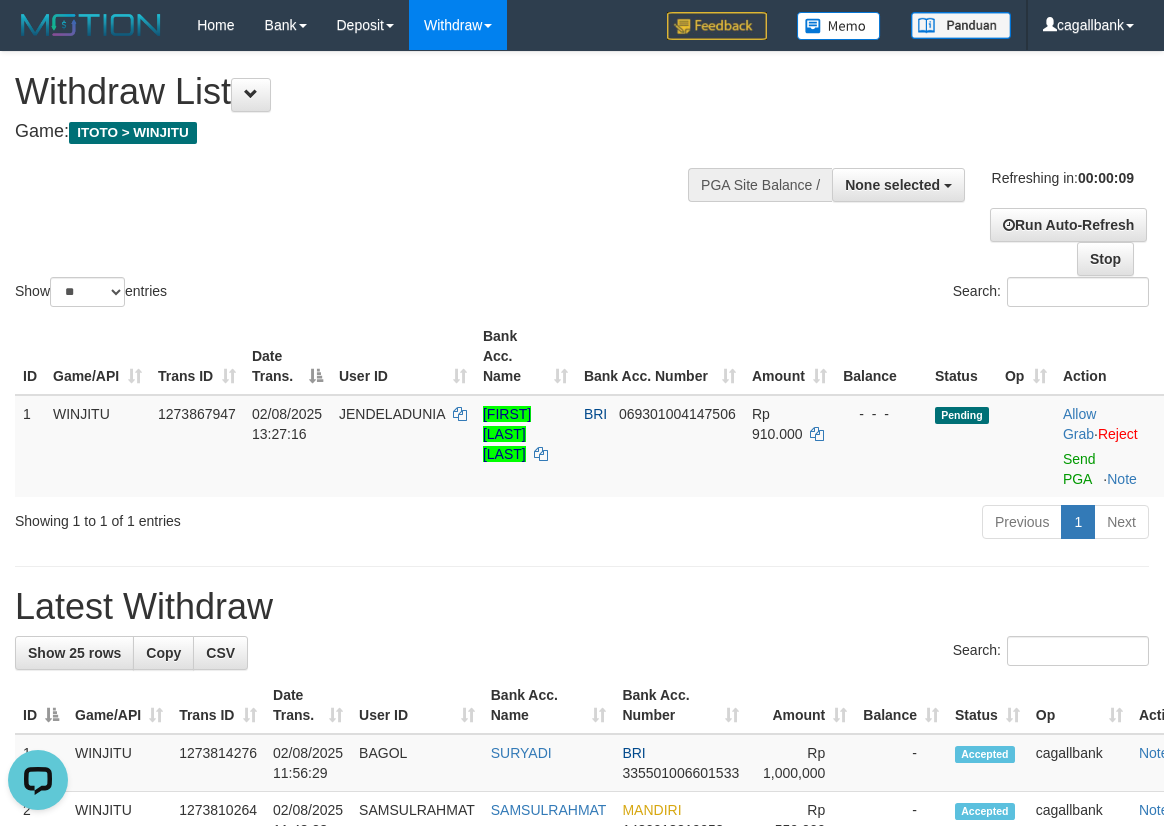 scroll, scrollTop: 0, scrollLeft: 0, axis: both 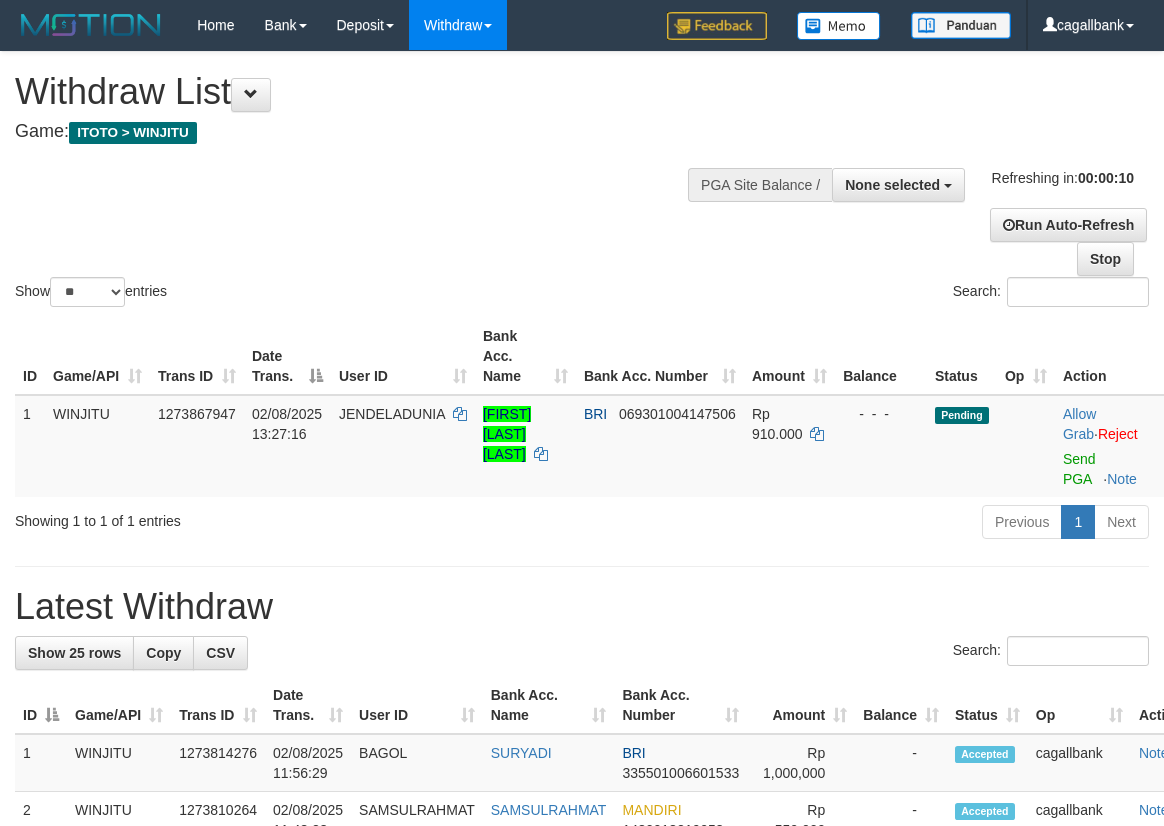 select 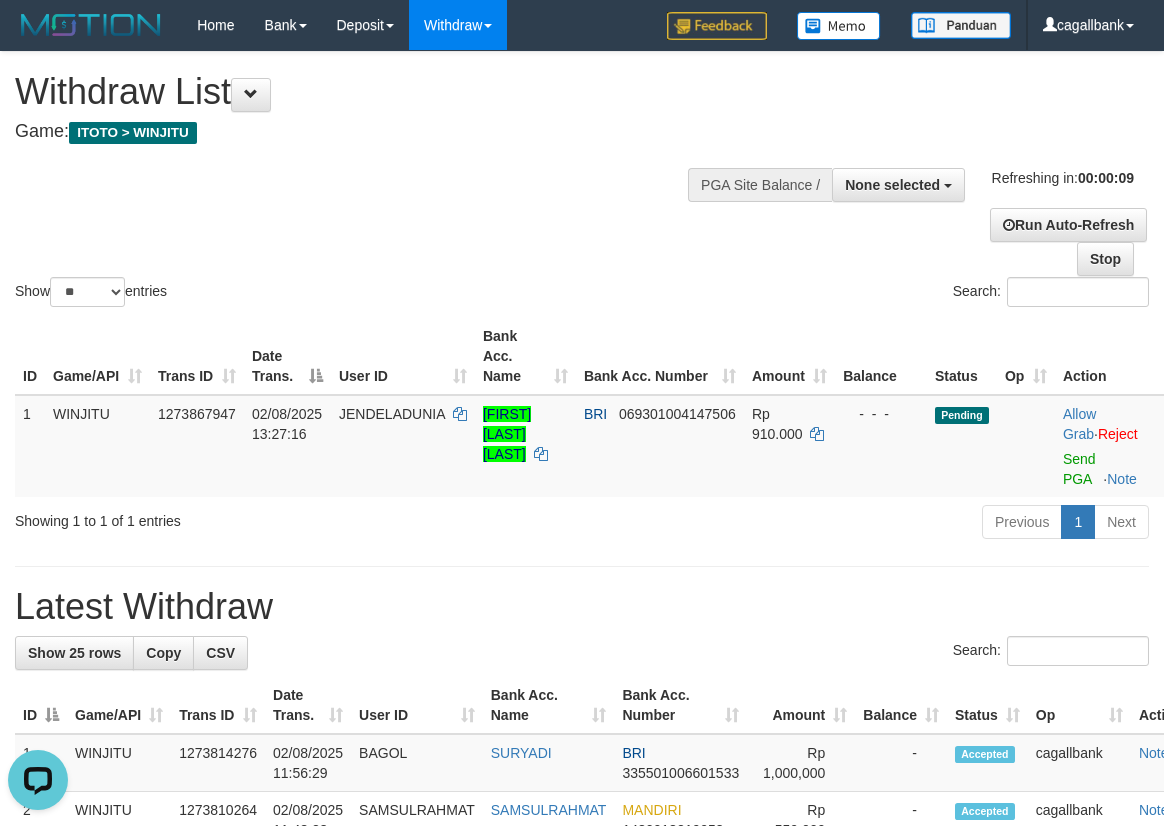 scroll, scrollTop: 0, scrollLeft: 0, axis: both 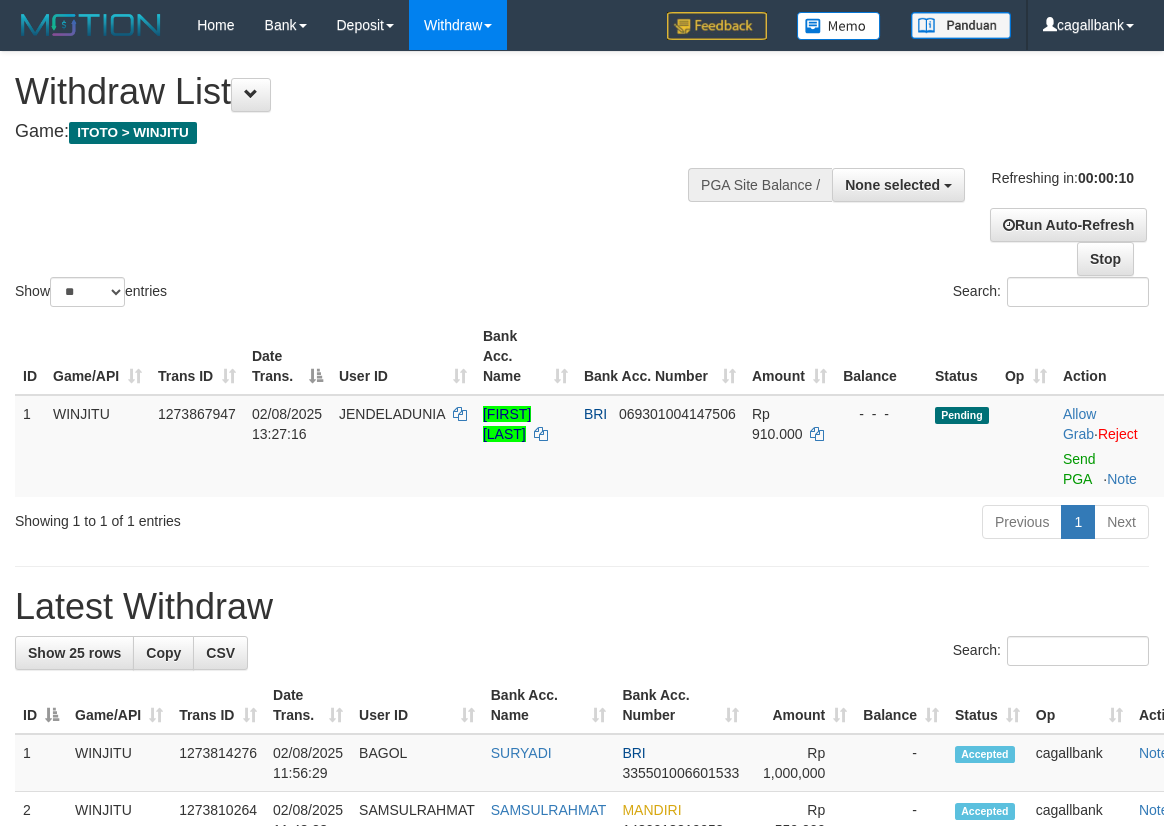 select 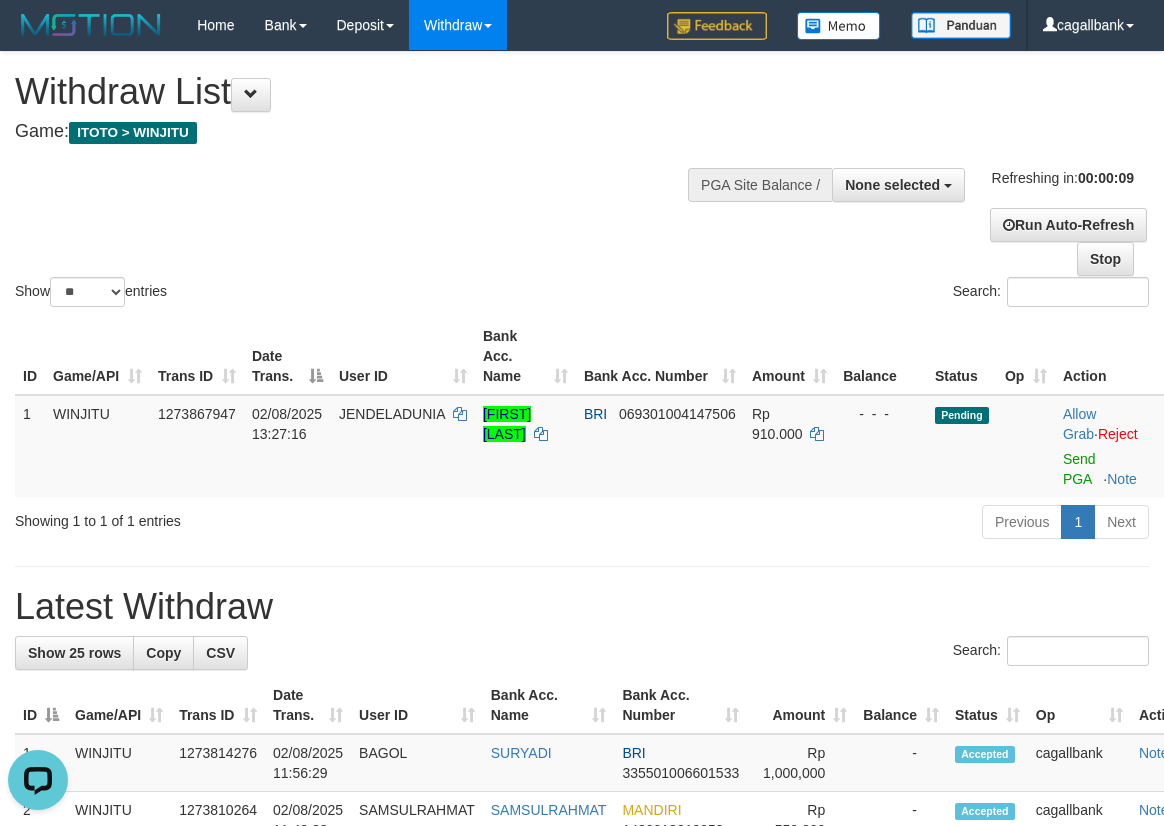 scroll, scrollTop: 0, scrollLeft: 0, axis: both 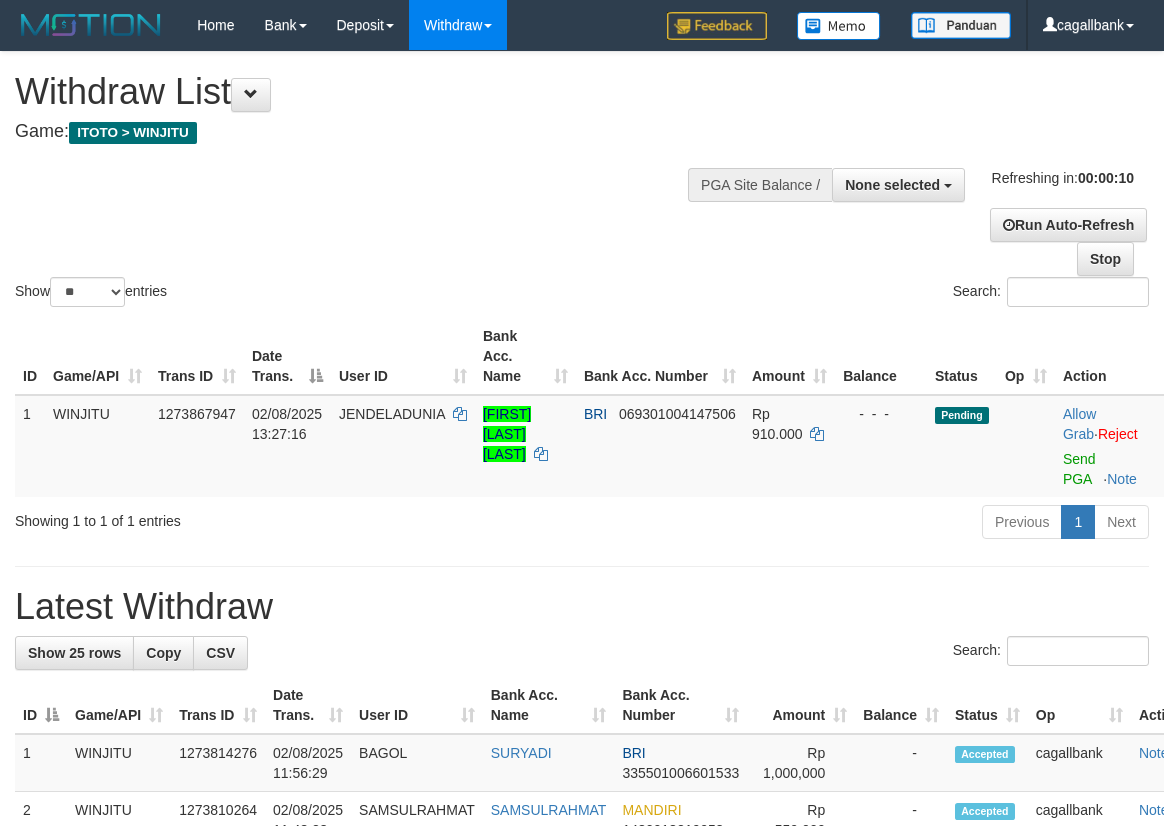 select 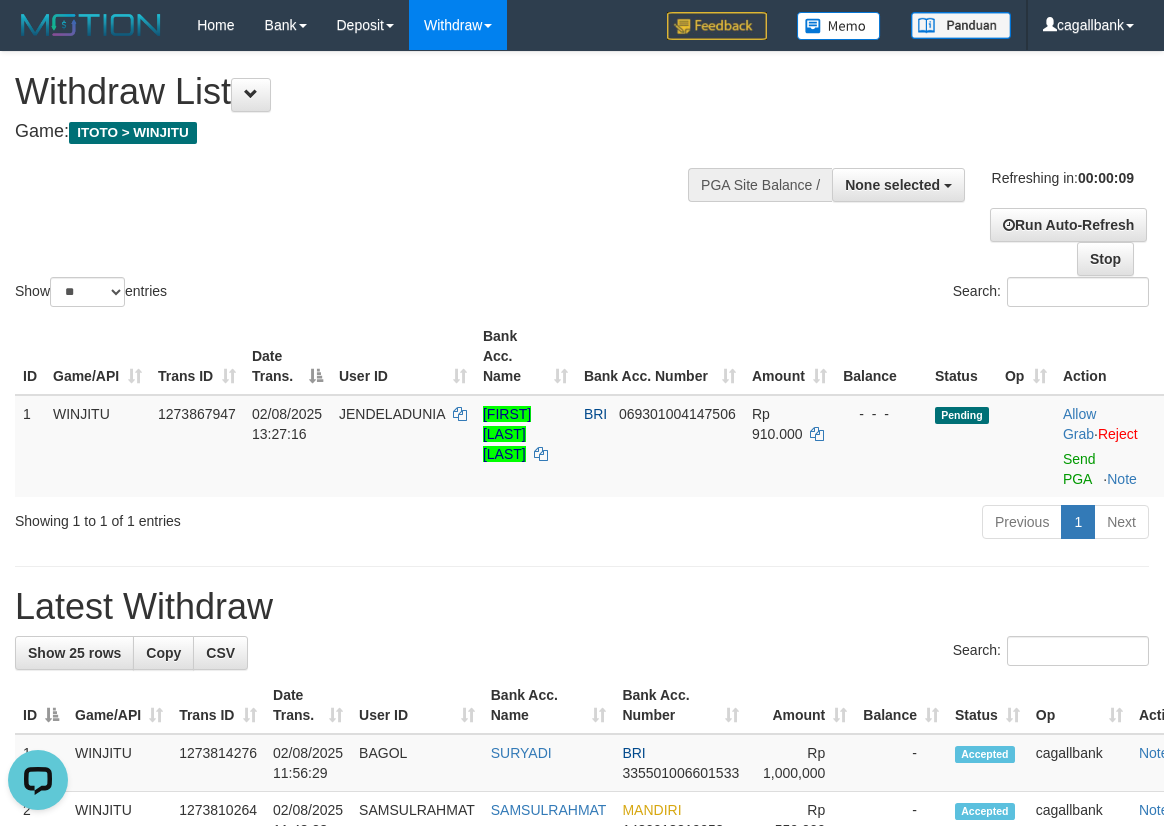scroll, scrollTop: 0, scrollLeft: 0, axis: both 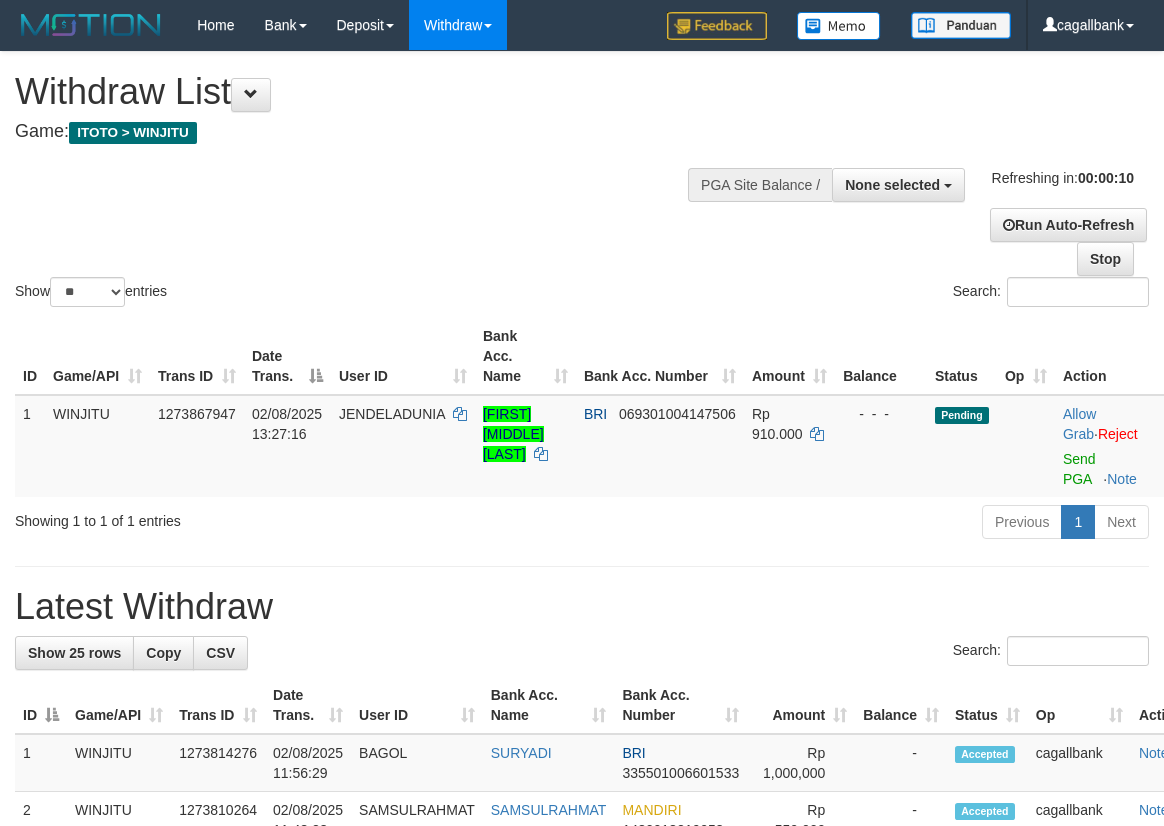 select 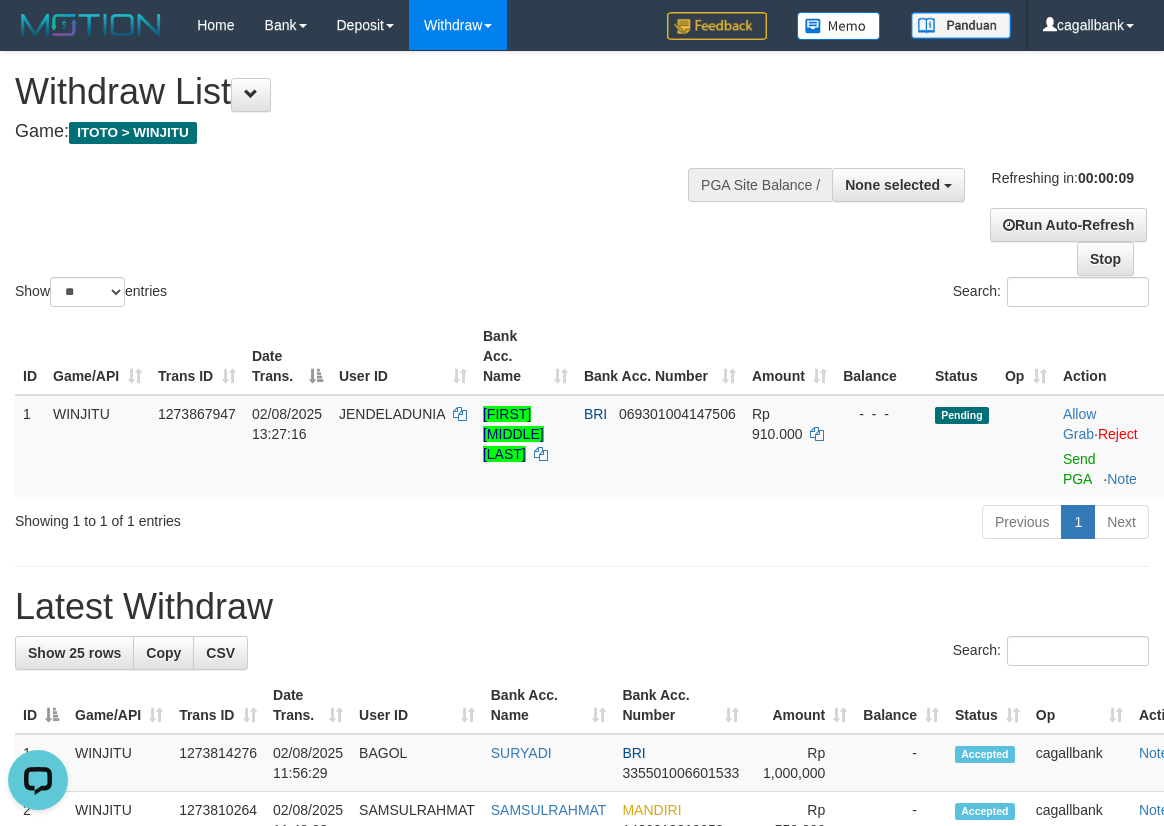 scroll, scrollTop: 0, scrollLeft: 0, axis: both 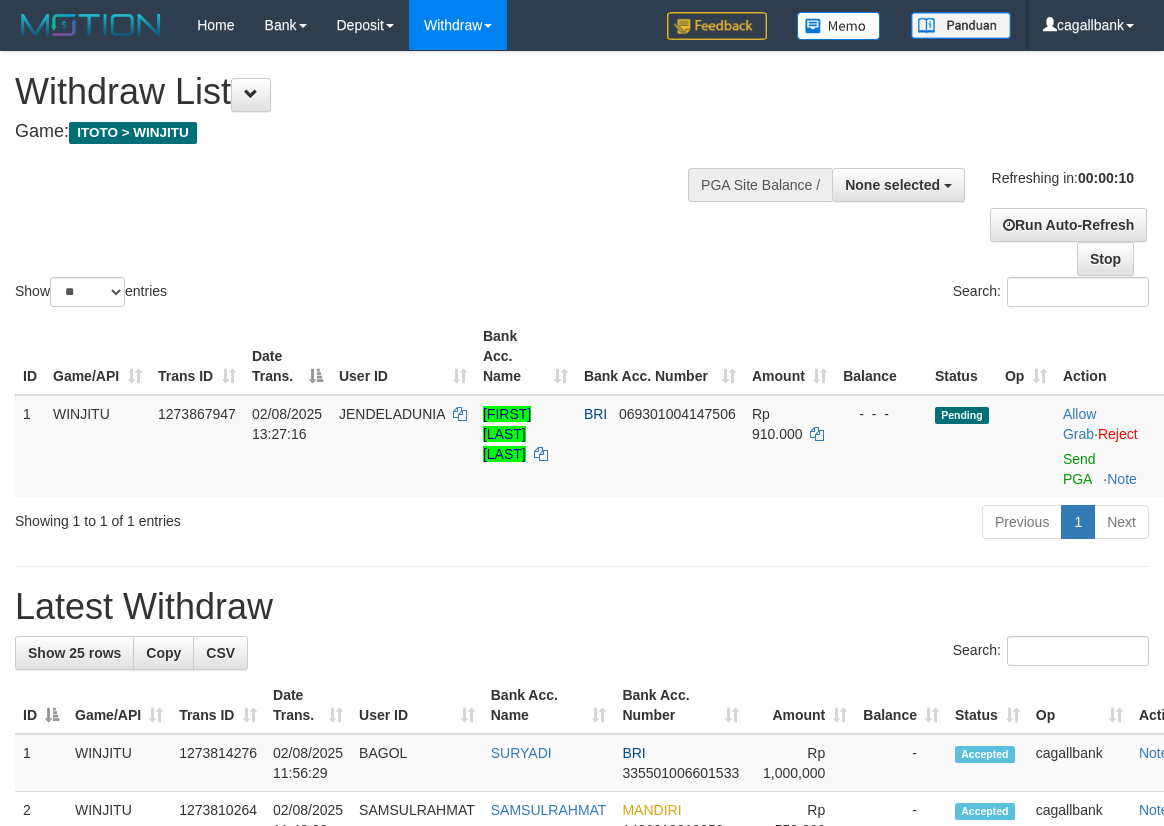 select 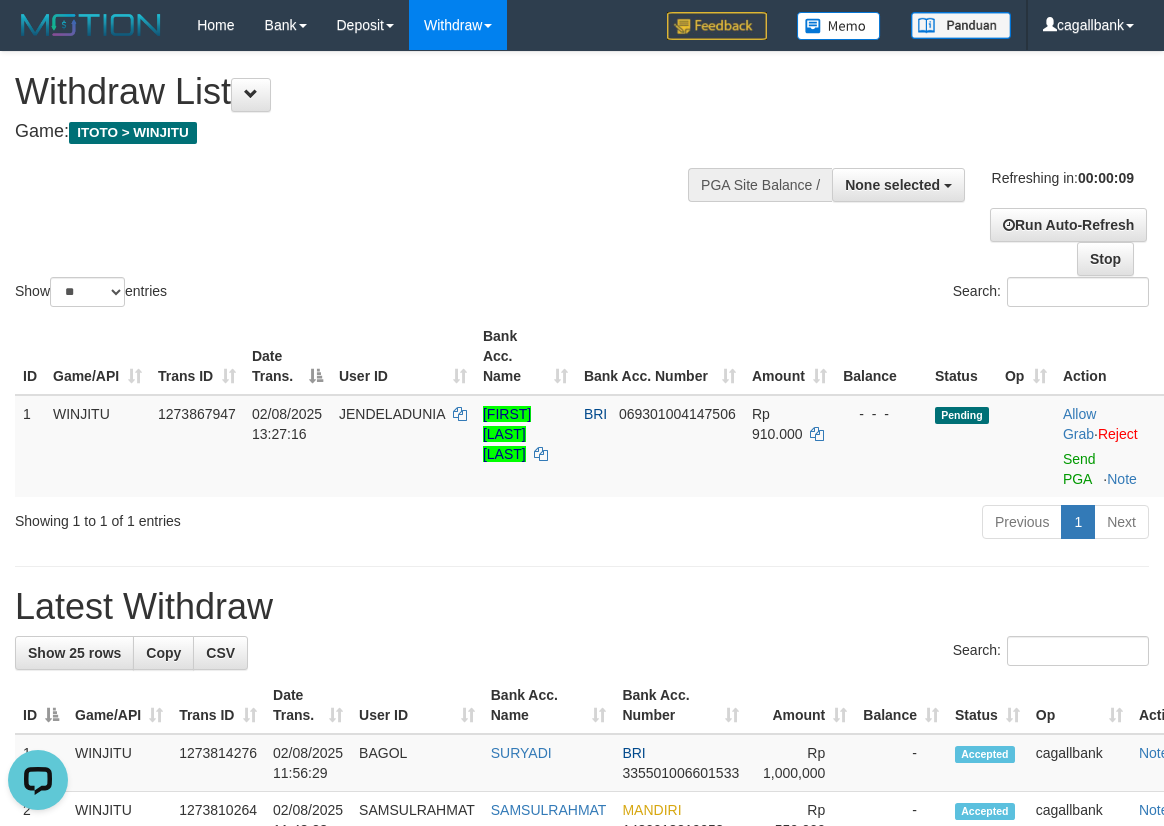 scroll, scrollTop: 0, scrollLeft: 0, axis: both 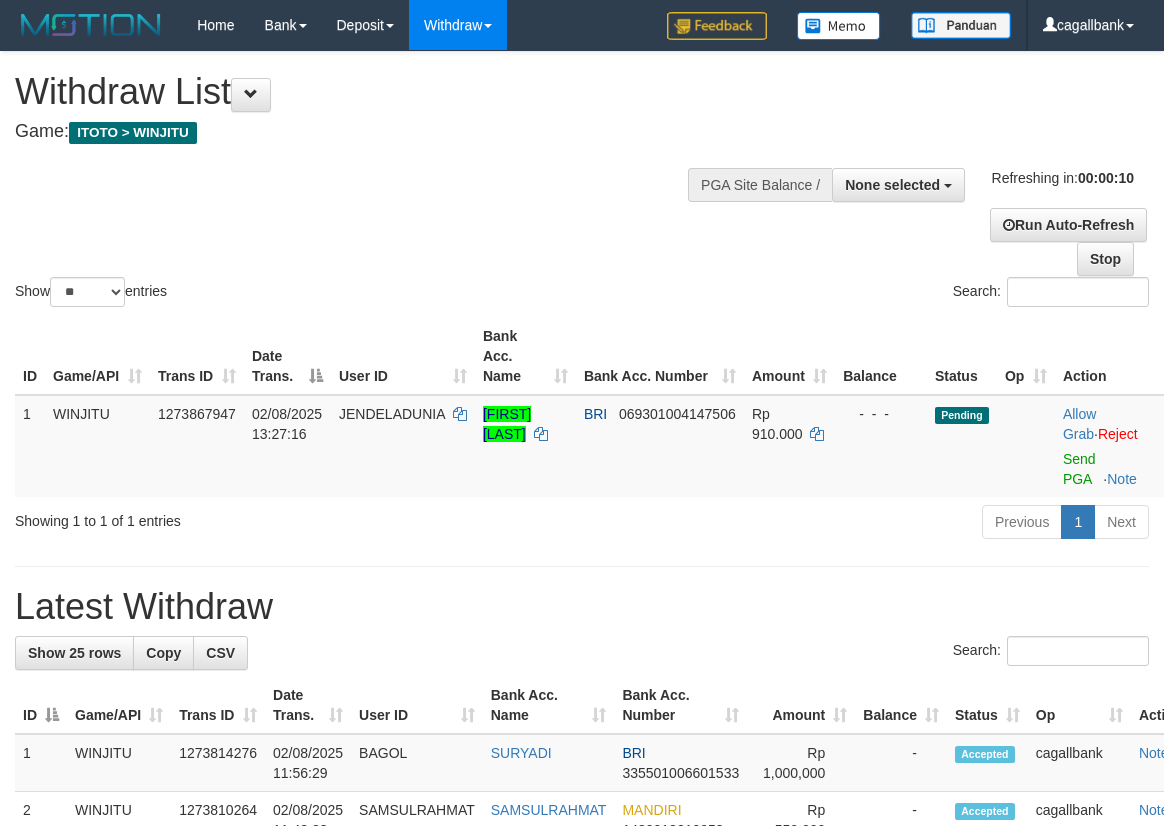 select 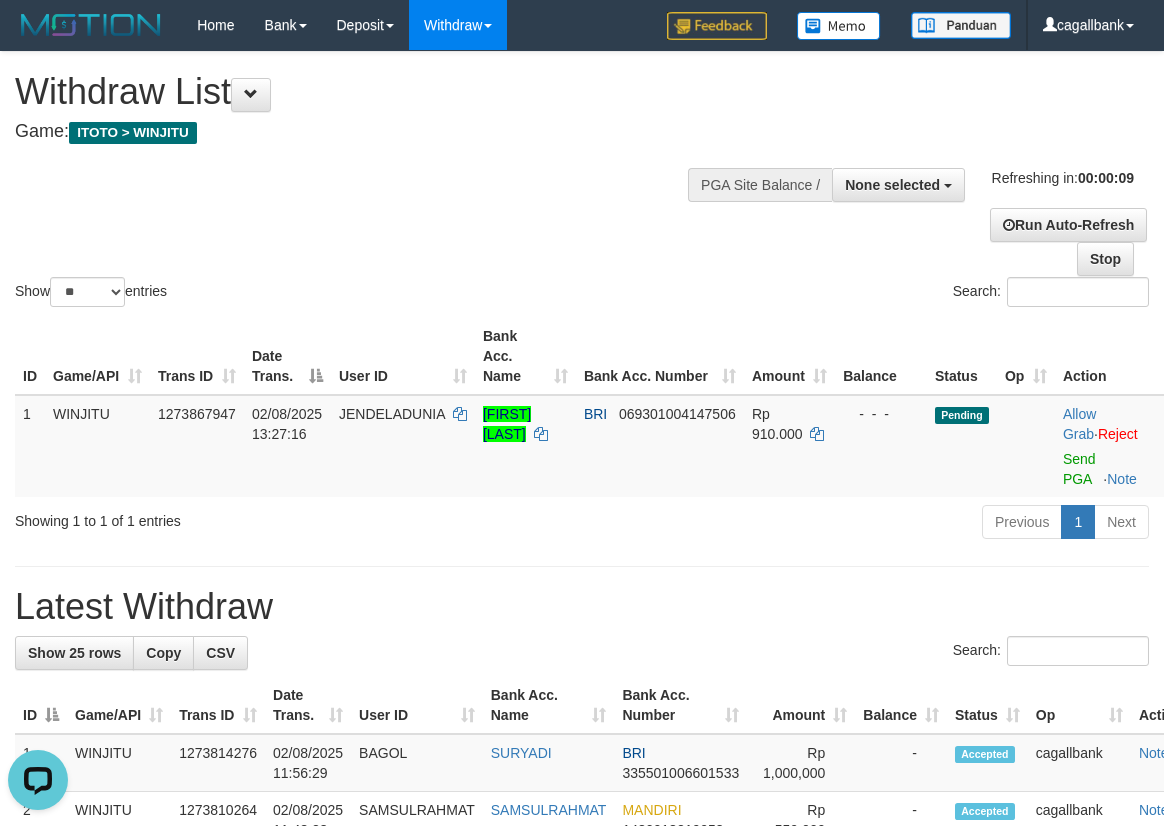 scroll, scrollTop: 0, scrollLeft: 0, axis: both 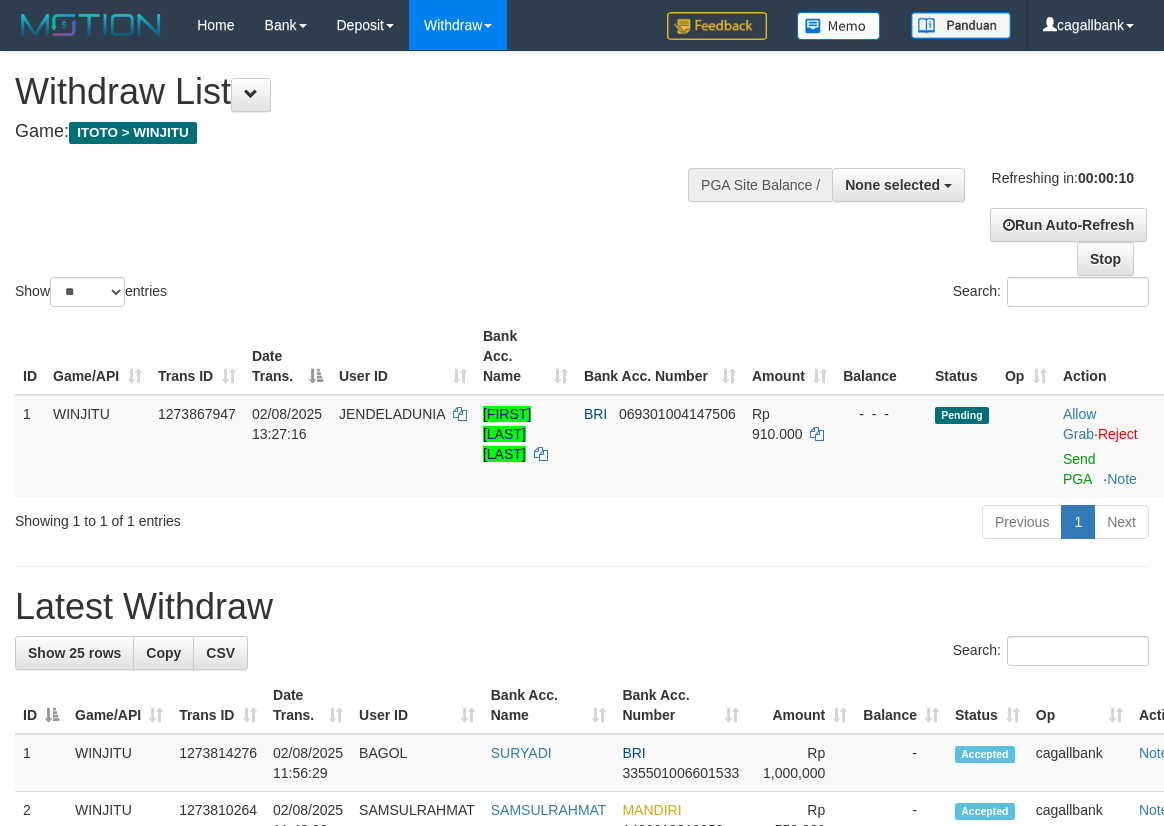 select 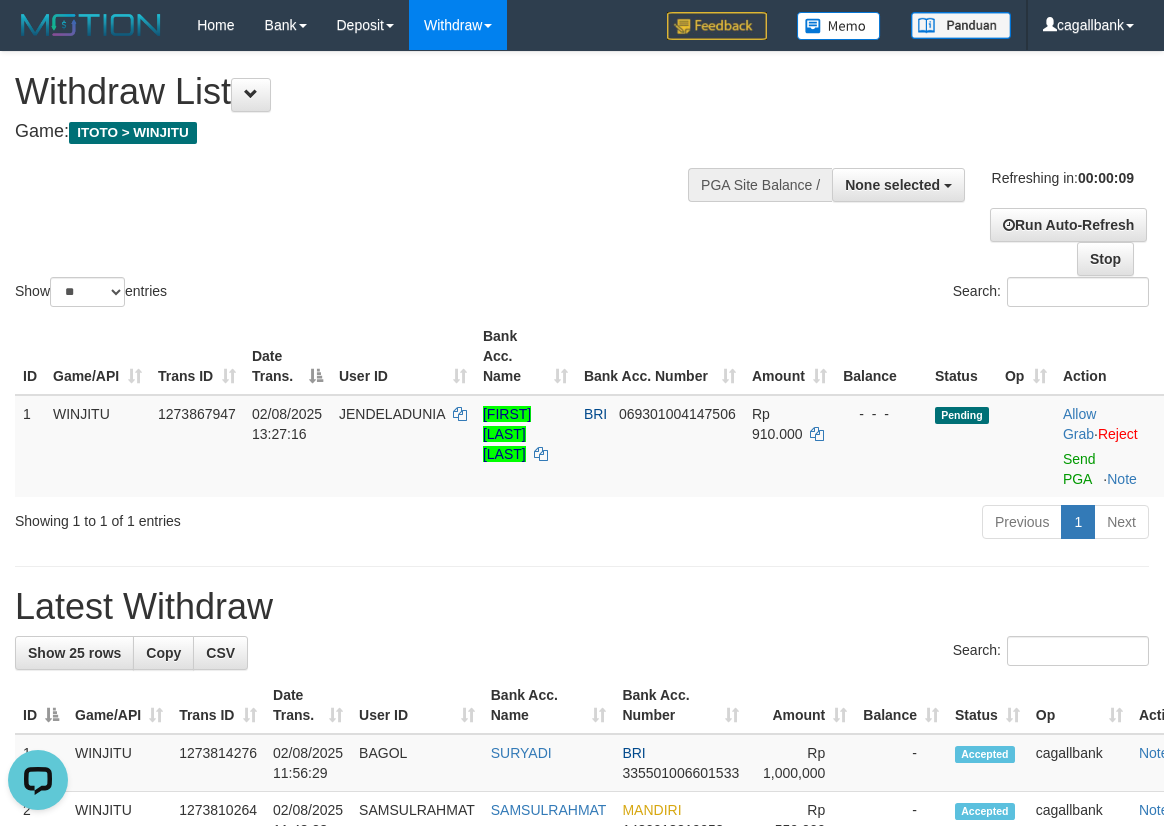 scroll, scrollTop: 0, scrollLeft: 0, axis: both 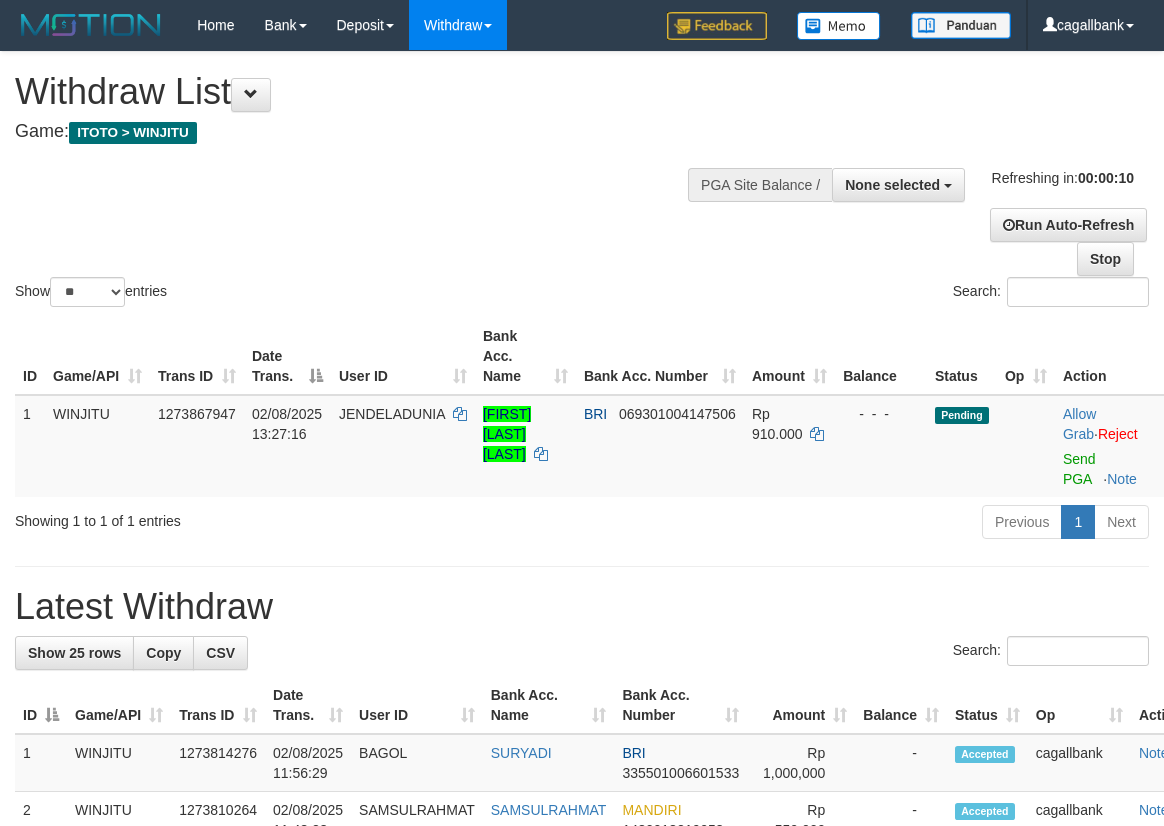 select 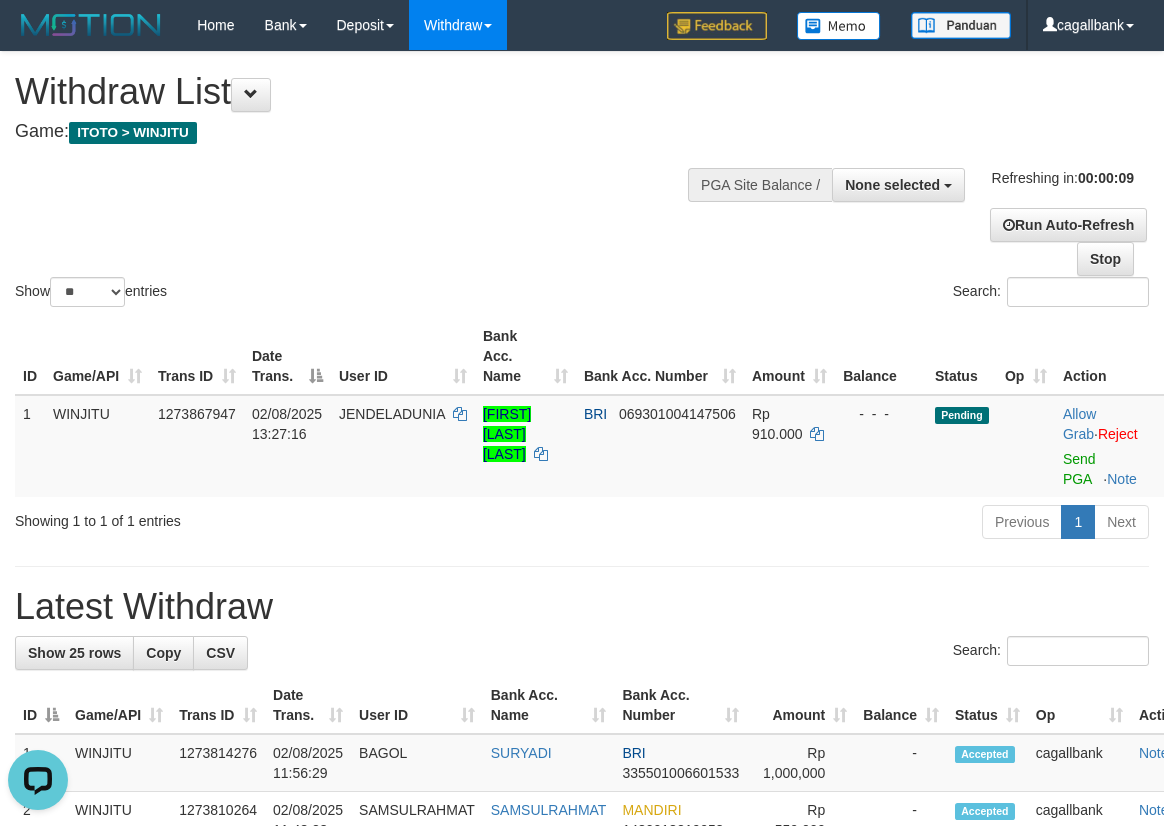 scroll, scrollTop: 0, scrollLeft: 0, axis: both 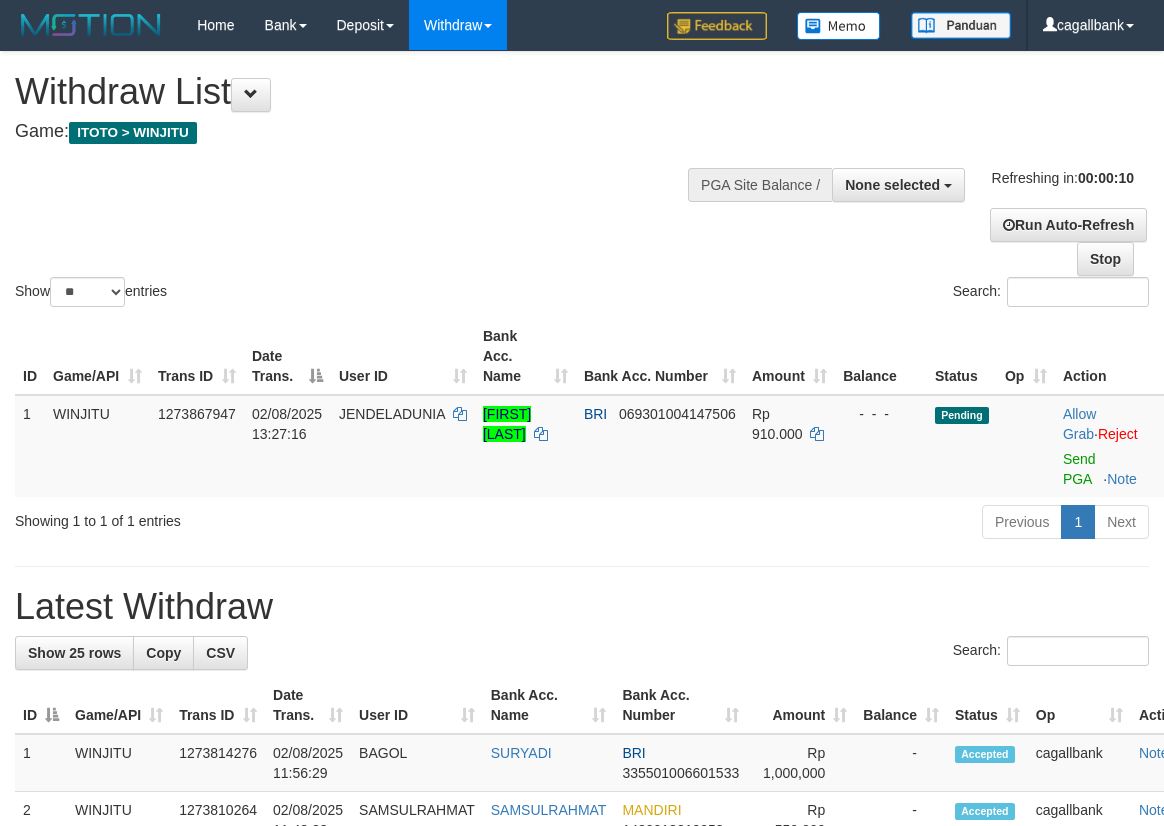 select 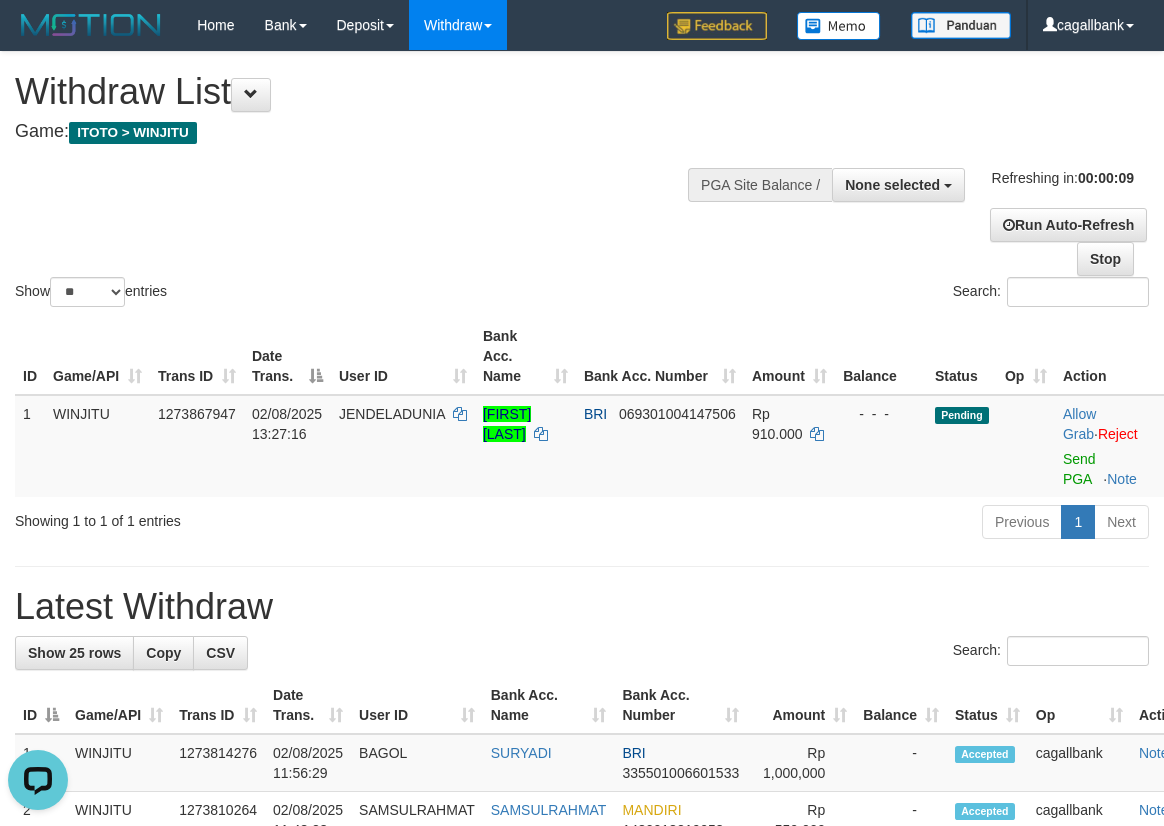 scroll, scrollTop: 0, scrollLeft: 0, axis: both 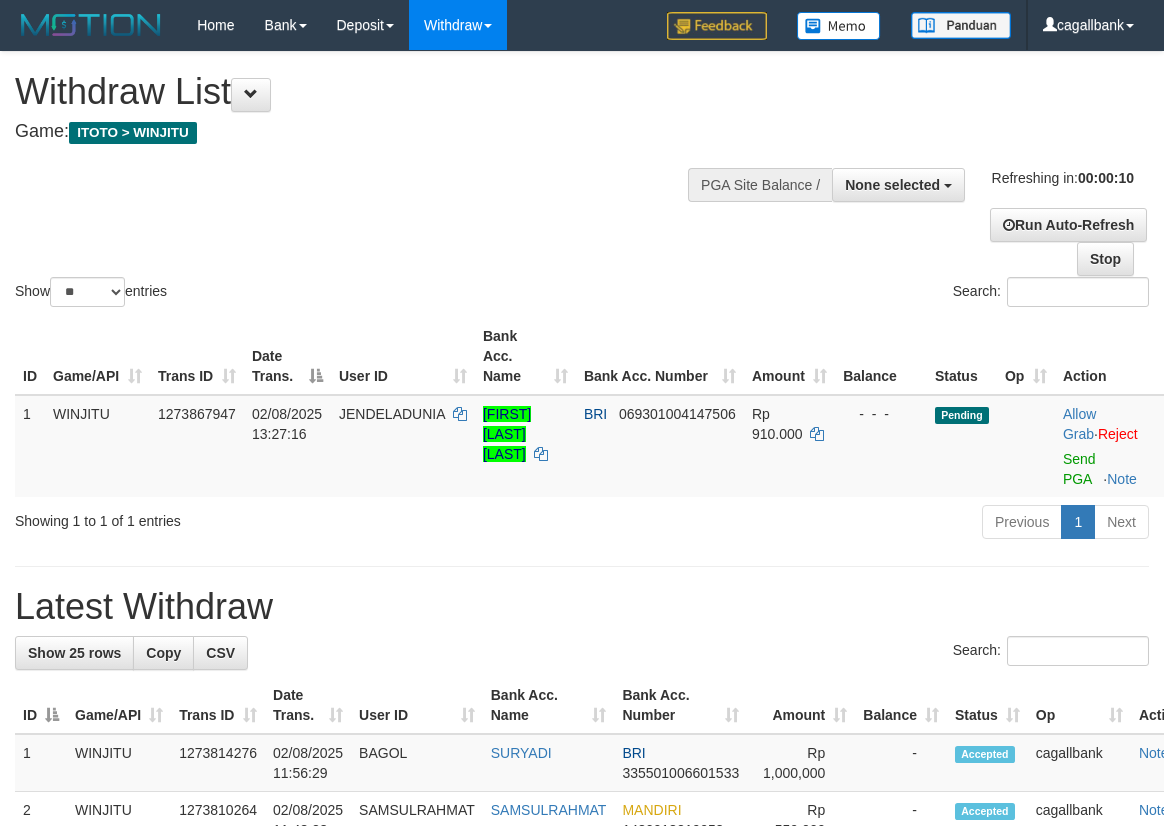 select 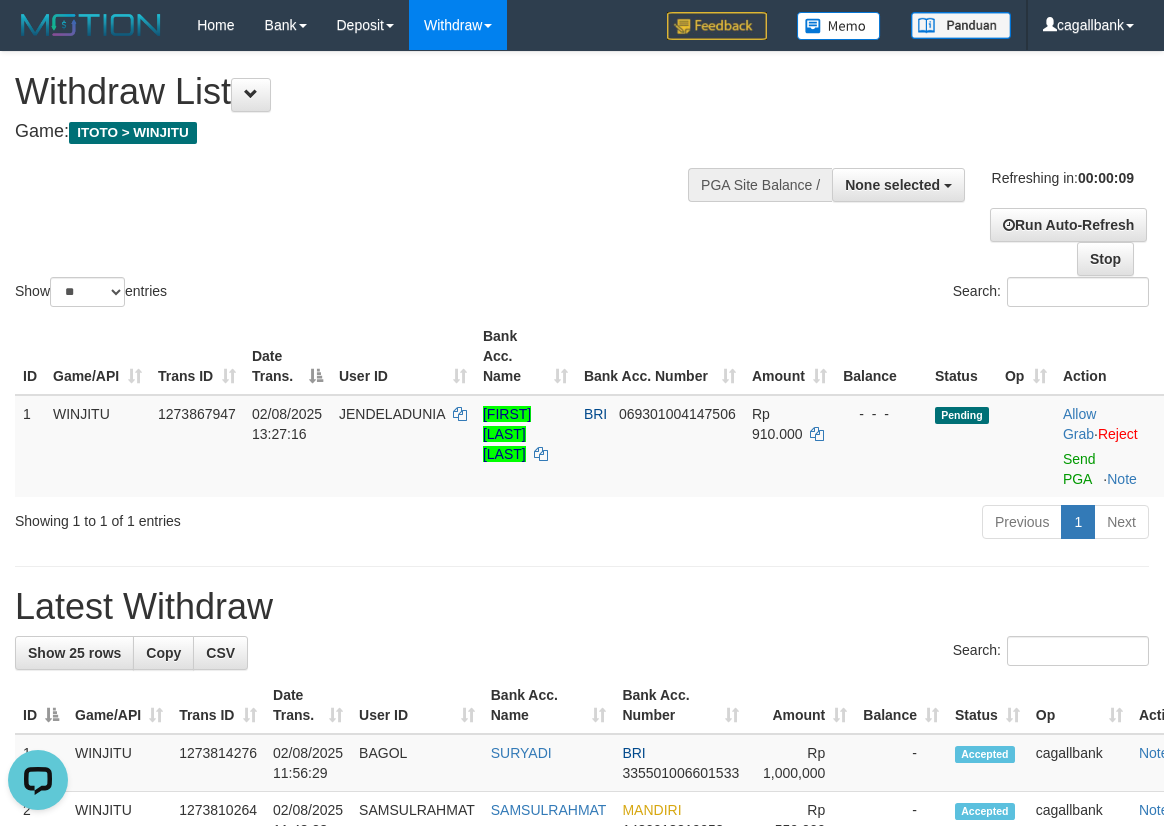 scroll, scrollTop: 0, scrollLeft: 0, axis: both 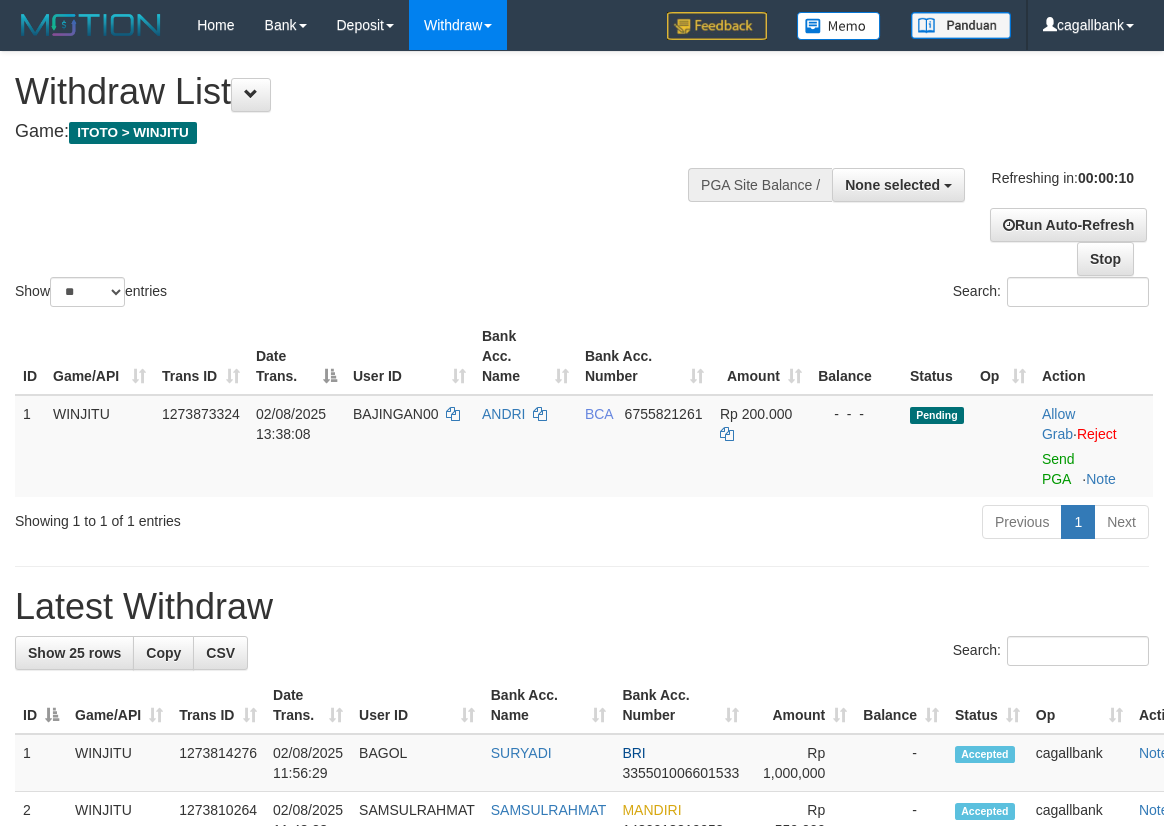 select 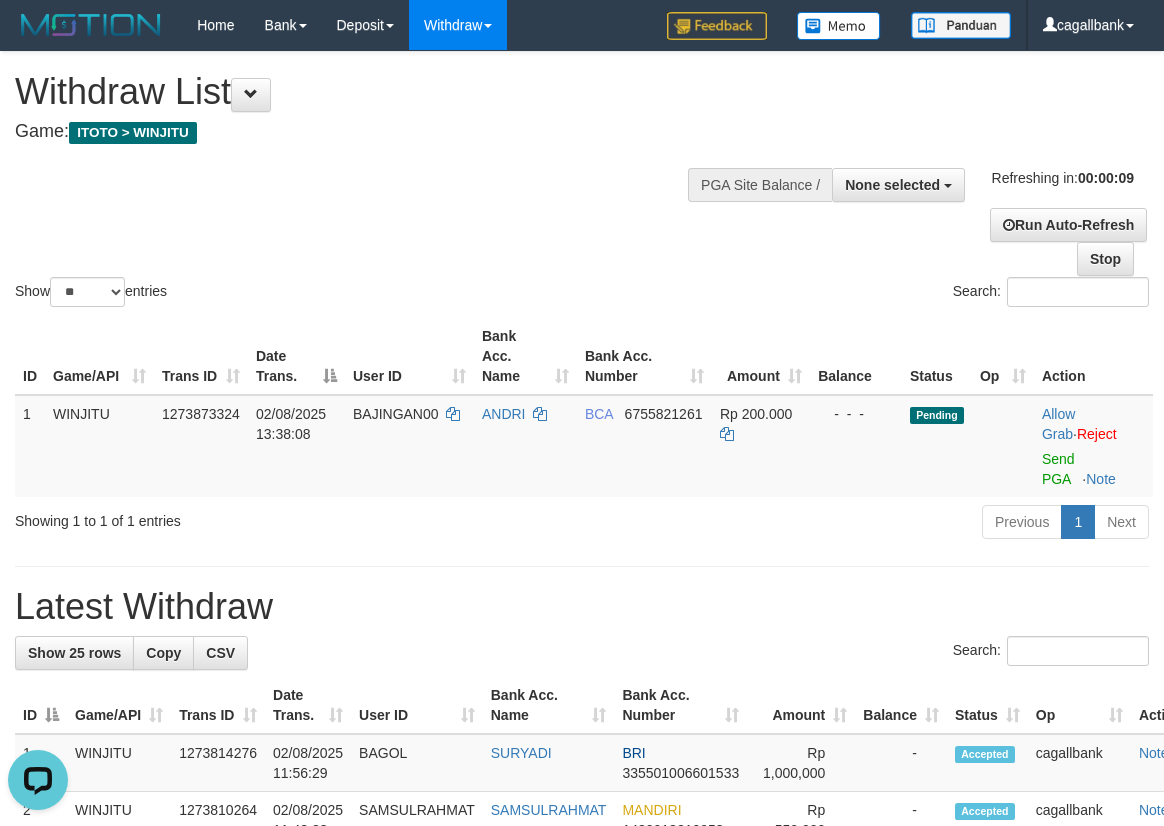 scroll, scrollTop: 0, scrollLeft: 0, axis: both 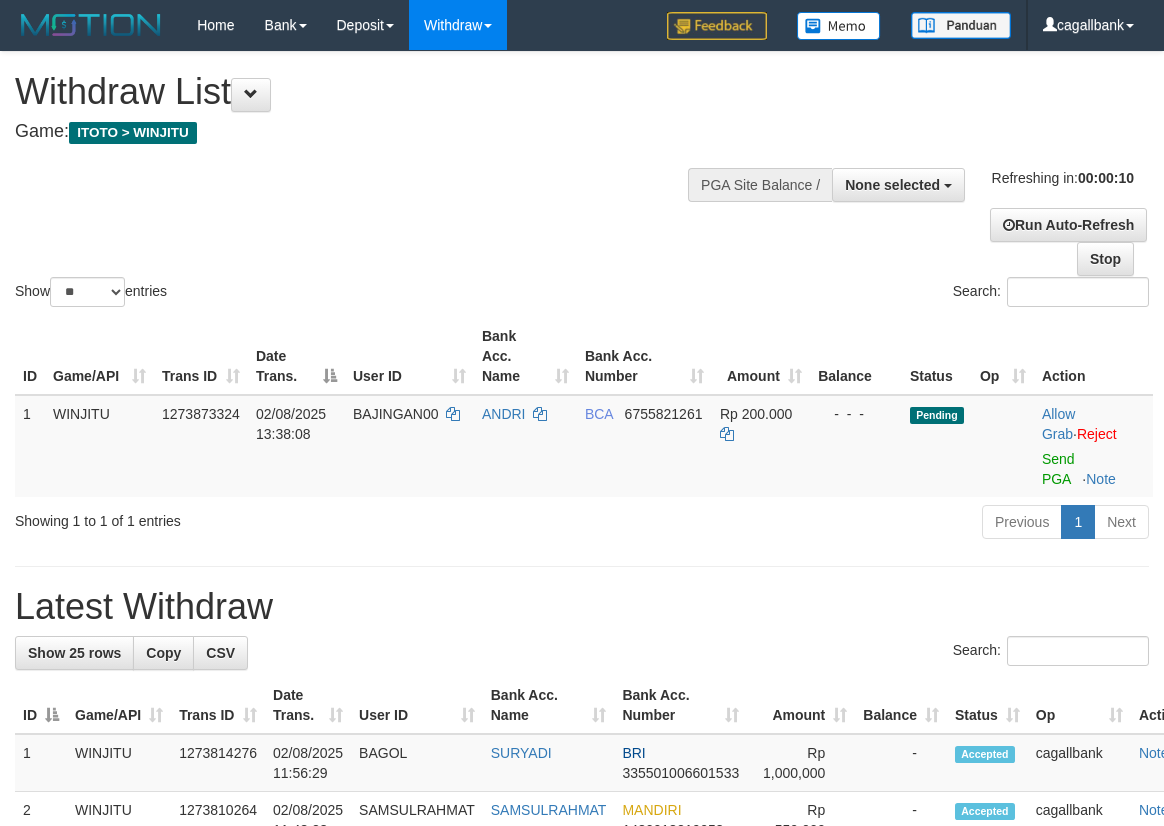 select 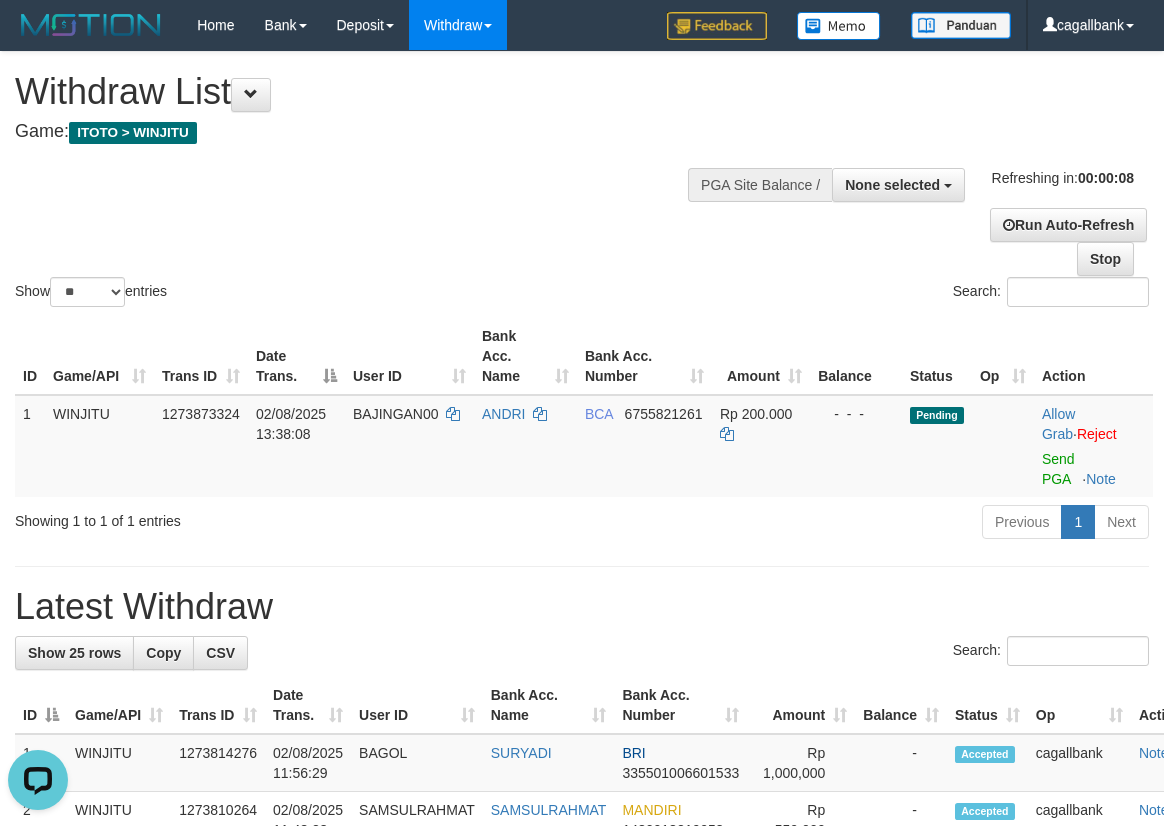 scroll, scrollTop: 0, scrollLeft: 0, axis: both 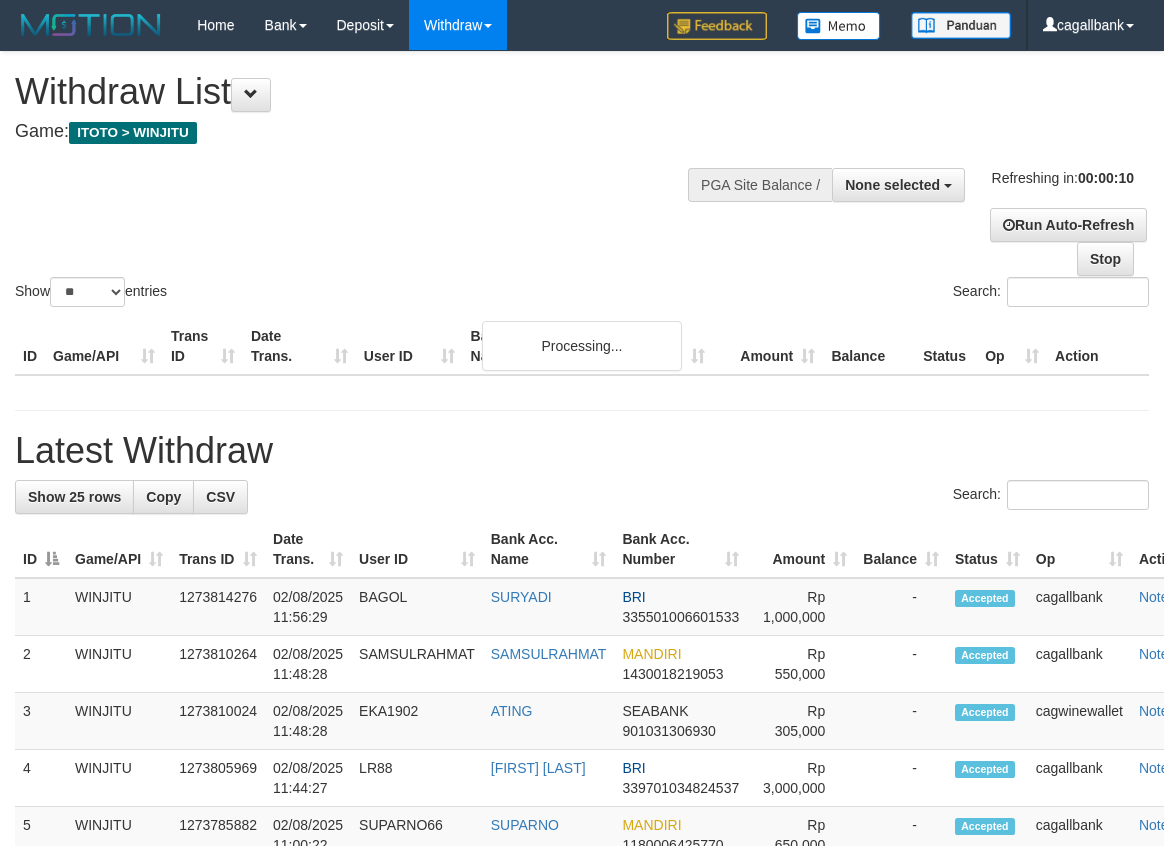 select 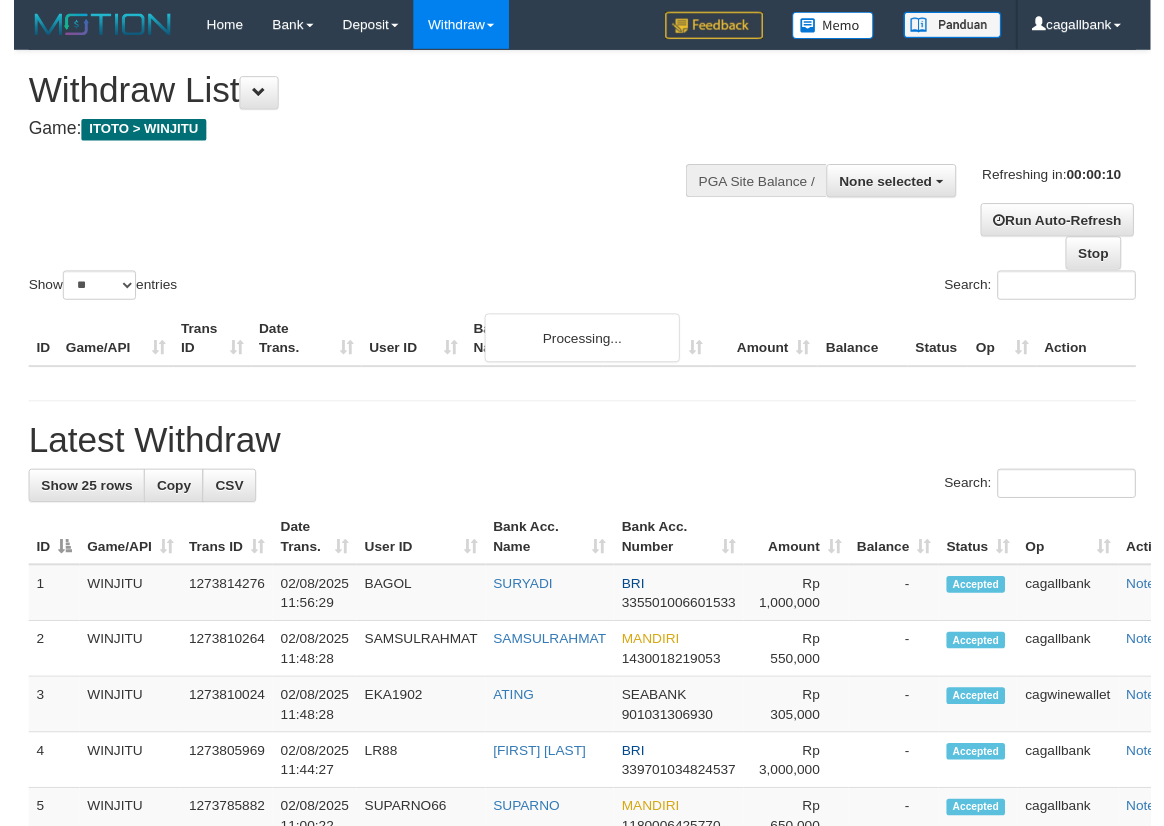 scroll, scrollTop: 0, scrollLeft: 0, axis: both 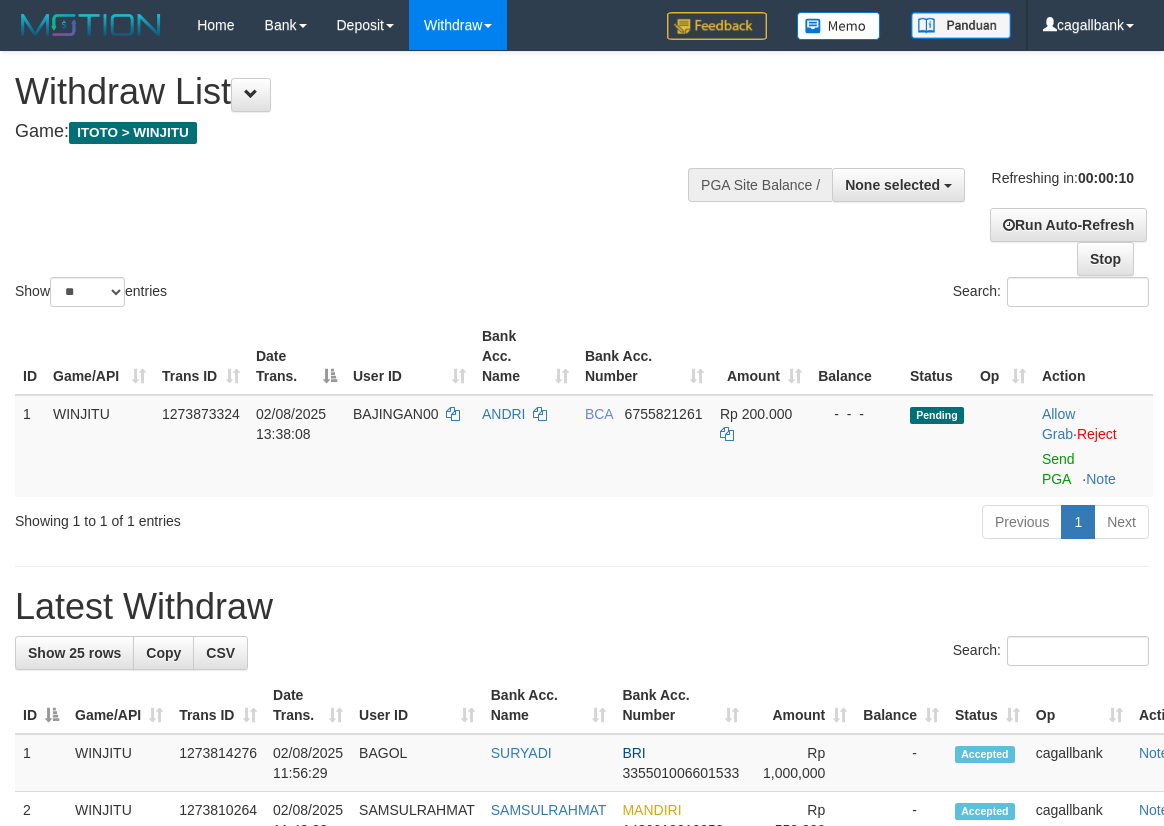 select 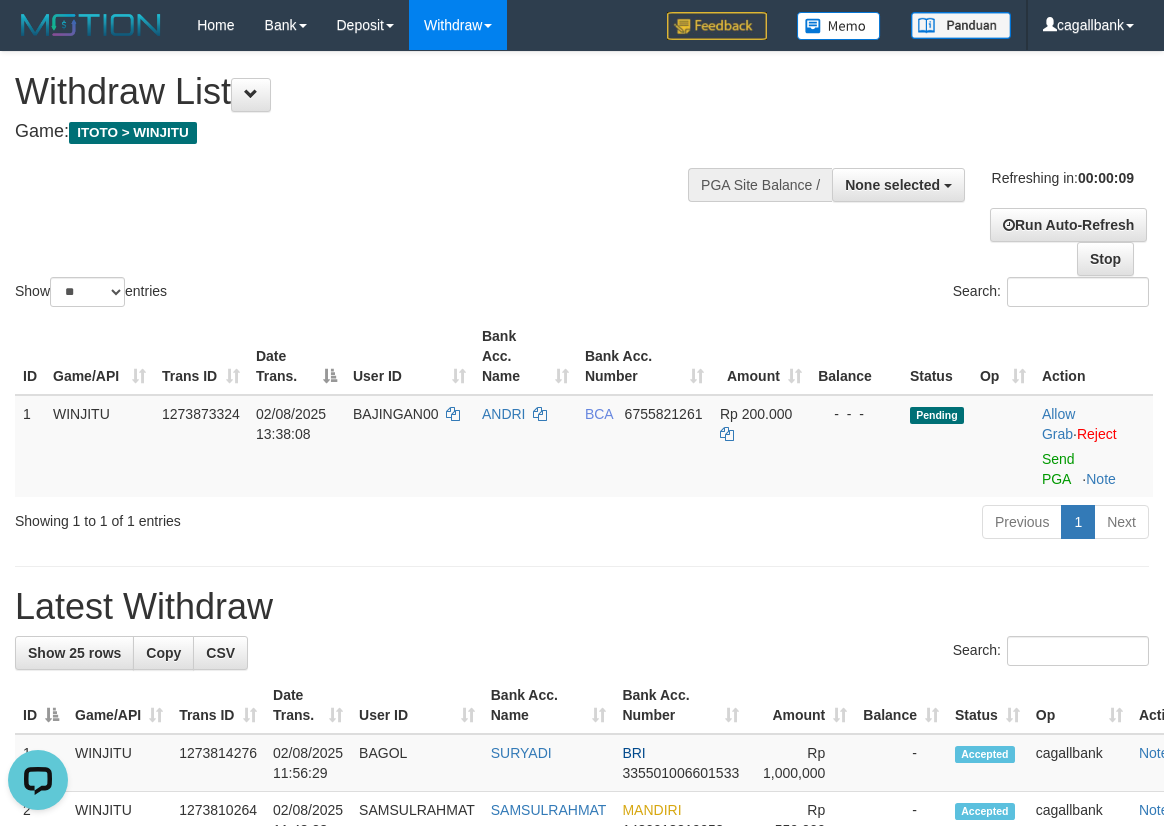 scroll, scrollTop: 0, scrollLeft: 0, axis: both 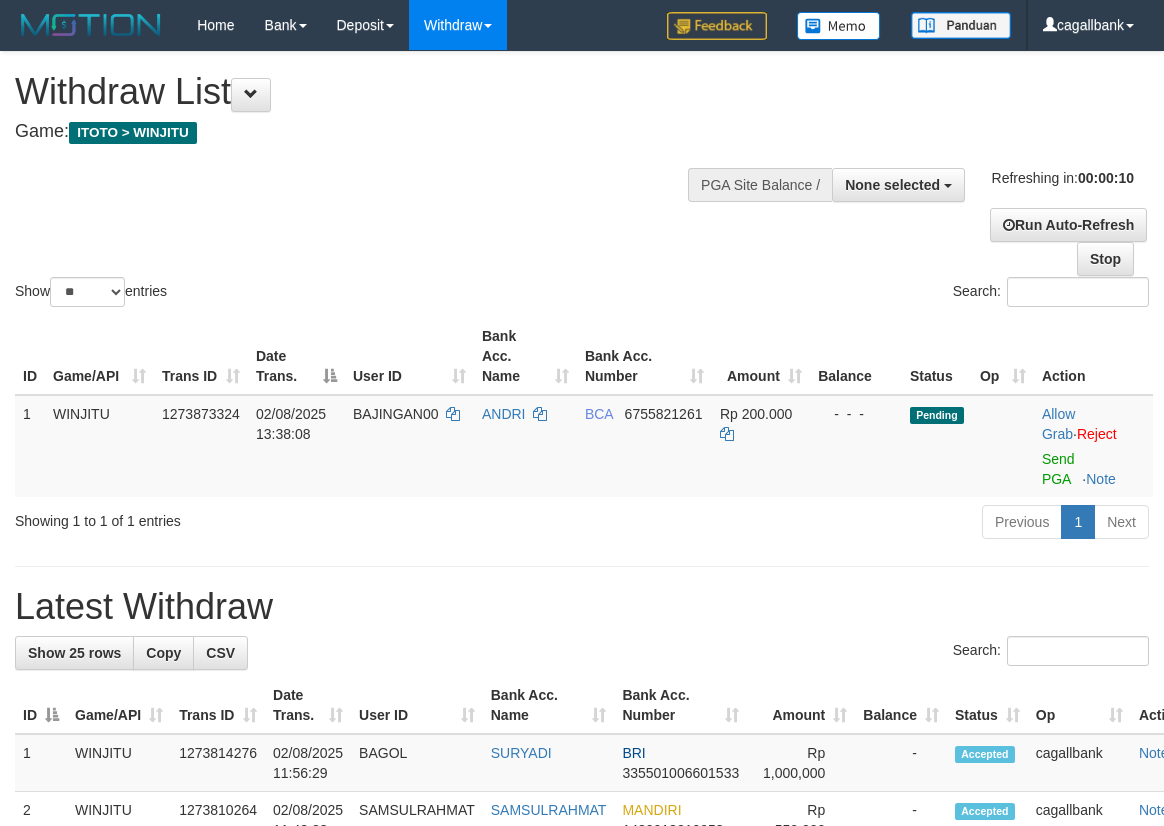 select 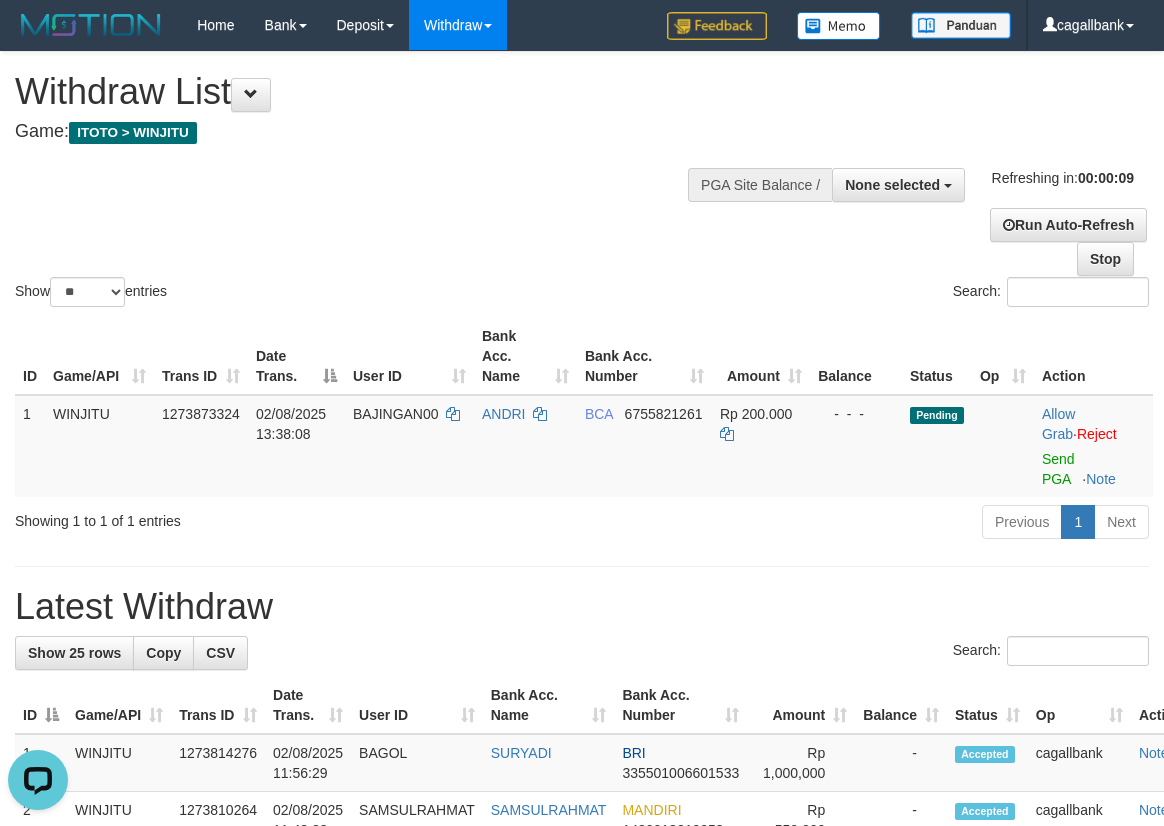 scroll, scrollTop: 0, scrollLeft: 0, axis: both 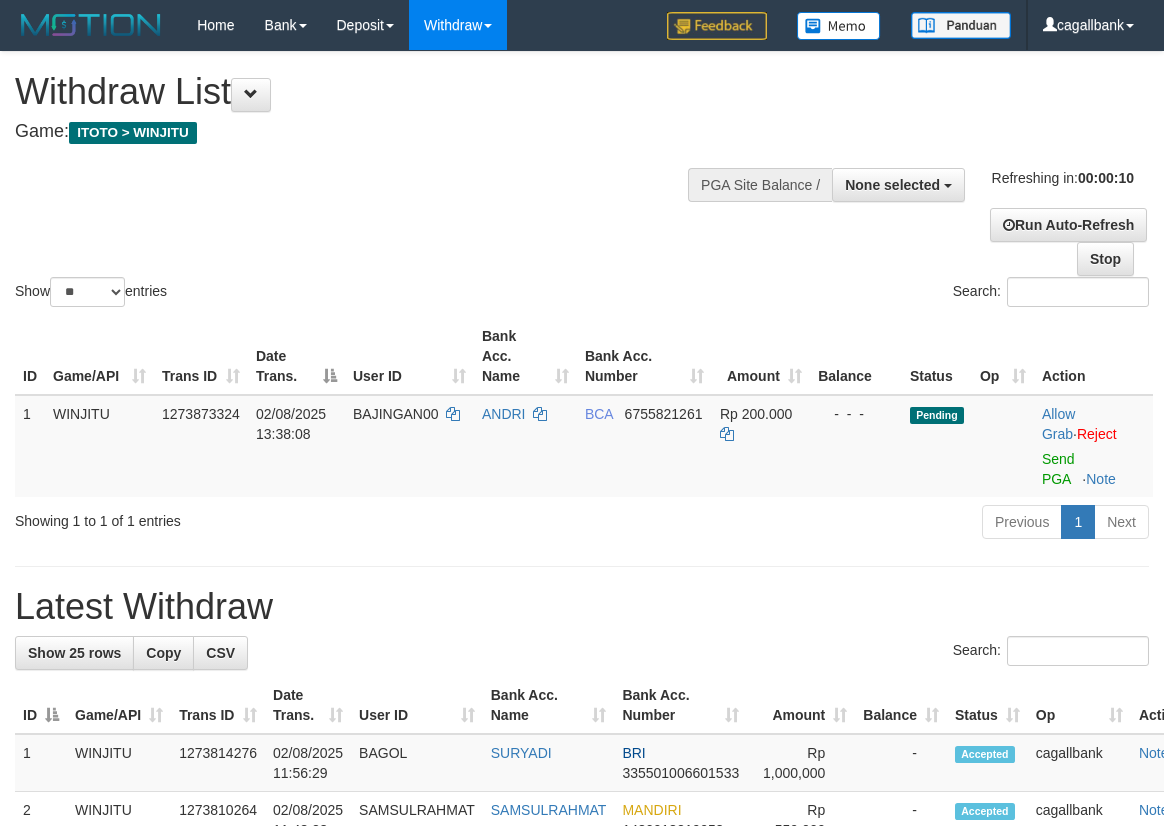 select 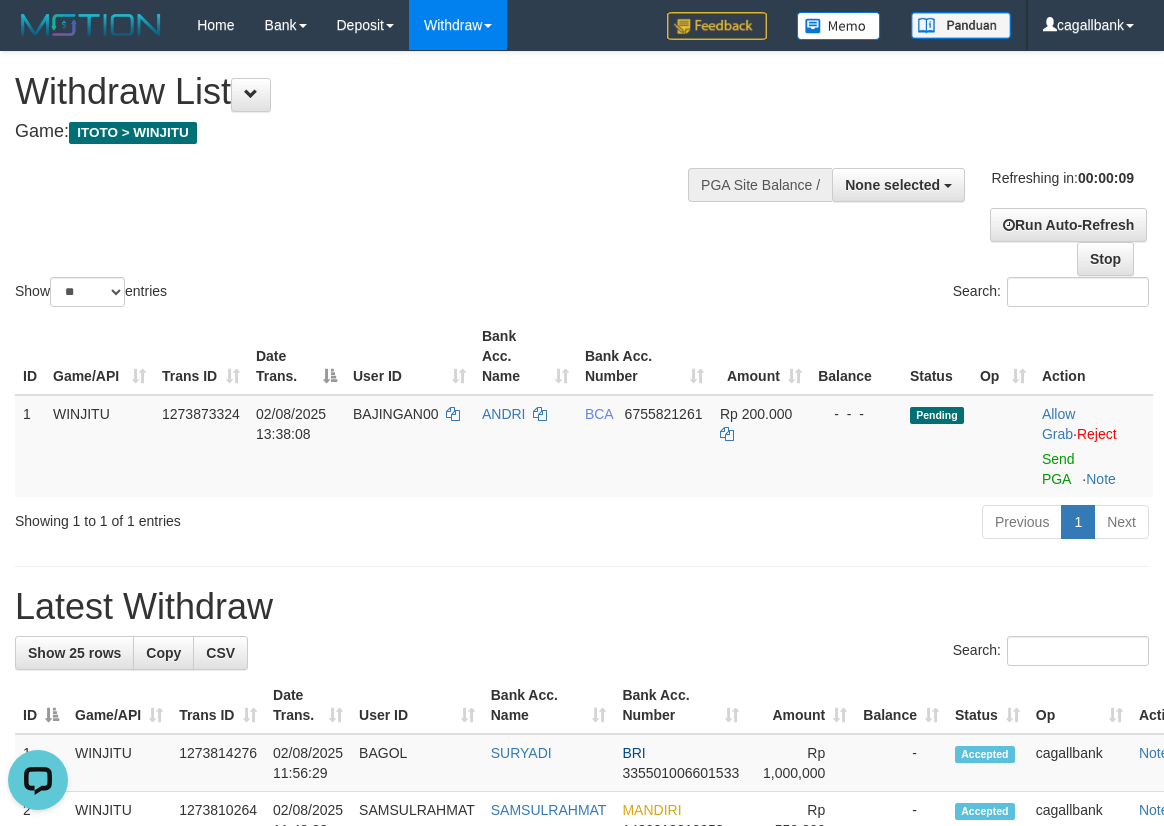 scroll, scrollTop: 0, scrollLeft: 0, axis: both 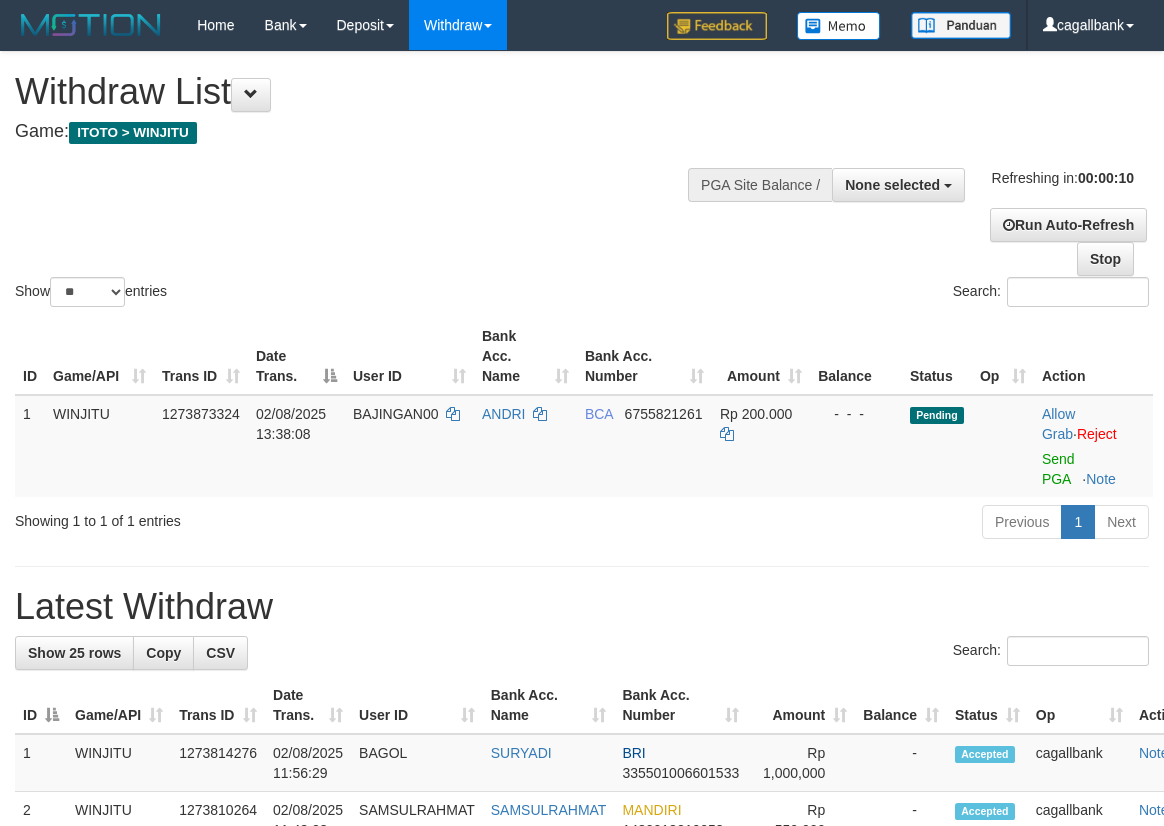 select 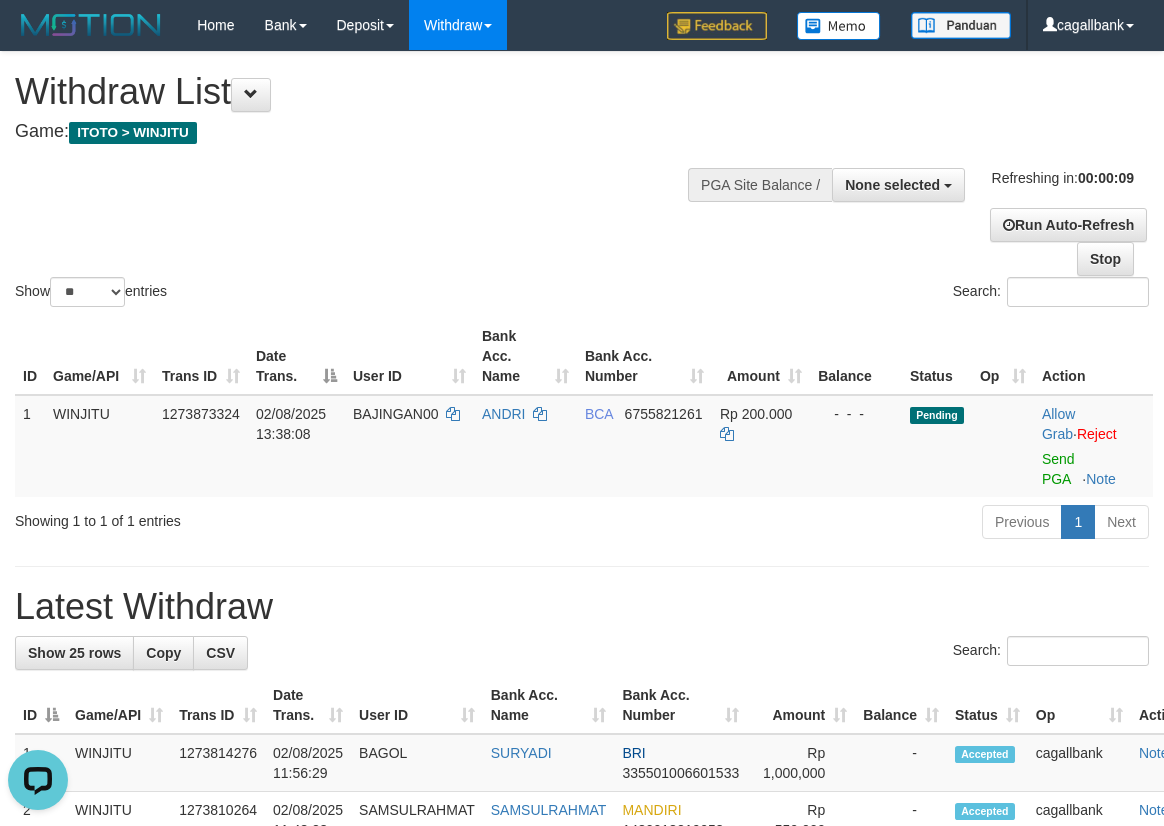 scroll, scrollTop: 0, scrollLeft: 0, axis: both 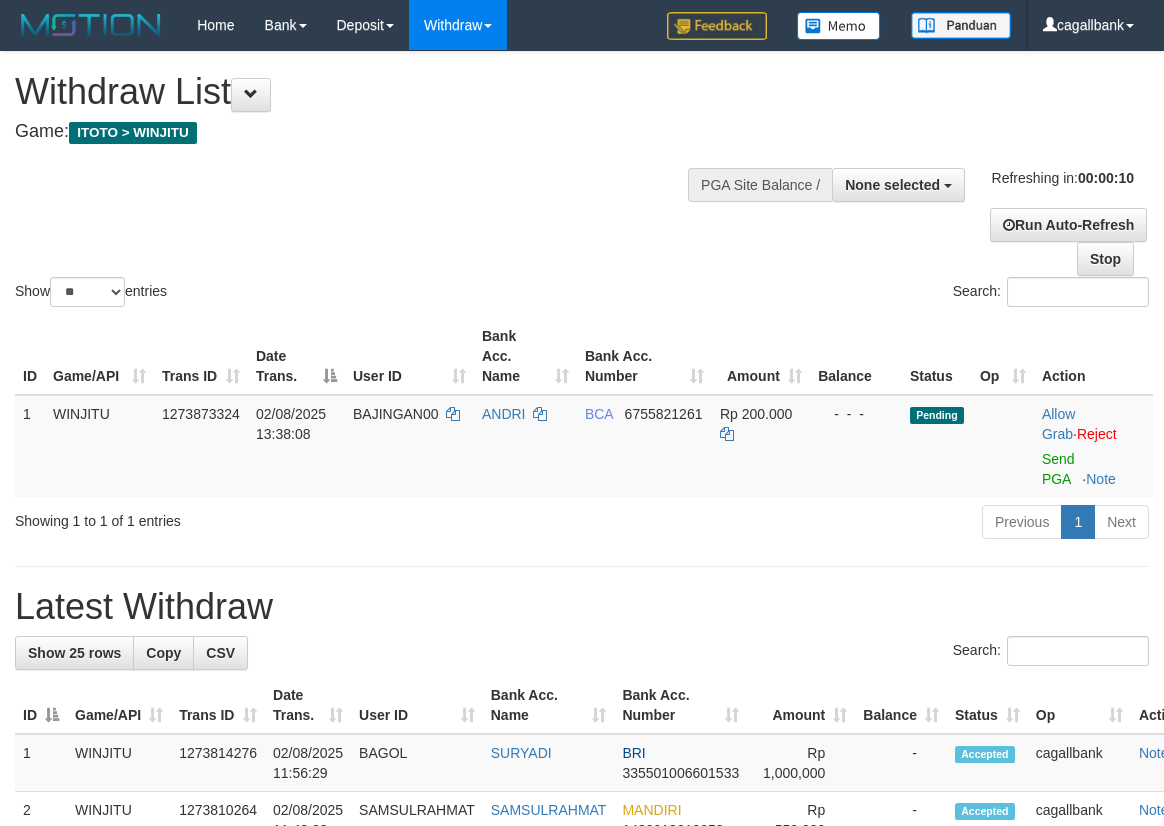 select 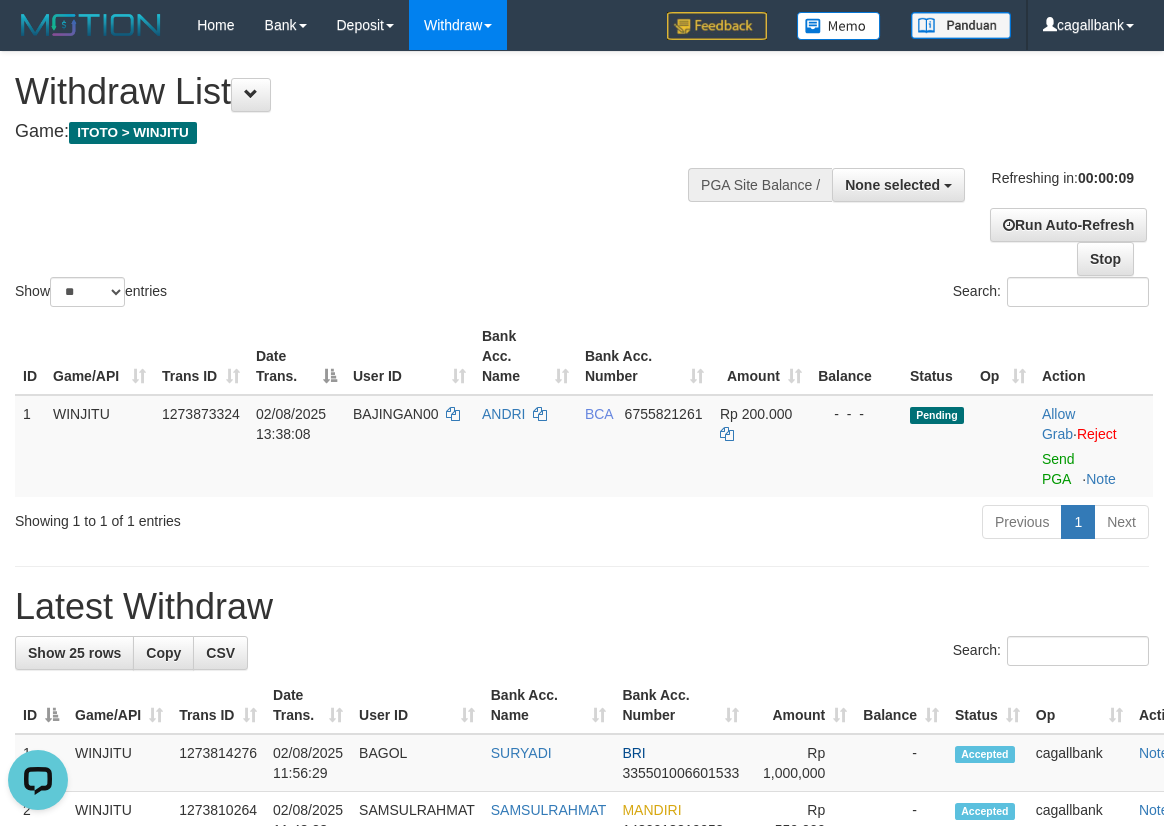 scroll, scrollTop: 0, scrollLeft: 0, axis: both 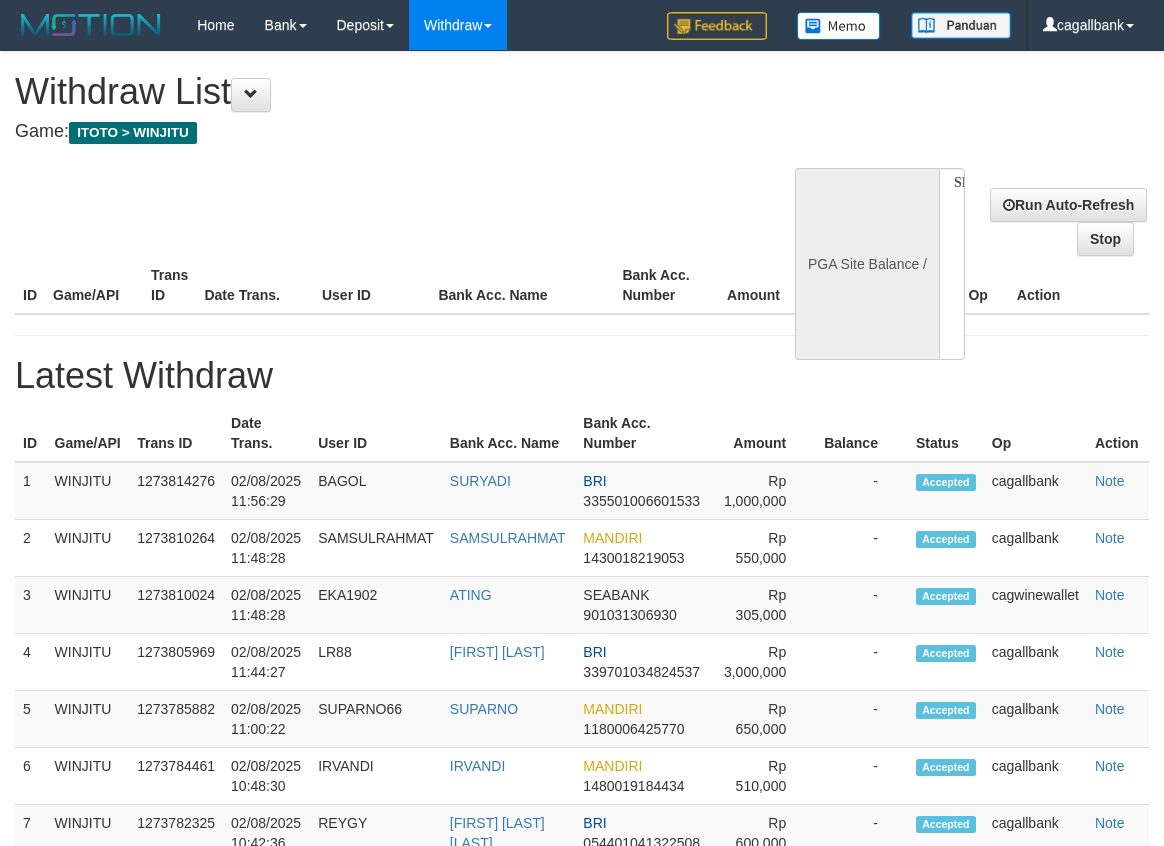 select 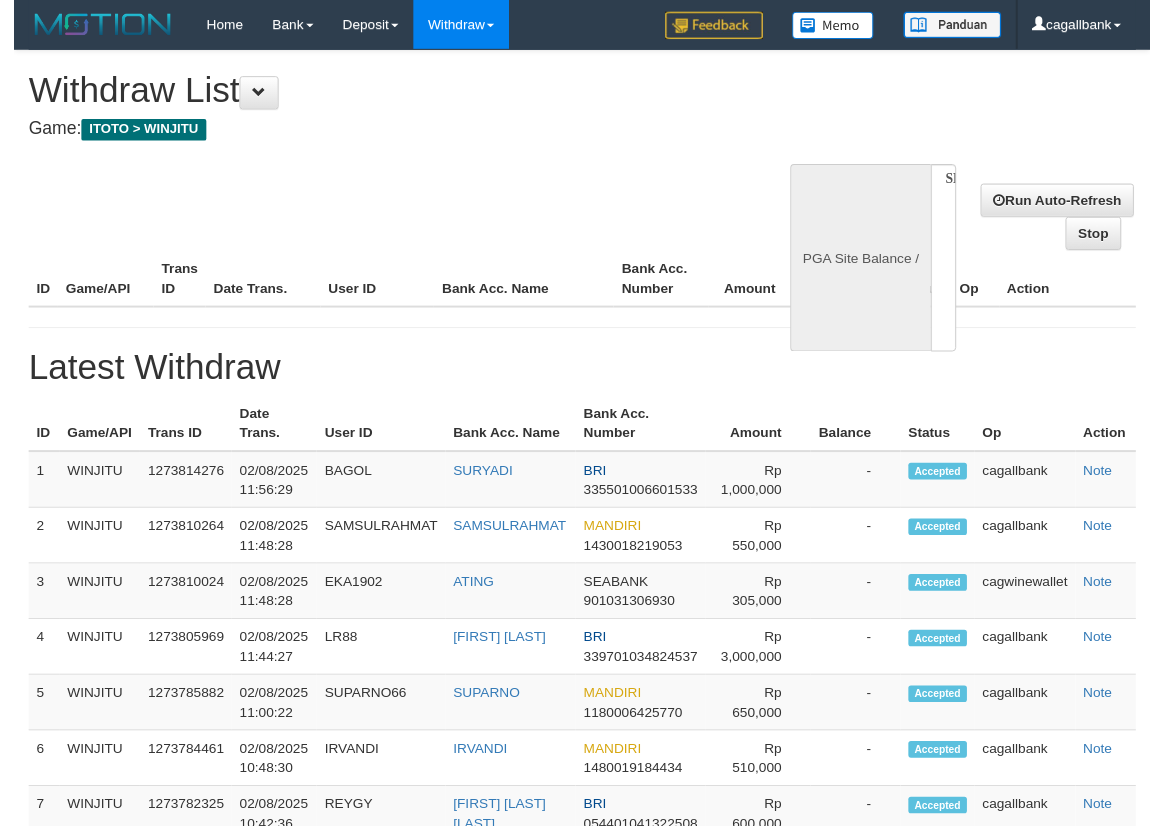 scroll, scrollTop: 0, scrollLeft: 0, axis: both 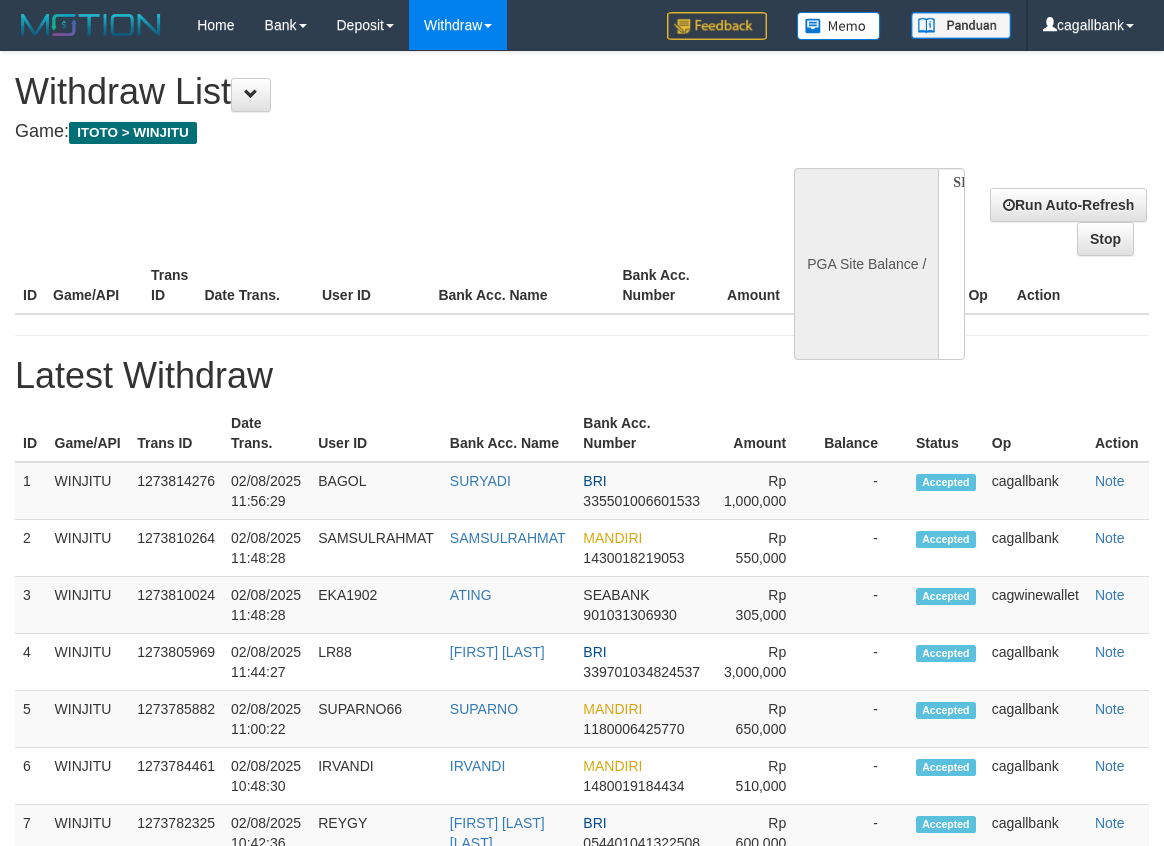 select on "**" 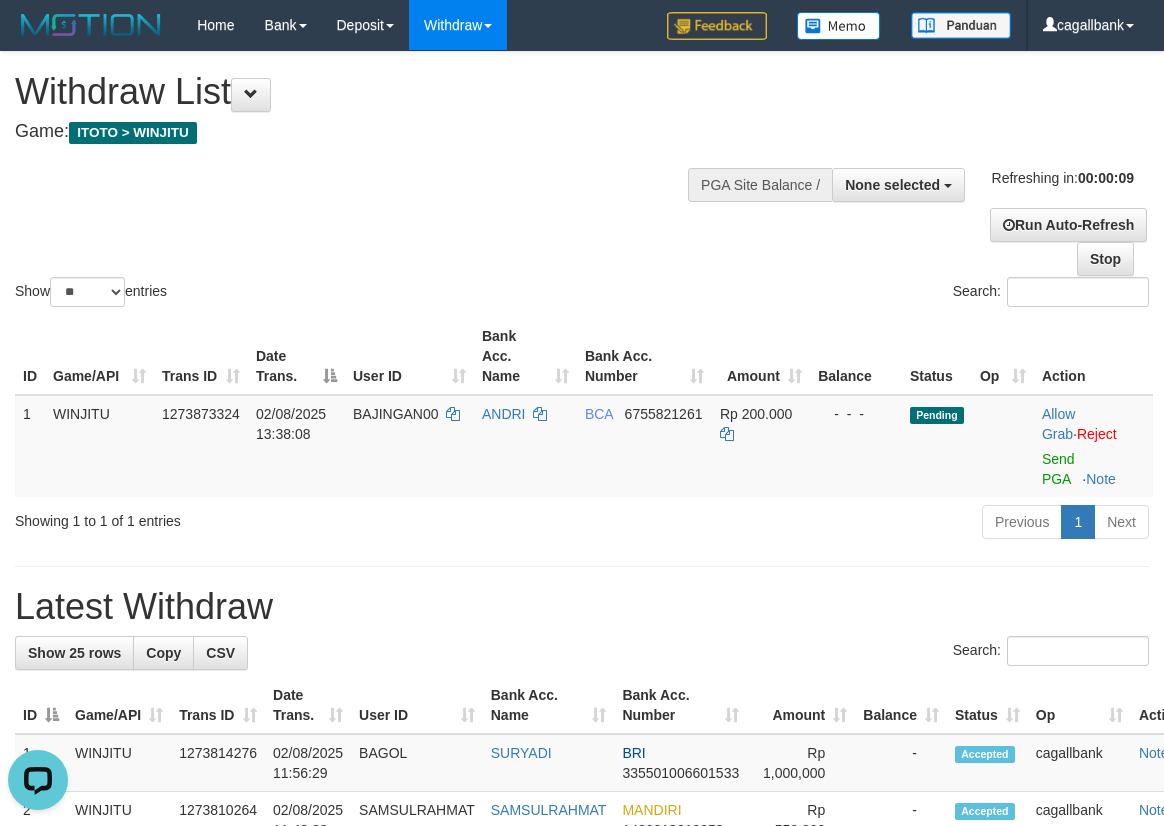 scroll, scrollTop: 0, scrollLeft: 0, axis: both 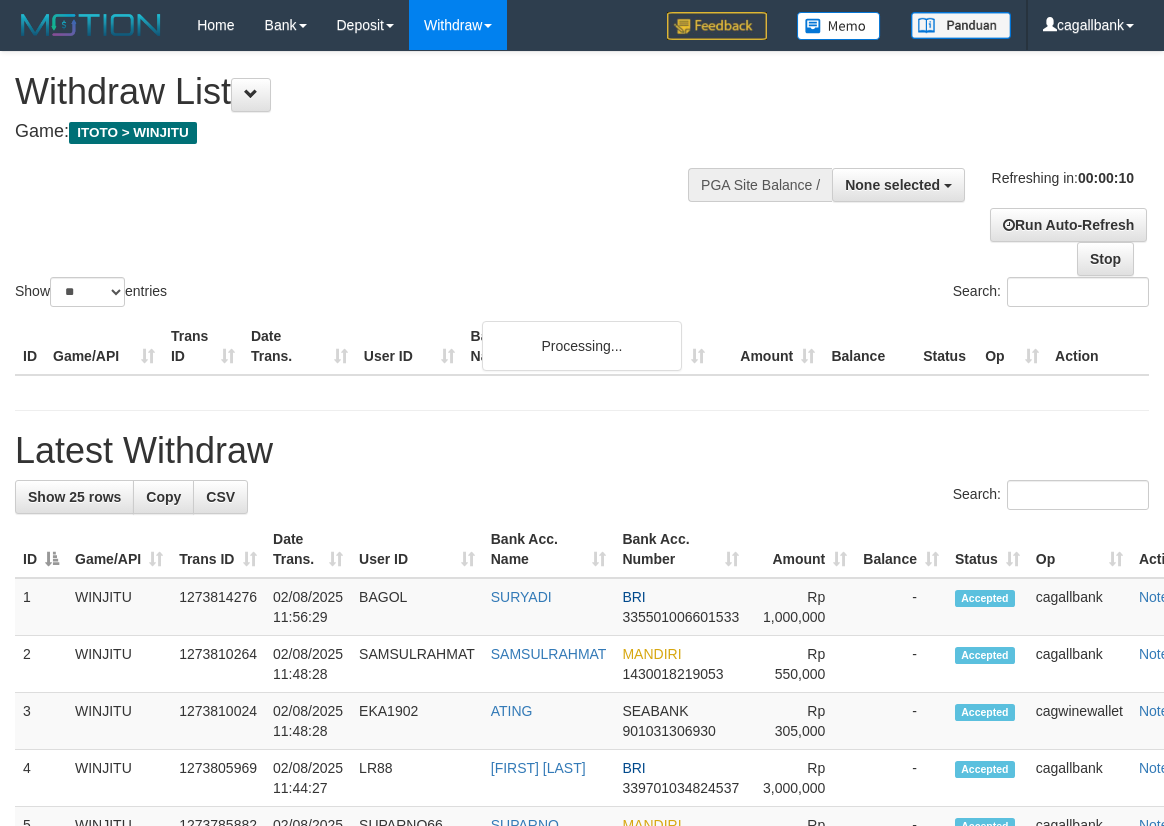 select 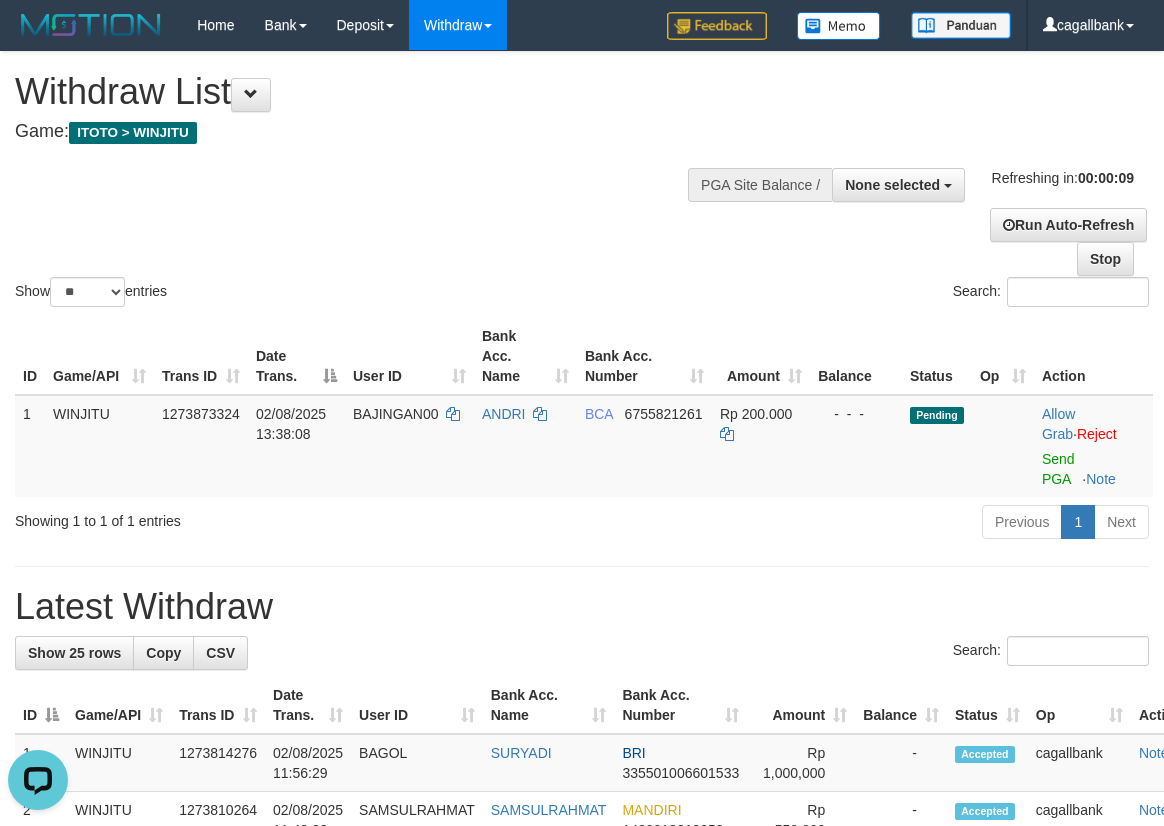 scroll, scrollTop: 0, scrollLeft: 0, axis: both 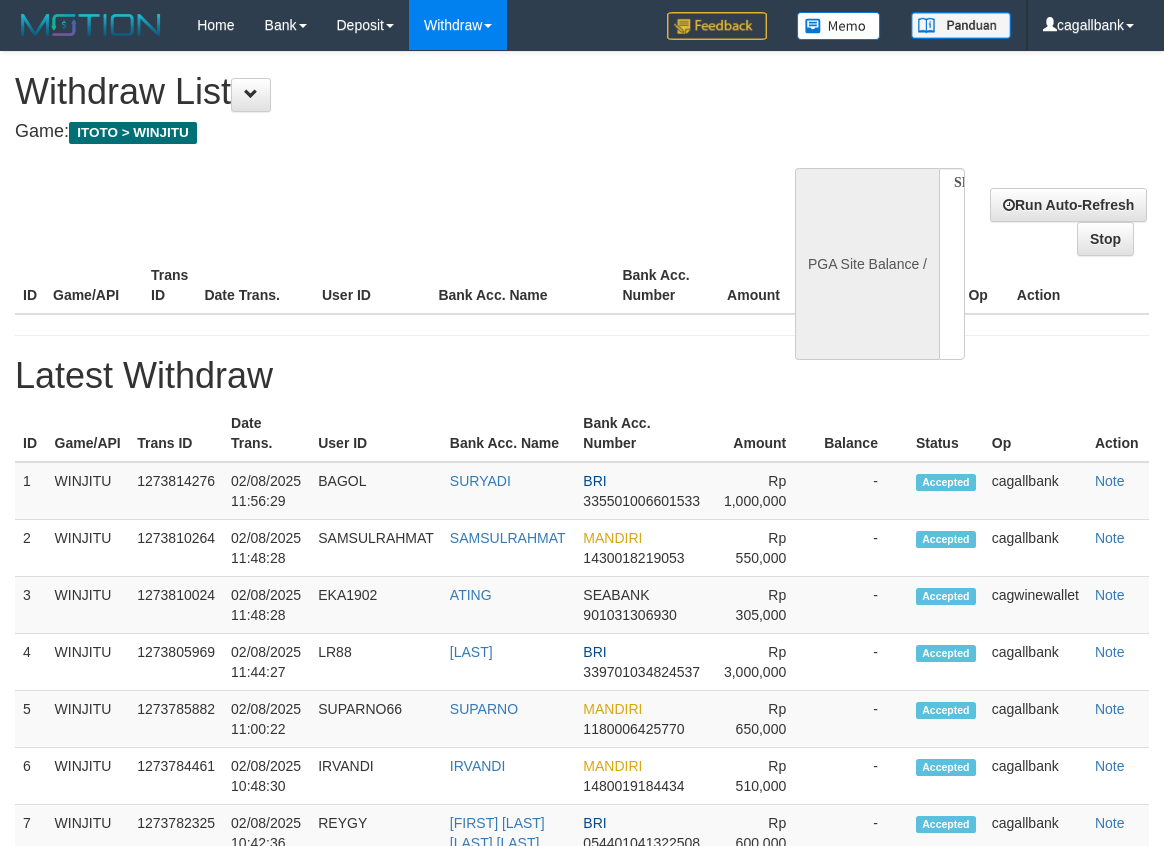 select 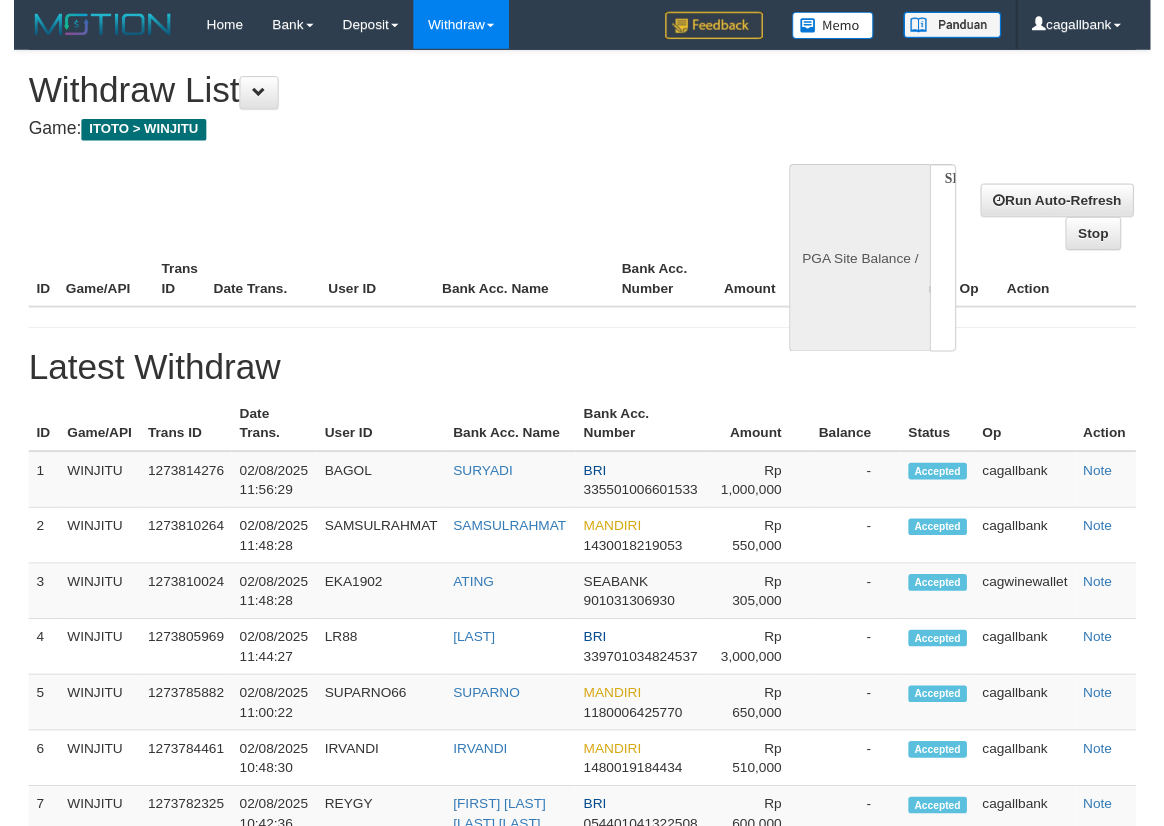 scroll, scrollTop: 0, scrollLeft: 0, axis: both 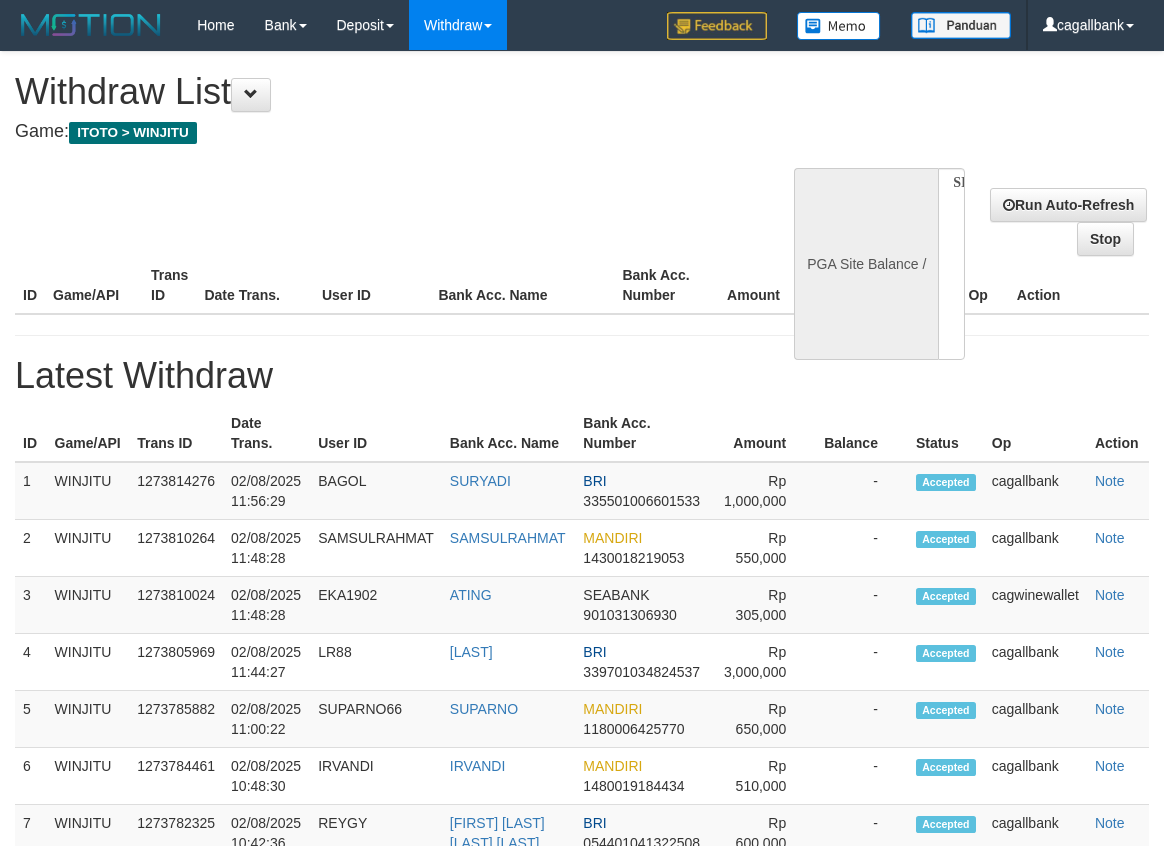 select on "**" 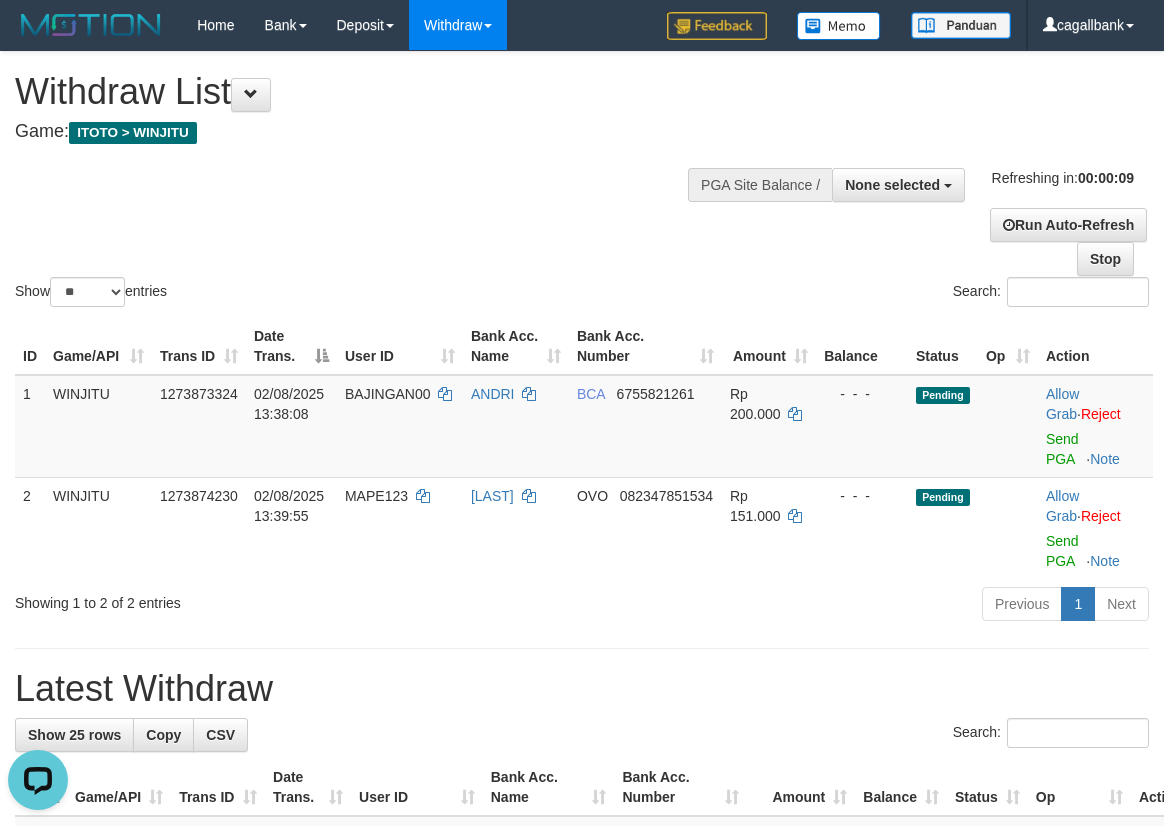 scroll, scrollTop: 0, scrollLeft: 0, axis: both 